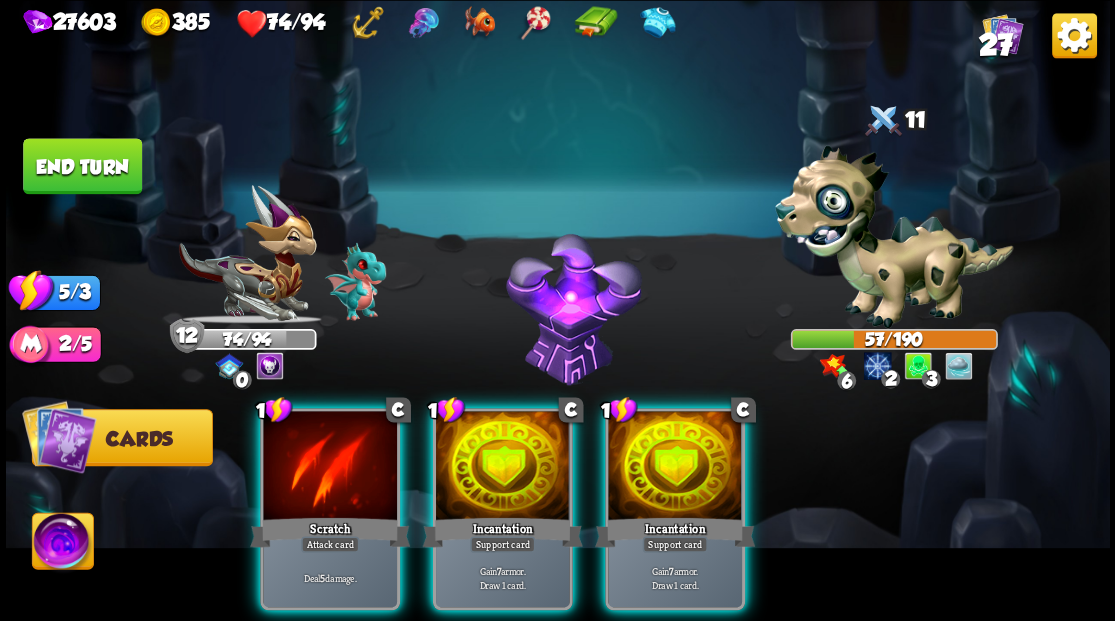 scroll, scrollTop: 0, scrollLeft: 0, axis: both 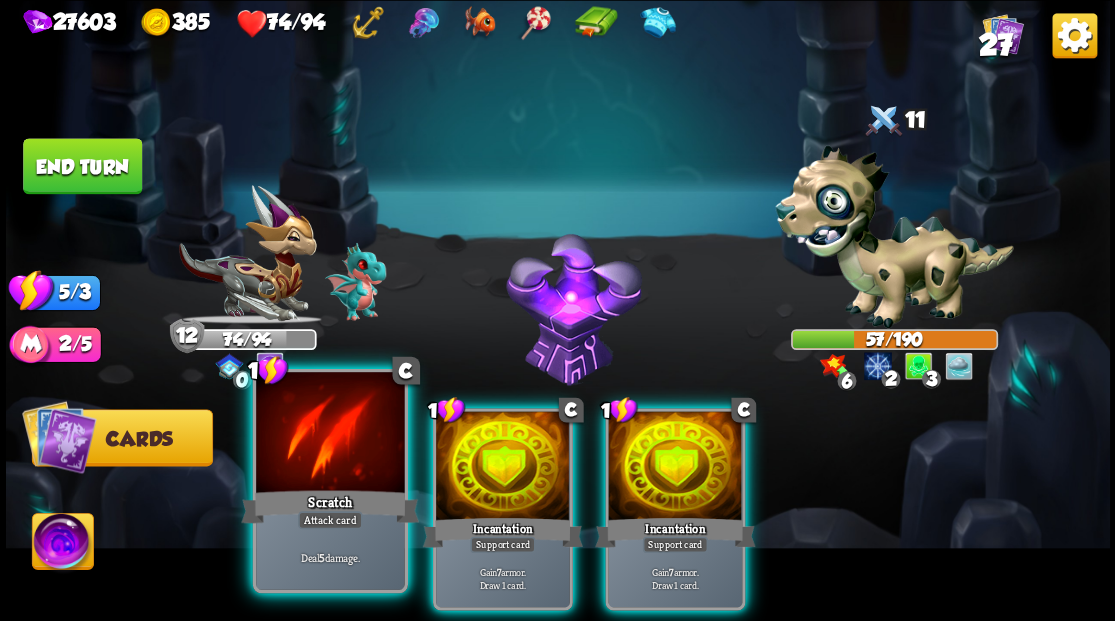 click at bounding box center (330, 434) 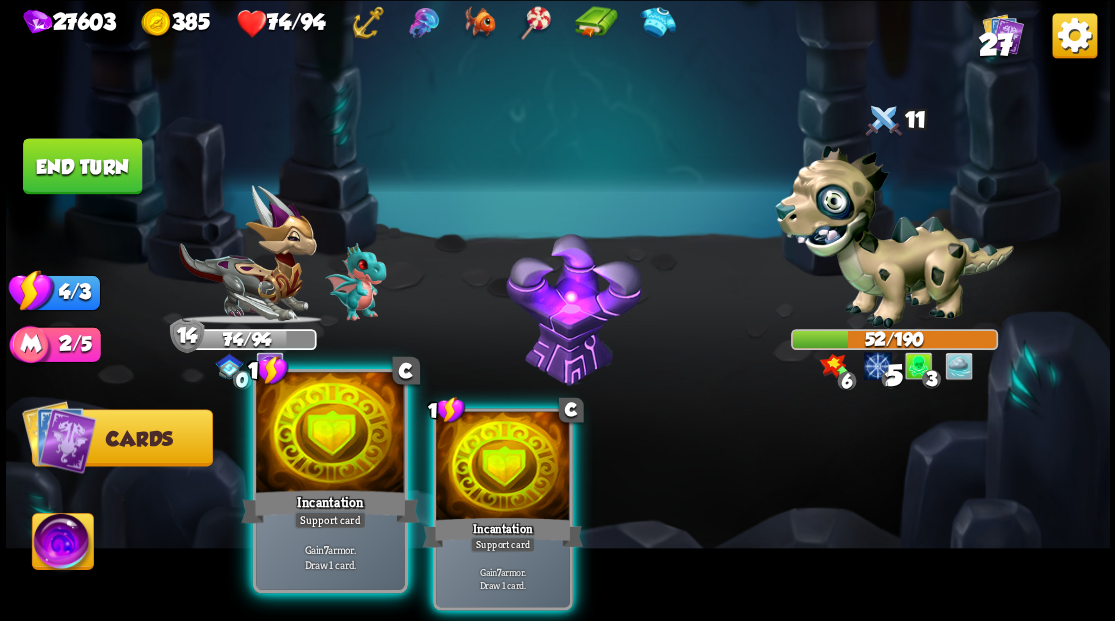 click at bounding box center (330, 434) 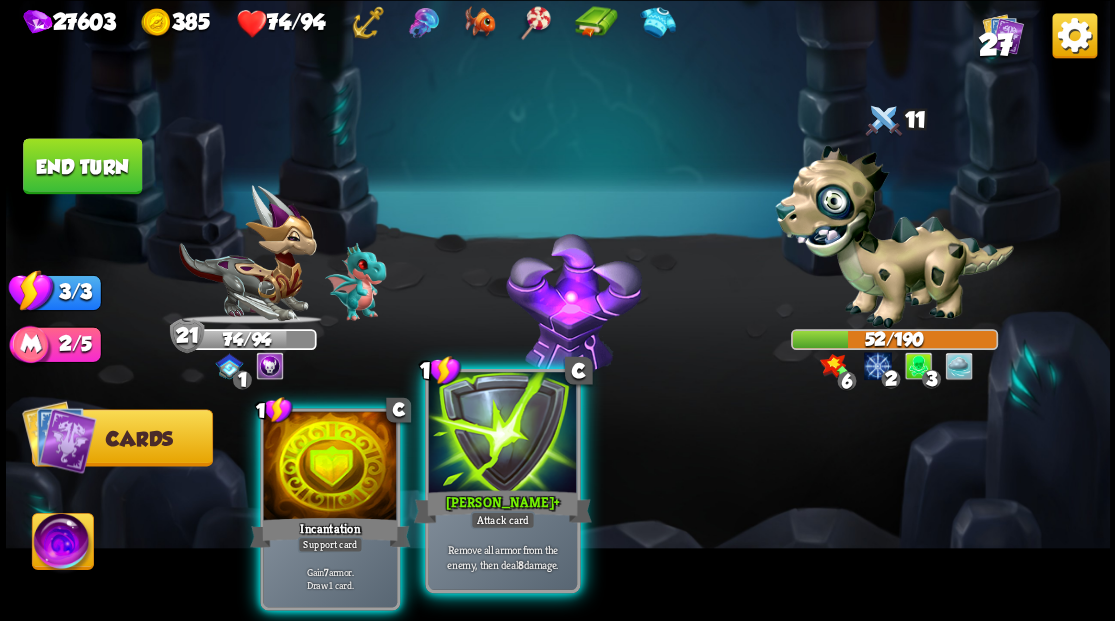 click at bounding box center [502, 434] 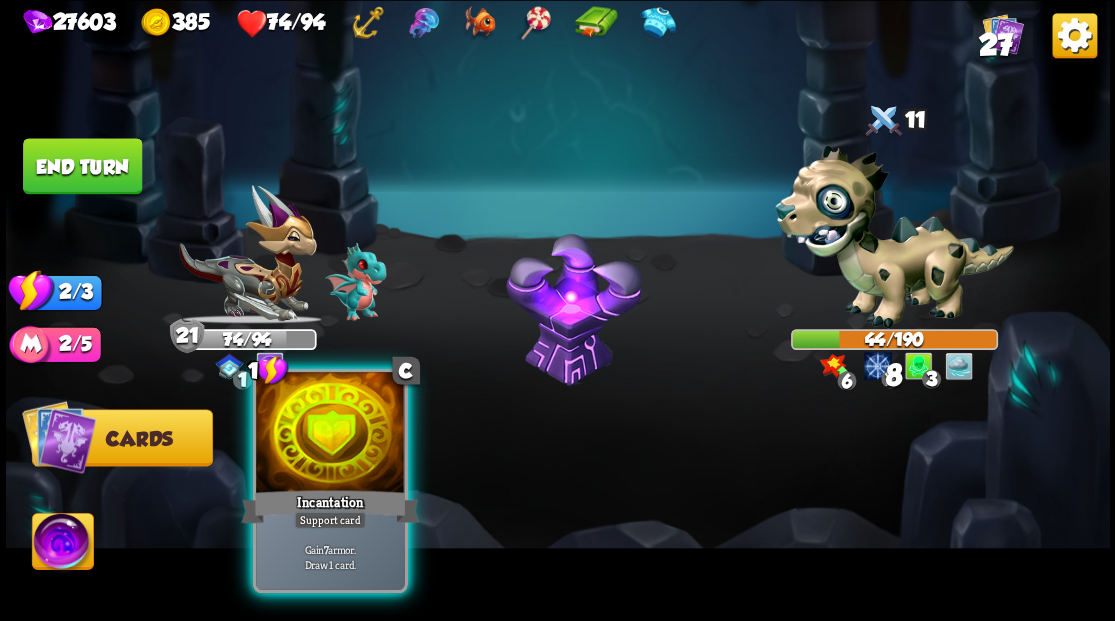 click at bounding box center (330, 434) 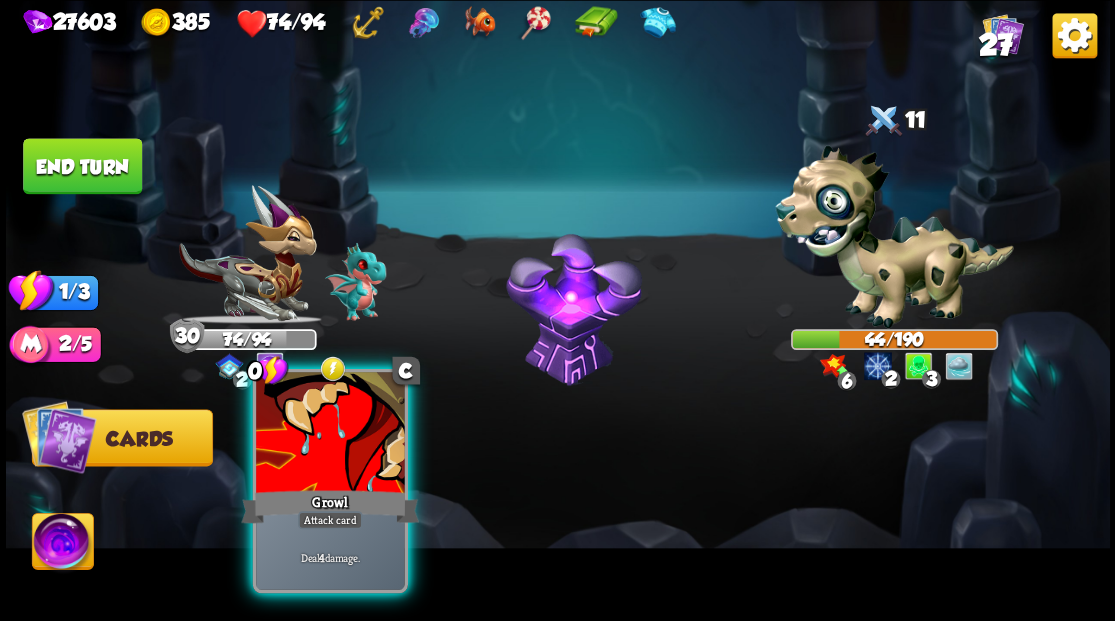 click at bounding box center [330, 434] 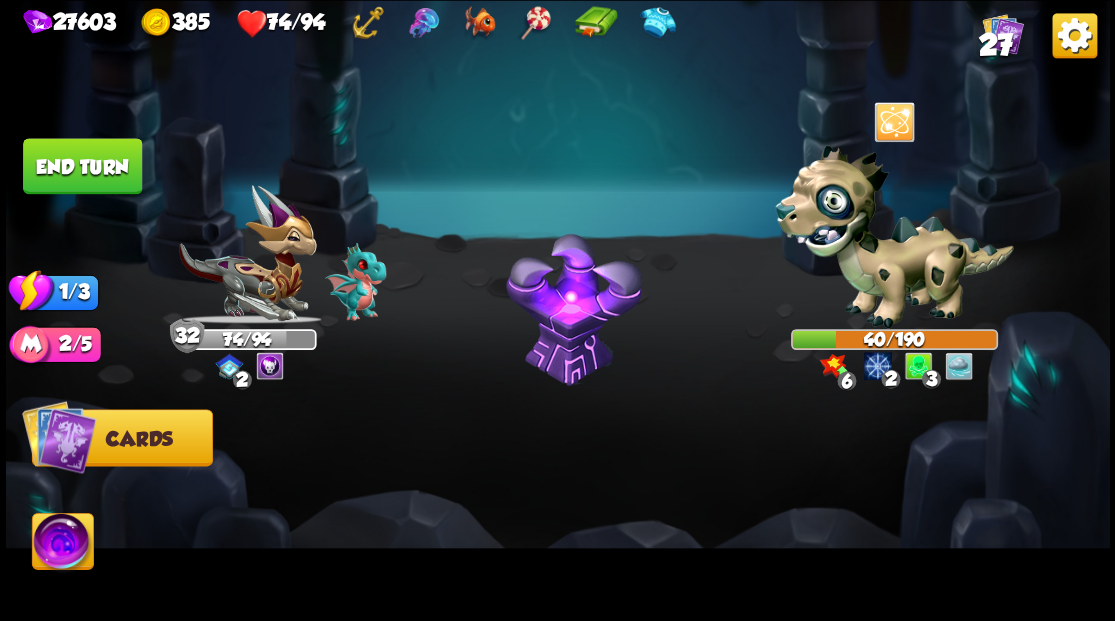 click on "End turn" at bounding box center [82, 166] 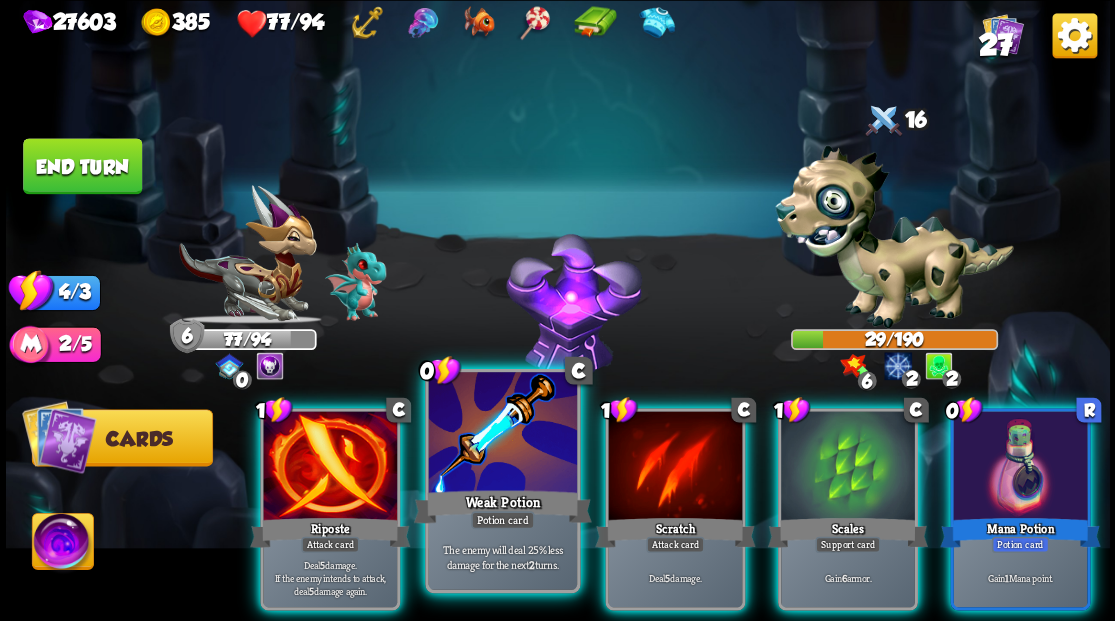 click at bounding box center [502, 434] 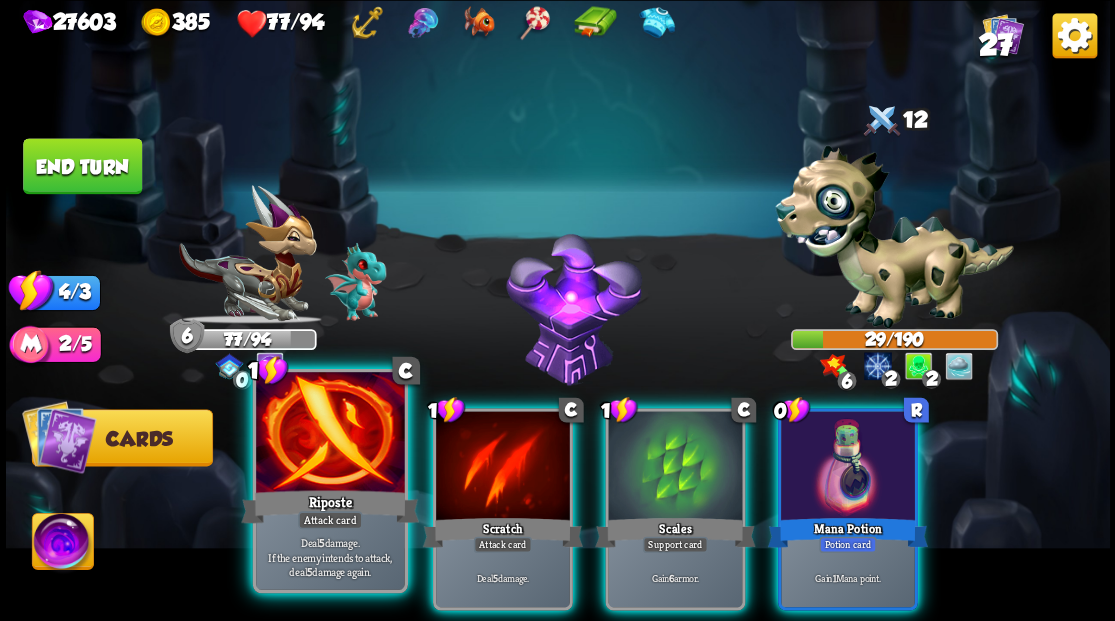 click at bounding box center (330, 434) 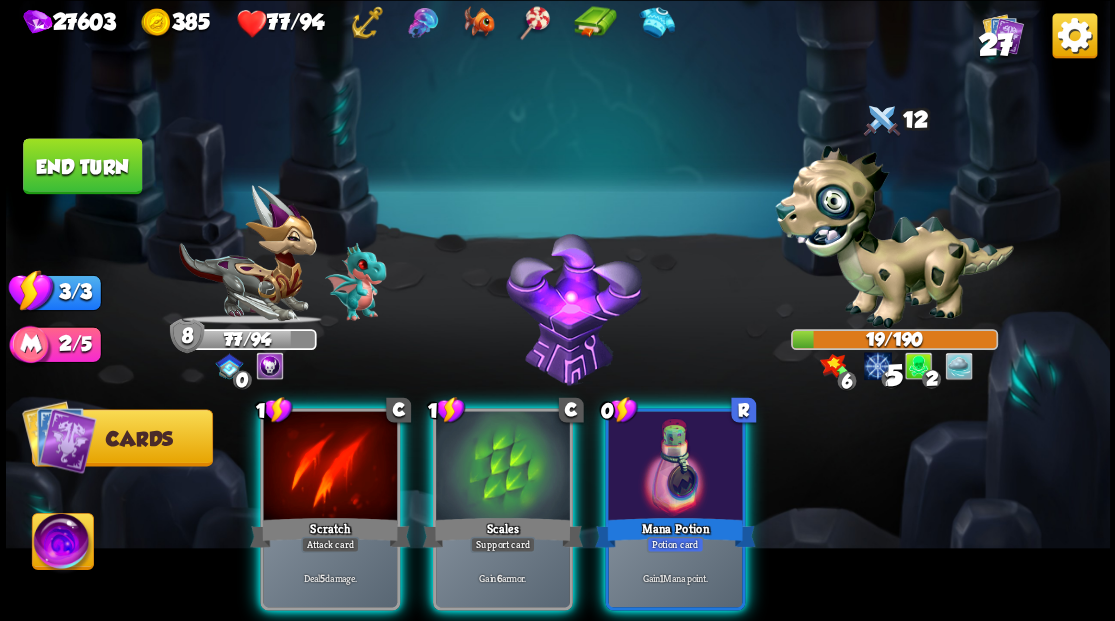 drag, startPoint x: 670, startPoint y: 496, endPoint x: 694, endPoint y: 442, distance: 59.093147 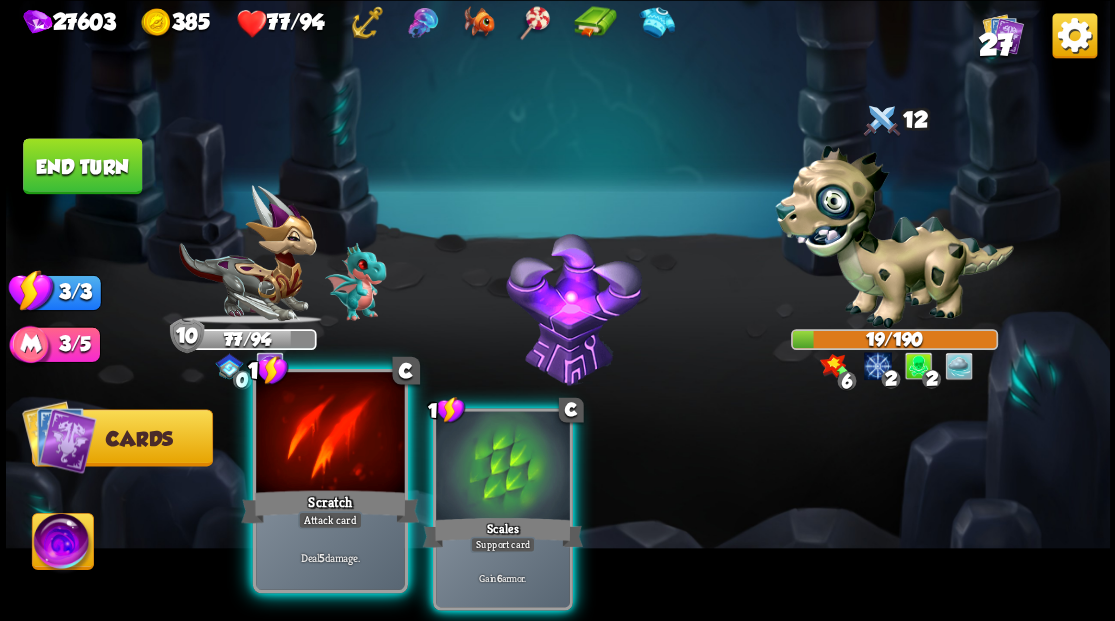 click at bounding box center (330, 434) 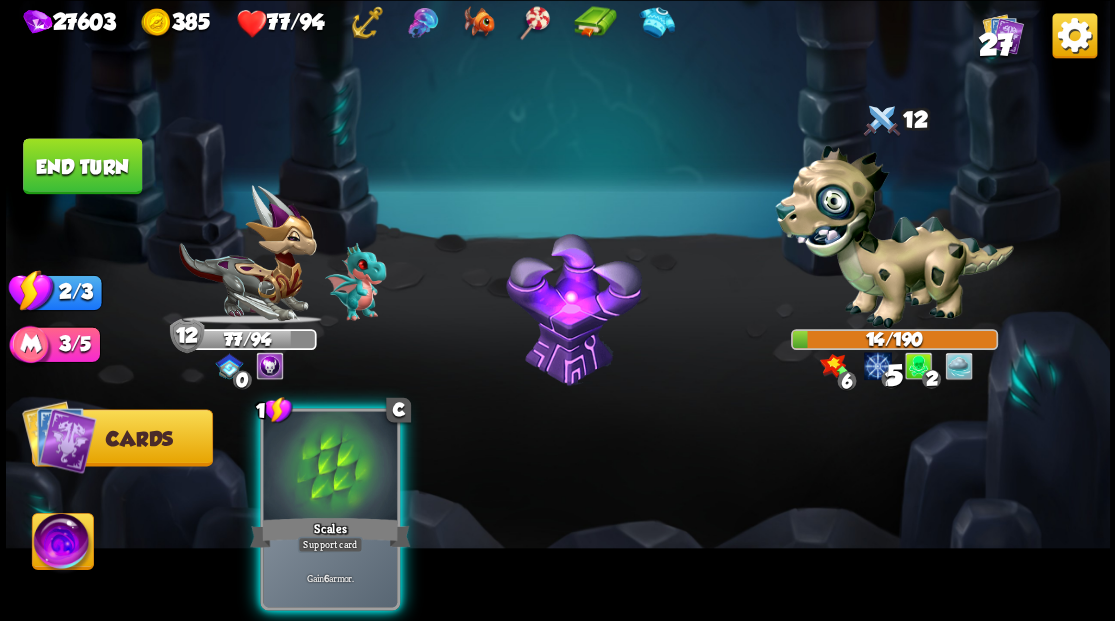 click at bounding box center [330, 467] 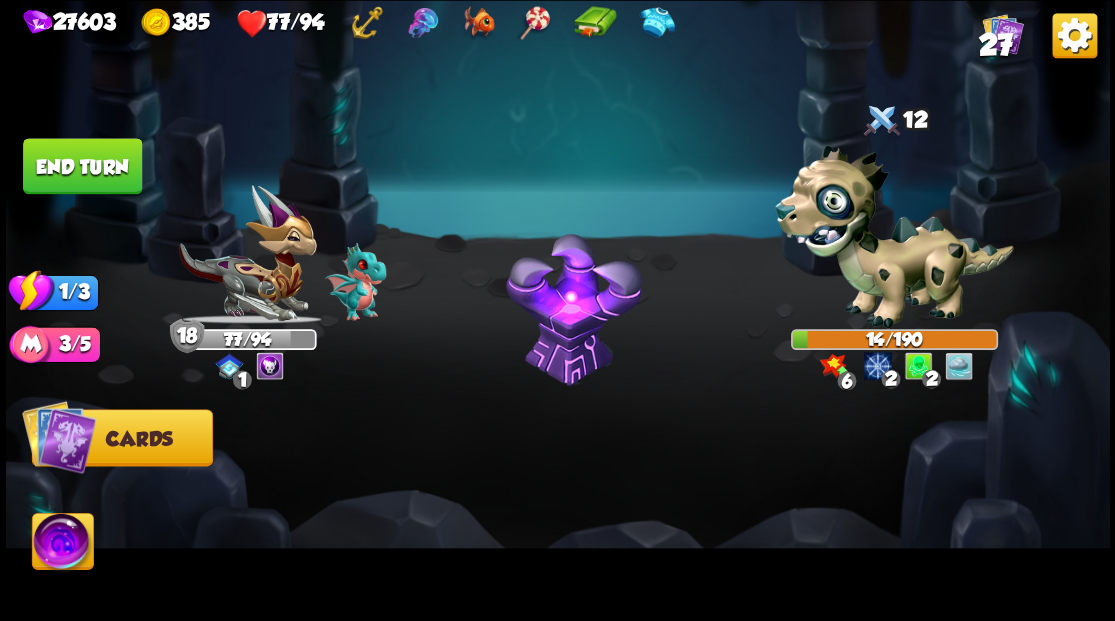 click on "End turn" at bounding box center (82, 166) 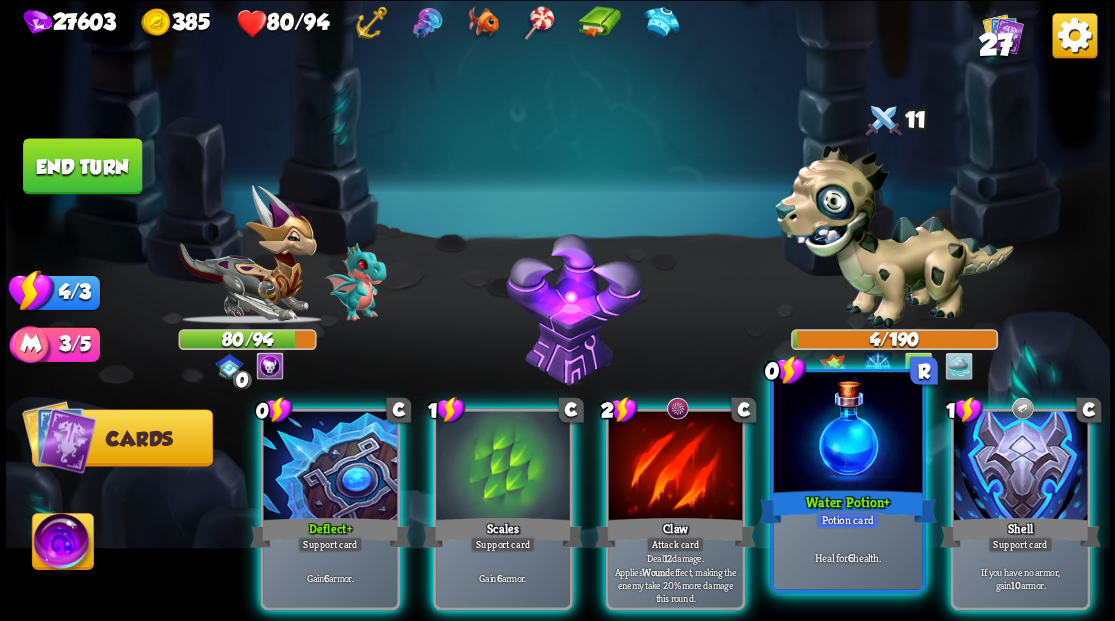 click at bounding box center (847, 434) 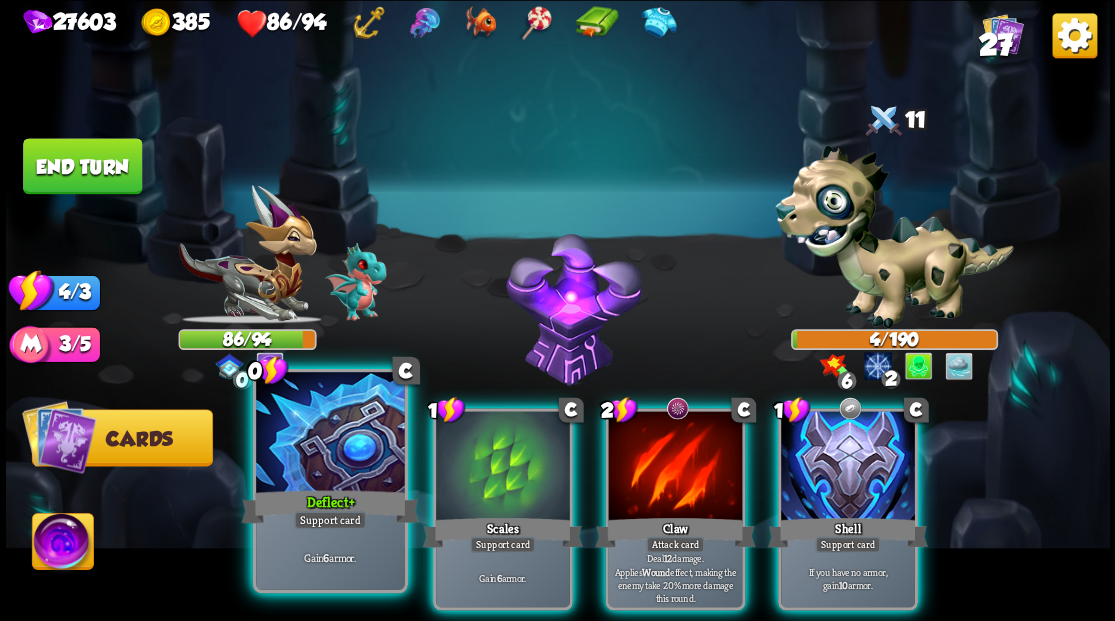 click at bounding box center (330, 434) 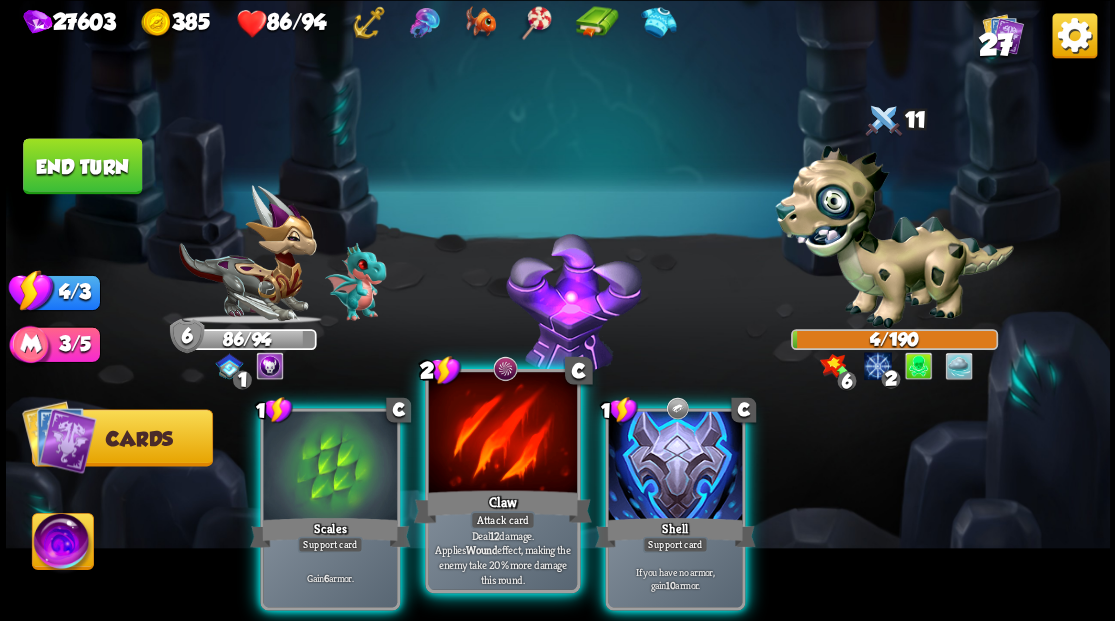 click at bounding box center [502, 434] 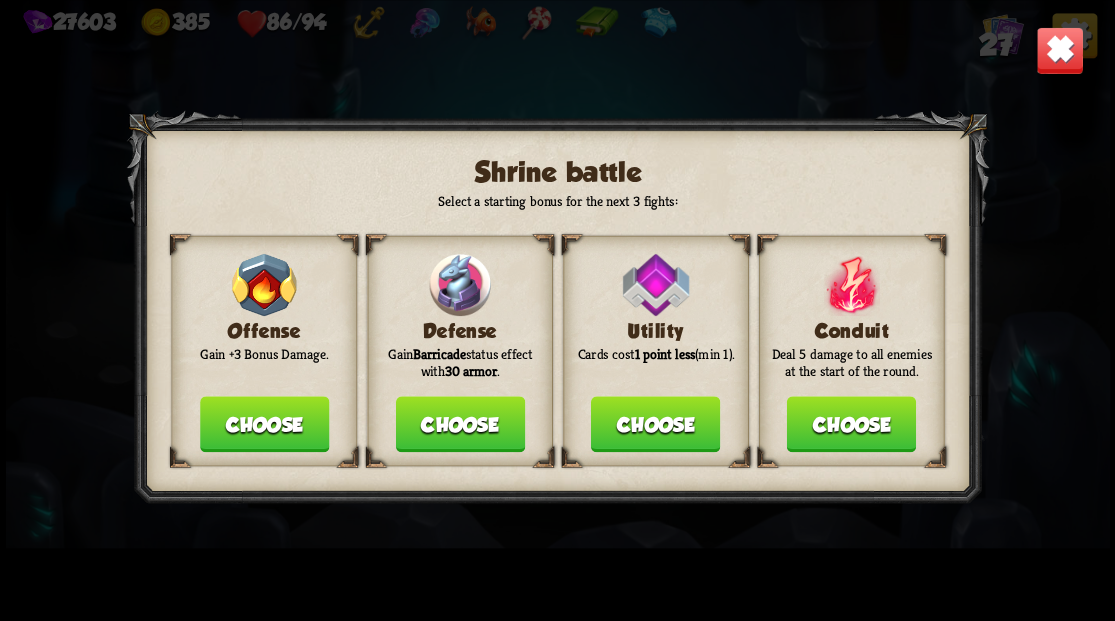 click on "Choose" at bounding box center (459, 424) 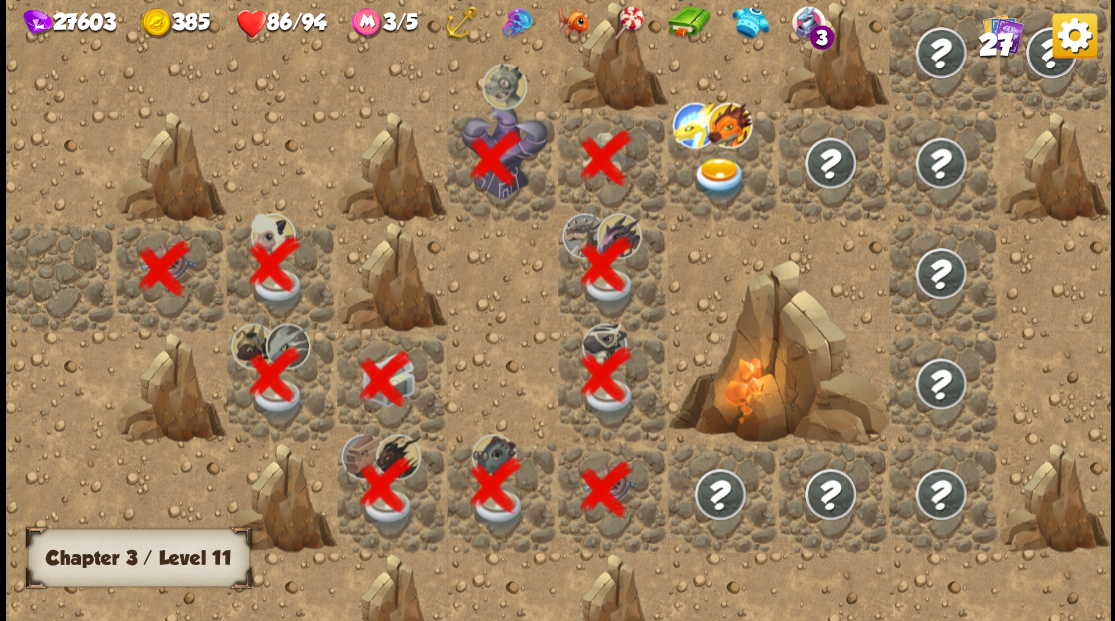 scroll, scrollTop: 0, scrollLeft: 384, axis: horizontal 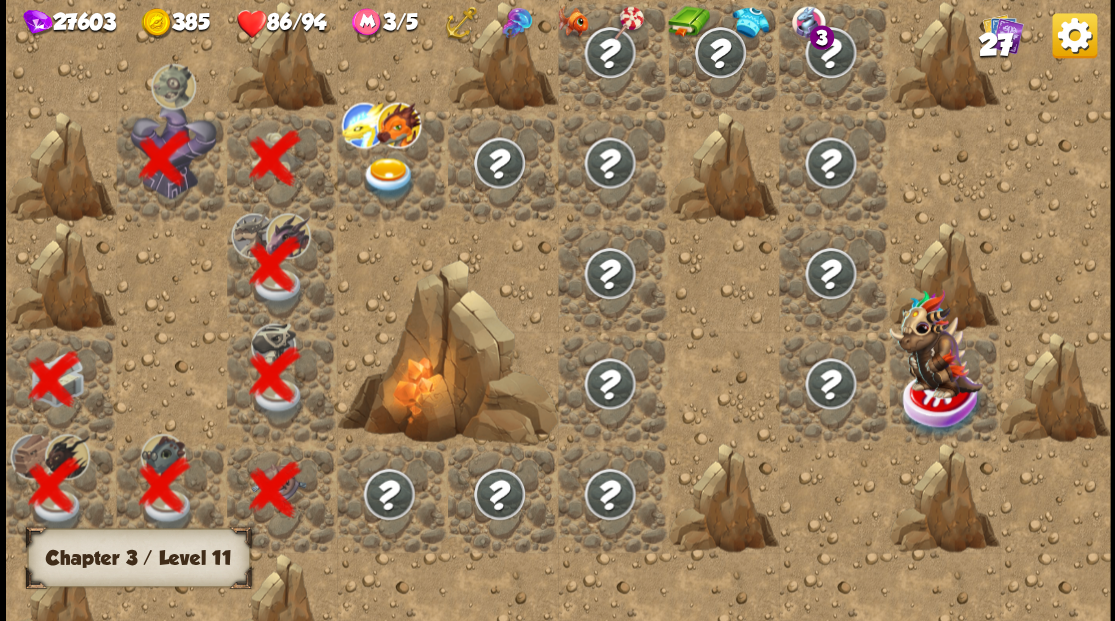 click at bounding box center (388, 178) 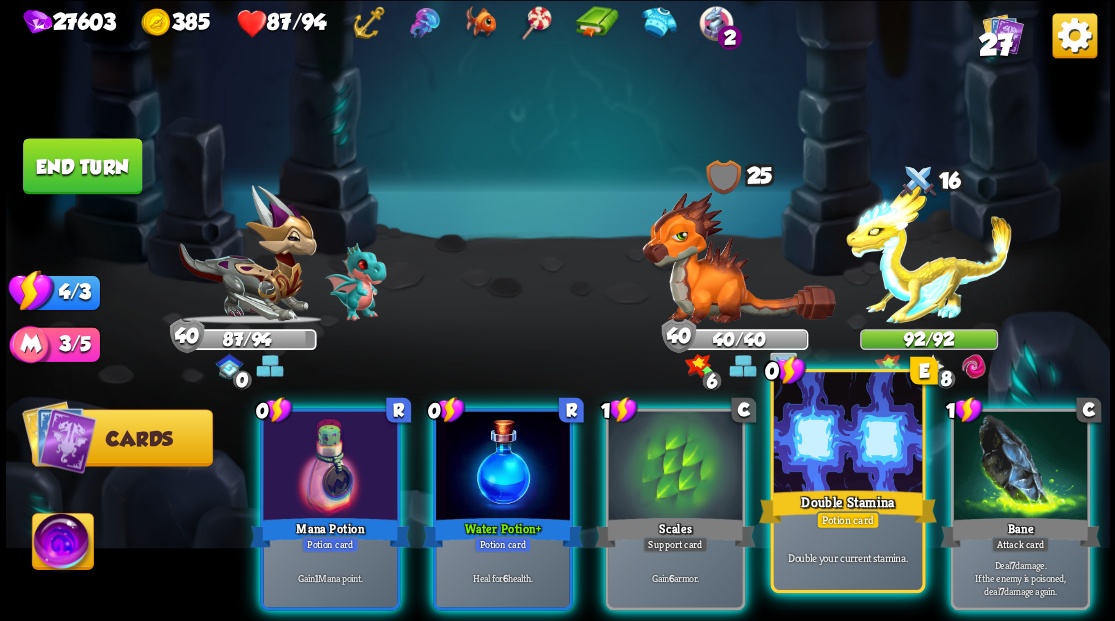 click at bounding box center [847, 434] 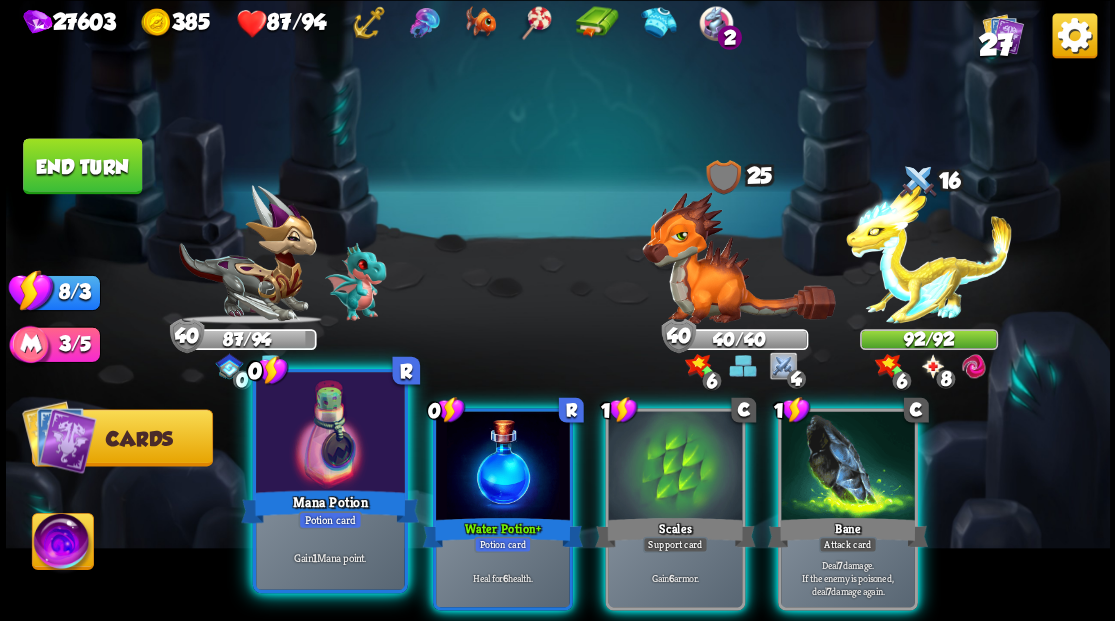 click at bounding box center (330, 434) 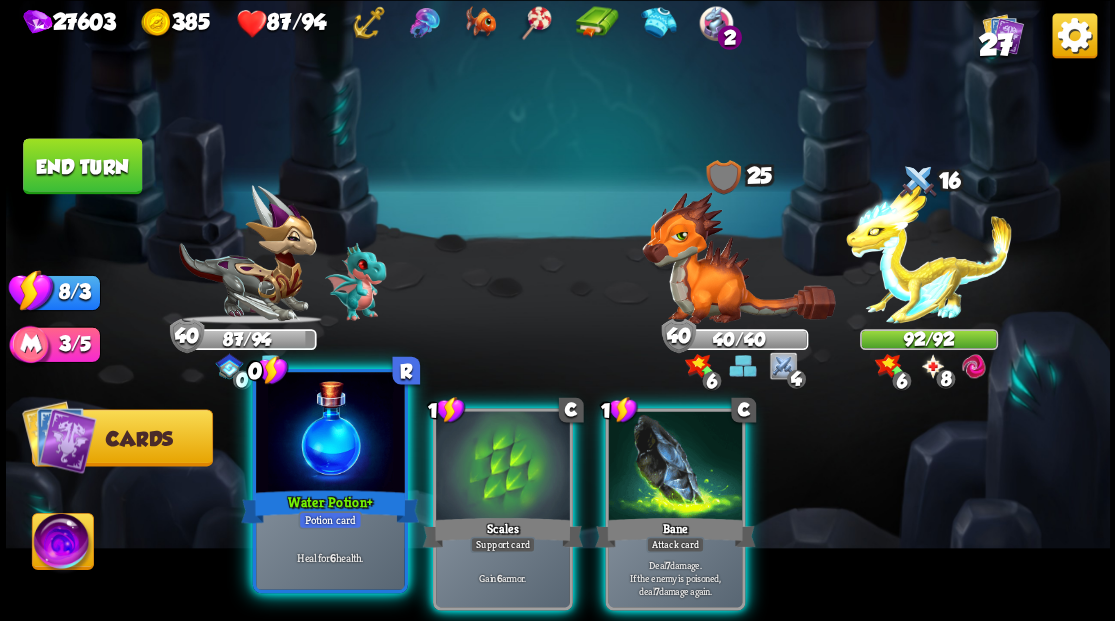 click at bounding box center (330, 434) 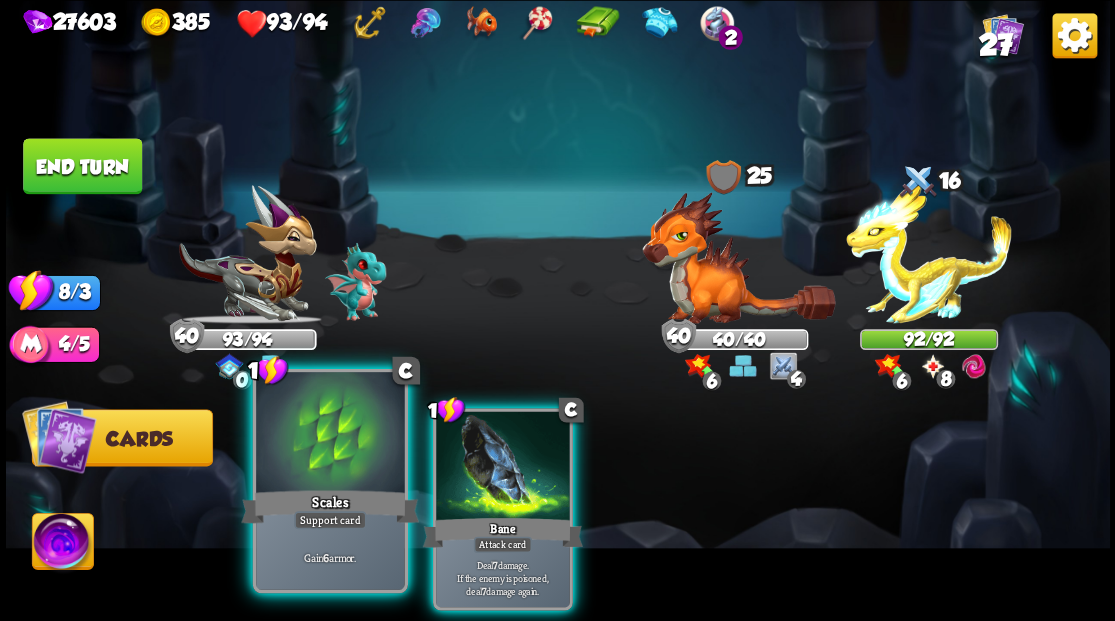 click at bounding box center [330, 434] 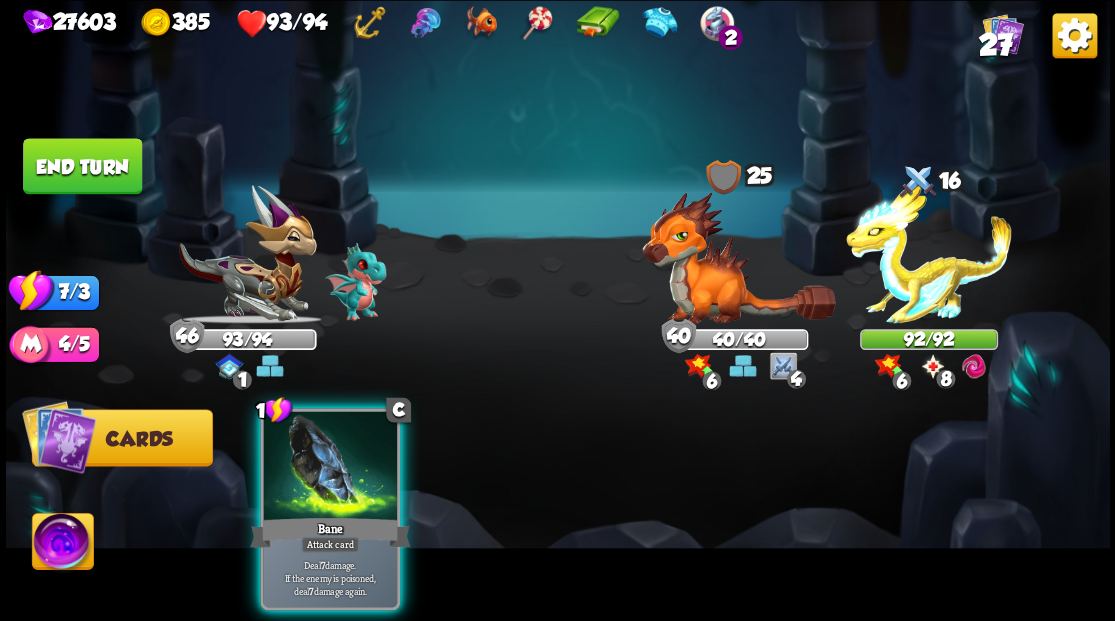 click at bounding box center (330, 467) 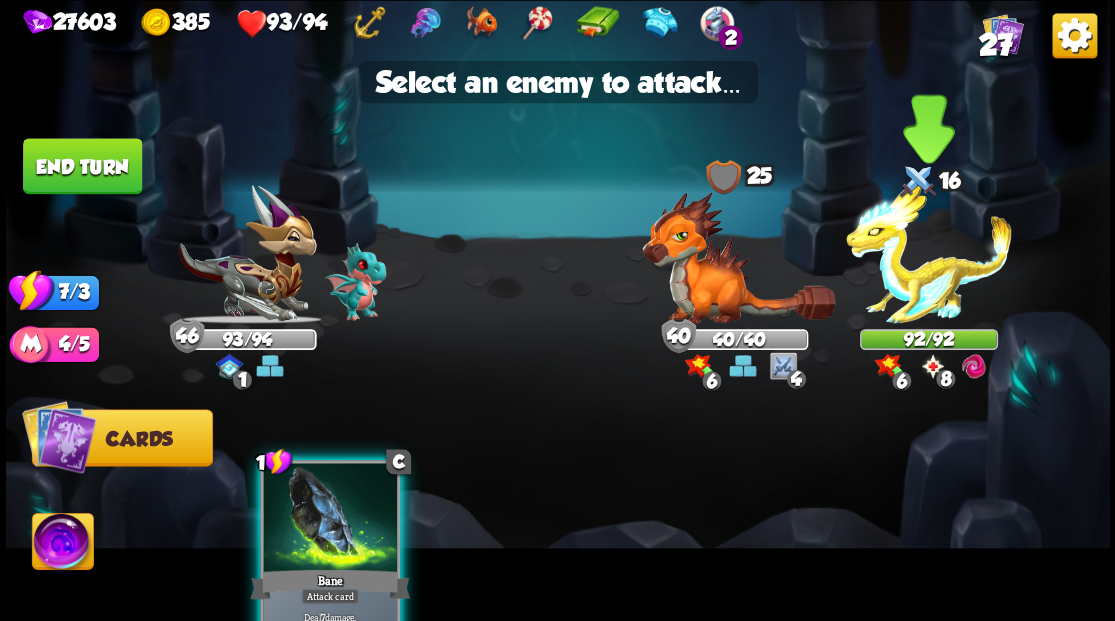 click at bounding box center [929, 254] 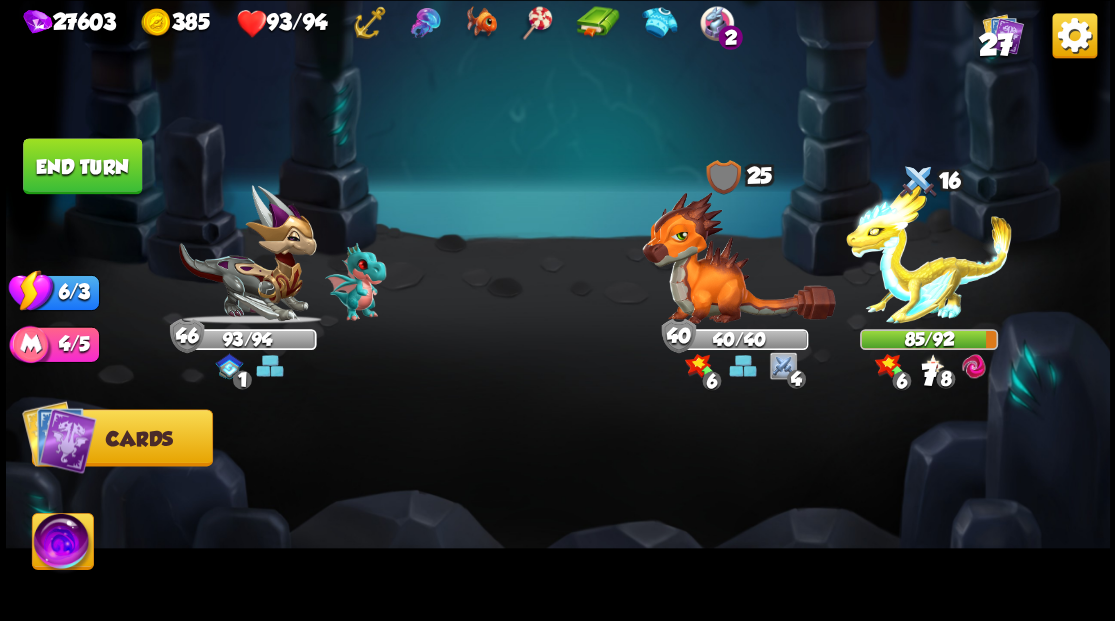 click on "End turn" at bounding box center (82, 166) 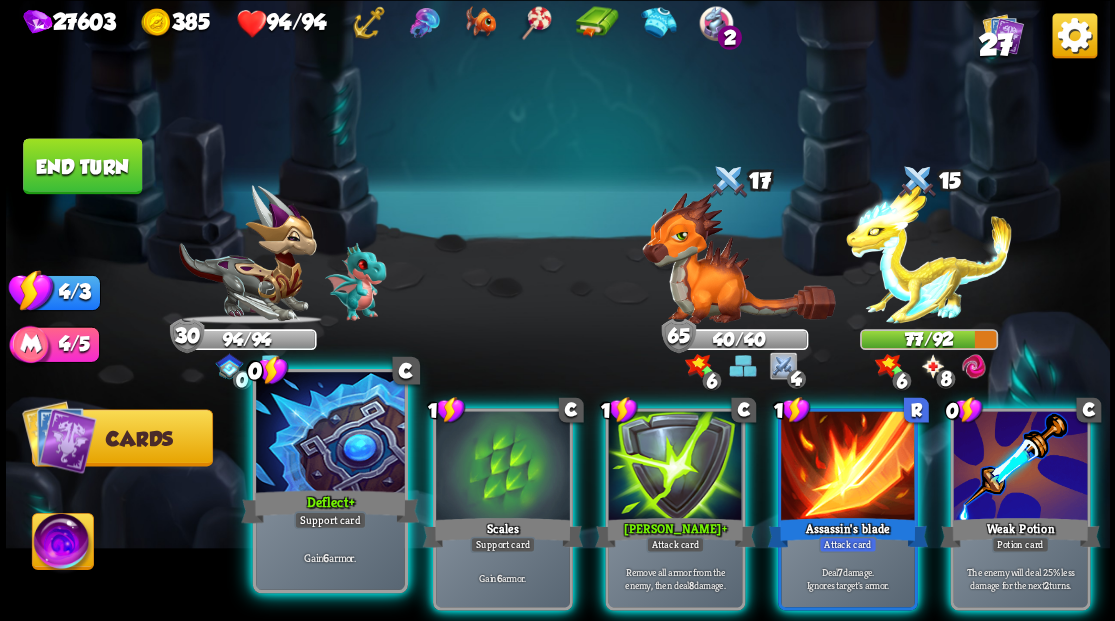 click at bounding box center [330, 434] 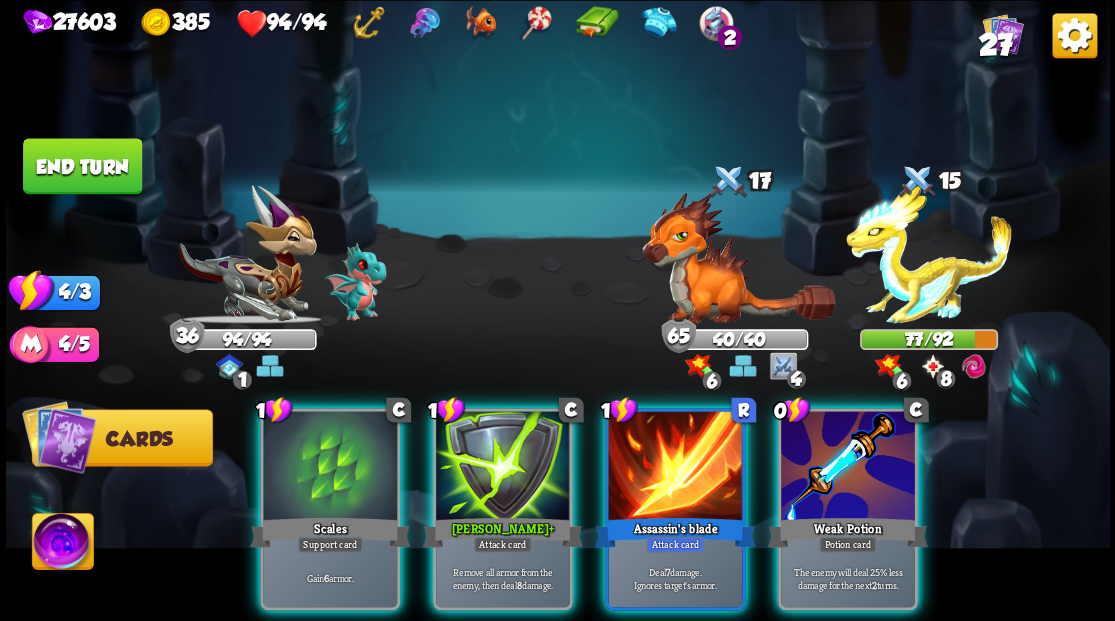 click at bounding box center (330, 467) 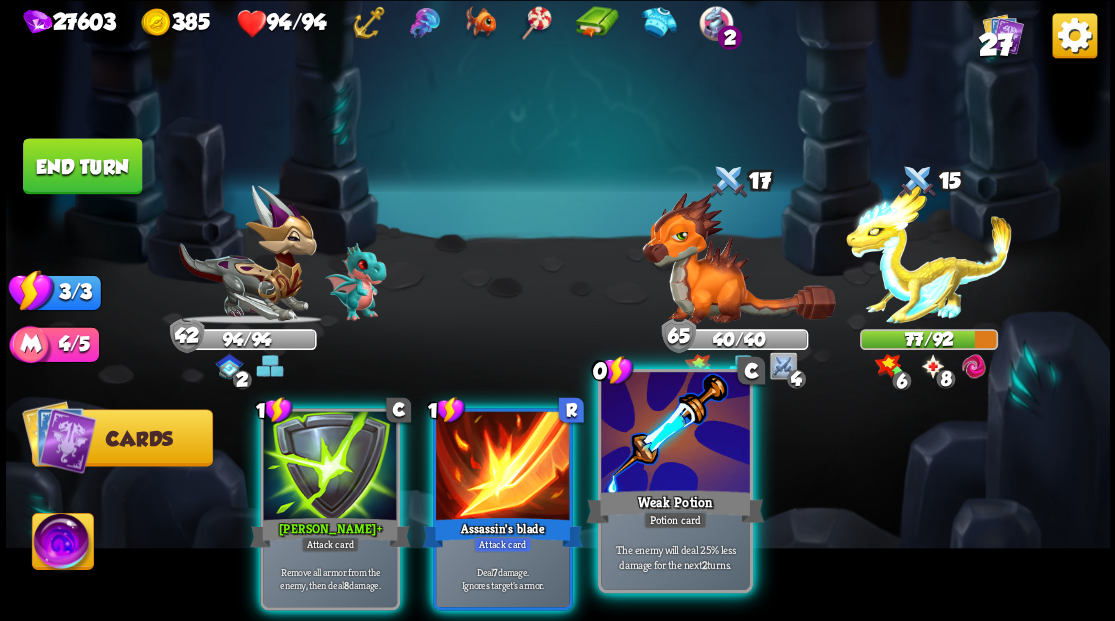 click on "Weak Potion" at bounding box center [675, 506] 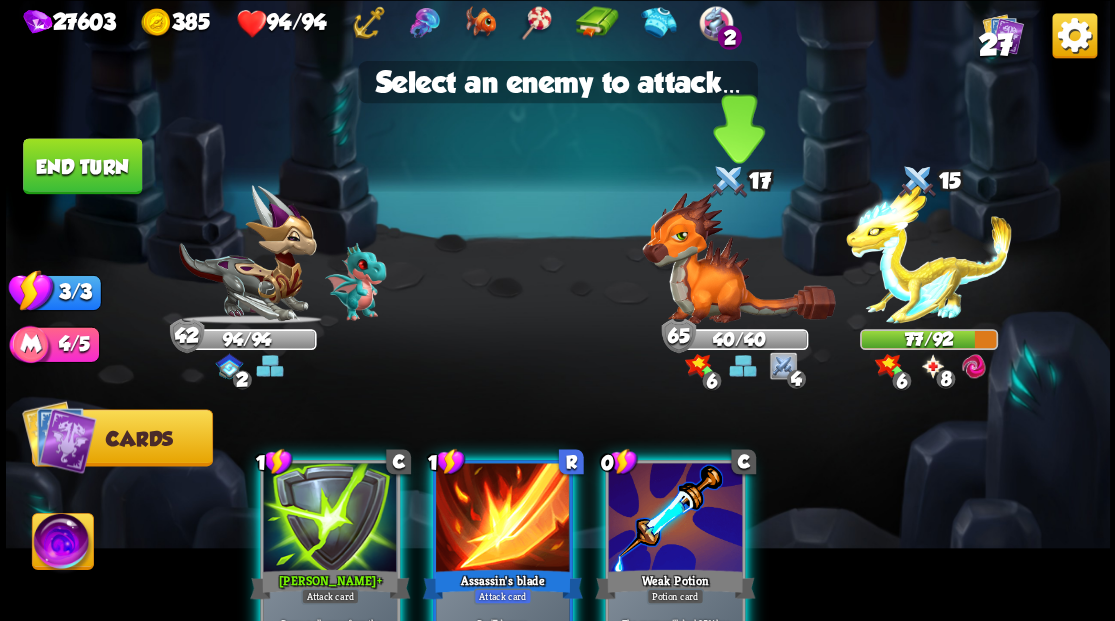 click at bounding box center [738, 257] 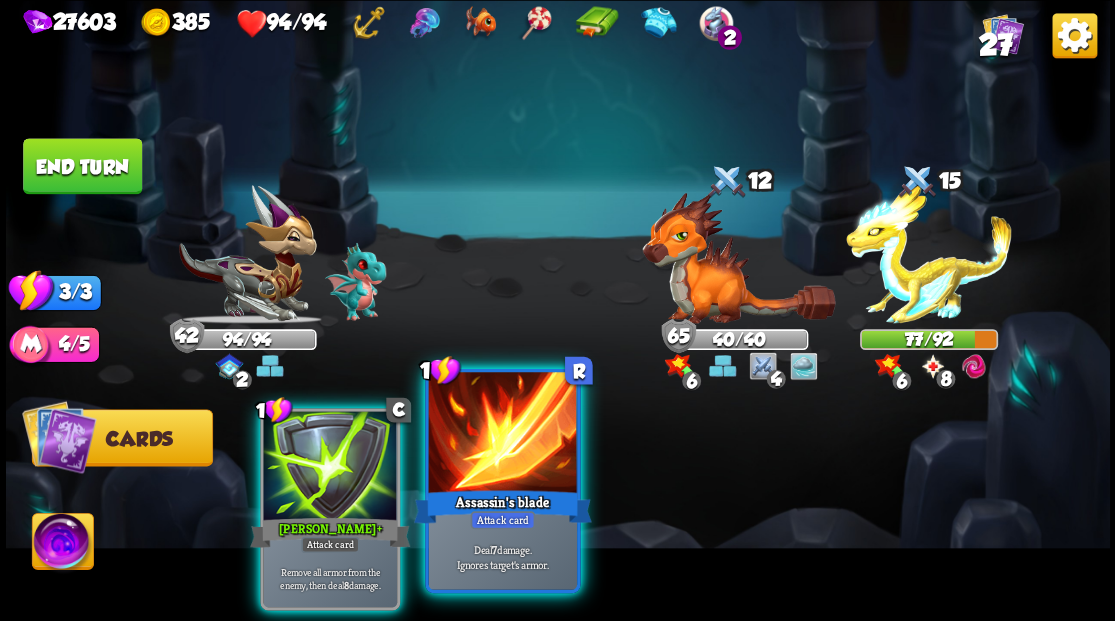 click at bounding box center (502, 434) 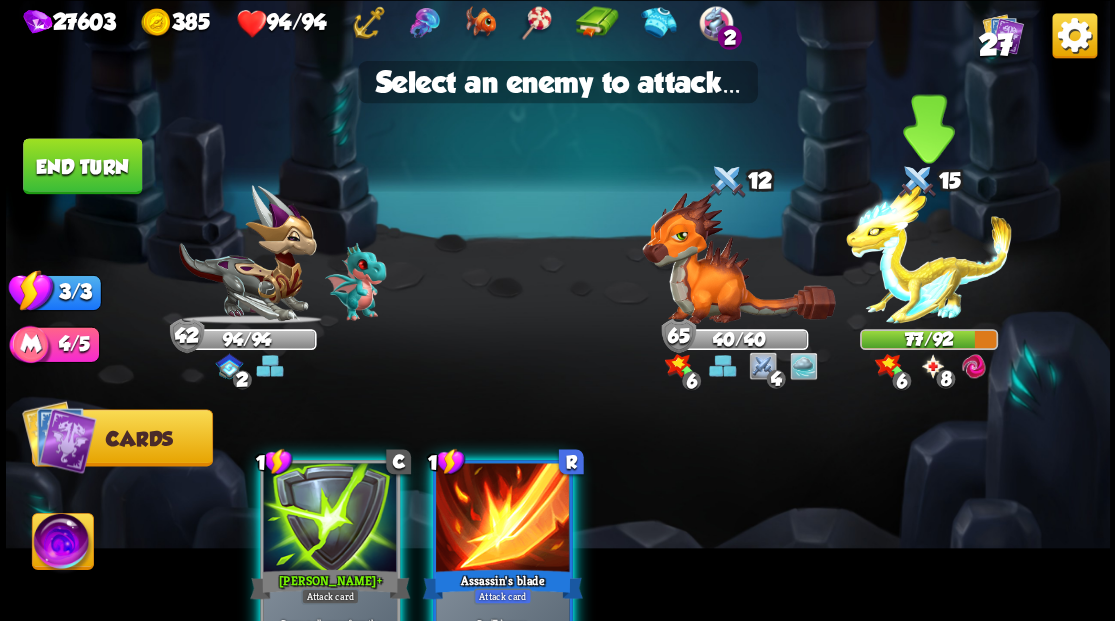 click at bounding box center (929, 254) 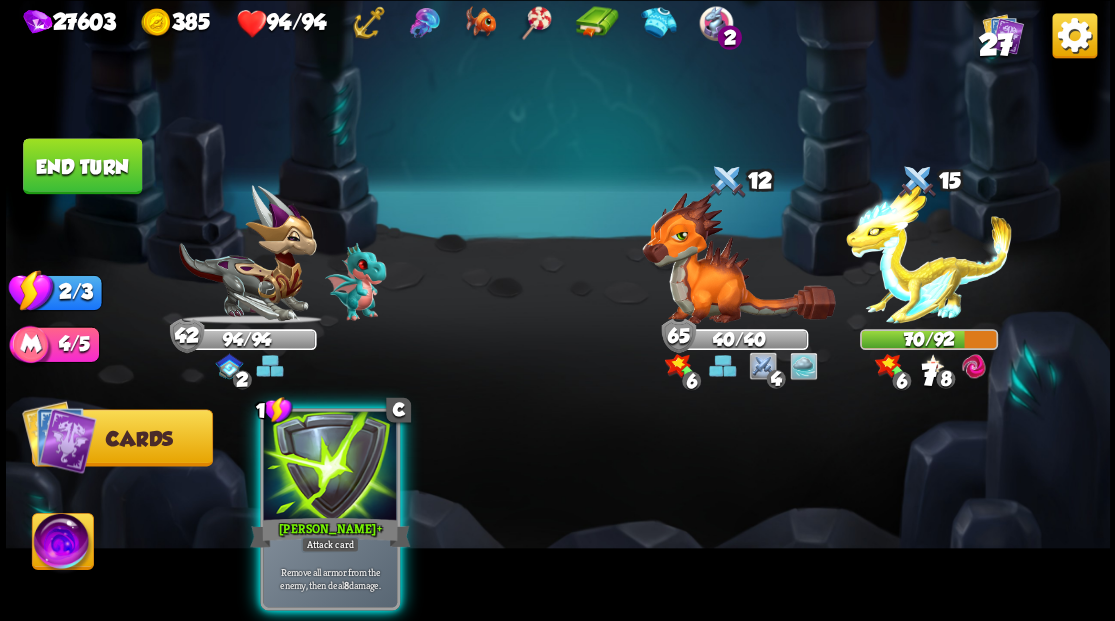 drag, startPoint x: 368, startPoint y: 430, endPoint x: 530, endPoint y: 454, distance: 163.76813 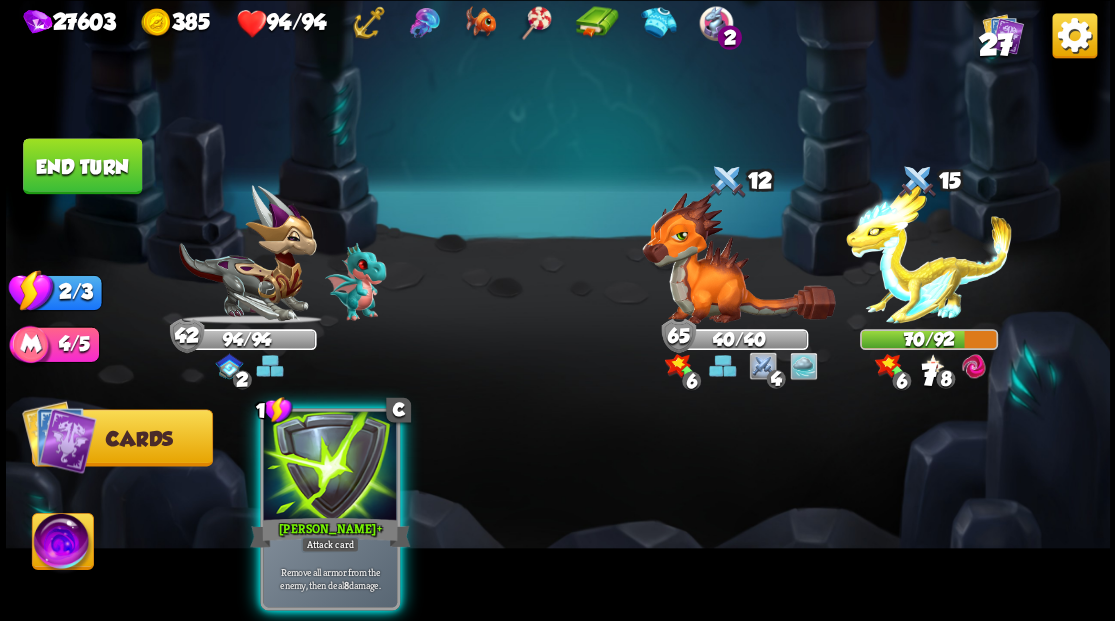 click at bounding box center (330, 467) 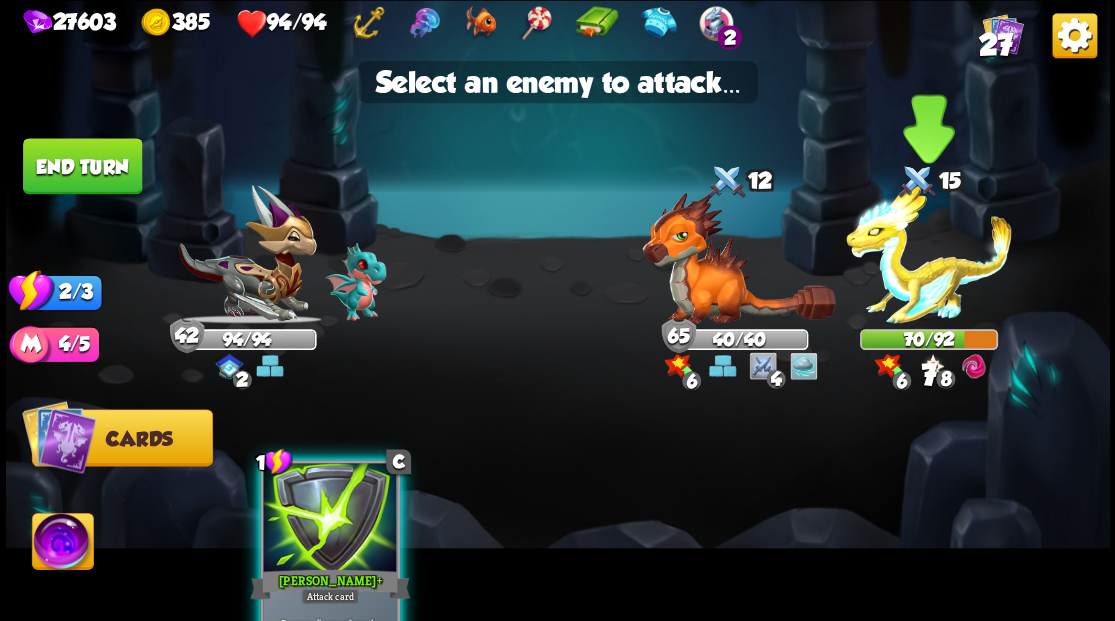 click at bounding box center [929, 254] 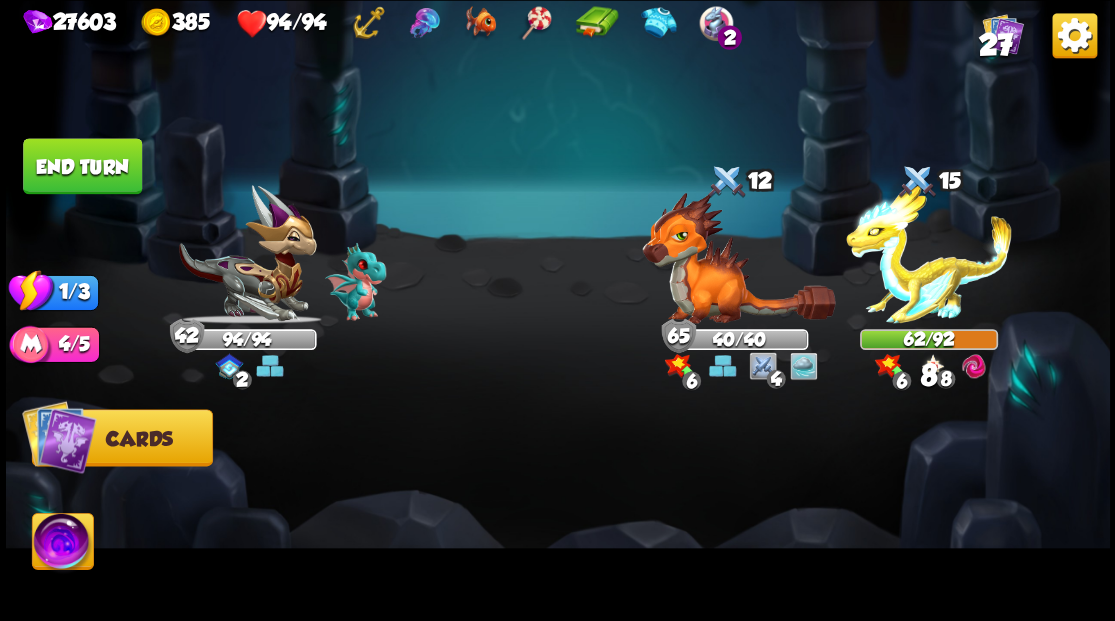 click on "End turn" at bounding box center [82, 166] 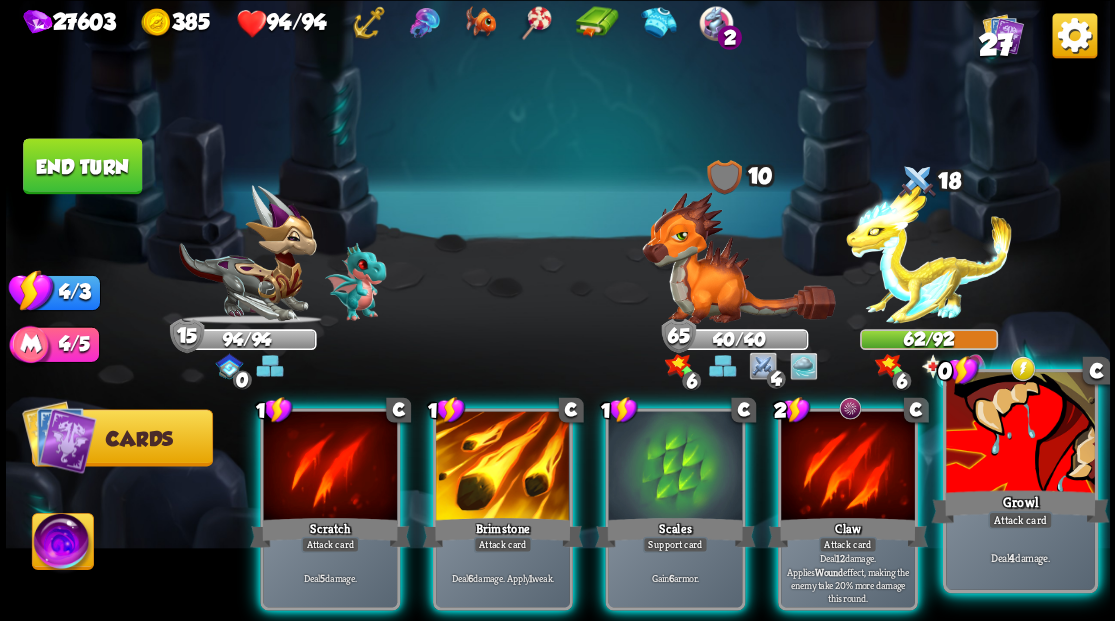 click at bounding box center (1020, 434) 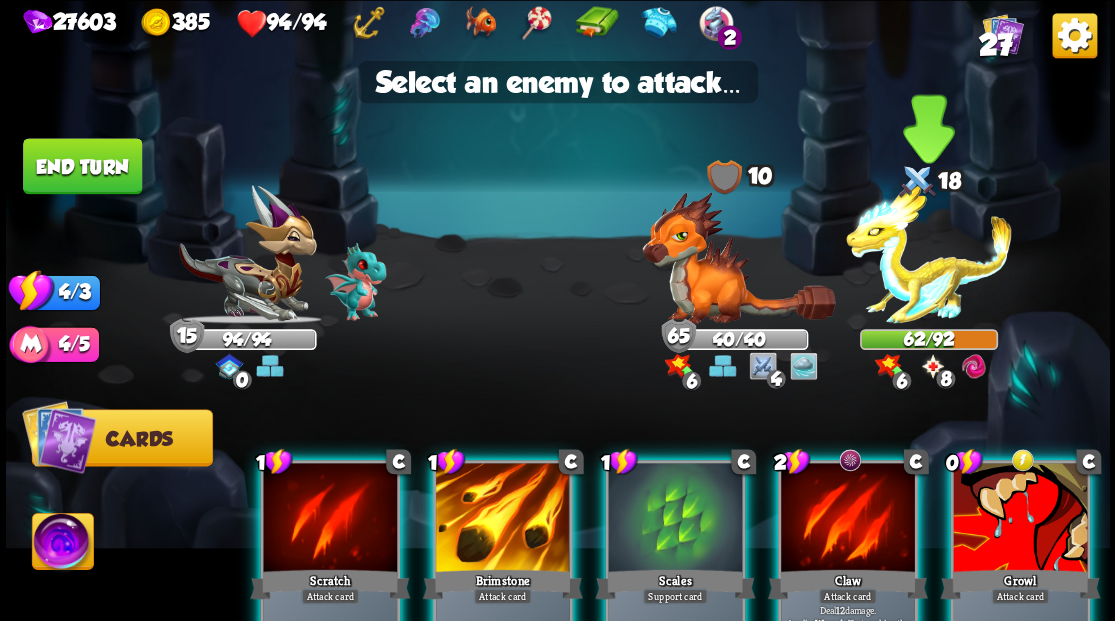click at bounding box center [929, 254] 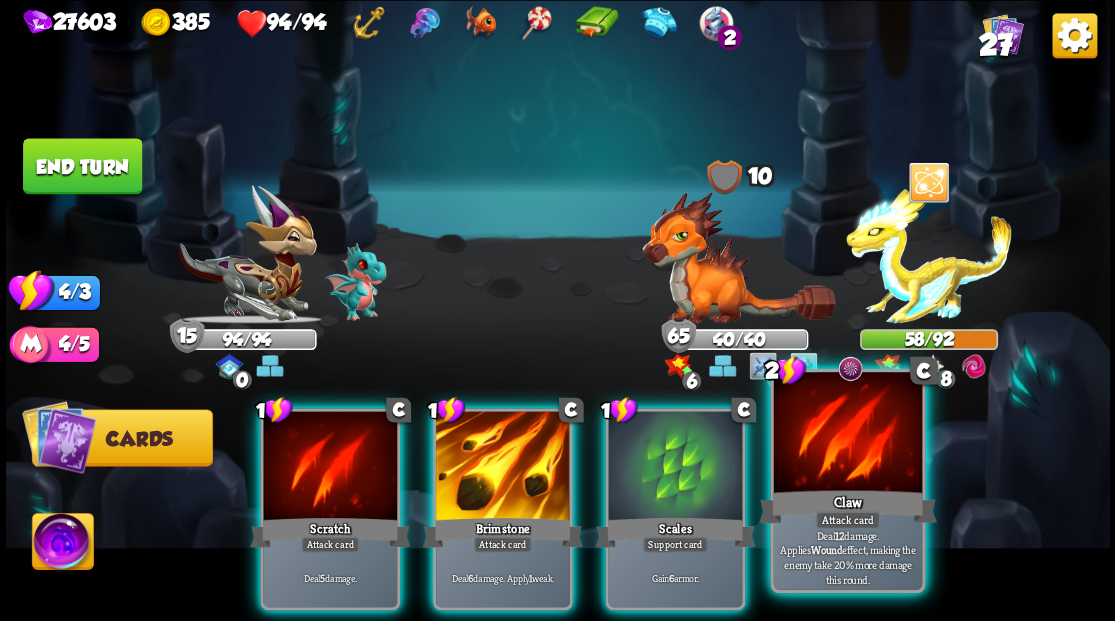 click at bounding box center [847, 434] 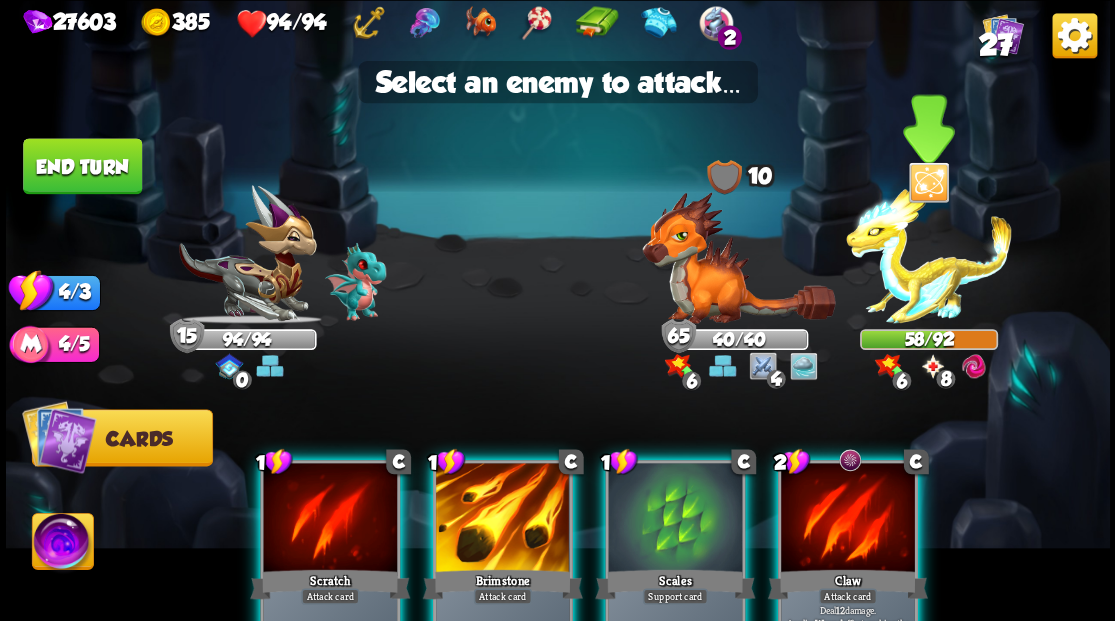click at bounding box center [929, 254] 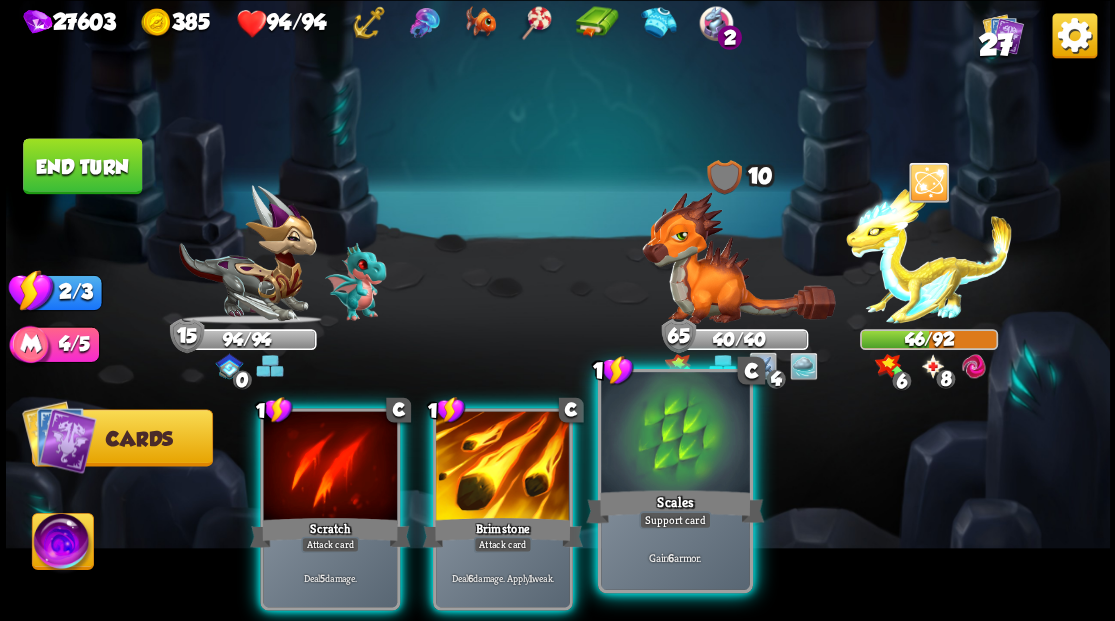 click at bounding box center [675, 434] 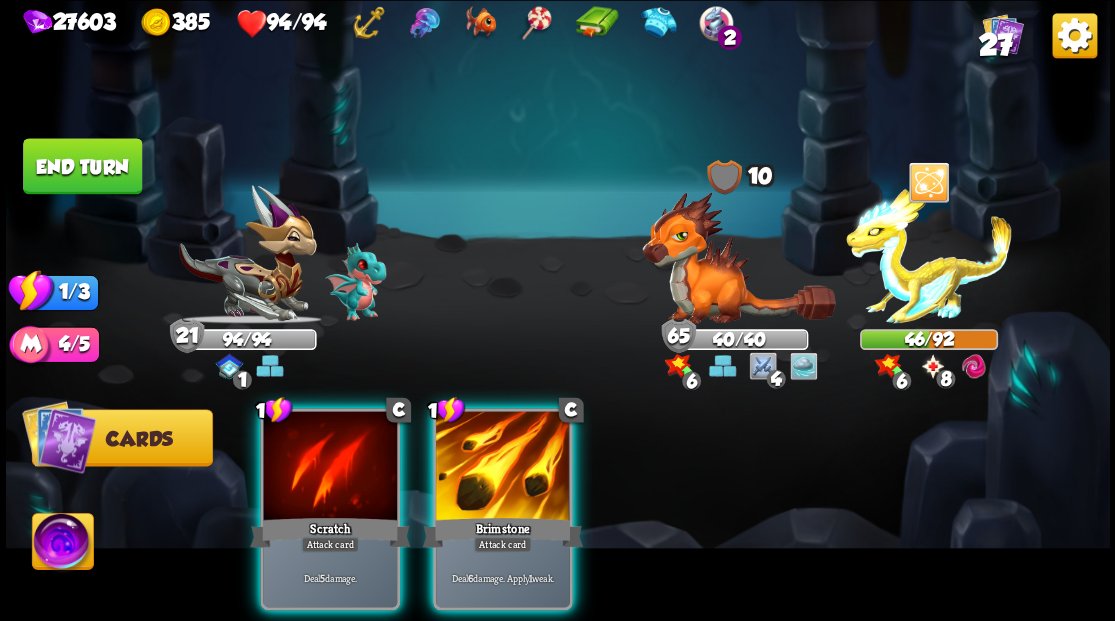 drag, startPoint x: 453, startPoint y: 462, endPoint x: 614, endPoint y: 414, distance: 168.00298 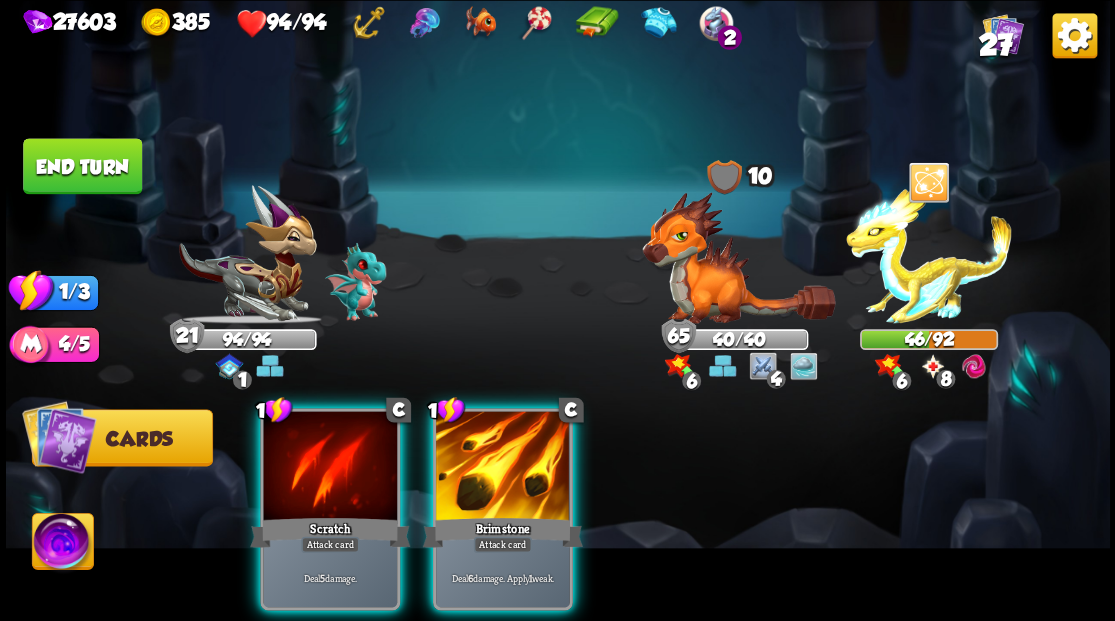 click at bounding box center [503, 467] 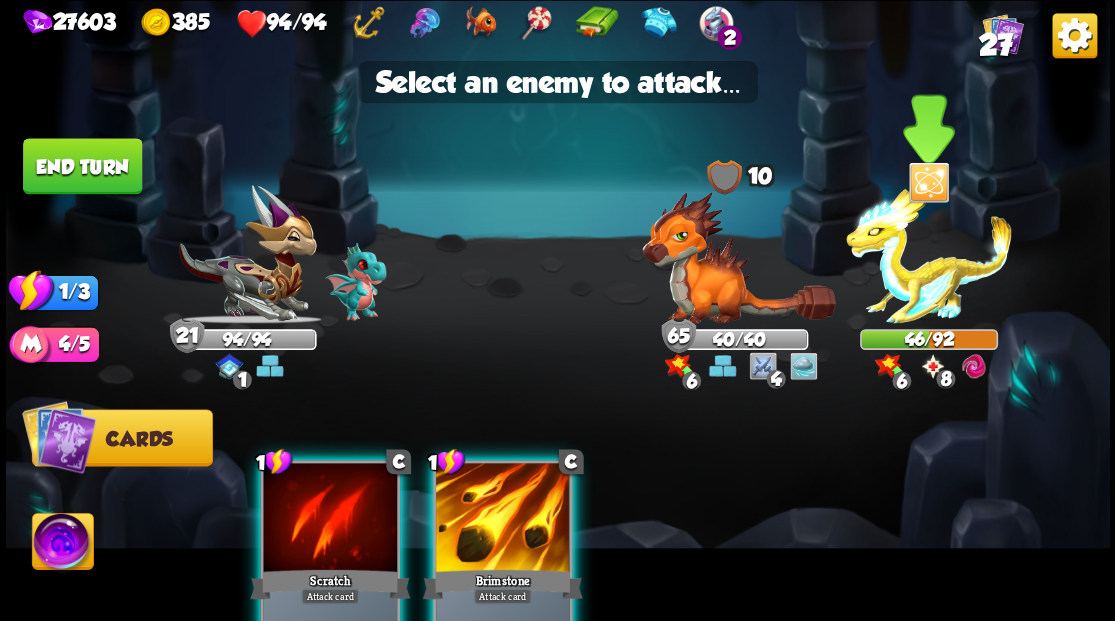 click at bounding box center [929, 254] 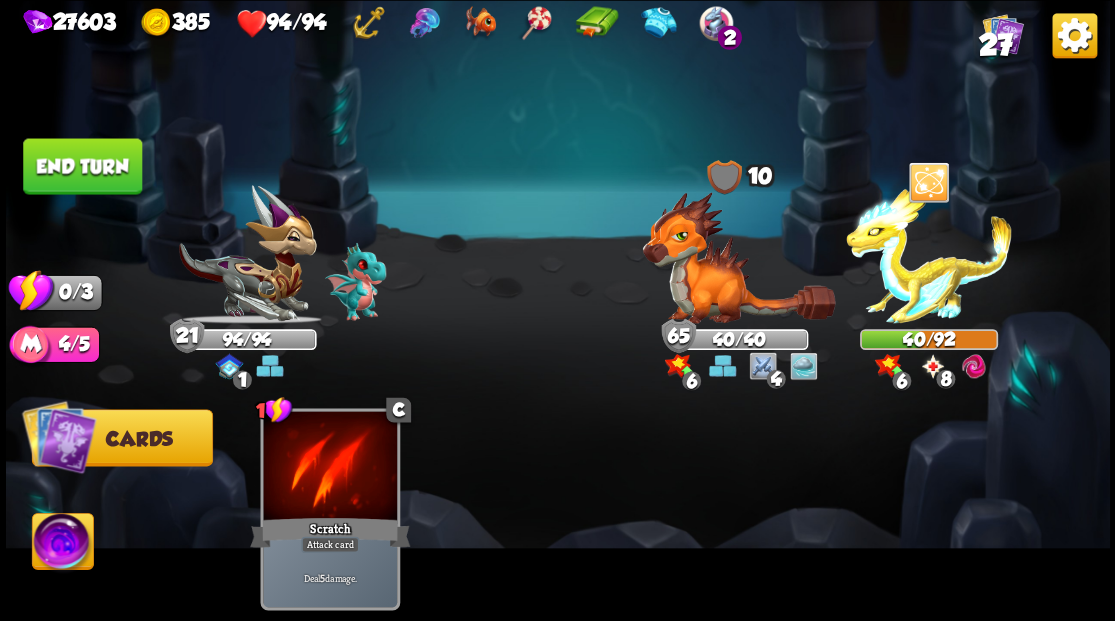 click on "End turn" at bounding box center (82, 166) 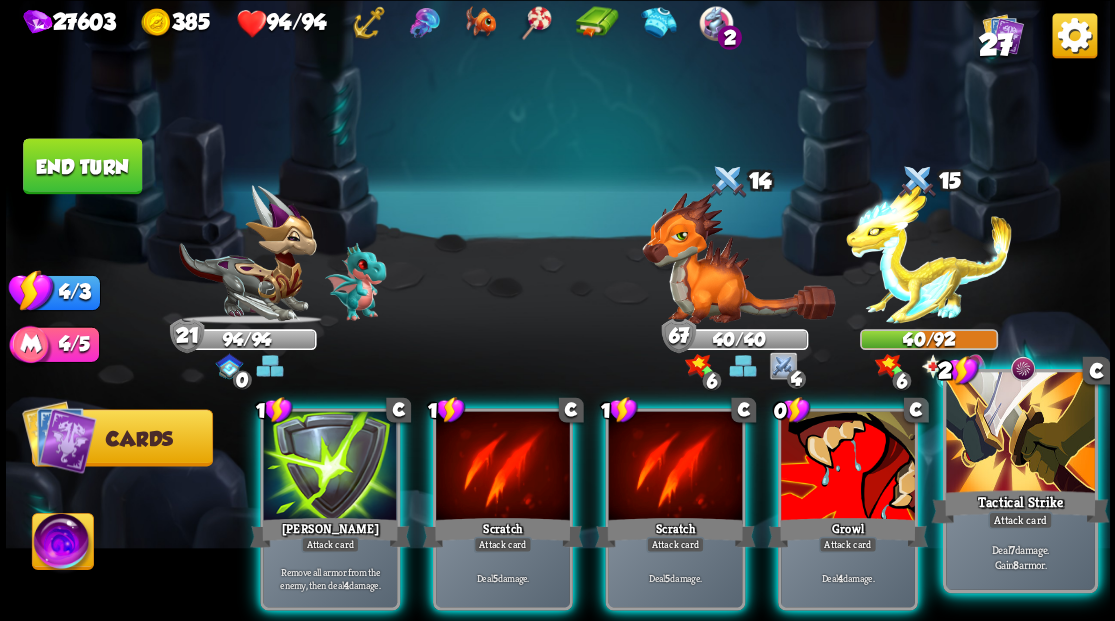 click at bounding box center (1020, 434) 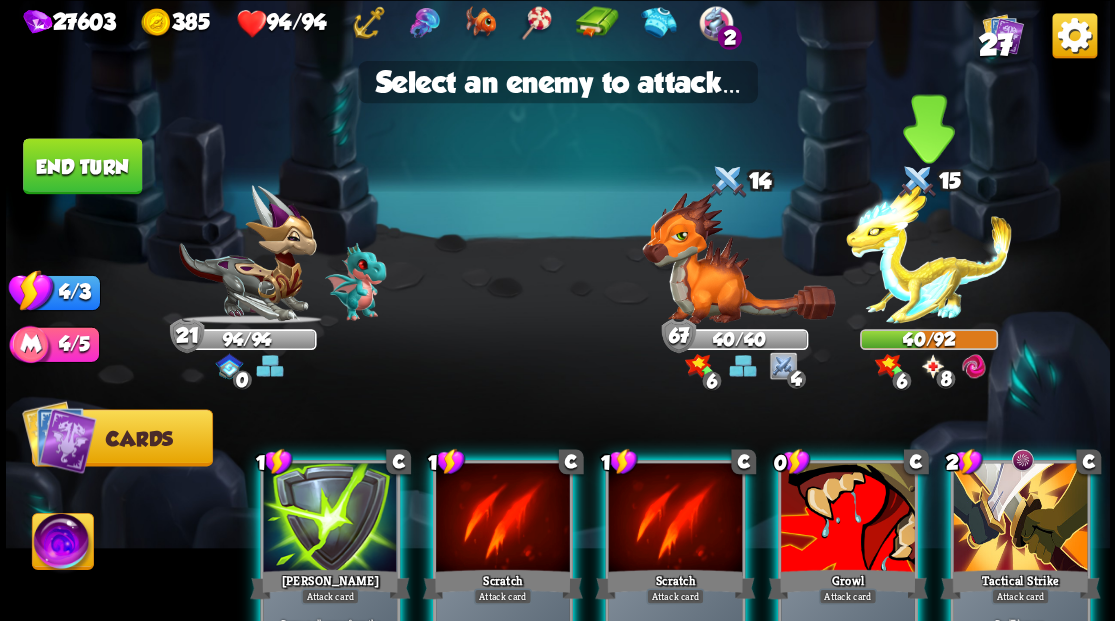 click at bounding box center (929, 254) 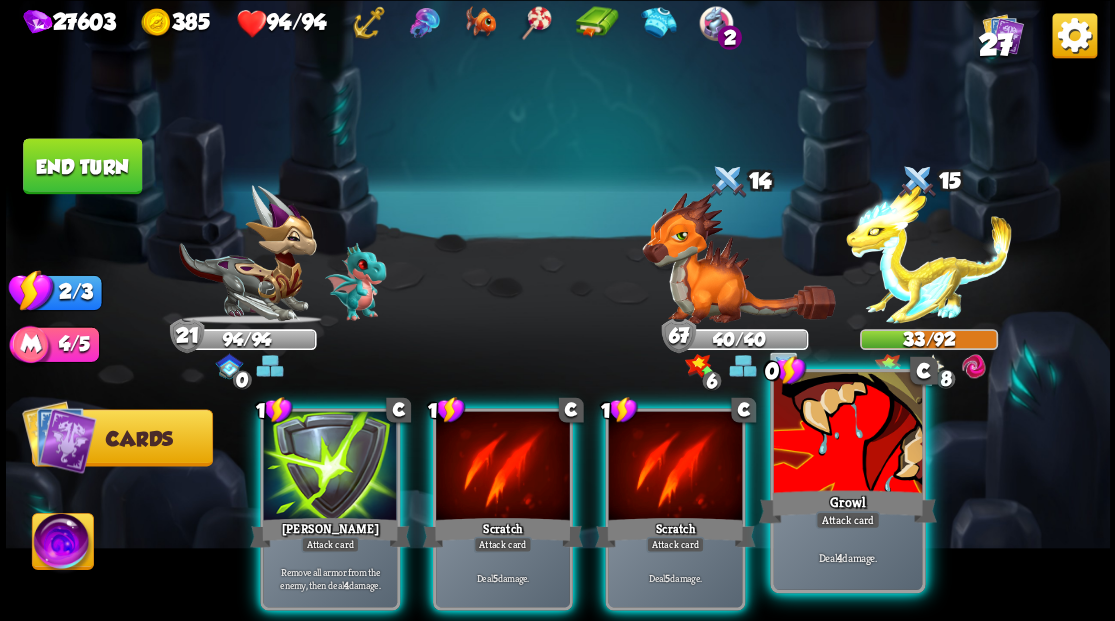 drag, startPoint x: 869, startPoint y: 472, endPoint x: 870, endPoint y: 425, distance: 47.010635 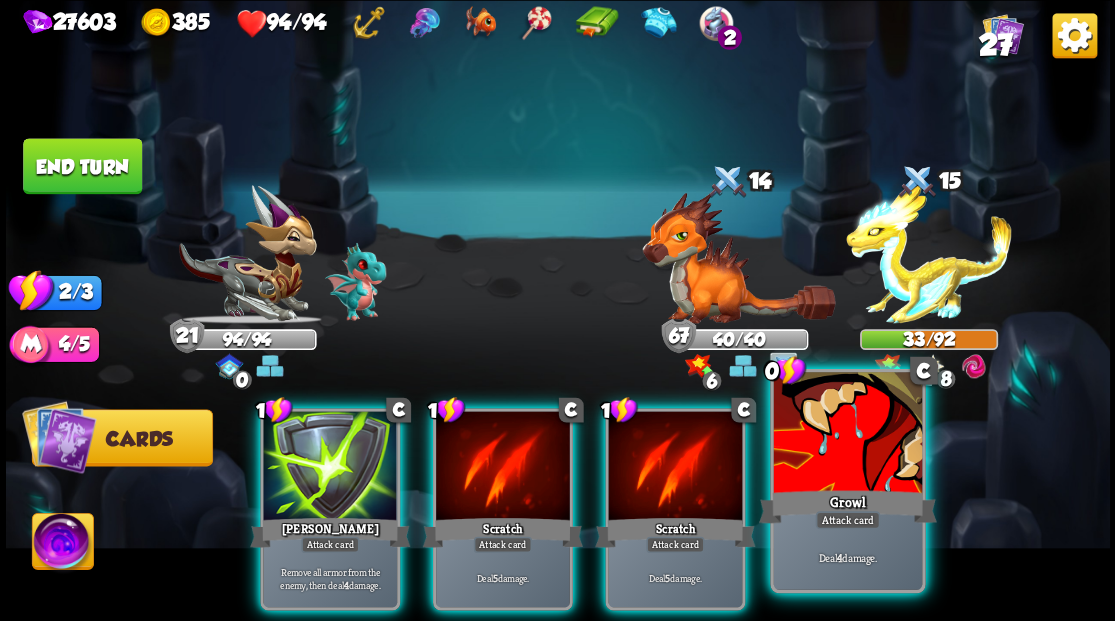 click at bounding box center [847, 434] 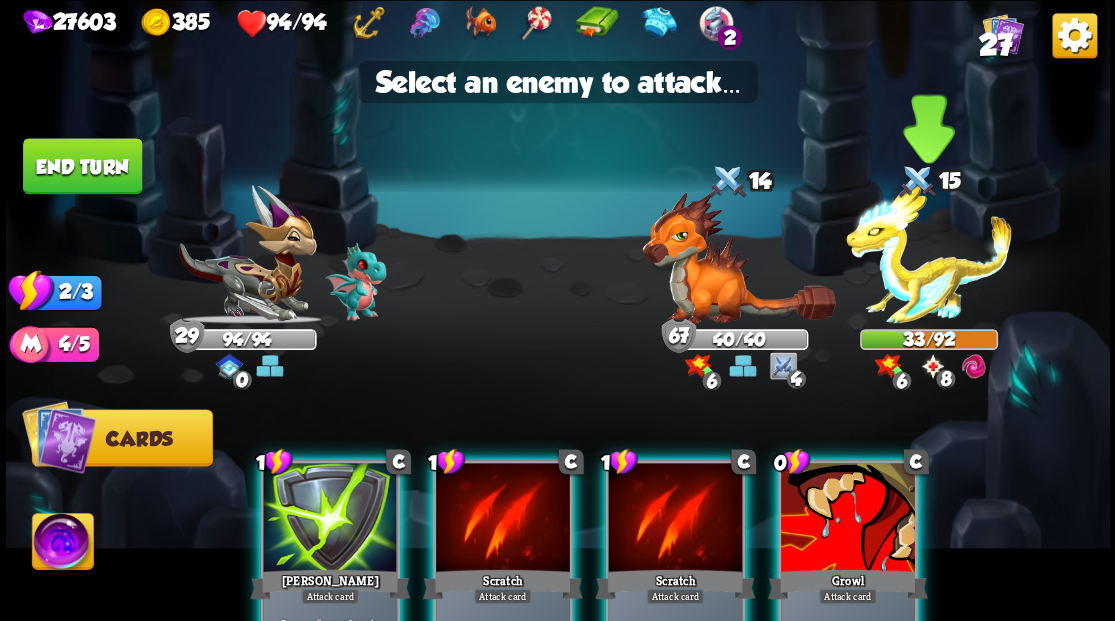 click at bounding box center [929, 254] 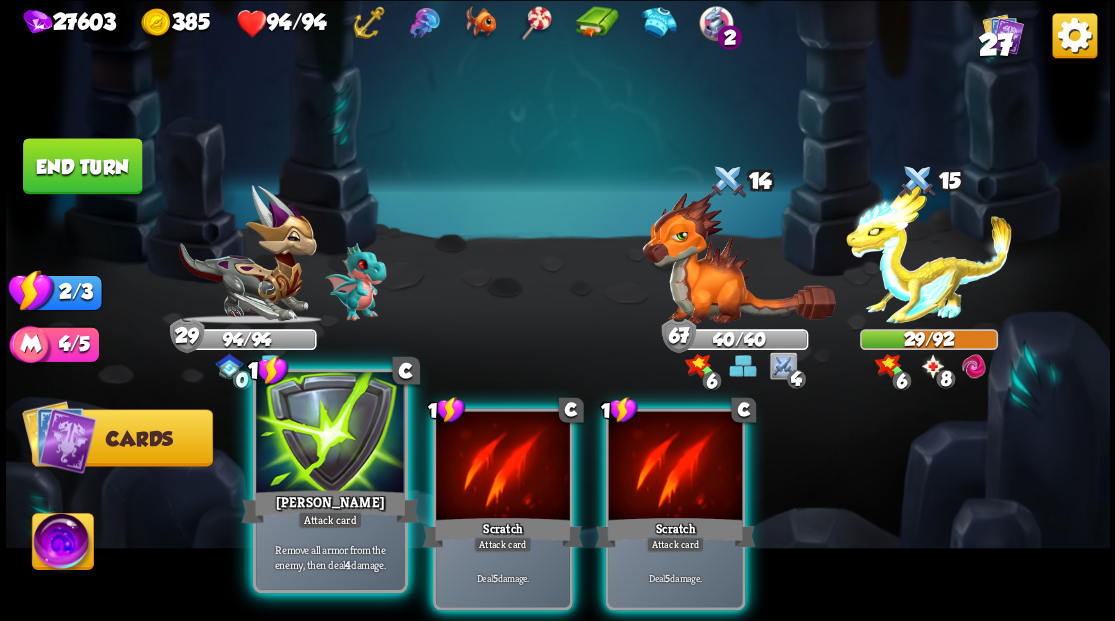 click at bounding box center (330, 434) 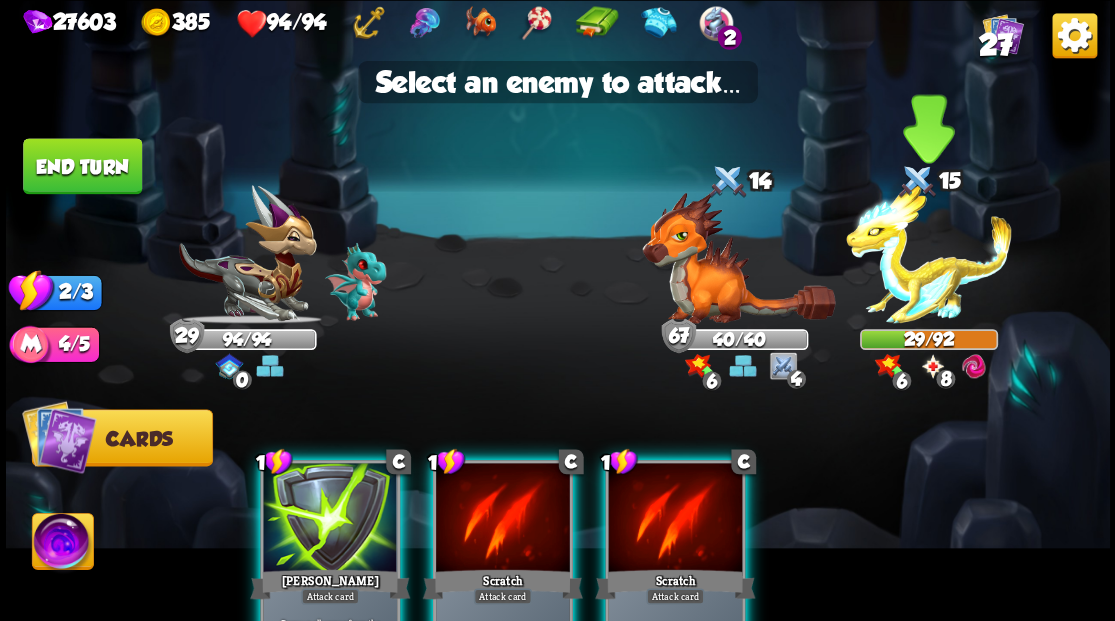 click at bounding box center [929, 254] 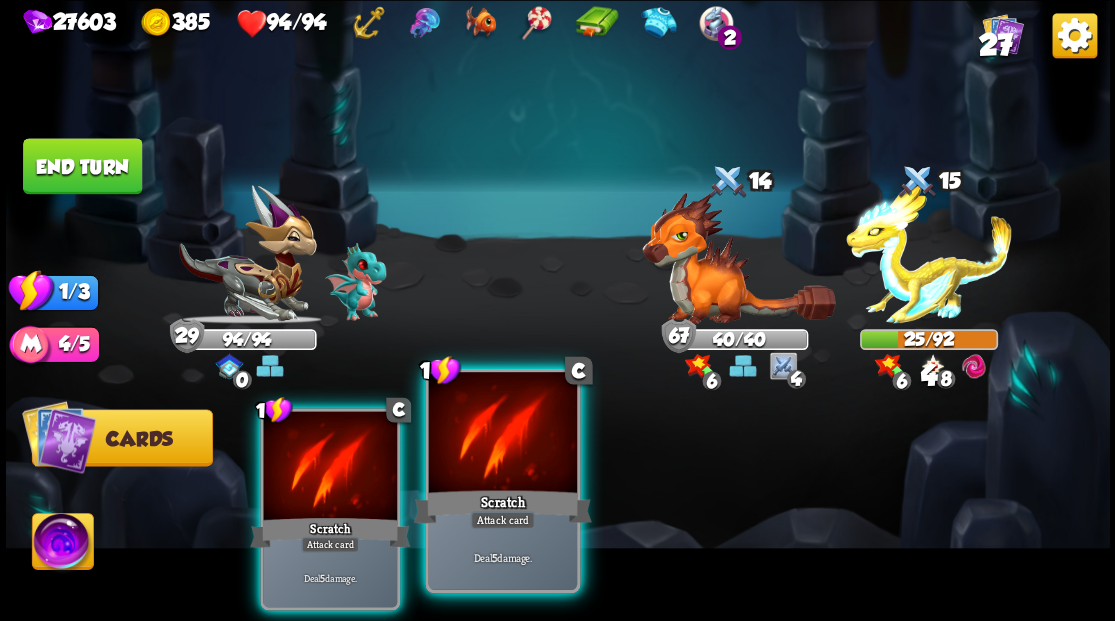 click at bounding box center (502, 434) 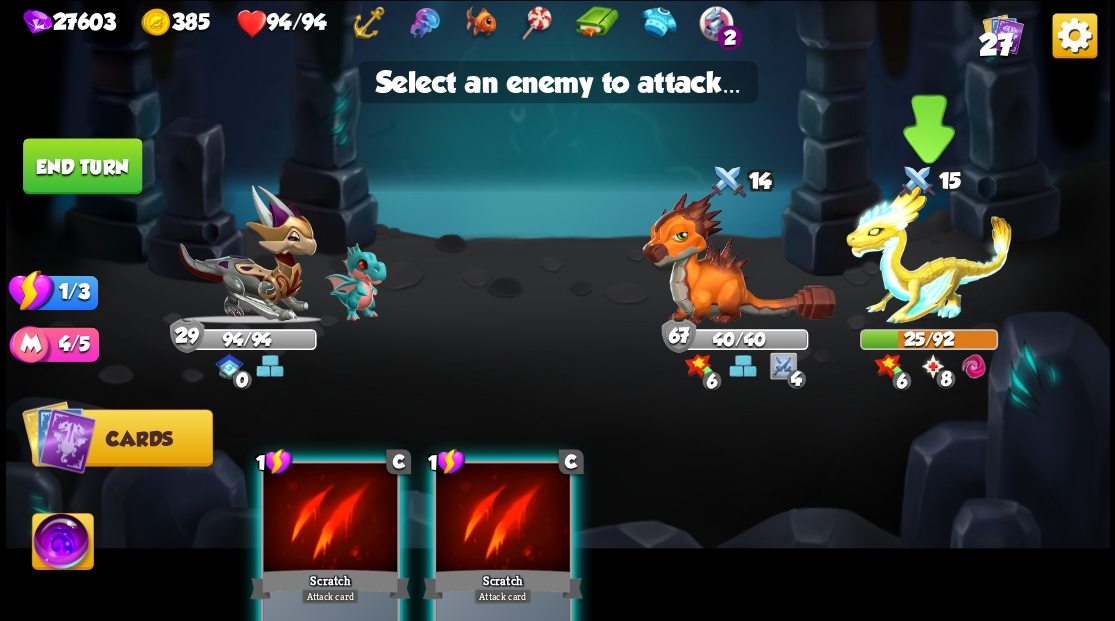 click at bounding box center (929, 254) 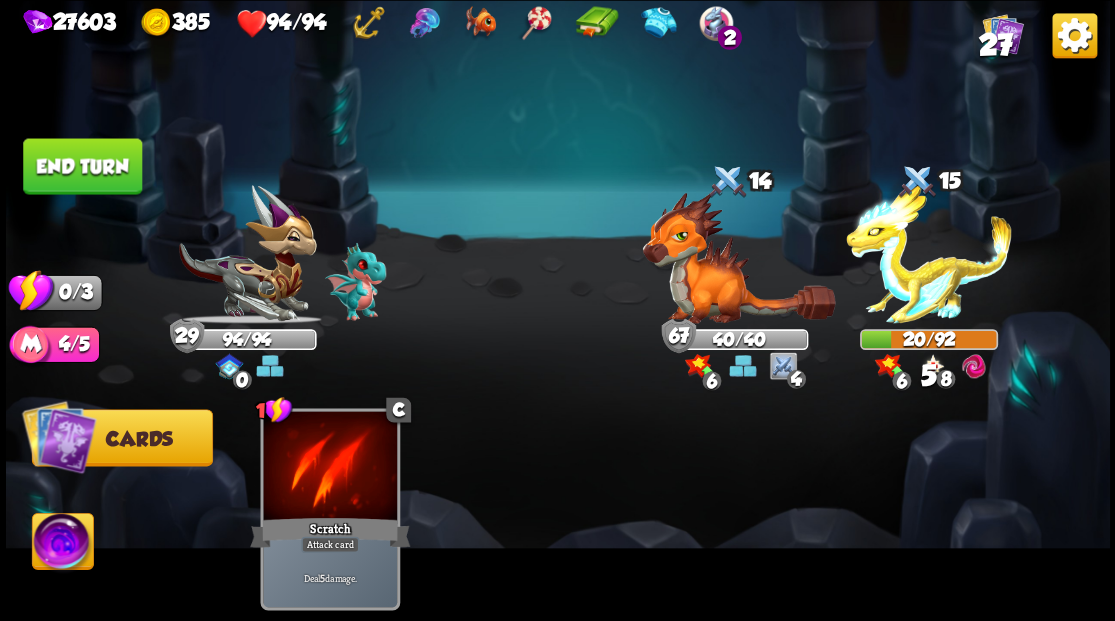click on "End turn" at bounding box center [82, 166] 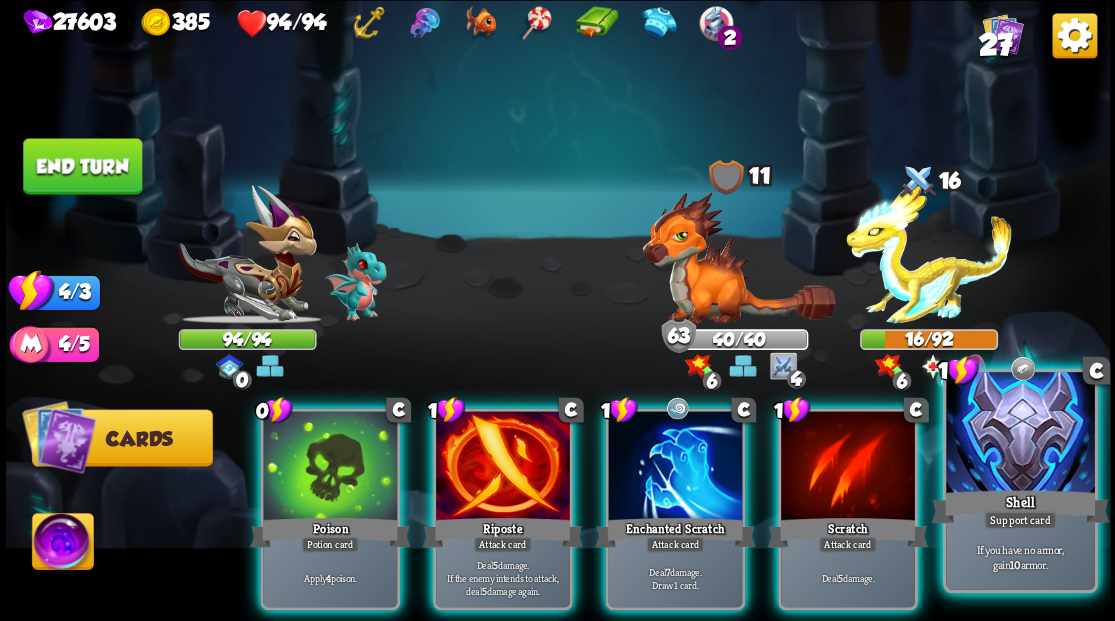 click at bounding box center (1020, 434) 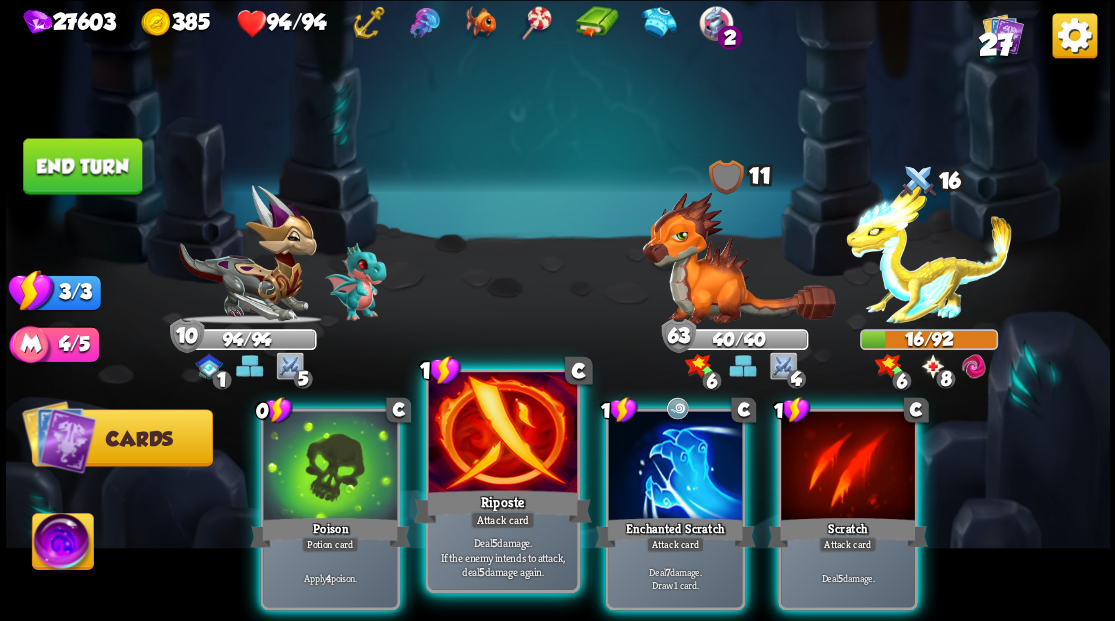 click at bounding box center (502, 434) 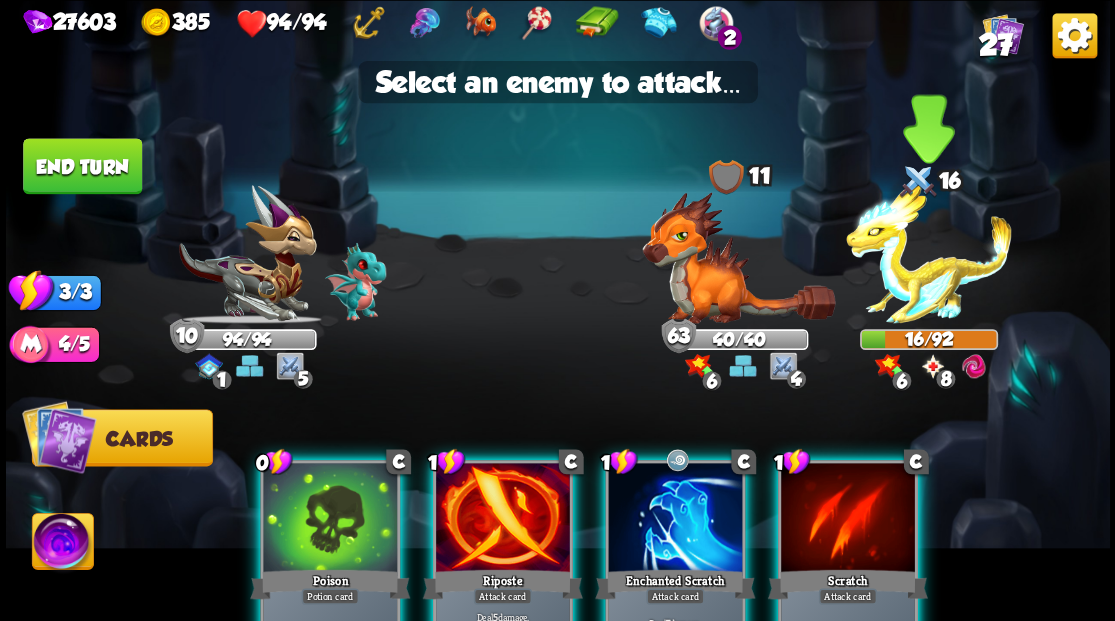 click at bounding box center (929, 254) 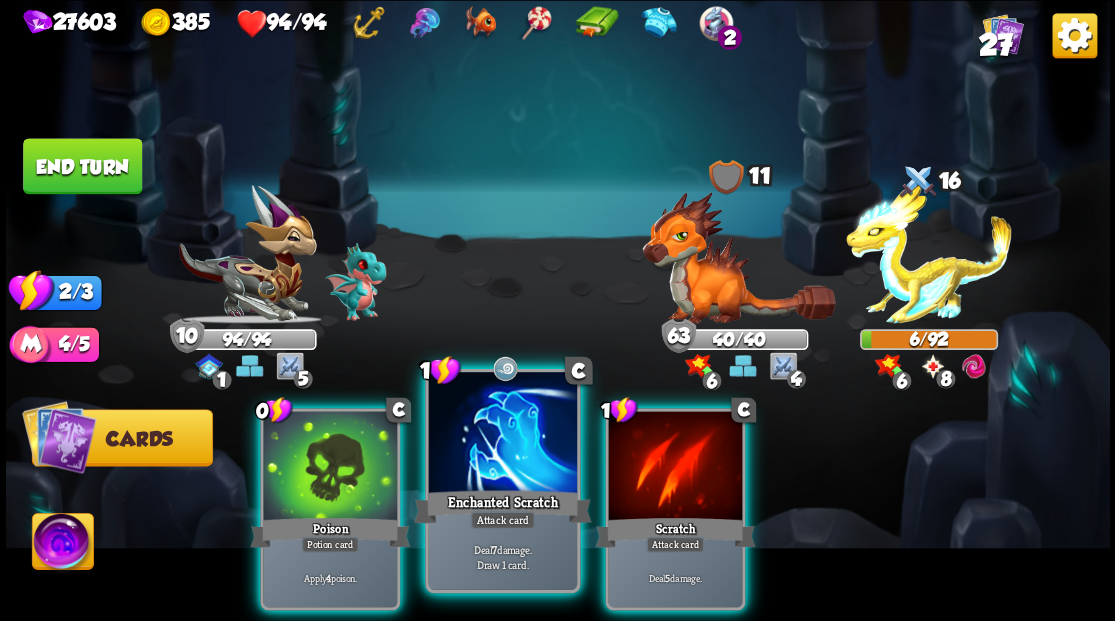 click at bounding box center (502, 434) 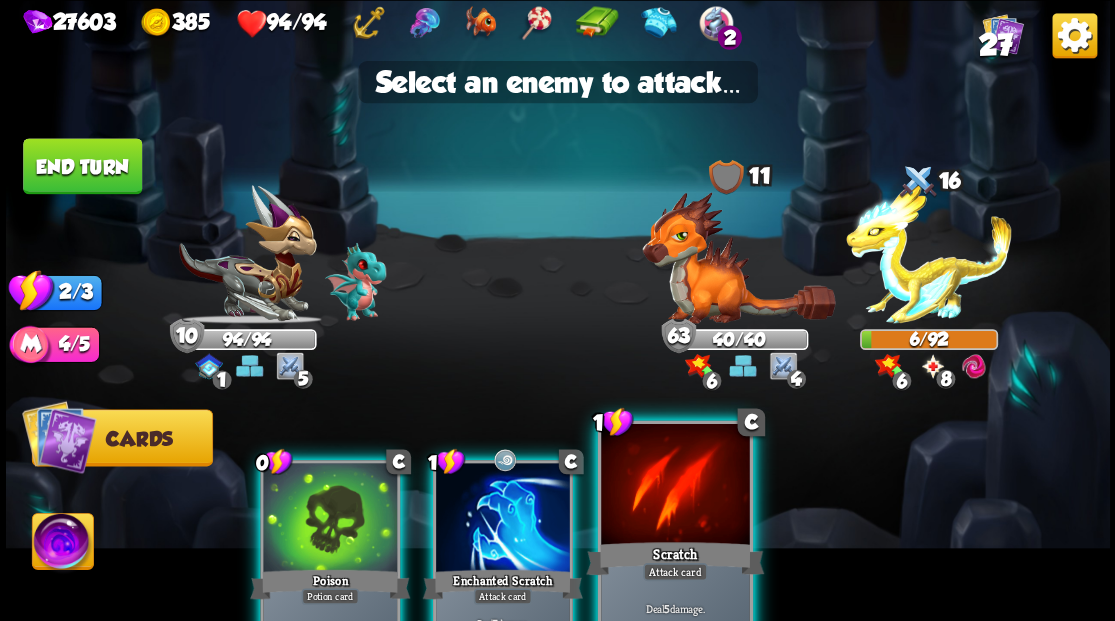 click at bounding box center [675, 485] 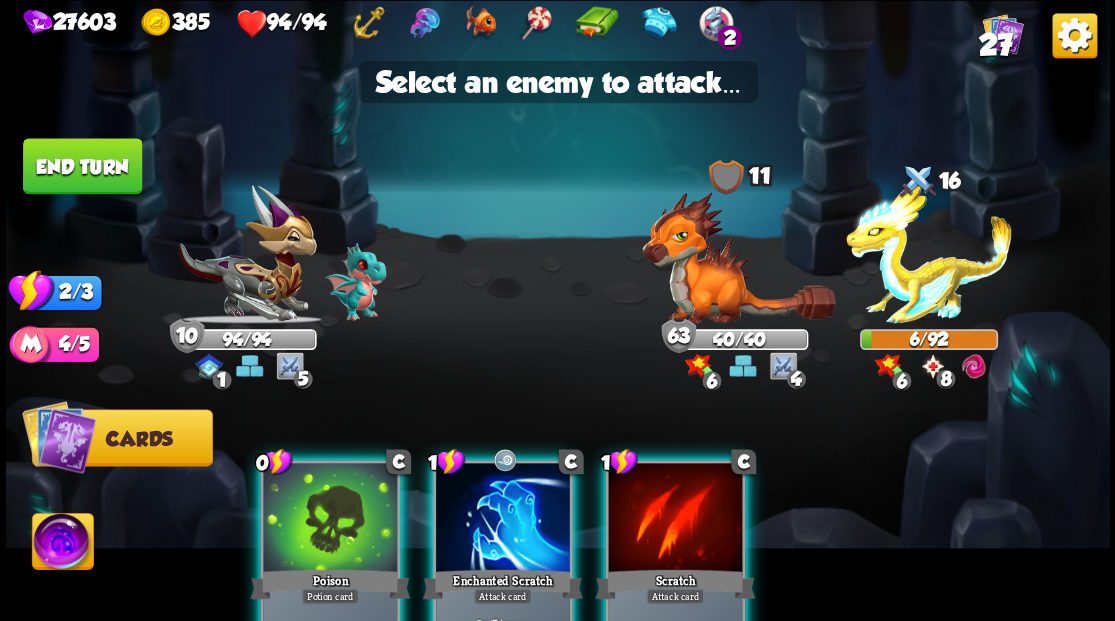 click at bounding box center (675, 519) 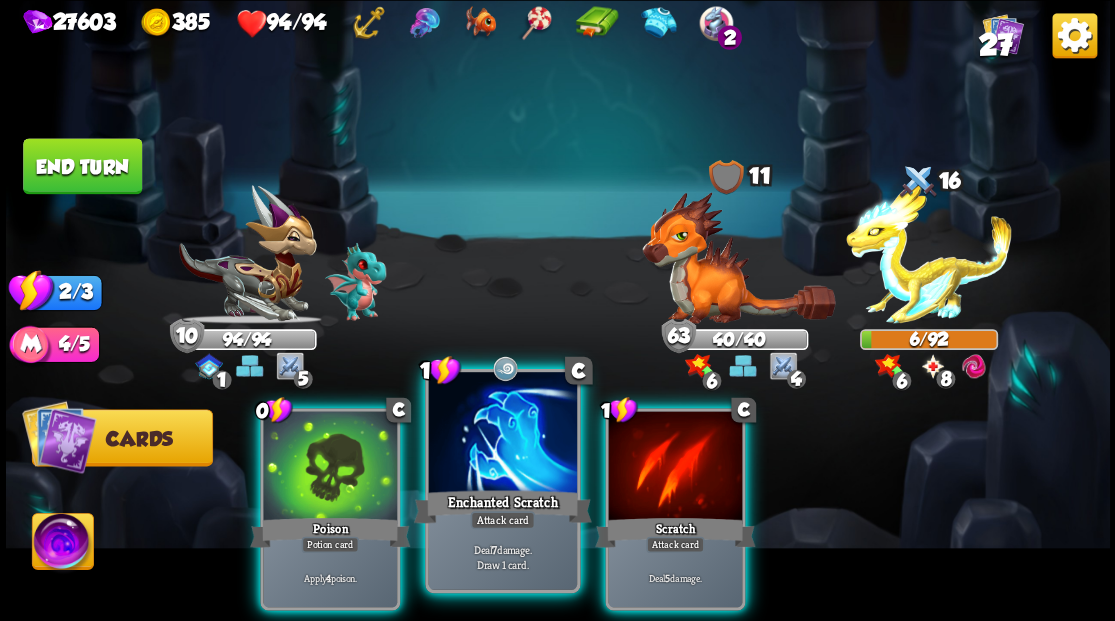 click at bounding box center [502, 434] 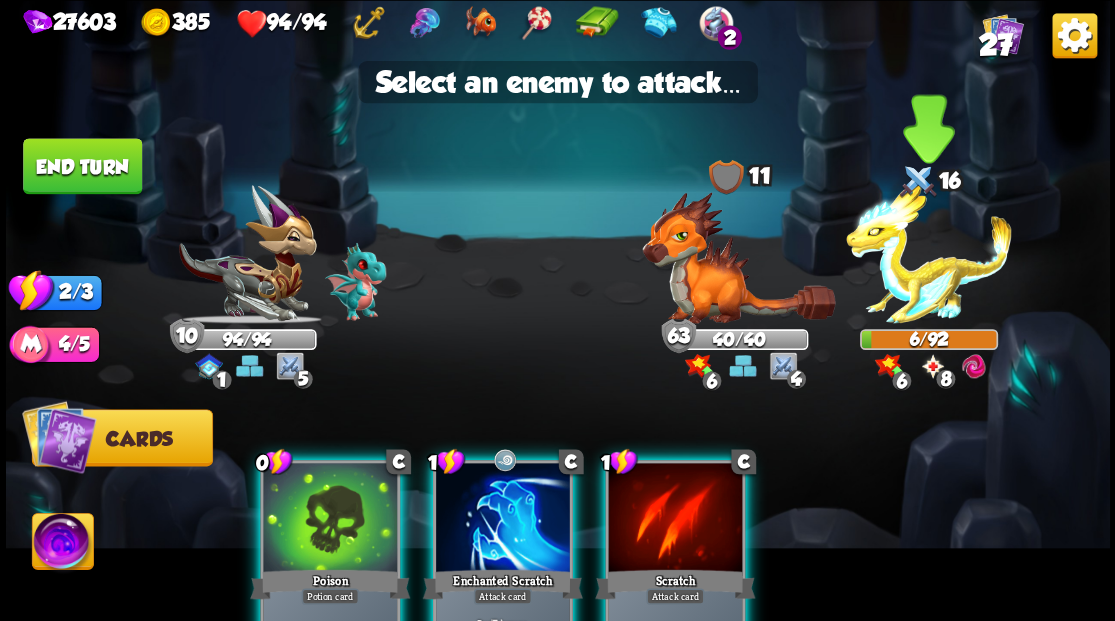 click at bounding box center (929, 254) 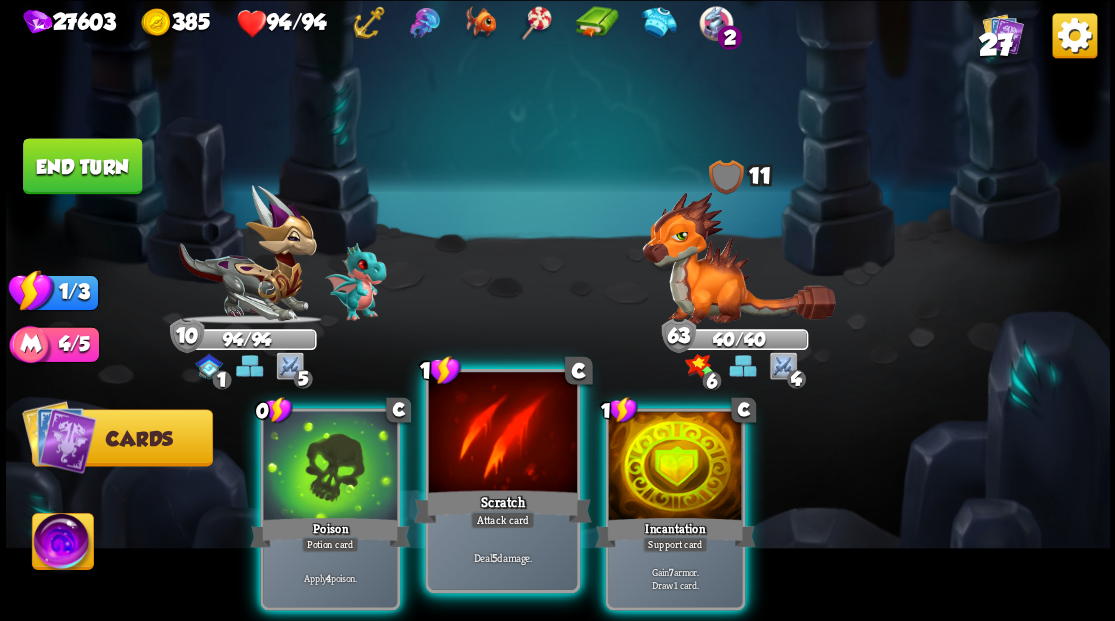 click at bounding box center [502, 434] 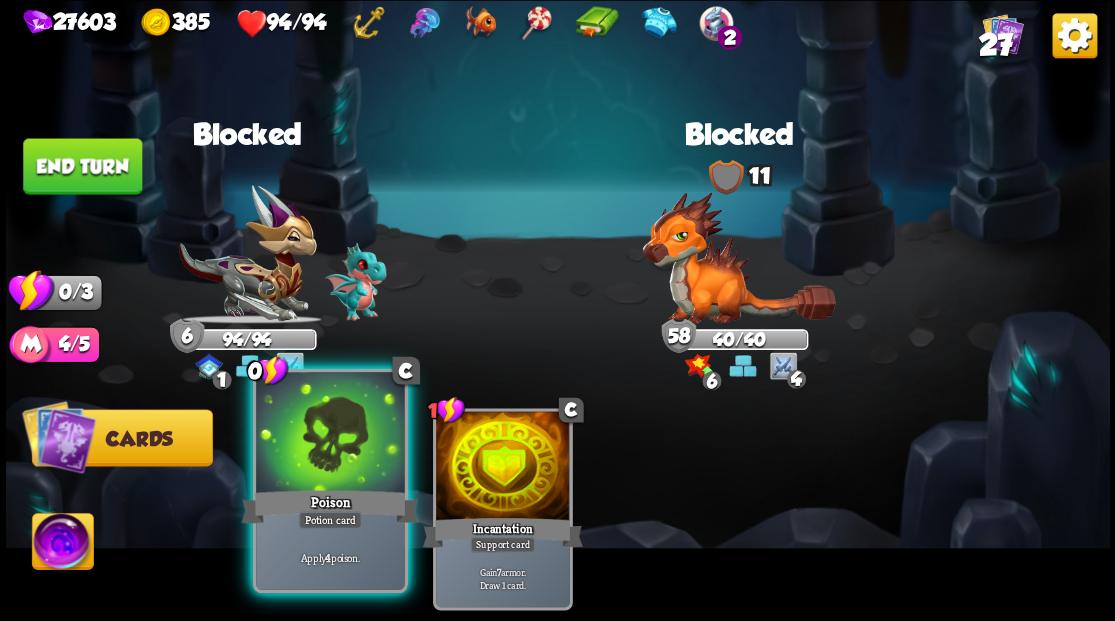 click at bounding box center [330, 434] 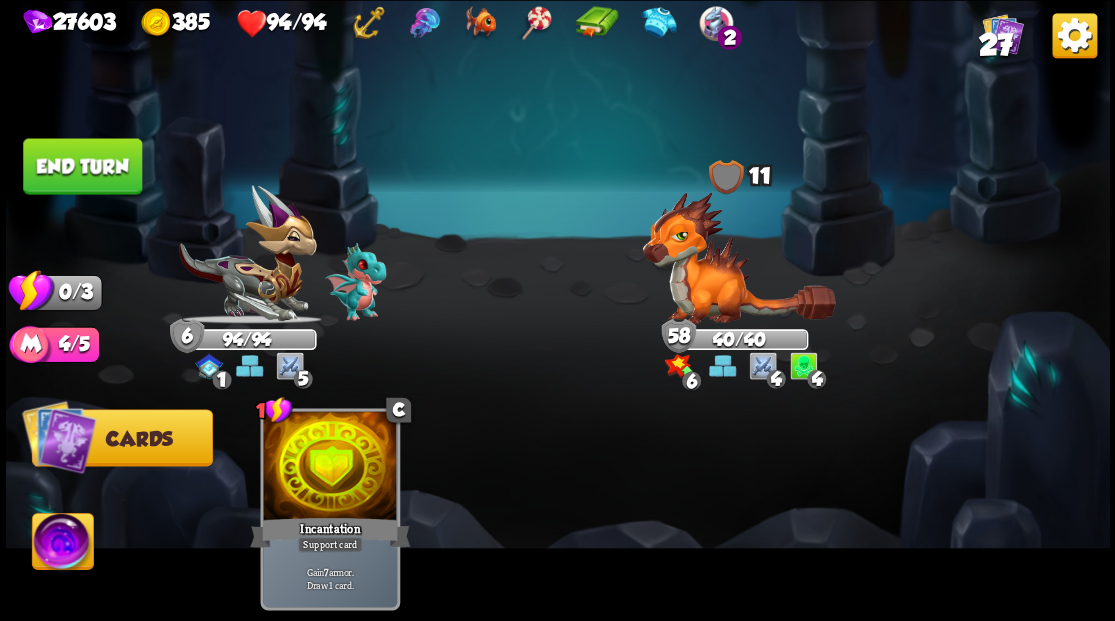 click on "End turn" at bounding box center (82, 166) 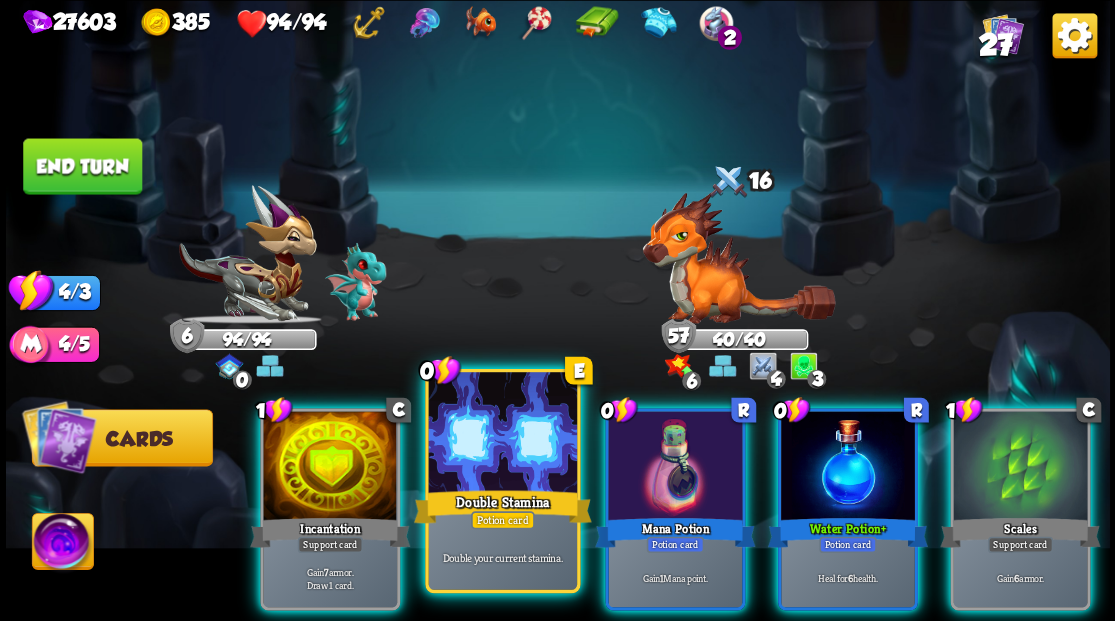click at bounding box center [502, 434] 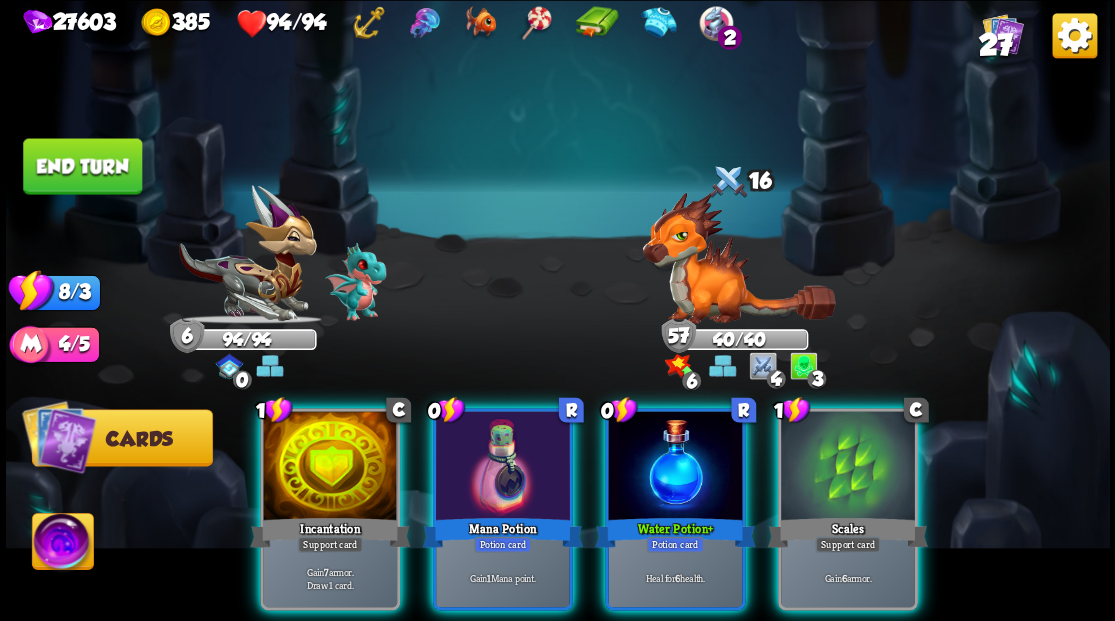 click at bounding box center (503, 467) 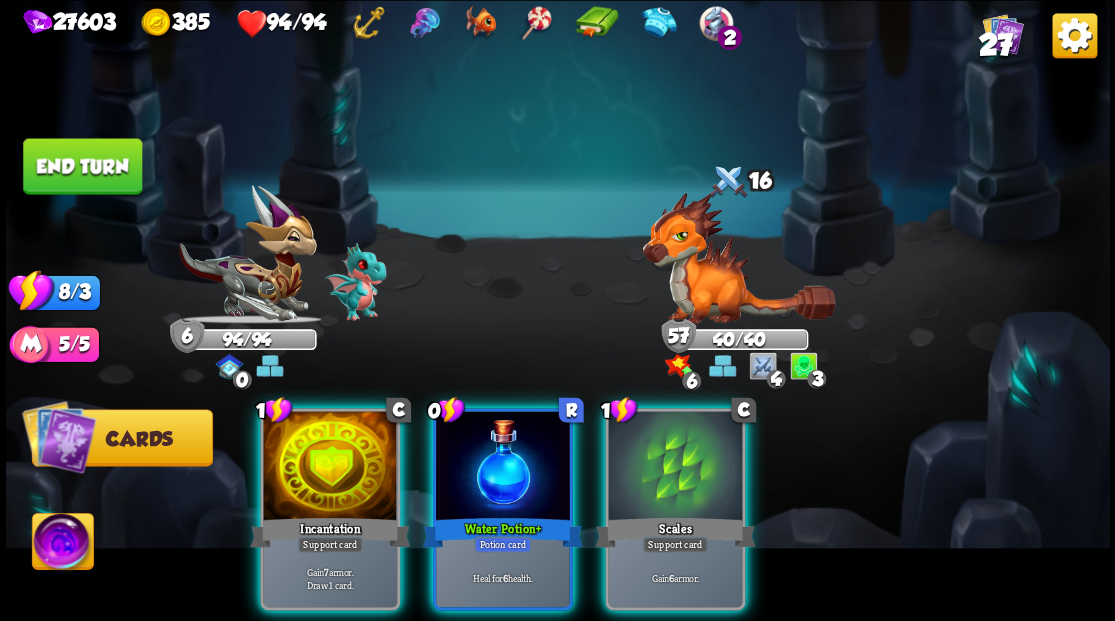 click at bounding box center [503, 467] 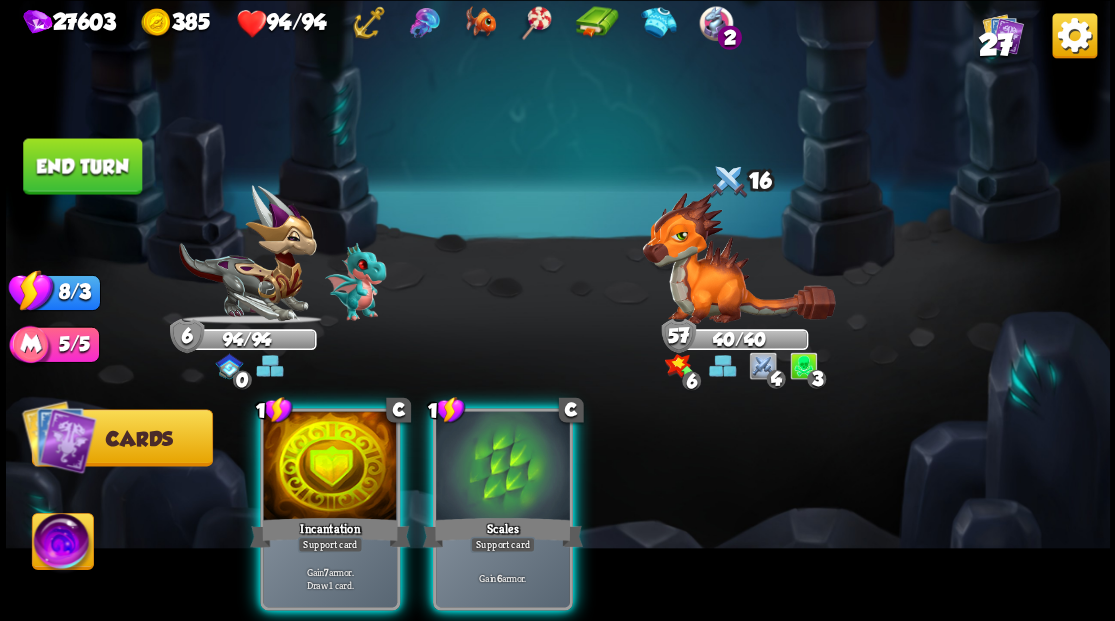 click at bounding box center (503, 467) 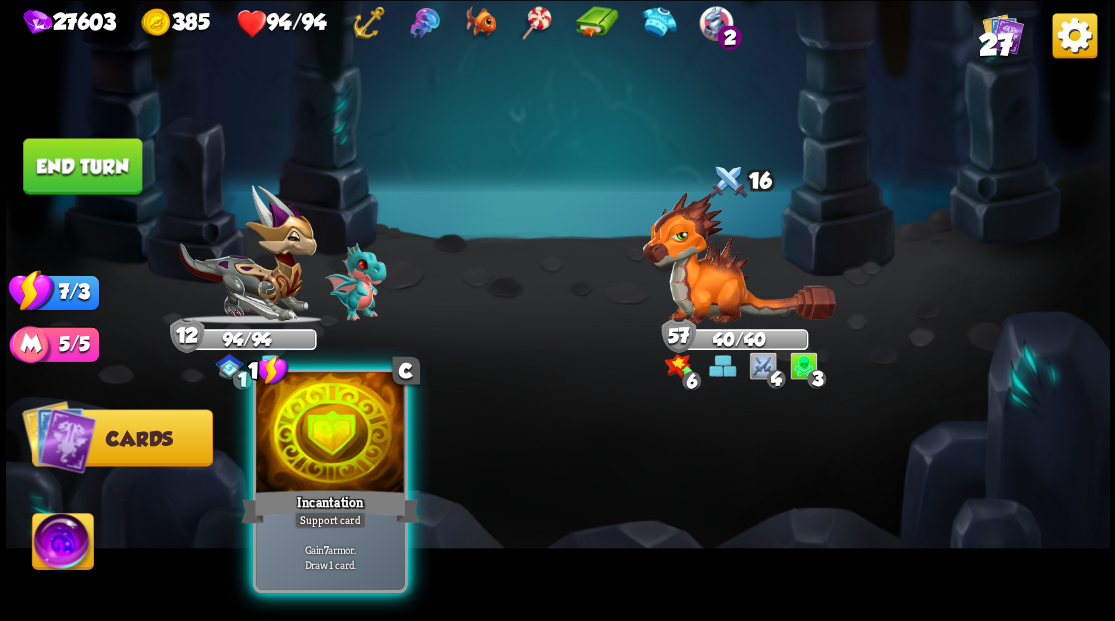 click at bounding box center [330, 434] 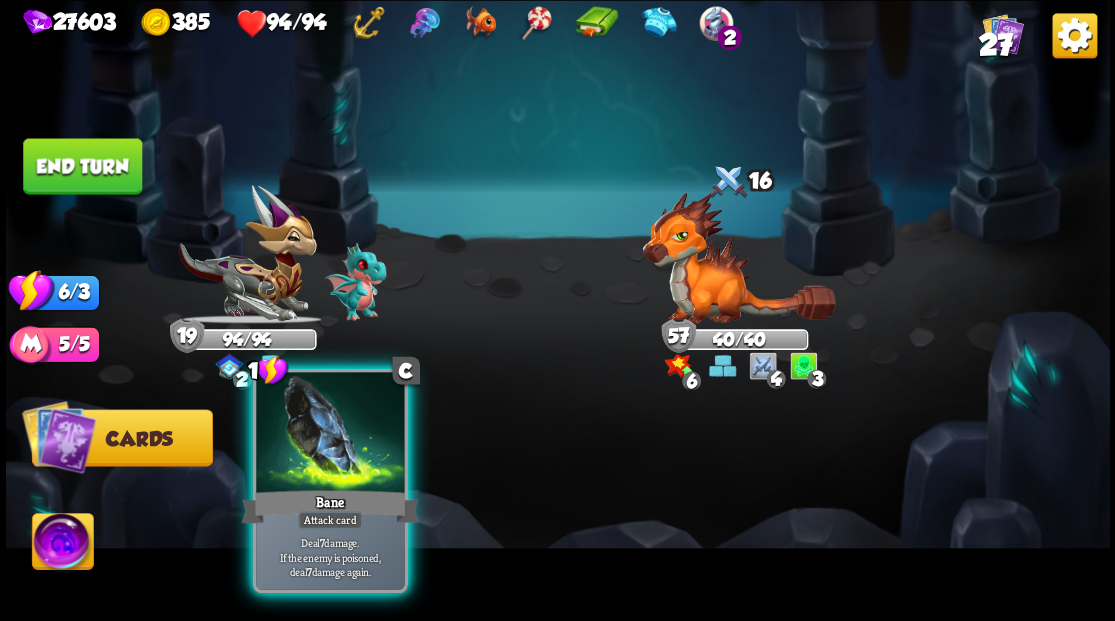 click at bounding box center [330, 434] 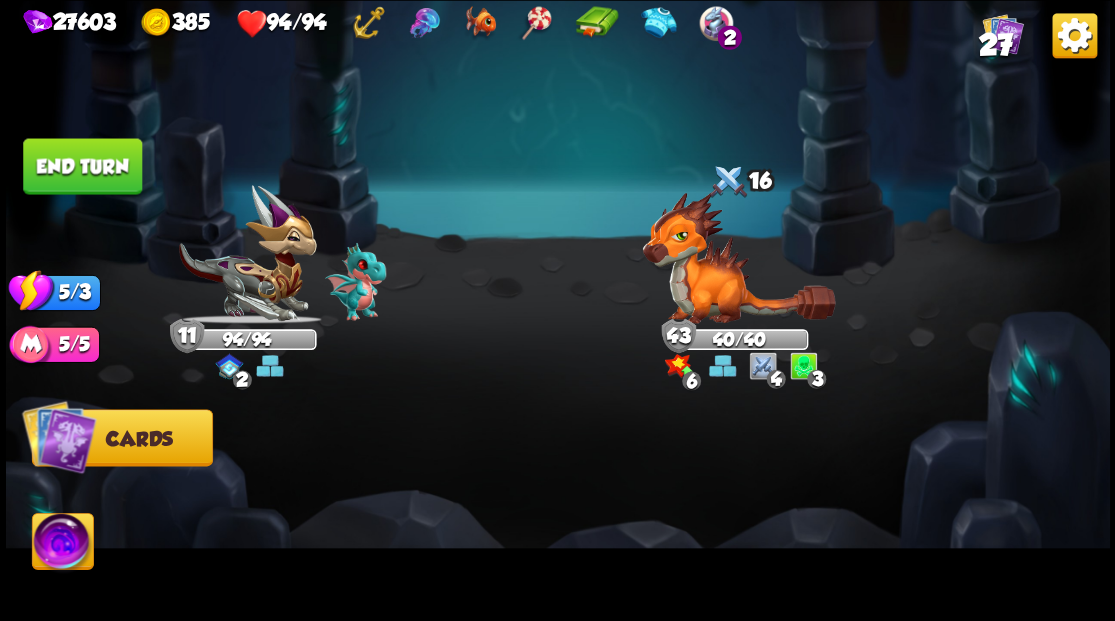 click on "End turn" at bounding box center [82, 166] 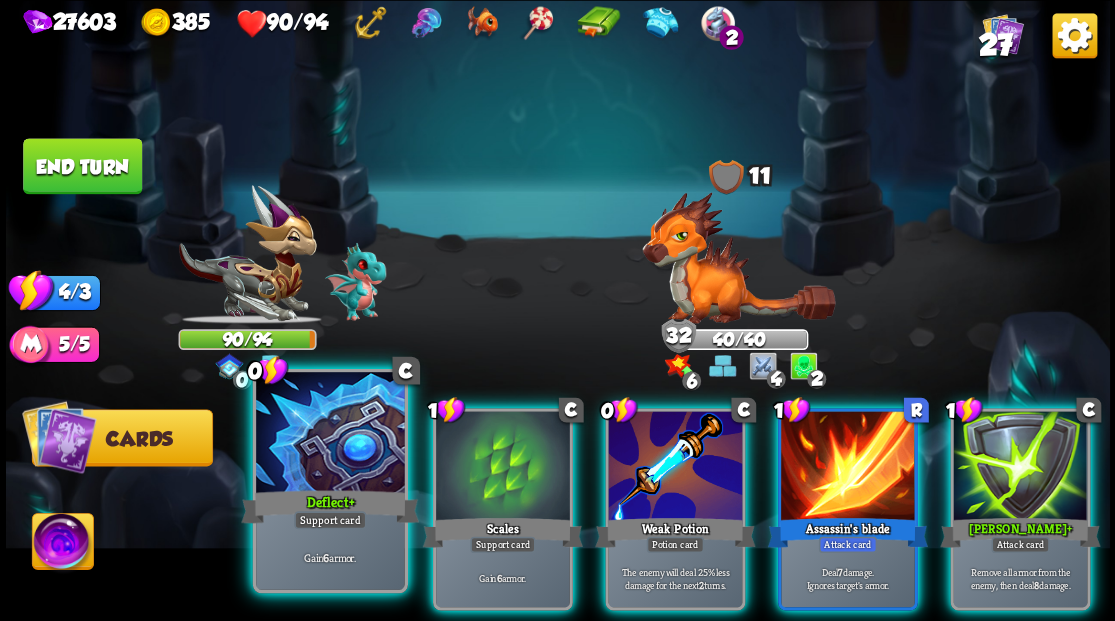 click at bounding box center [330, 434] 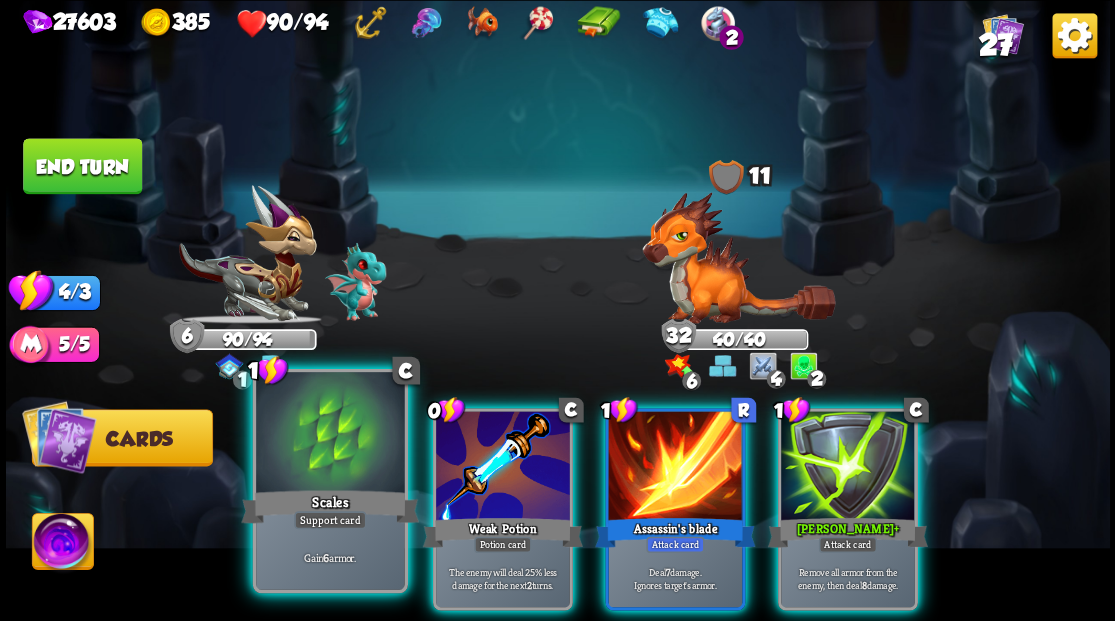 click at bounding box center (330, 434) 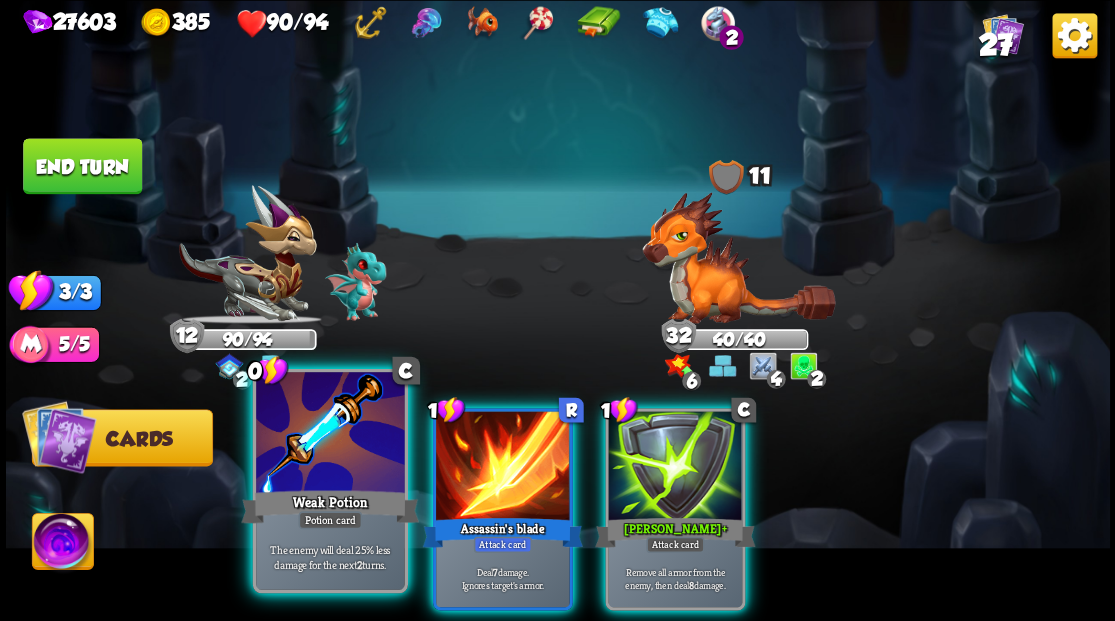 click at bounding box center [330, 434] 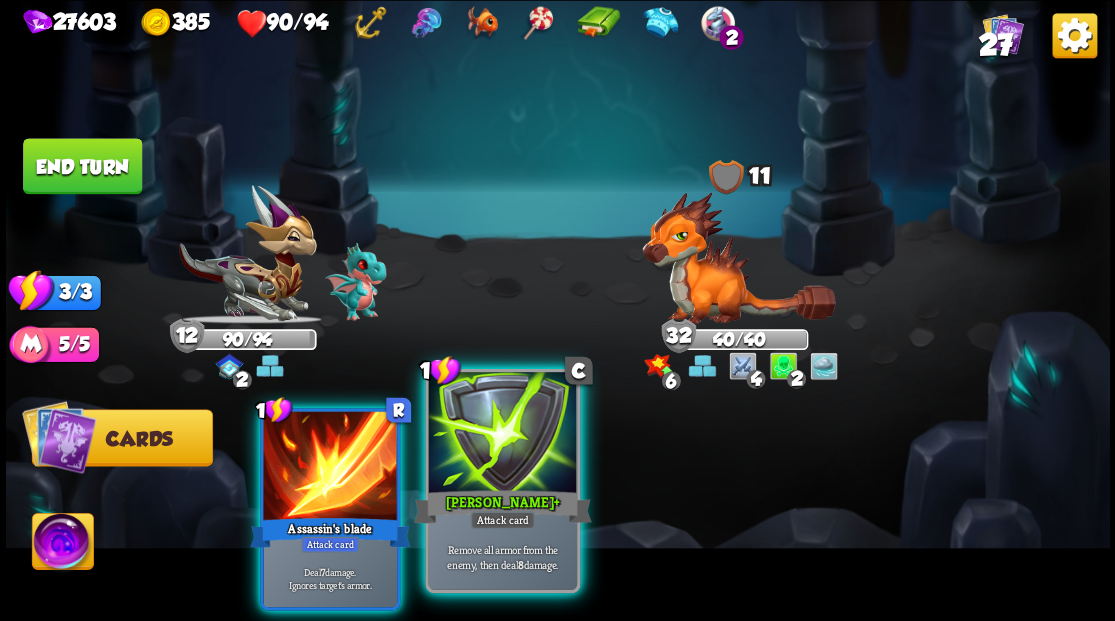 click at bounding box center (502, 434) 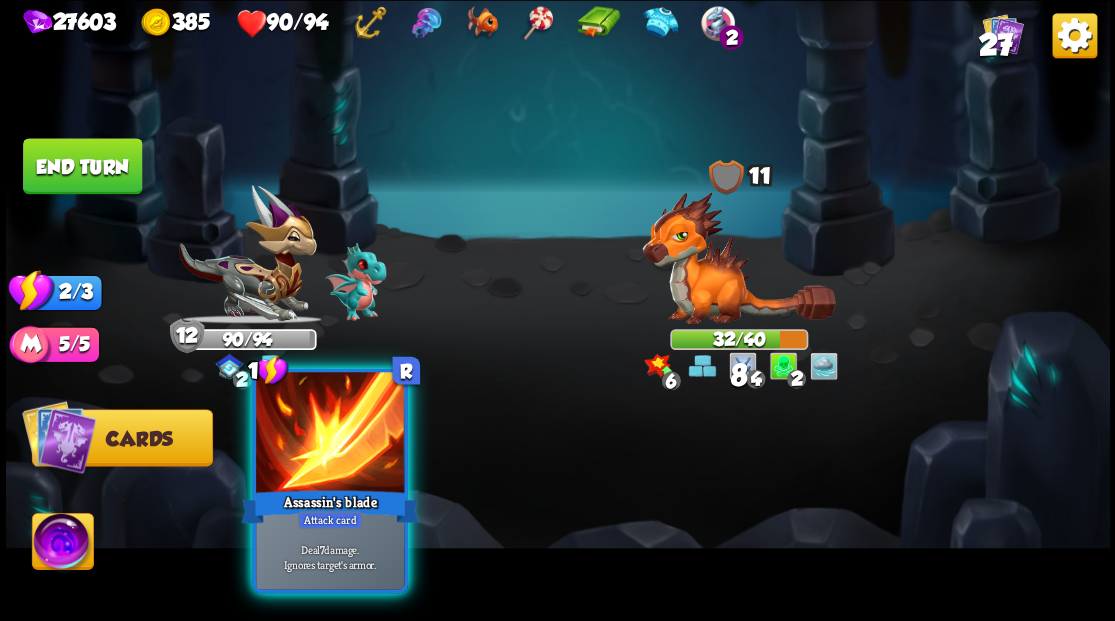 click on "Assassin's blade" at bounding box center (330, 506) 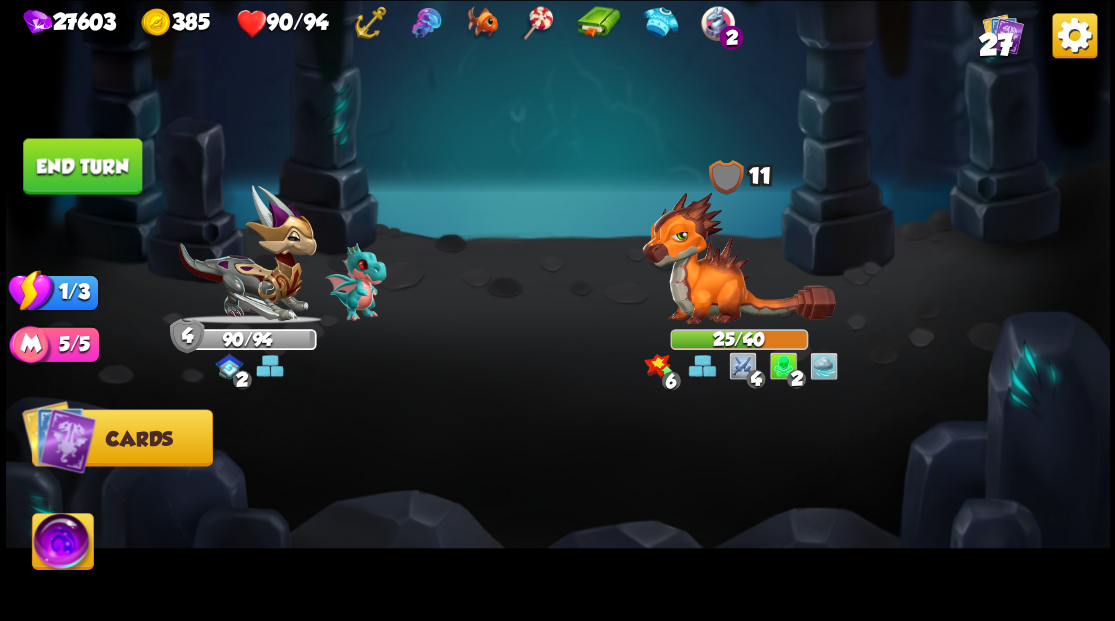 click on "End turn" at bounding box center [82, 166] 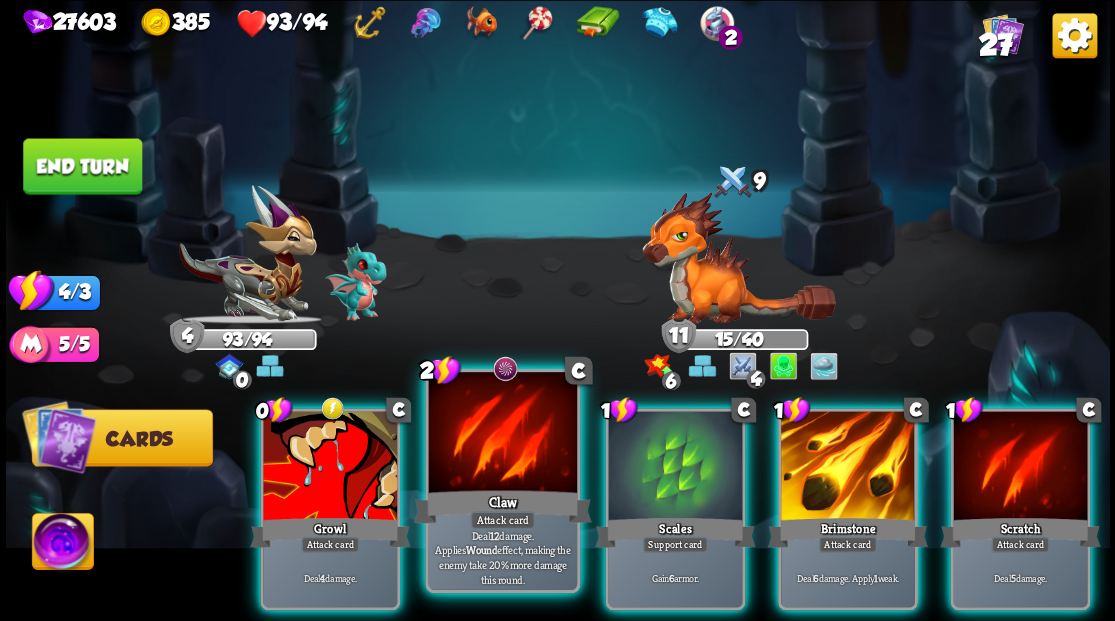 click at bounding box center [502, 434] 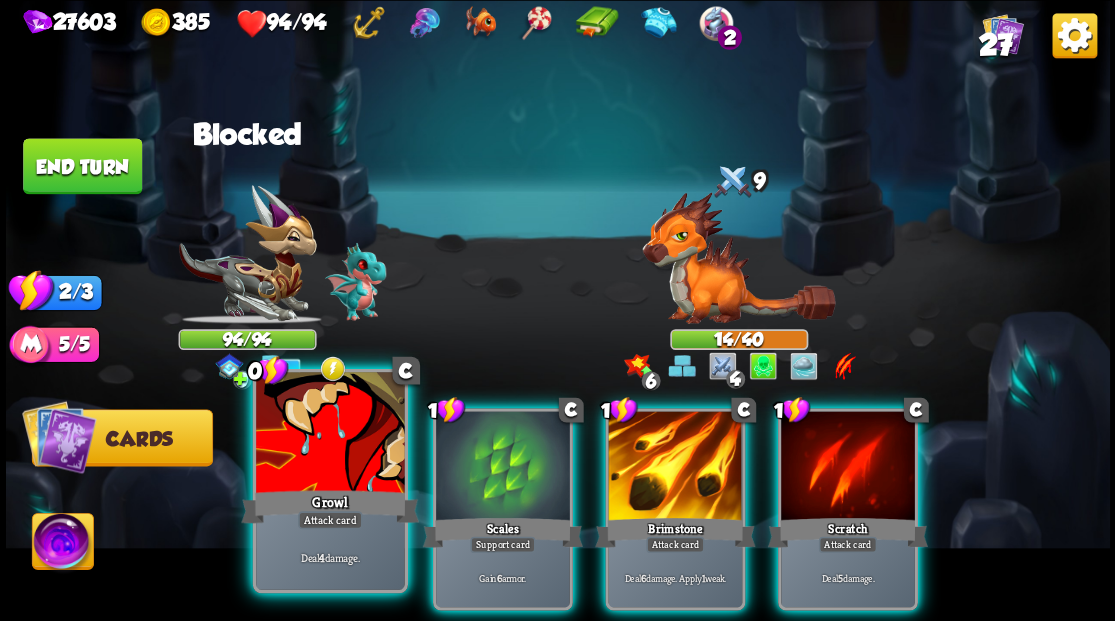 click at bounding box center [330, 434] 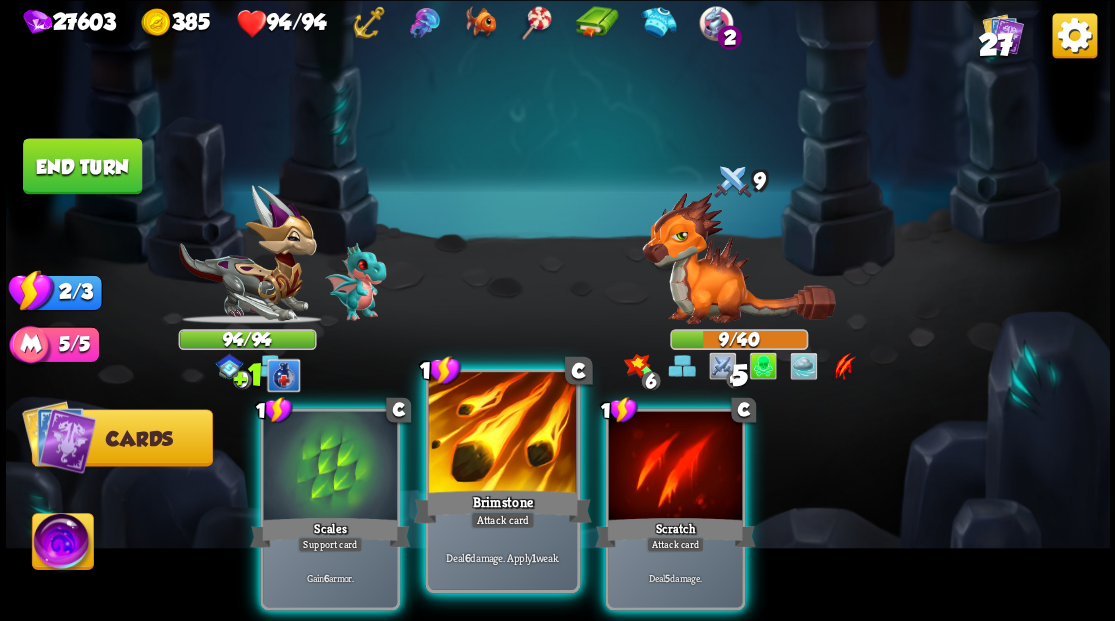 click at bounding box center [502, 434] 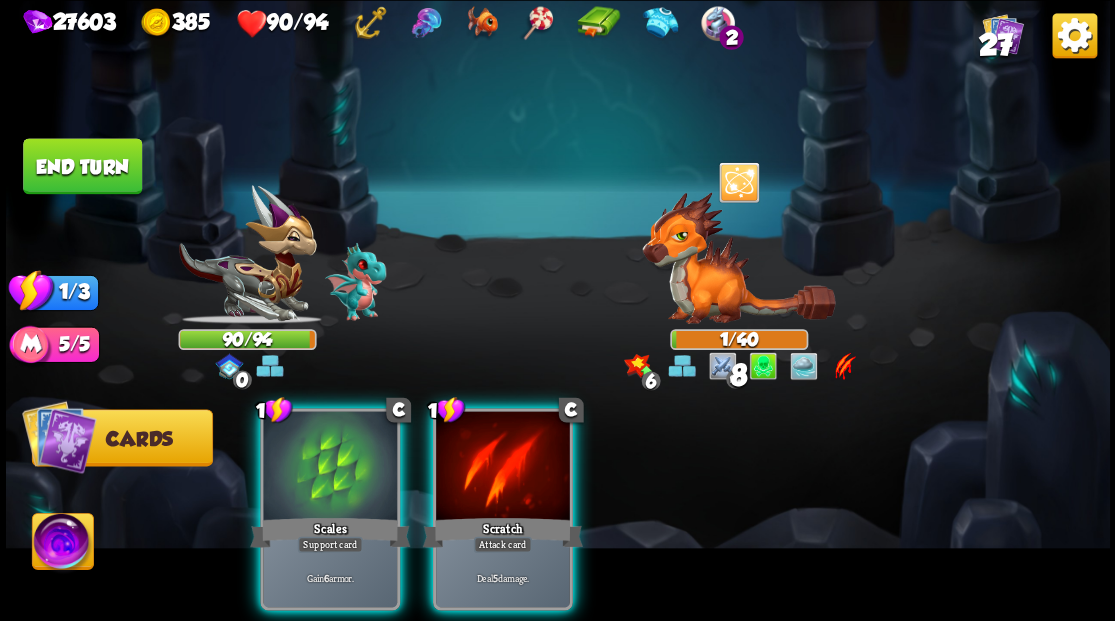 click at bounding box center (503, 467) 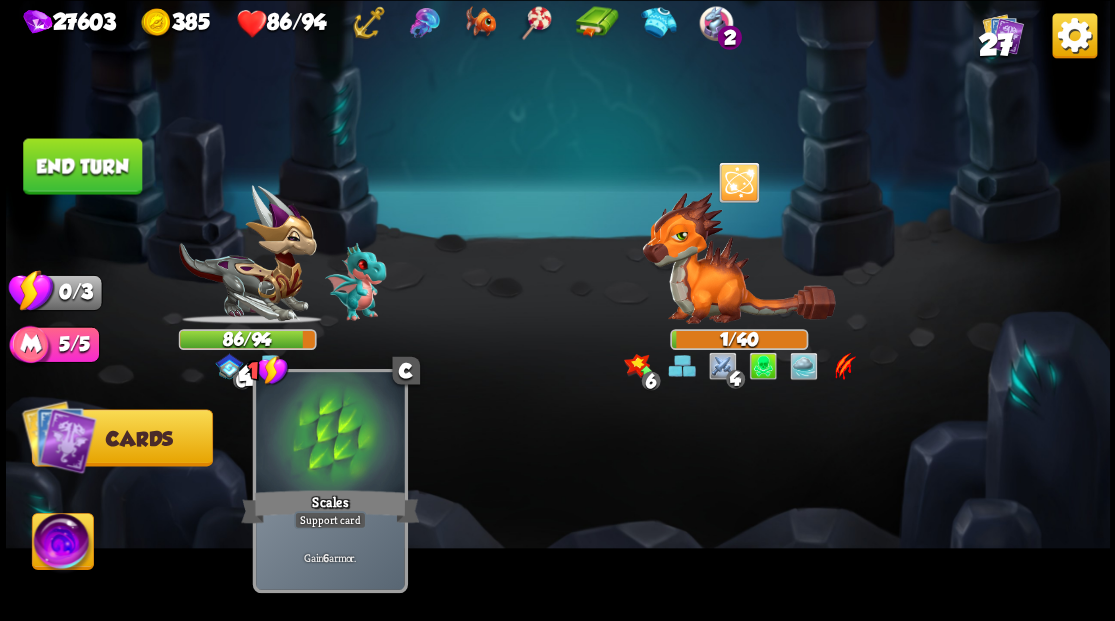 click at bounding box center (330, 434) 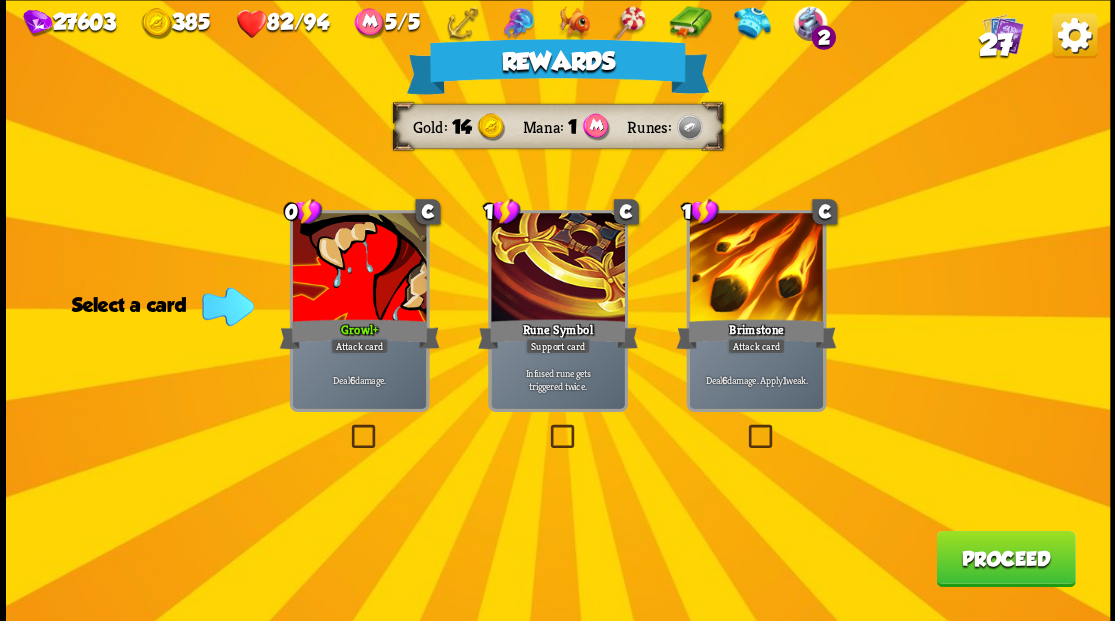 click on "Proceed" at bounding box center (1005, 558) 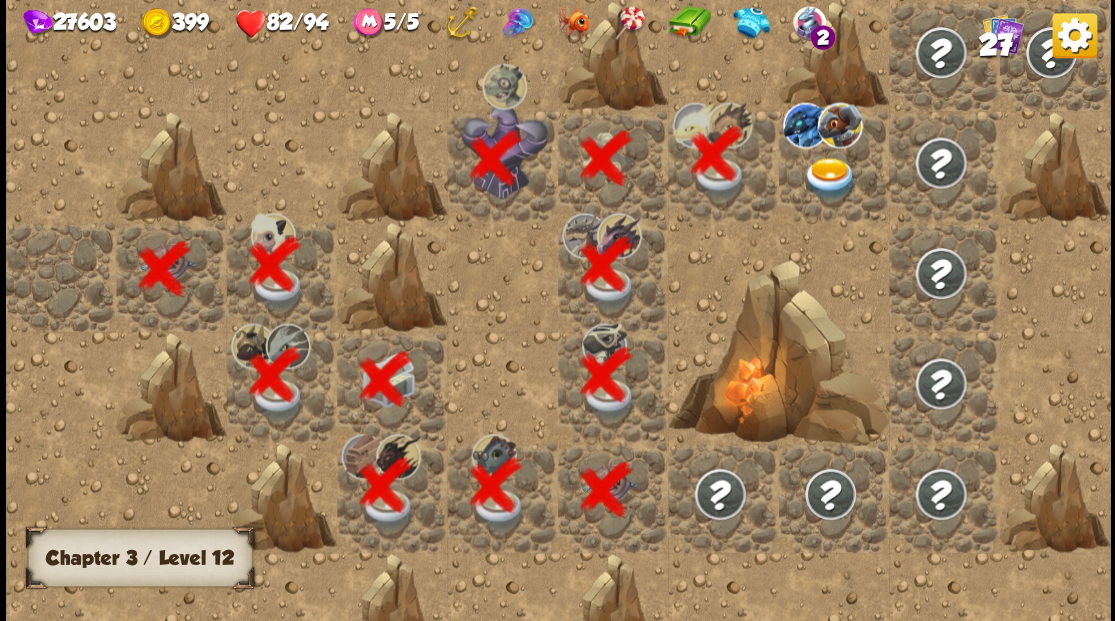 scroll, scrollTop: 0, scrollLeft: 384, axis: horizontal 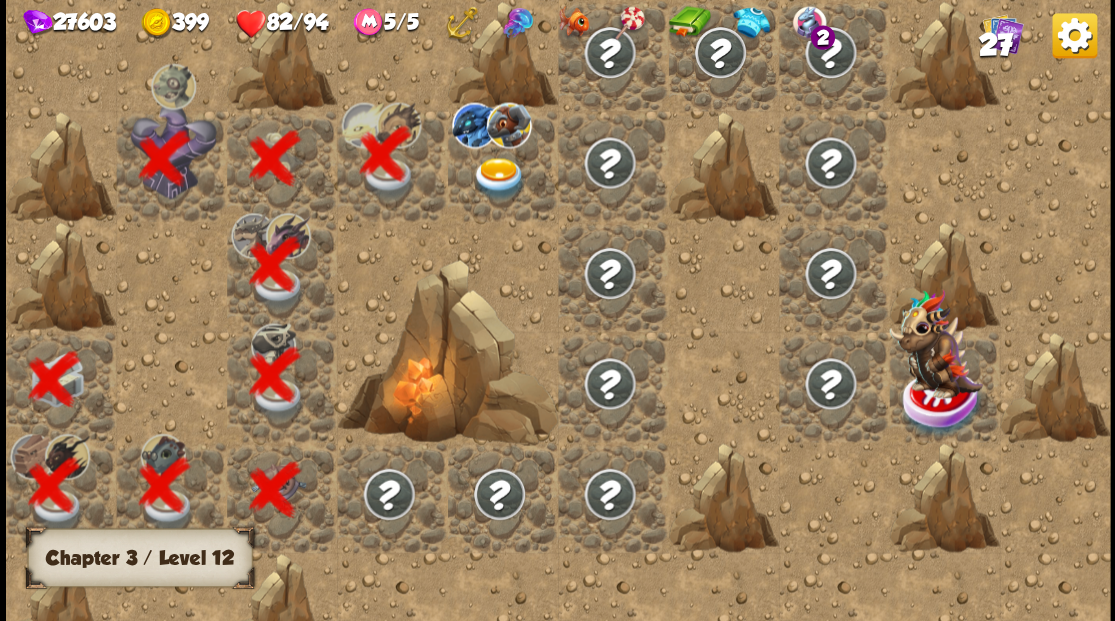 click at bounding box center [498, 178] 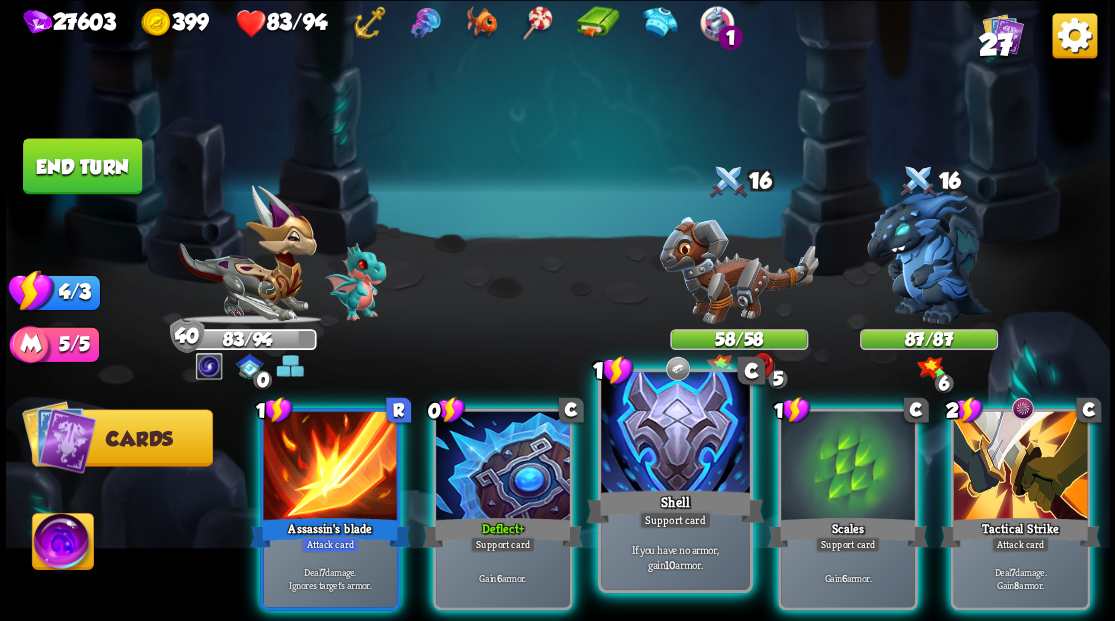 click at bounding box center (675, 434) 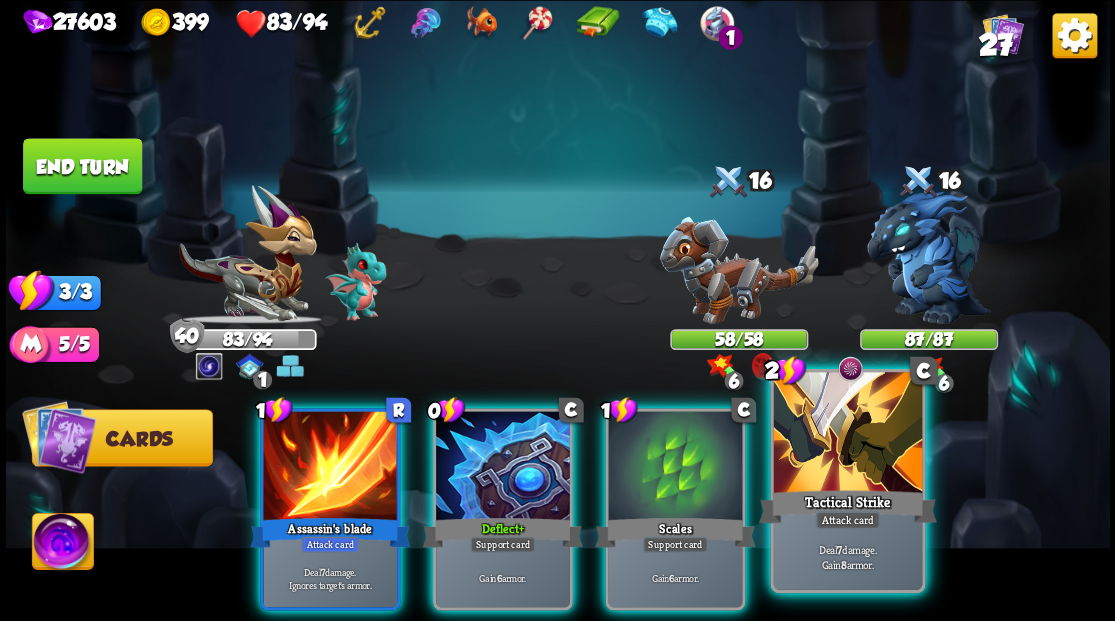 click at bounding box center (847, 434) 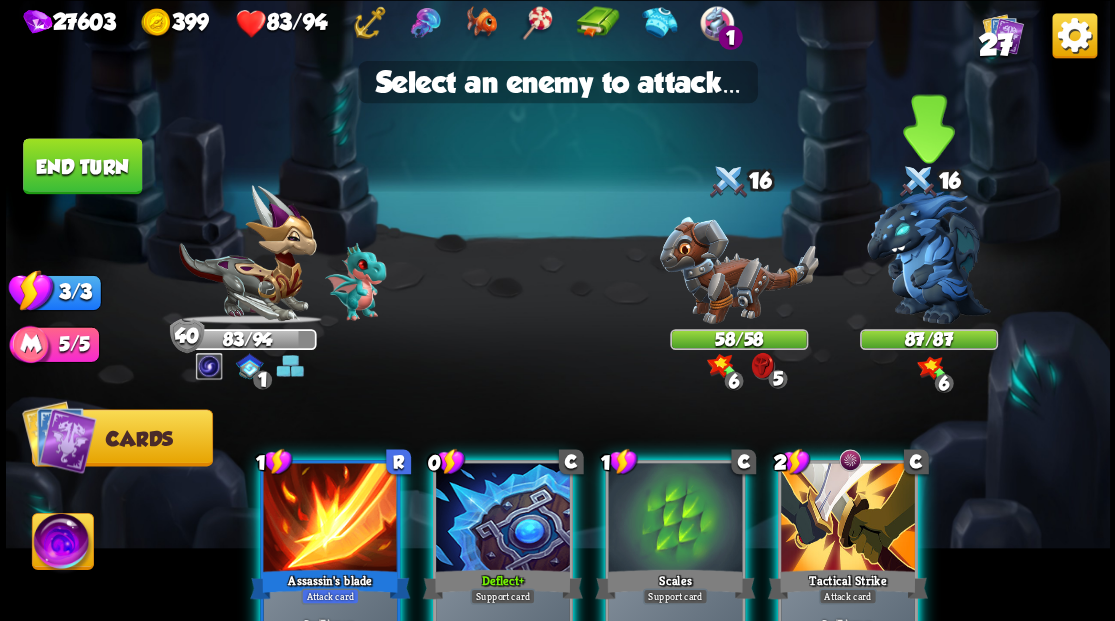 click at bounding box center [929, 257] 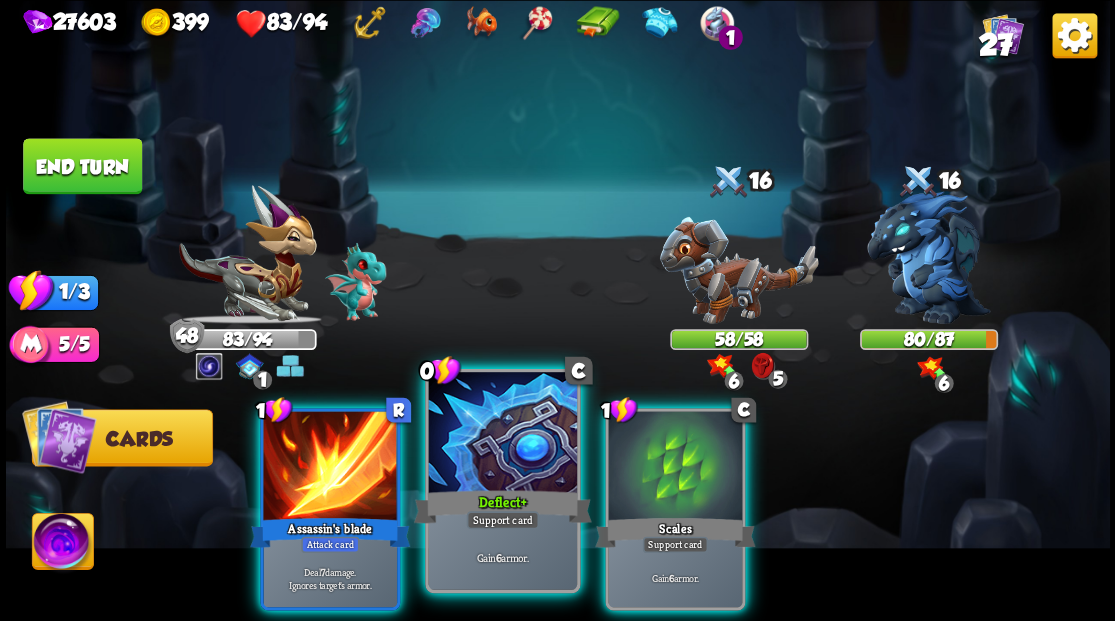 click at bounding box center (502, 434) 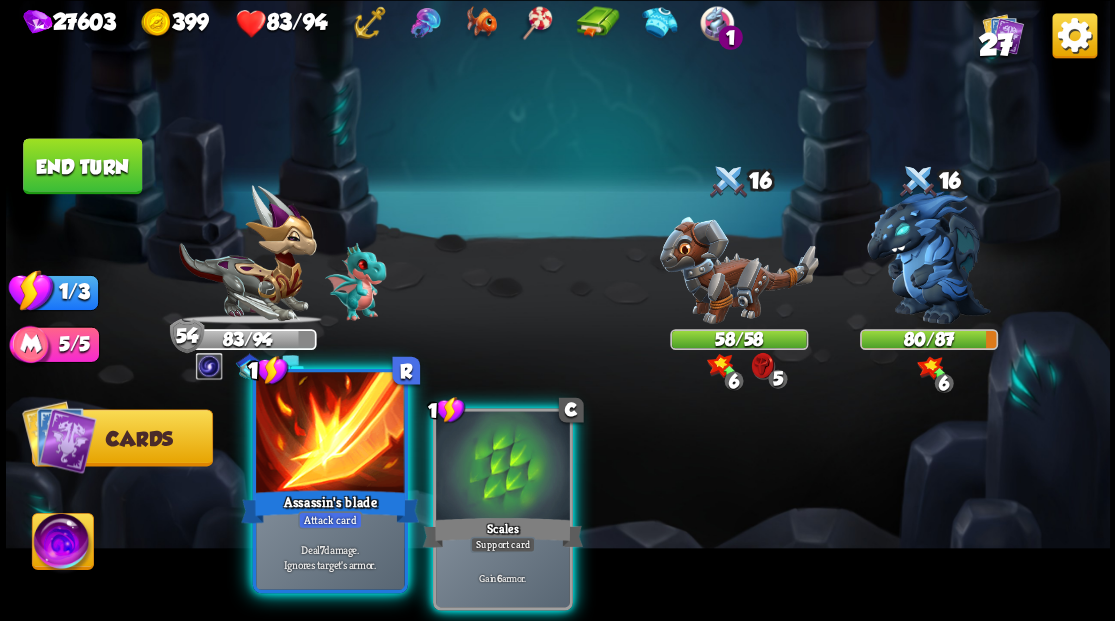 click at bounding box center [330, 434] 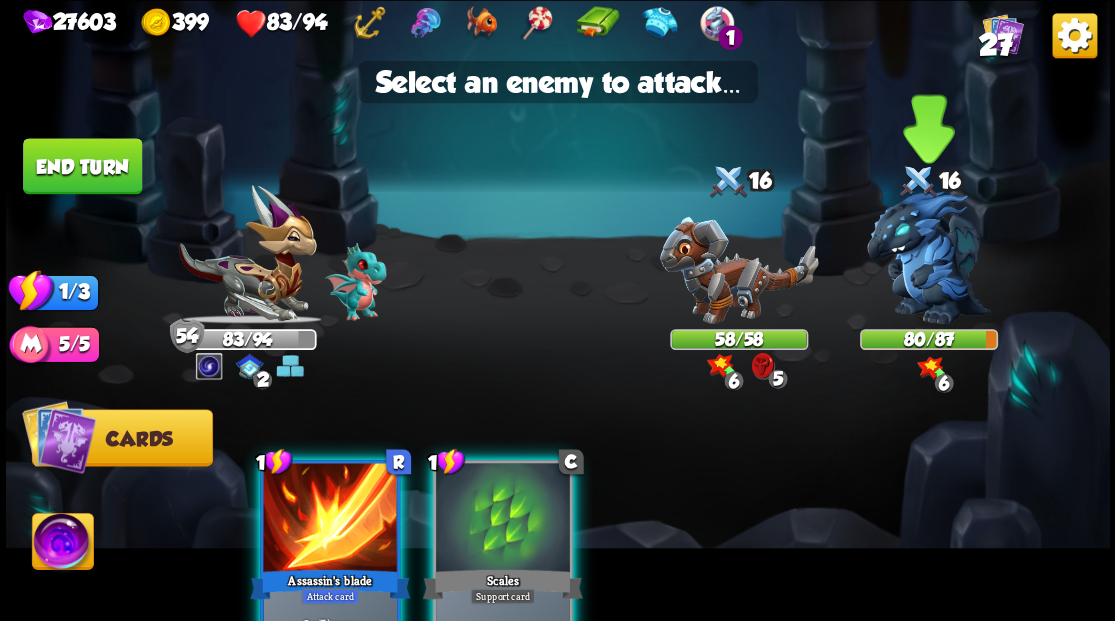 click at bounding box center [929, 257] 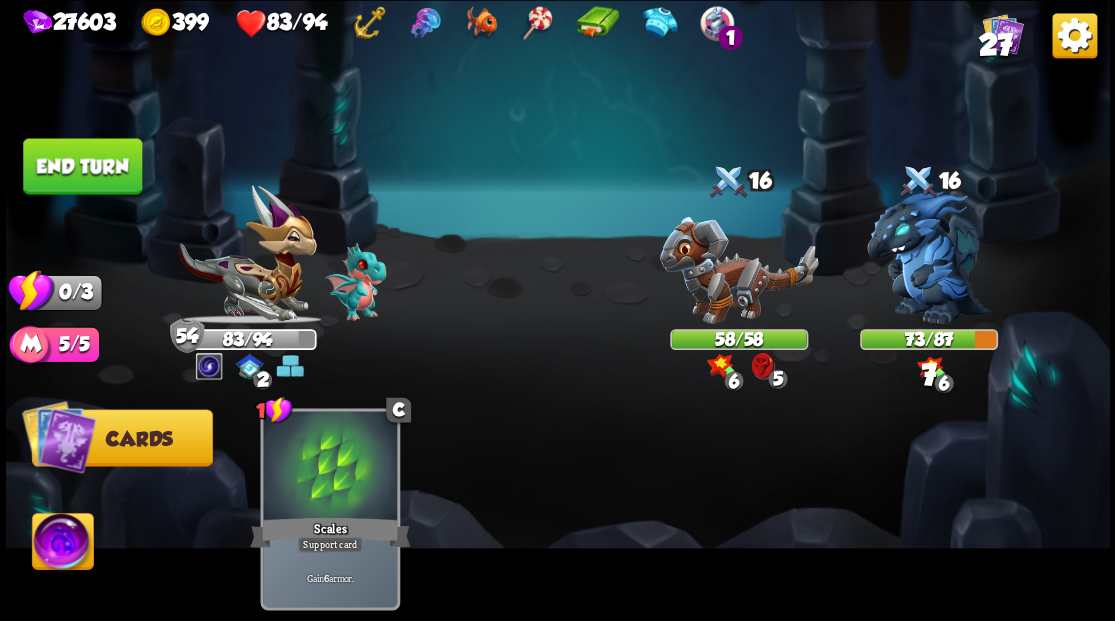 click on "End turn" at bounding box center [82, 166] 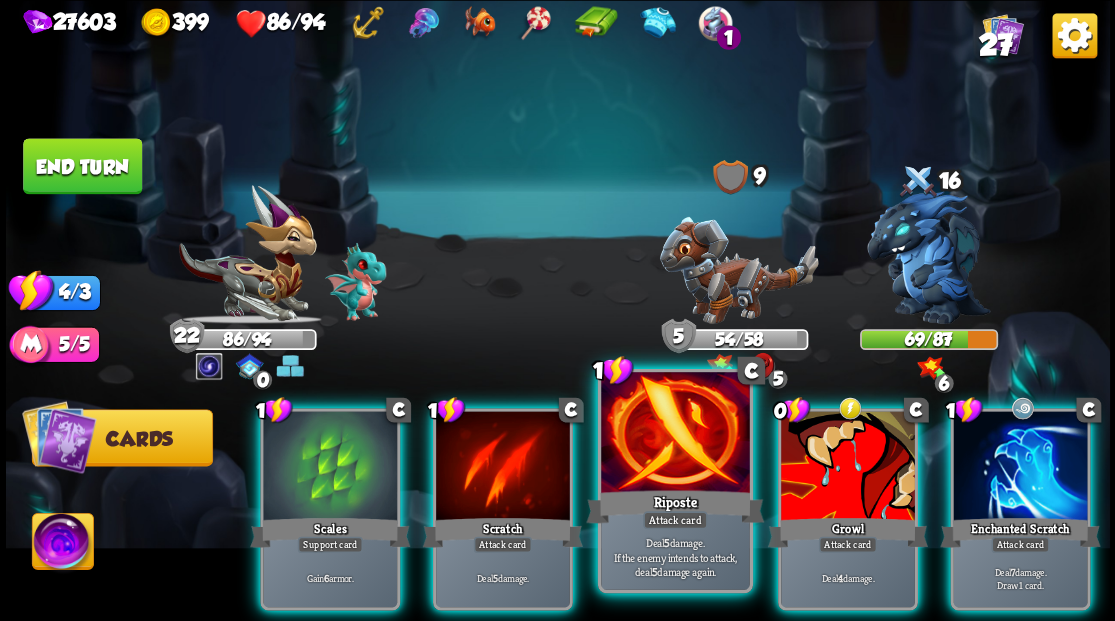 click at bounding box center [675, 434] 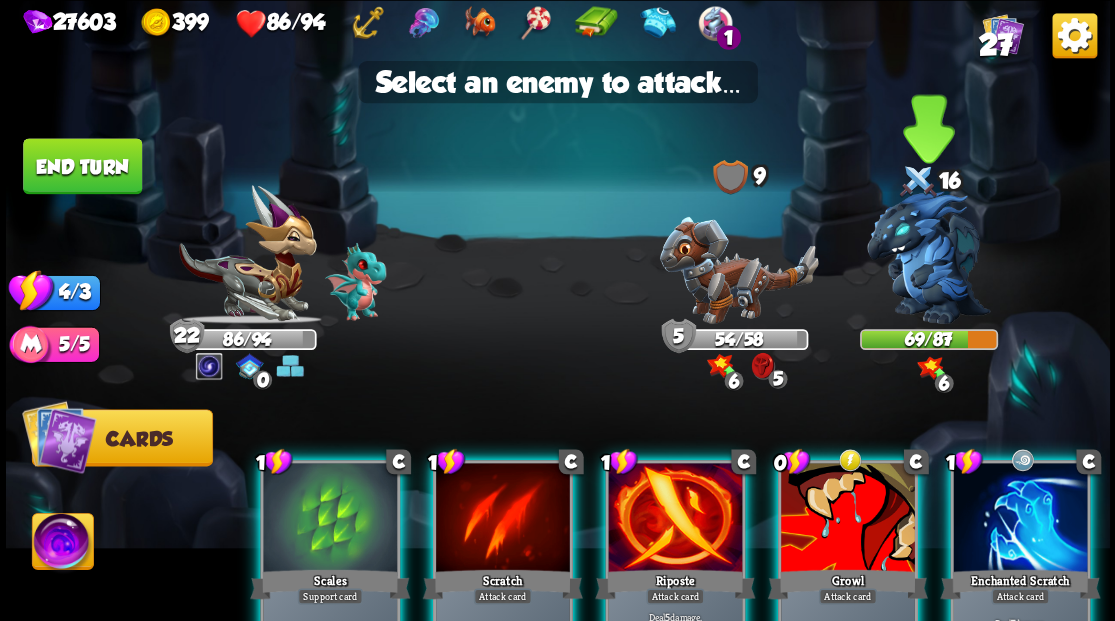 click at bounding box center (929, 257) 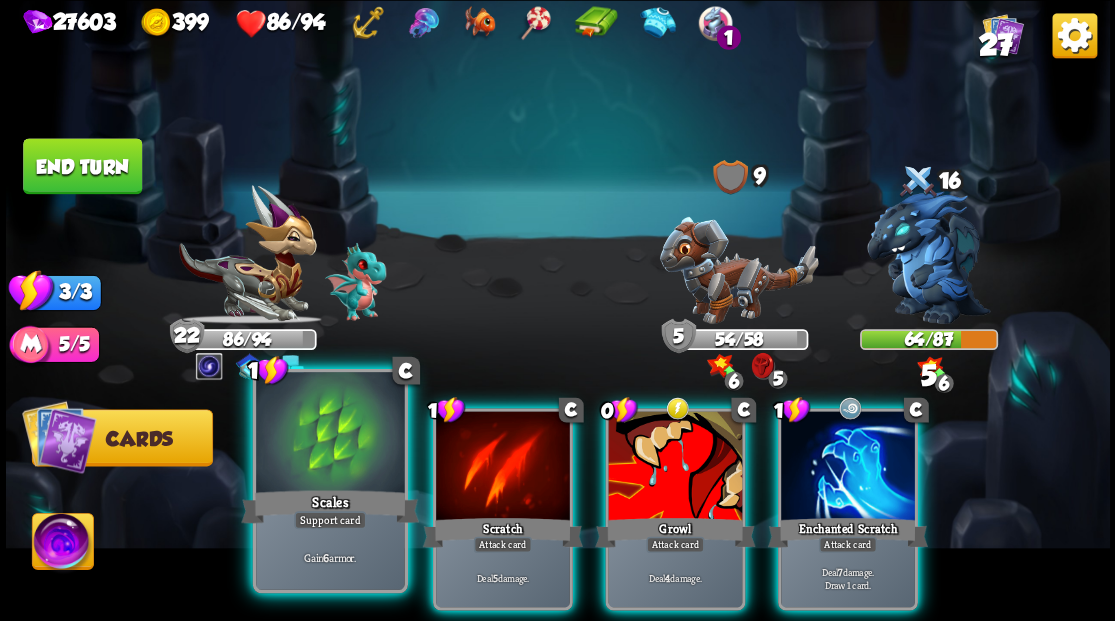 click at bounding box center (330, 434) 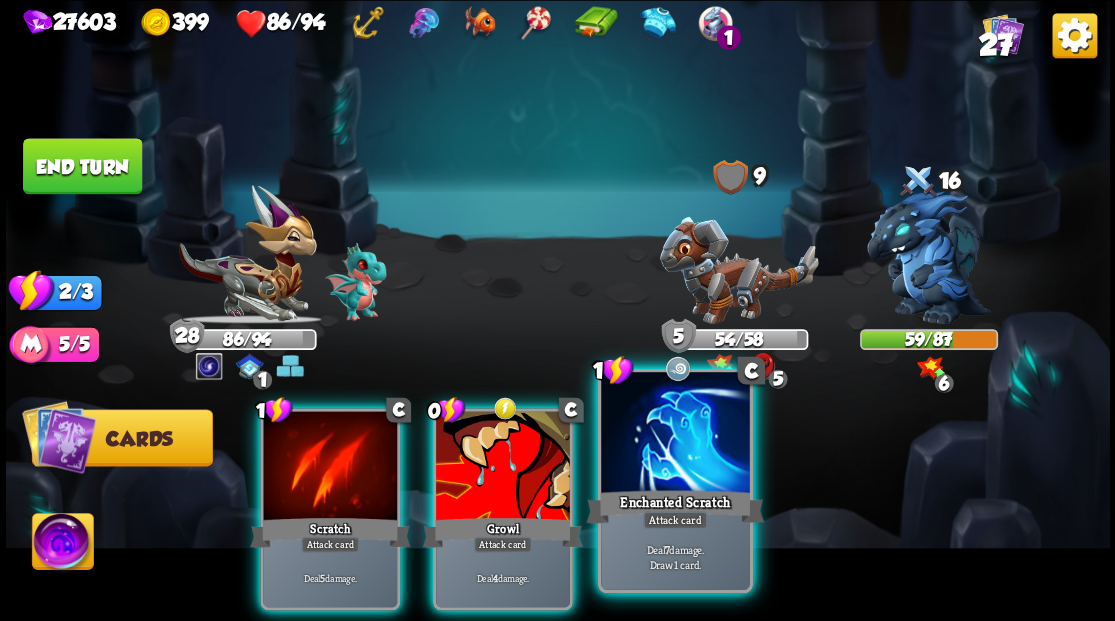 click at bounding box center (675, 434) 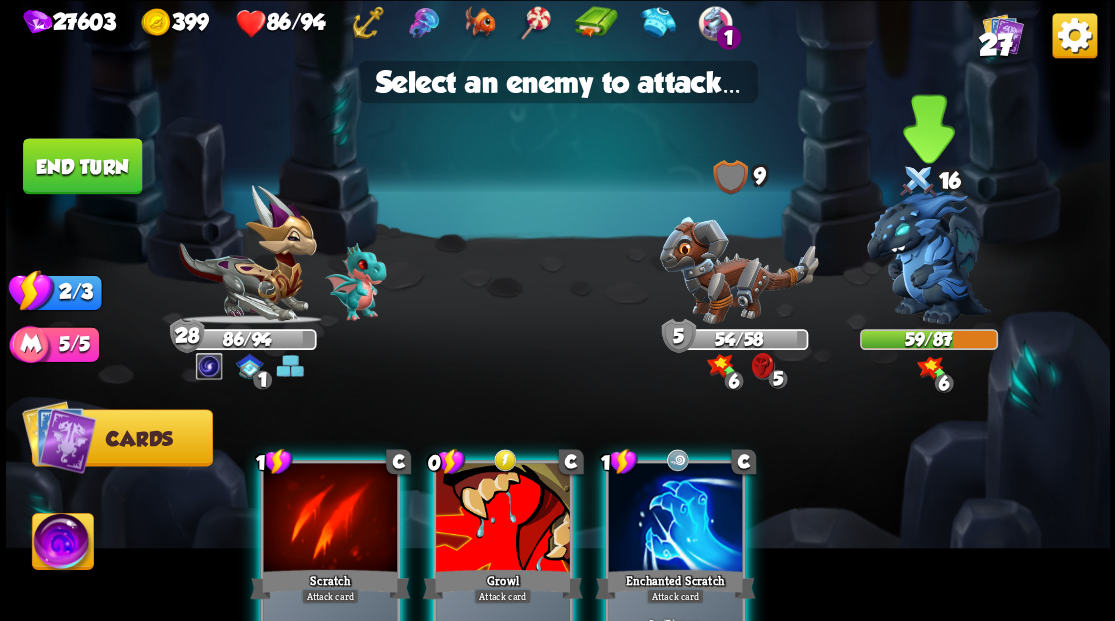 click at bounding box center [929, 257] 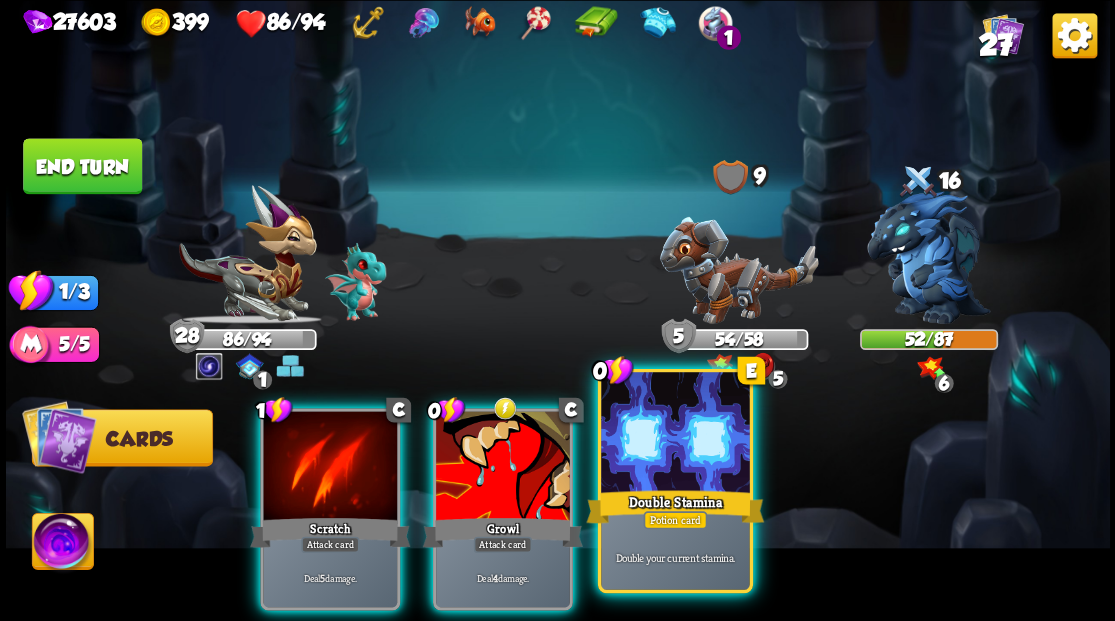 click at bounding box center (675, 434) 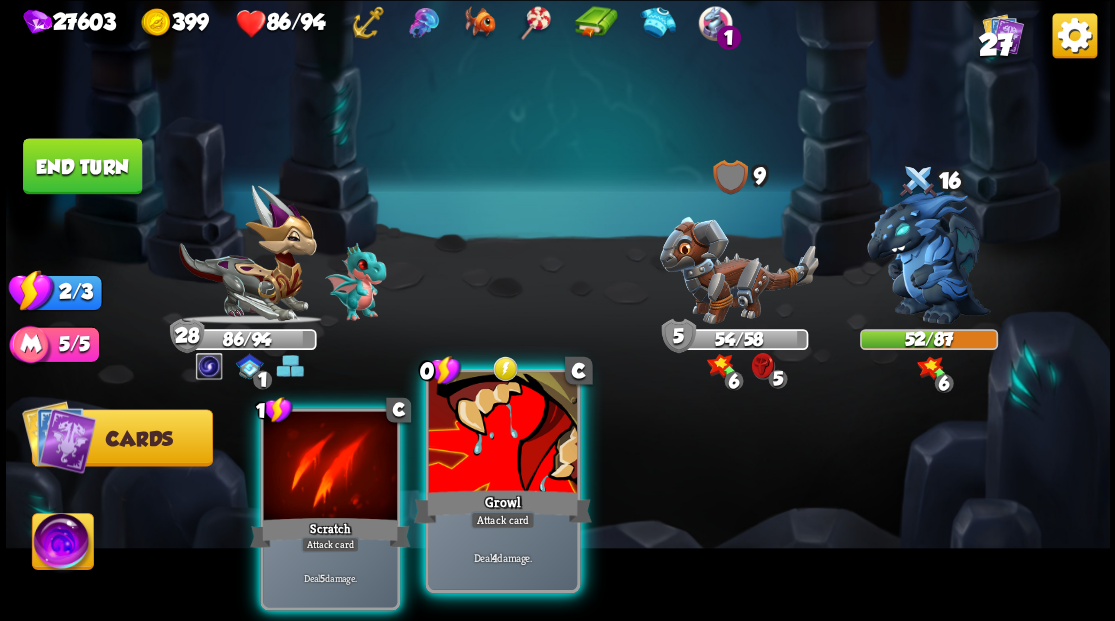 click at bounding box center [502, 434] 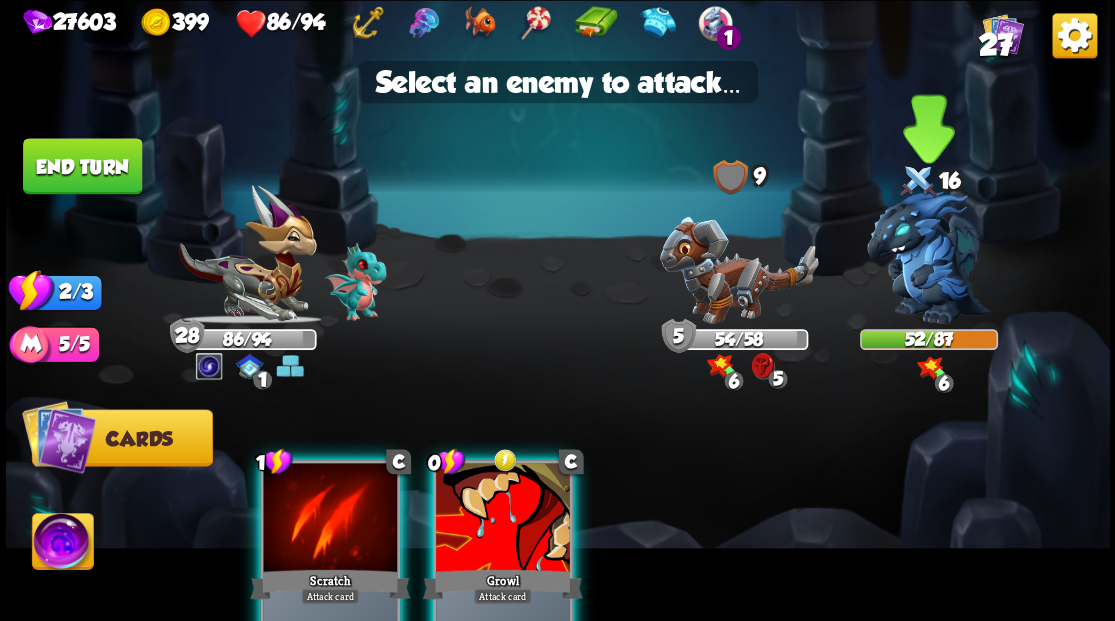 click at bounding box center (929, 257) 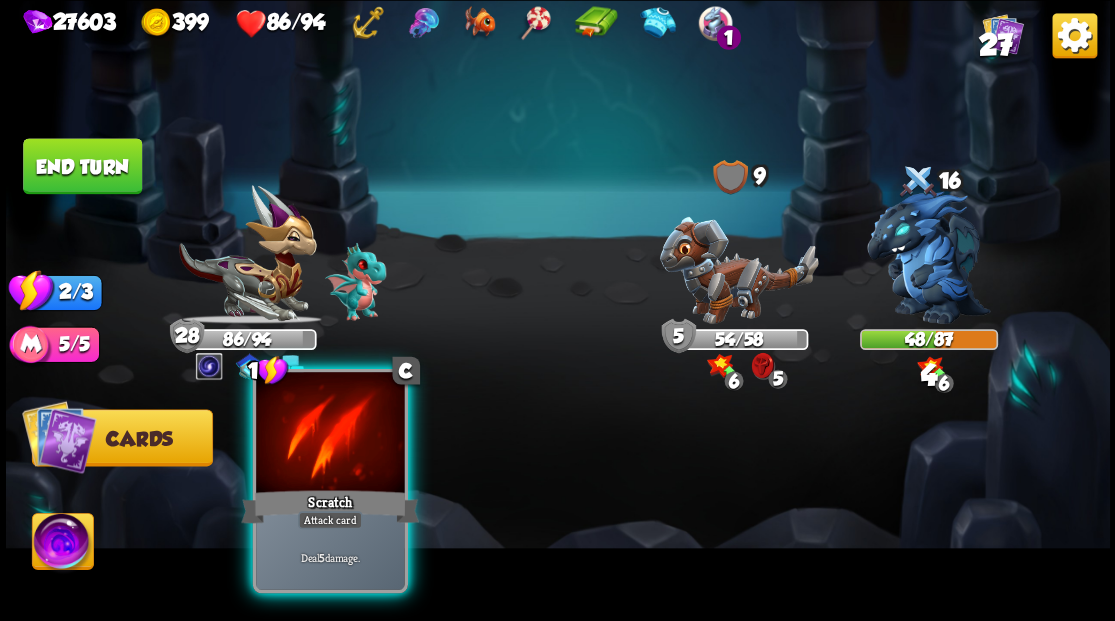 click at bounding box center [330, 434] 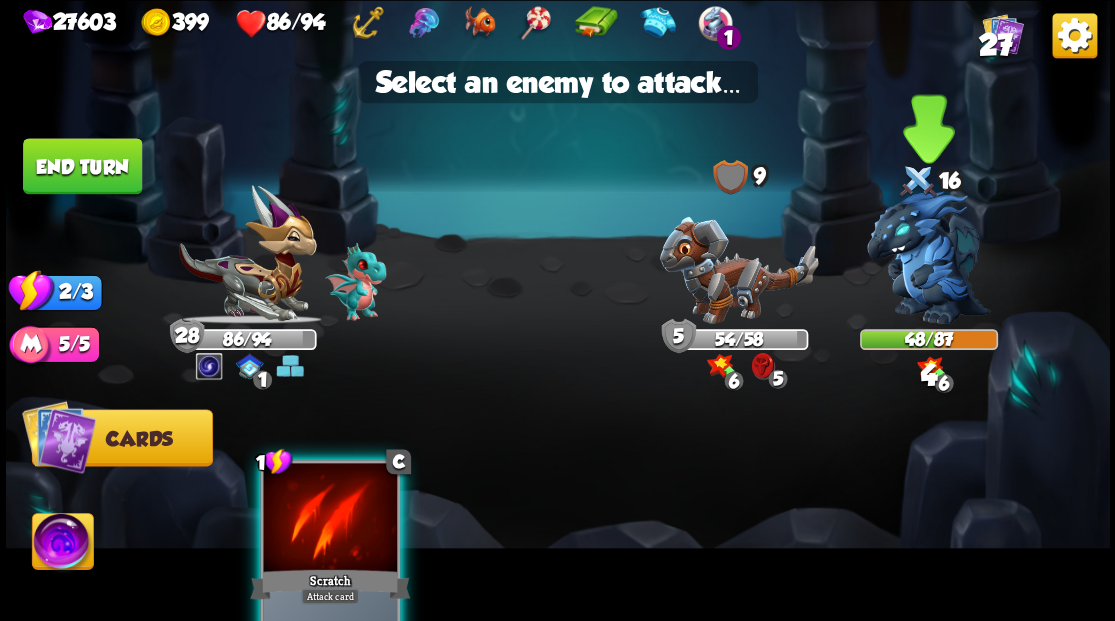 click at bounding box center [929, 257] 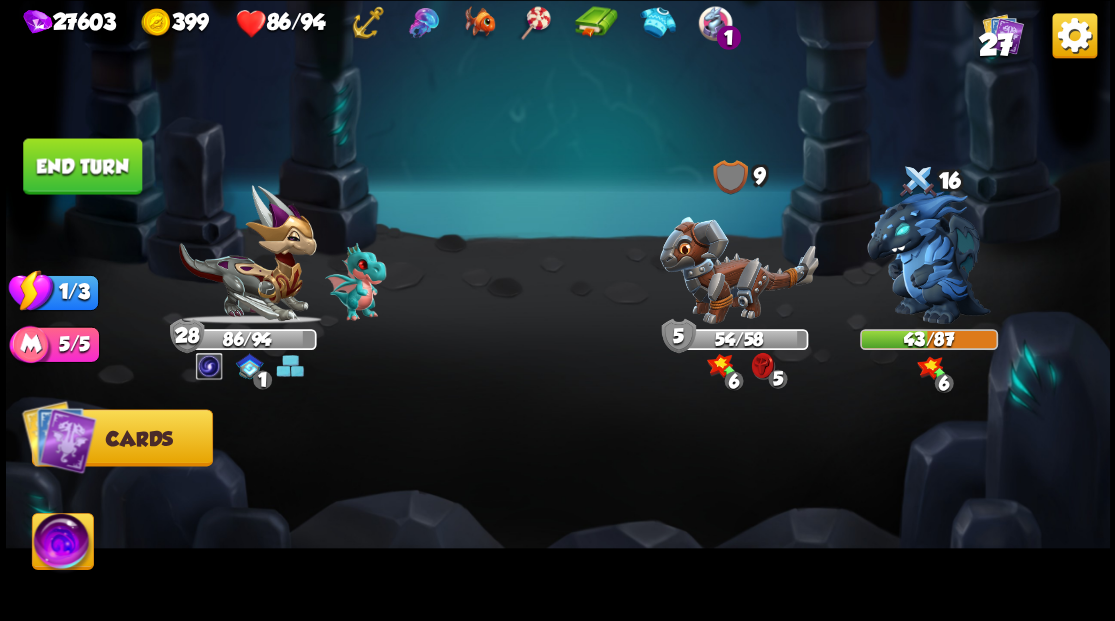 click on "End turn" at bounding box center (82, 166) 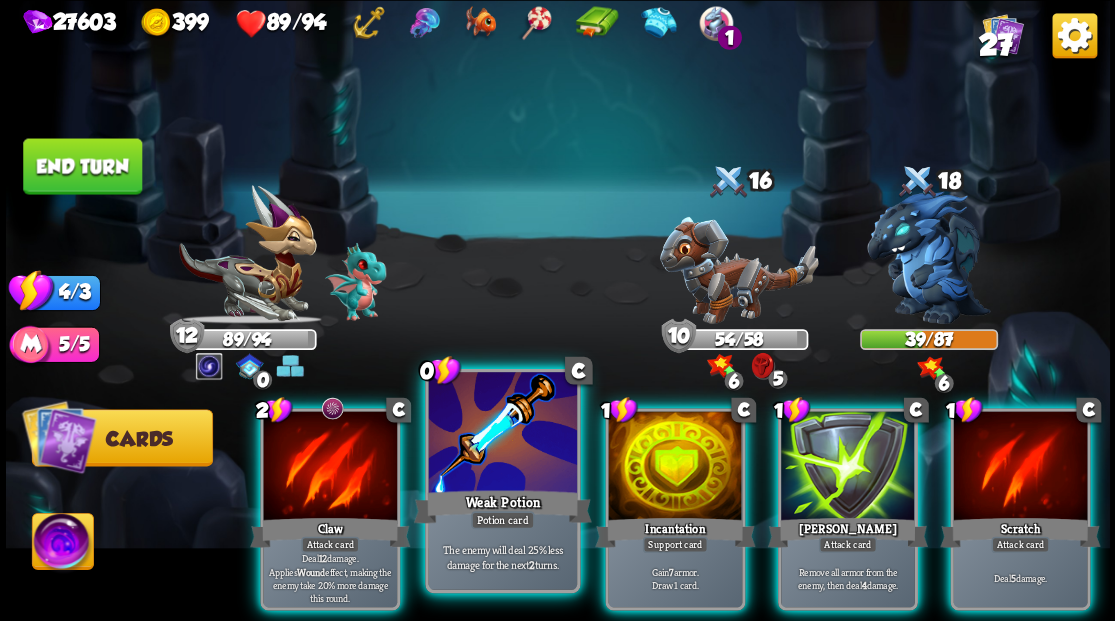 click at bounding box center (502, 434) 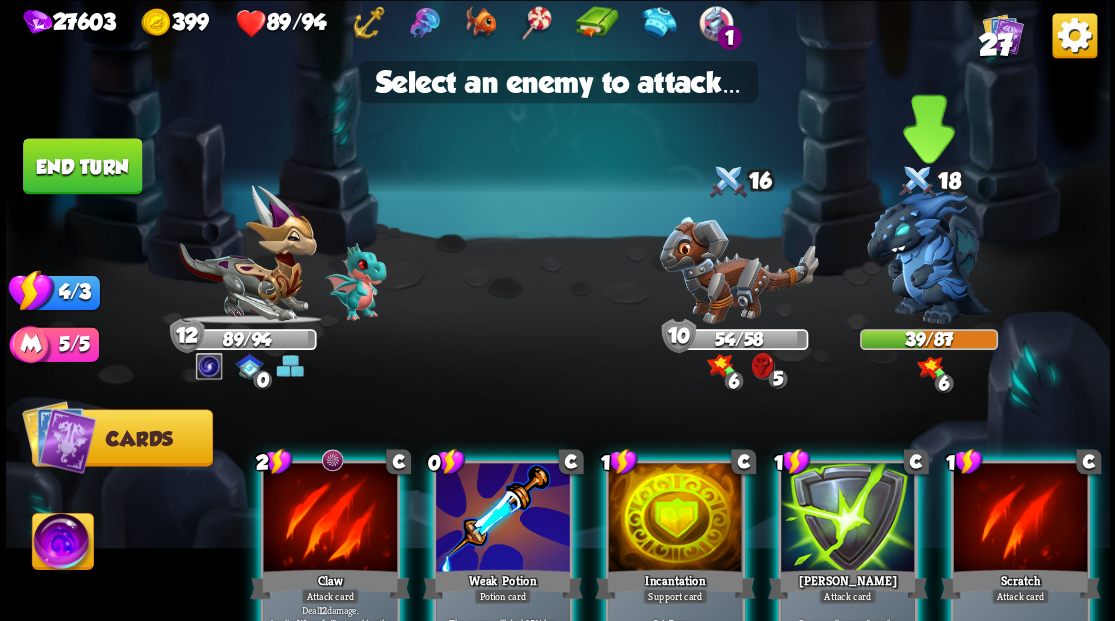 click at bounding box center [929, 257] 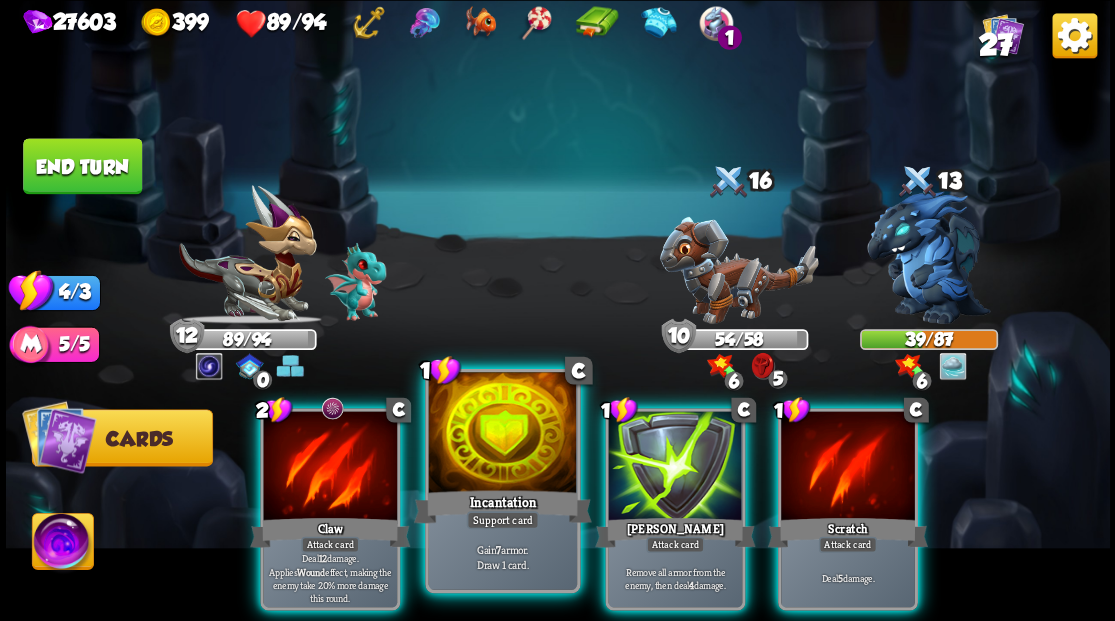 click at bounding box center [502, 434] 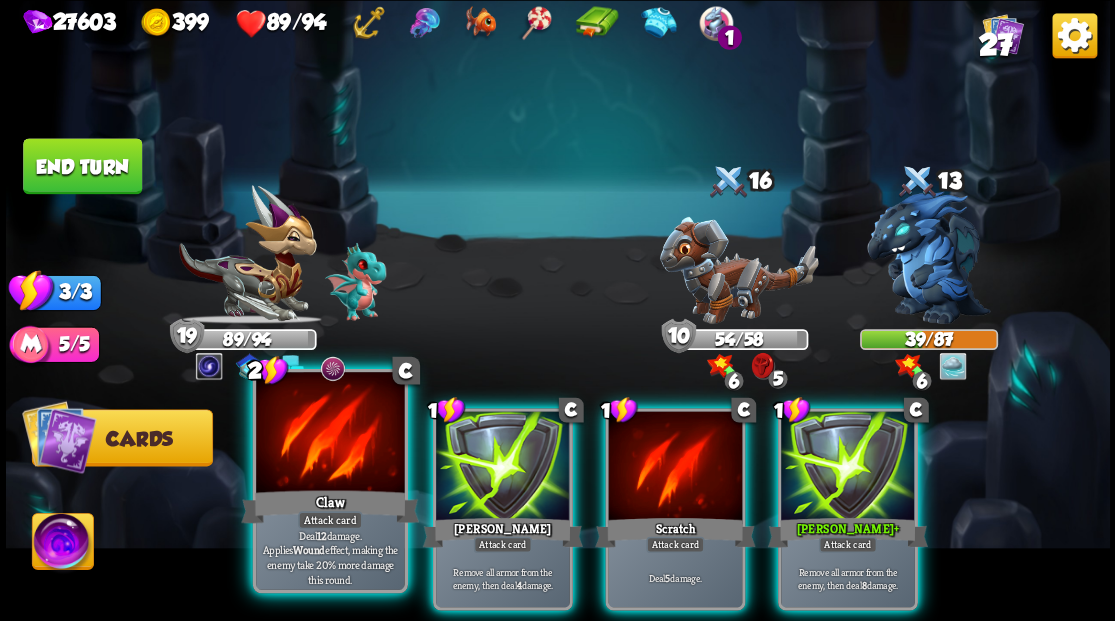 click at bounding box center [330, 434] 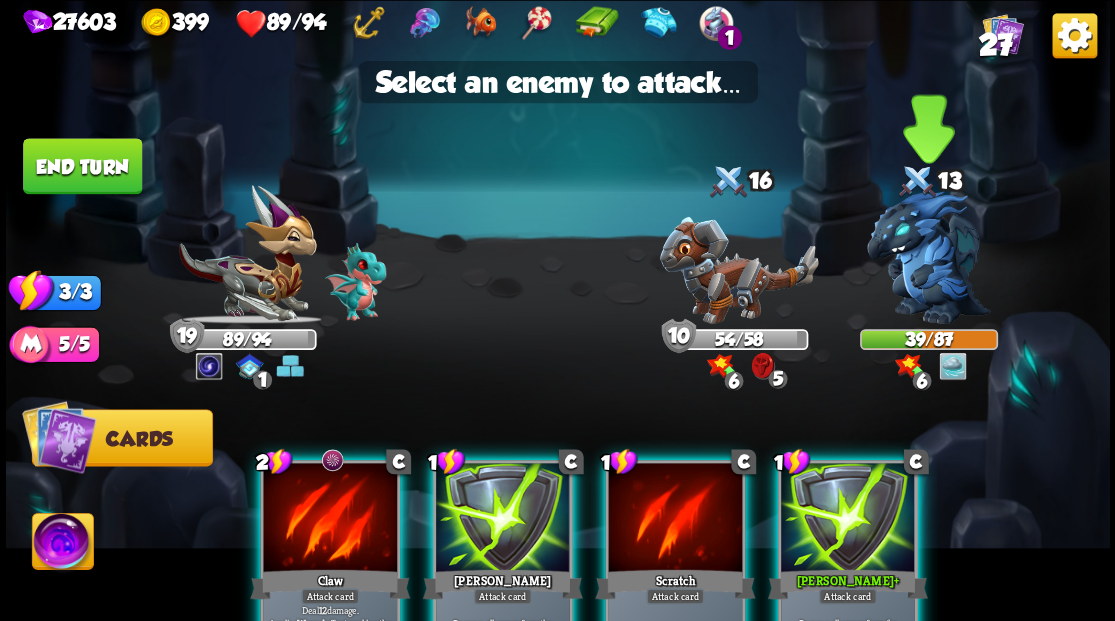 click at bounding box center (929, 257) 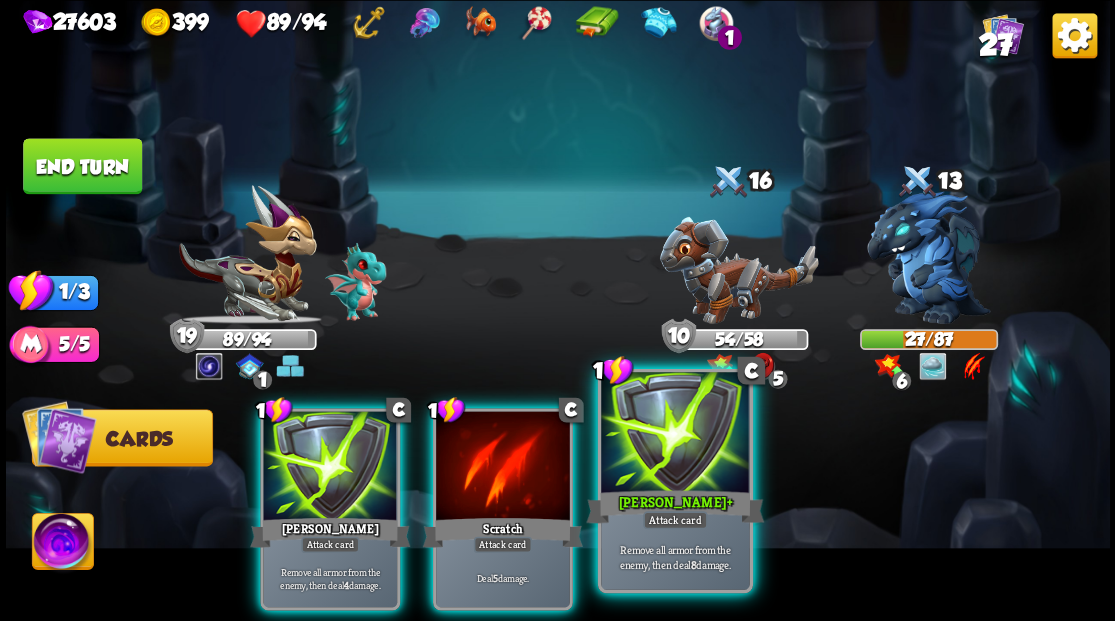 click at bounding box center (675, 434) 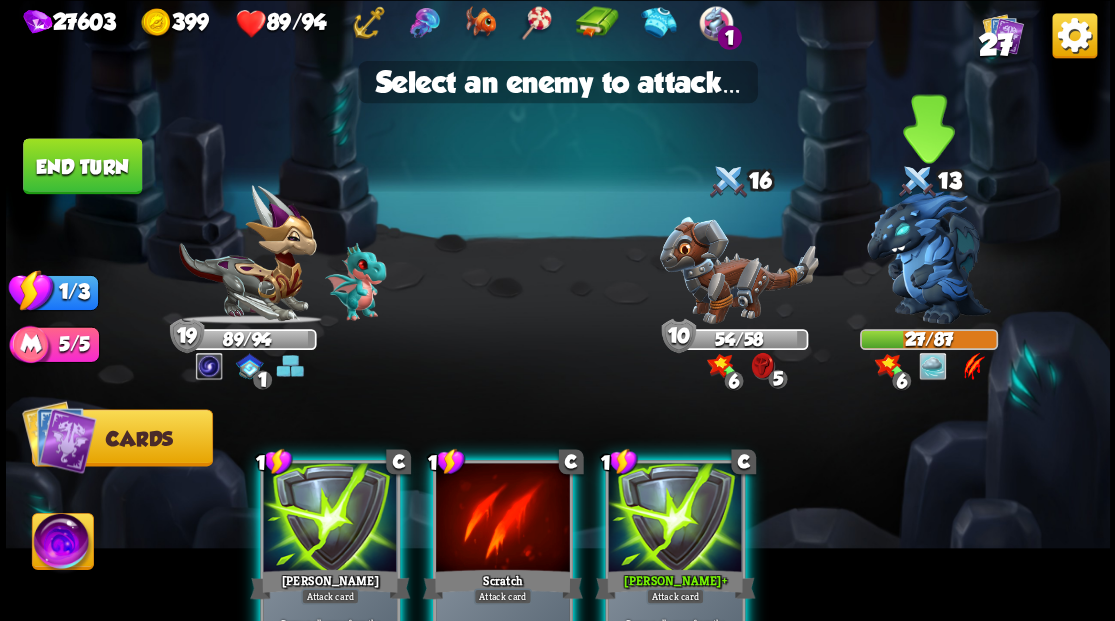 click at bounding box center [929, 257] 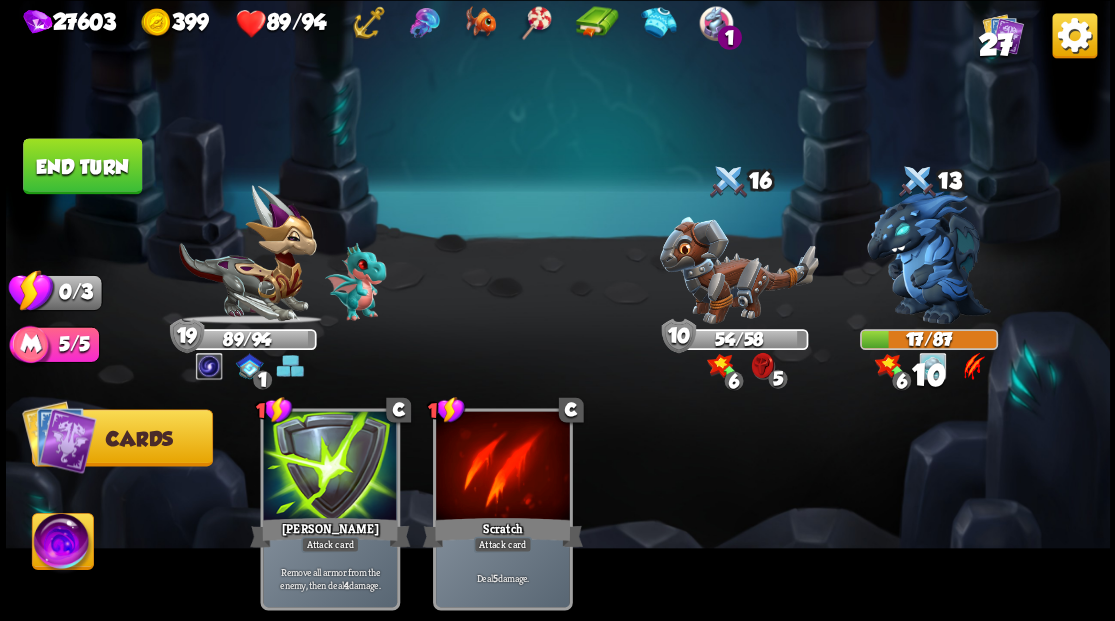 click on "End turn" at bounding box center [82, 166] 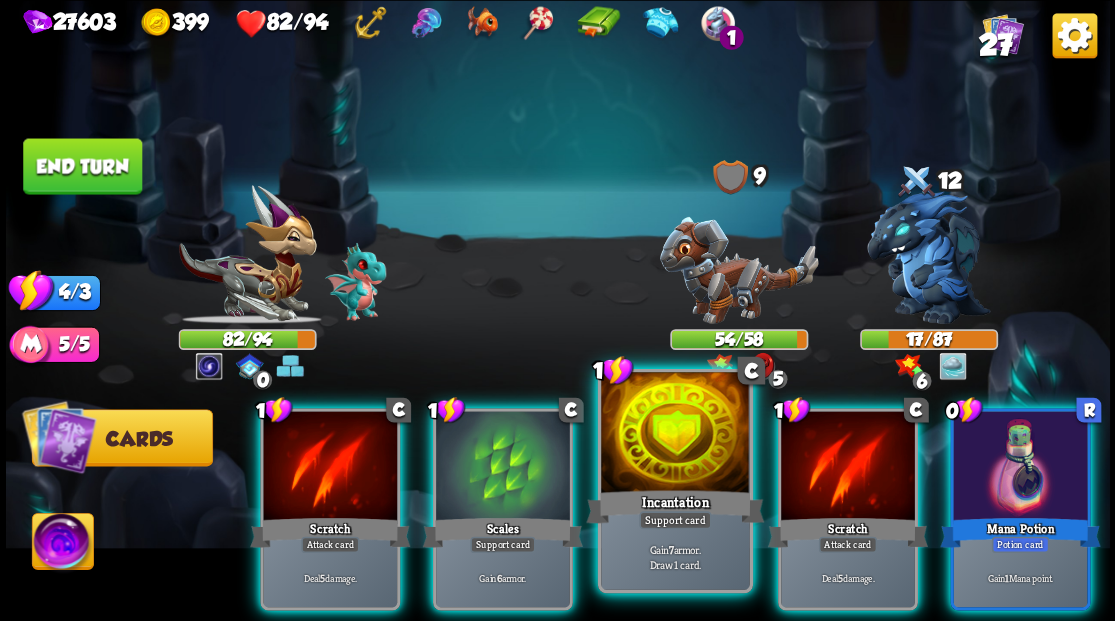 click at bounding box center [675, 434] 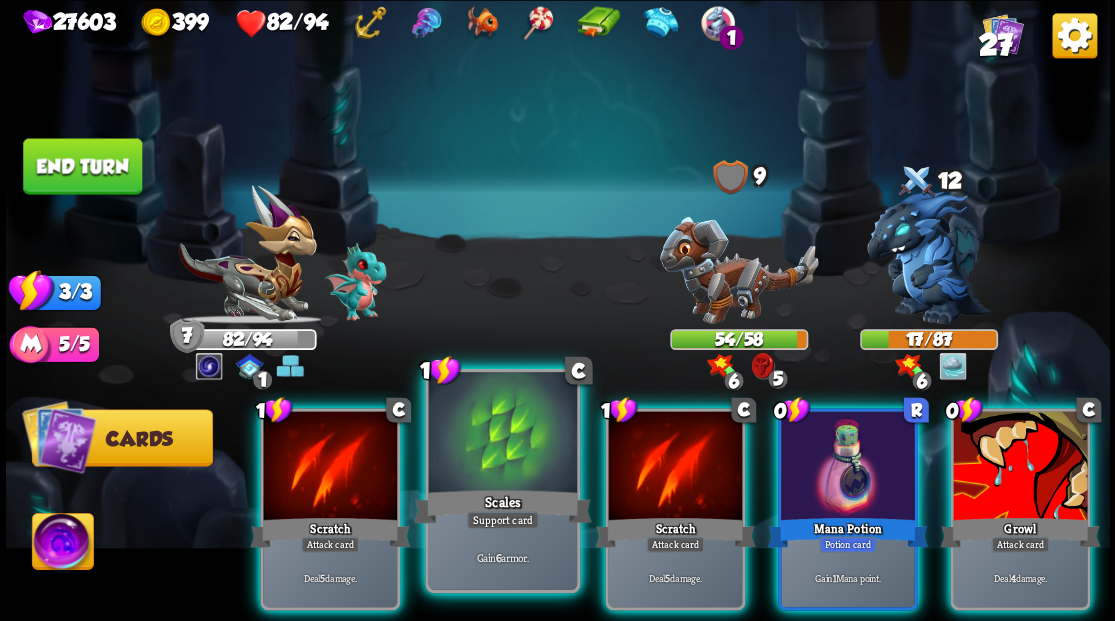 click at bounding box center (502, 434) 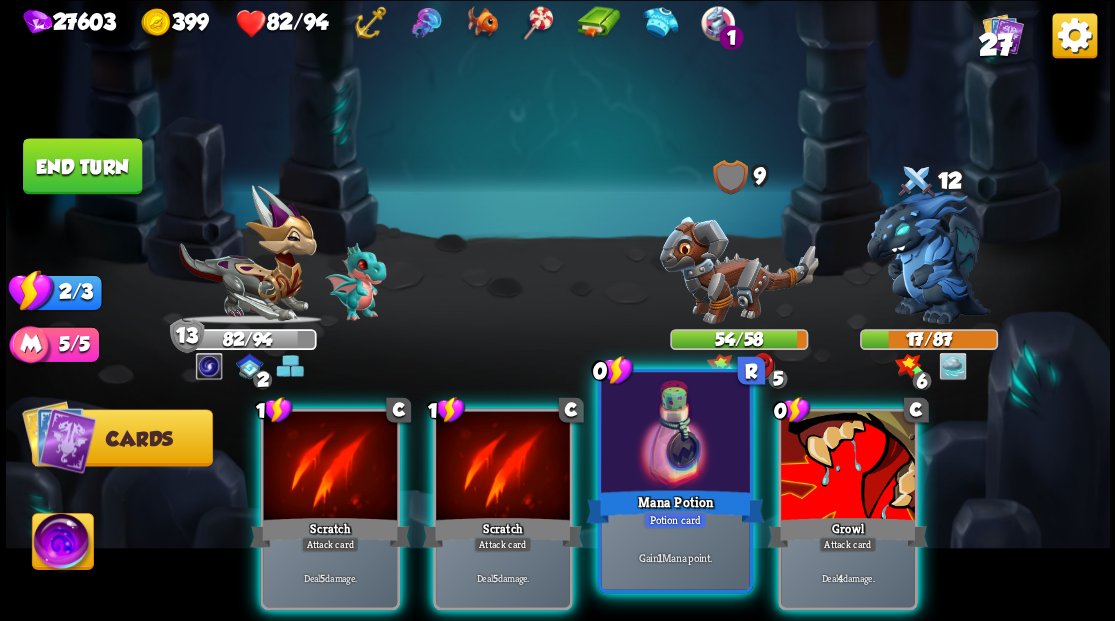 click at bounding box center (675, 434) 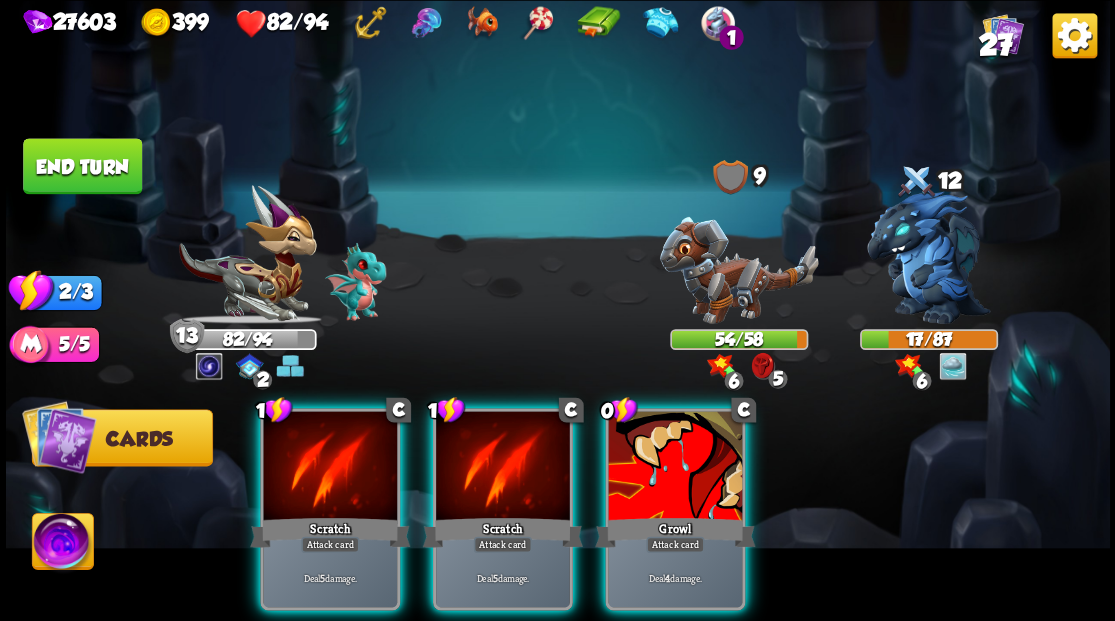 click at bounding box center (675, 467) 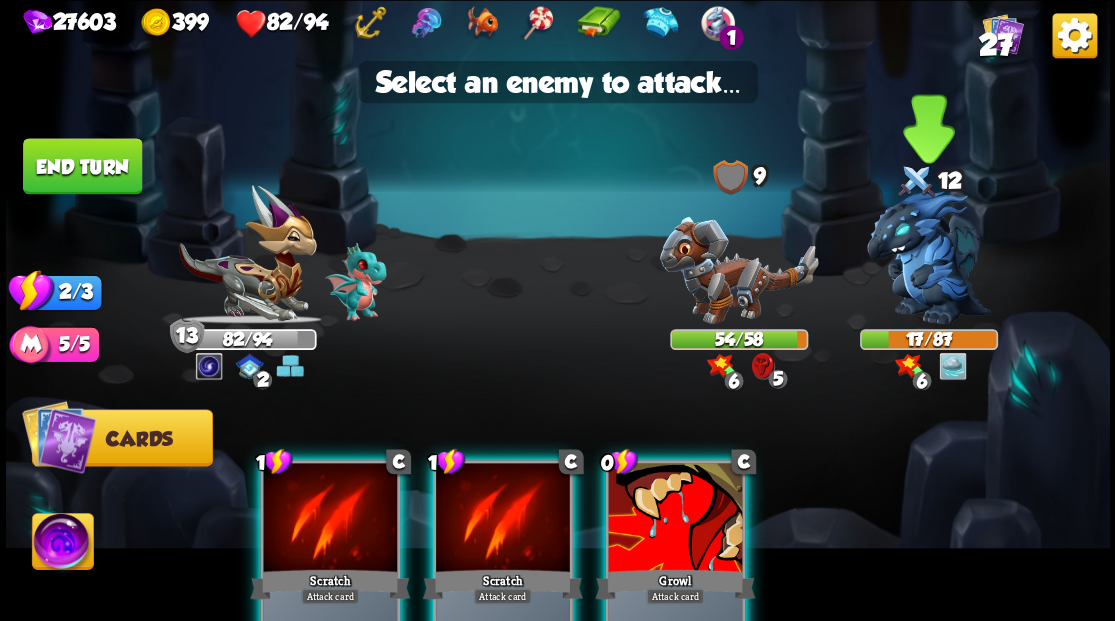 click at bounding box center (929, 257) 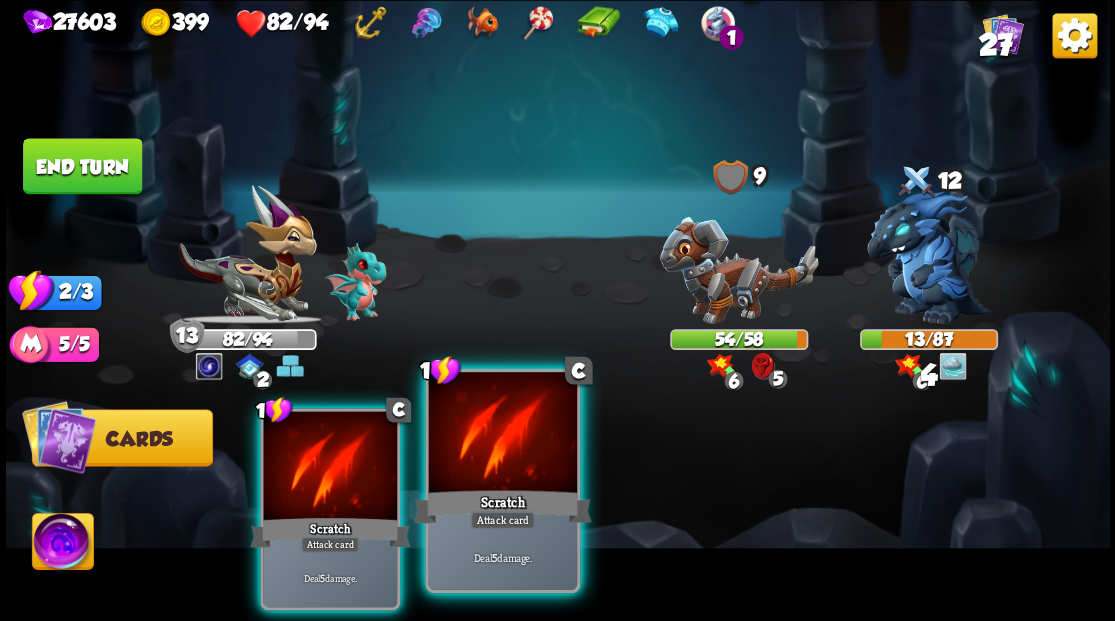 click at bounding box center (502, 434) 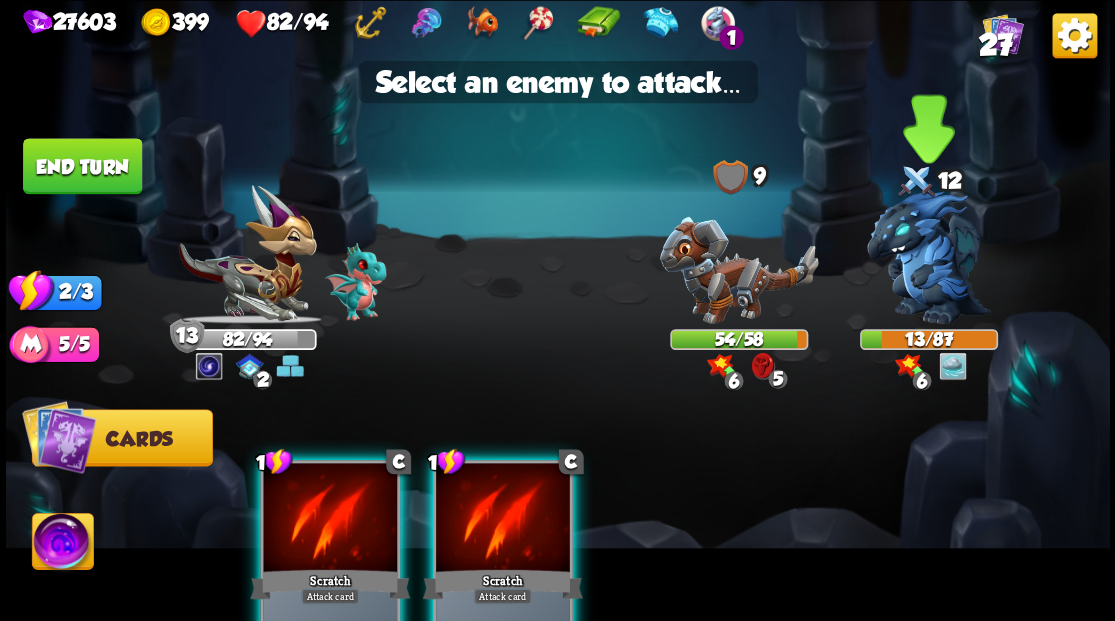 click at bounding box center (929, 257) 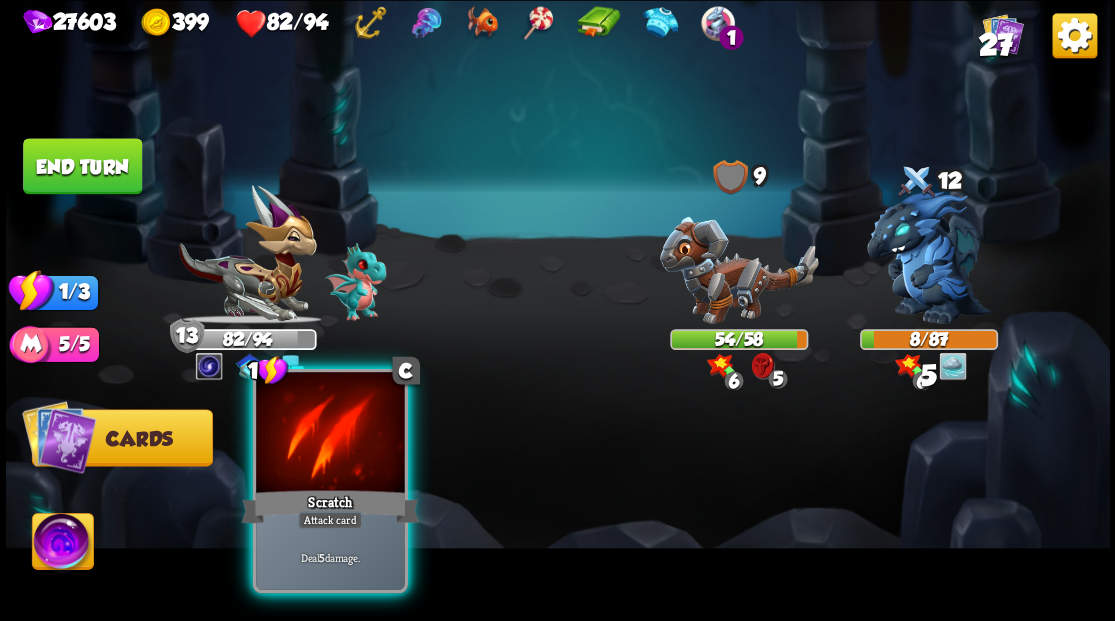 click at bounding box center [330, 434] 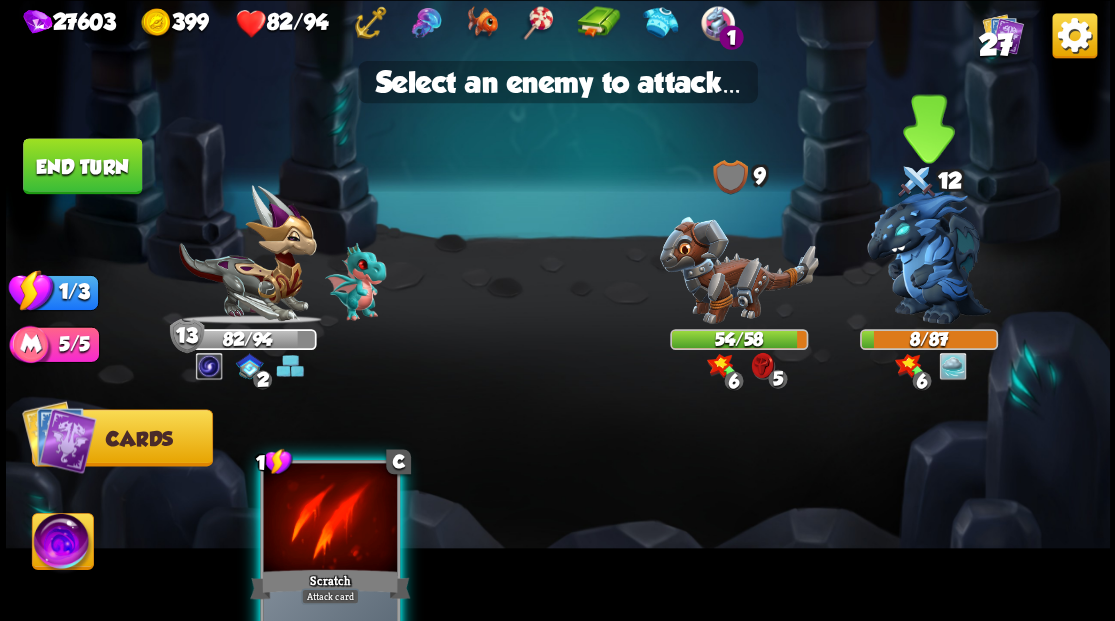 click at bounding box center (929, 257) 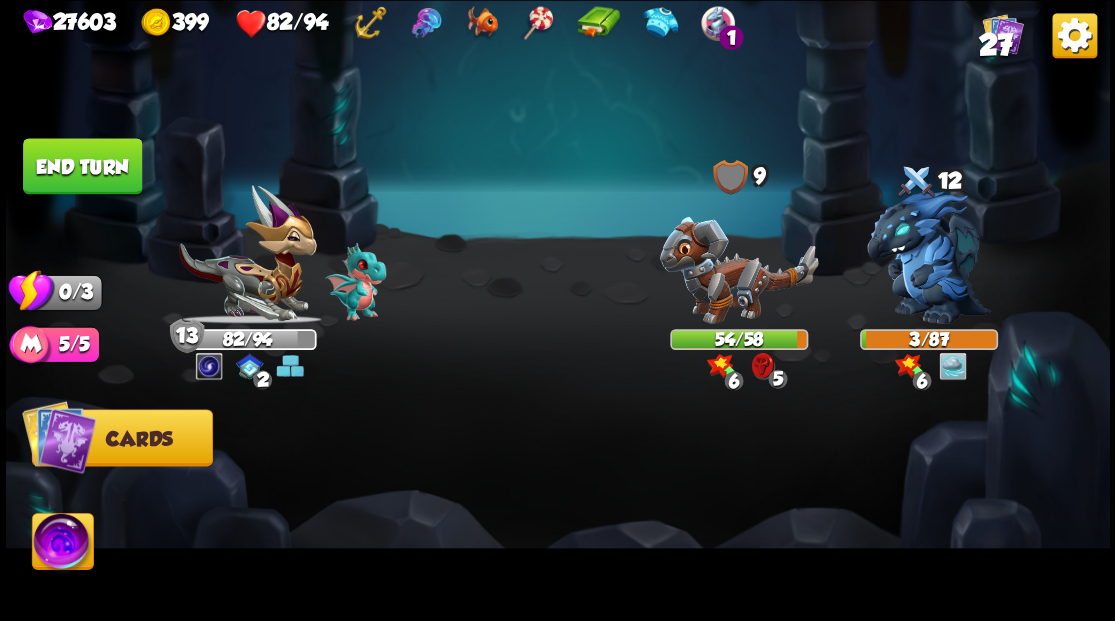 click on "End turn" at bounding box center [82, 166] 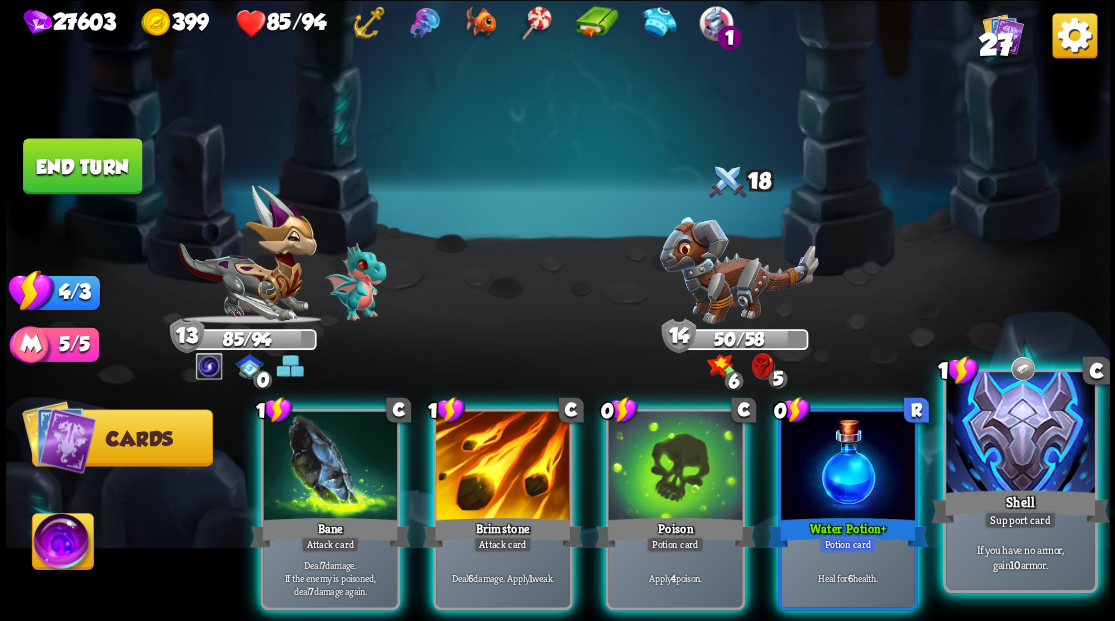 click at bounding box center (1020, 434) 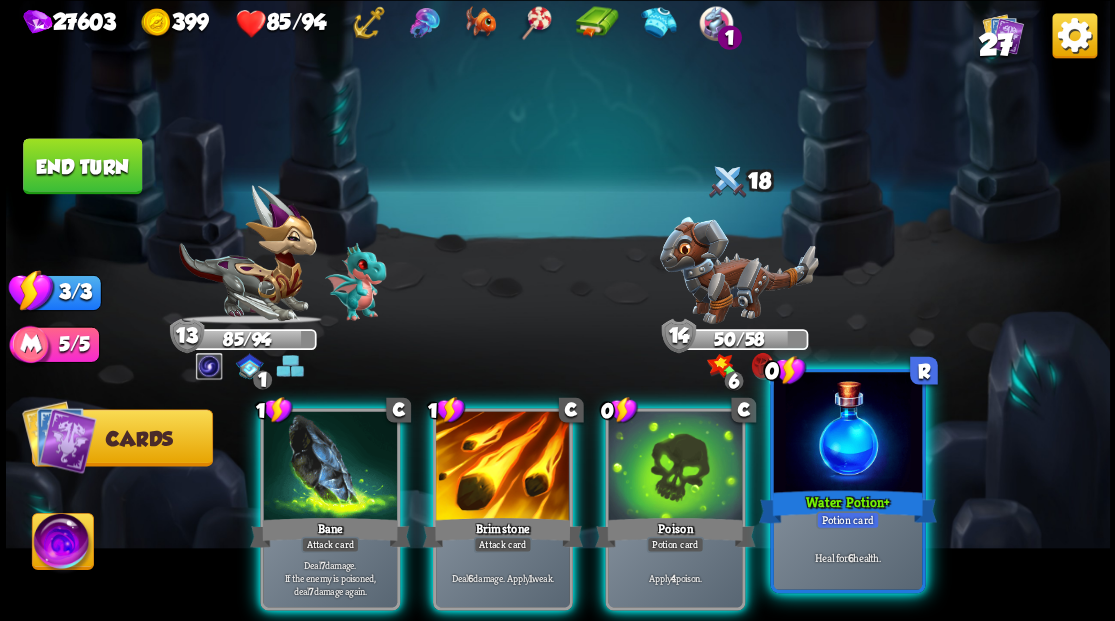 click at bounding box center [847, 434] 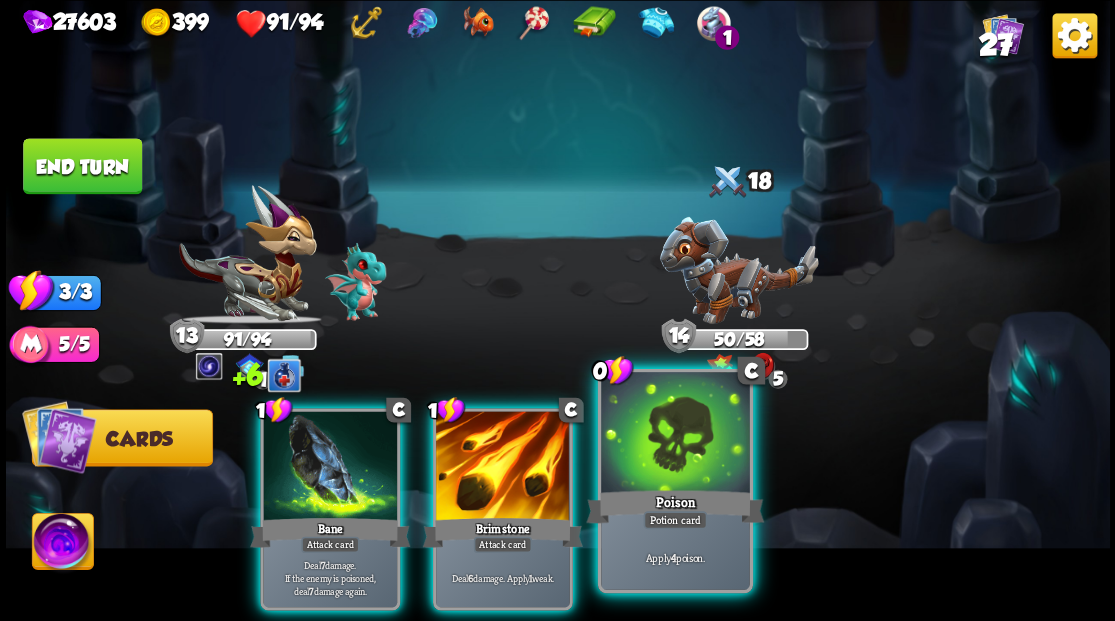 click on "Poison" at bounding box center [675, 506] 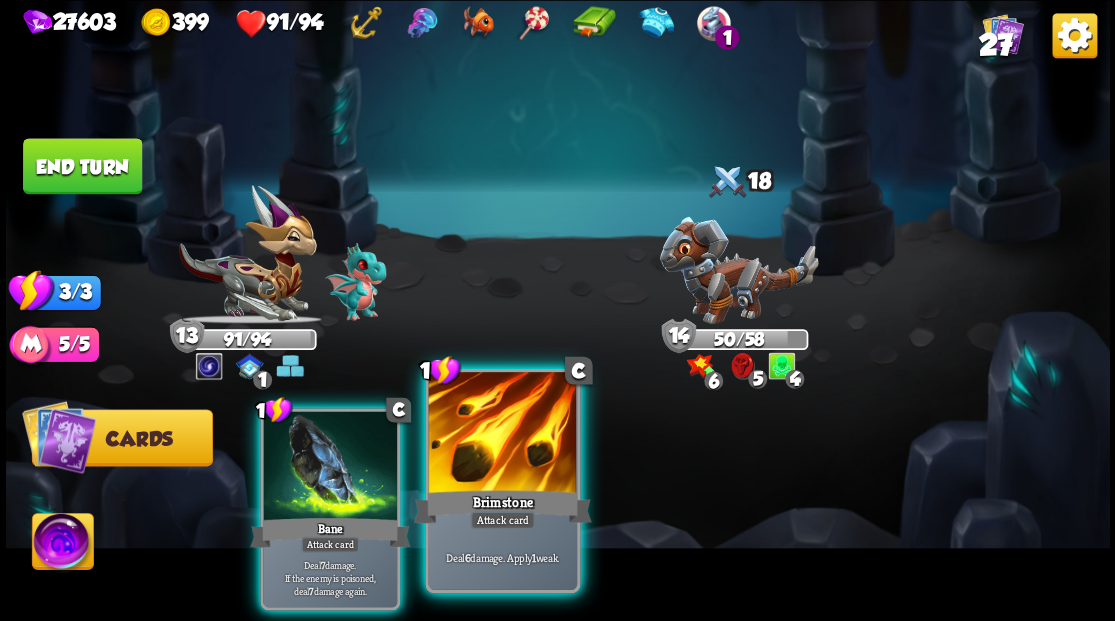 click at bounding box center [502, 434] 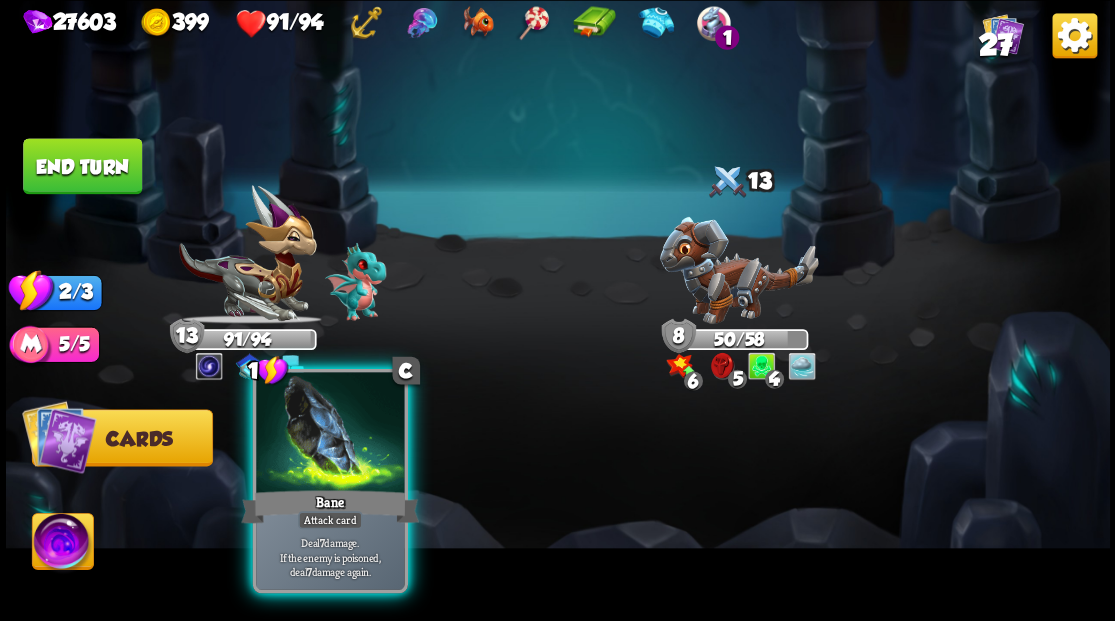 click at bounding box center [330, 434] 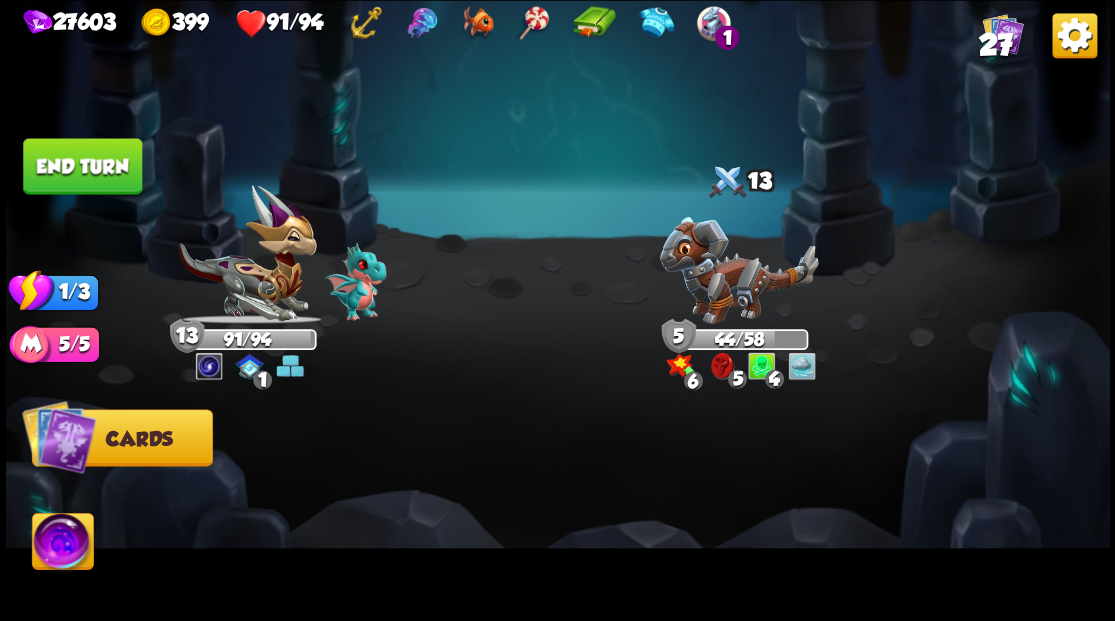 click on "End turn" at bounding box center [82, 166] 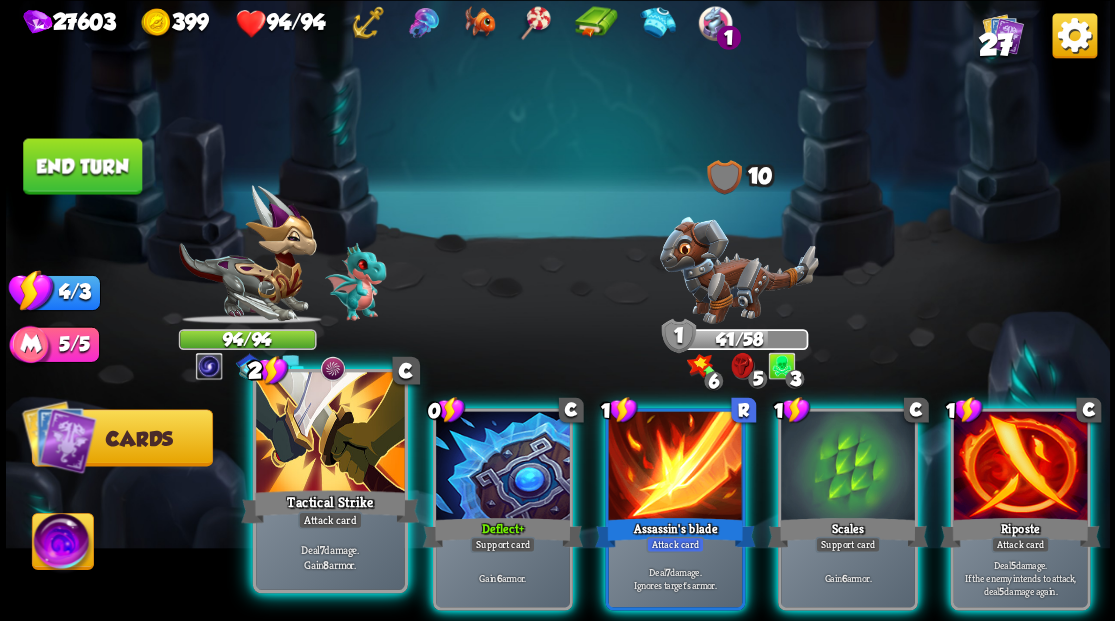 click at bounding box center [330, 434] 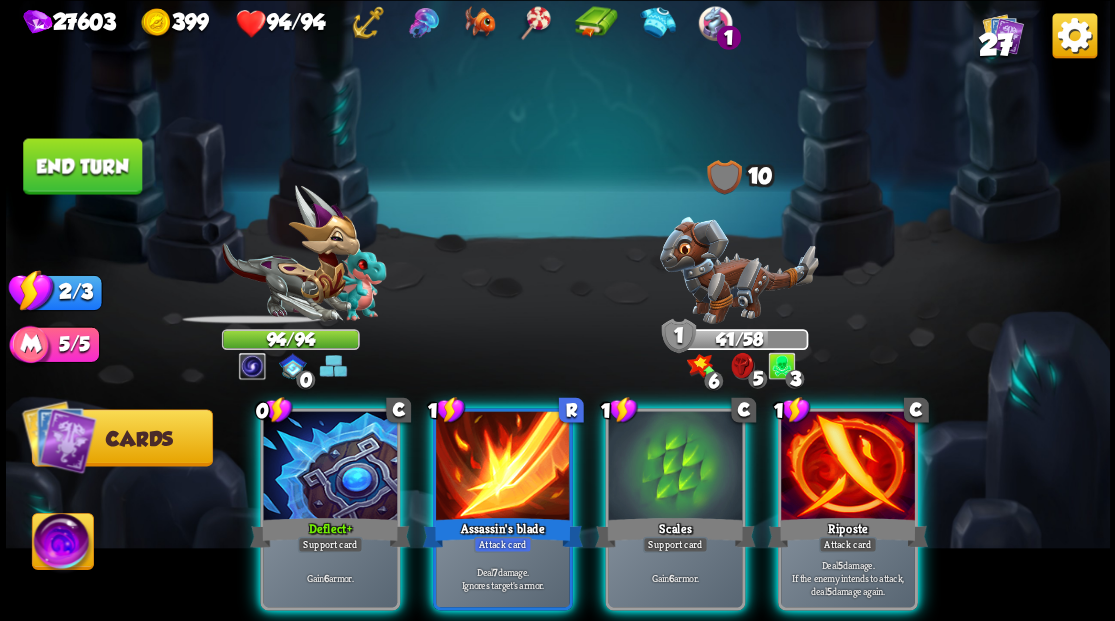 click at bounding box center [330, 467] 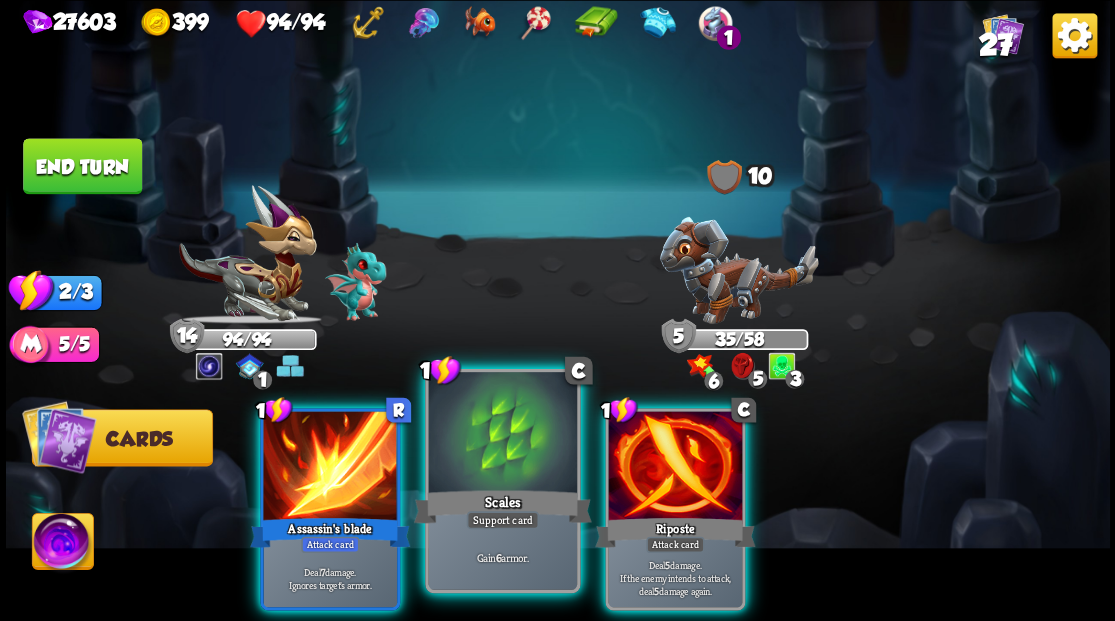 click at bounding box center [502, 434] 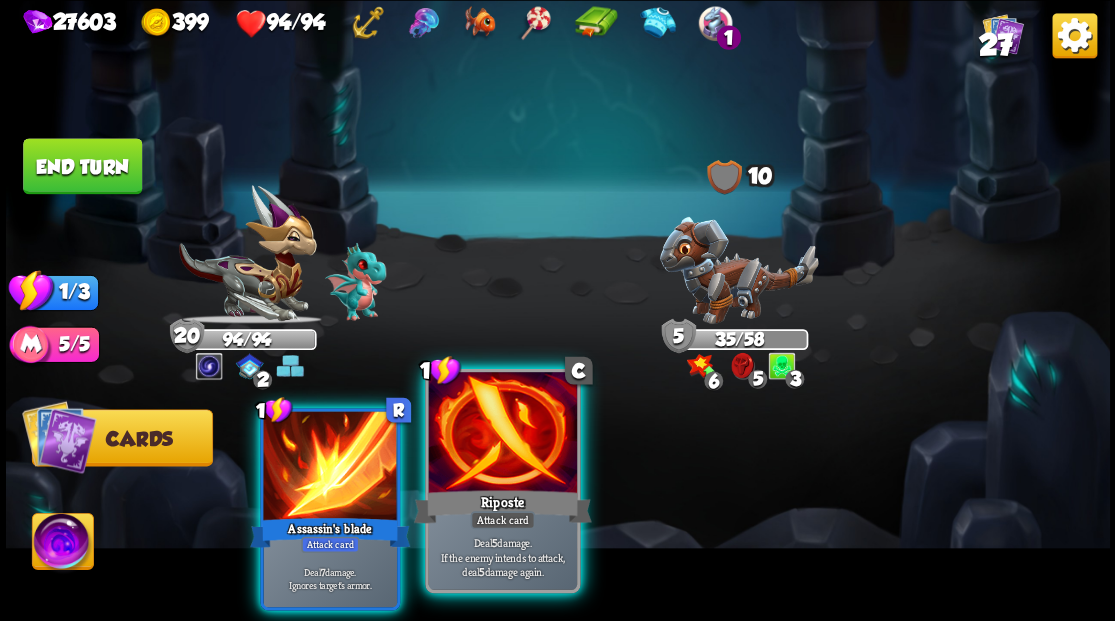 click at bounding box center (502, 434) 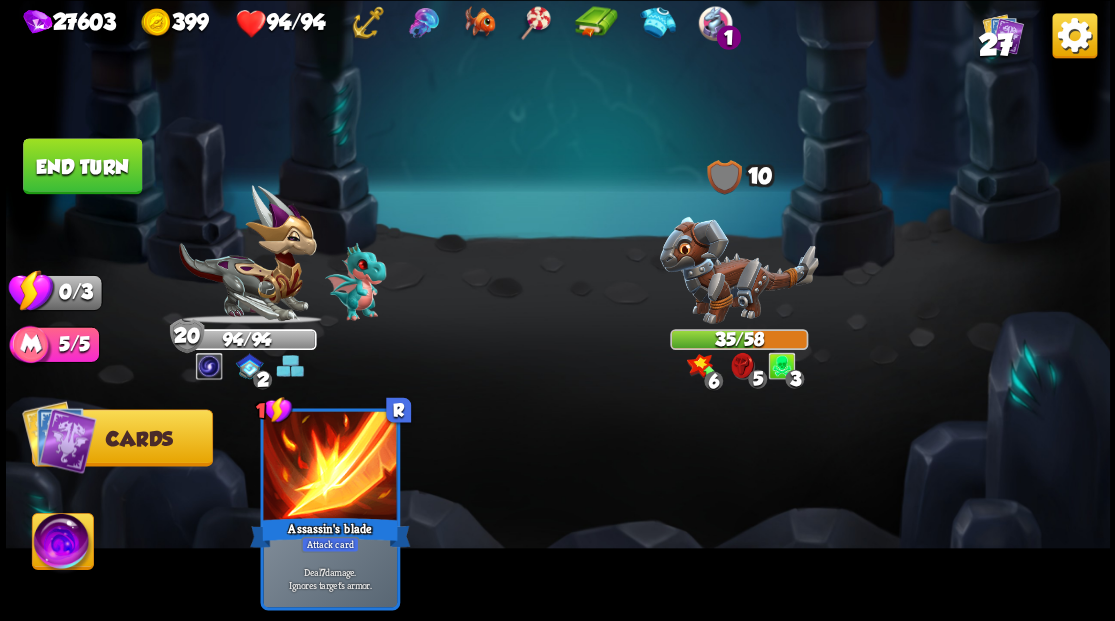 click on "End turn" at bounding box center (82, 166) 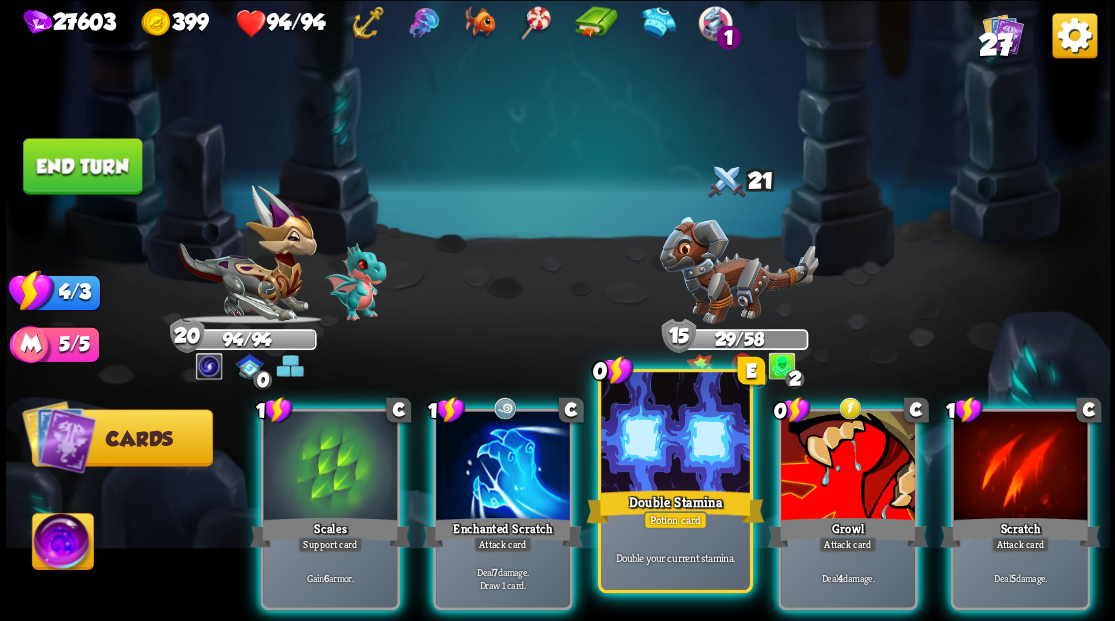 click at bounding box center (675, 434) 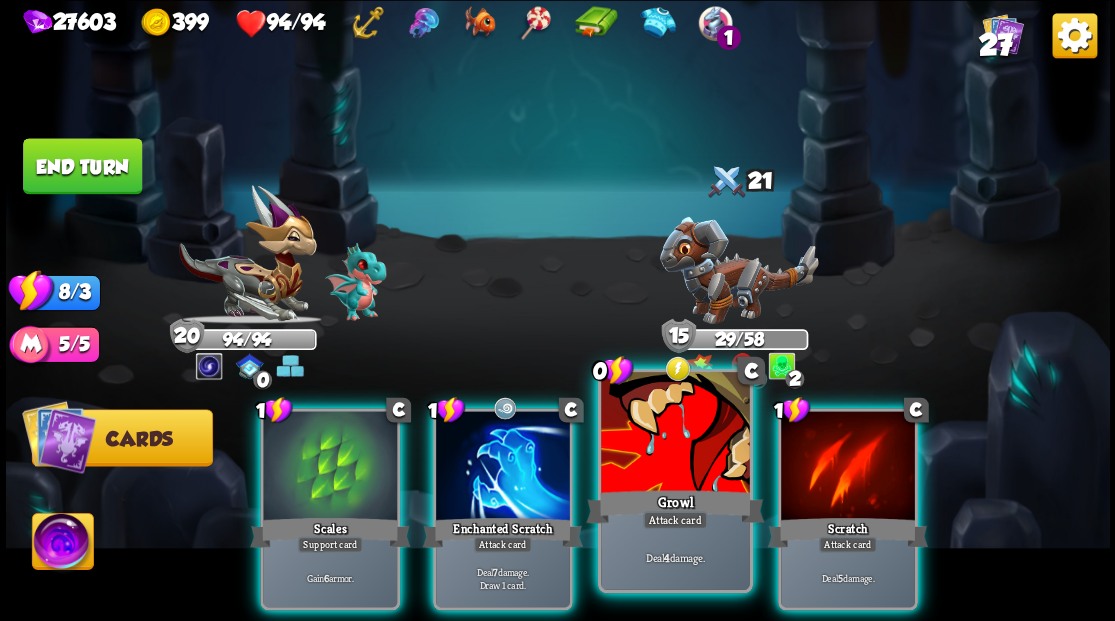 click at bounding box center [675, 434] 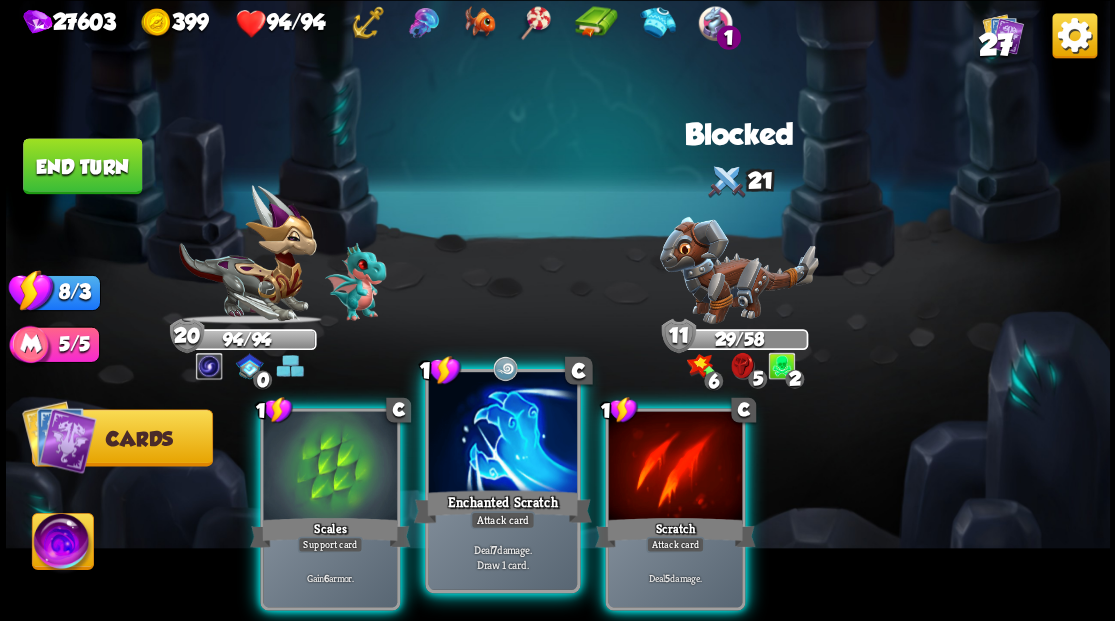 click at bounding box center (502, 434) 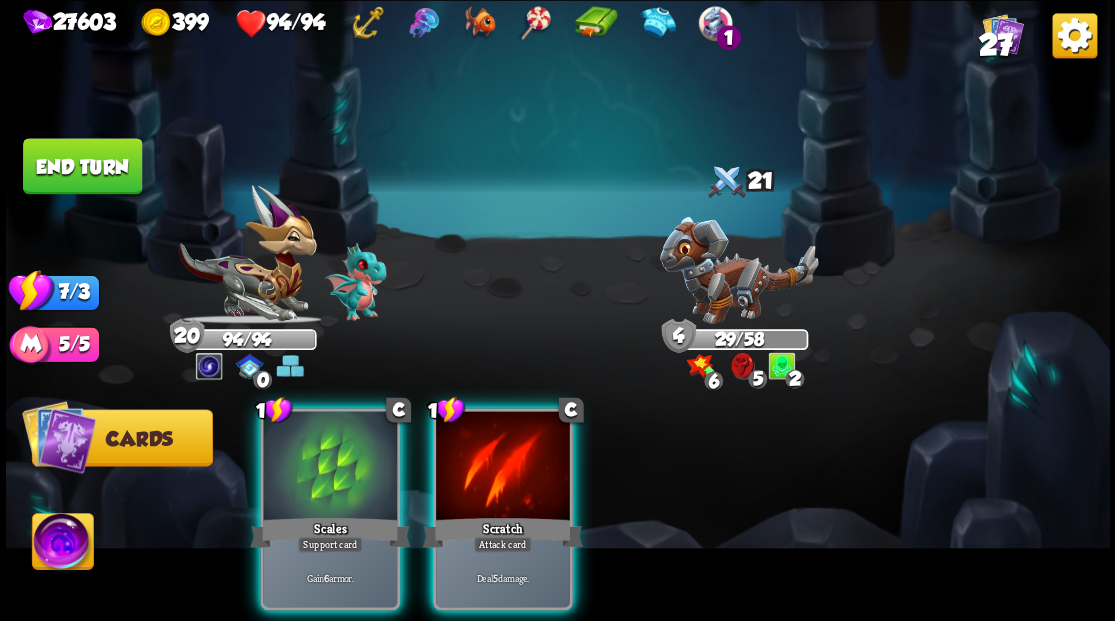 click at bounding box center (503, 467) 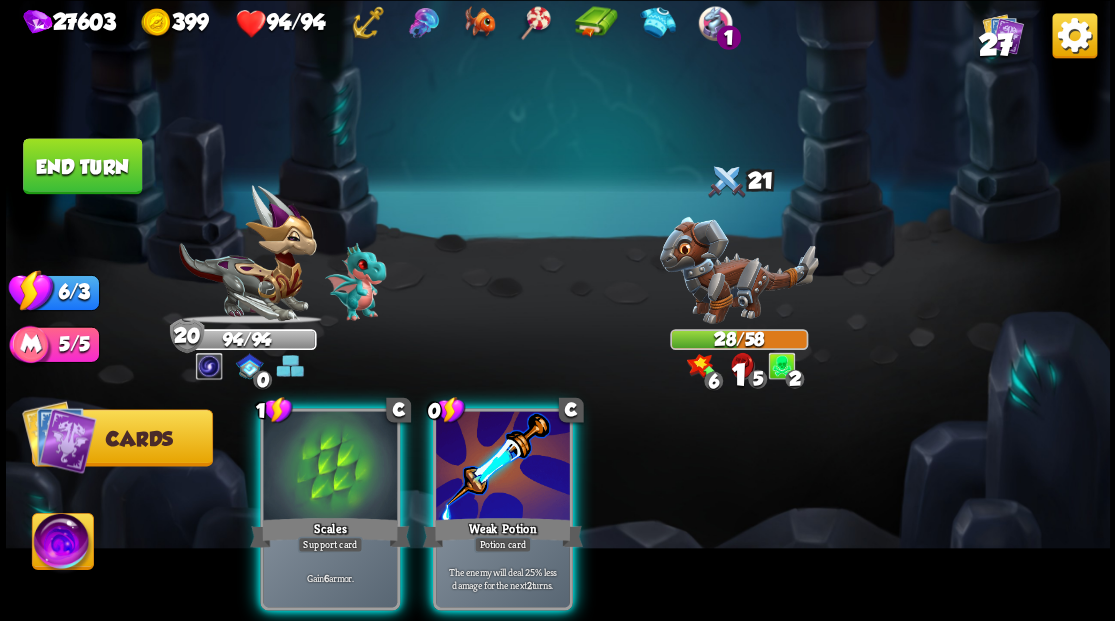 click at bounding box center [503, 467] 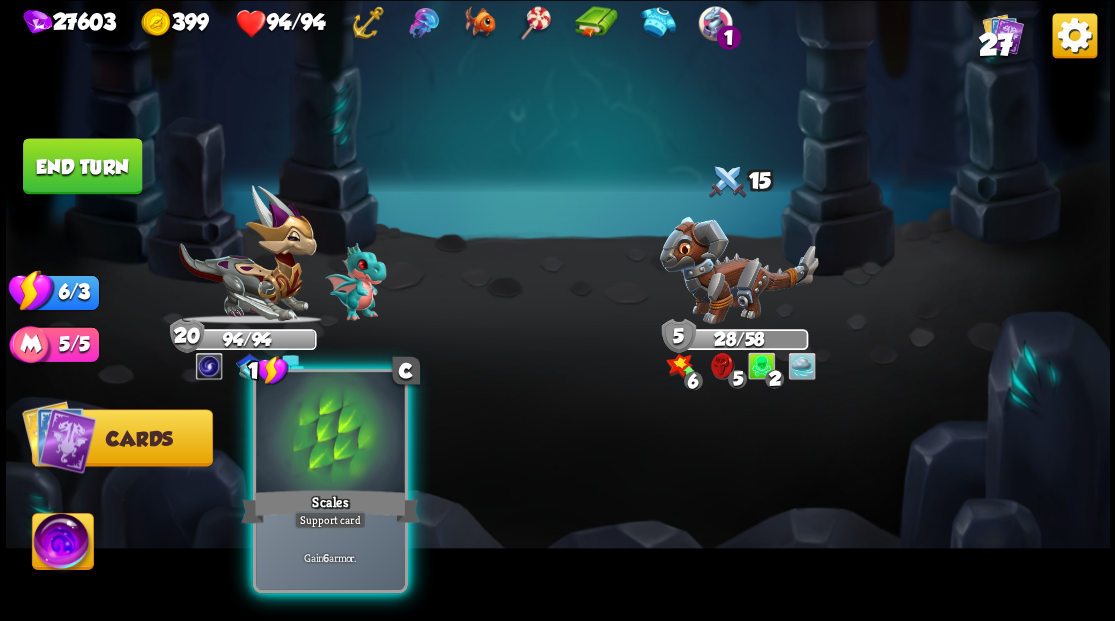 click at bounding box center [330, 434] 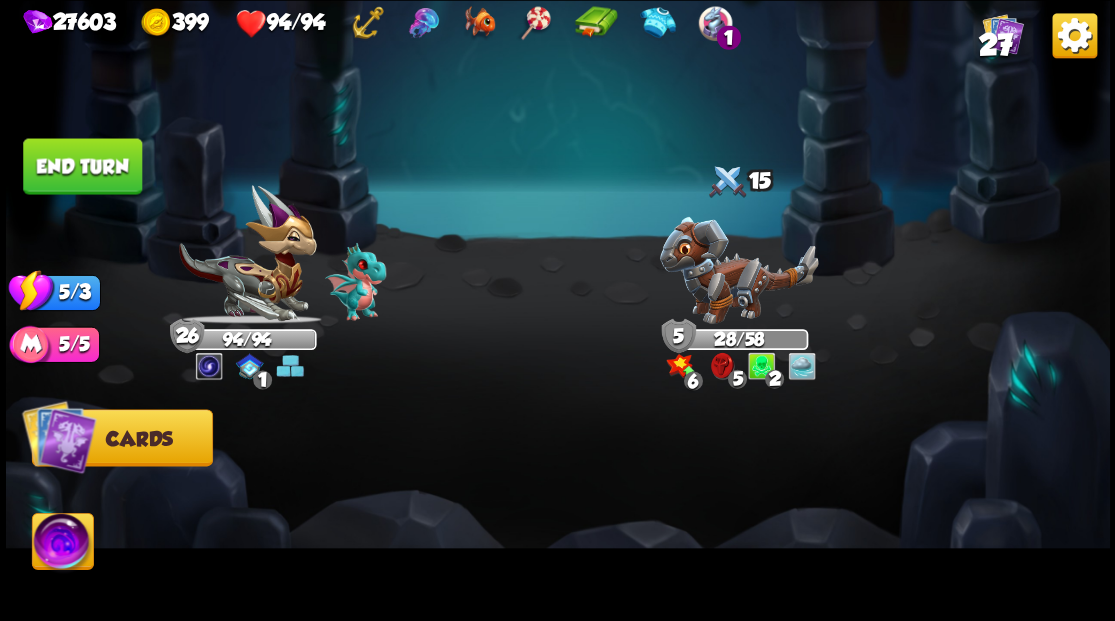 click on "End turn" at bounding box center [82, 166] 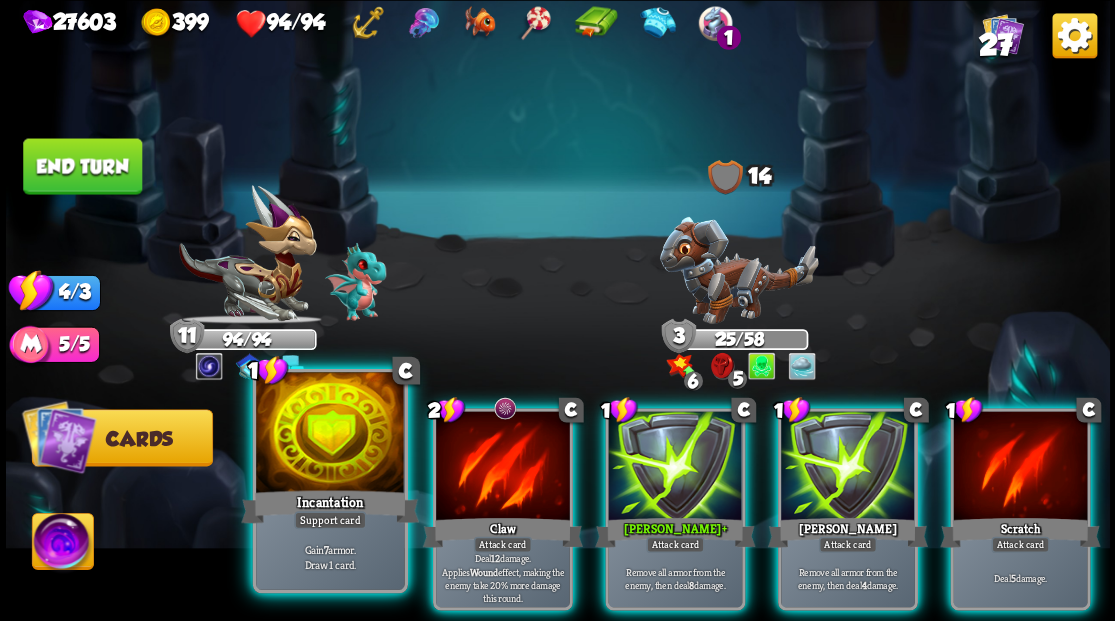 click at bounding box center (330, 434) 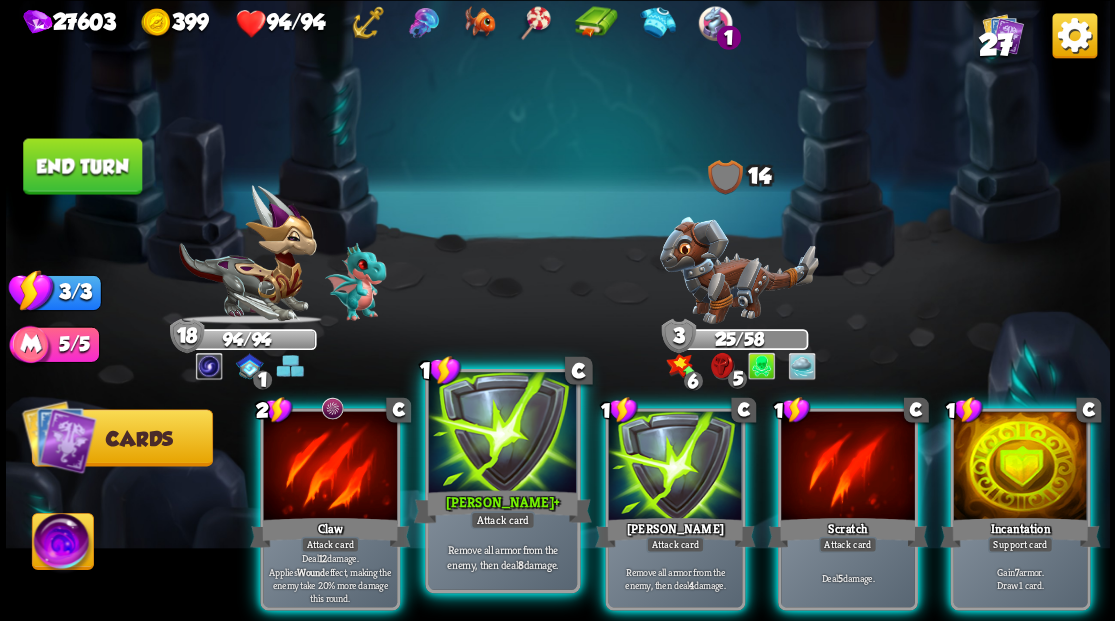 click at bounding box center (502, 434) 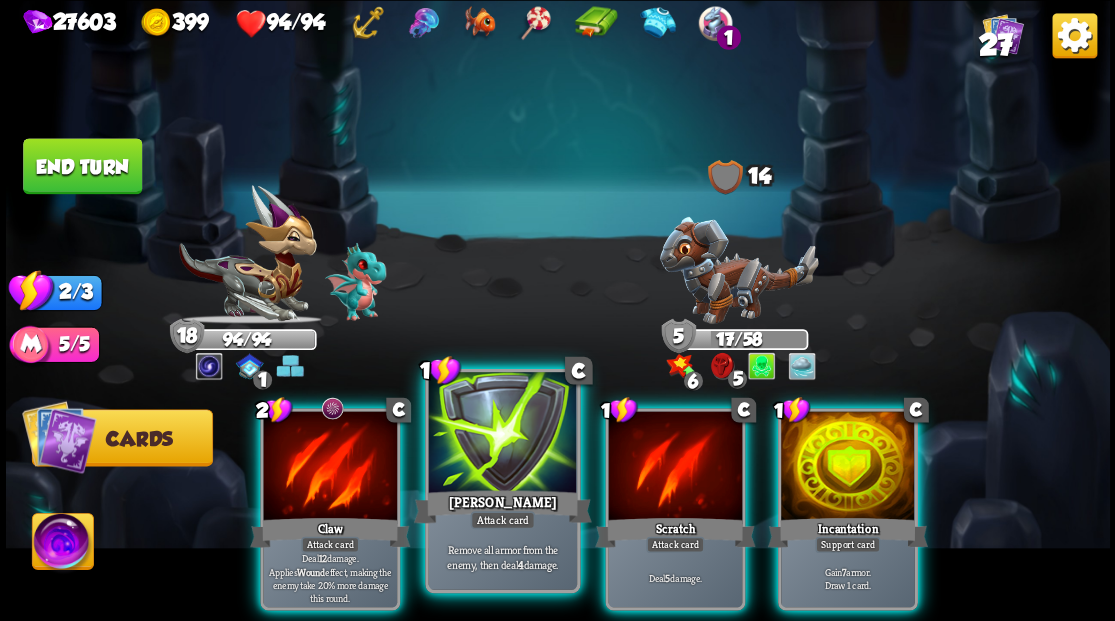 click at bounding box center [502, 434] 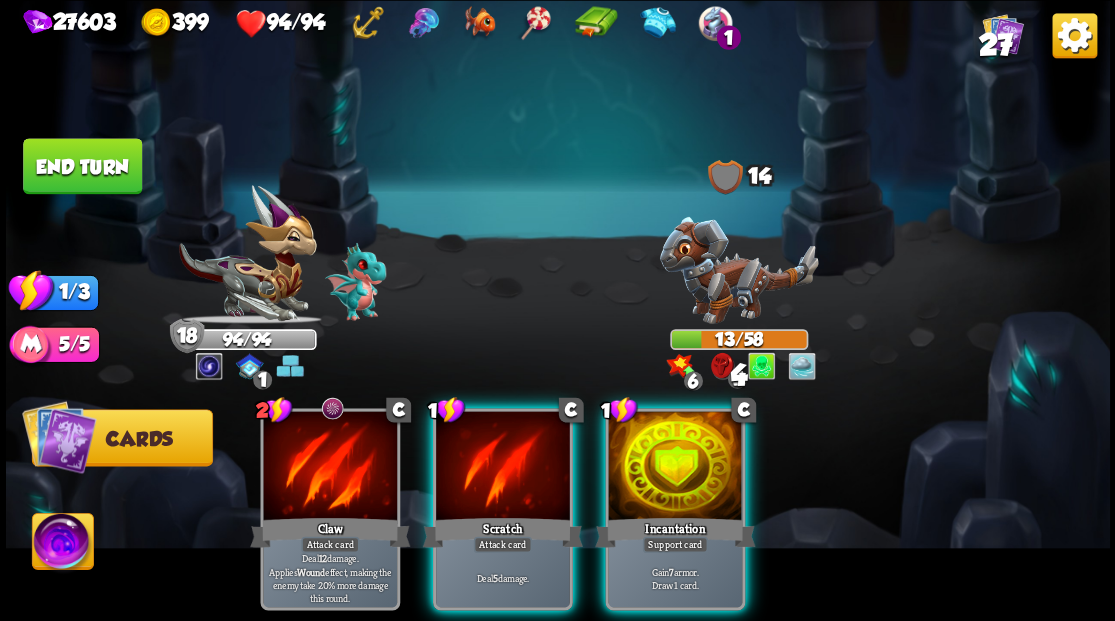 click at bounding box center (675, 467) 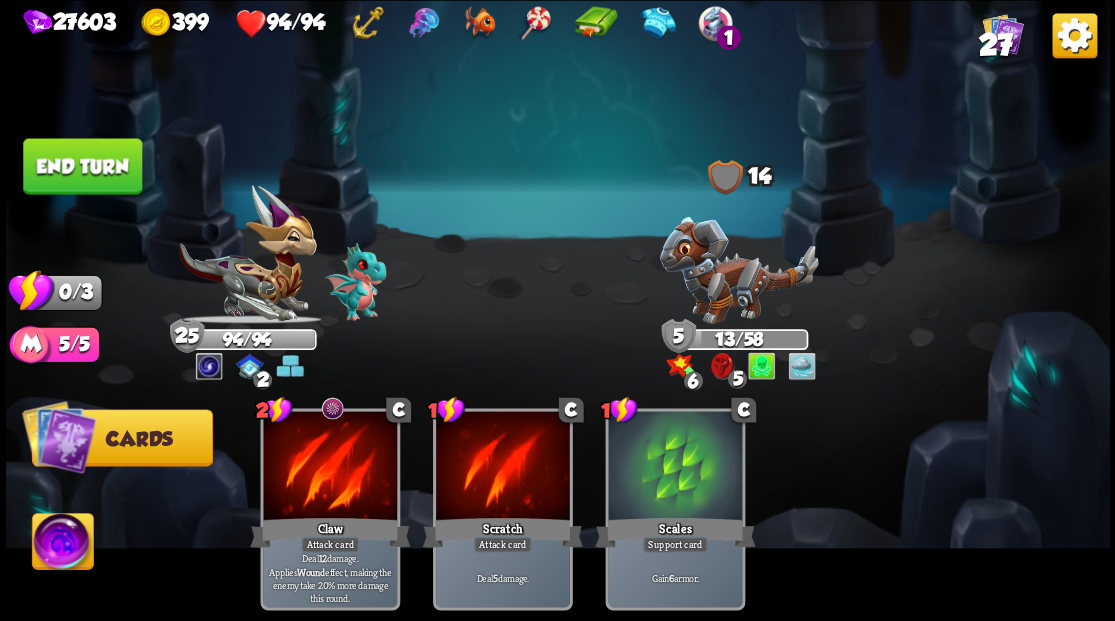 click on "End turn" at bounding box center (82, 166) 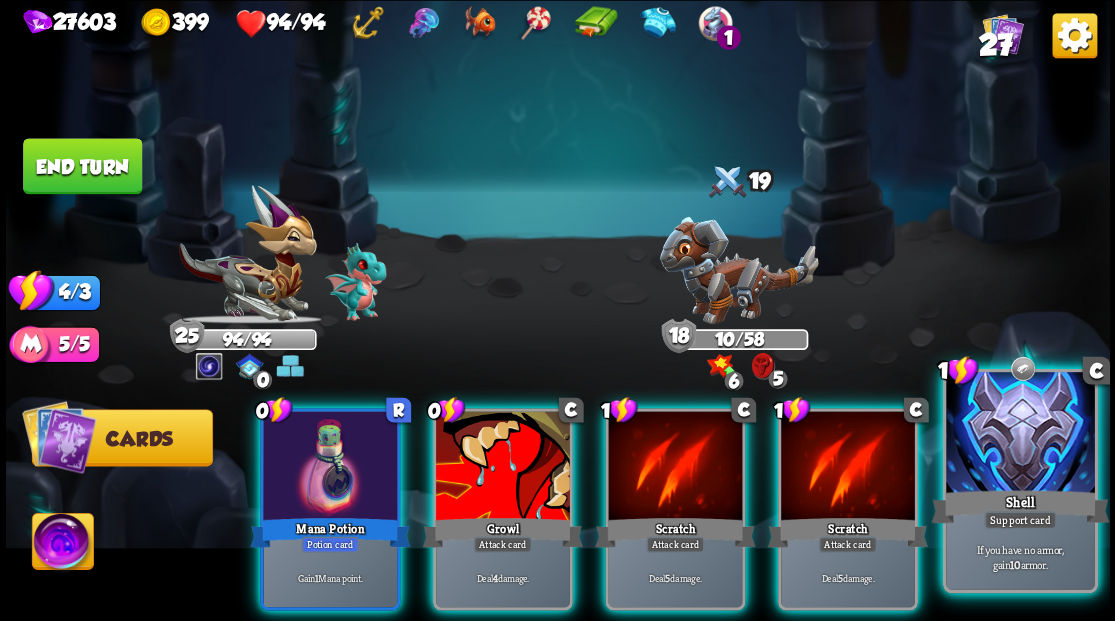 click at bounding box center [1020, 434] 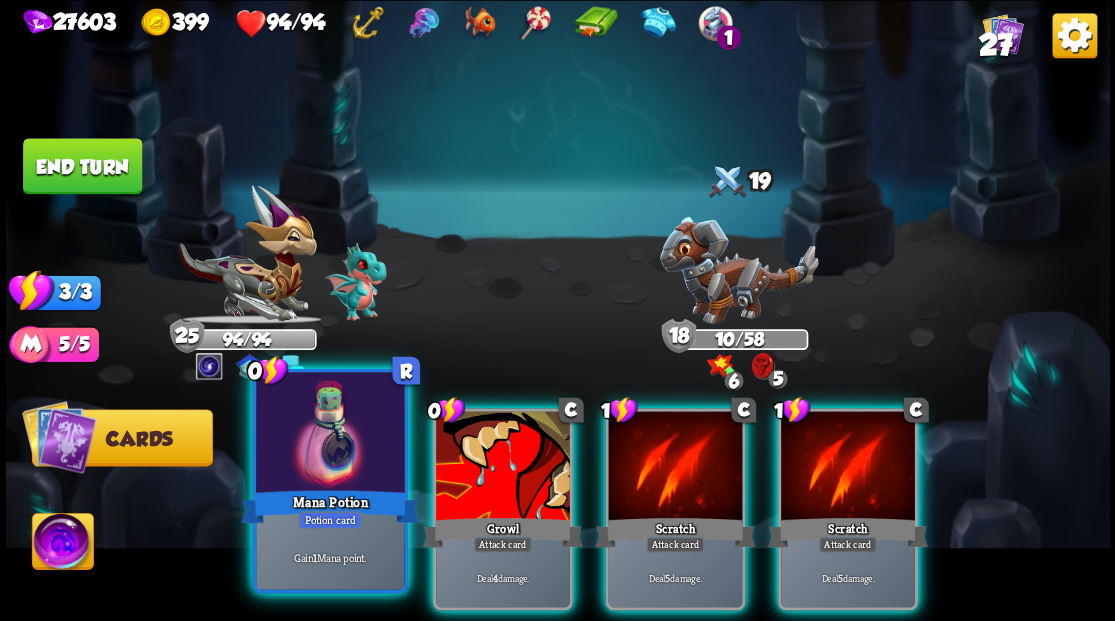 click at bounding box center (330, 434) 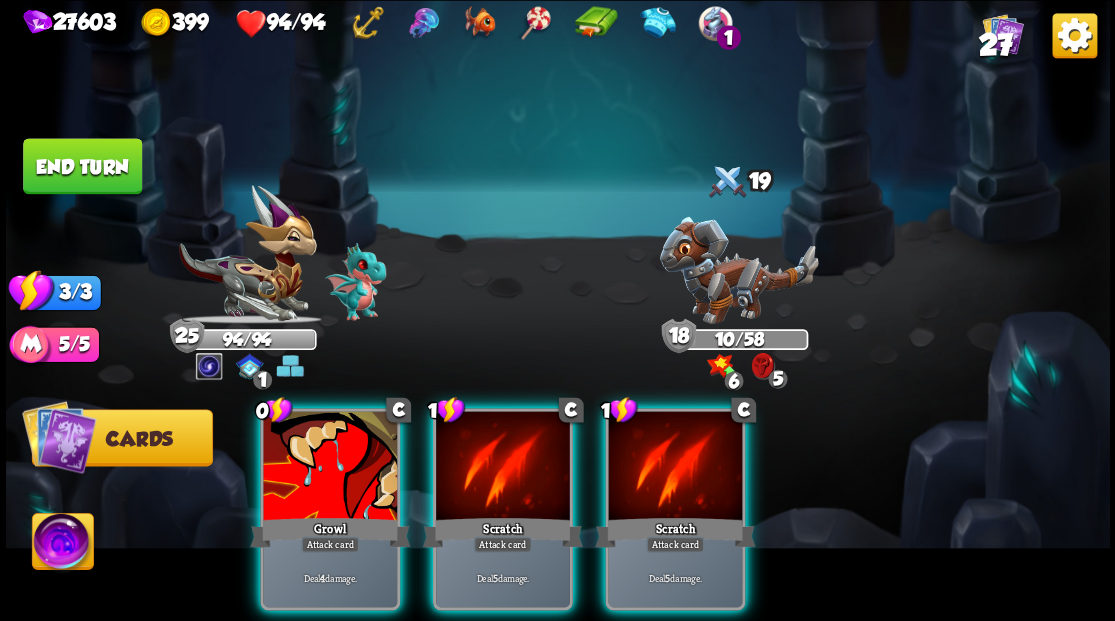 click at bounding box center (330, 467) 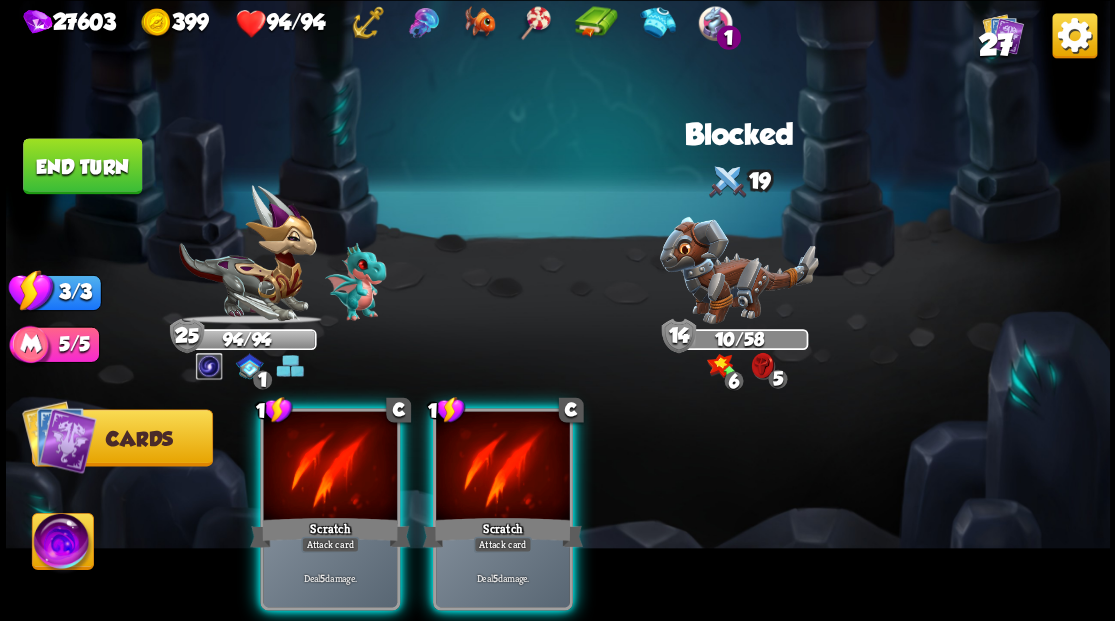 click at bounding box center (330, 467) 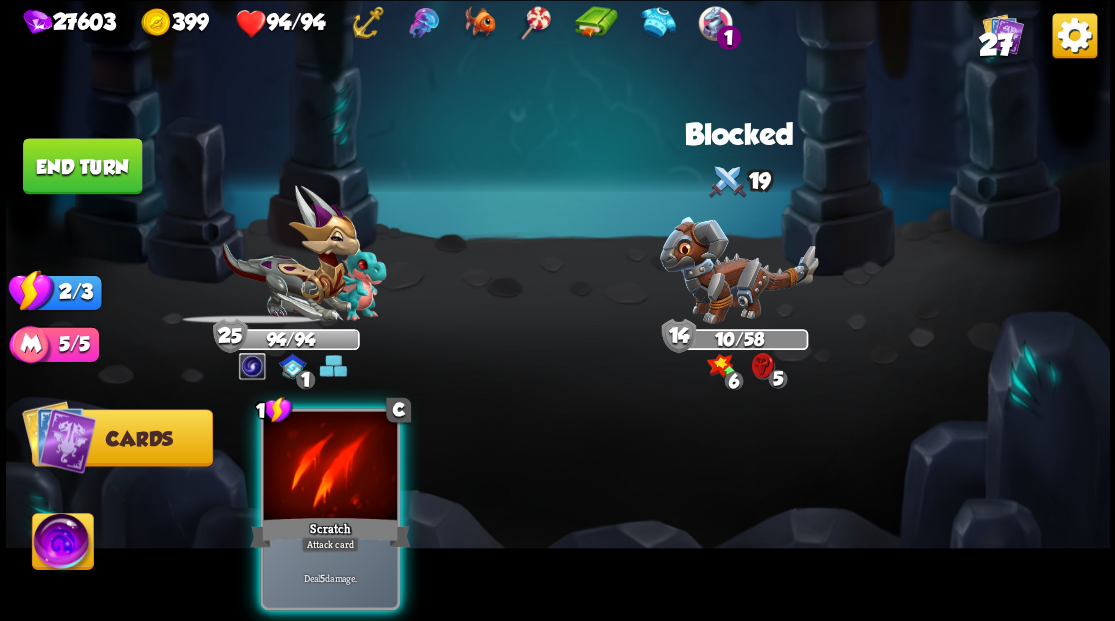 click at bounding box center (330, 467) 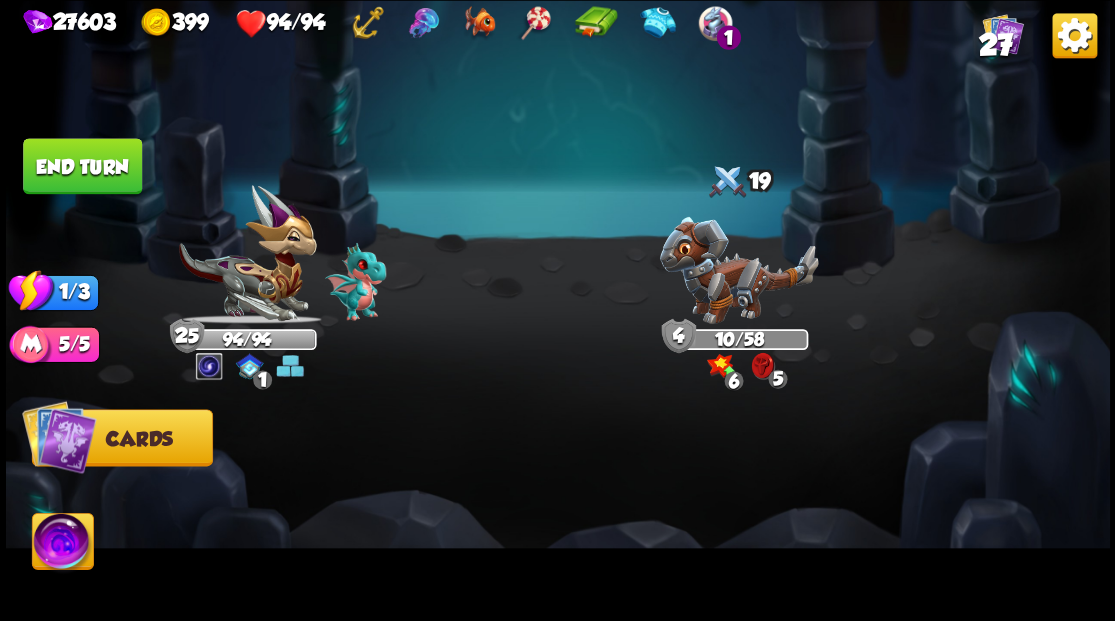 click on "End turn" at bounding box center (82, 166) 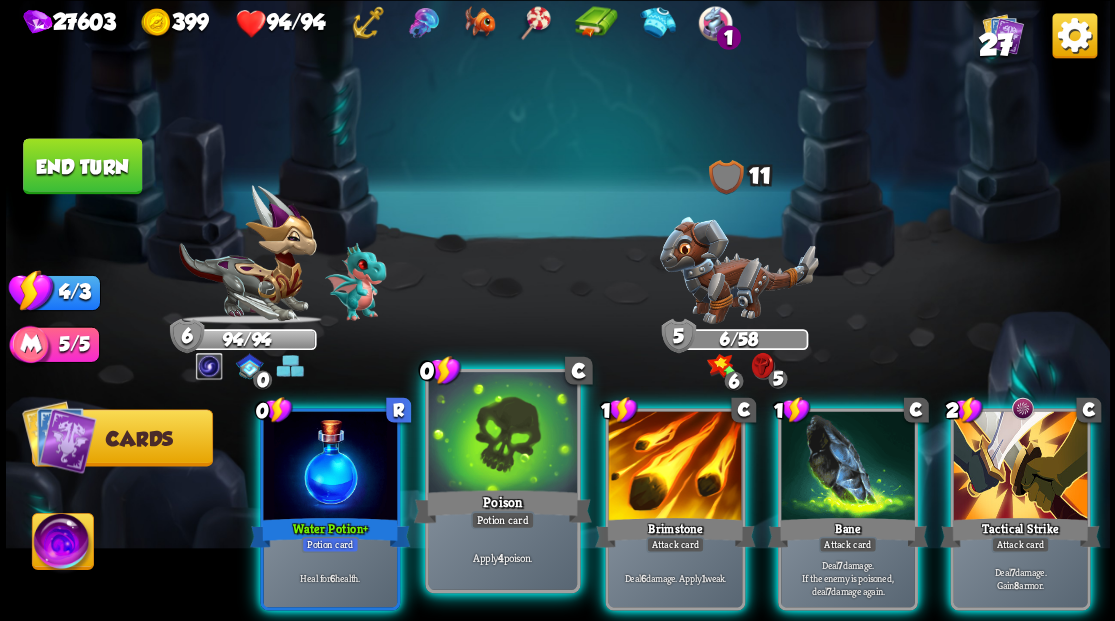 click at bounding box center [502, 434] 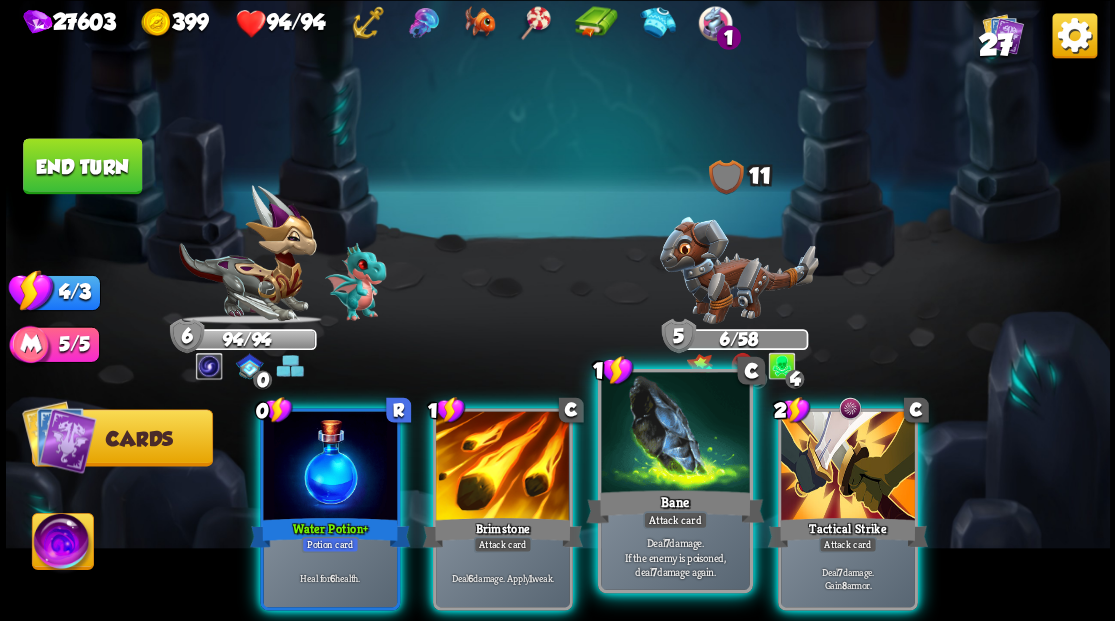 click at bounding box center (675, 434) 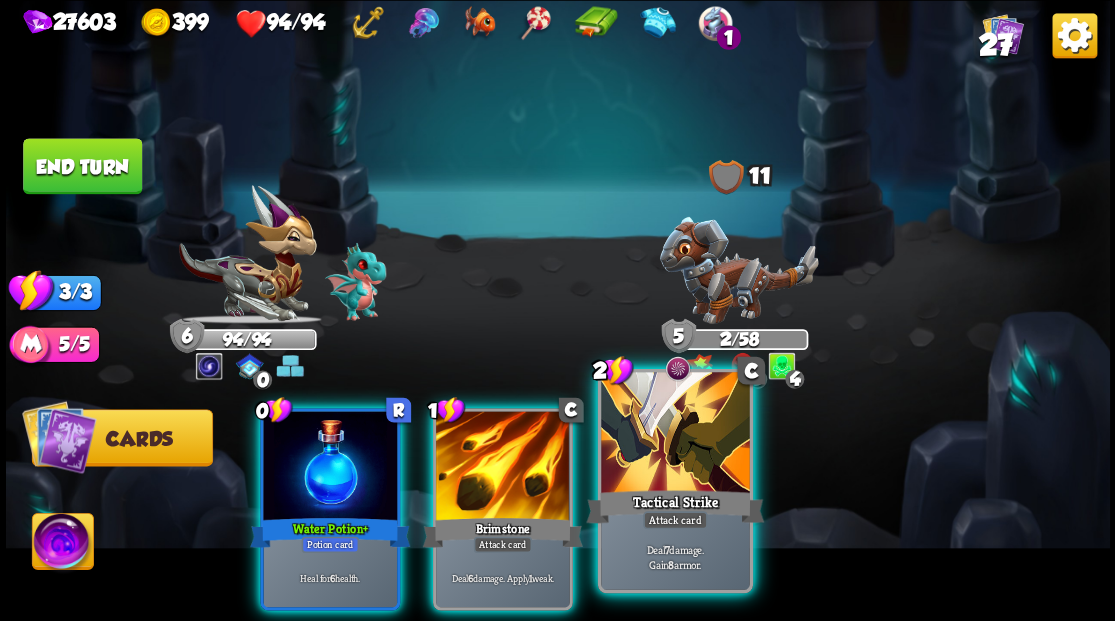 click at bounding box center (675, 434) 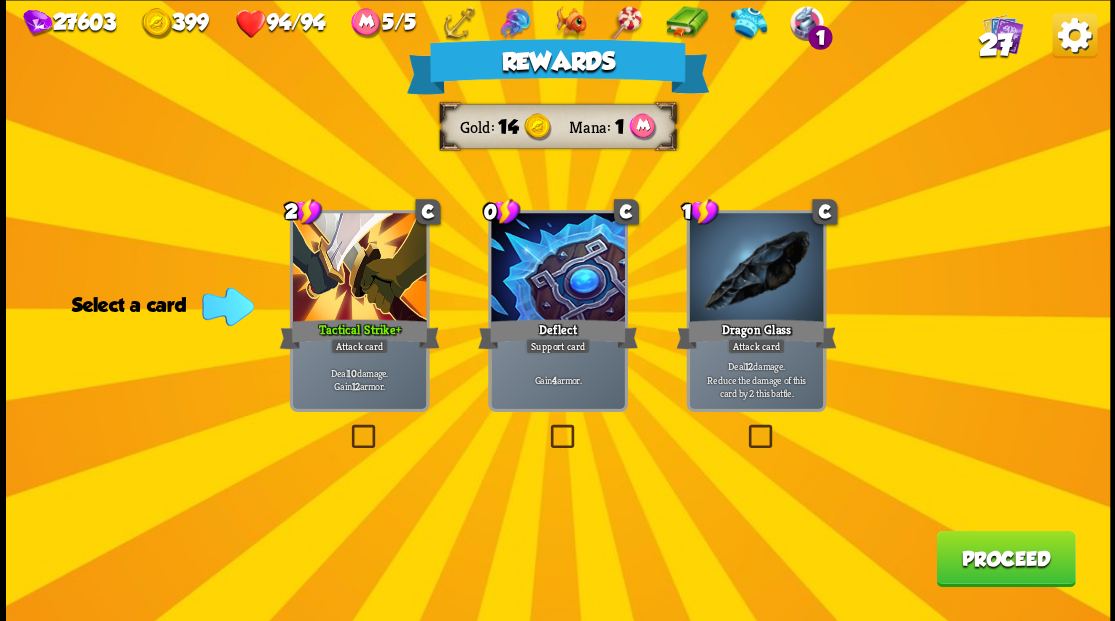 click on "Proceed" at bounding box center (1005, 558) 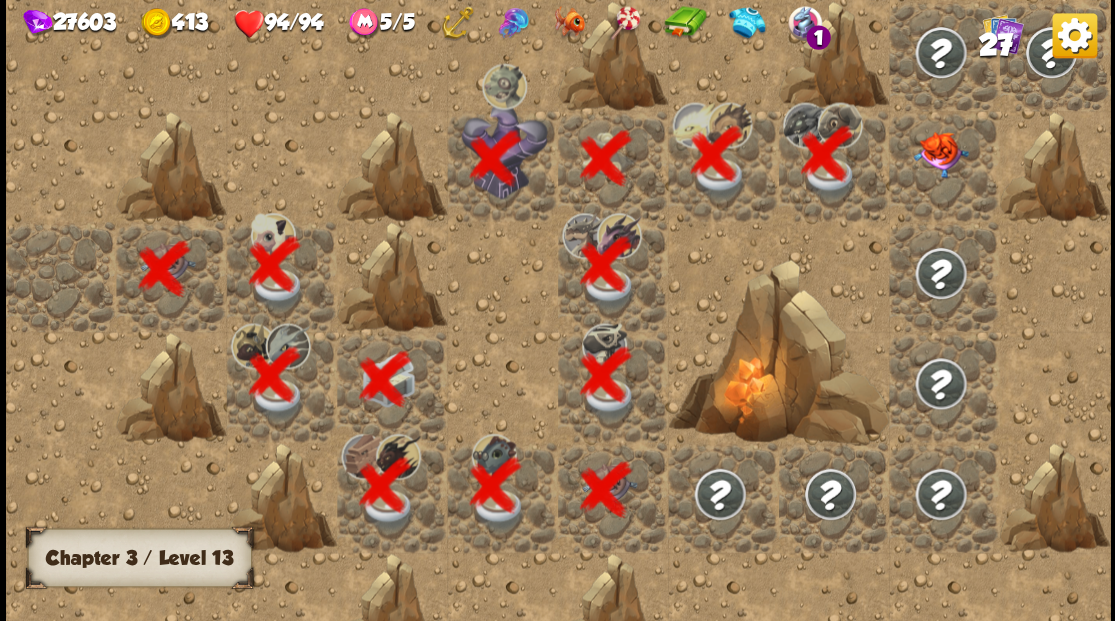 scroll, scrollTop: 0, scrollLeft: 384, axis: horizontal 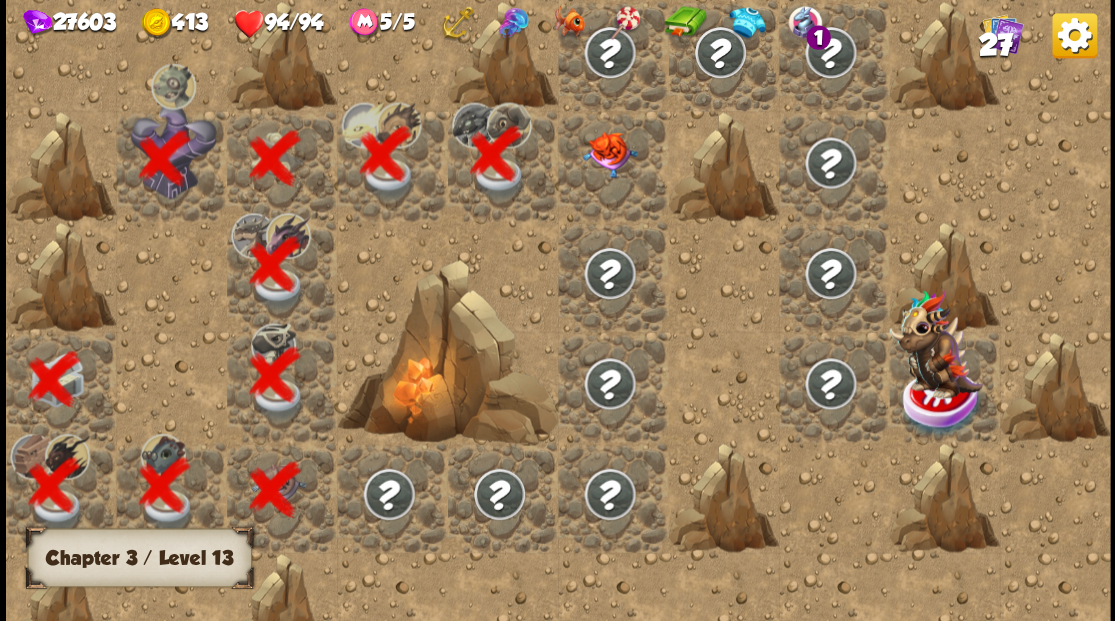 click at bounding box center [613, 165] 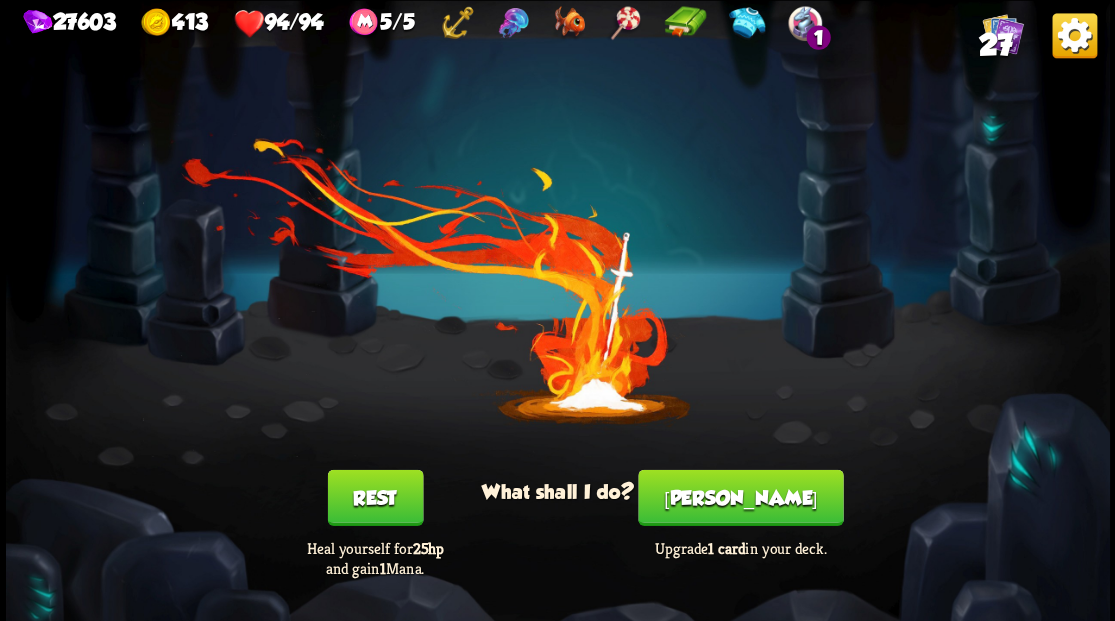 click on "[PERSON_NAME]" at bounding box center (740, 497) 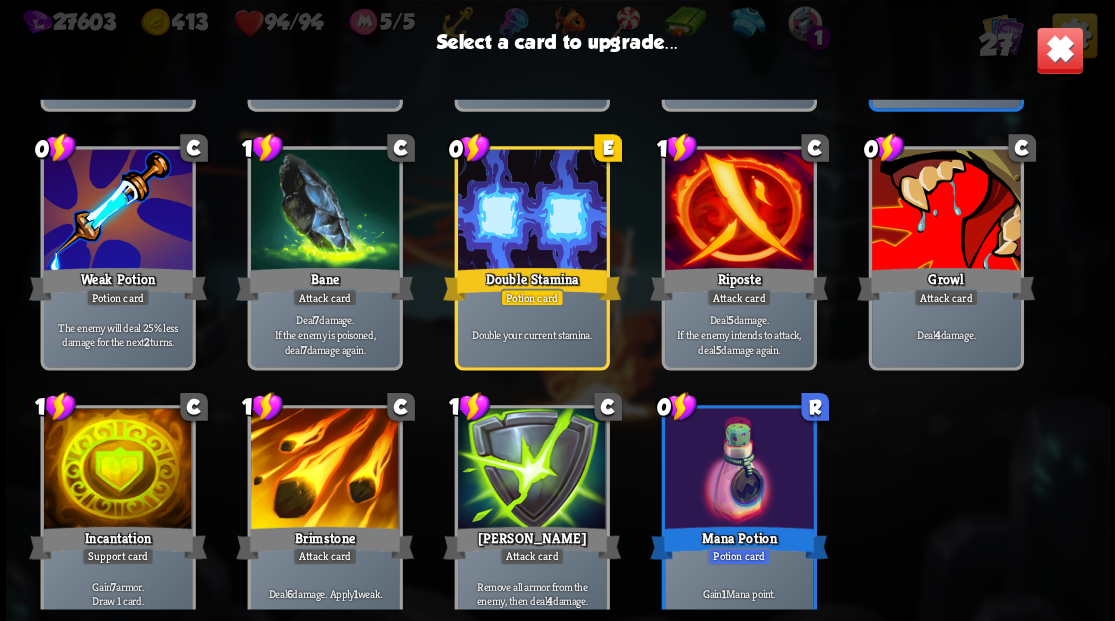 scroll, scrollTop: 629, scrollLeft: 0, axis: vertical 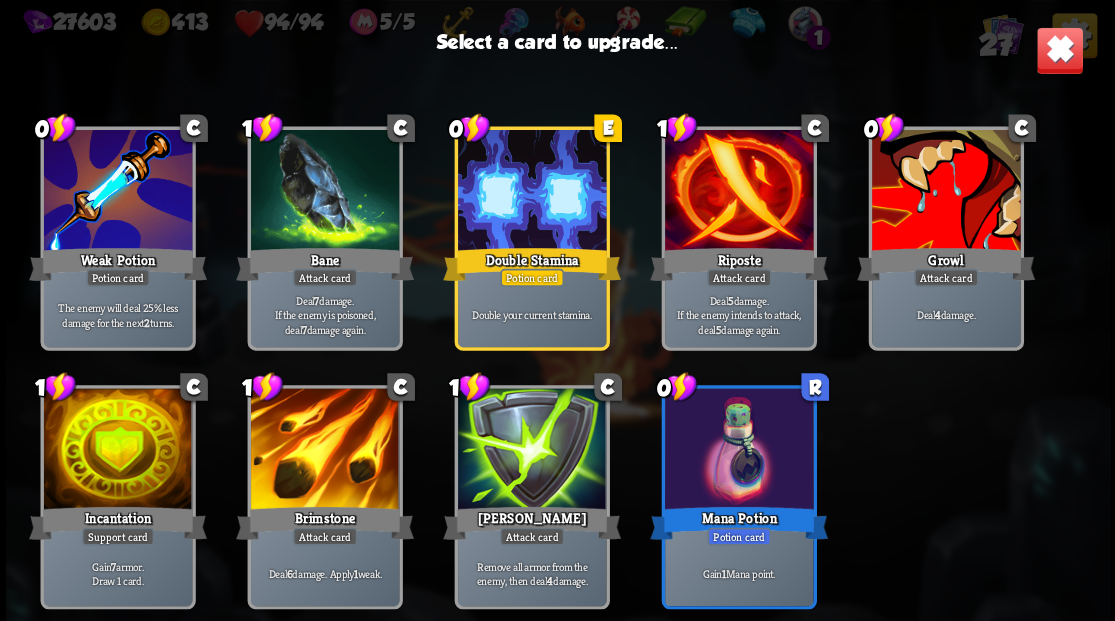 click at bounding box center [945, 192] 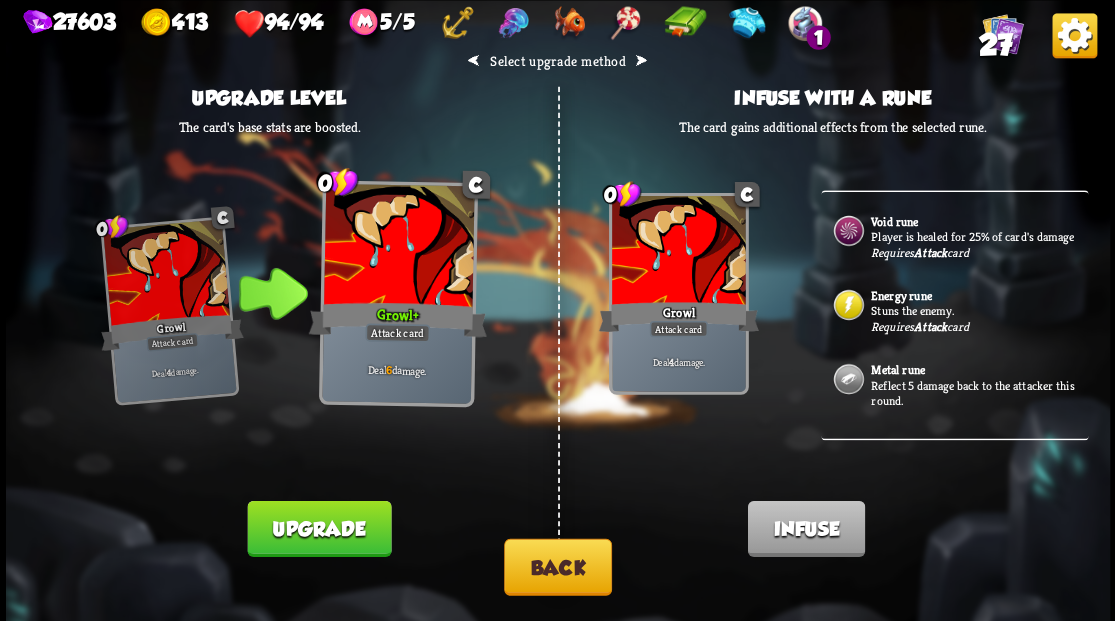 scroll, scrollTop: 1003, scrollLeft: 0, axis: vertical 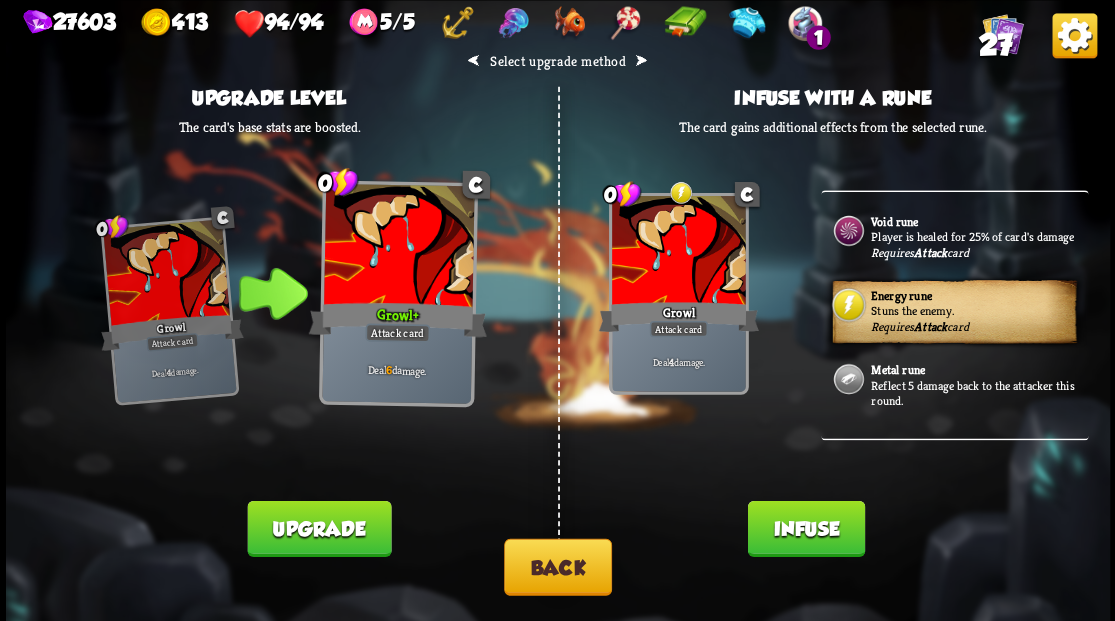 click on "Infuse" at bounding box center [805, 528] 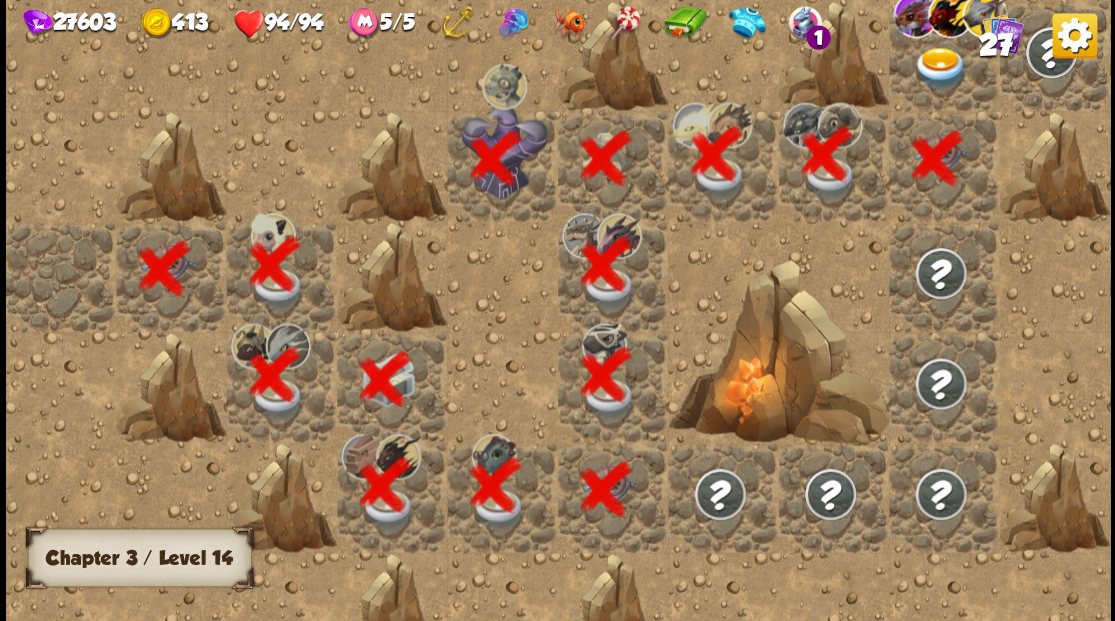 scroll, scrollTop: 0, scrollLeft: 384, axis: horizontal 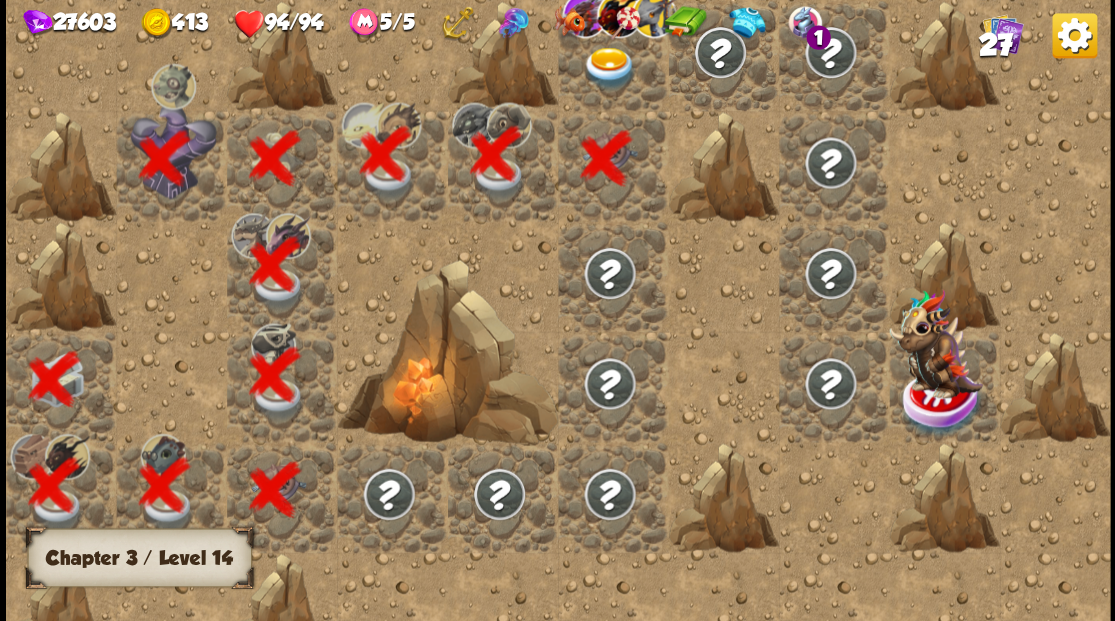 click at bounding box center (609, 68) 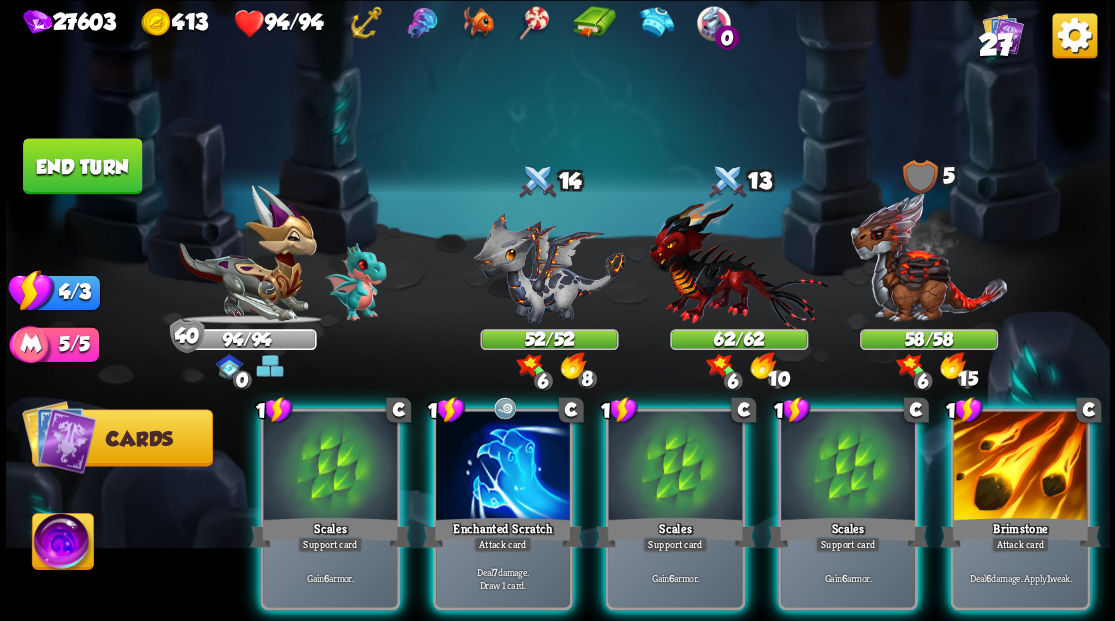 click on "27" at bounding box center (995, 45) 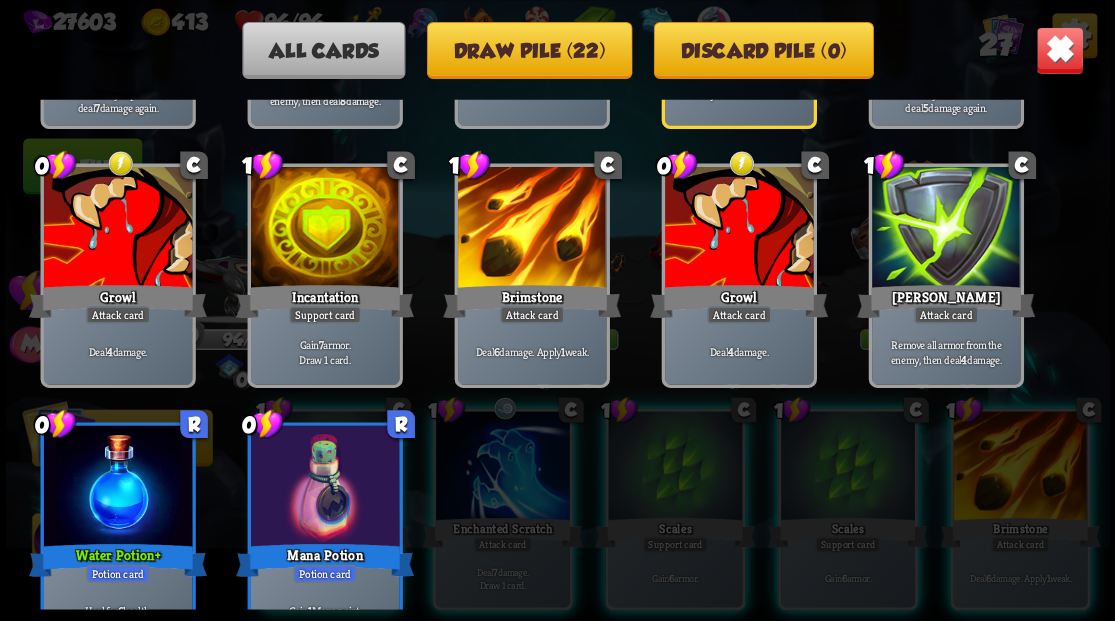 scroll, scrollTop: 1229, scrollLeft: 0, axis: vertical 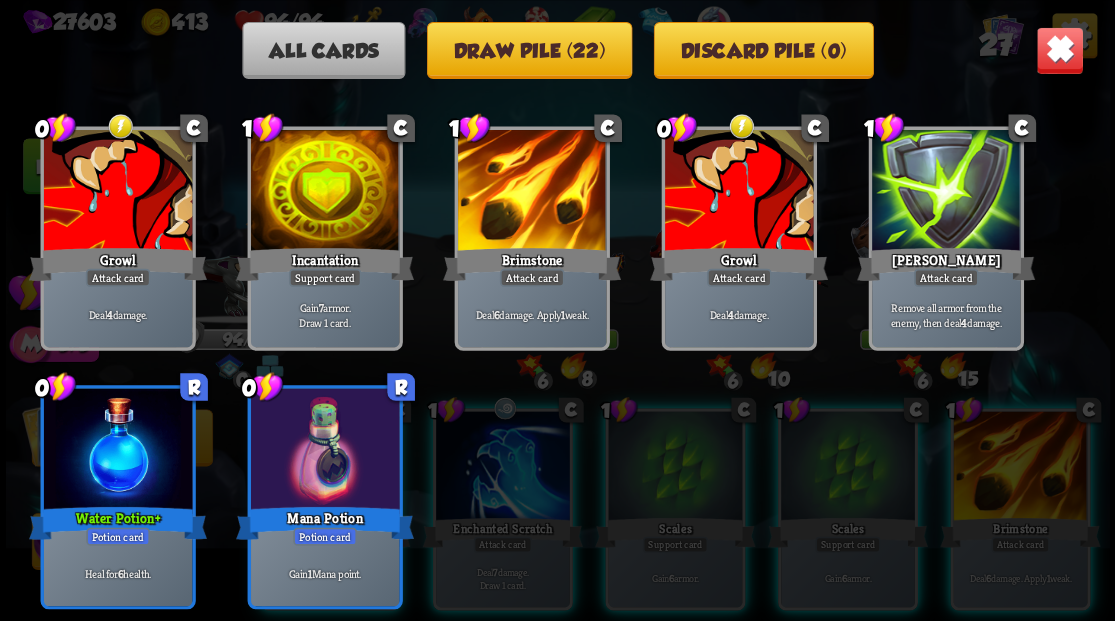 click at bounding box center [1059, 50] 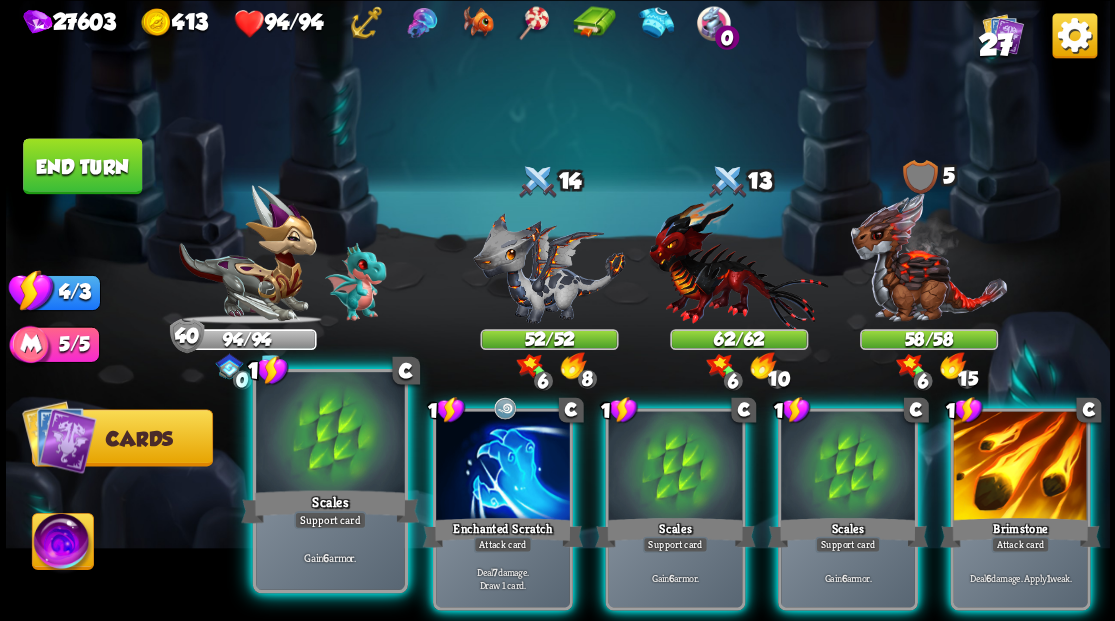 click at bounding box center [330, 434] 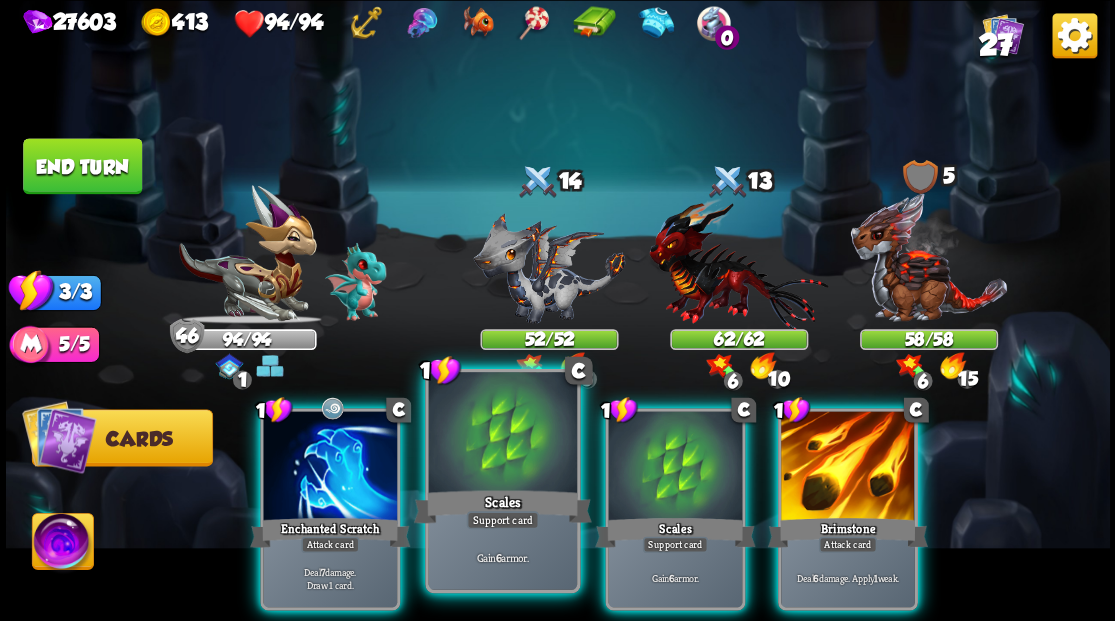 click at bounding box center [502, 434] 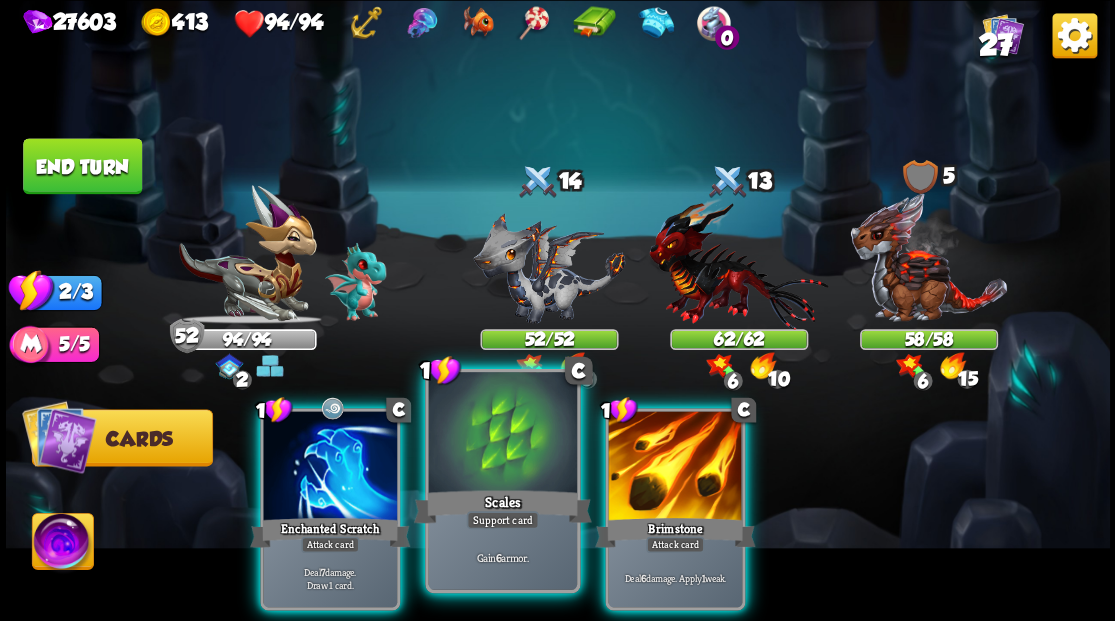 click at bounding box center [502, 434] 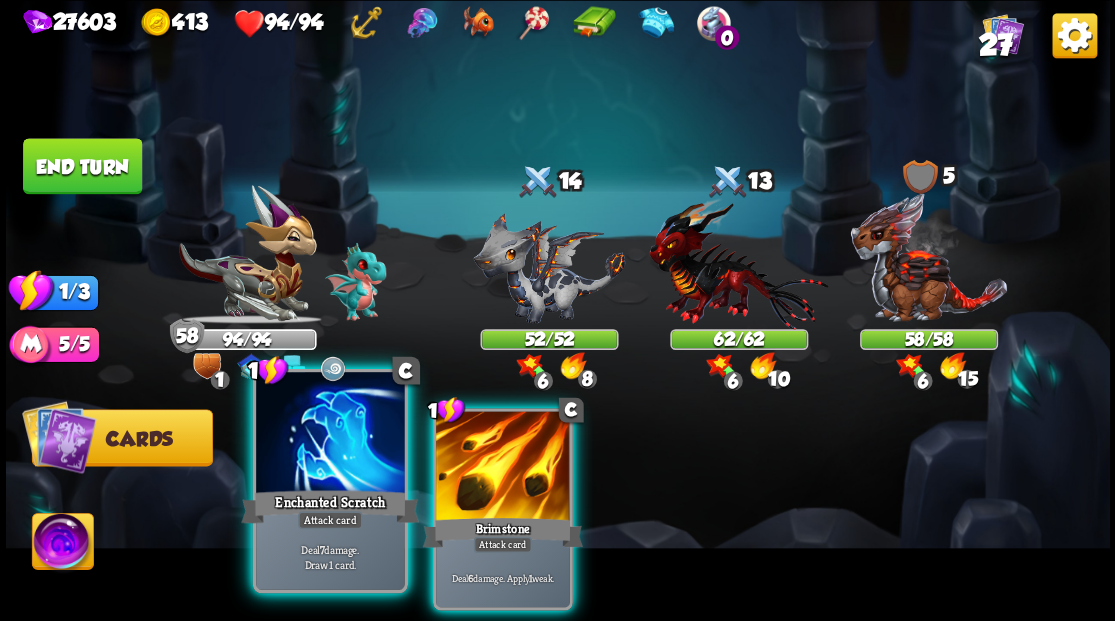 click at bounding box center (330, 434) 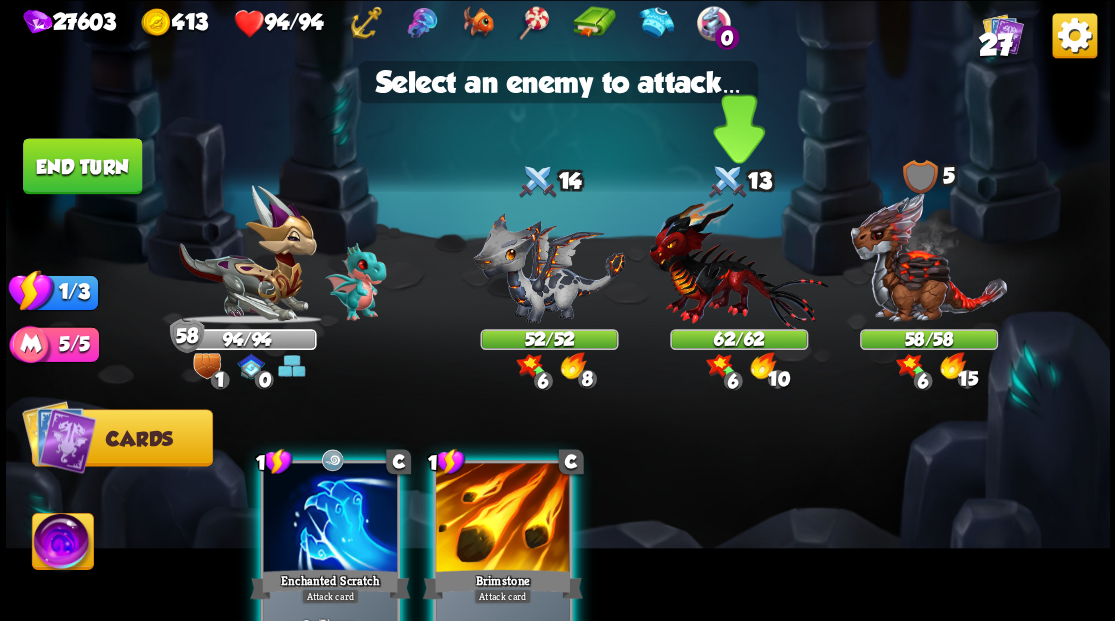 click at bounding box center [738, 263] 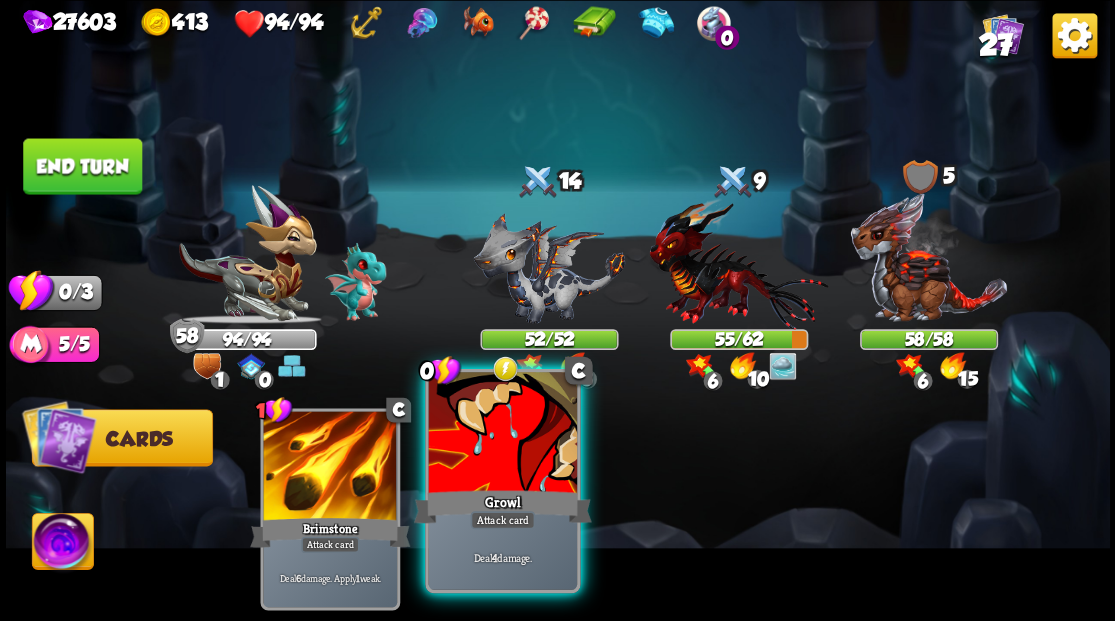 click at bounding box center (502, 434) 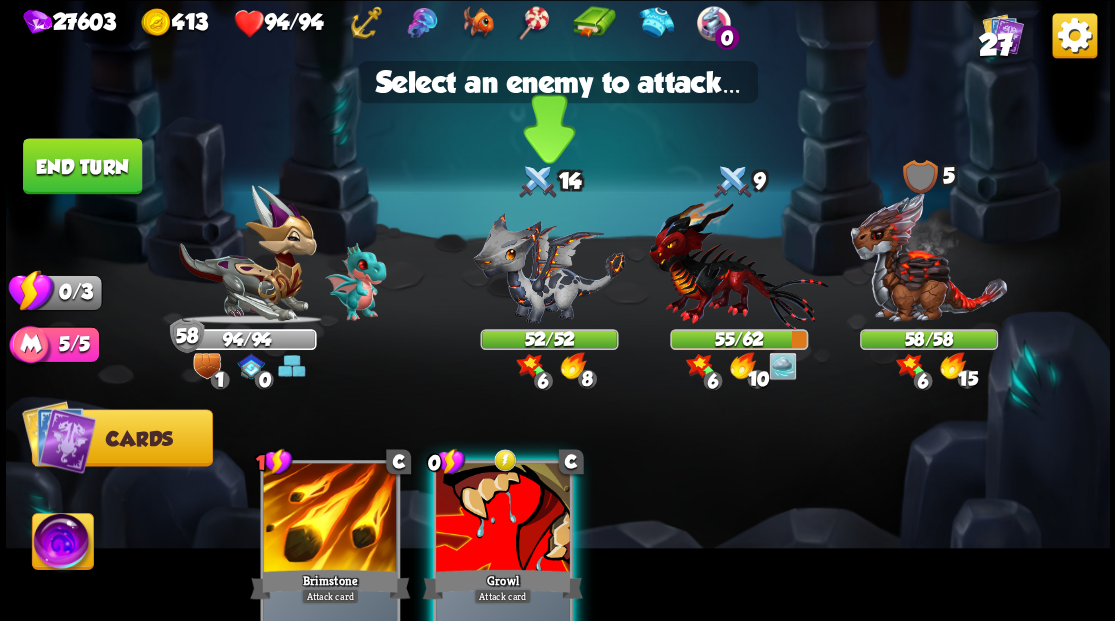 click at bounding box center (549, 267) 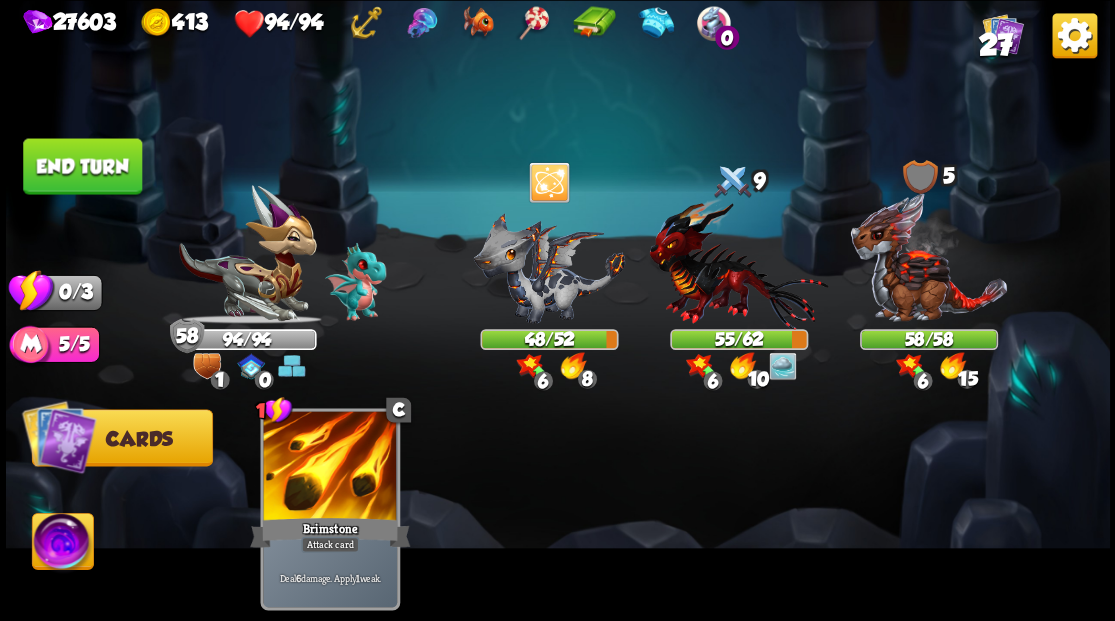 click on "End turn" at bounding box center (82, 166) 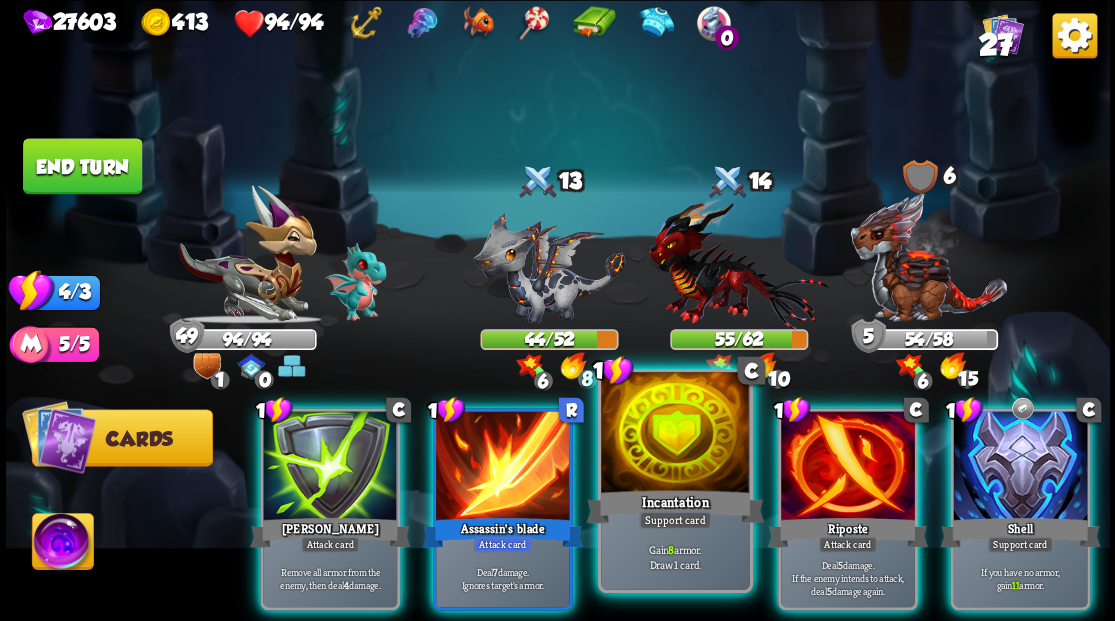 click at bounding box center (675, 434) 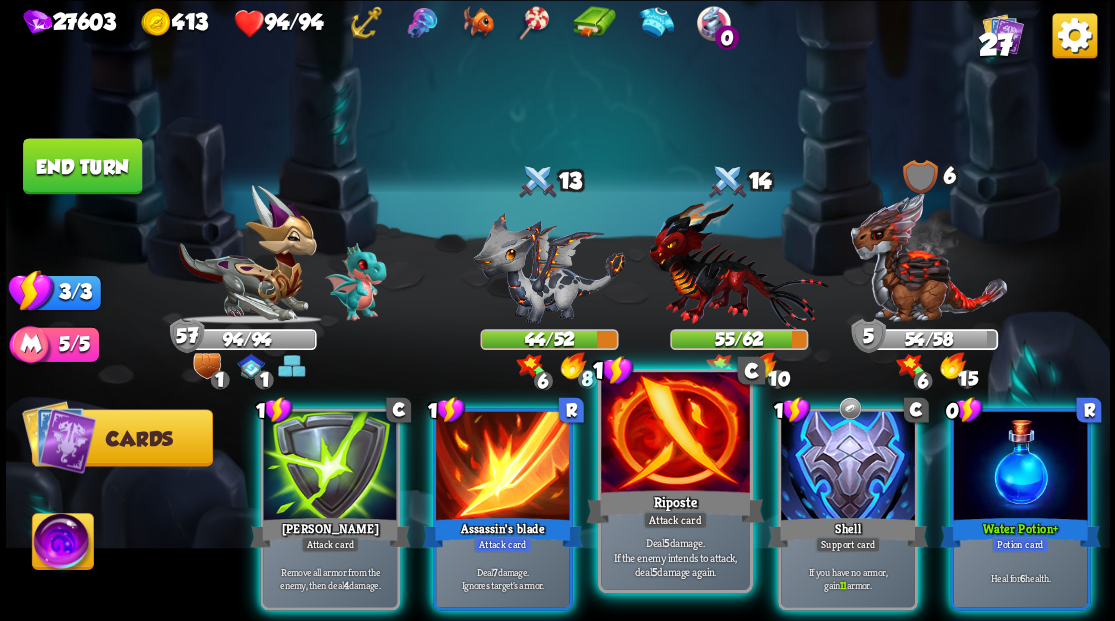 click at bounding box center [675, 434] 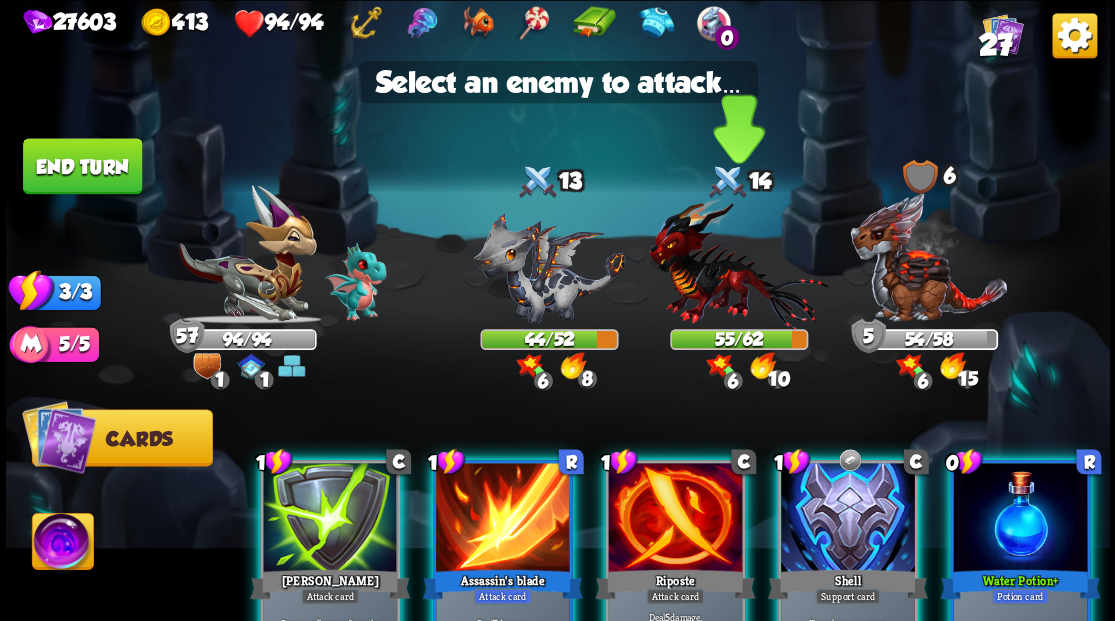 click at bounding box center [738, 263] 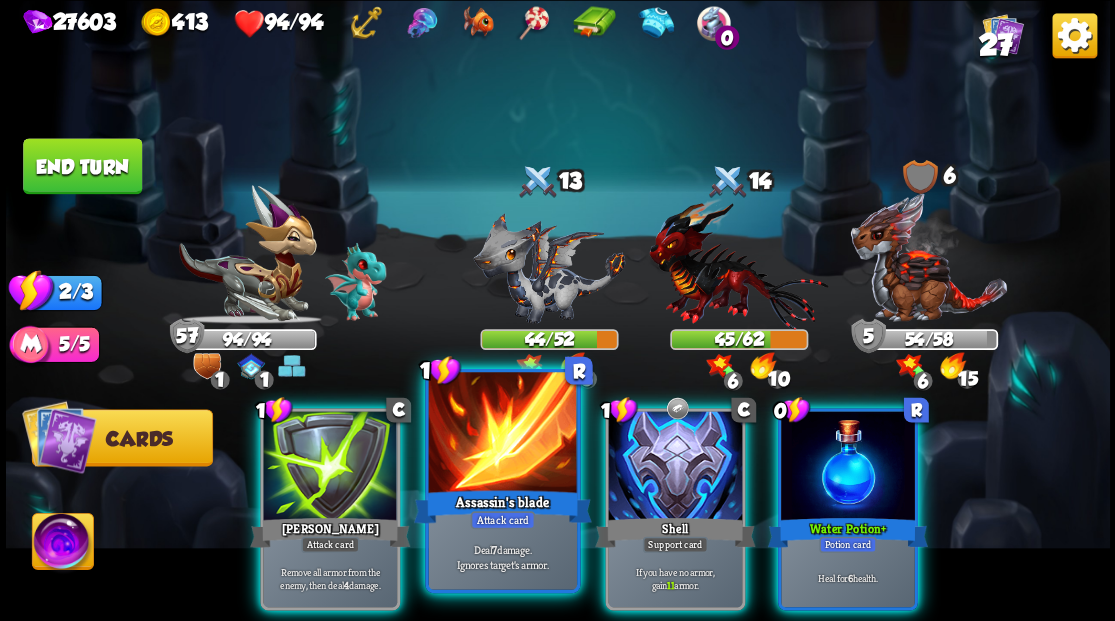 click at bounding box center [502, 434] 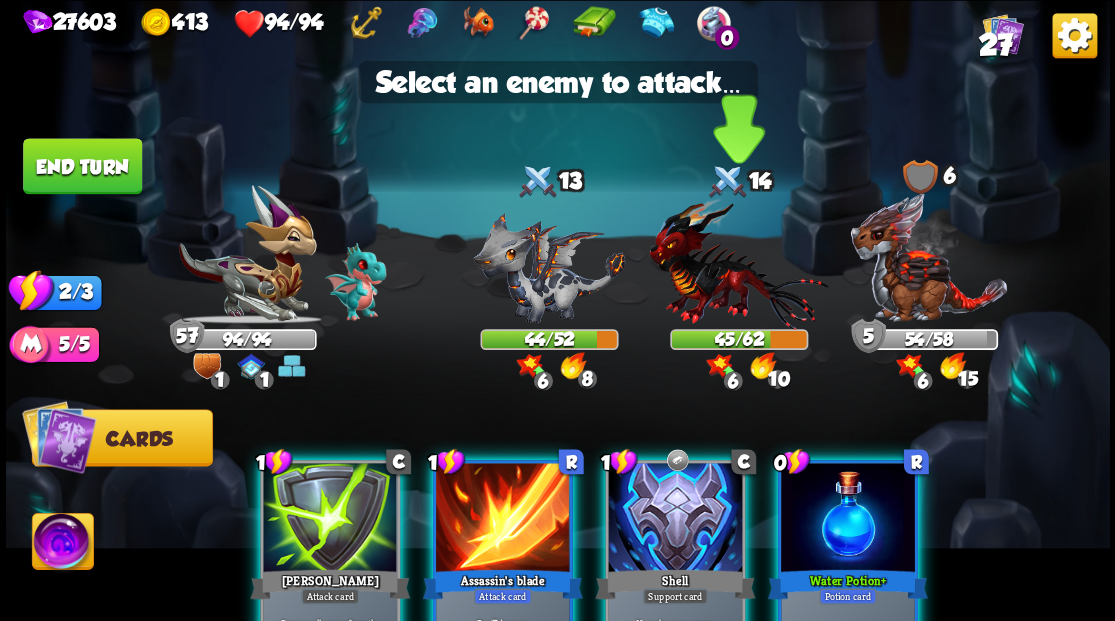 click at bounding box center [738, 263] 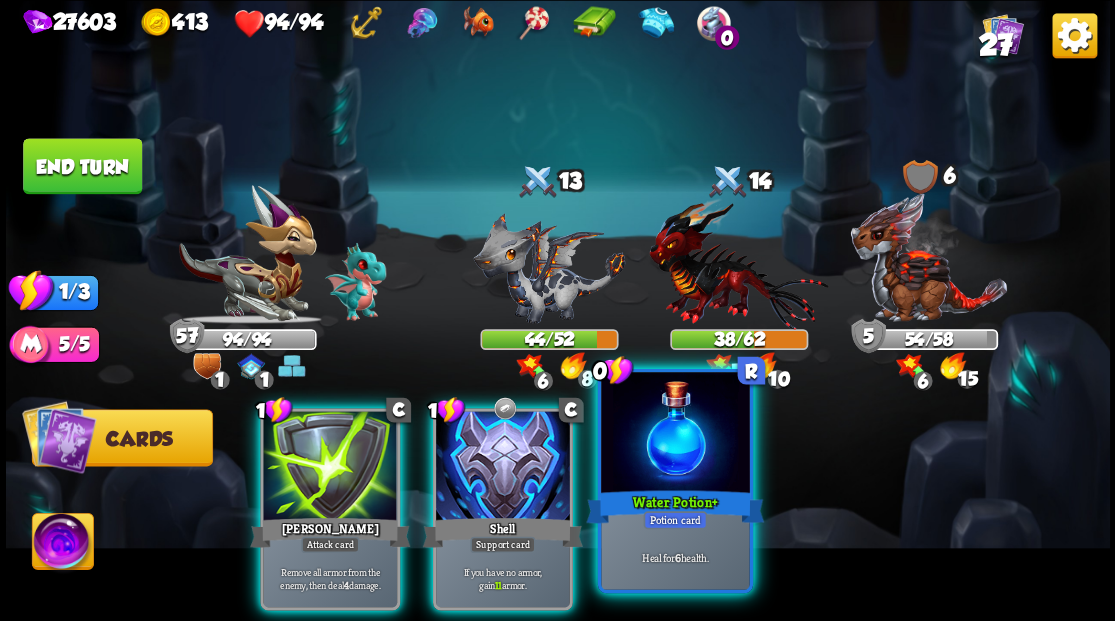 click at bounding box center [675, 434] 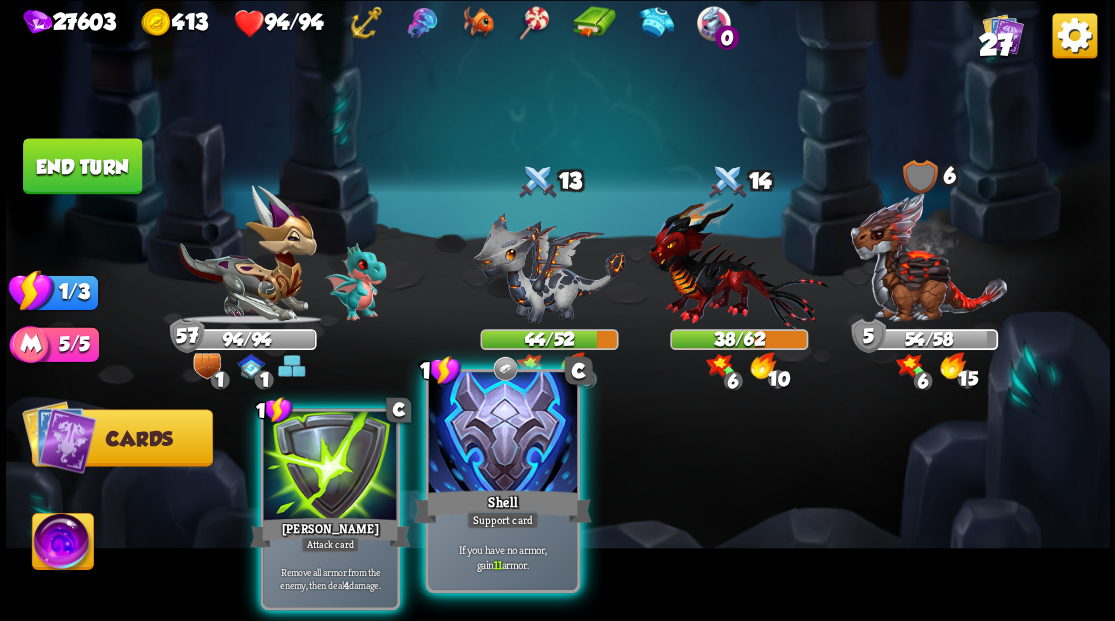 click at bounding box center [502, 434] 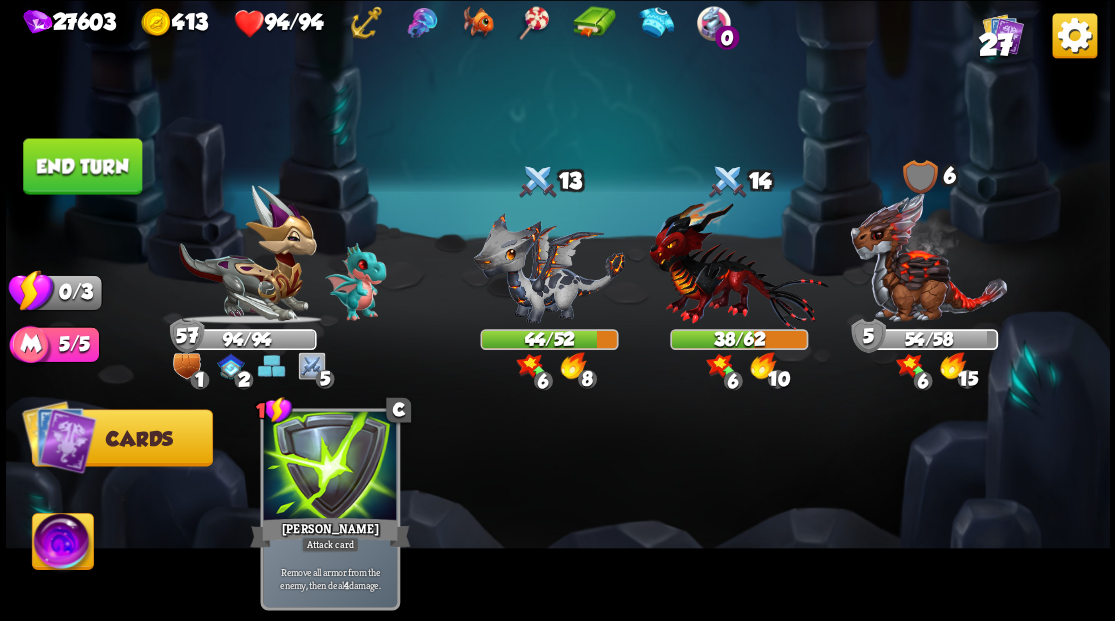 click on "End turn" at bounding box center (82, 166) 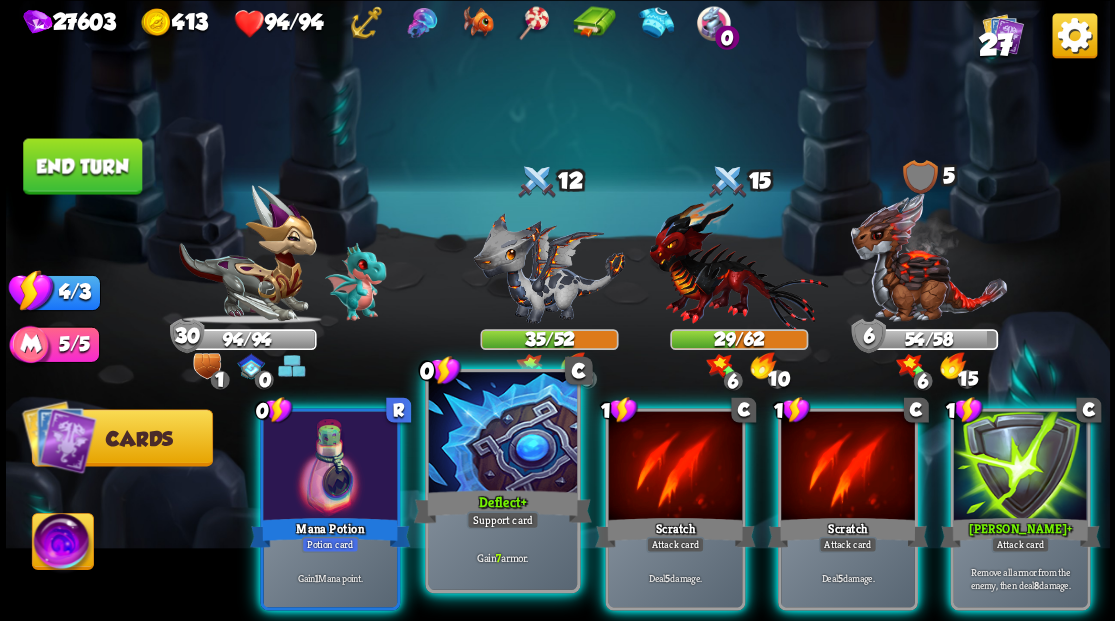 click at bounding box center [502, 434] 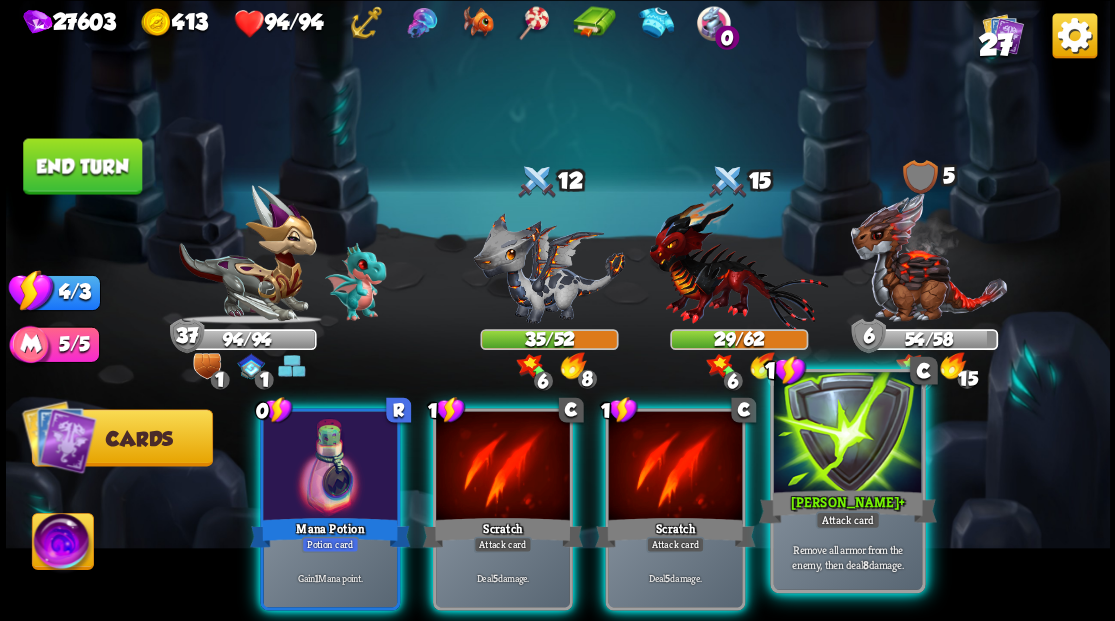 click at bounding box center (847, 434) 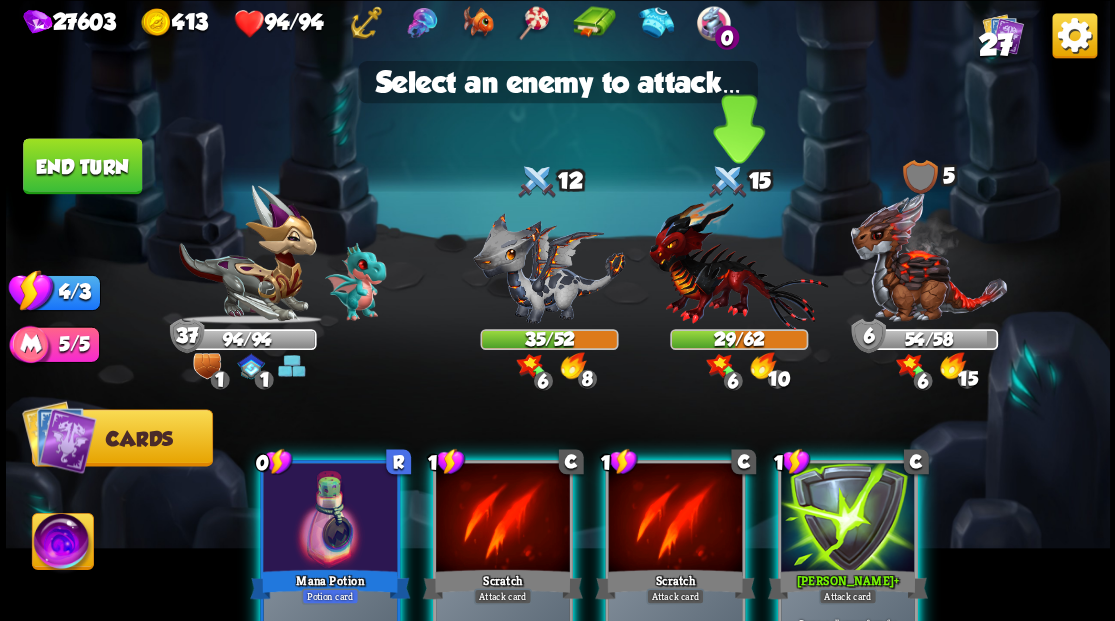 click at bounding box center (738, 263) 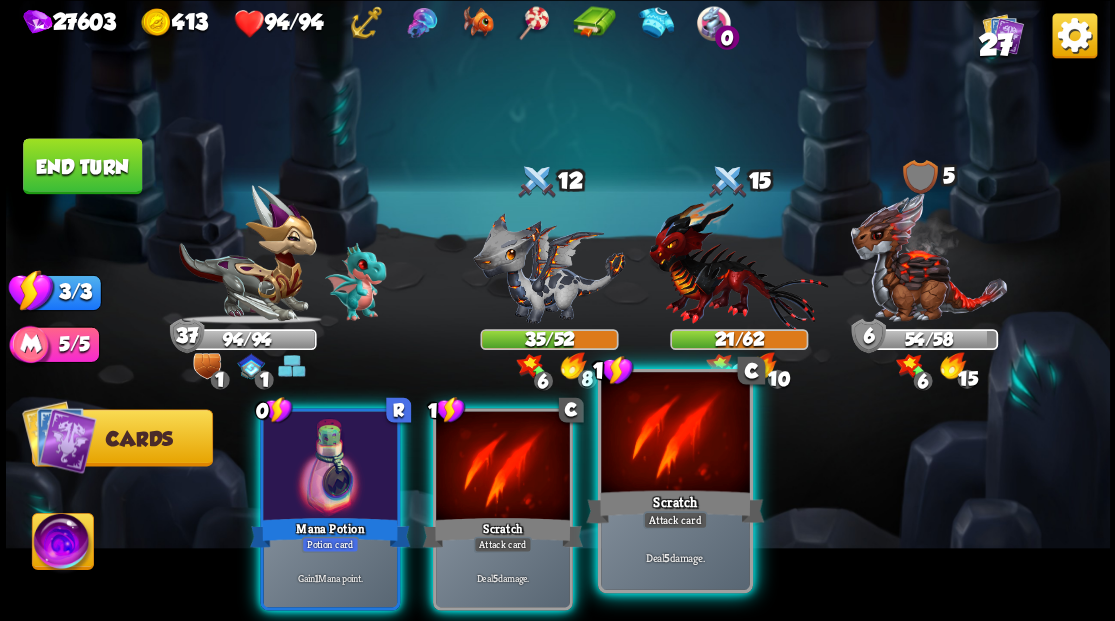 click on "Scratch" at bounding box center [675, 506] 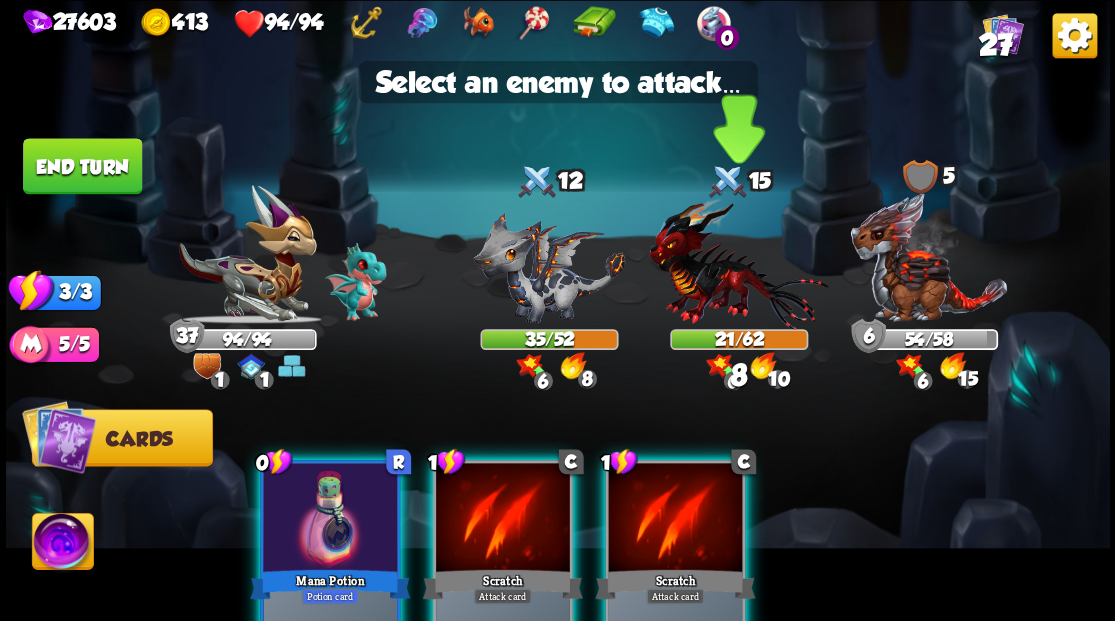 click at bounding box center (738, 263) 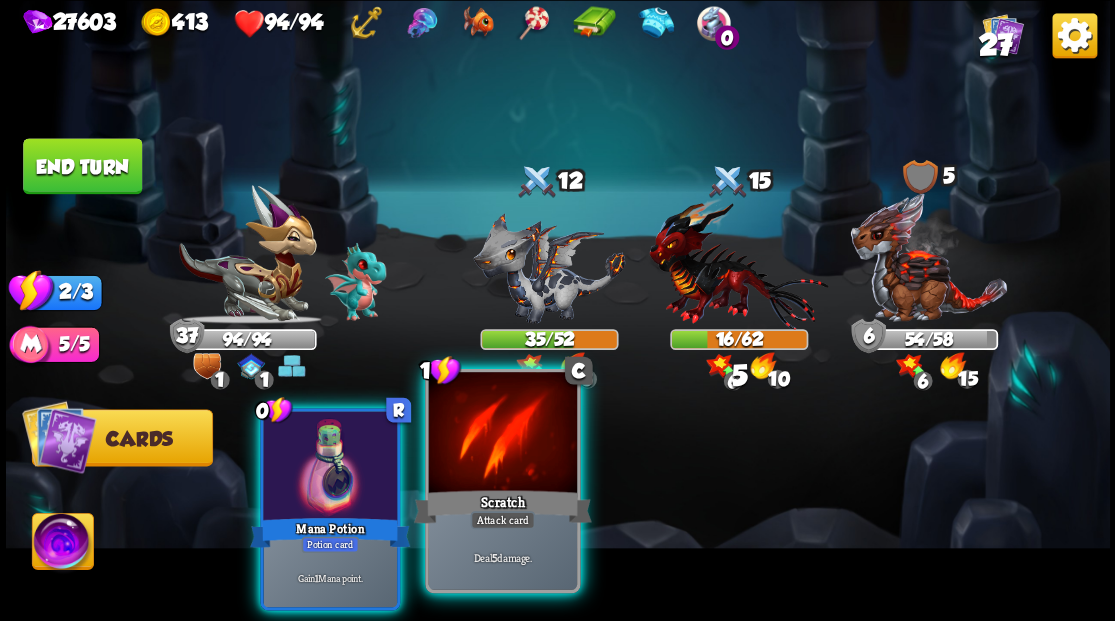 click at bounding box center (502, 434) 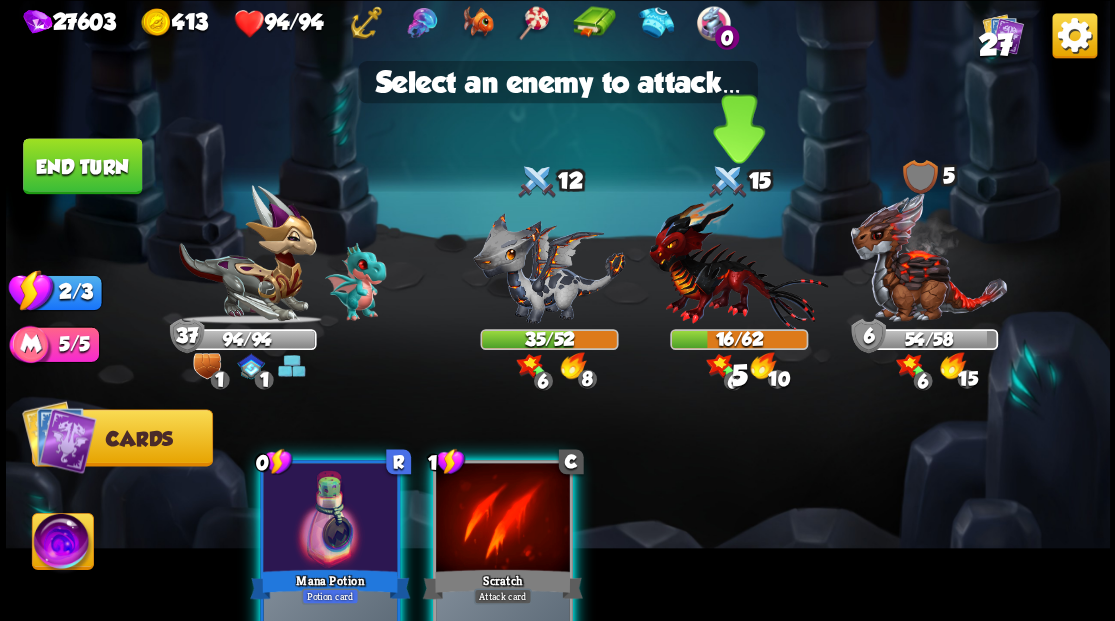 click at bounding box center (738, 263) 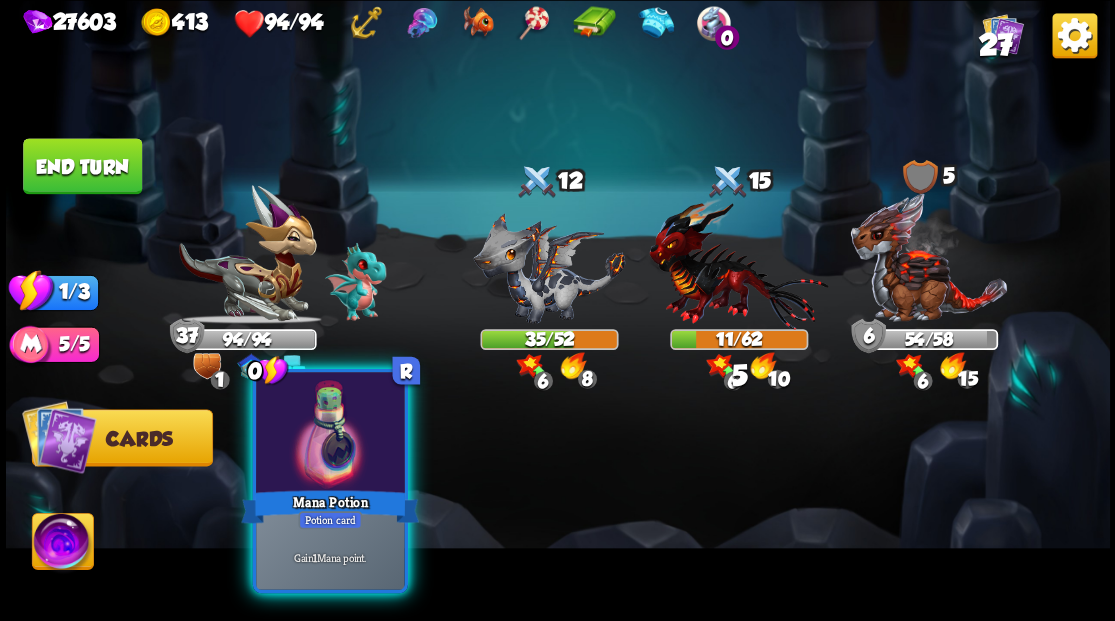 click at bounding box center (330, 434) 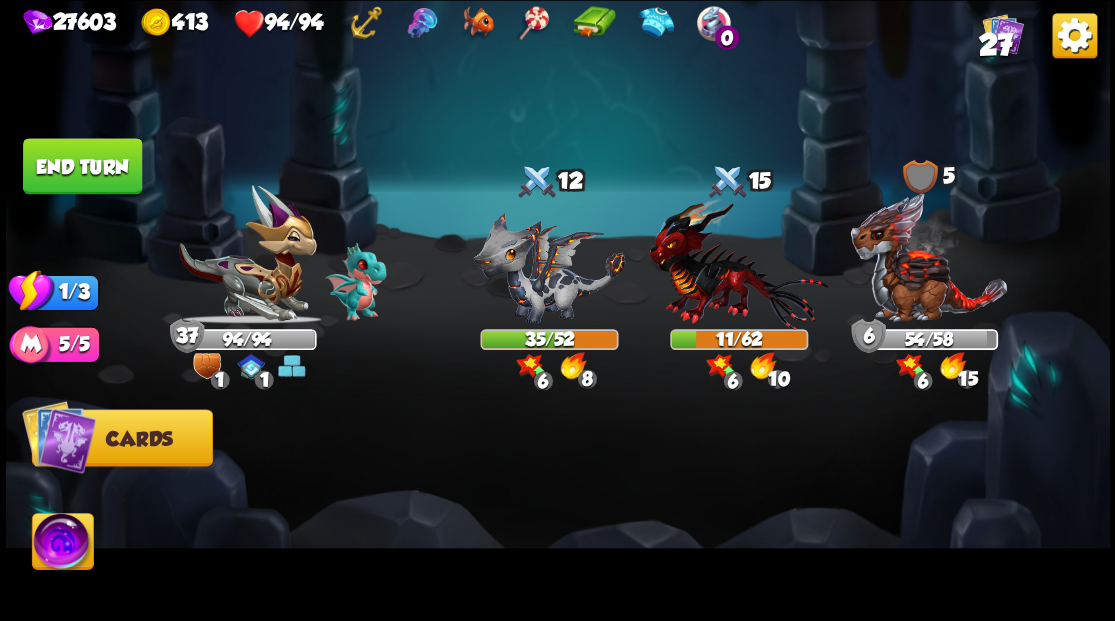 click on "End turn" at bounding box center (82, 166) 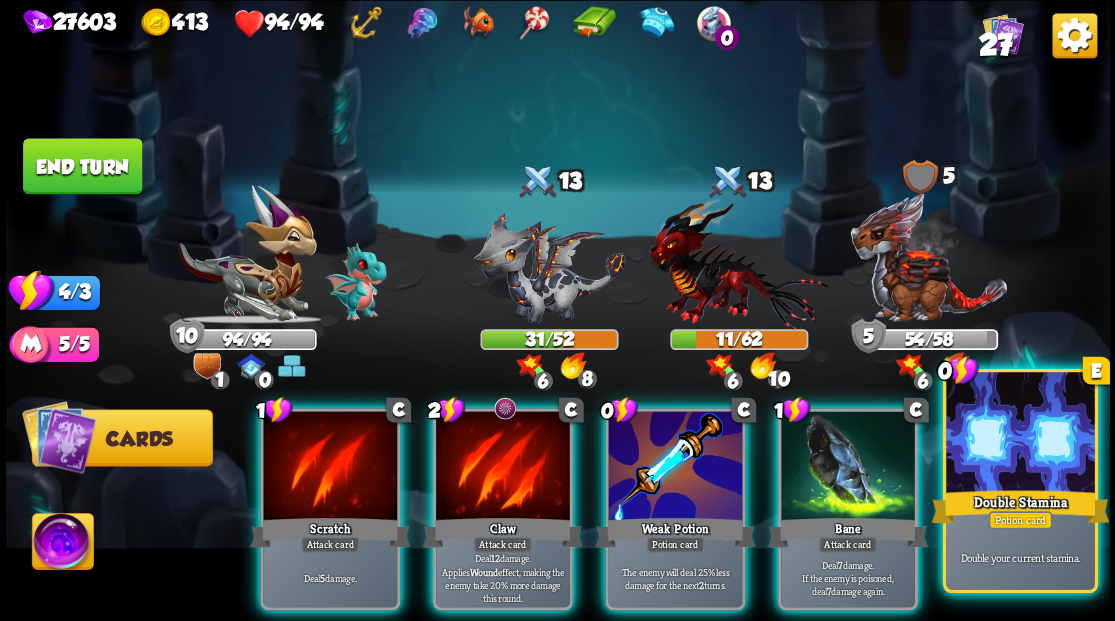 click at bounding box center (1020, 434) 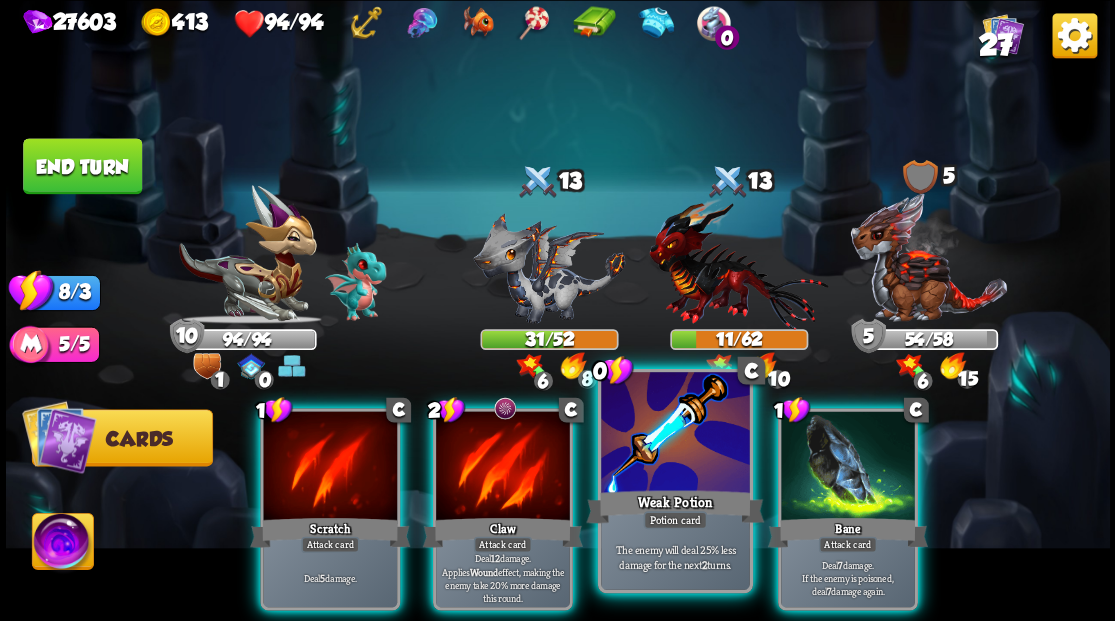 click at bounding box center [675, 434] 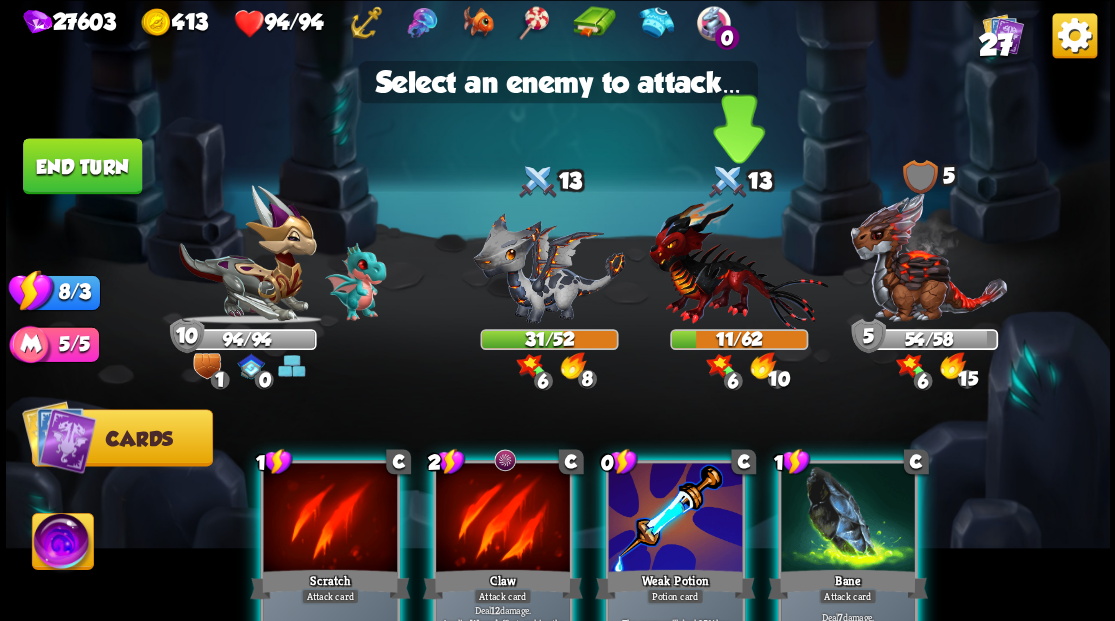 click at bounding box center [738, 263] 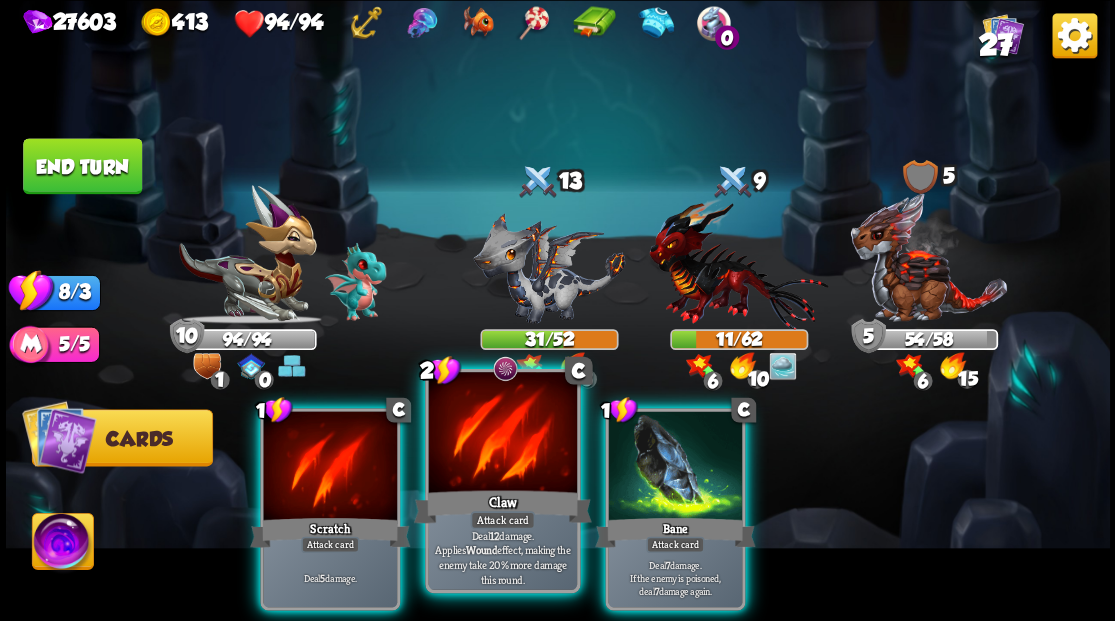 click at bounding box center [502, 434] 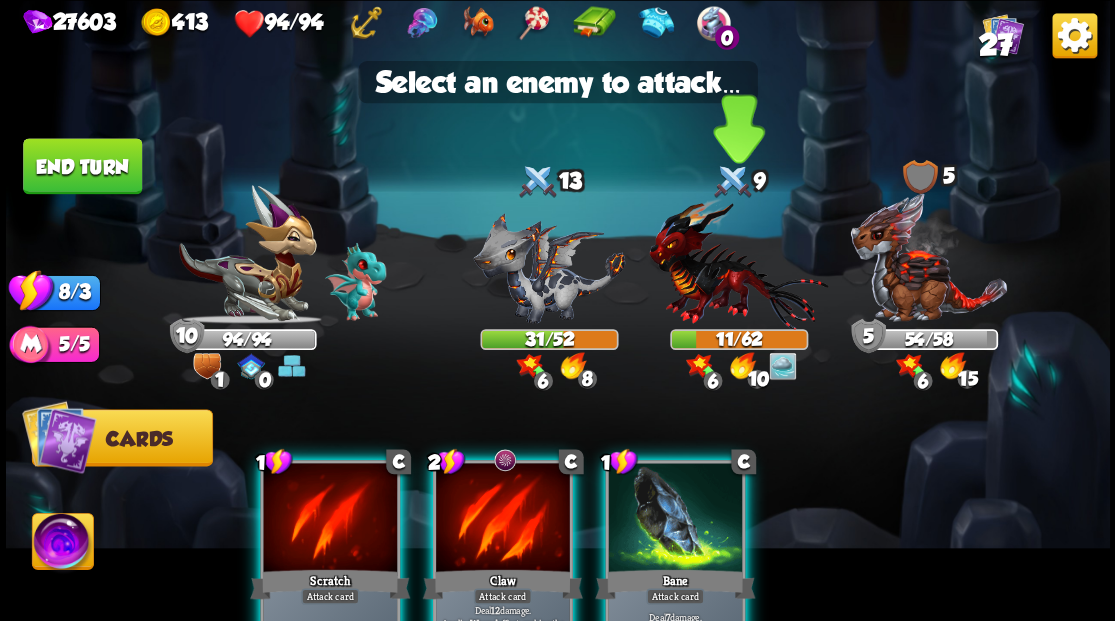 click at bounding box center (738, 263) 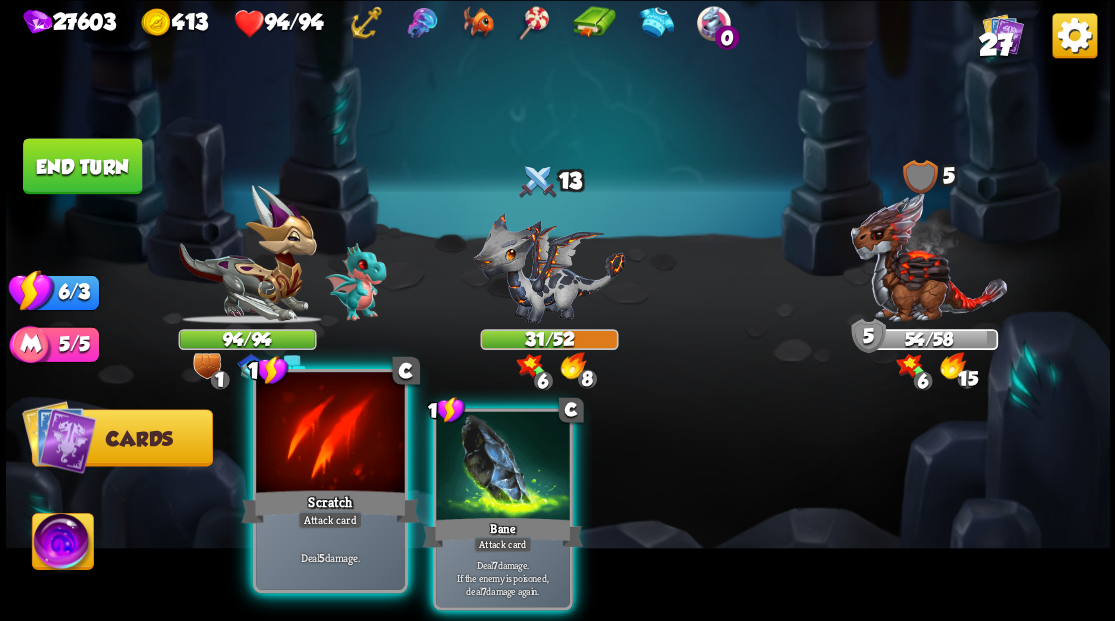 click on "Scratch" at bounding box center [330, 506] 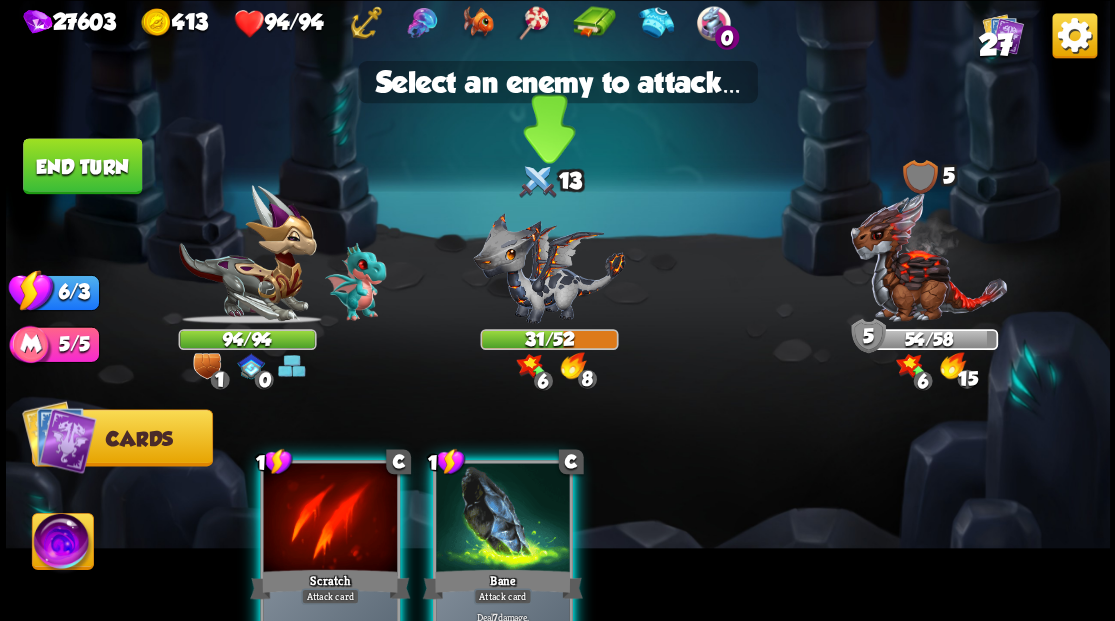 click at bounding box center (549, 267) 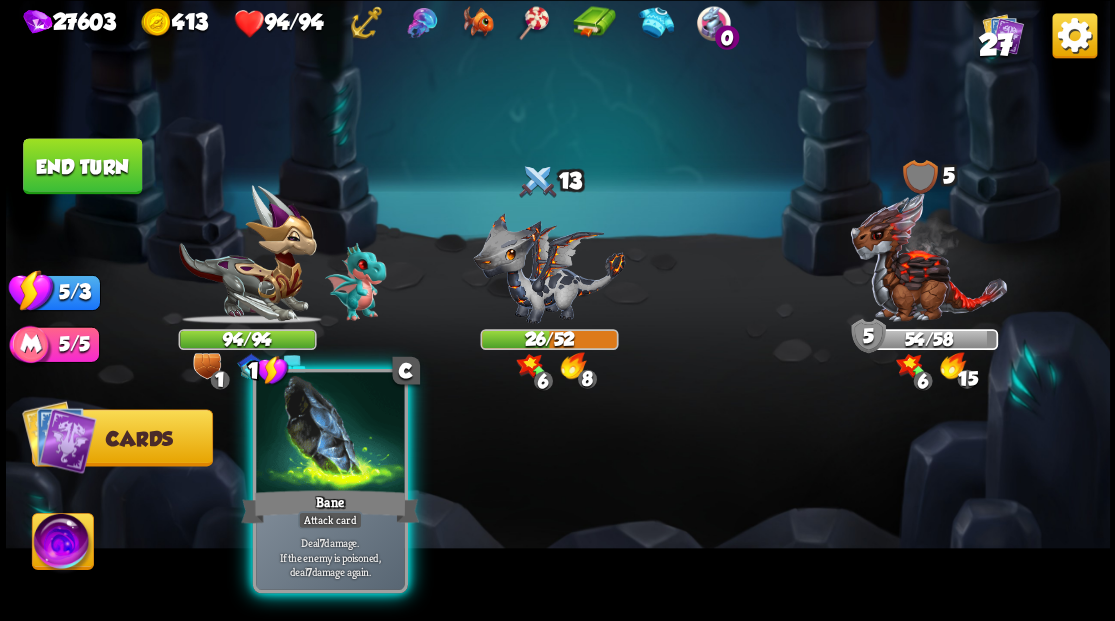 click at bounding box center [330, 434] 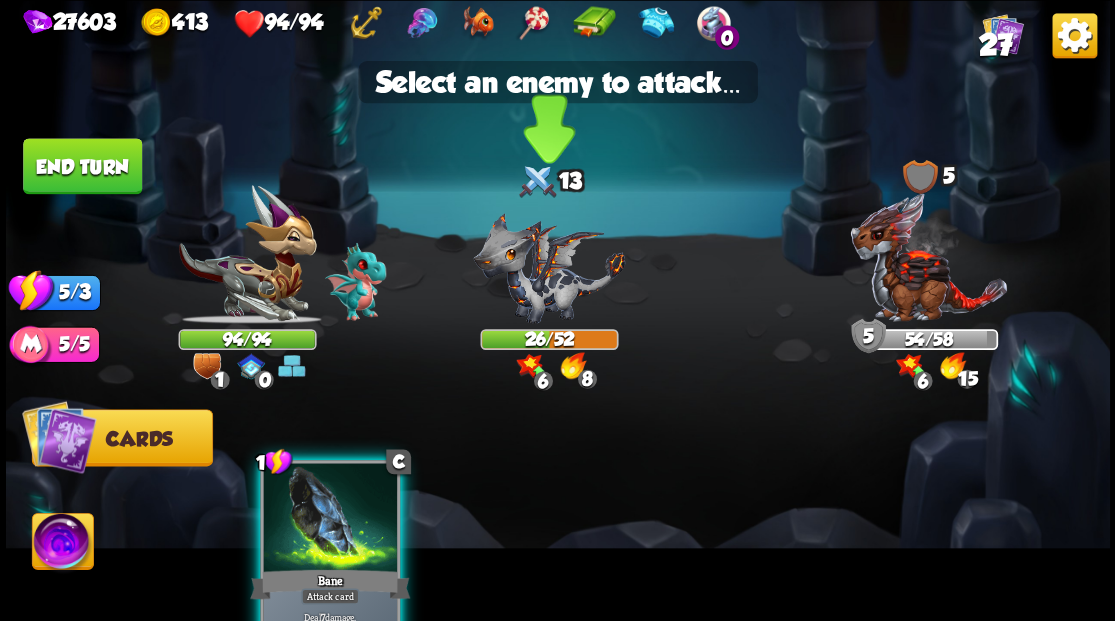 click at bounding box center (549, 267) 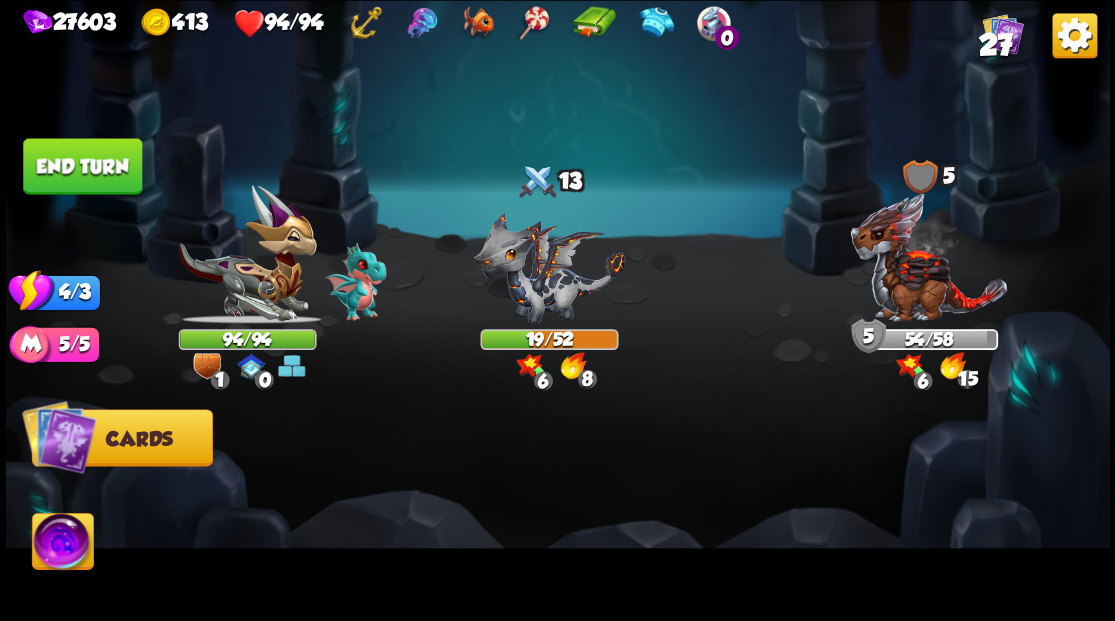click on "End turn" at bounding box center [82, 166] 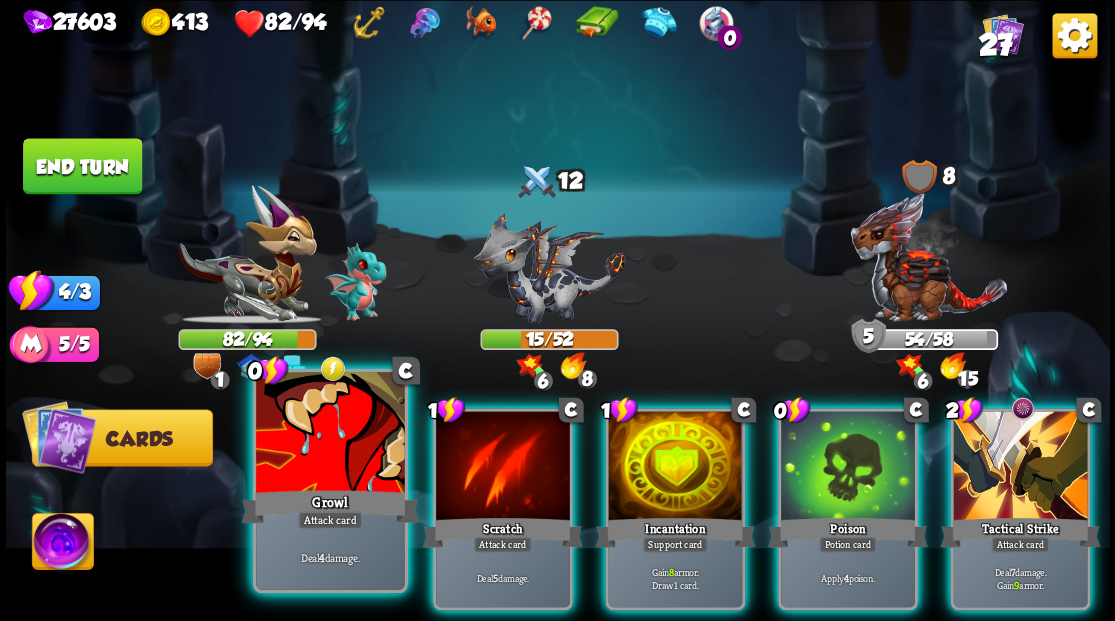 click at bounding box center (330, 434) 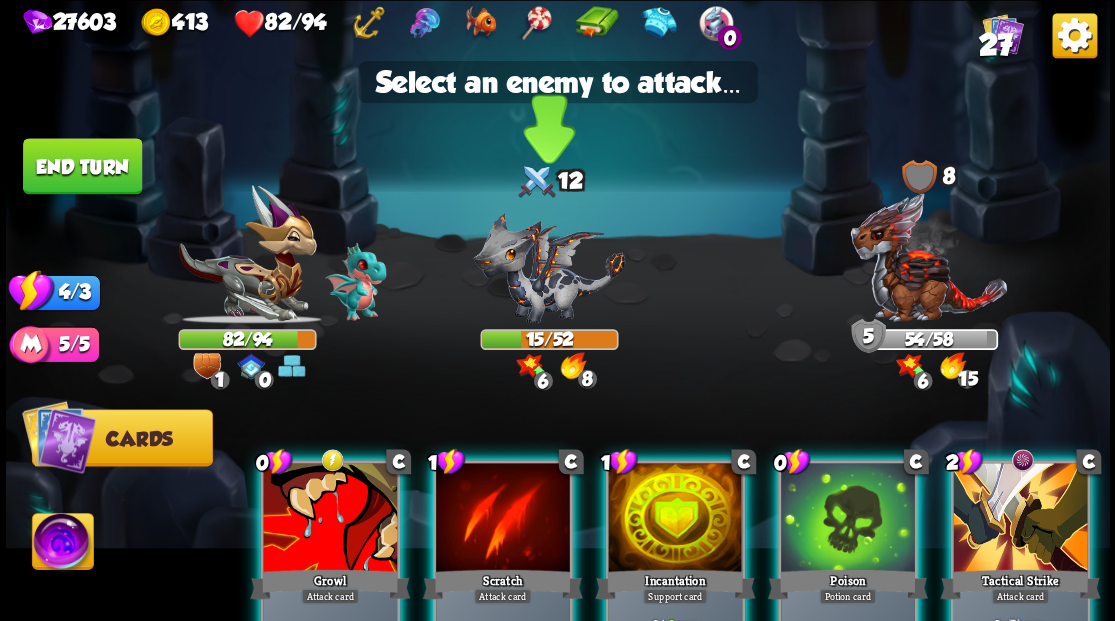 click at bounding box center [549, 267] 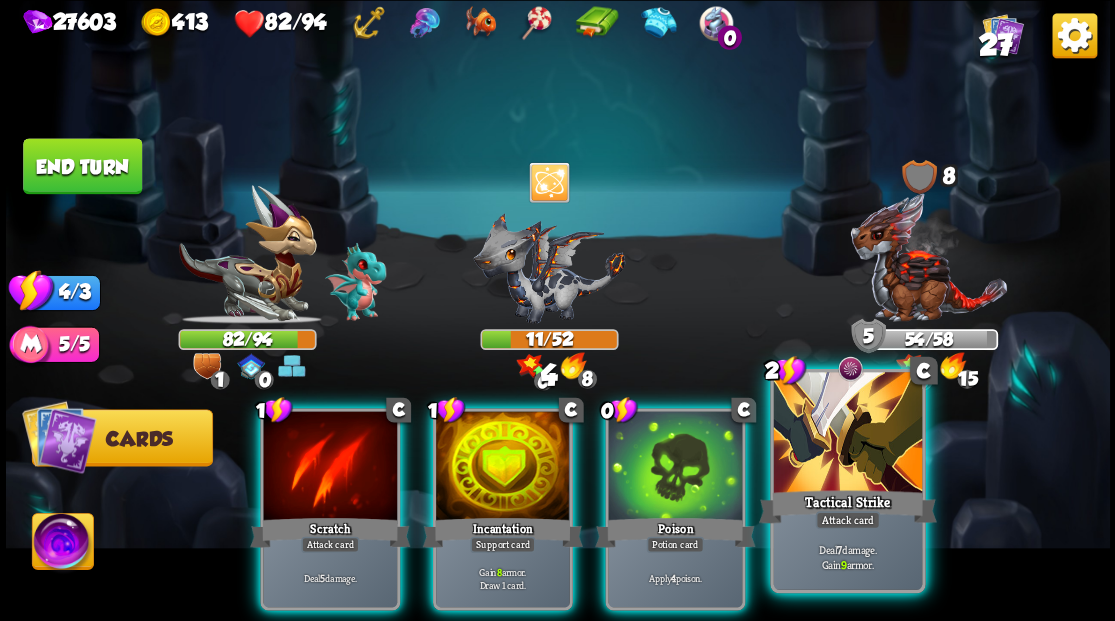 click at bounding box center (847, 434) 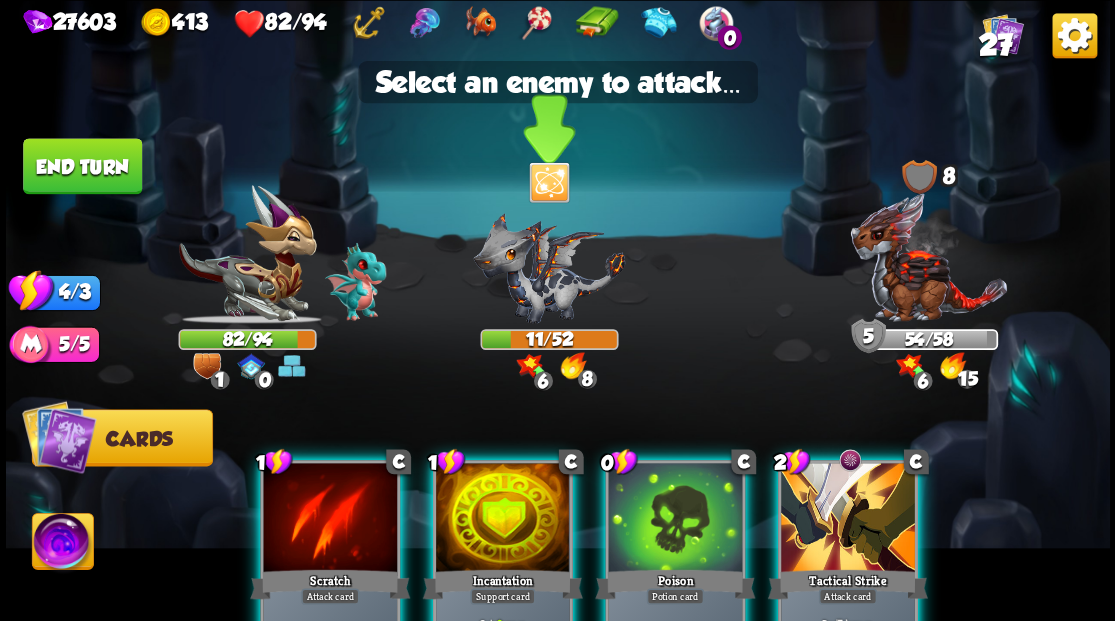 click at bounding box center [549, 267] 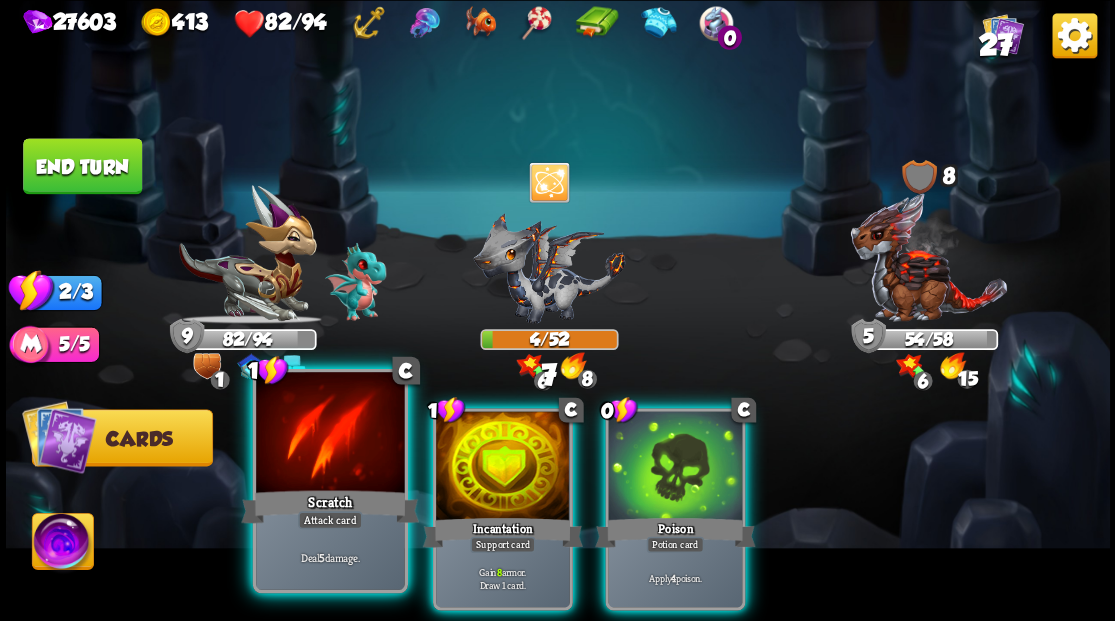 click on "Scratch" at bounding box center [330, 506] 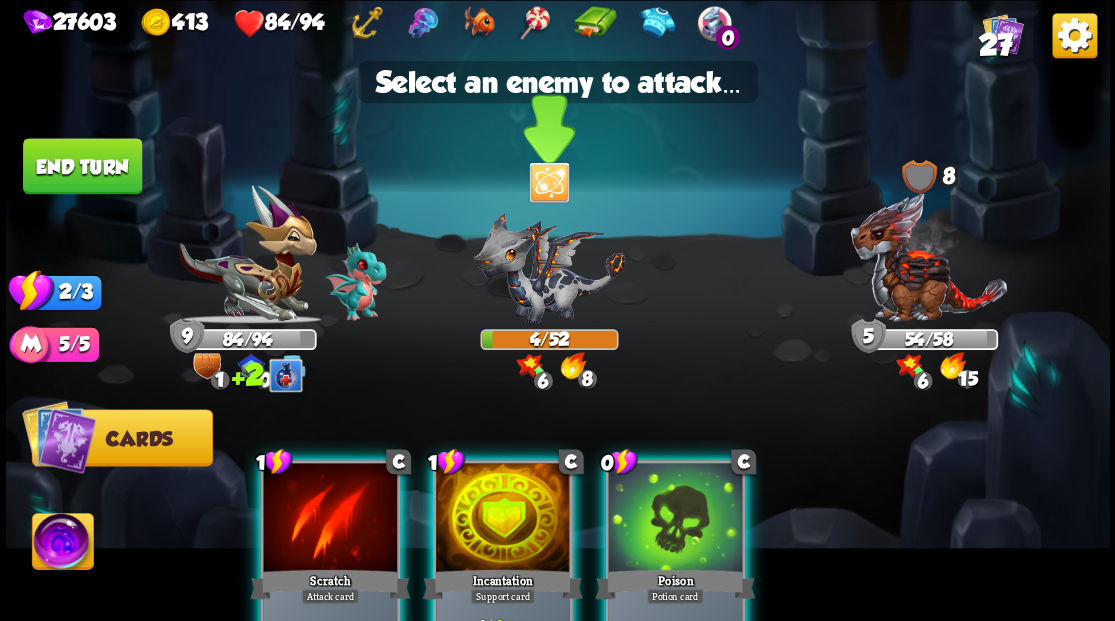 click at bounding box center [549, 267] 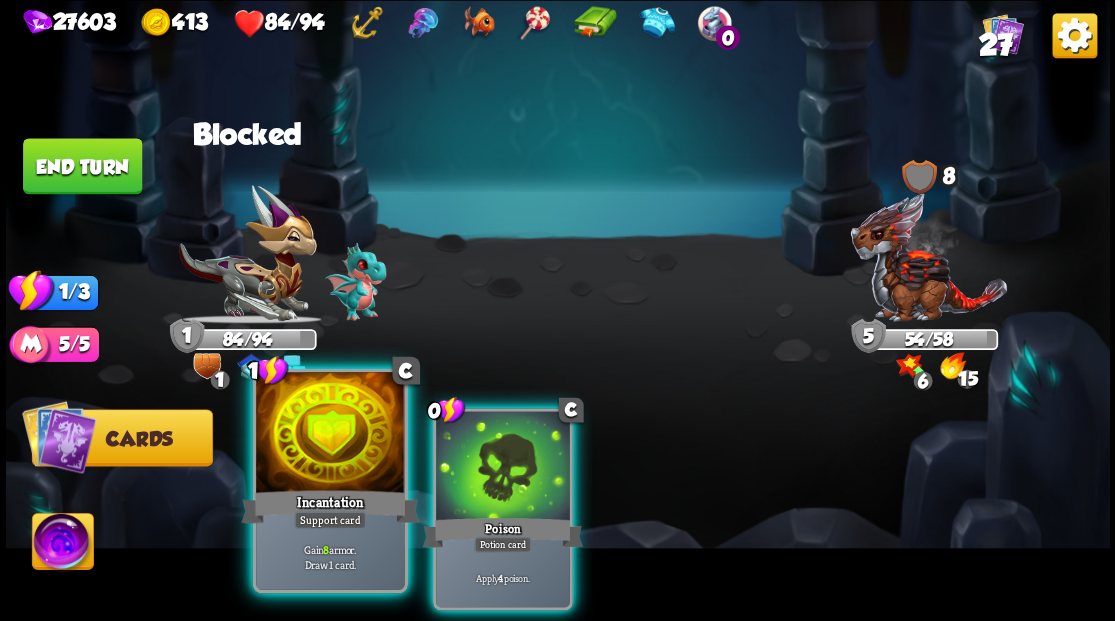 click at bounding box center [330, 434] 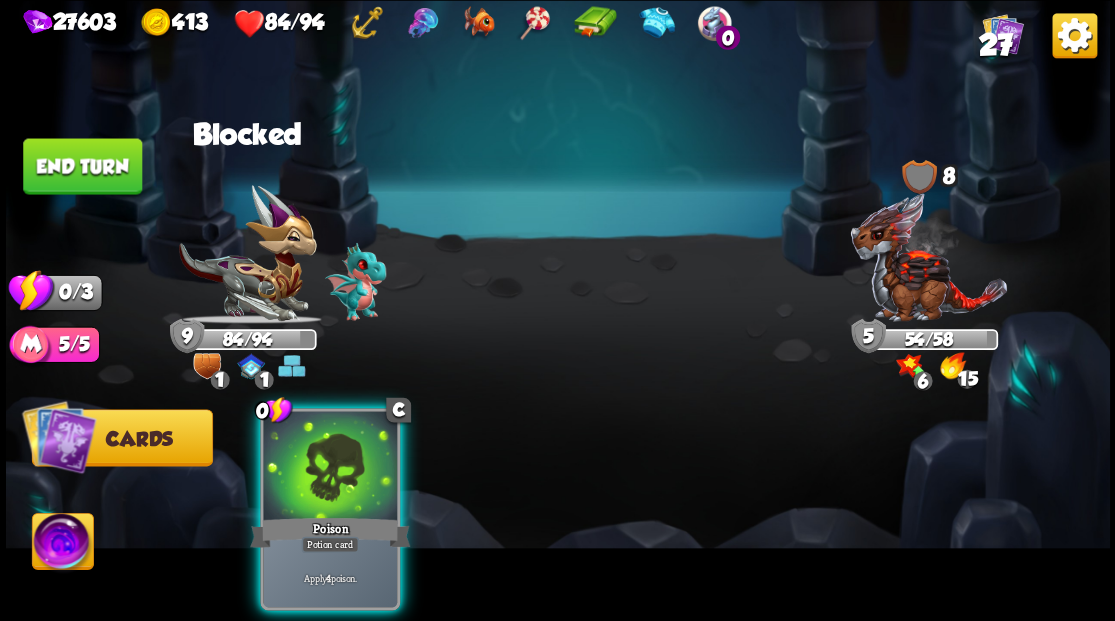 click at bounding box center [330, 467] 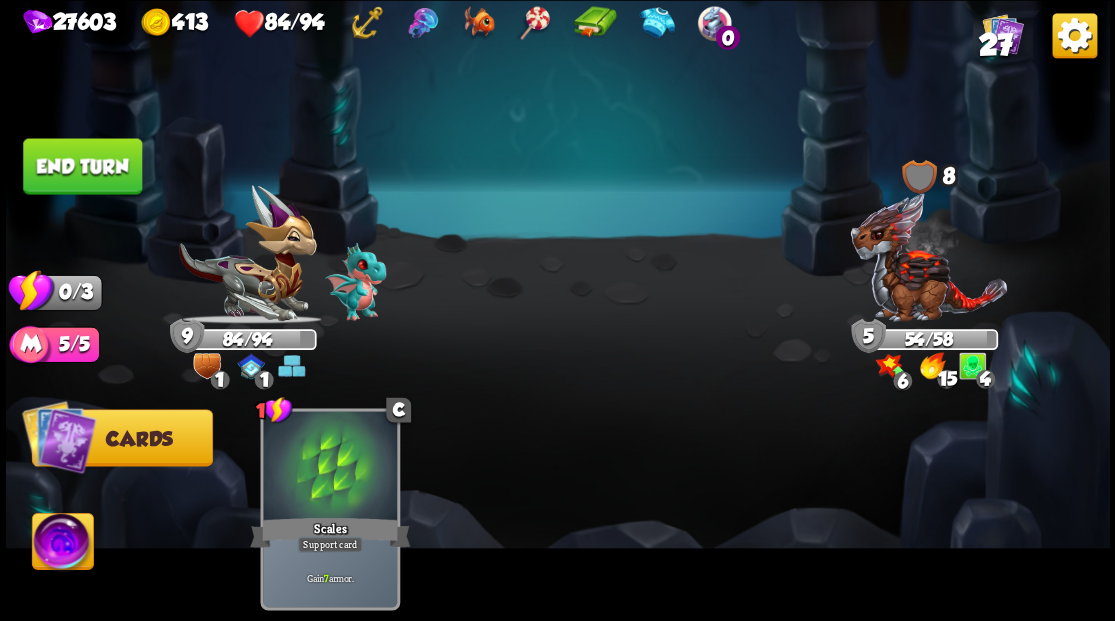click on "End turn" at bounding box center (82, 166) 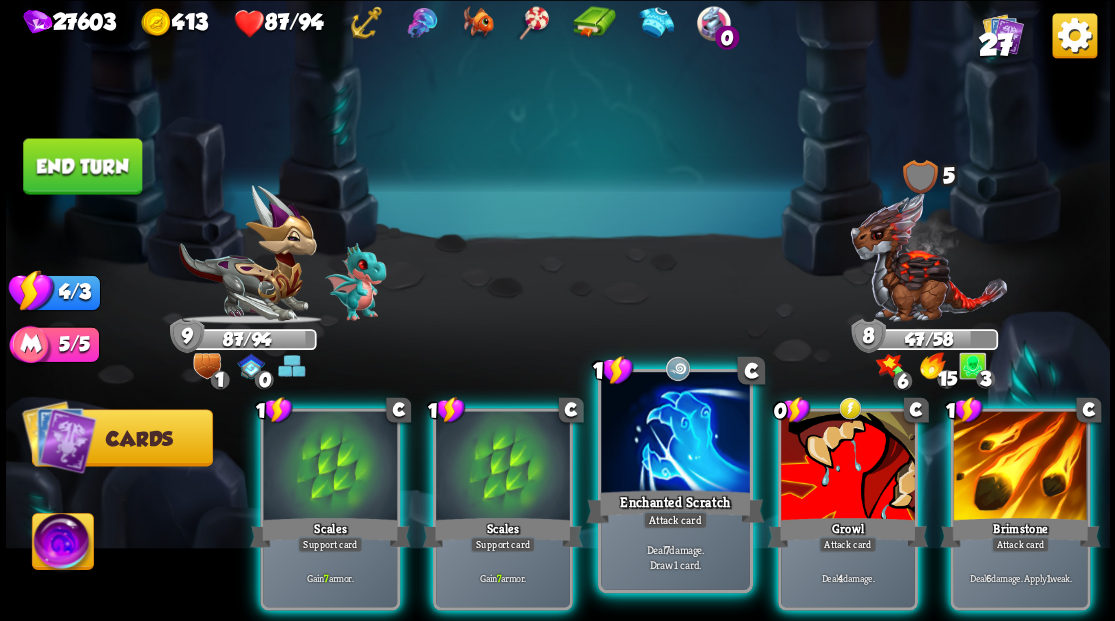 click at bounding box center [675, 434] 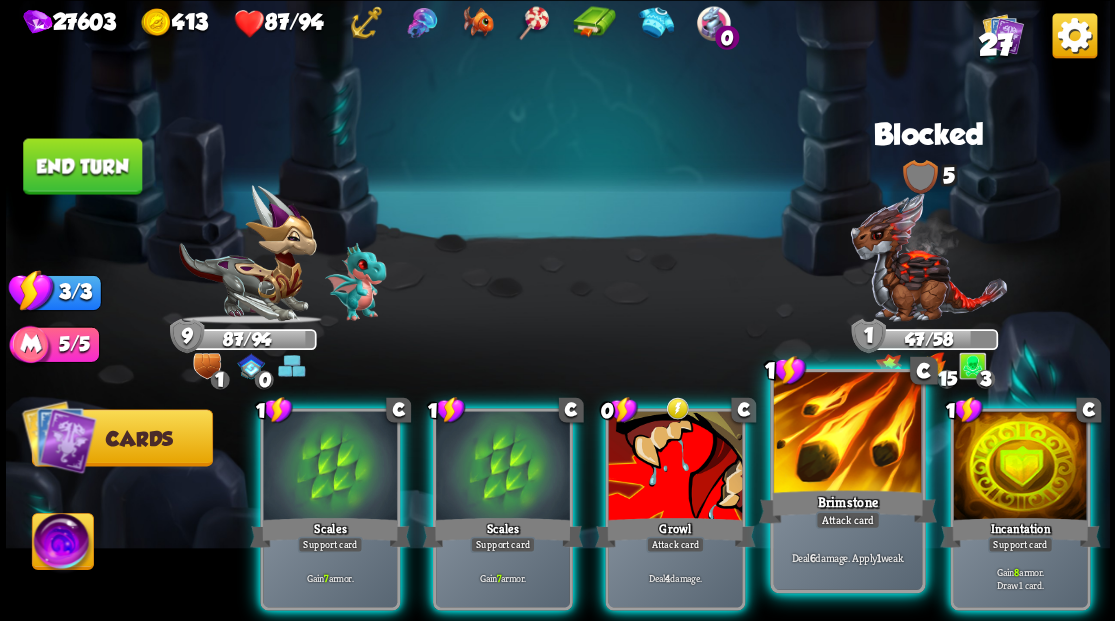 click at bounding box center (847, 434) 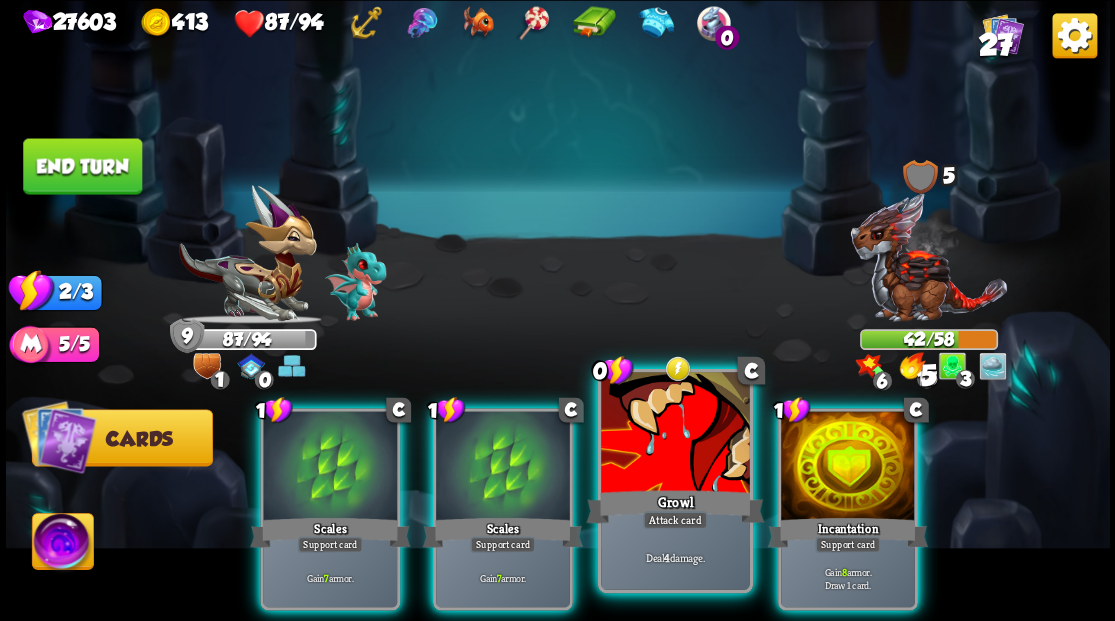 click at bounding box center (675, 434) 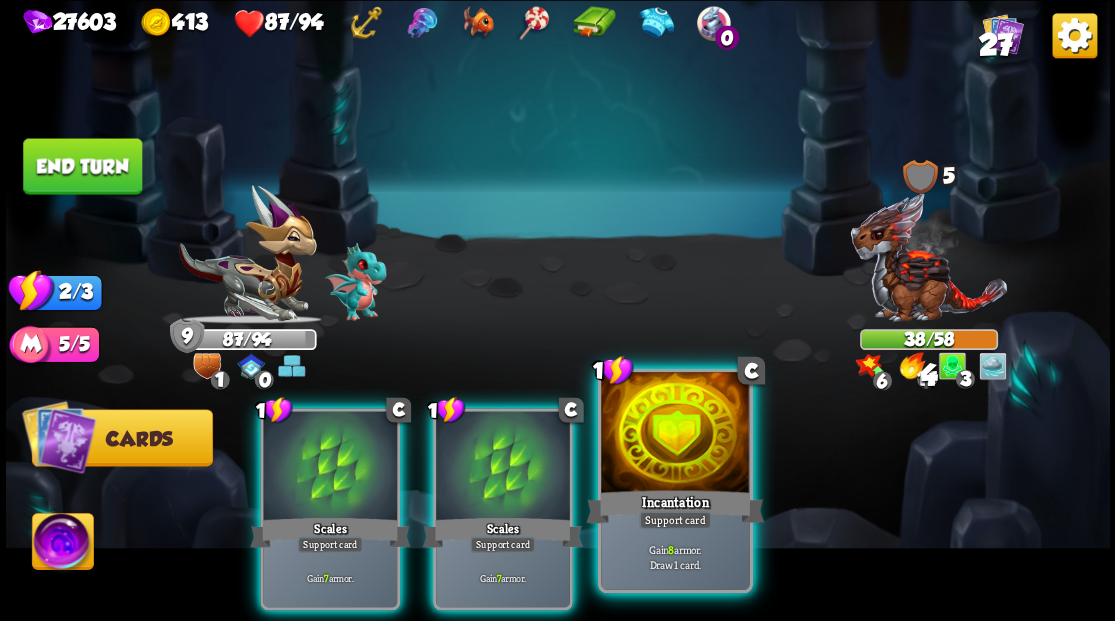 click at bounding box center (675, 434) 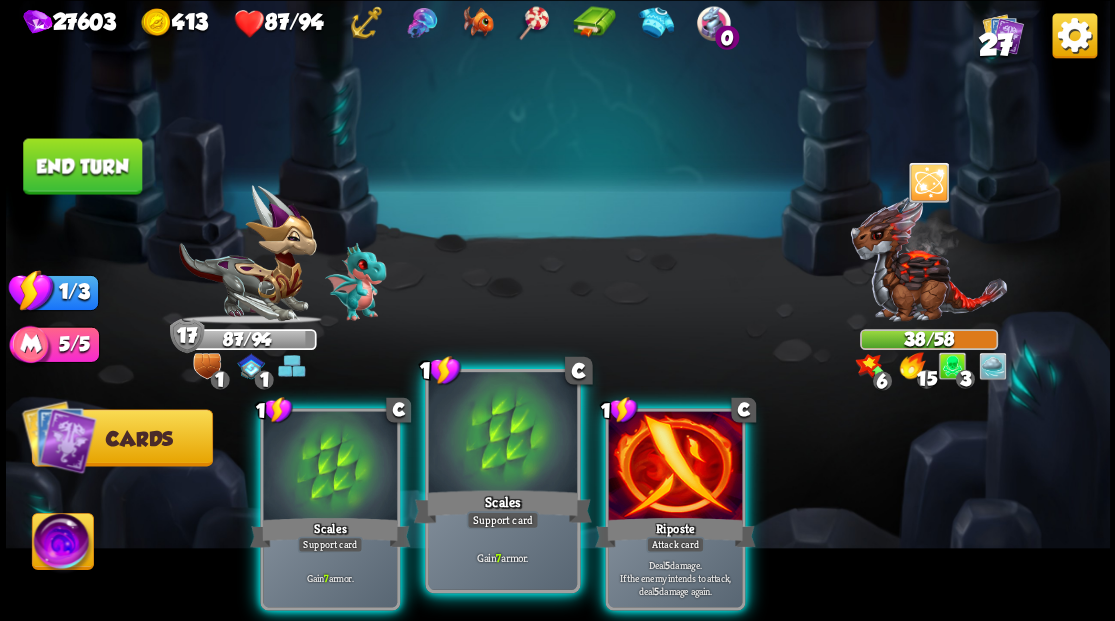 click at bounding box center (502, 434) 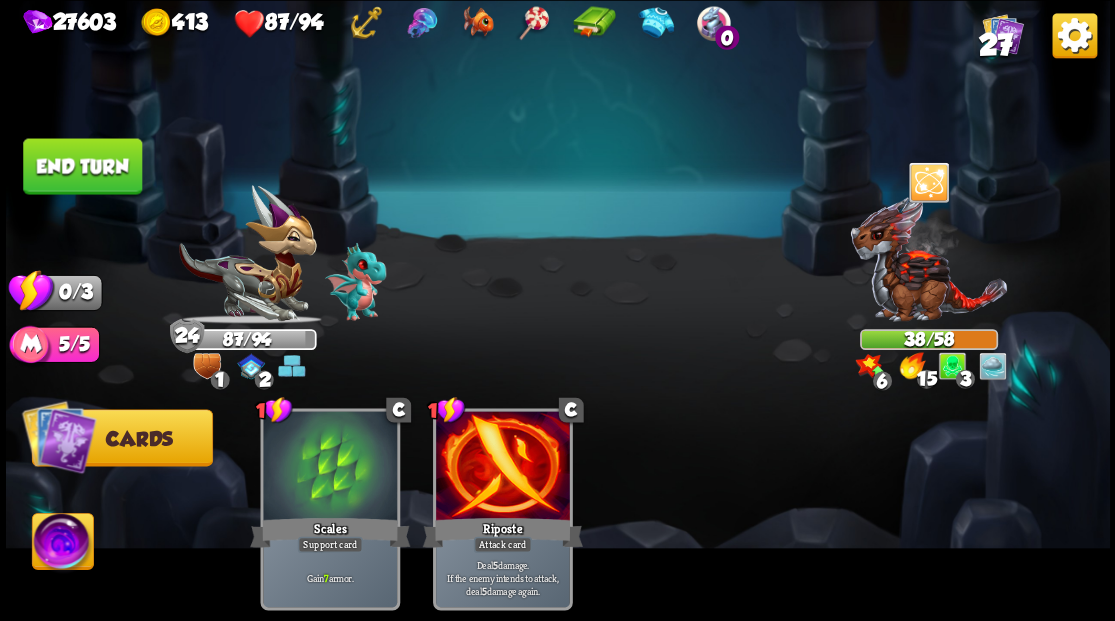 click on "End turn" at bounding box center [82, 166] 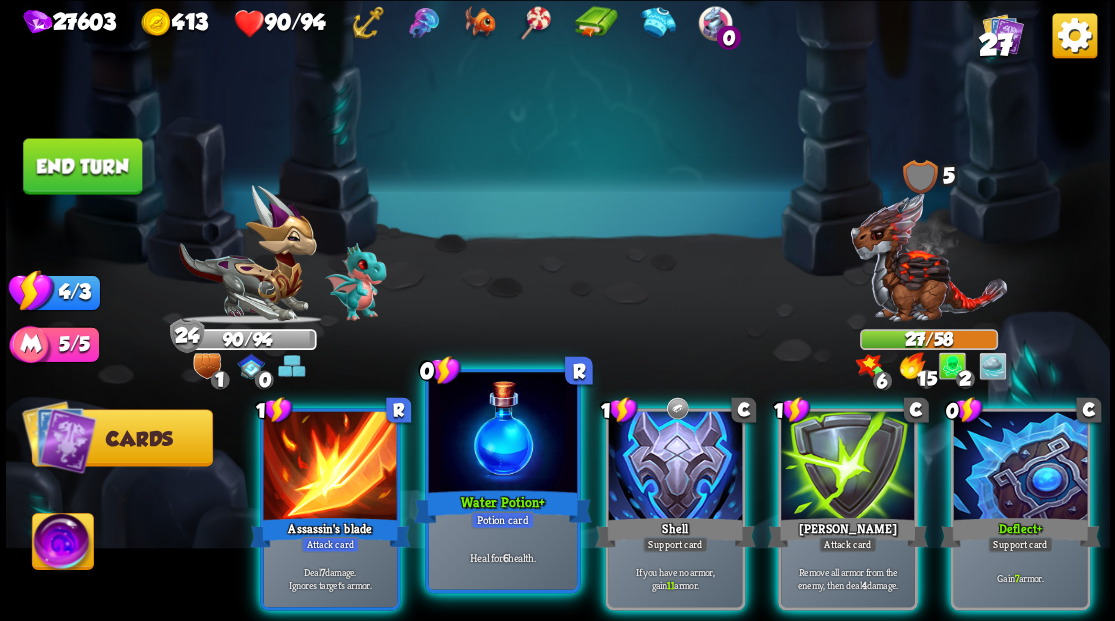 click at bounding box center [502, 434] 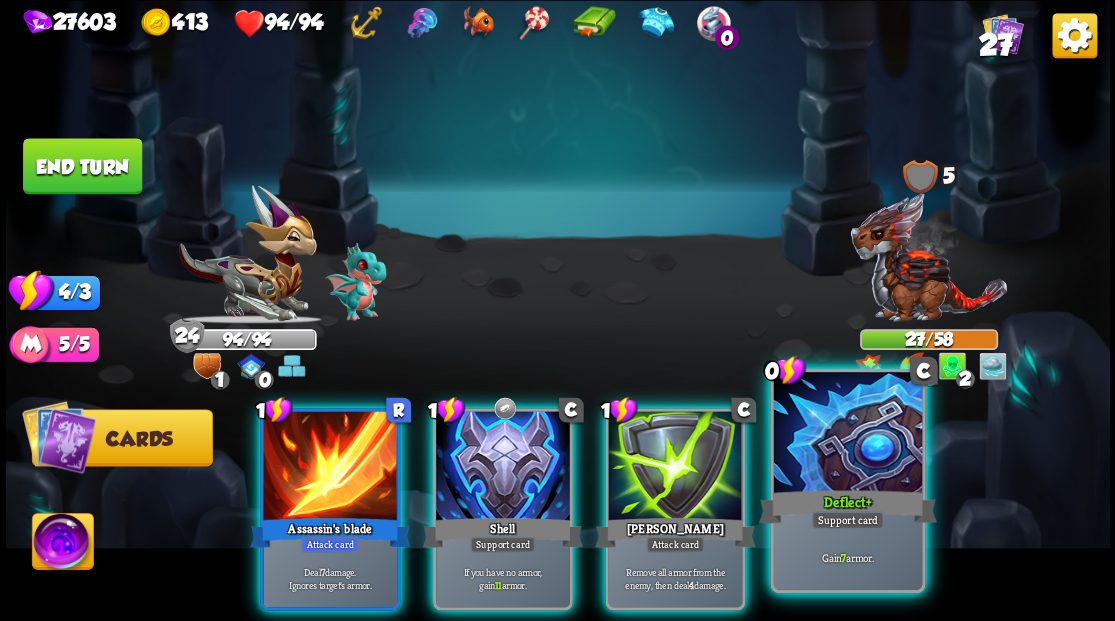 click at bounding box center (847, 434) 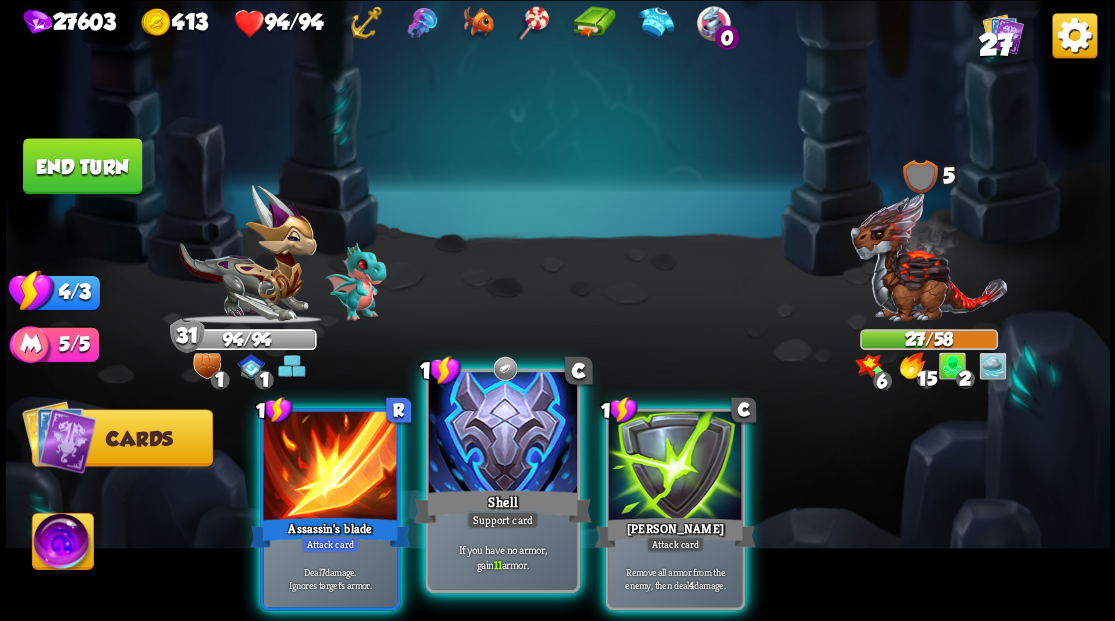 click at bounding box center [502, 434] 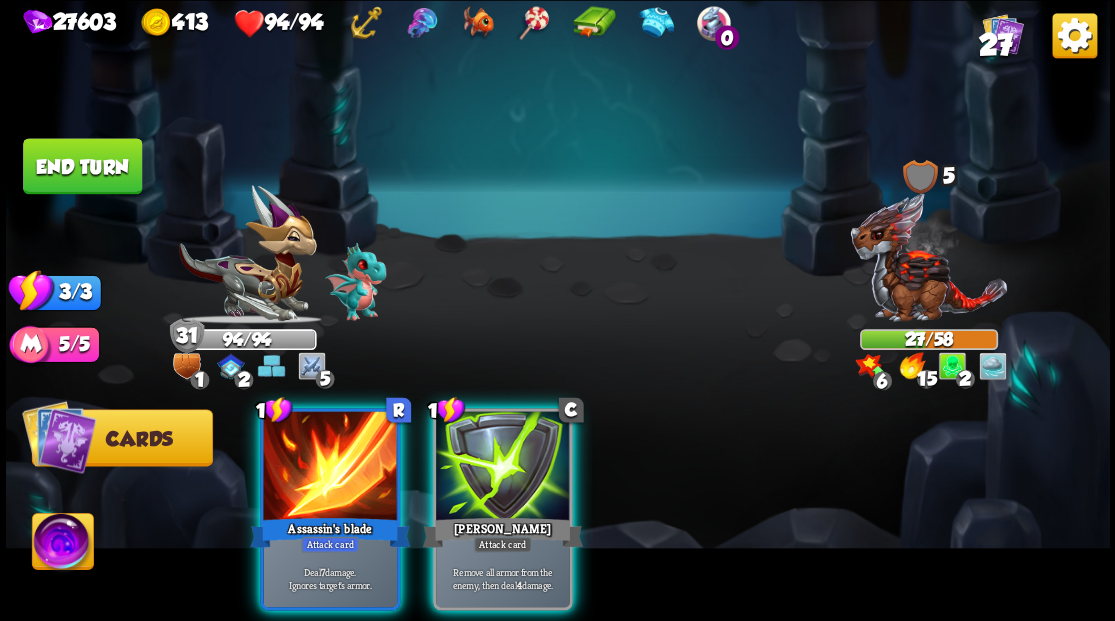 click at bounding box center (503, 467) 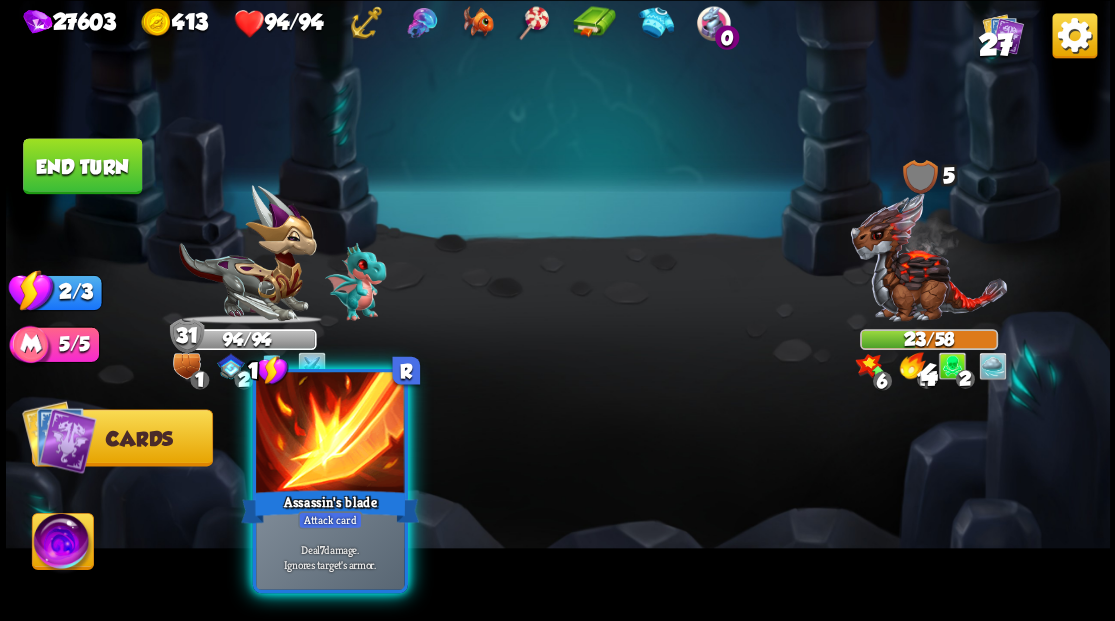 click at bounding box center (330, 434) 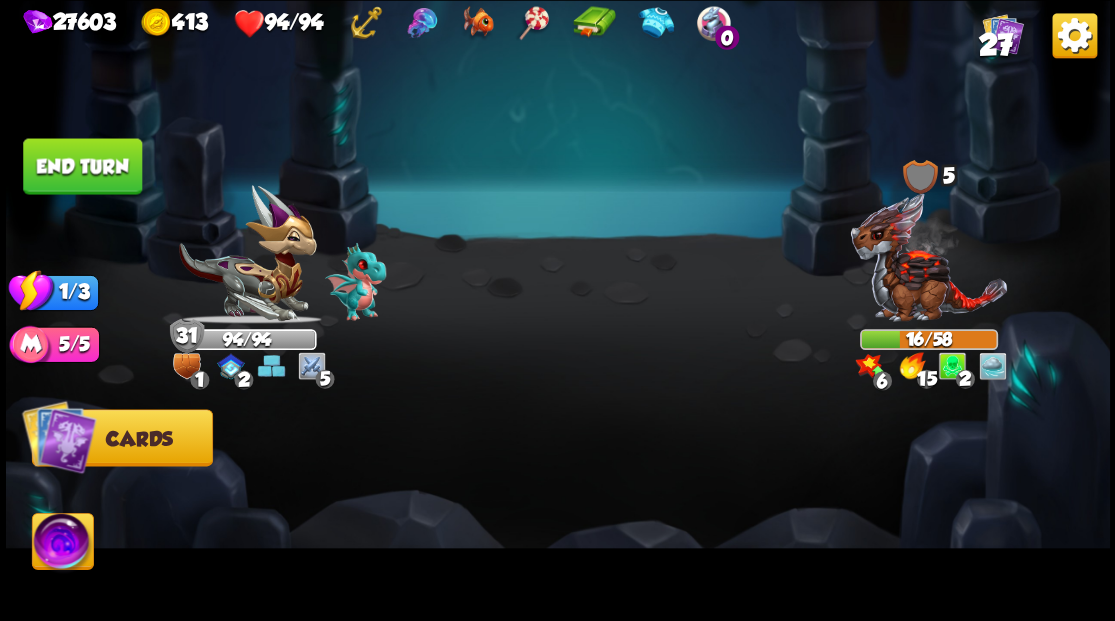 click on "End turn" at bounding box center [82, 166] 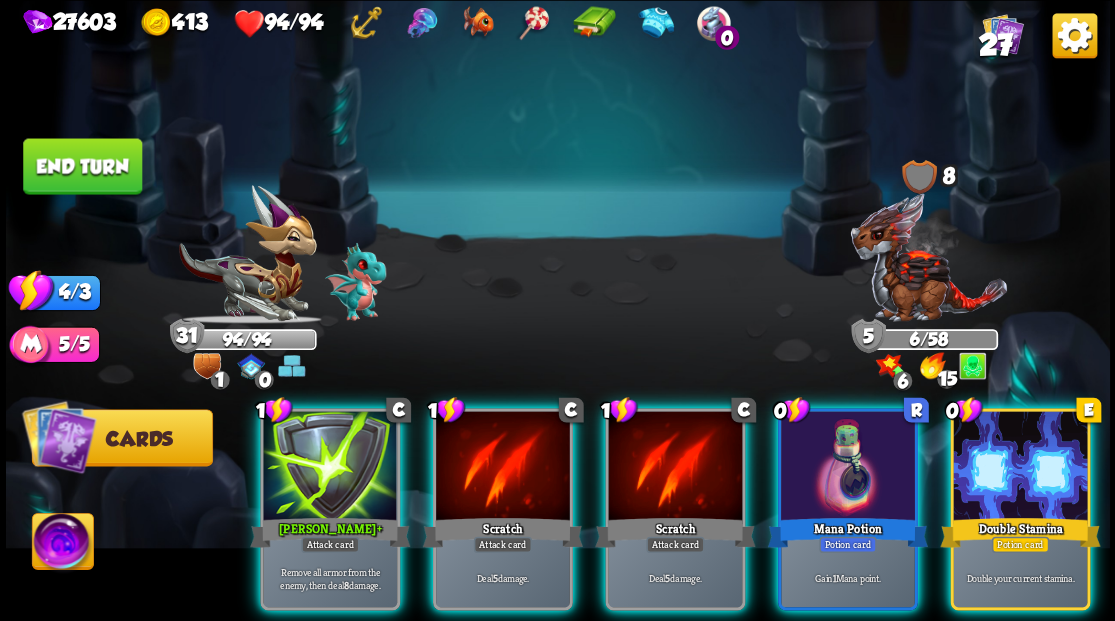 click at bounding box center [1020, 467] 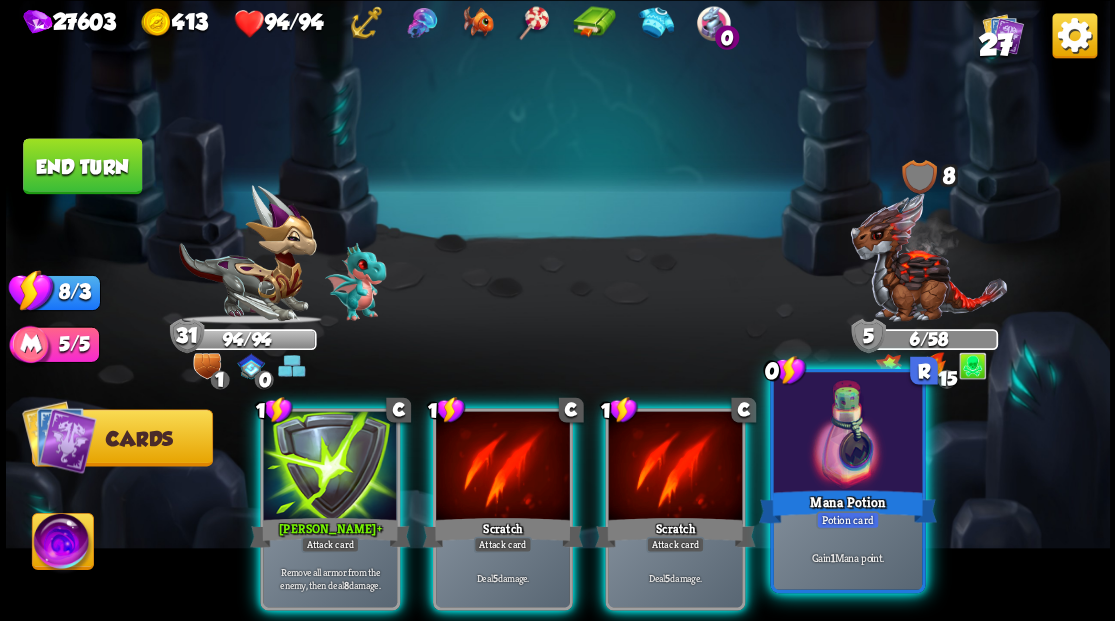 click at bounding box center (847, 434) 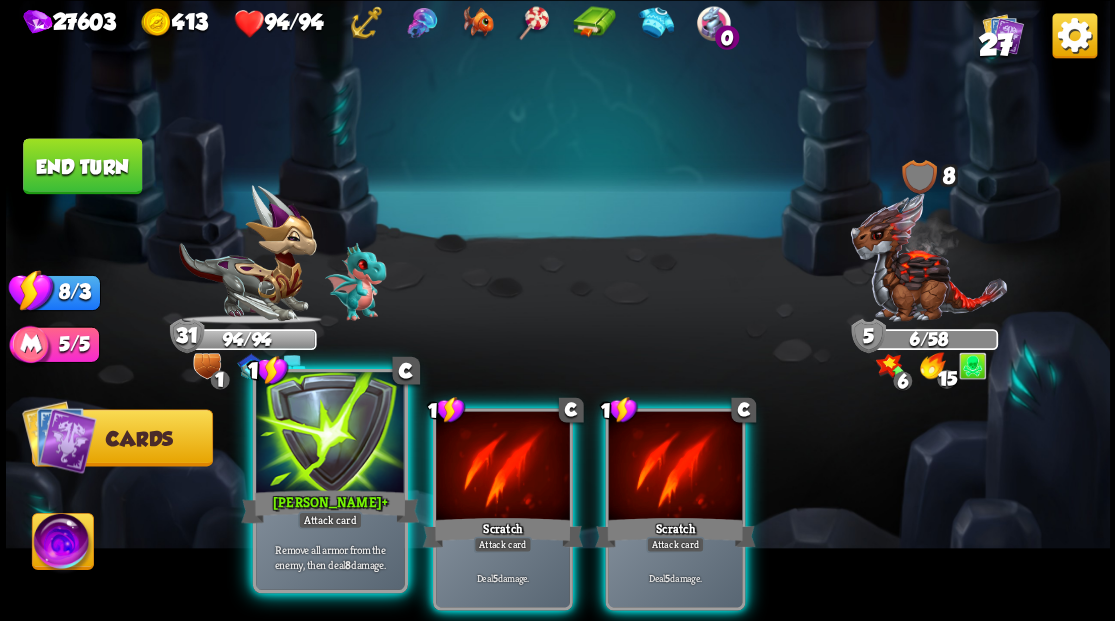 click at bounding box center (330, 434) 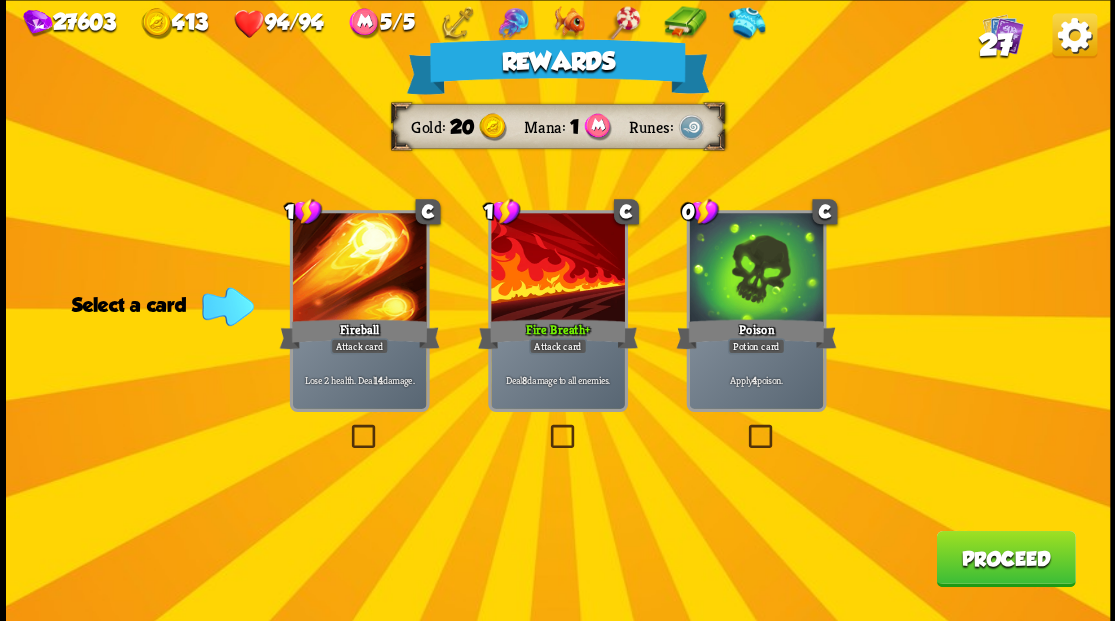 click at bounding box center (546, 427) 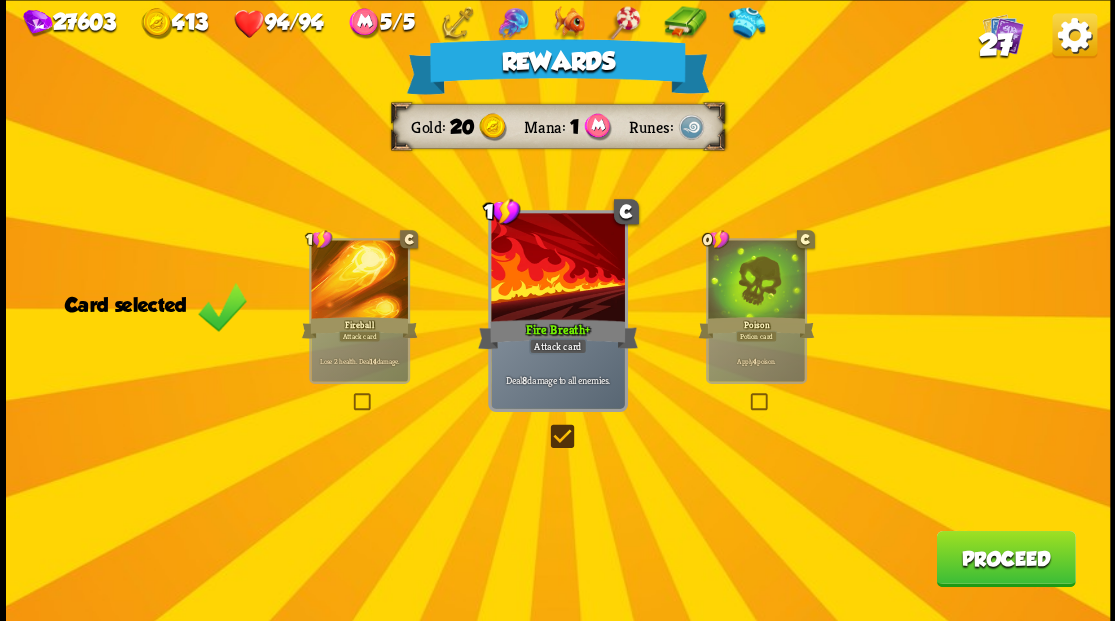 click on "Proceed" at bounding box center [1005, 558] 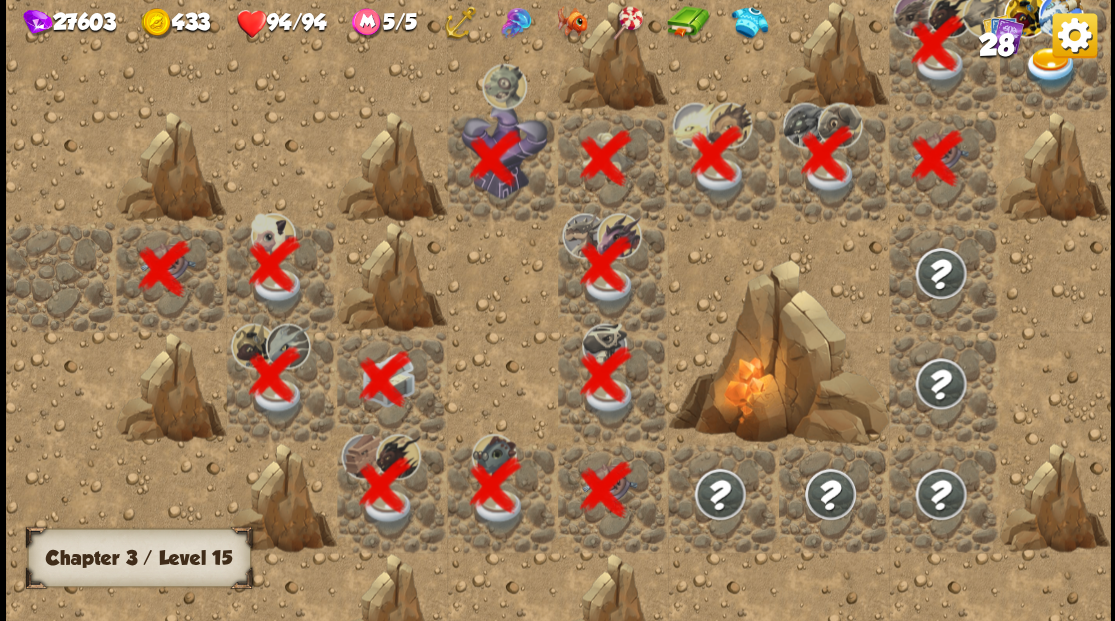 scroll, scrollTop: 0, scrollLeft: 384, axis: horizontal 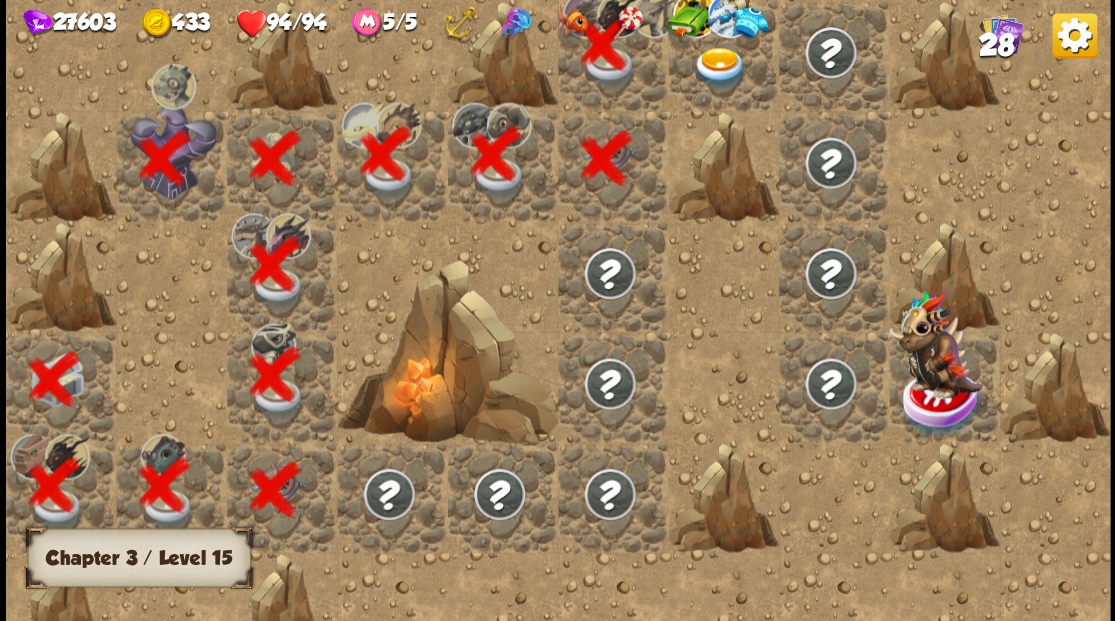 click at bounding box center [723, 55] 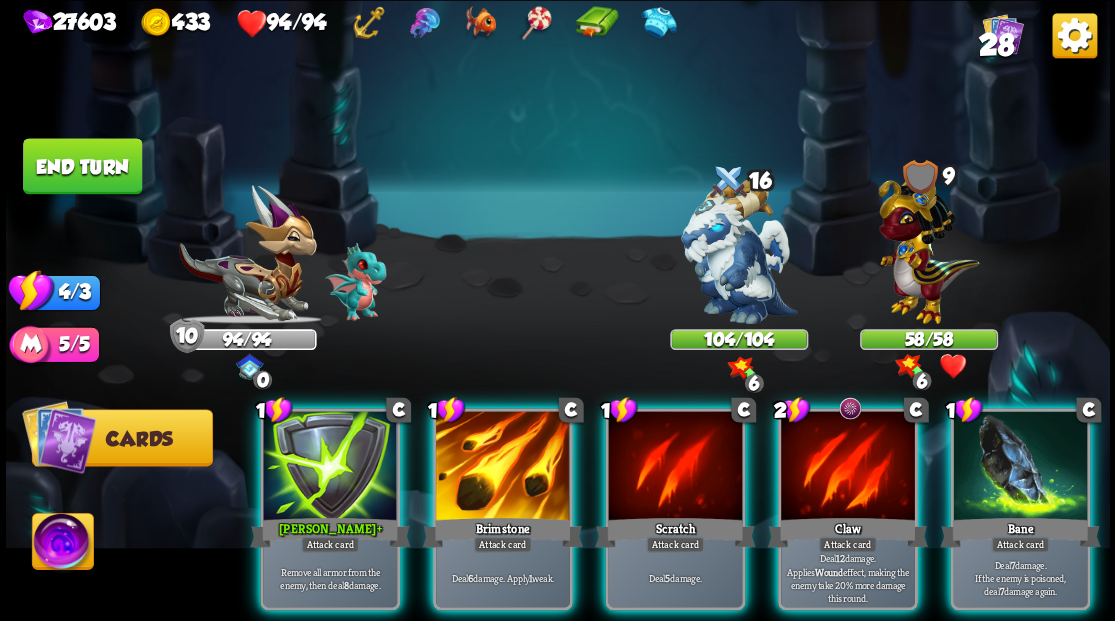 click at bounding box center [62, 544] 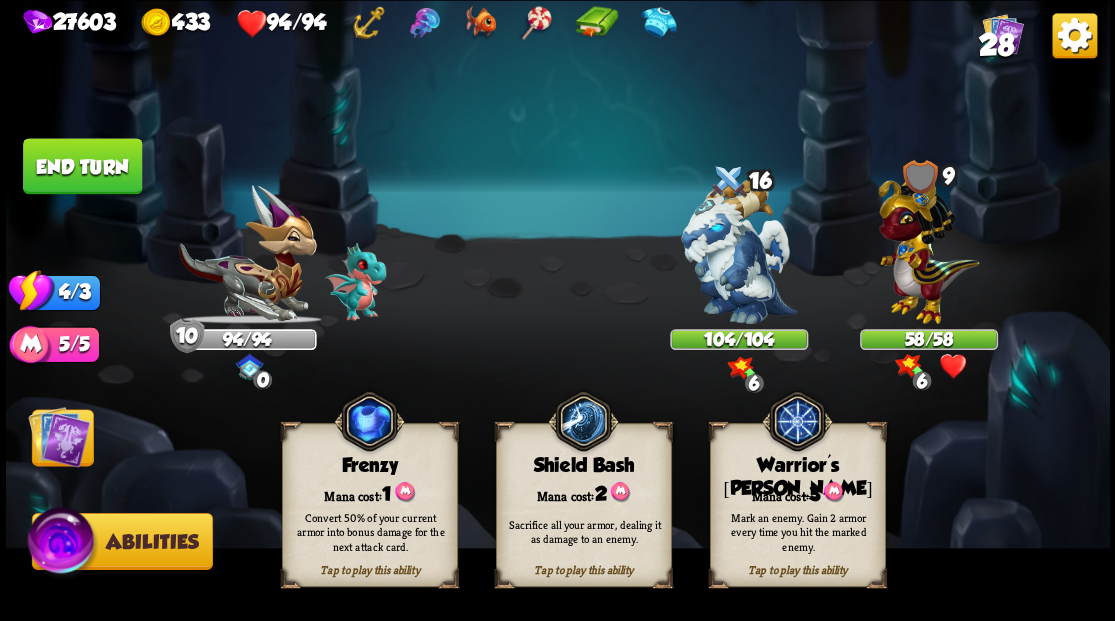 click on "Mark an enemy. Gain 2 armor every time you hit the marked enemy." at bounding box center [798, 531] 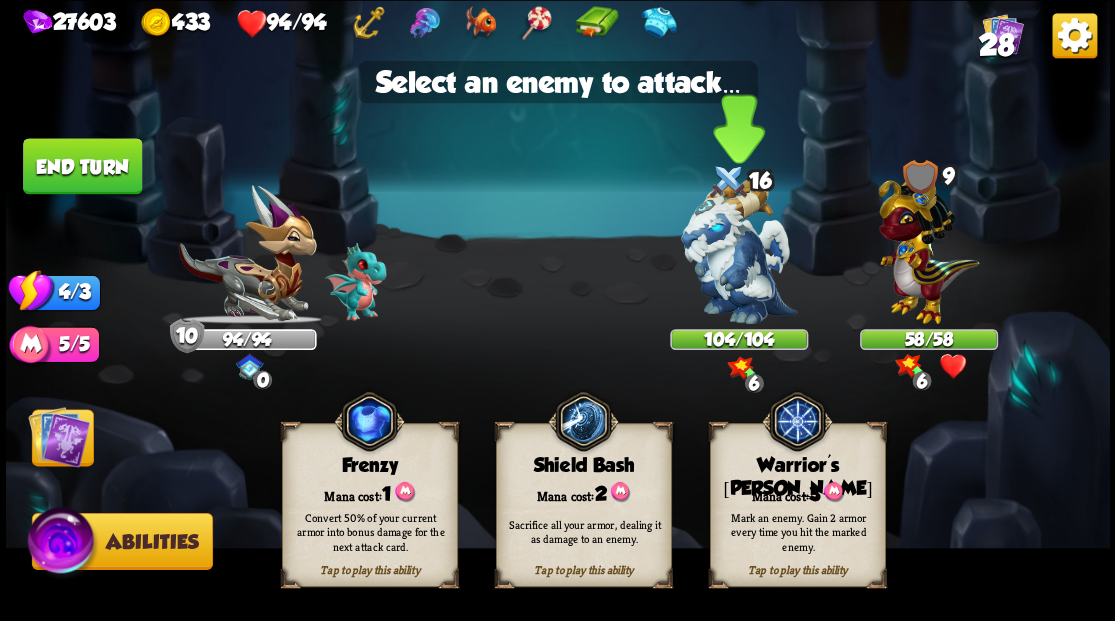 click at bounding box center [739, 251] 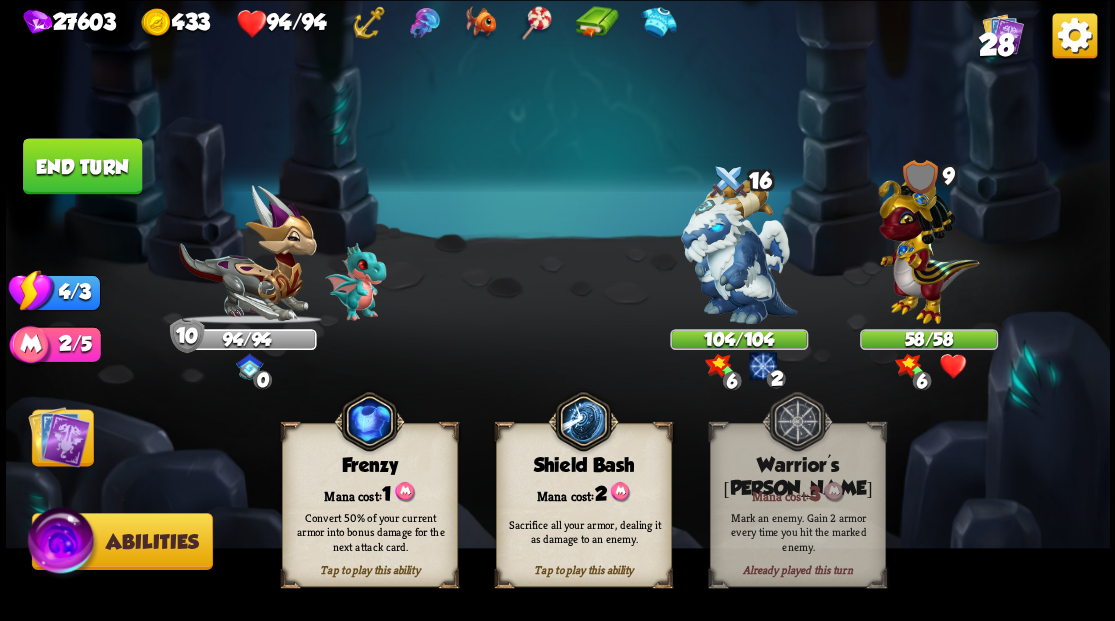 click at bounding box center (59, 436) 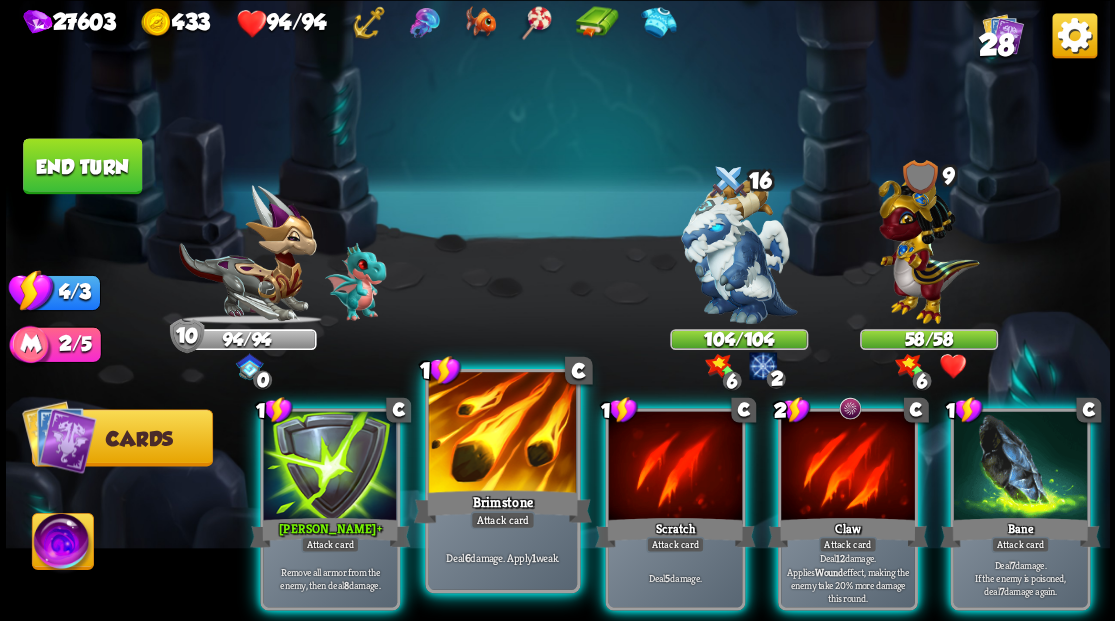 click at bounding box center [502, 434] 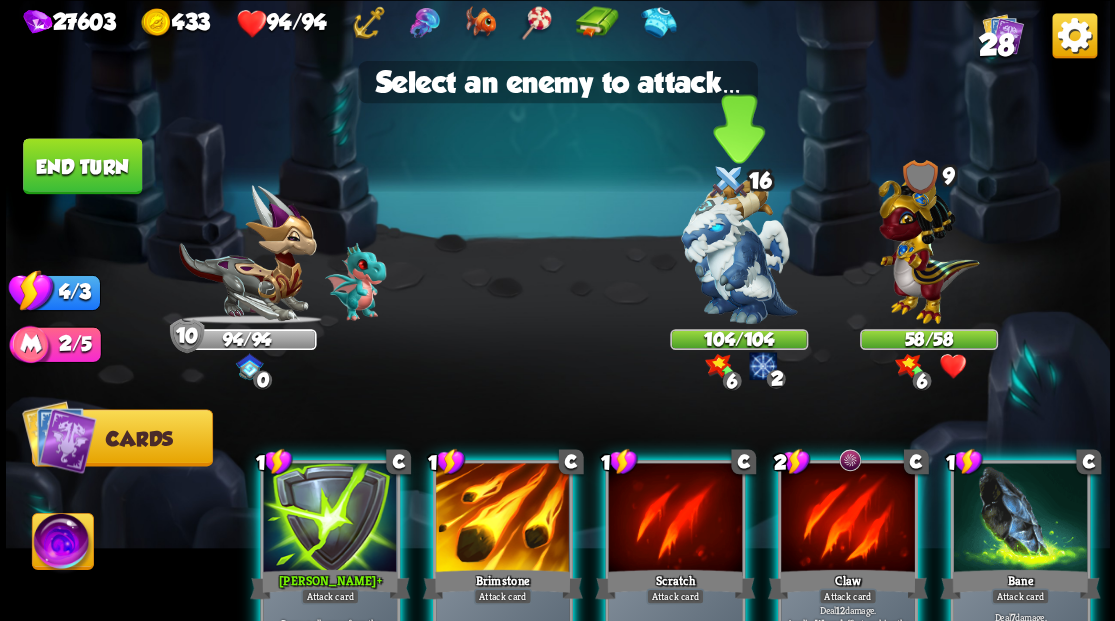 click at bounding box center [739, 251] 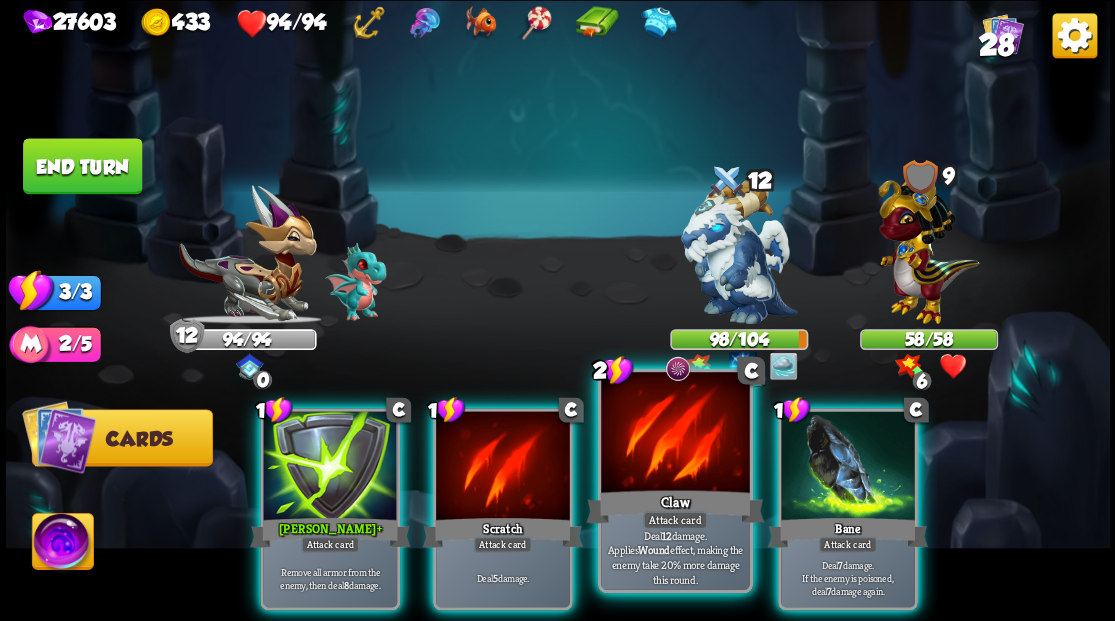 click at bounding box center (675, 434) 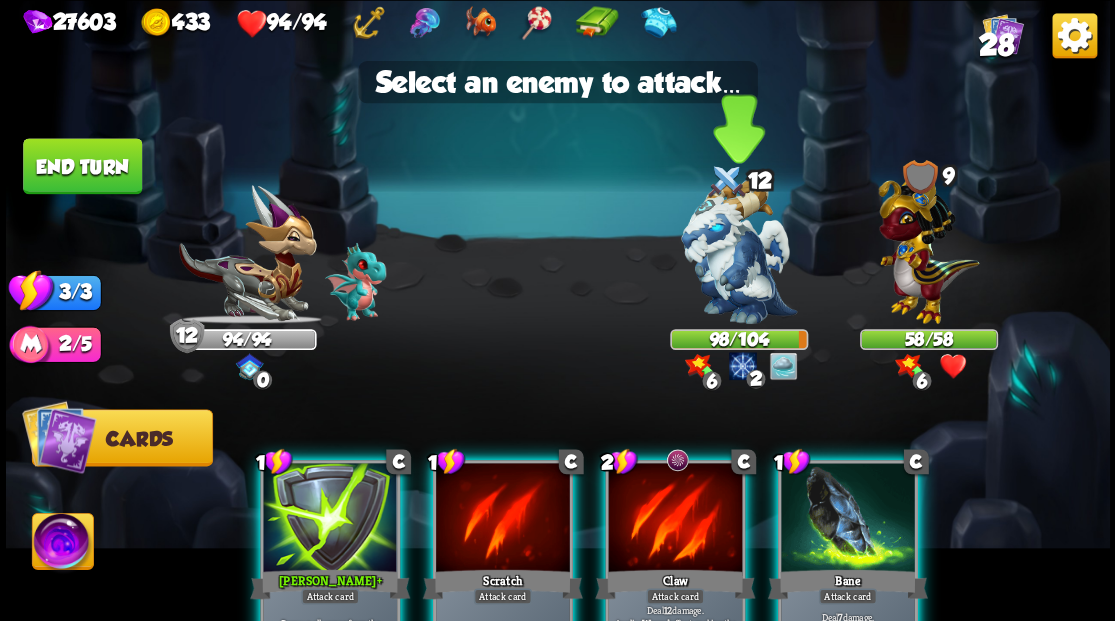 click at bounding box center (739, 251) 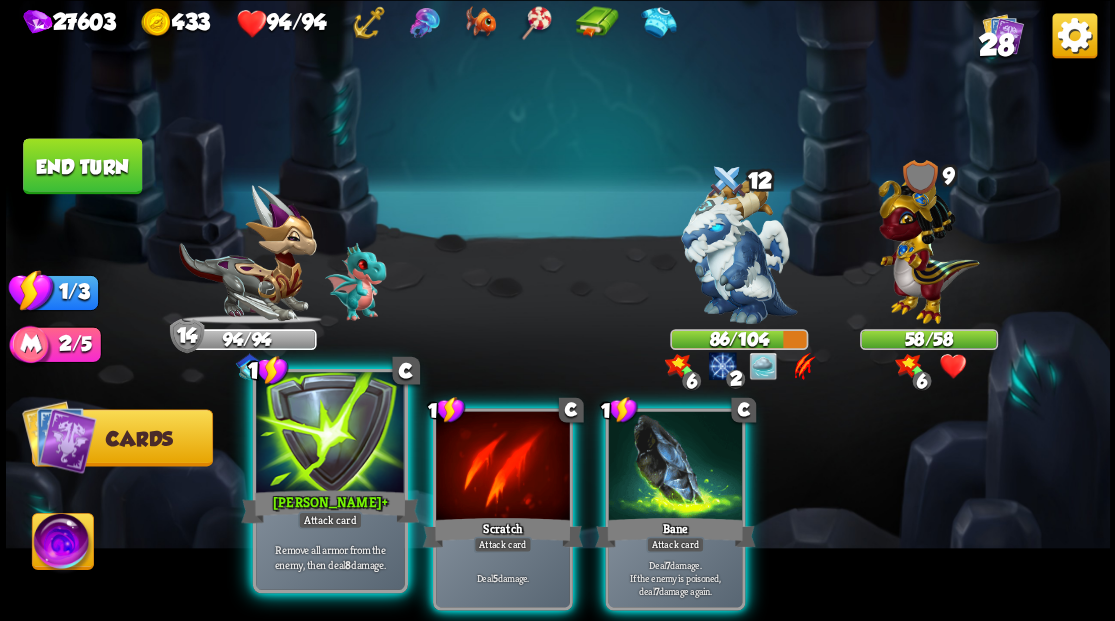 click at bounding box center [330, 434] 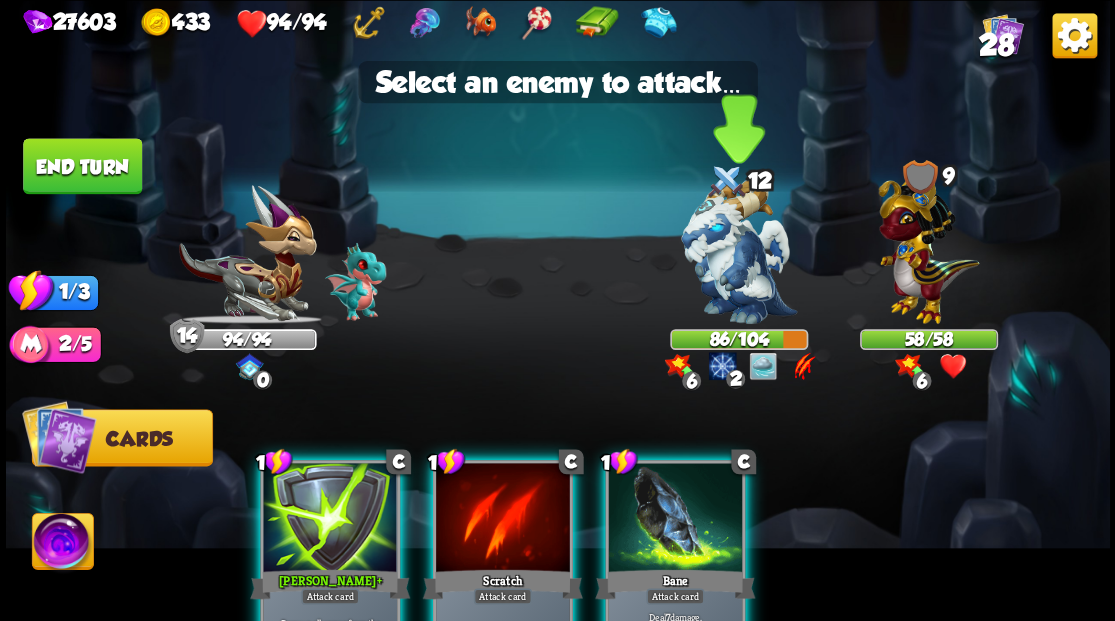 click at bounding box center (739, 251) 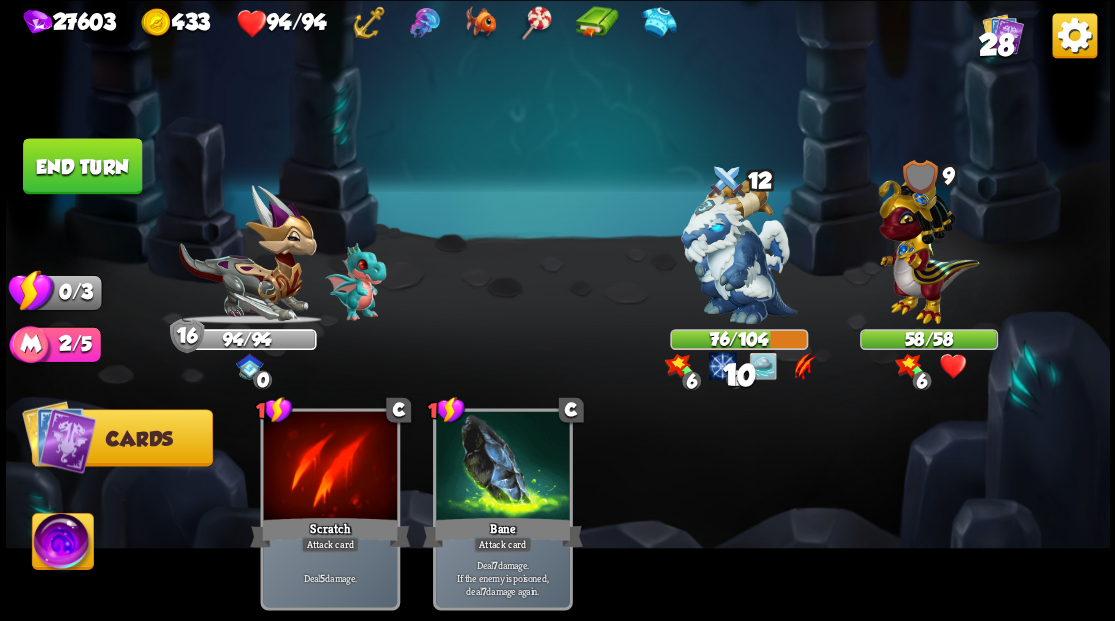 click on "End turn" at bounding box center (82, 166) 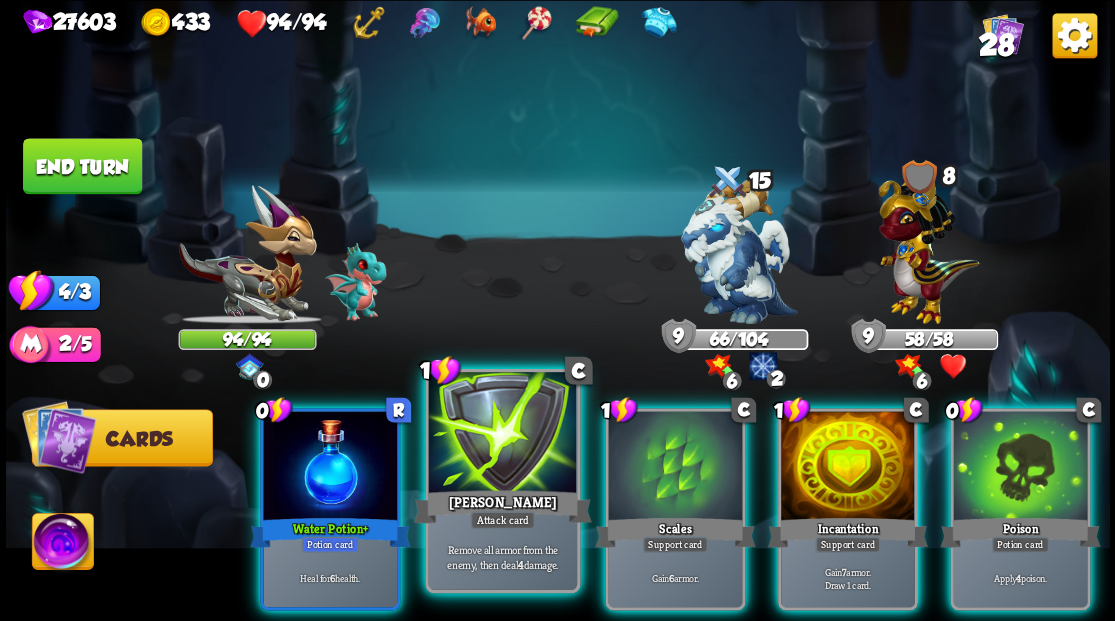 click at bounding box center (502, 434) 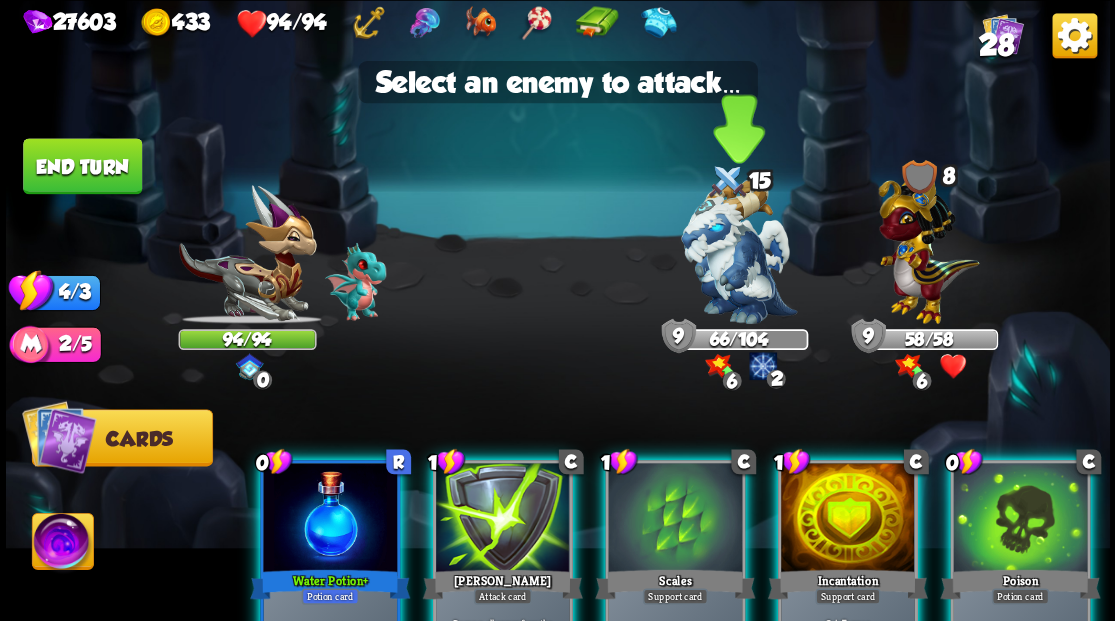 click at bounding box center (739, 251) 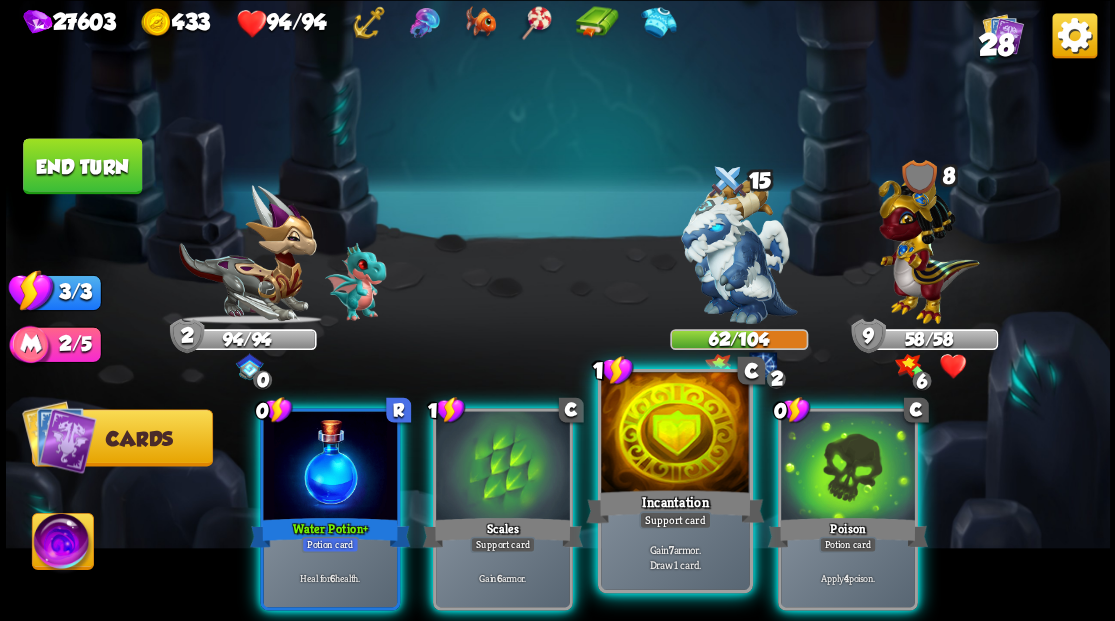 click at bounding box center (675, 434) 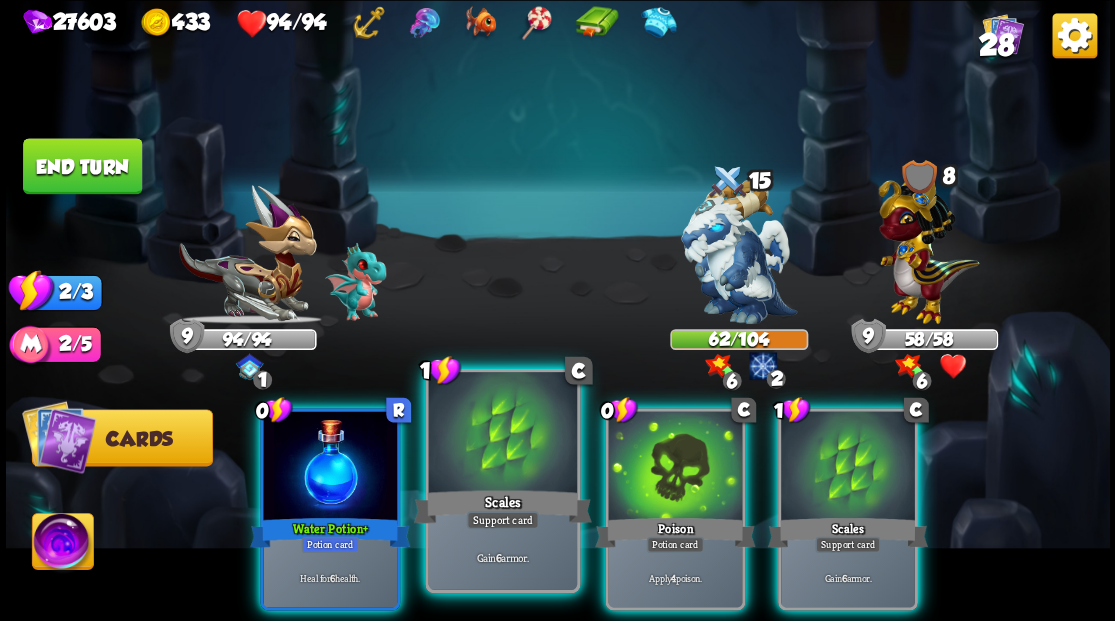 click at bounding box center (502, 434) 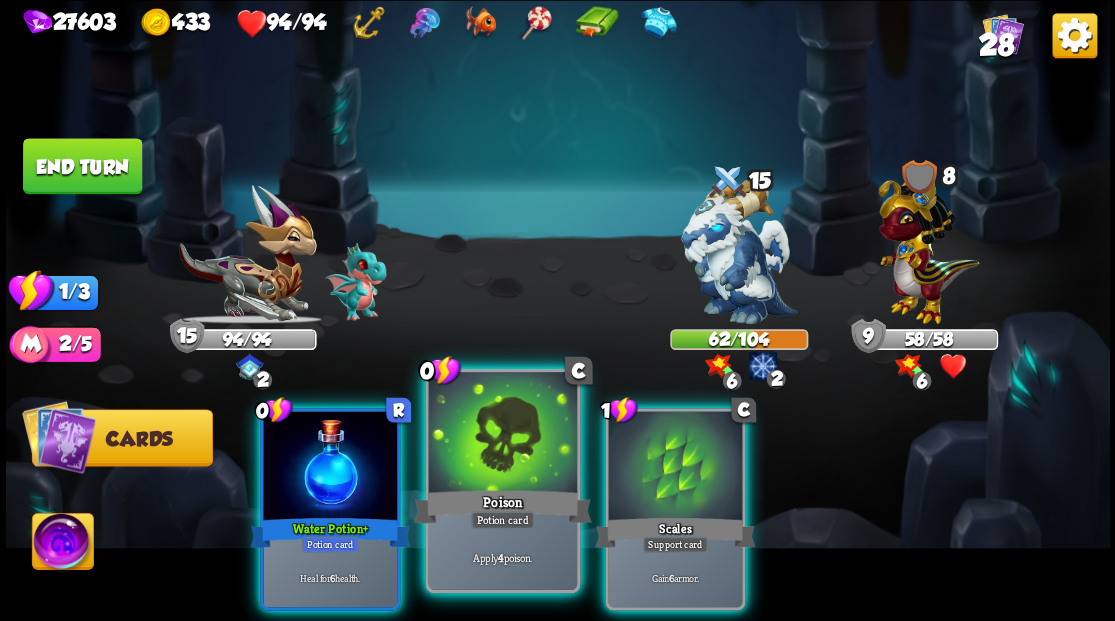 click at bounding box center [502, 434] 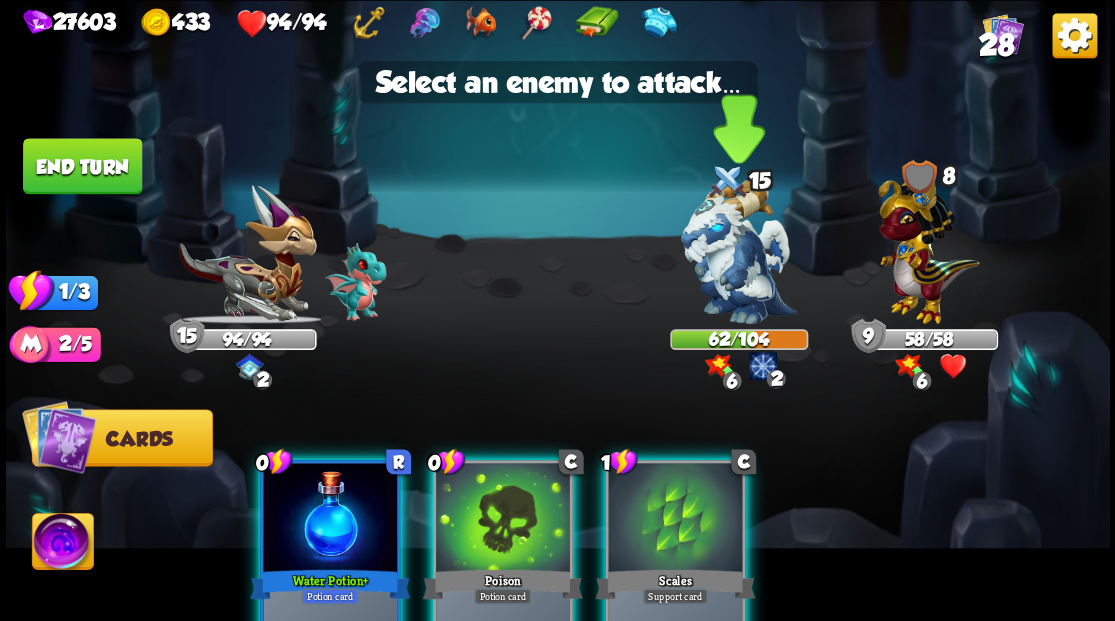 click at bounding box center [739, 251] 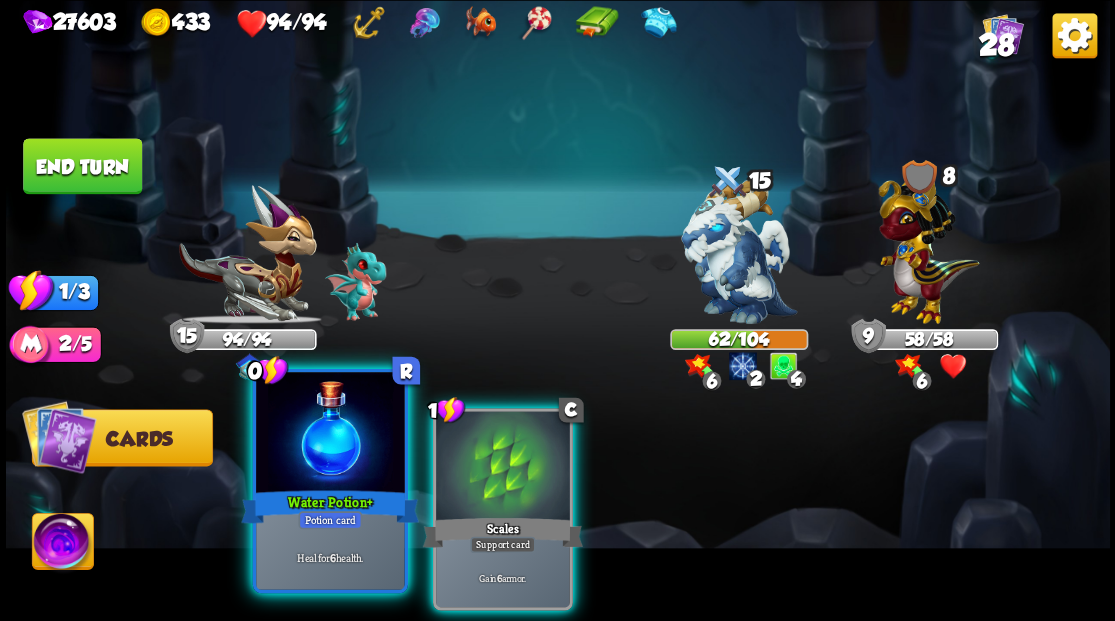 click at bounding box center (330, 434) 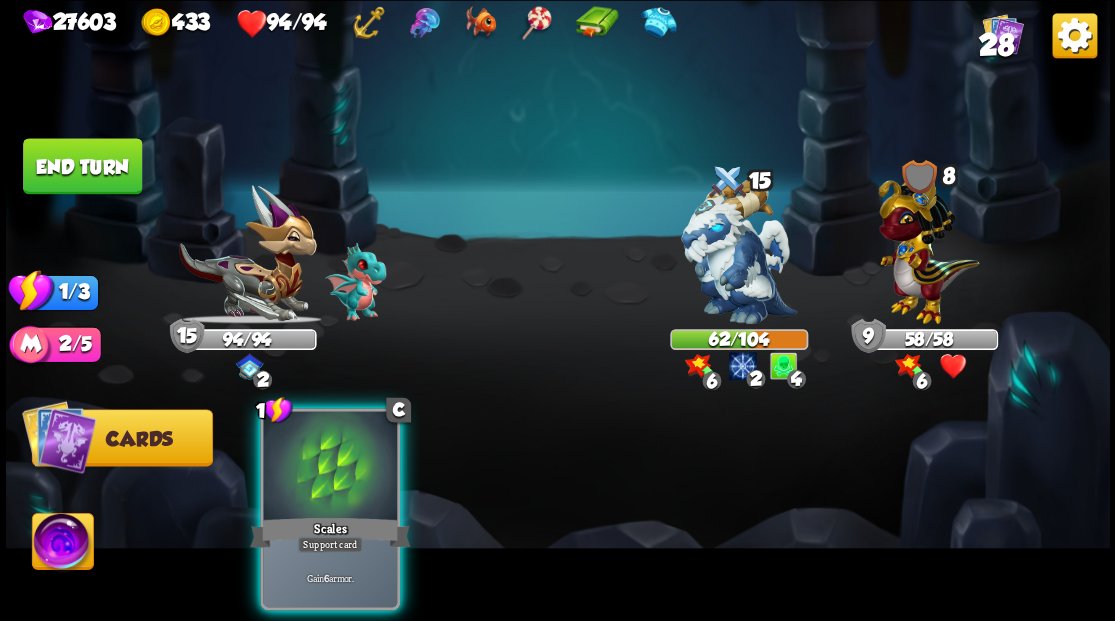 drag, startPoint x: 336, startPoint y: 454, endPoint x: 346, endPoint y: 455, distance: 10.049875 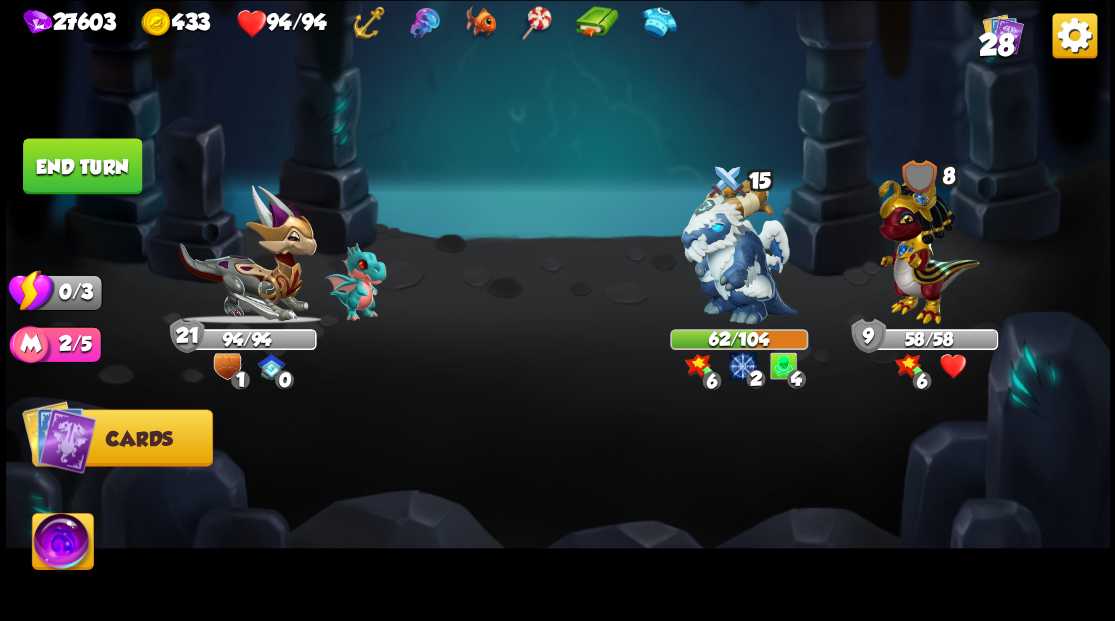 click on "End turn" at bounding box center [82, 166] 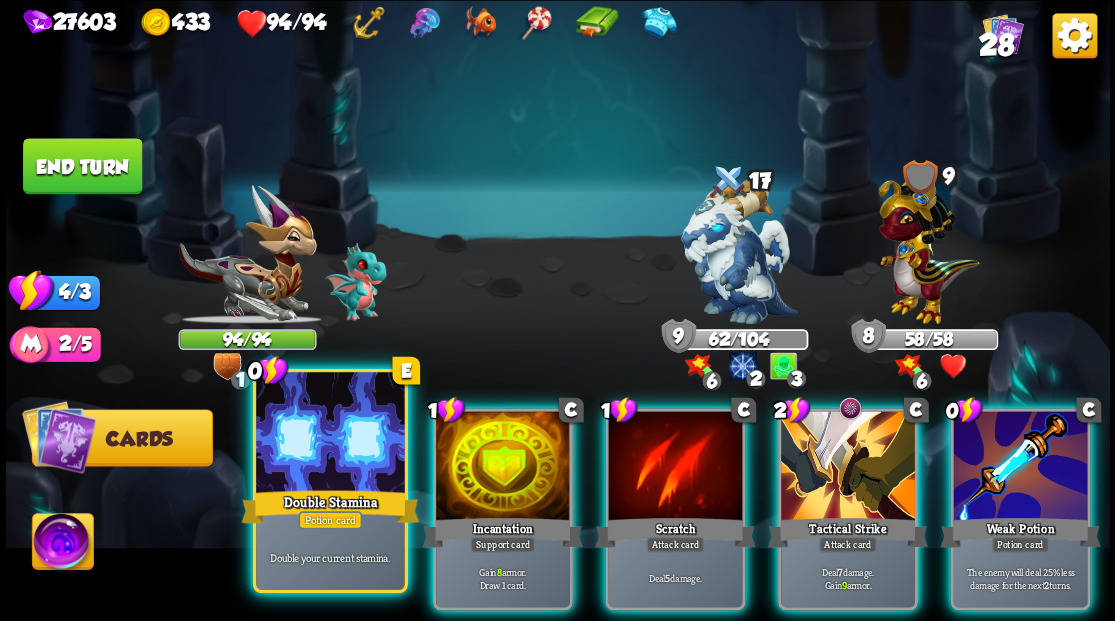 click at bounding box center (330, 434) 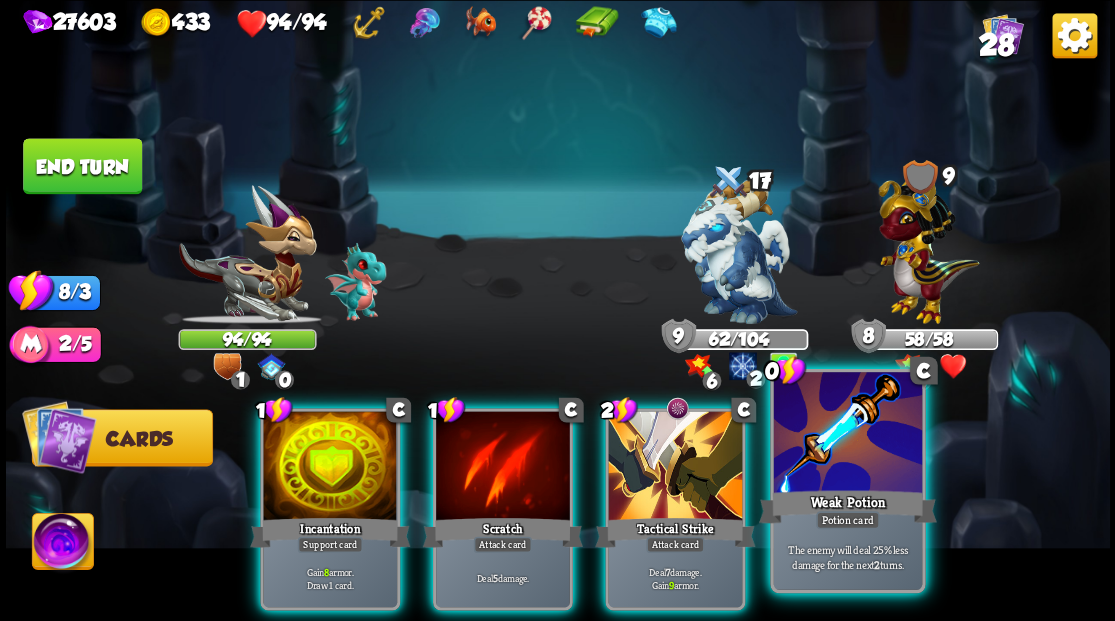 click at bounding box center [847, 434] 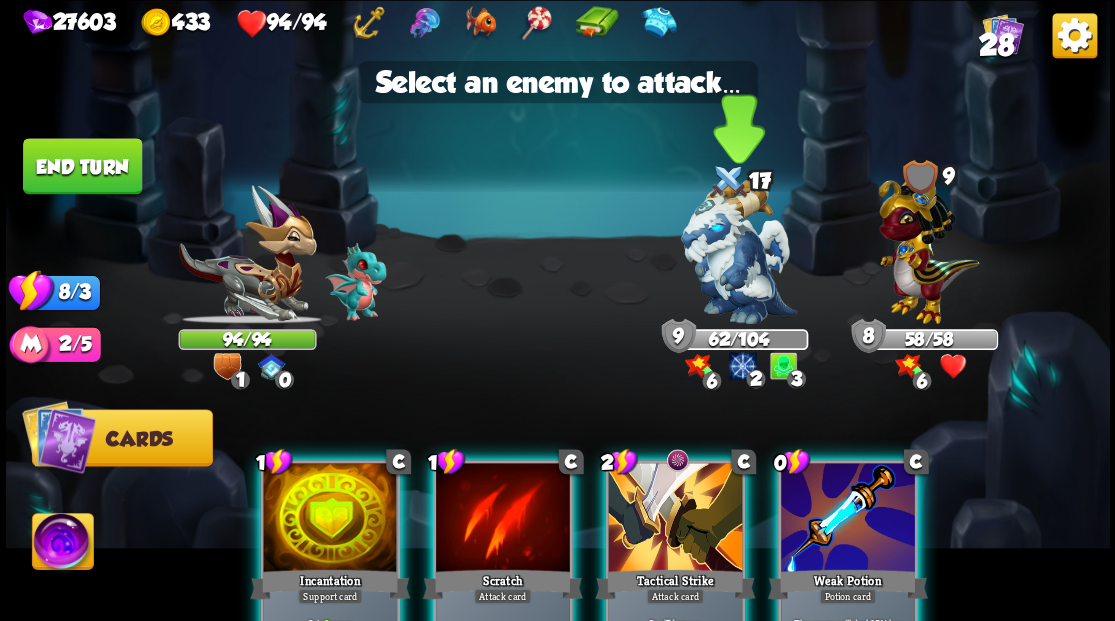 click at bounding box center [739, 251] 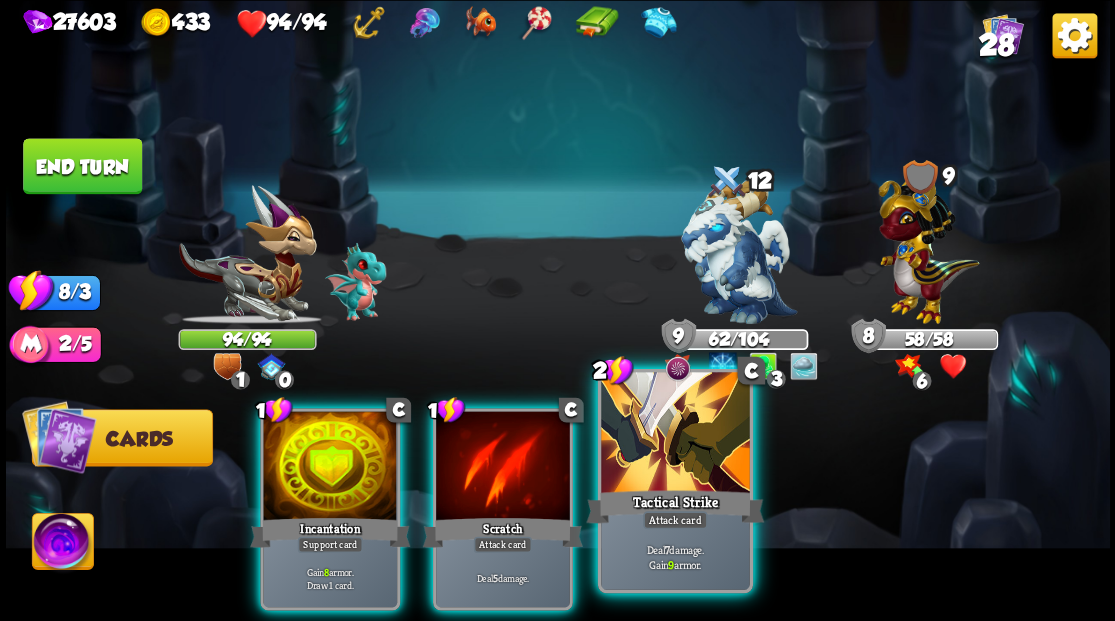 click on "Tactical Strike" at bounding box center [675, 506] 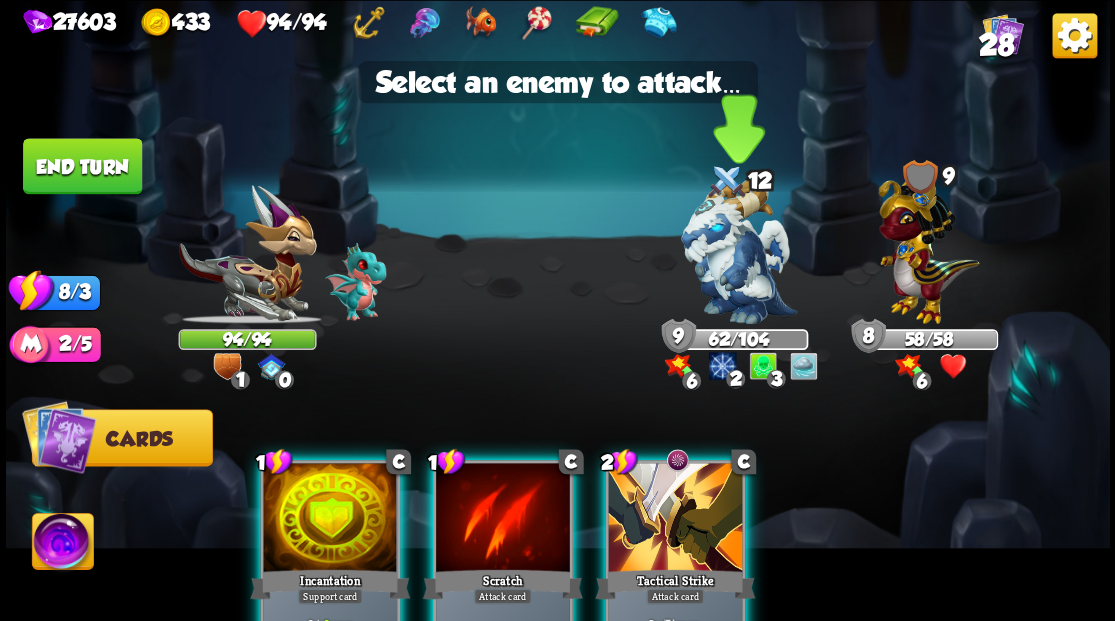 click at bounding box center (739, 251) 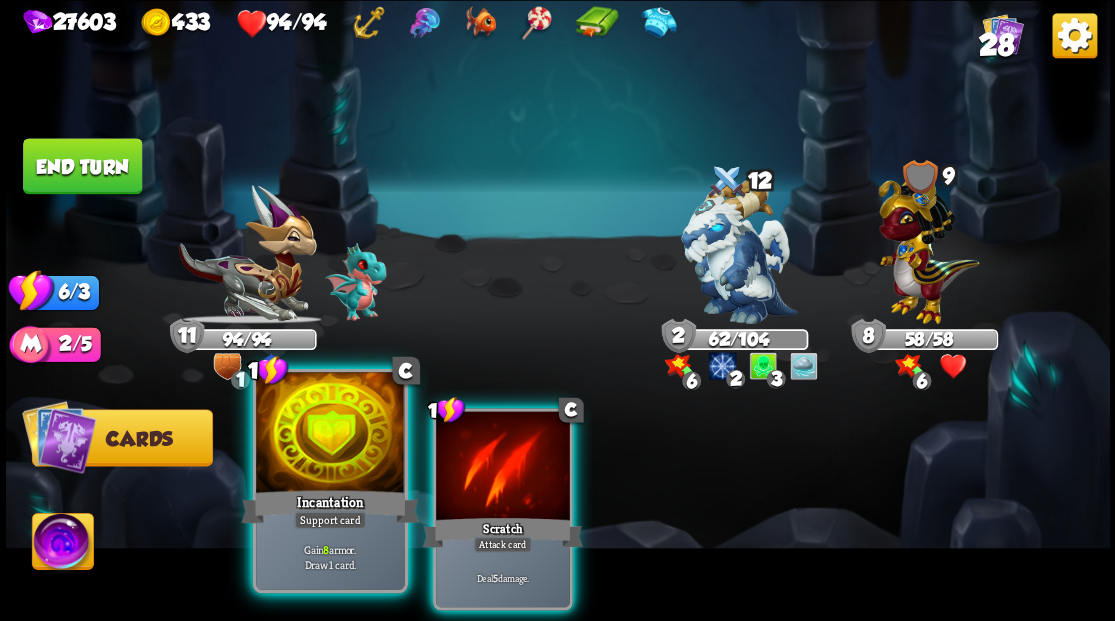 click on "Incantation" at bounding box center [330, 506] 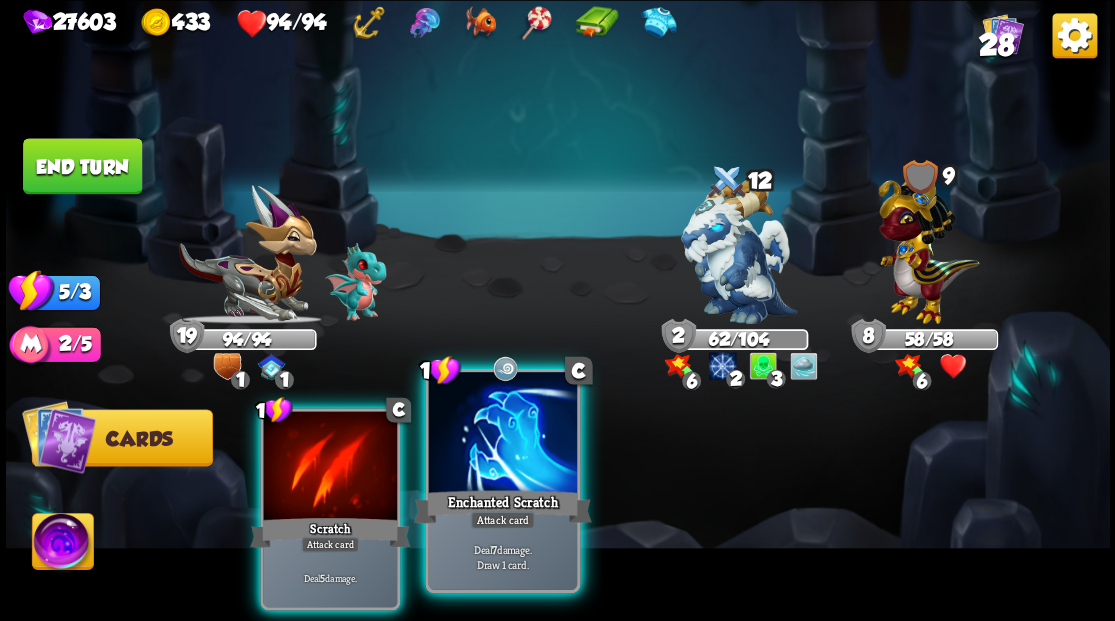 click on "Enchanted Scratch" at bounding box center [502, 506] 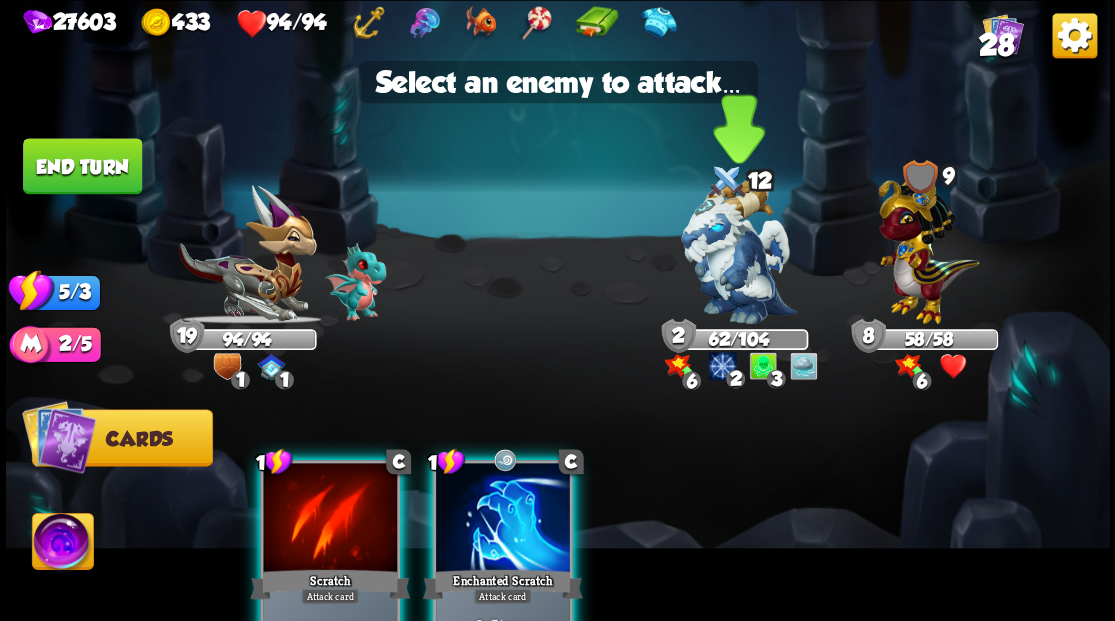 click at bounding box center (739, 251) 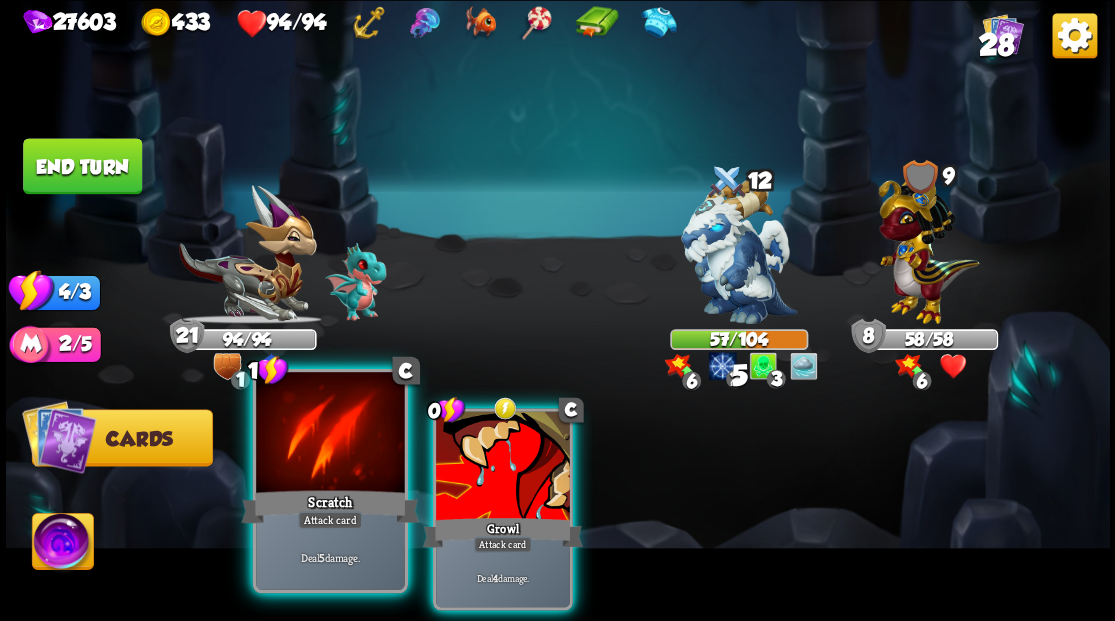 click at bounding box center (330, 434) 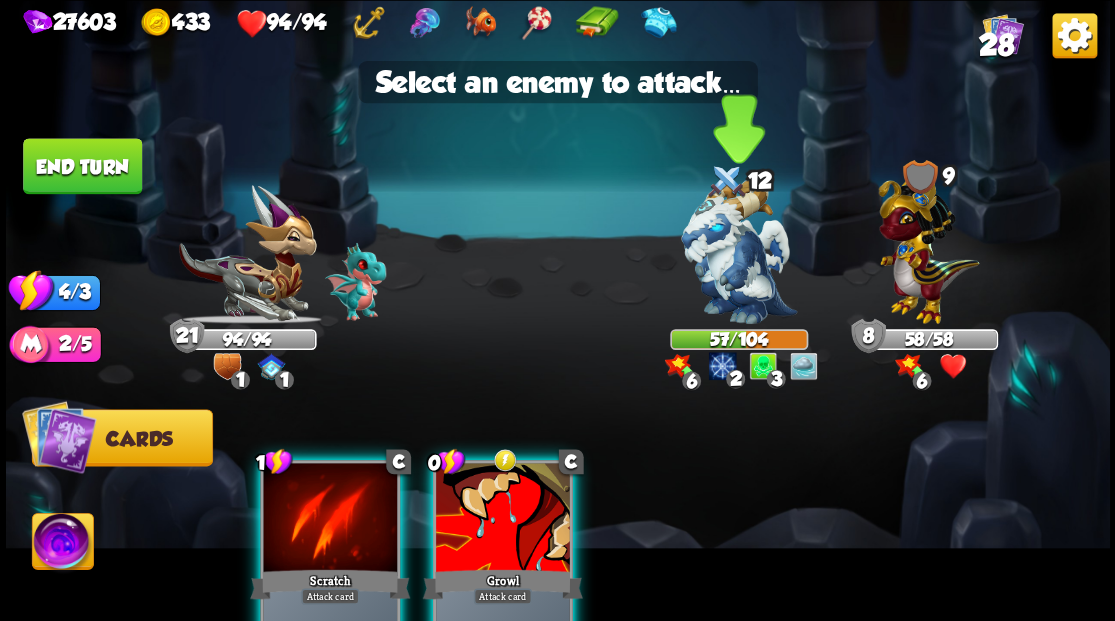 click at bounding box center (739, 251) 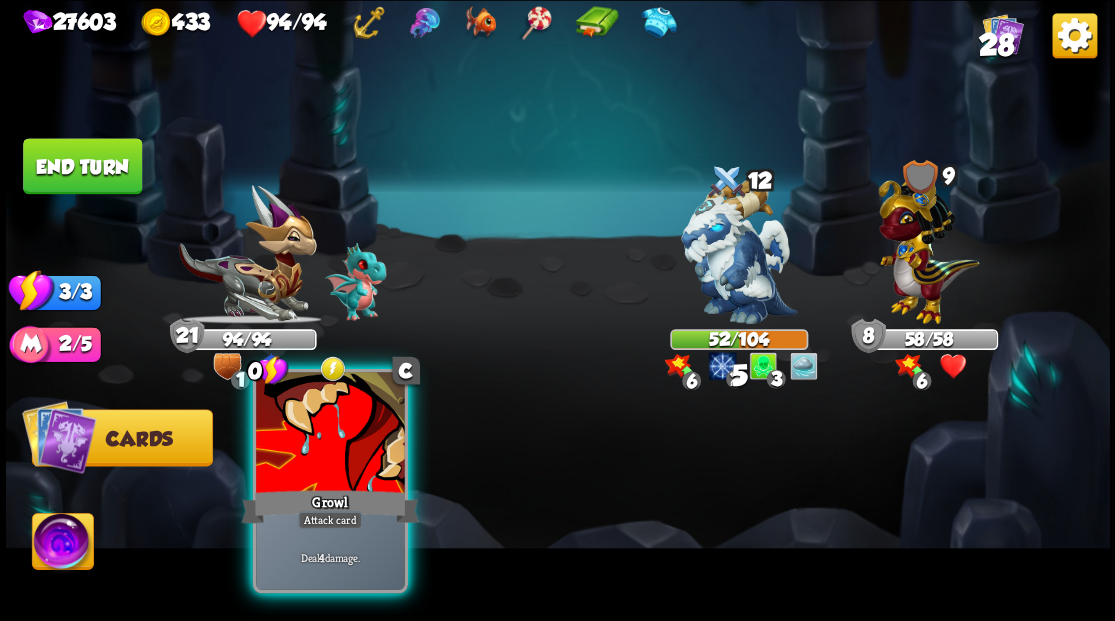 click at bounding box center [330, 434] 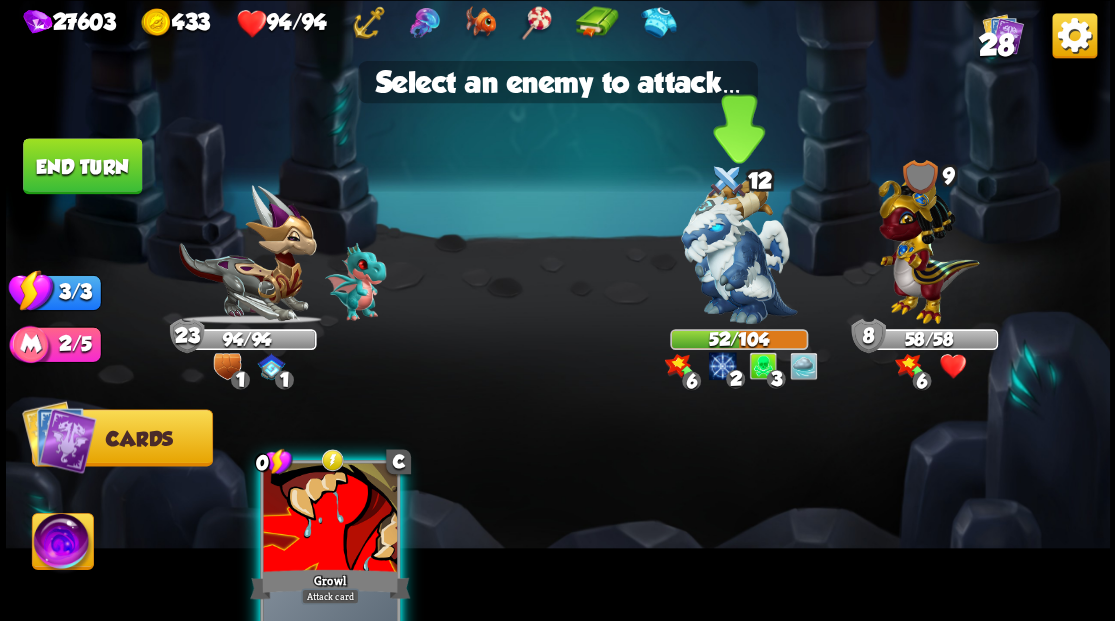 click at bounding box center [739, 251] 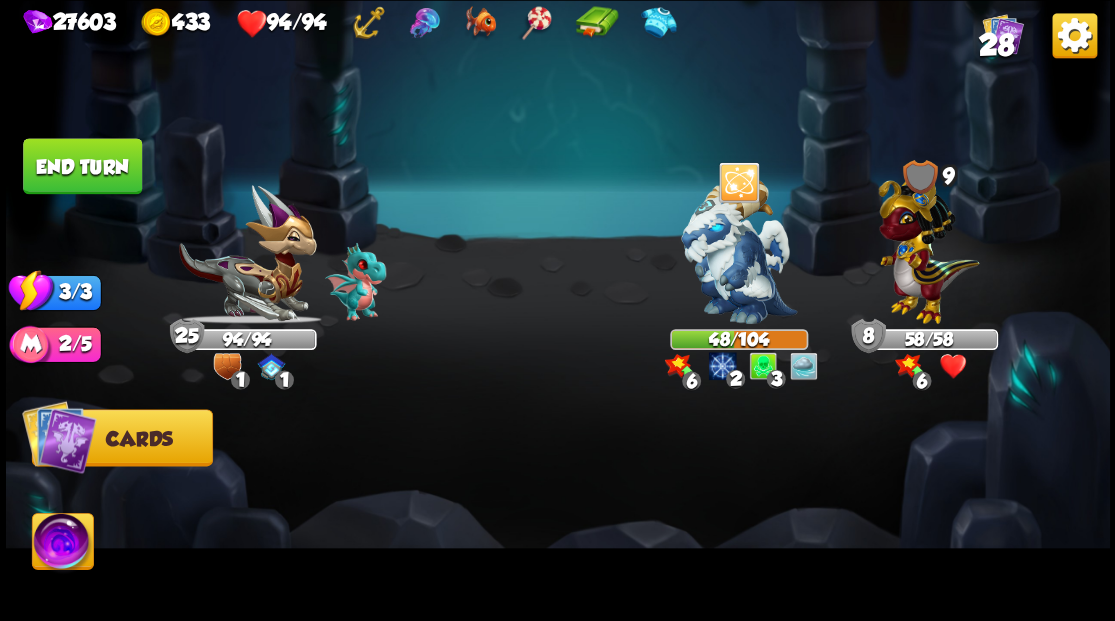 click on "End turn" at bounding box center [82, 166] 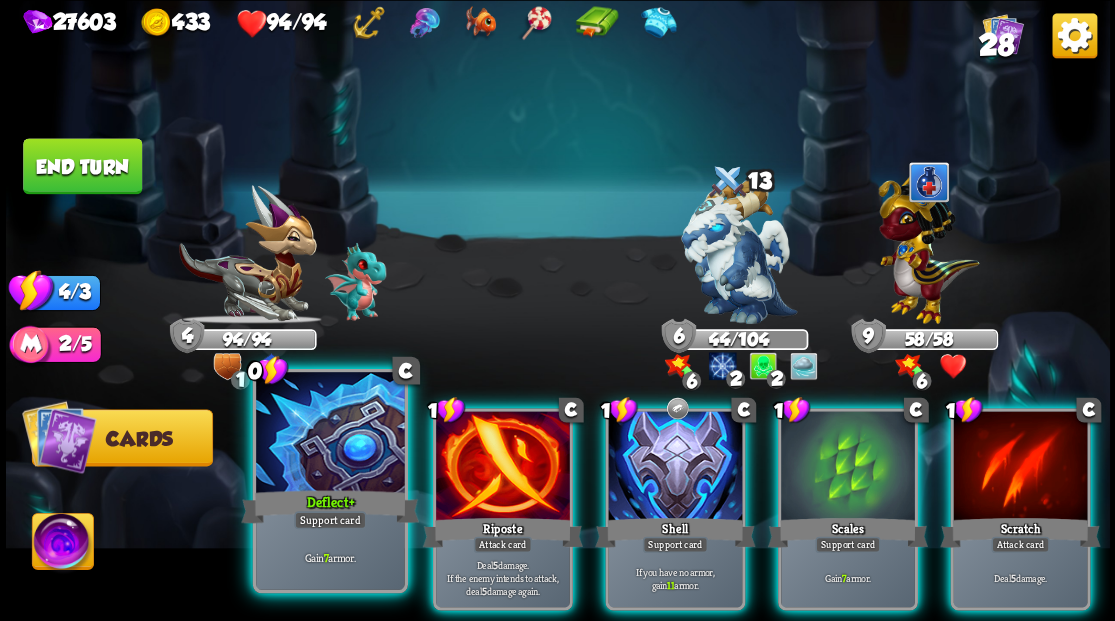 click at bounding box center (330, 434) 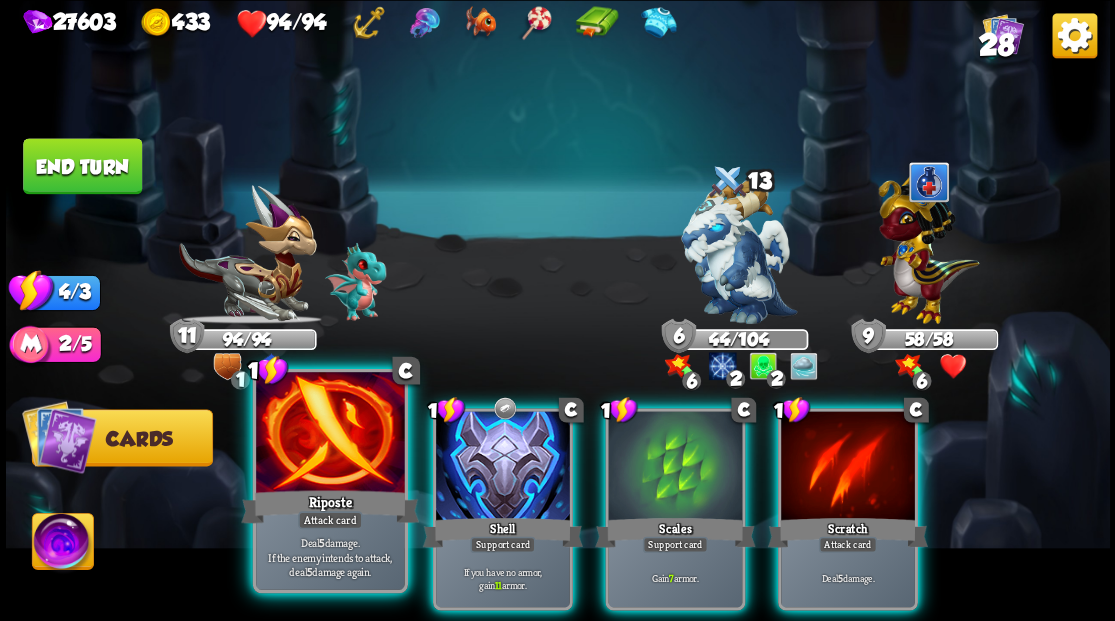 click at bounding box center (330, 434) 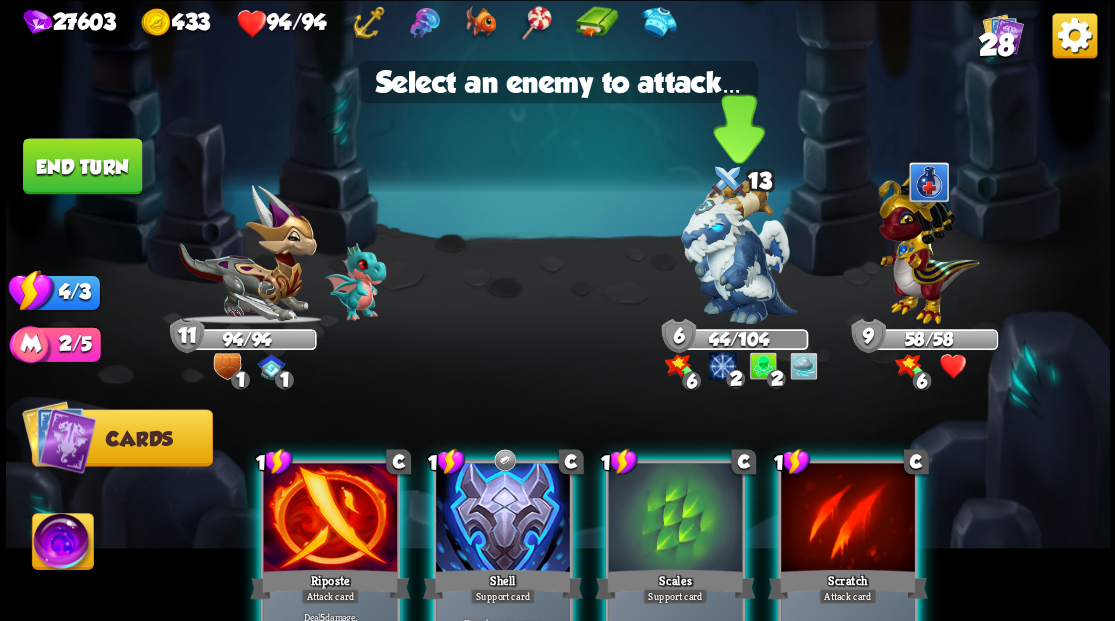 click at bounding box center [739, 251] 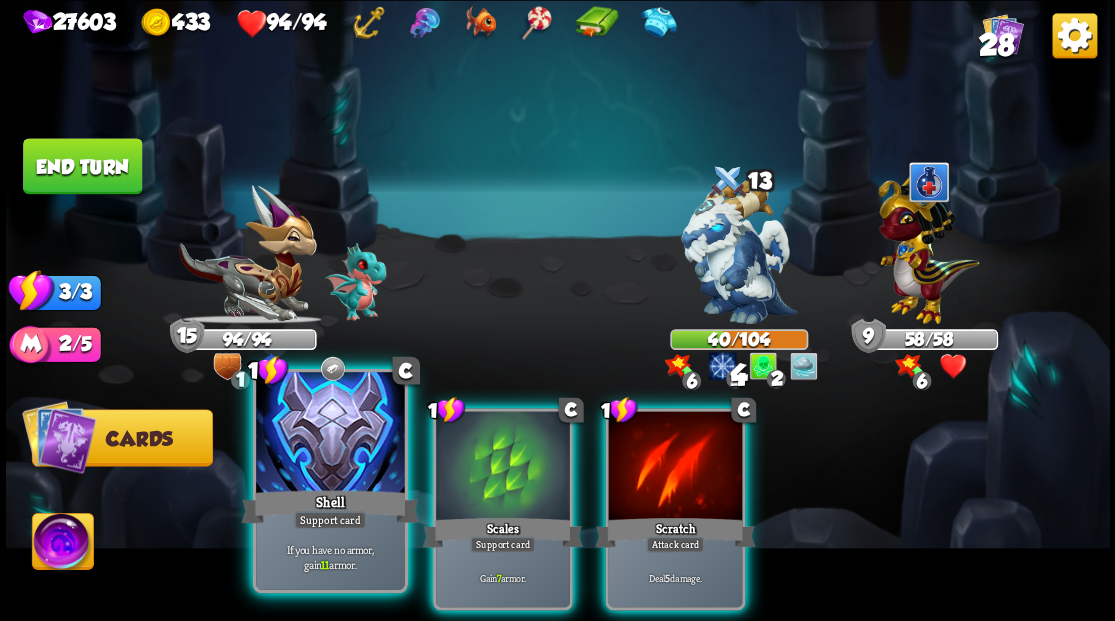 click at bounding box center (330, 434) 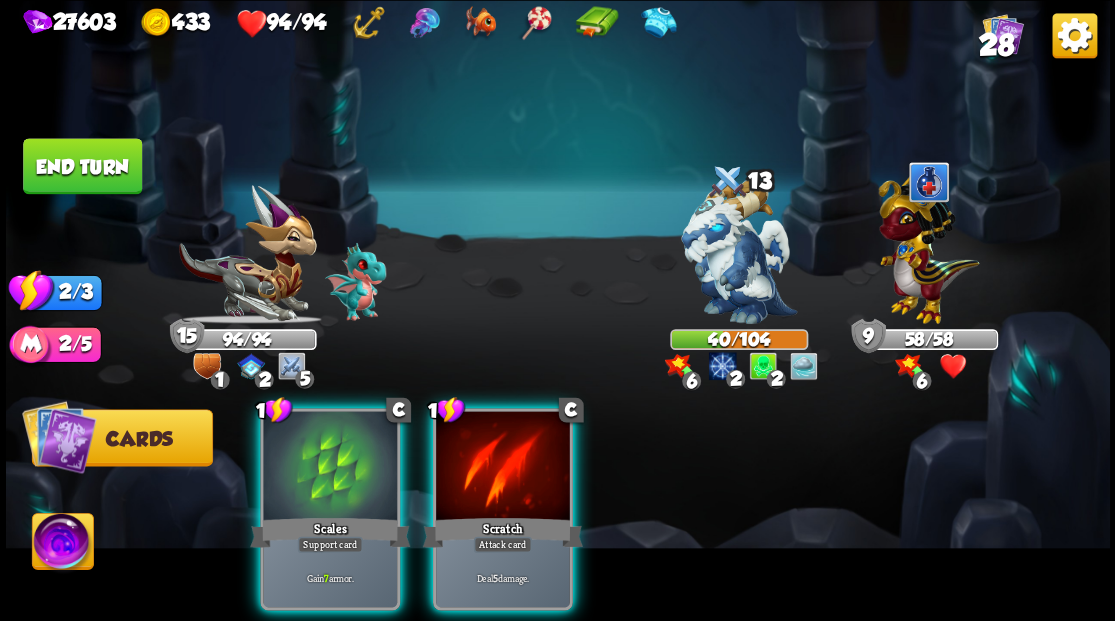 click at bounding box center [330, 467] 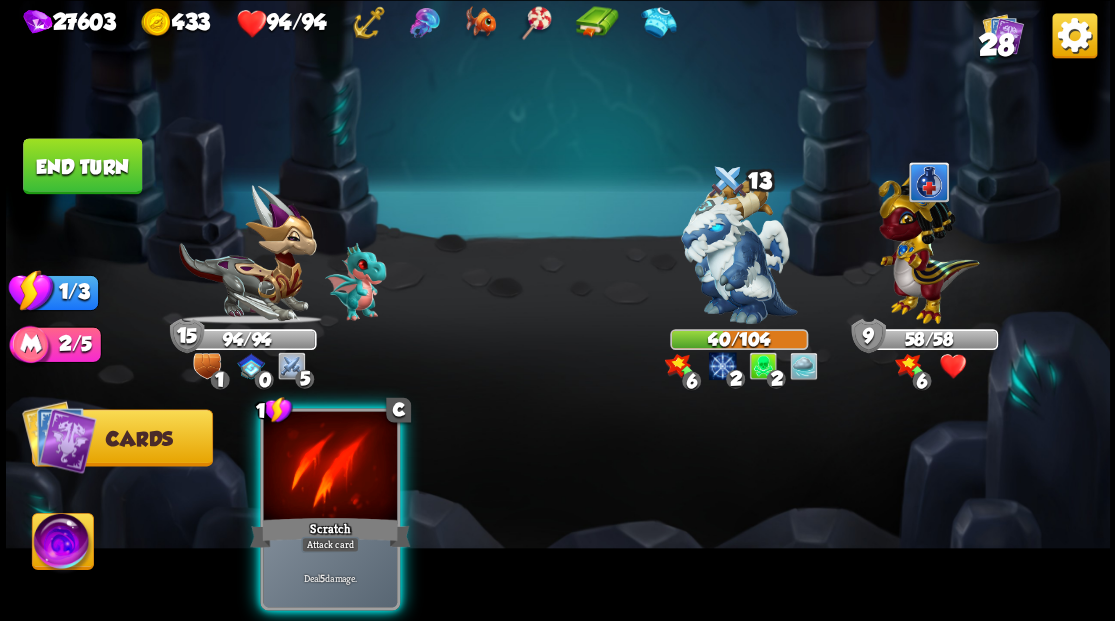 click at bounding box center [330, 467] 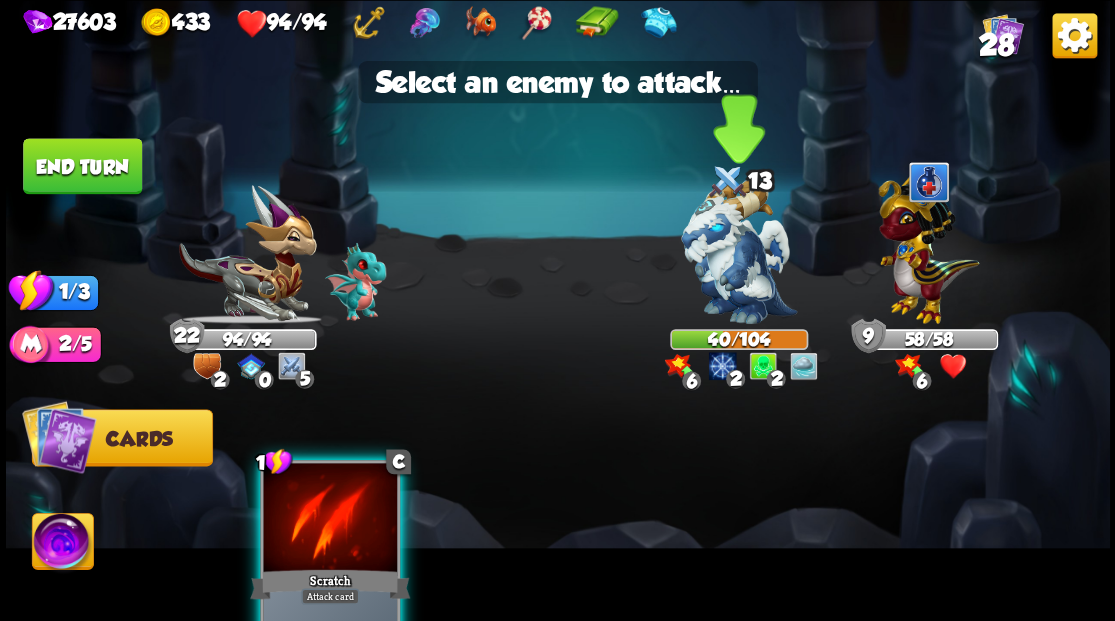 click at bounding box center (739, 251) 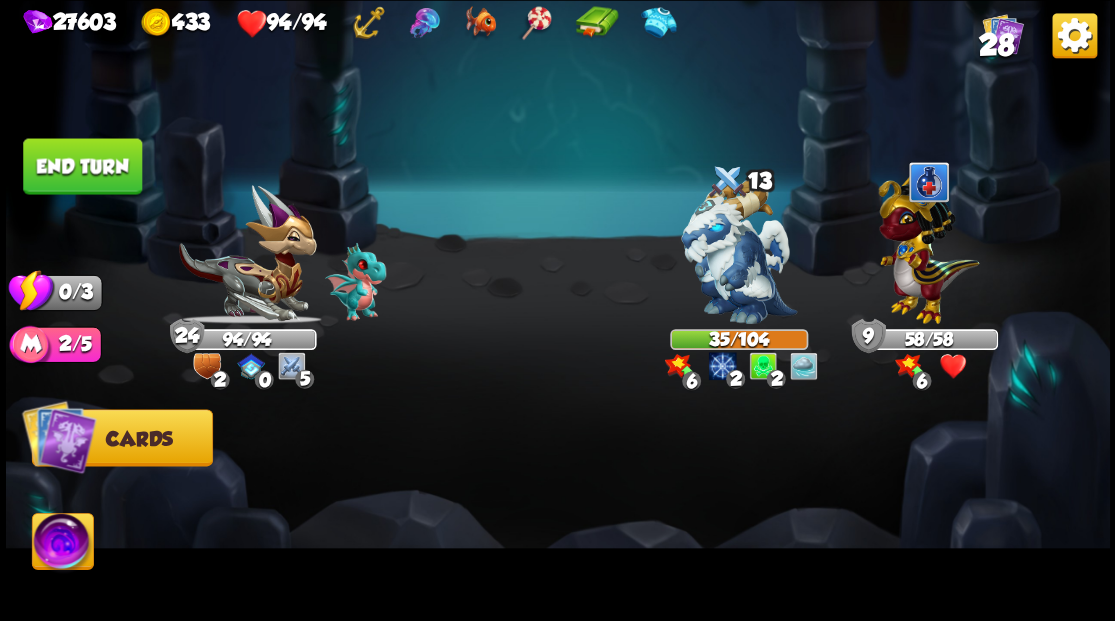 click on "End turn" at bounding box center (82, 166) 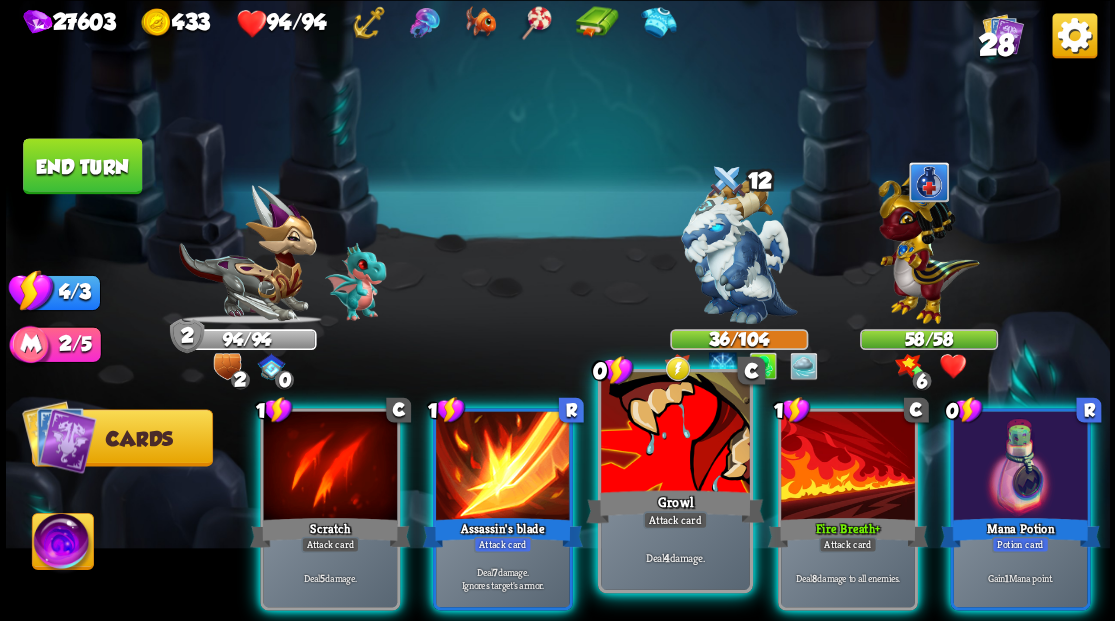 click at bounding box center (675, 434) 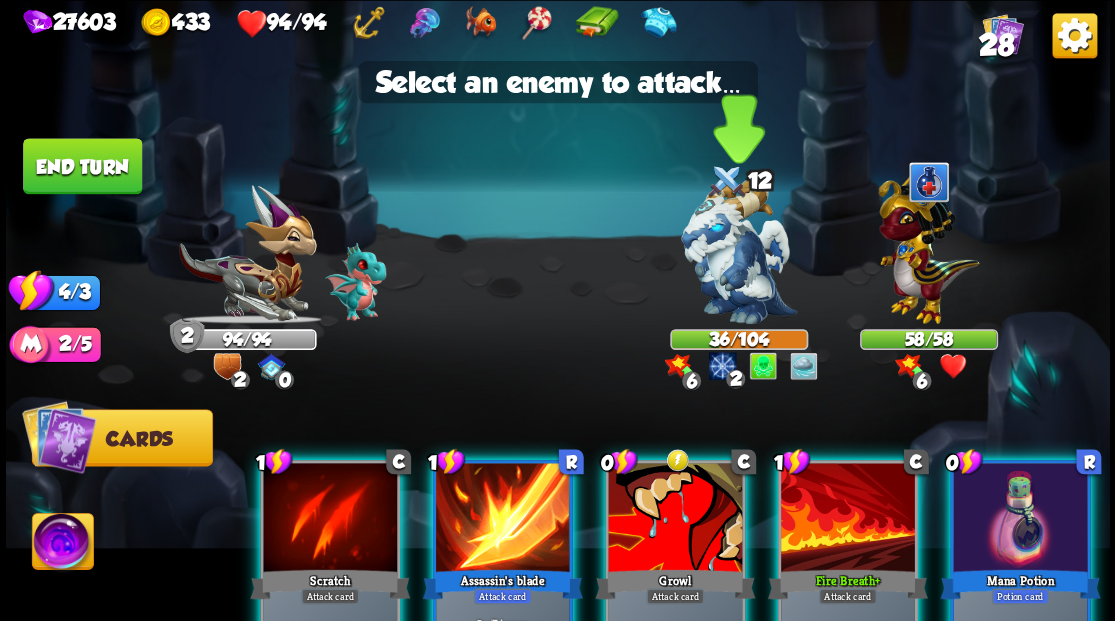 click at bounding box center (739, 251) 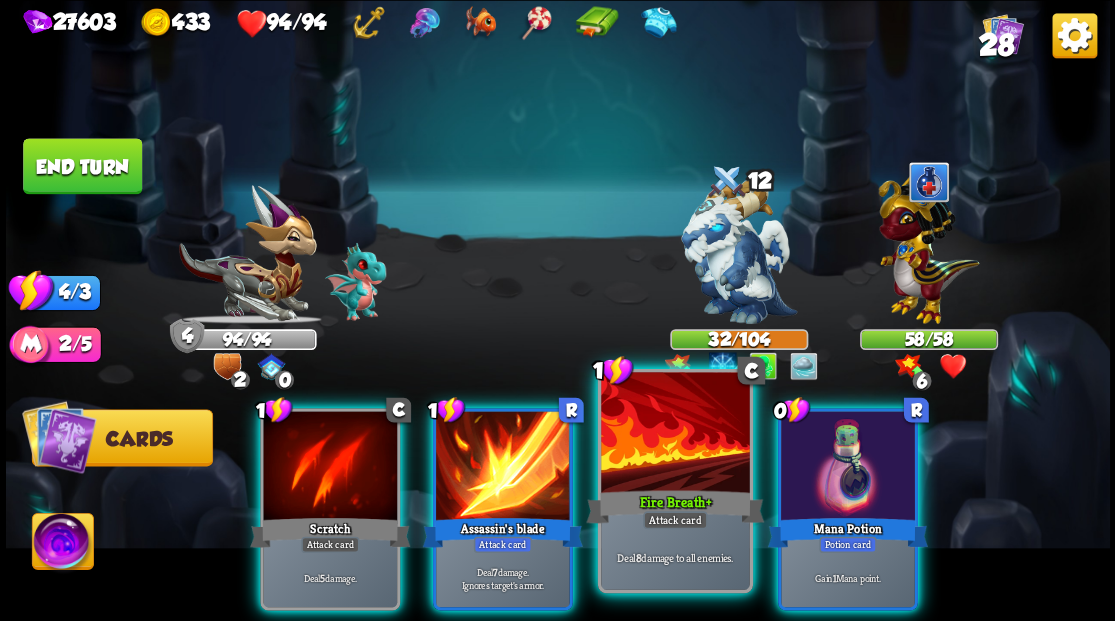 click at bounding box center (675, 434) 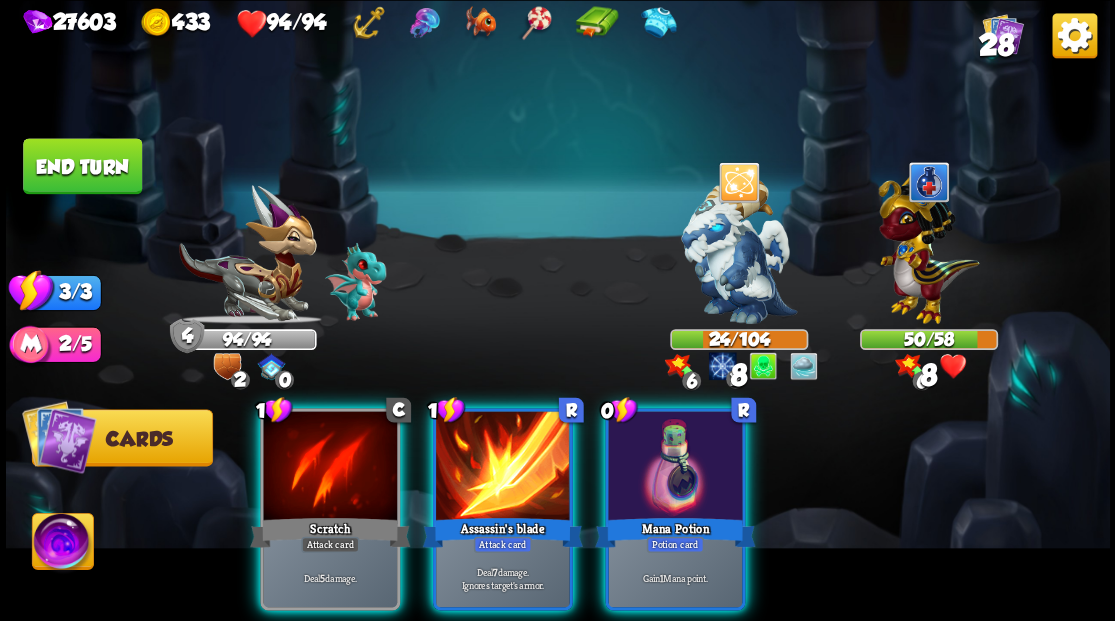 click at bounding box center (675, 467) 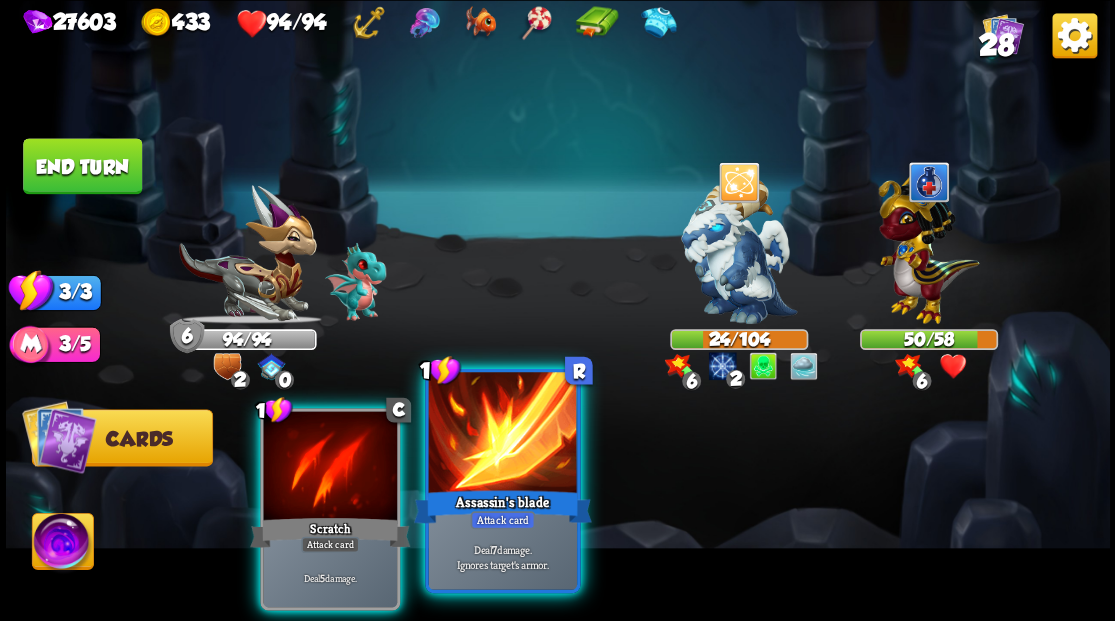 click at bounding box center (502, 434) 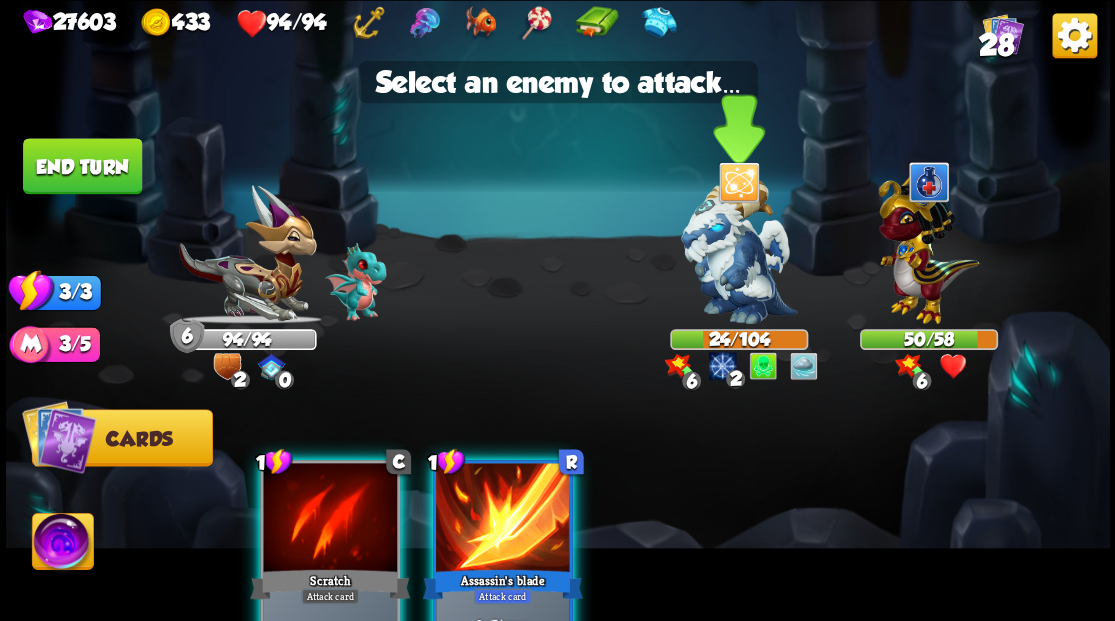 drag, startPoint x: 736, startPoint y: 279, endPoint x: 724, endPoint y: 278, distance: 12.0415945 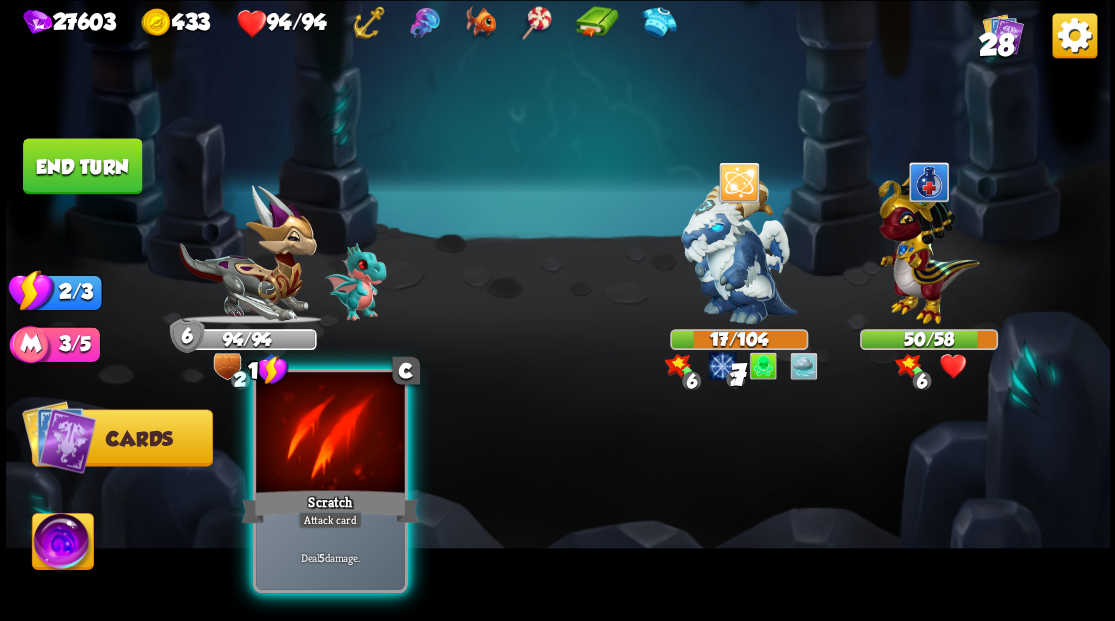 drag, startPoint x: 340, startPoint y: 476, endPoint x: 381, endPoint y: 455, distance: 46.06517 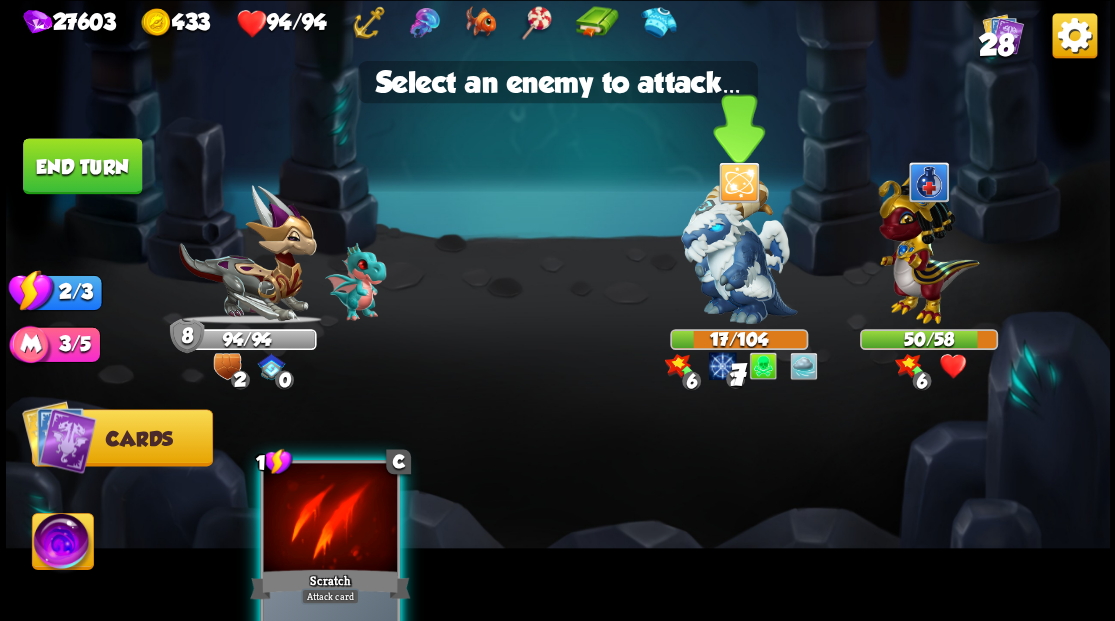 click at bounding box center (739, 251) 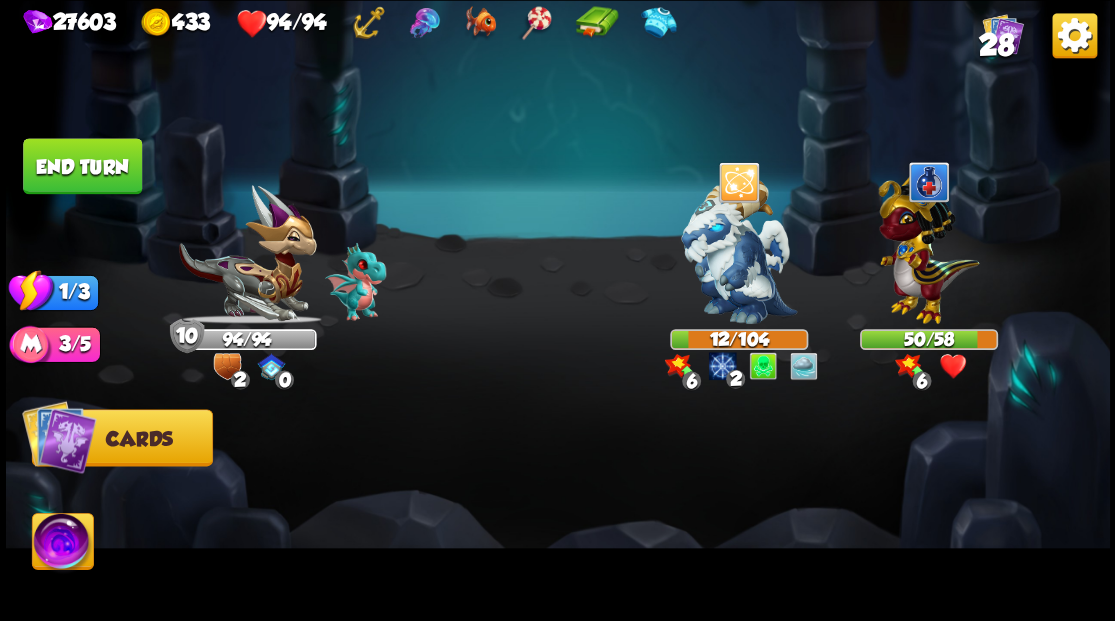 click on "End turn" at bounding box center (82, 166) 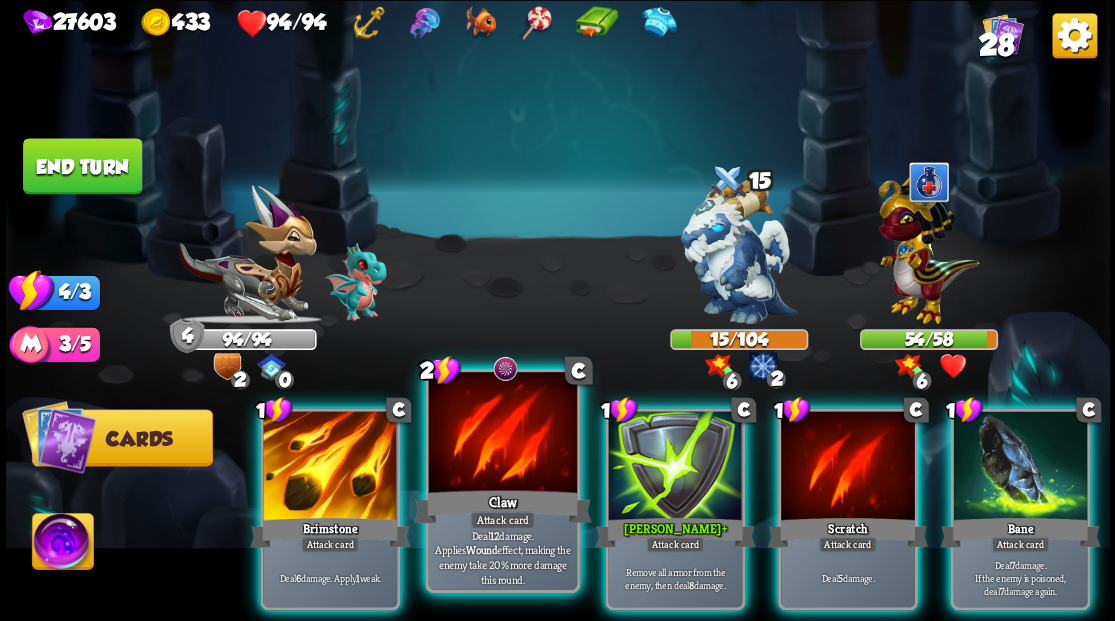 click on "Claw" at bounding box center (502, 506) 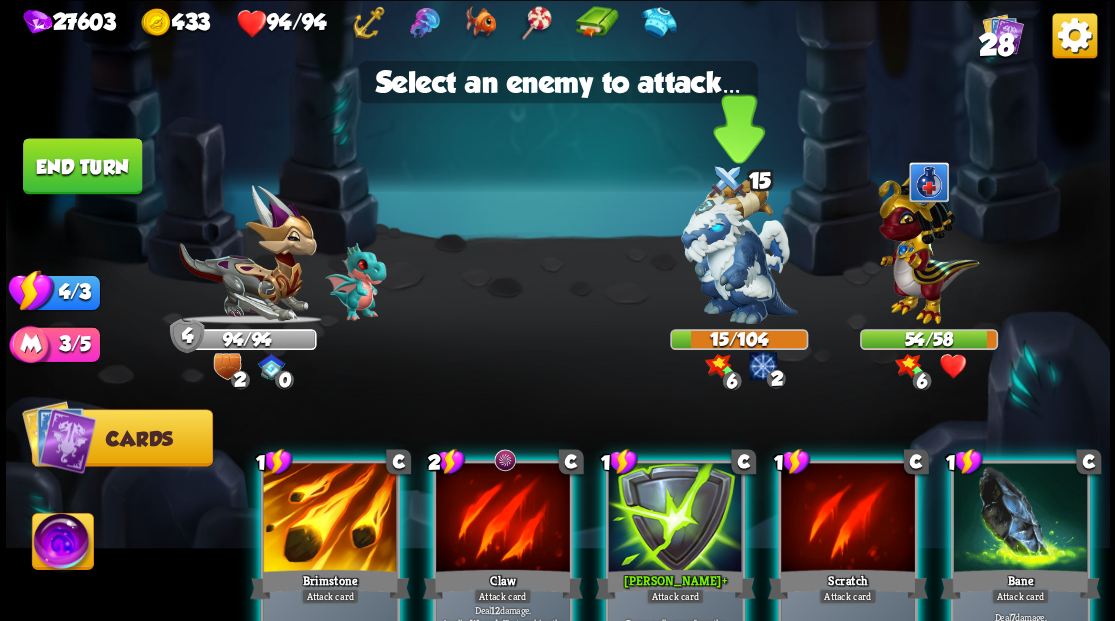 click at bounding box center (739, 251) 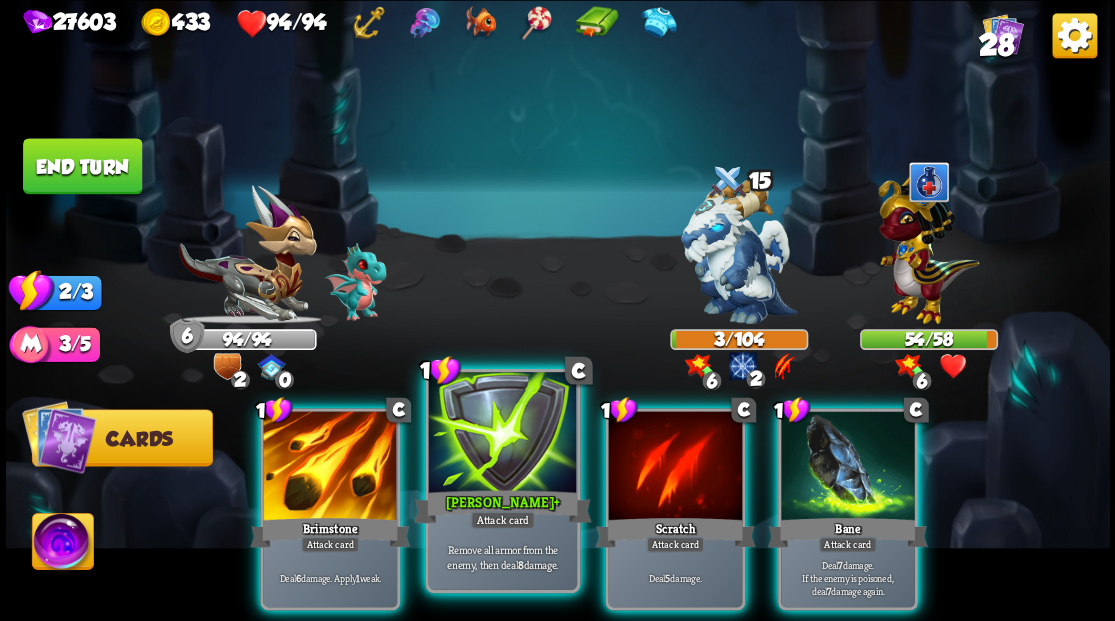 click at bounding box center [502, 434] 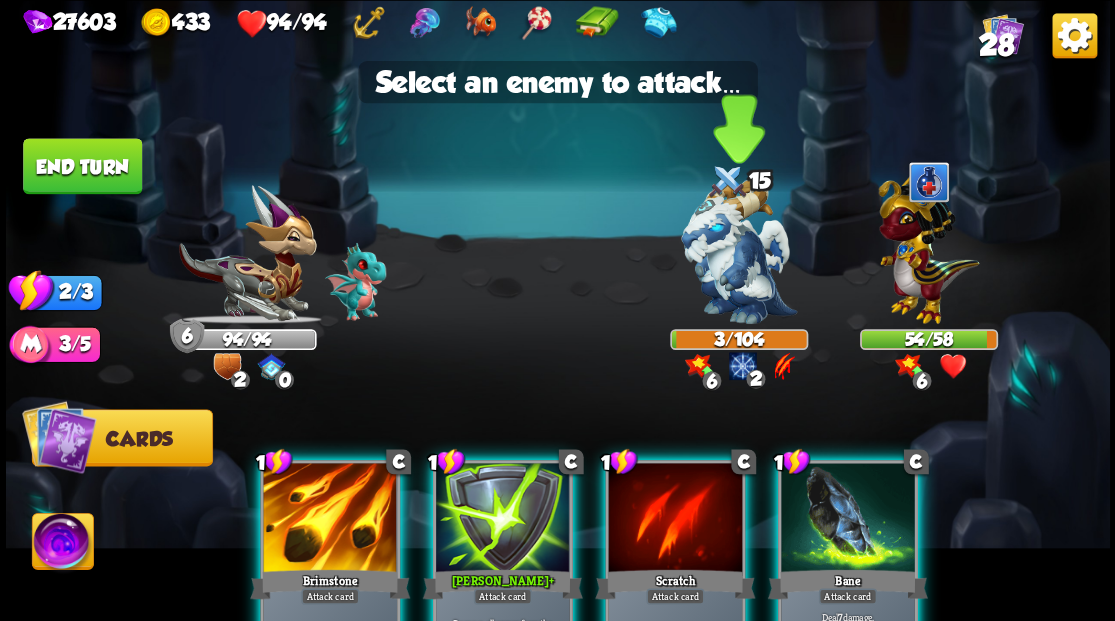 click at bounding box center [739, 251] 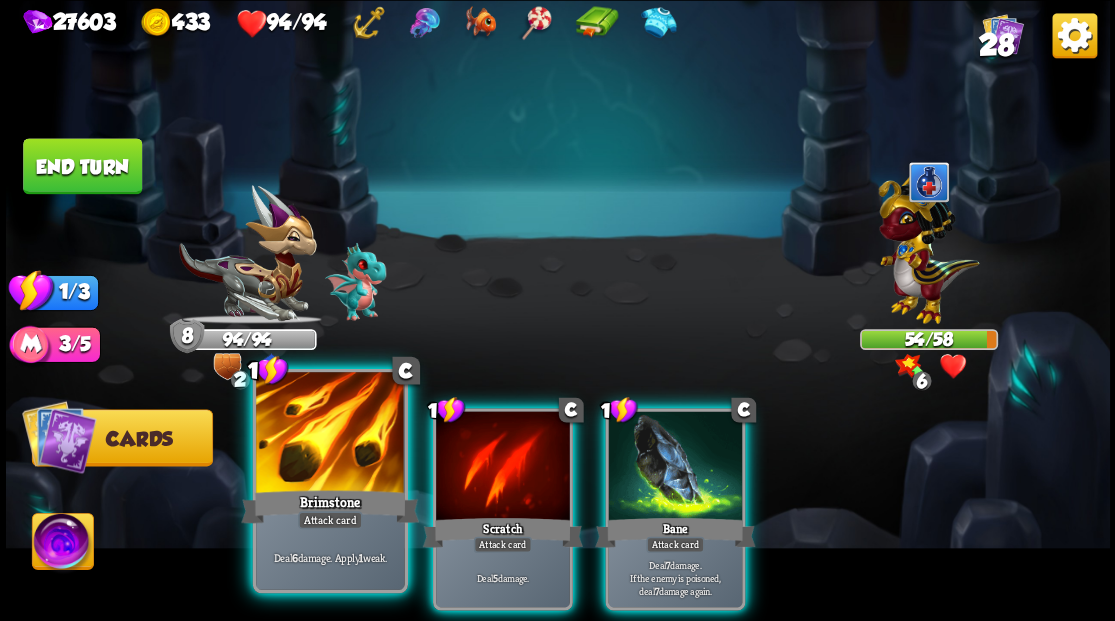 click on "Brimstone" at bounding box center [330, 506] 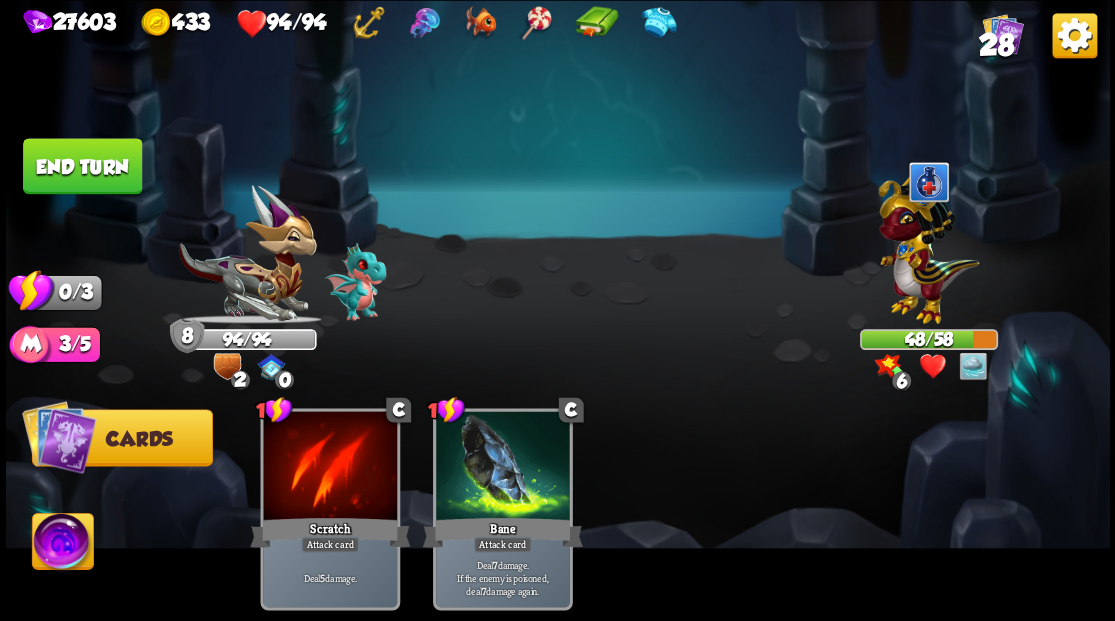 click on "End turn" at bounding box center [82, 166] 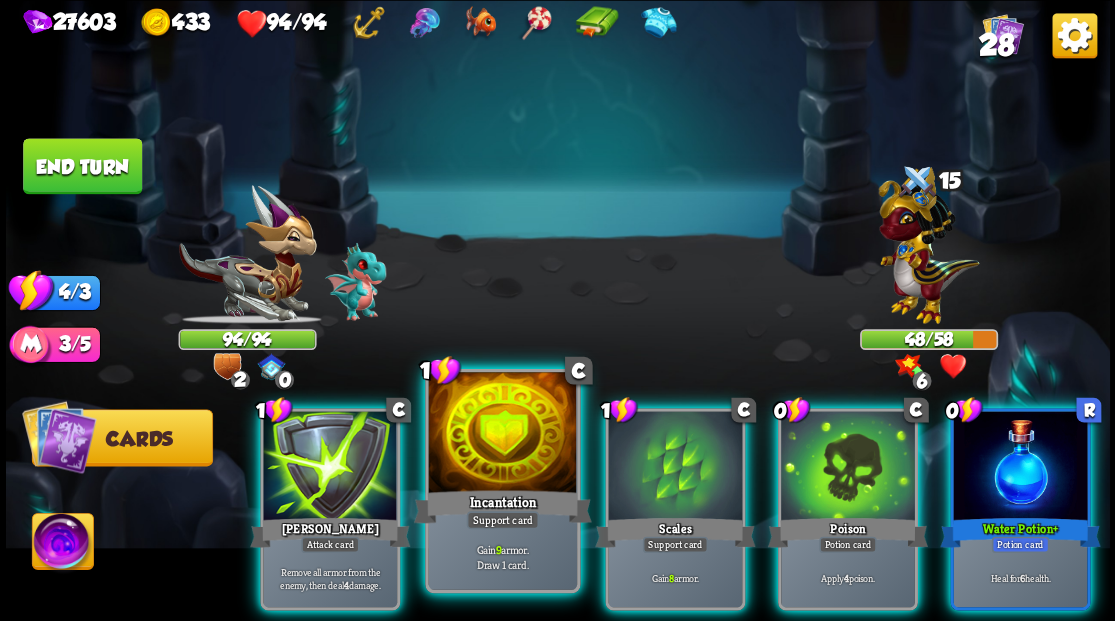 click at bounding box center (502, 434) 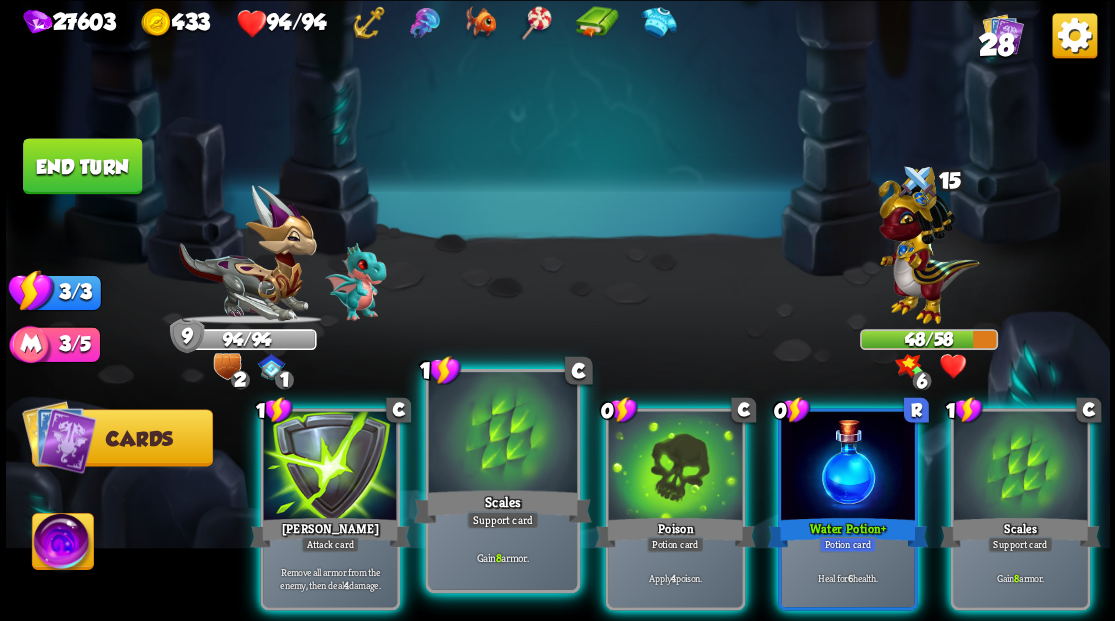click at bounding box center [502, 434] 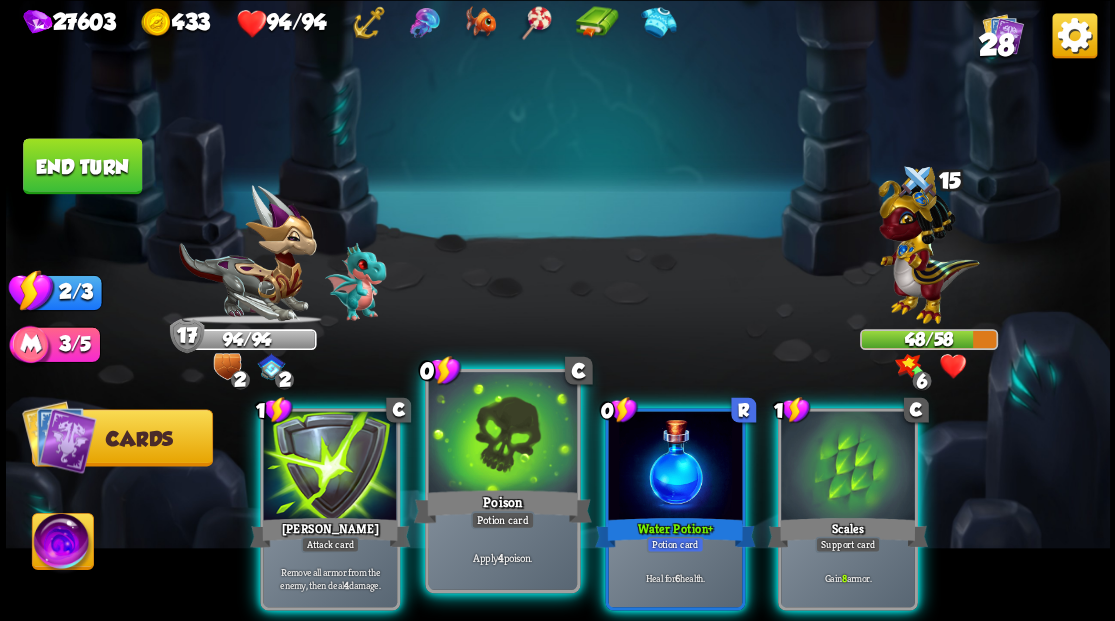 click at bounding box center (502, 434) 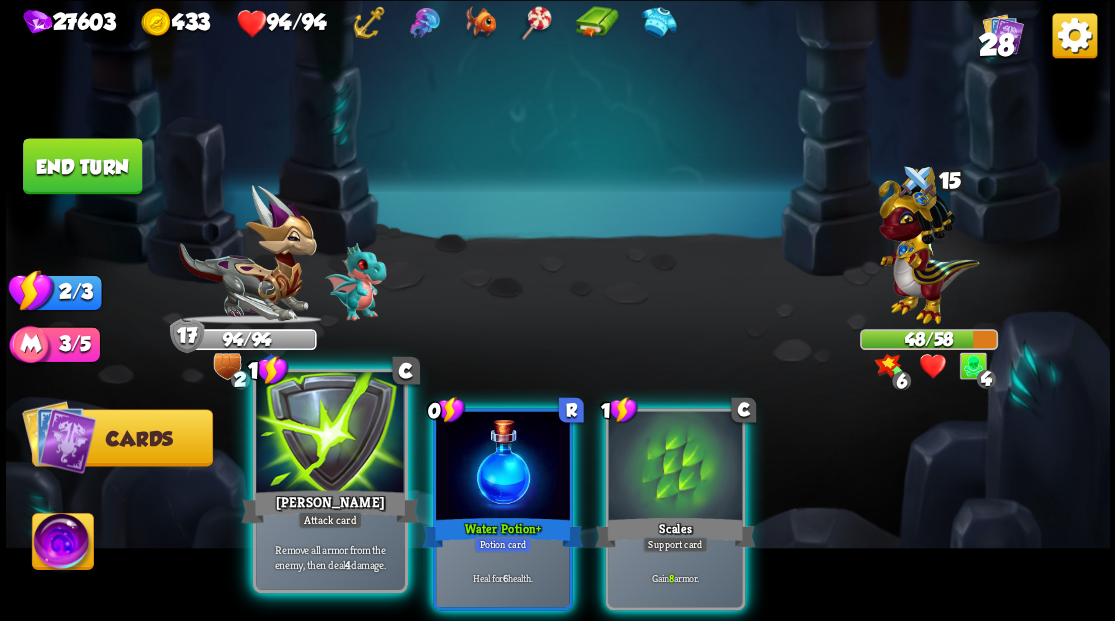 click at bounding box center [330, 434] 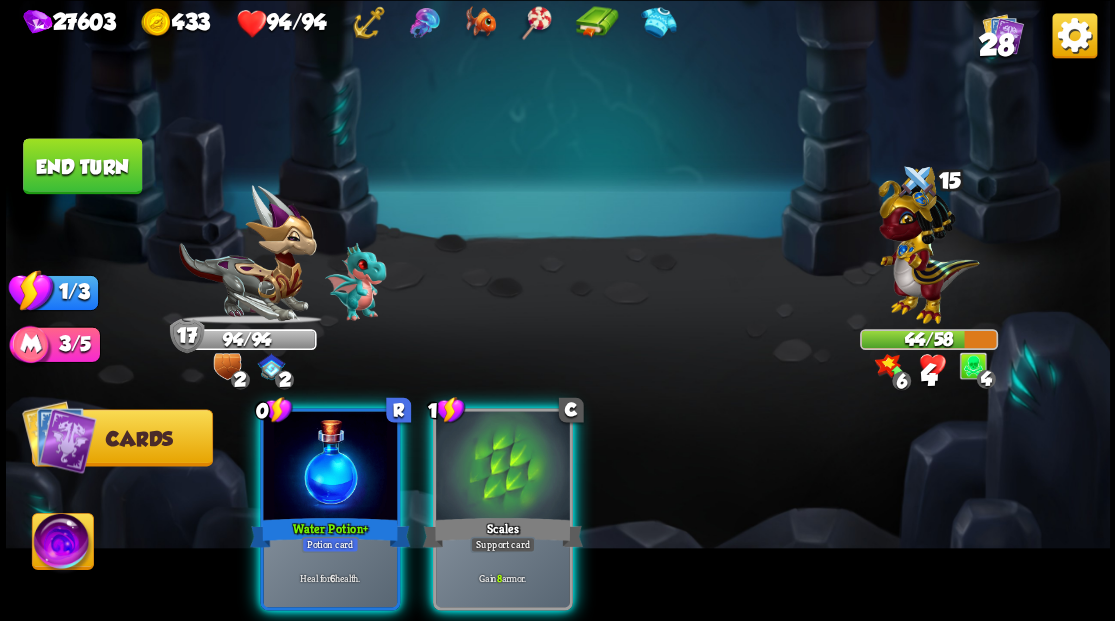 click at bounding box center (330, 467) 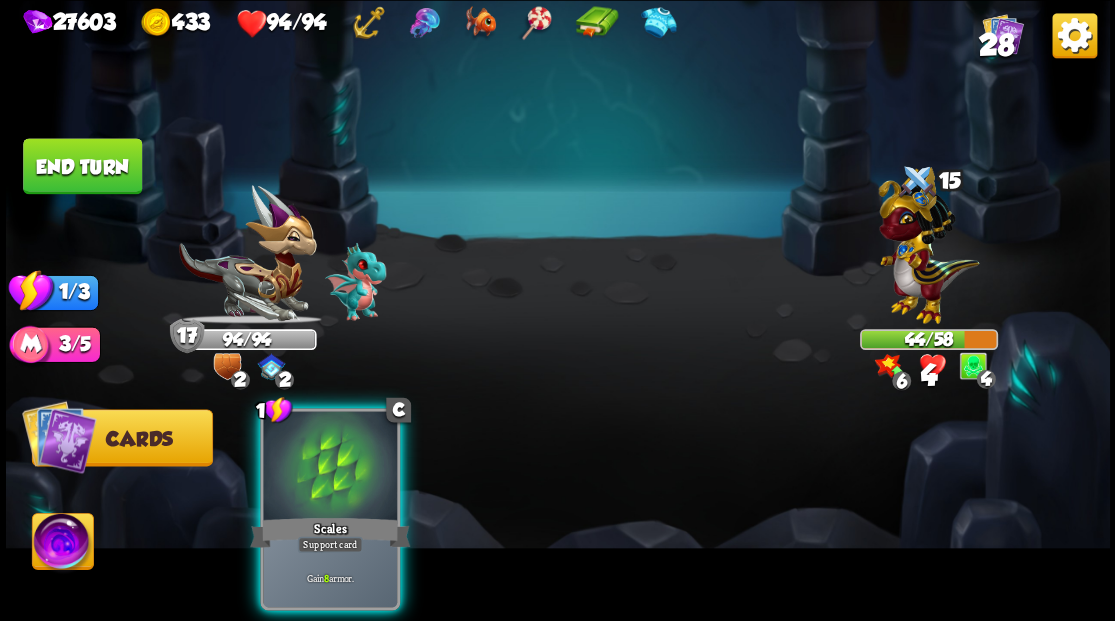 click at bounding box center (330, 467) 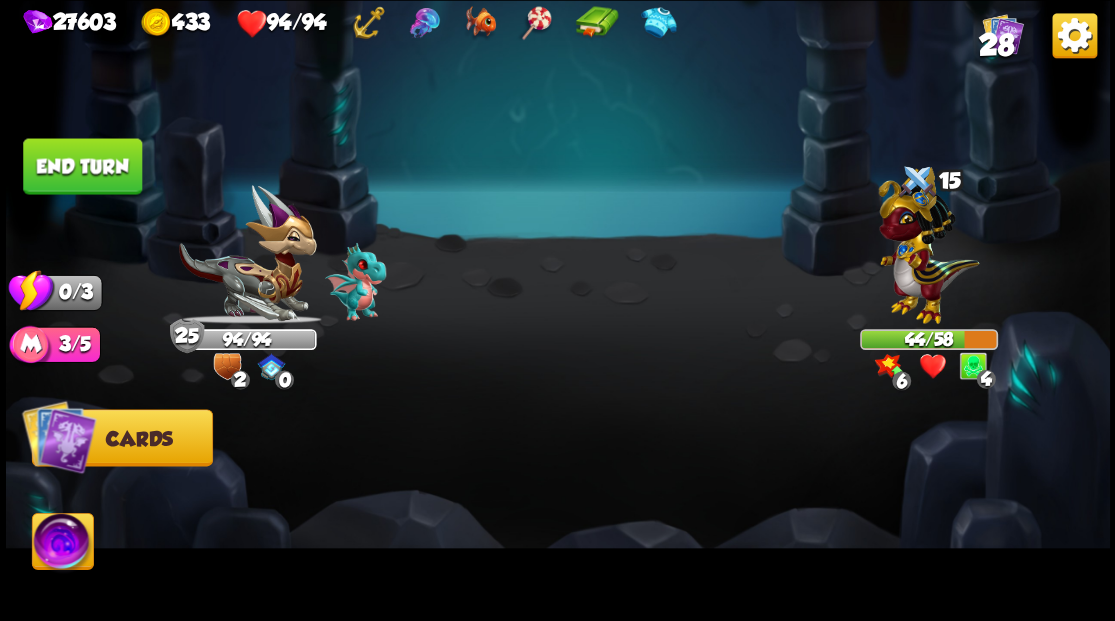 drag, startPoint x: 116, startPoint y: 156, endPoint x: 342, endPoint y: 184, distance: 227.7279 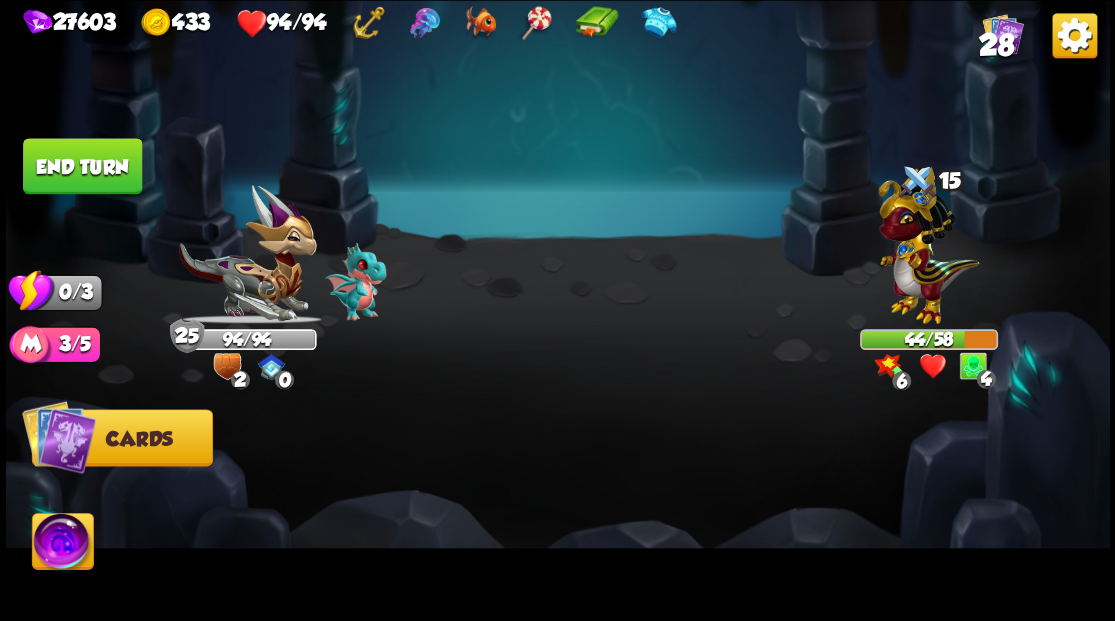click on "End turn" at bounding box center [82, 166] 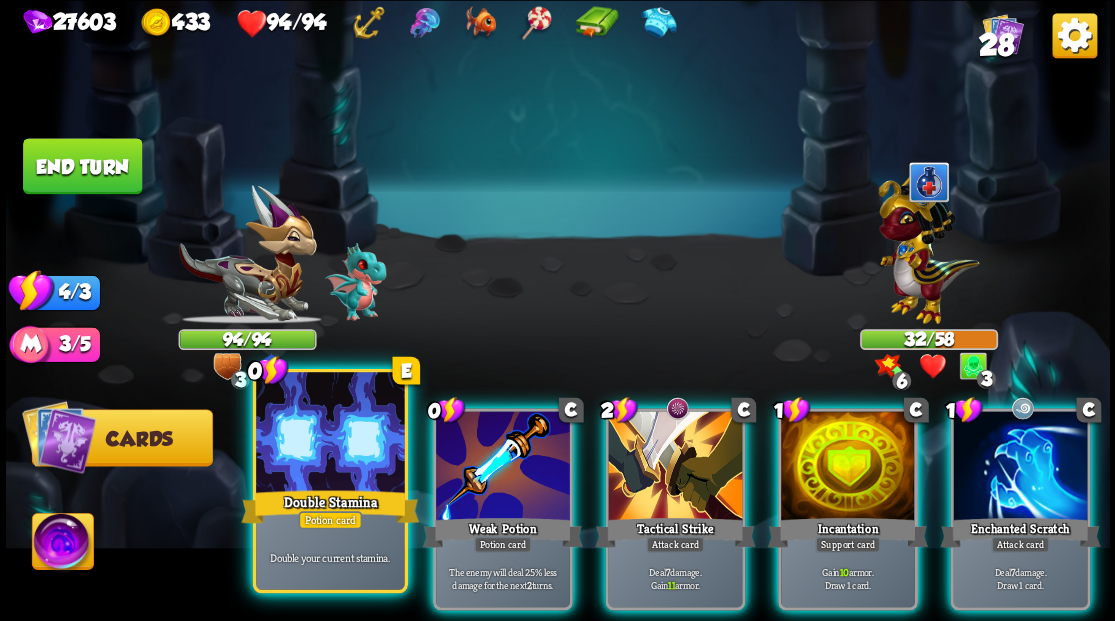 click at bounding box center [330, 434] 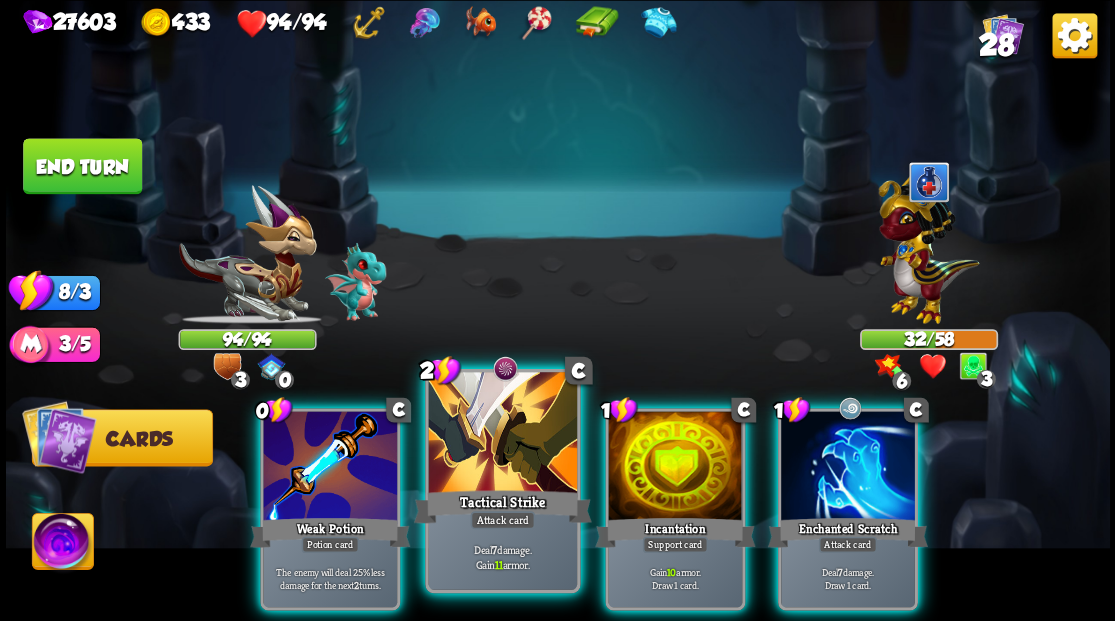 click at bounding box center (502, 434) 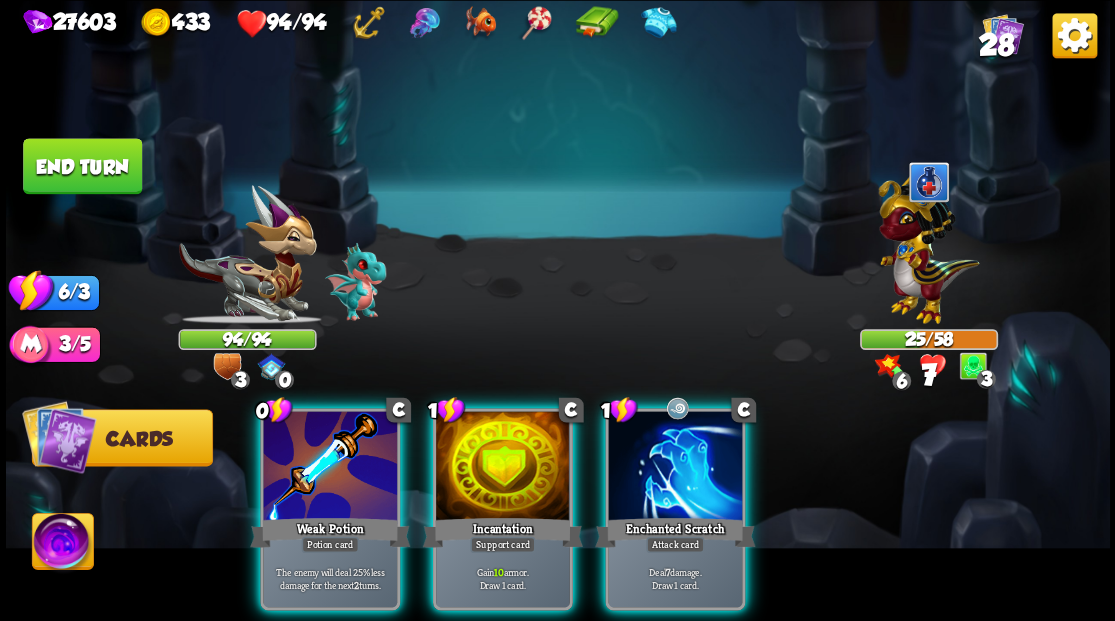 click at bounding box center (503, 467) 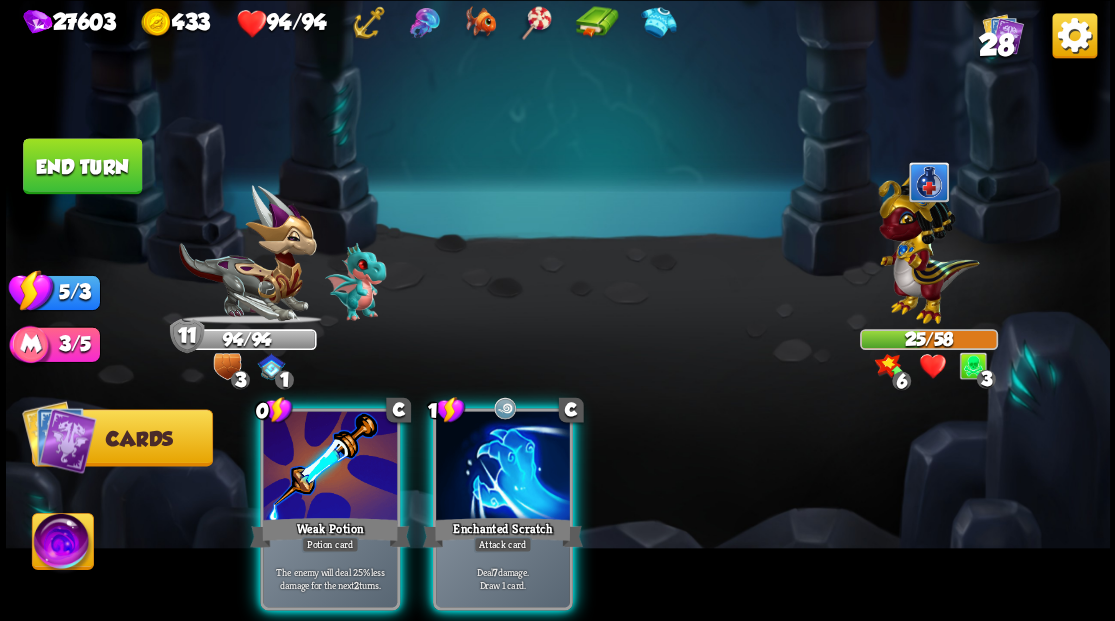 click at bounding box center [503, 467] 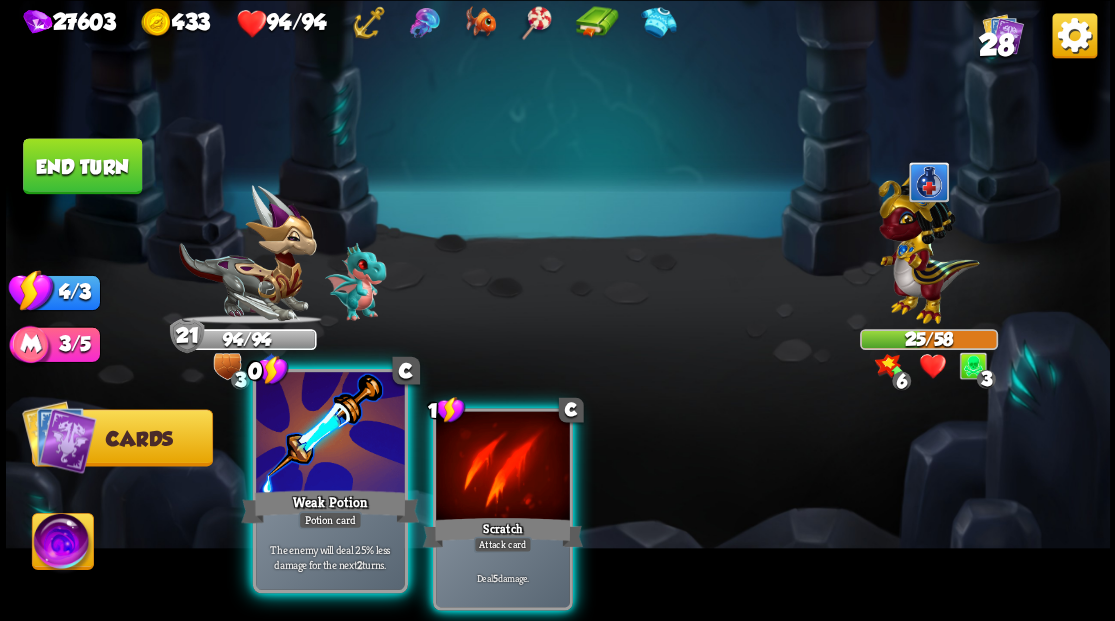 click at bounding box center [330, 434] 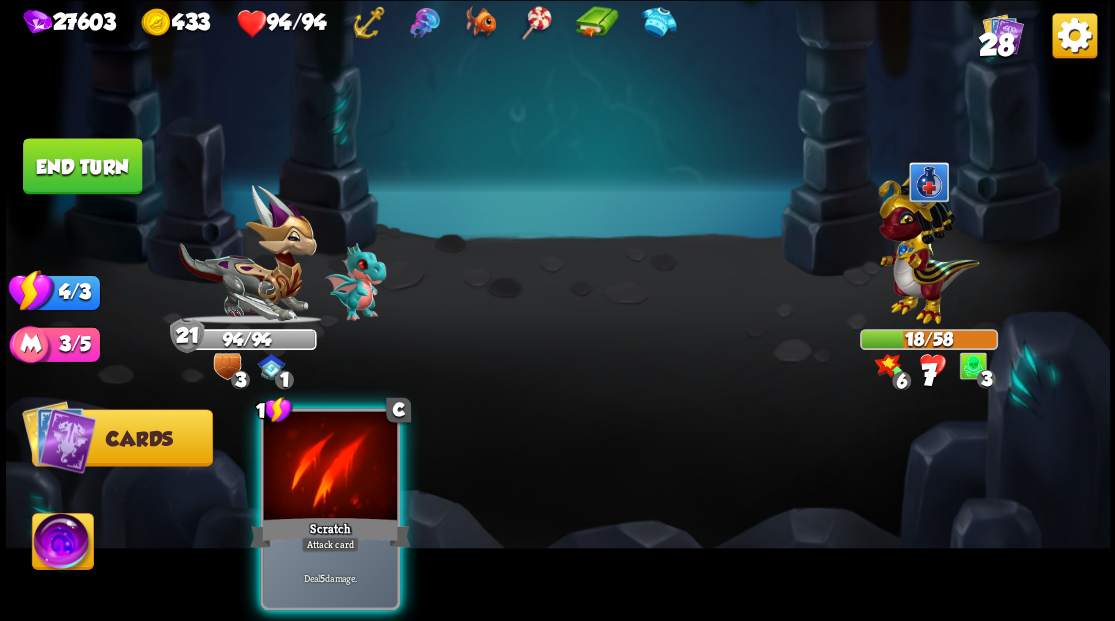 click at bounding box center (330, 467) 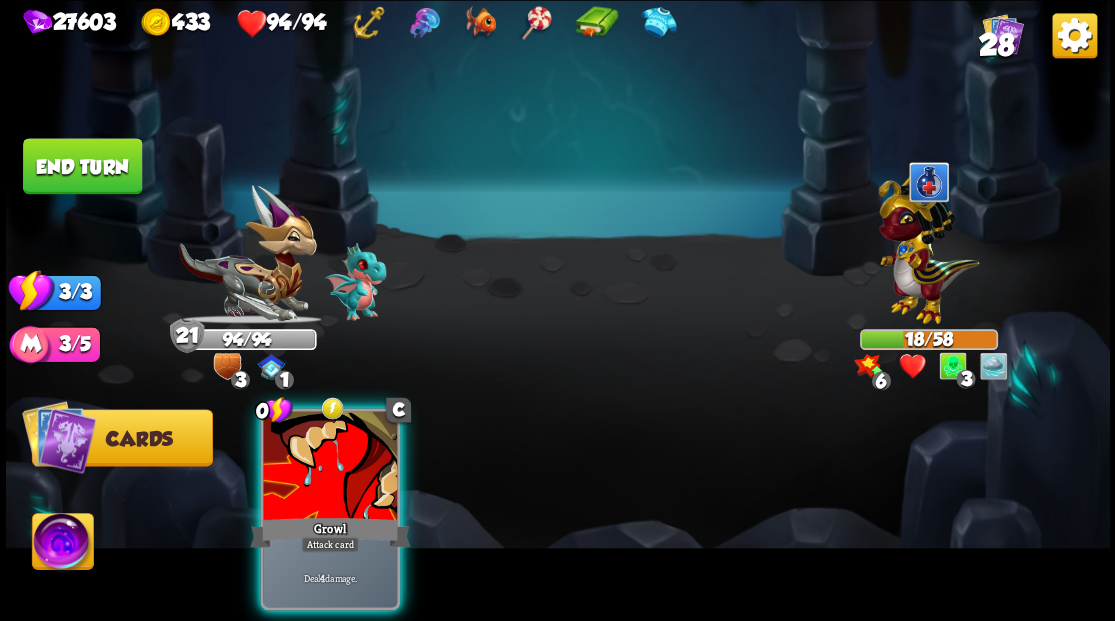 drag, startPoint x: 295, startPoint y: 471, endPoint x: 445, endPoint y: 373, distance: 179.17589 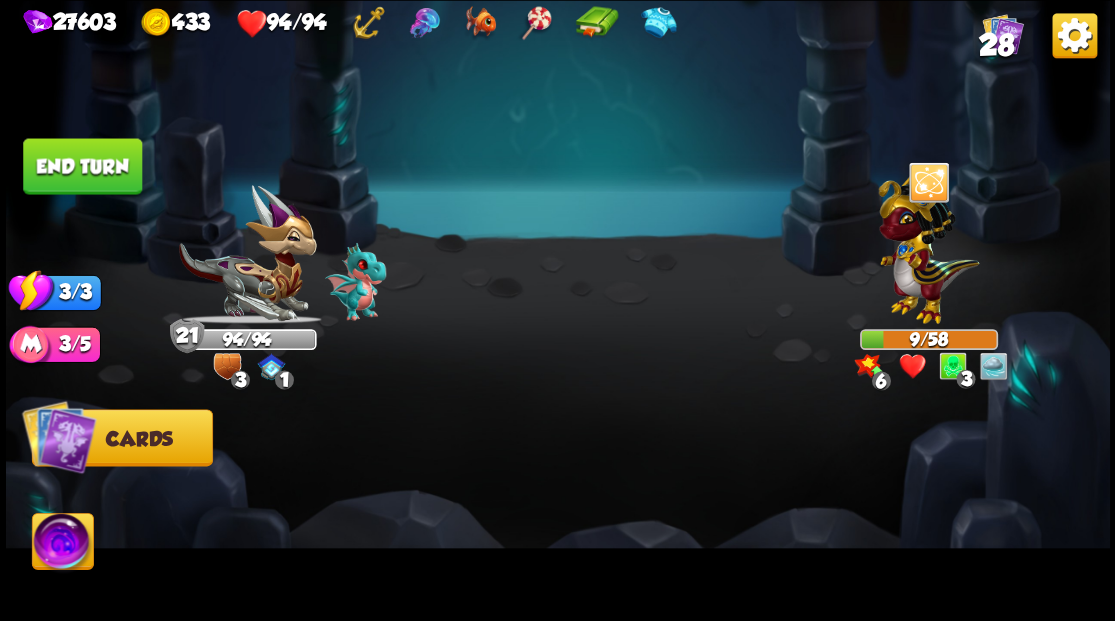 click on "End turn" at bounding box center [82, 166] 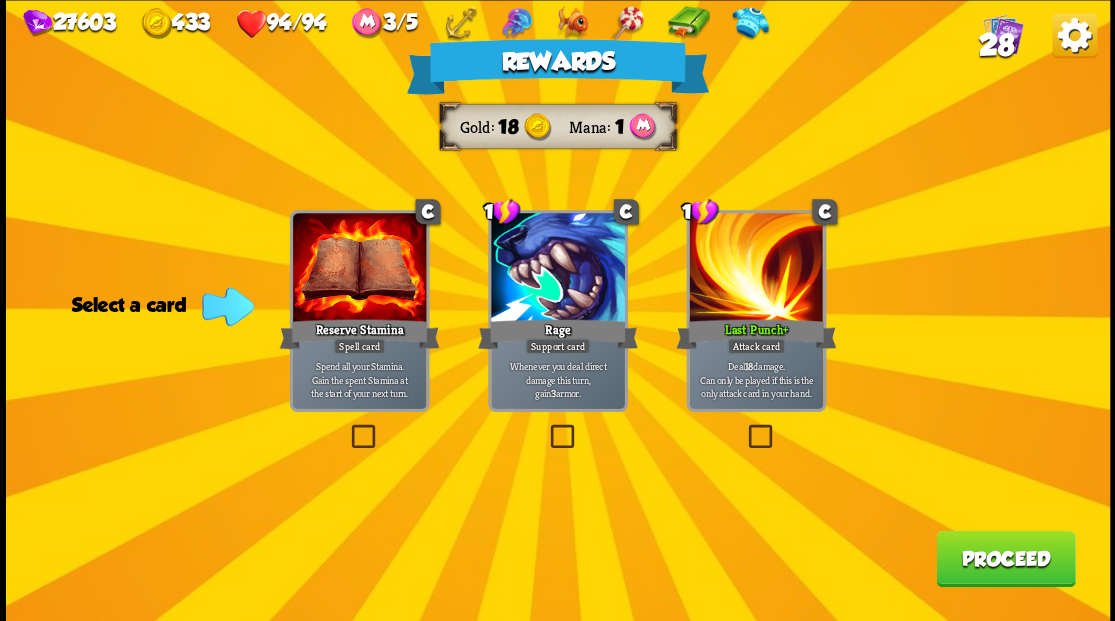 click on "Proceed" at bounding box center [1005, 558] 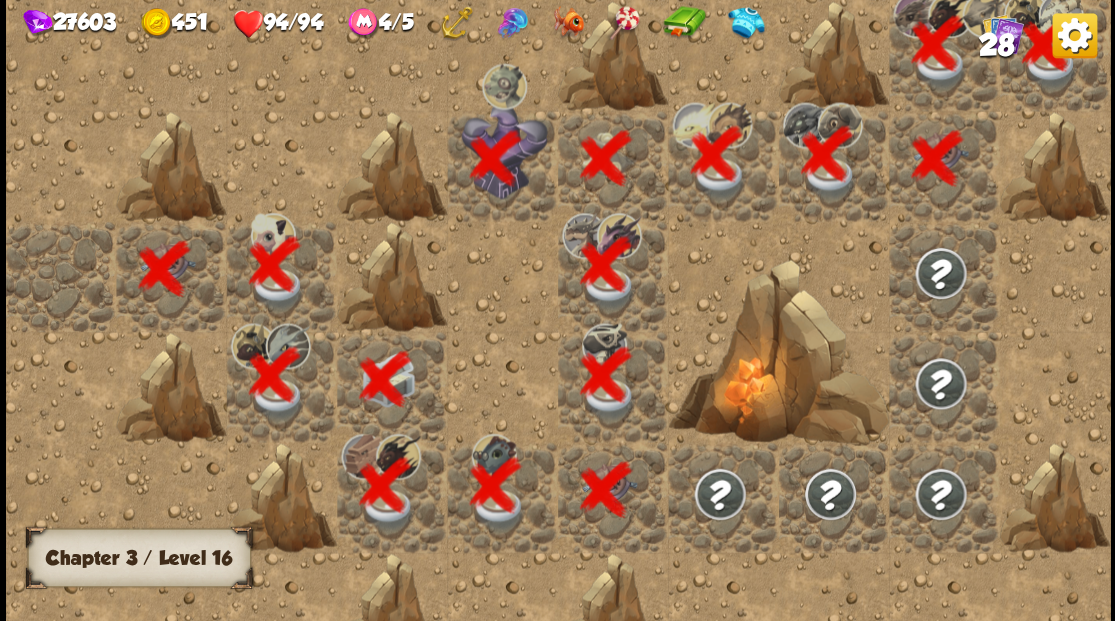 scroll, scrollTop: 0, scrollLeft: 384, axis: horizontal 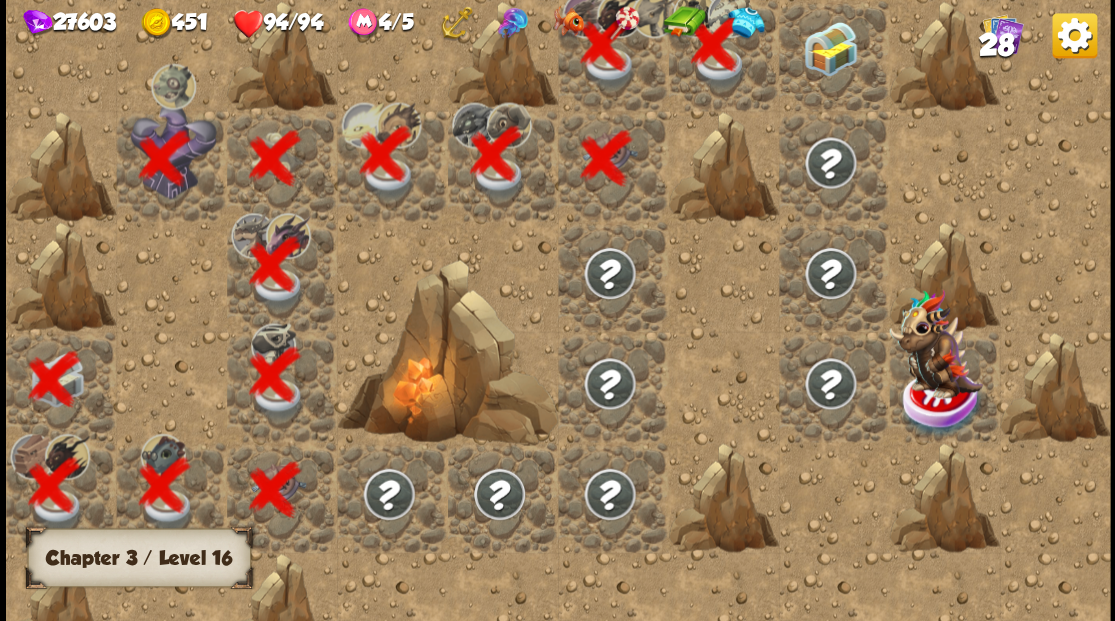 click at bounding box center [833, 55] 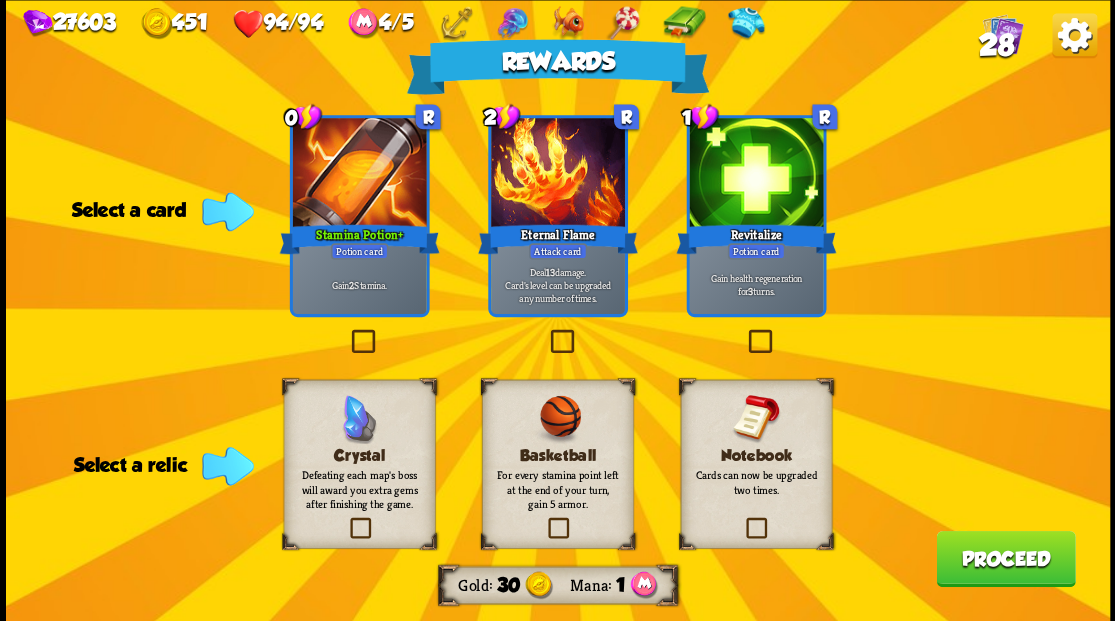 click at bounding box center [743, 520] 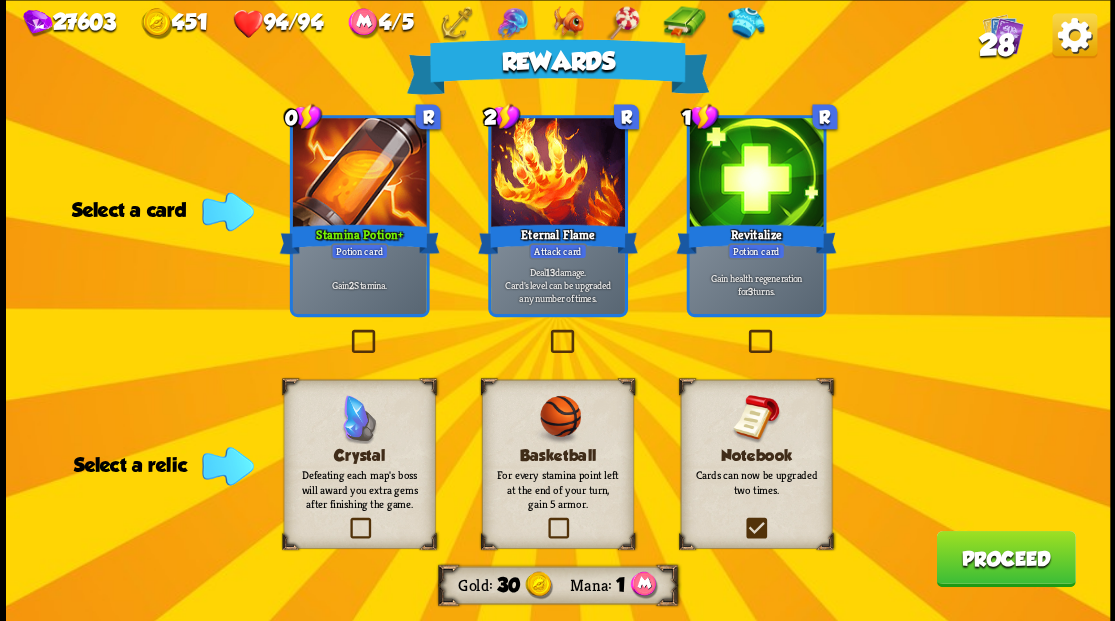 click at bounding box center [0, 0] 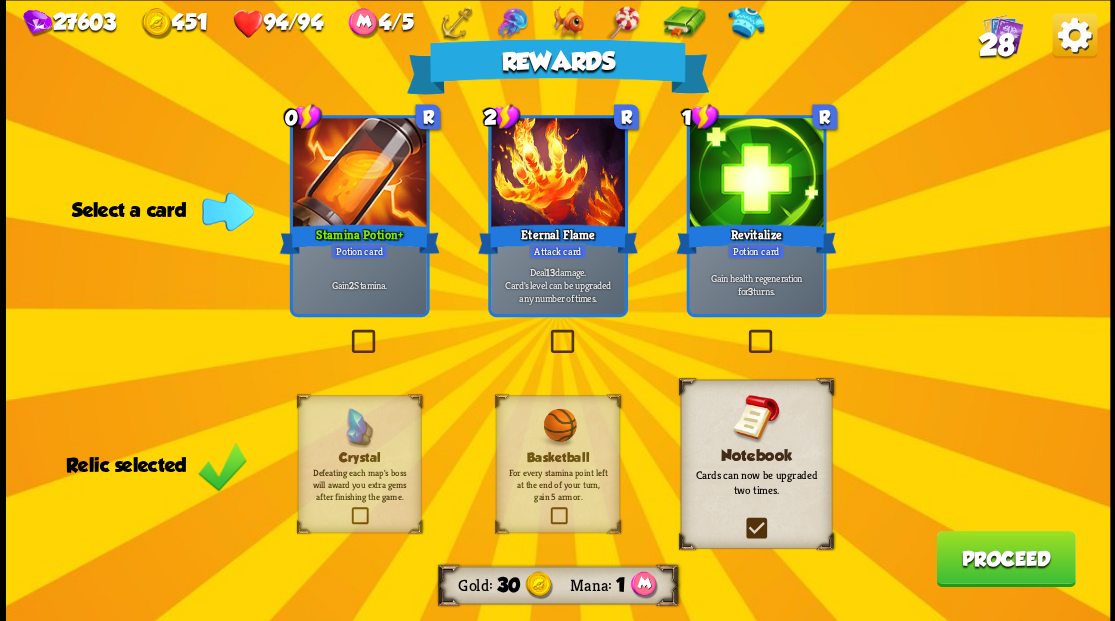 click on "28" at bounding box center [995, 45] 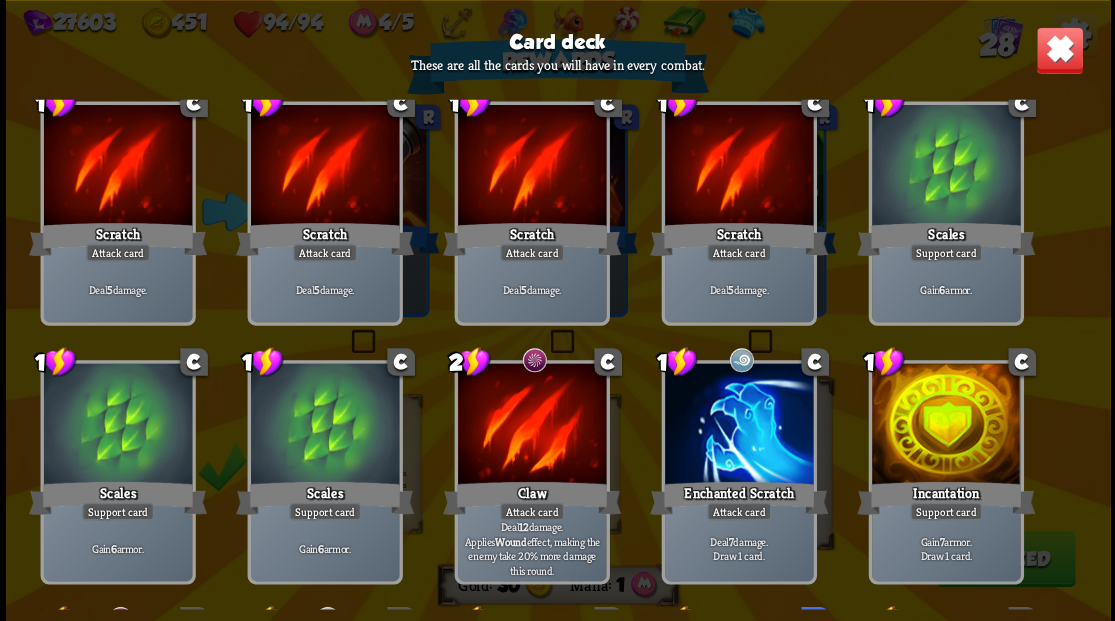scroll, scrollTop: 0, scrollLeft: 0, axis: both 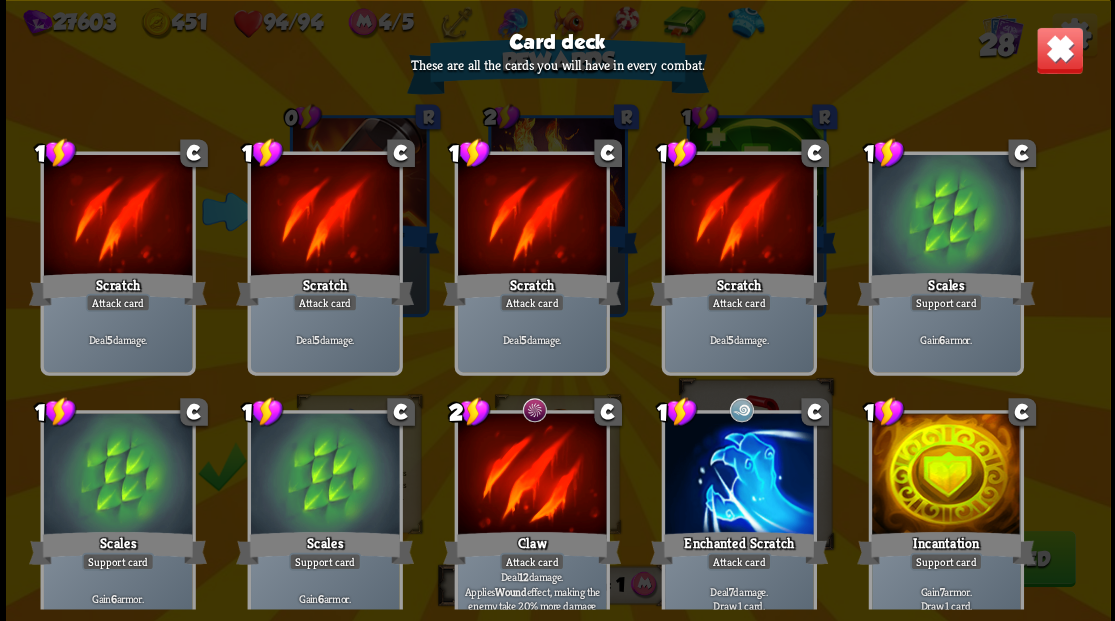 click at bounding box center [1059, 50] 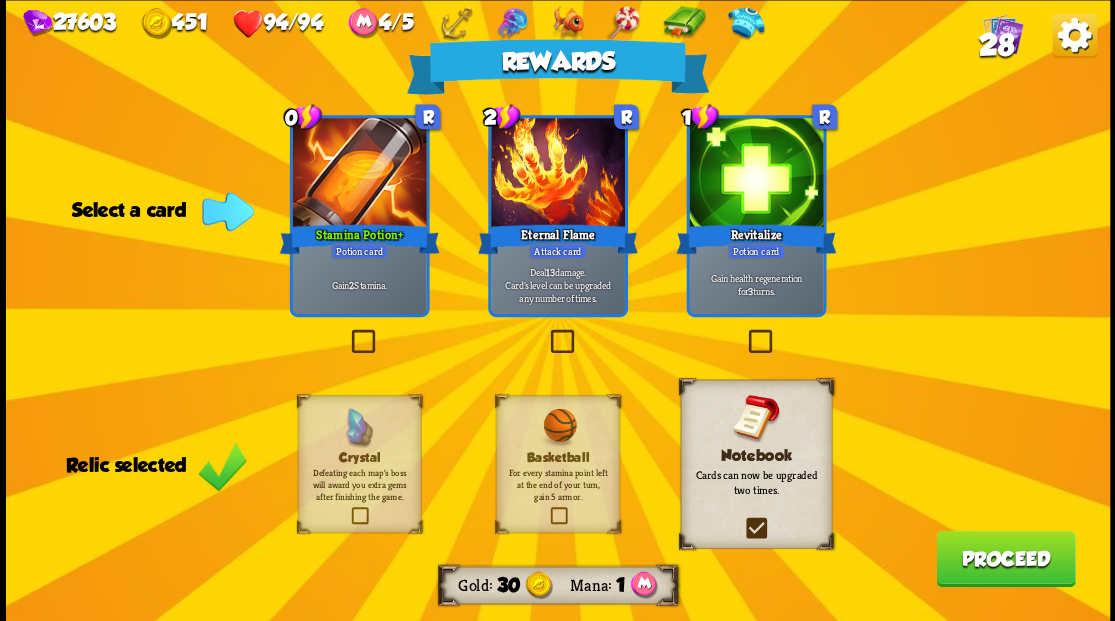 click at bounding box center [347, 332] 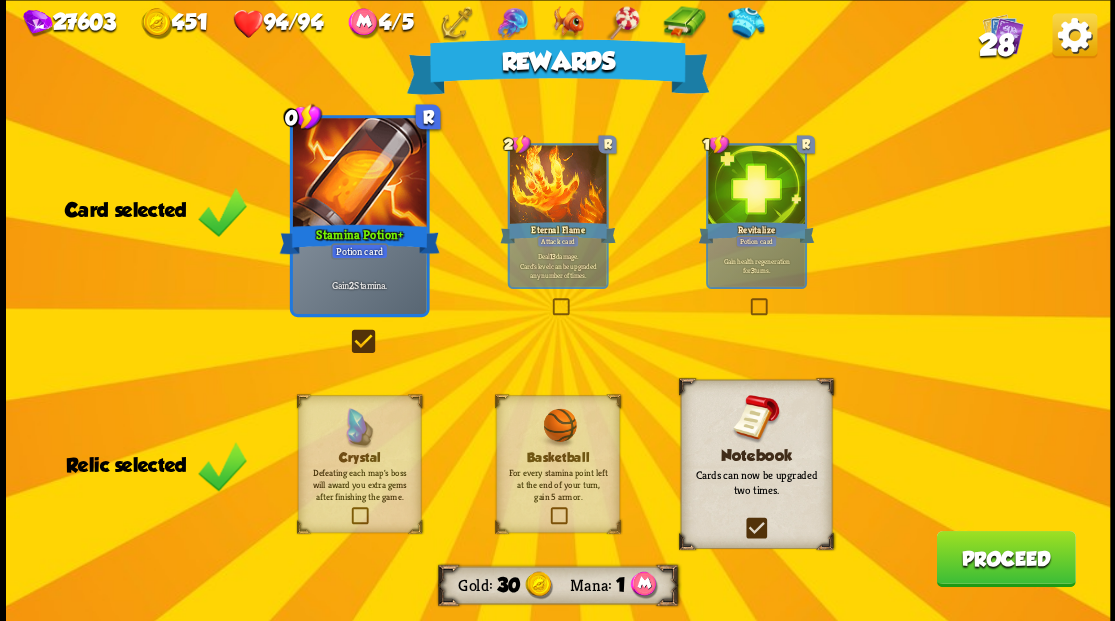 click on "Proceed" at bounding box center [1005, 558] 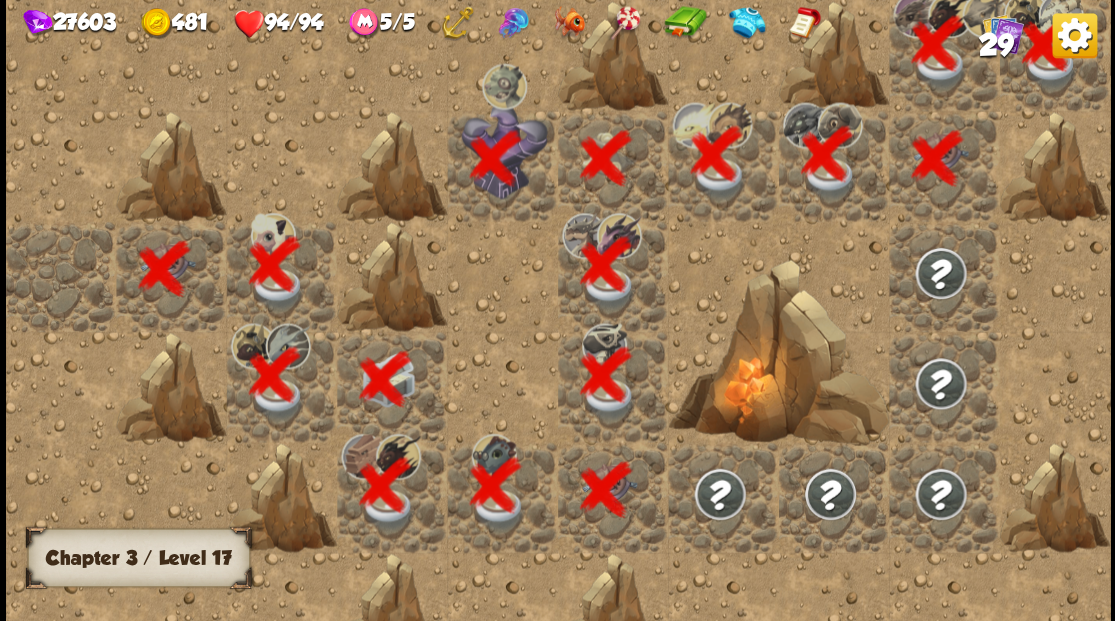 scroll, scrollTop: 0, scrollLeft: 384, axis: horizontal 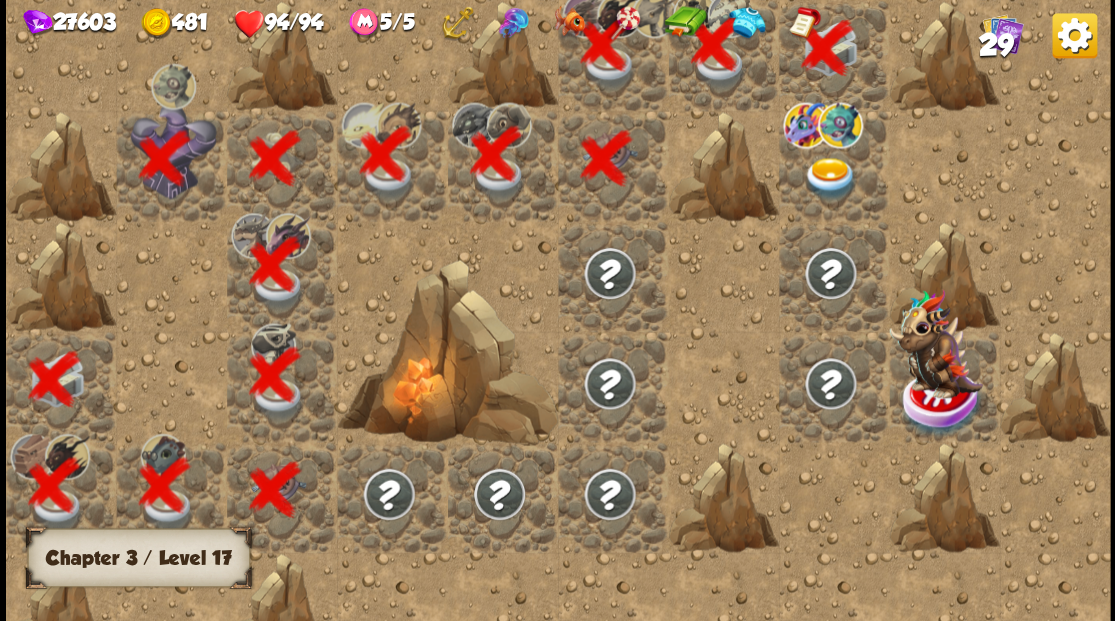 click at bounding box center [829, 178] 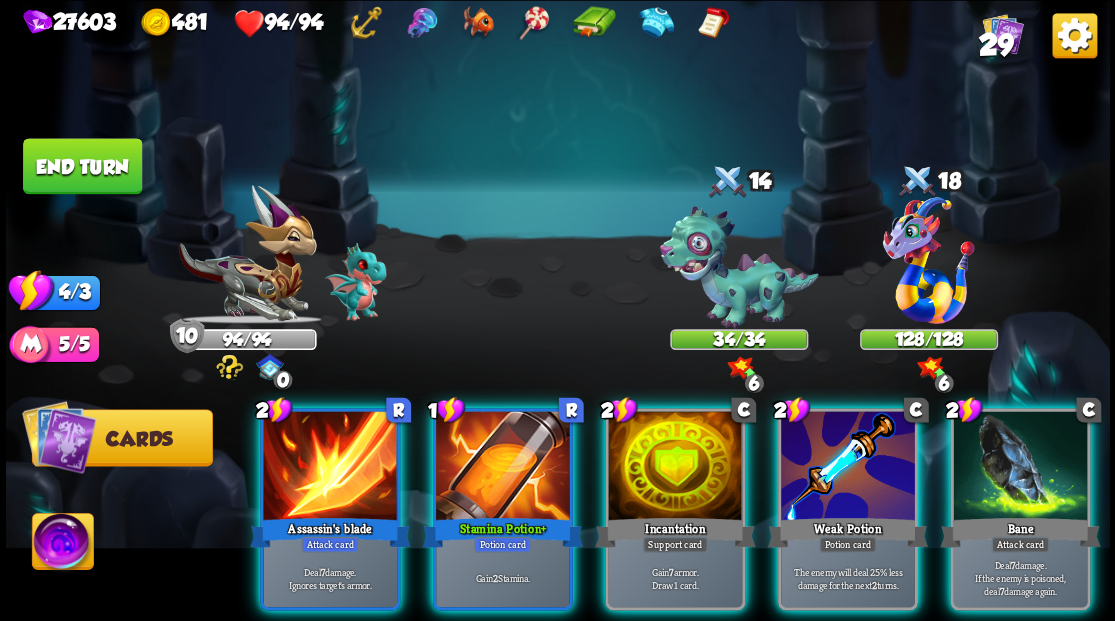 click at bounding box center [62, 544] 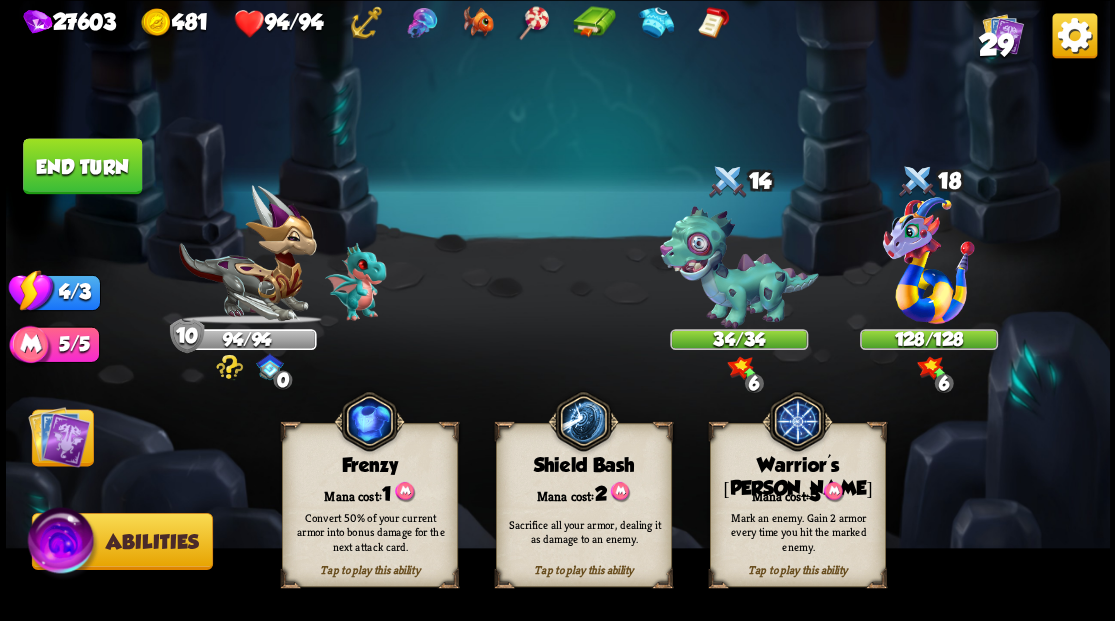 click on "Mark an enemy. Gain 2 armor every time you hit the marked enemy." at bounding box center [798, 531] 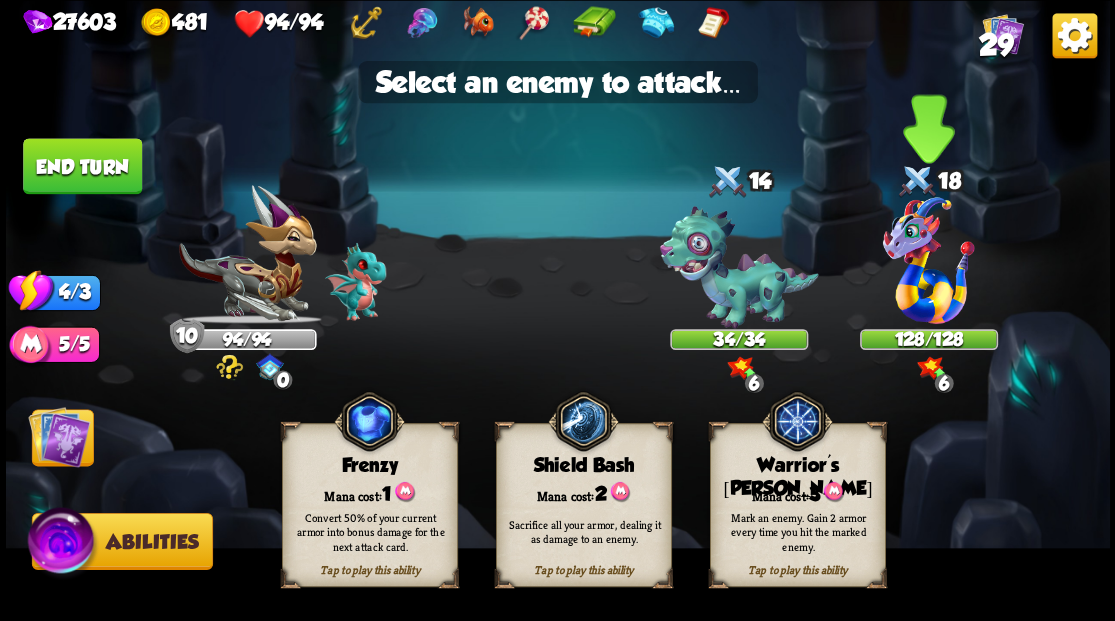 click at bounding box center (929, 260) 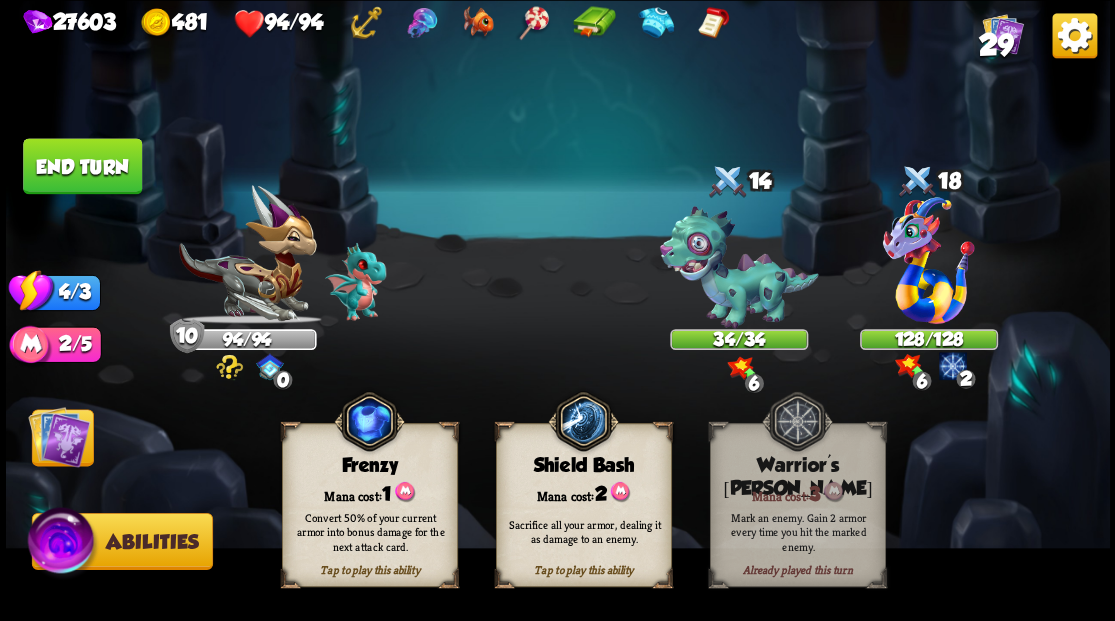 click at bounding box center [59, 436] 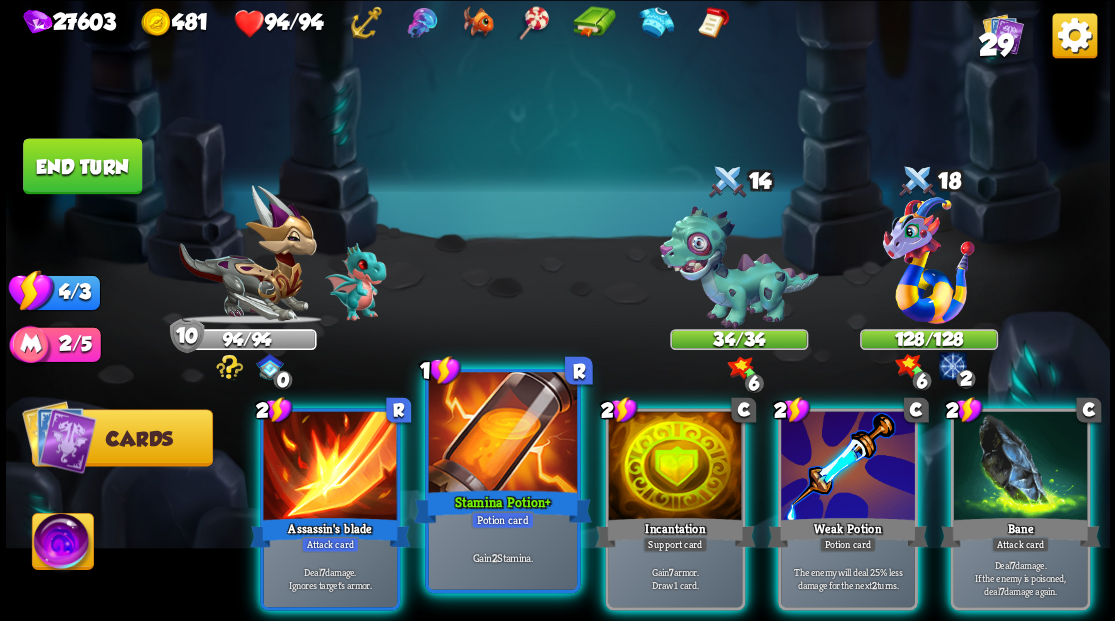 click at bounding box center [502, 434] 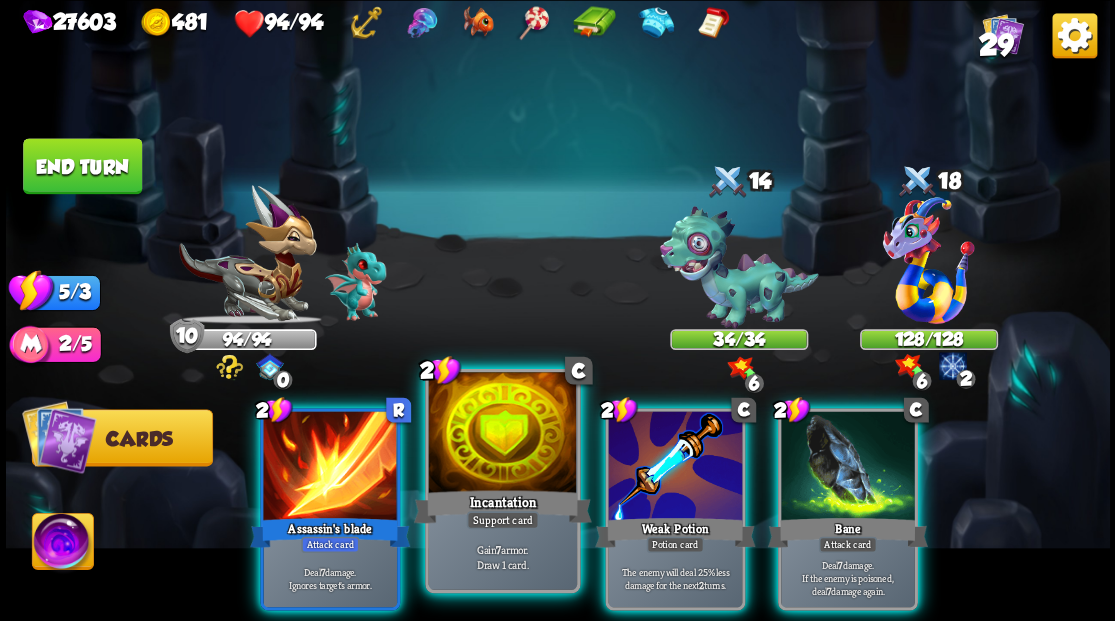 click at bounding box center (502, 434) 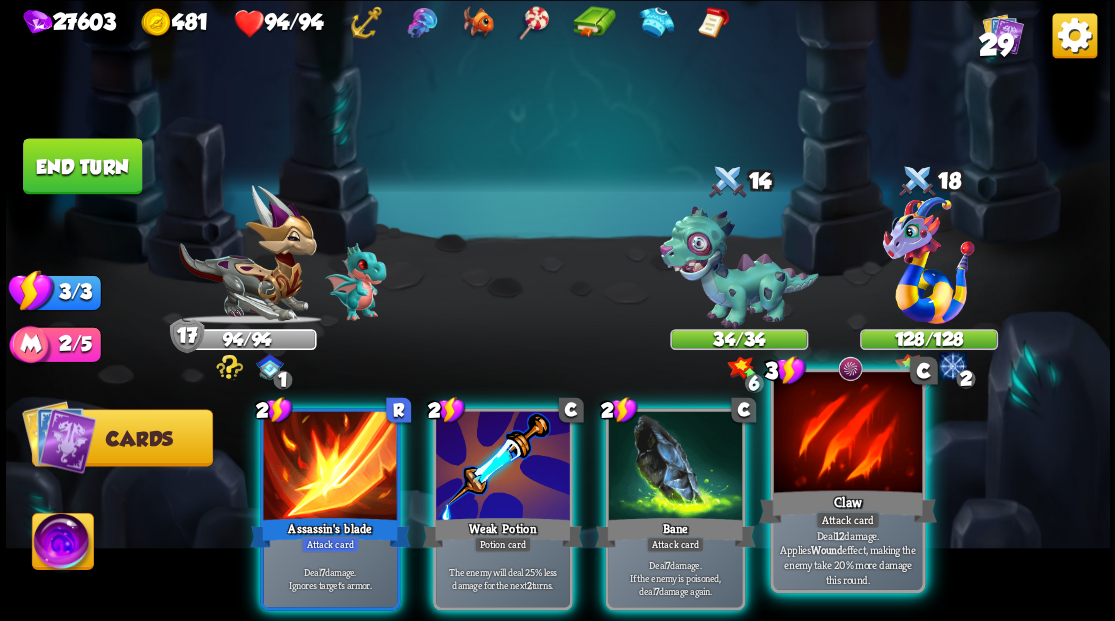 click at bounding box center (847, 434) 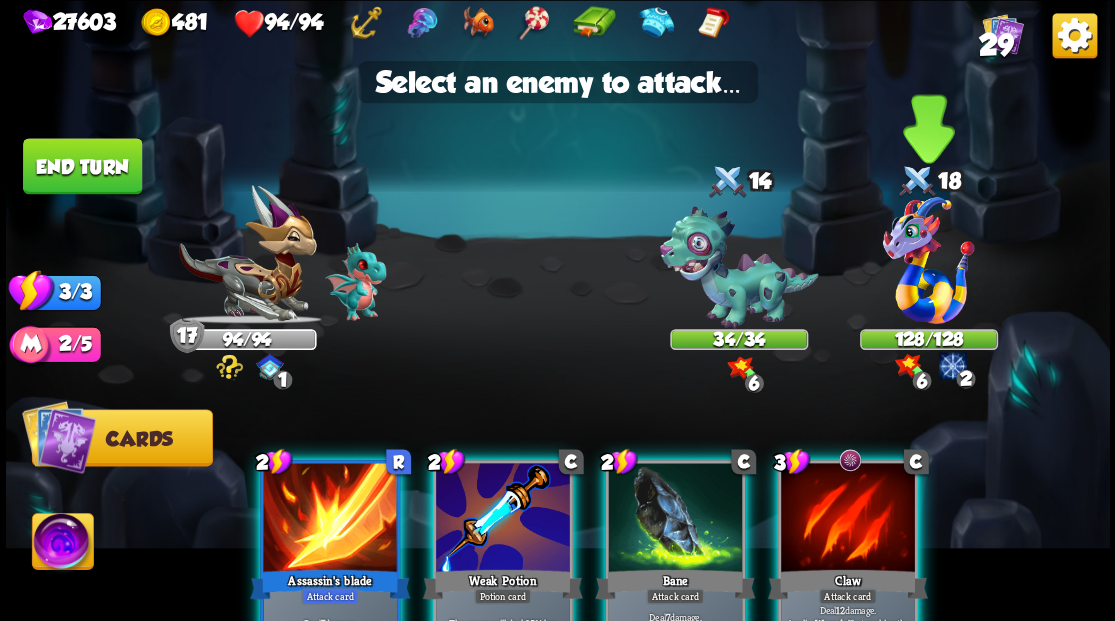 click at bounding box center (929, 260) 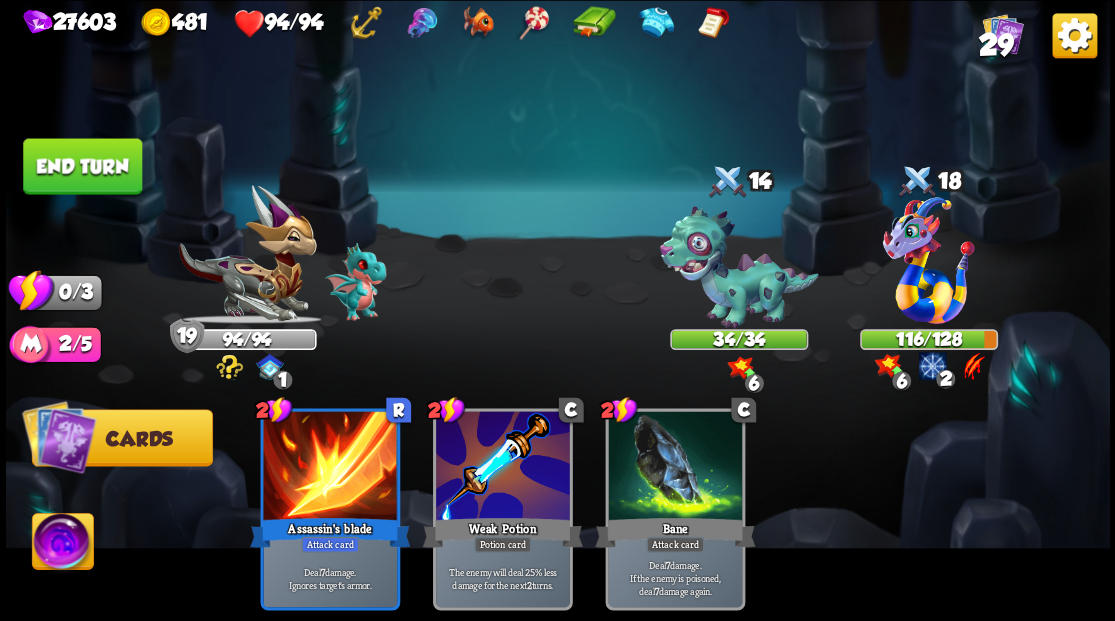 click on "End turn" at bounding box center [82, 166] 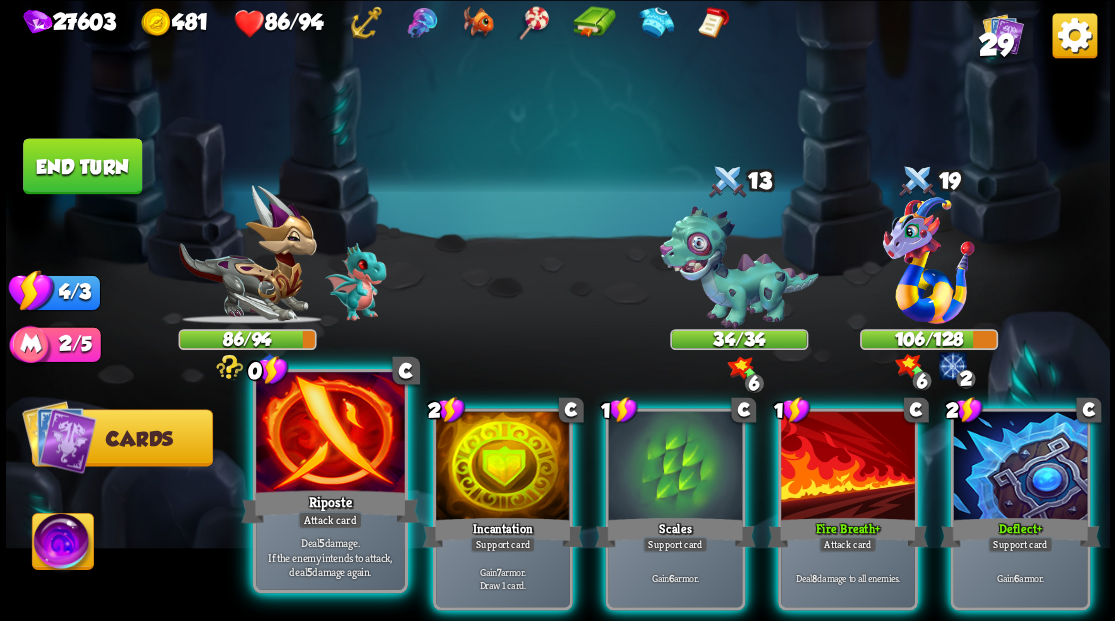 click at bounding box center (330, 434) 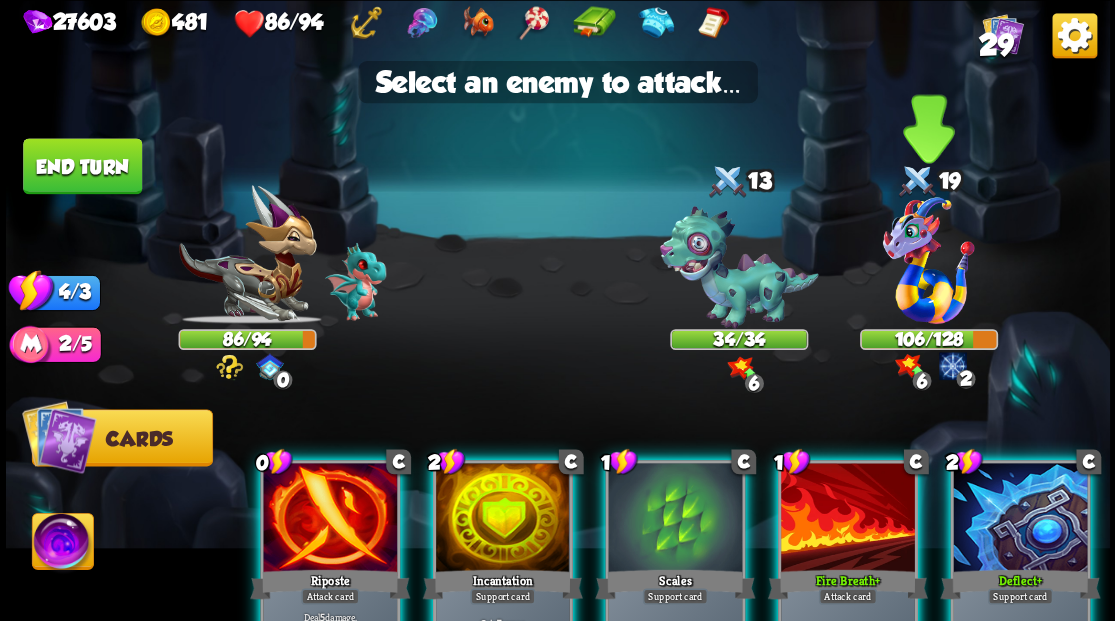 click at bounding box center [929, 260] 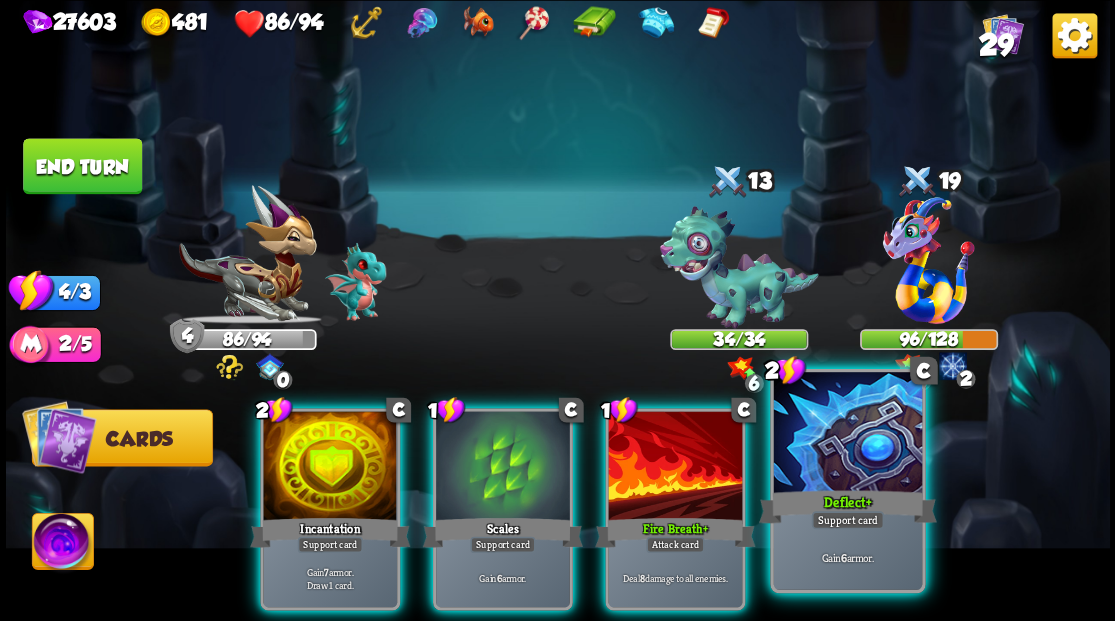 click at bounding box center [847, 434] 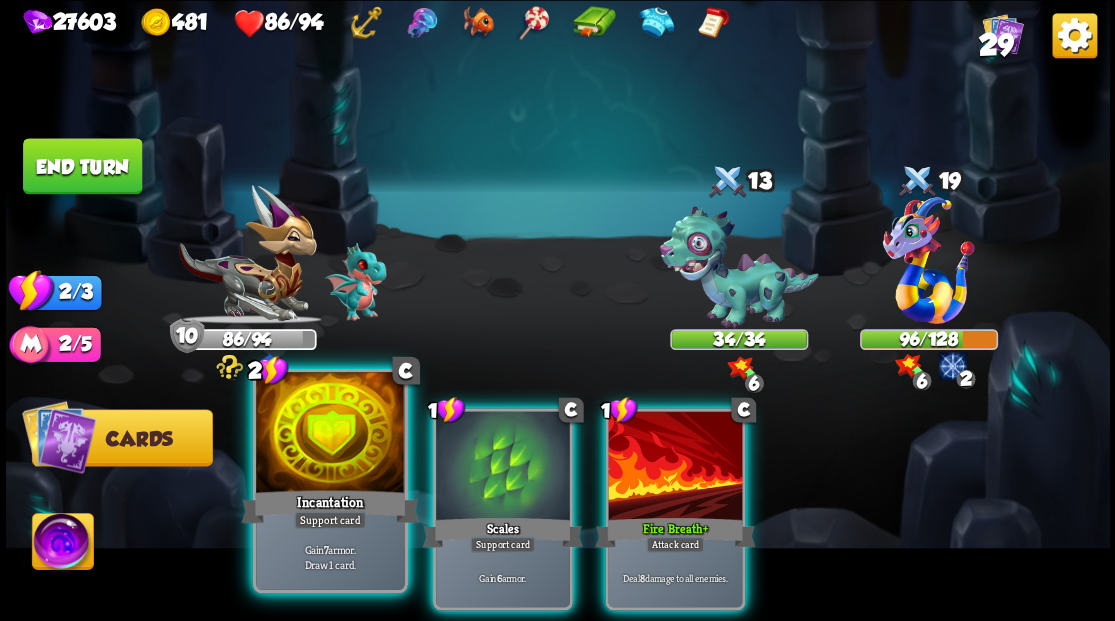 click at bounding box center (330, 434) 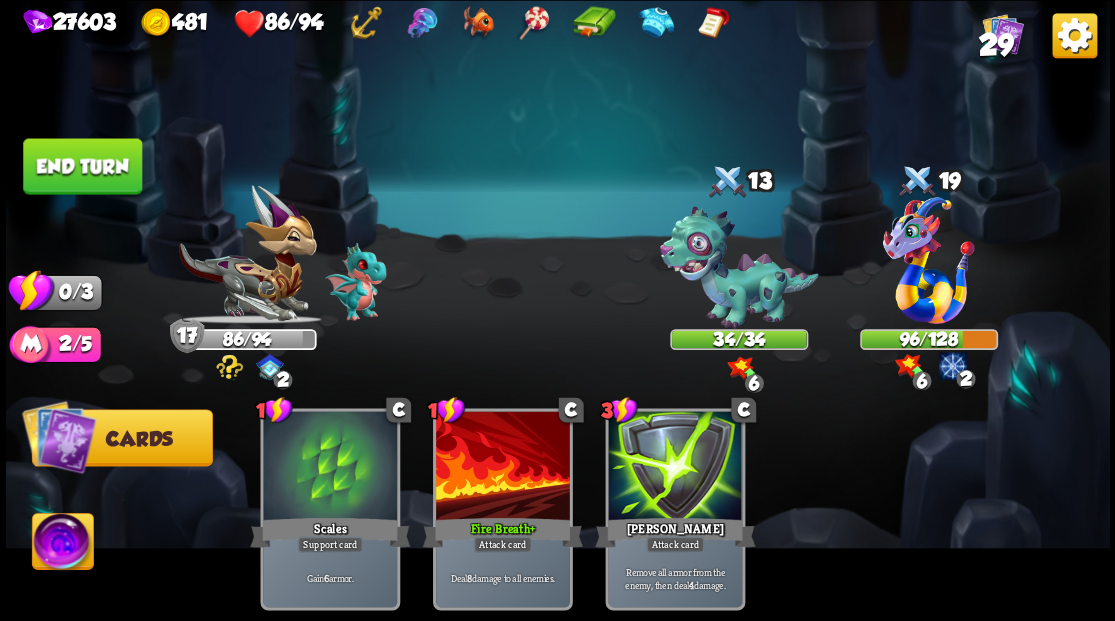 drag, startPoint x: 75, startPoint y: 158, endPoint x: 400, endPoint y: 170, distance: 325.22147 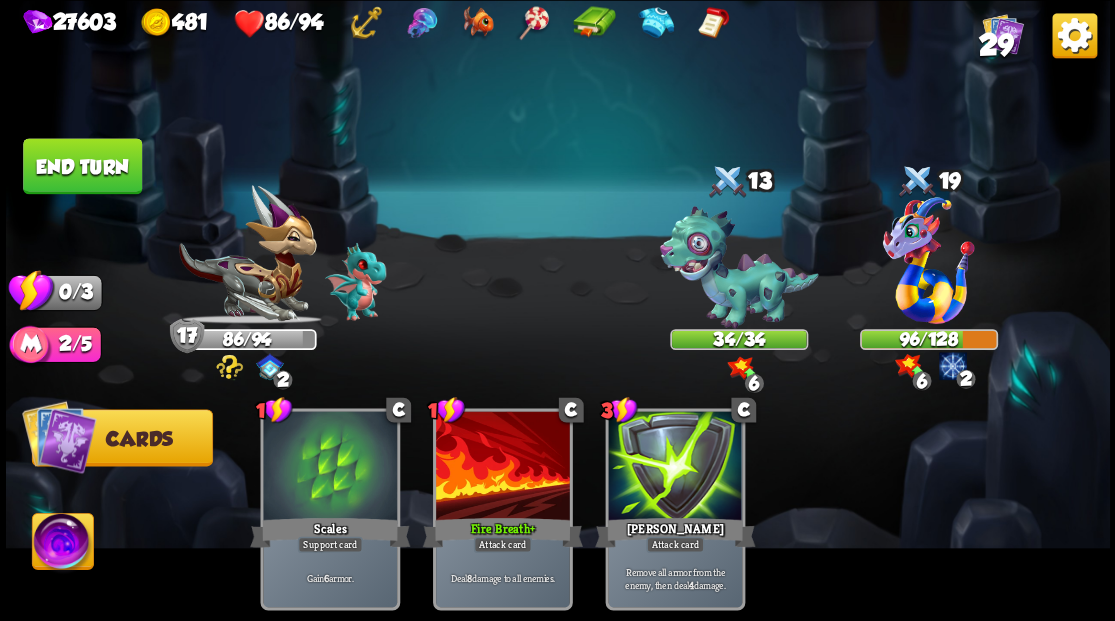 click on "End turn" at bounding box center (82, 166) 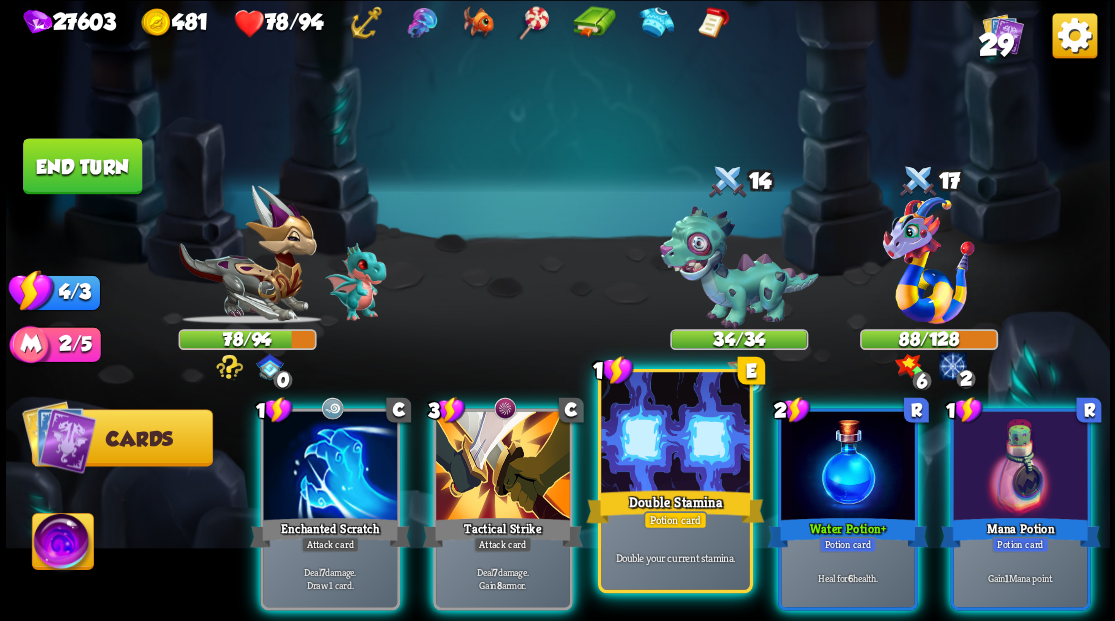 click on "Double Stamina" at bounding box center [675, 506] 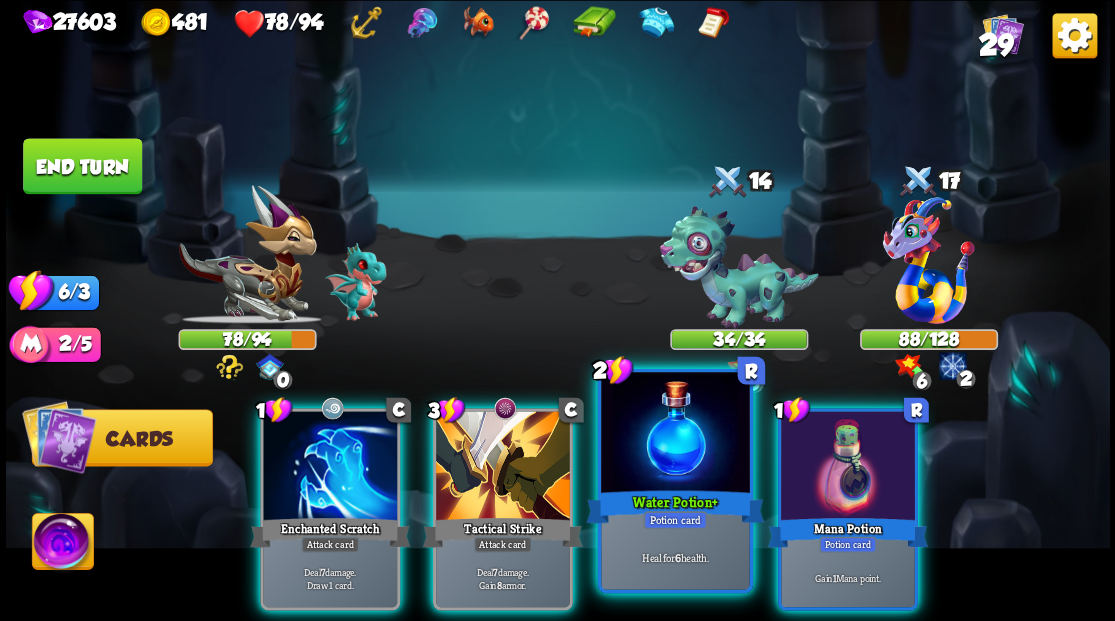 click at bounding box center [675, 434] 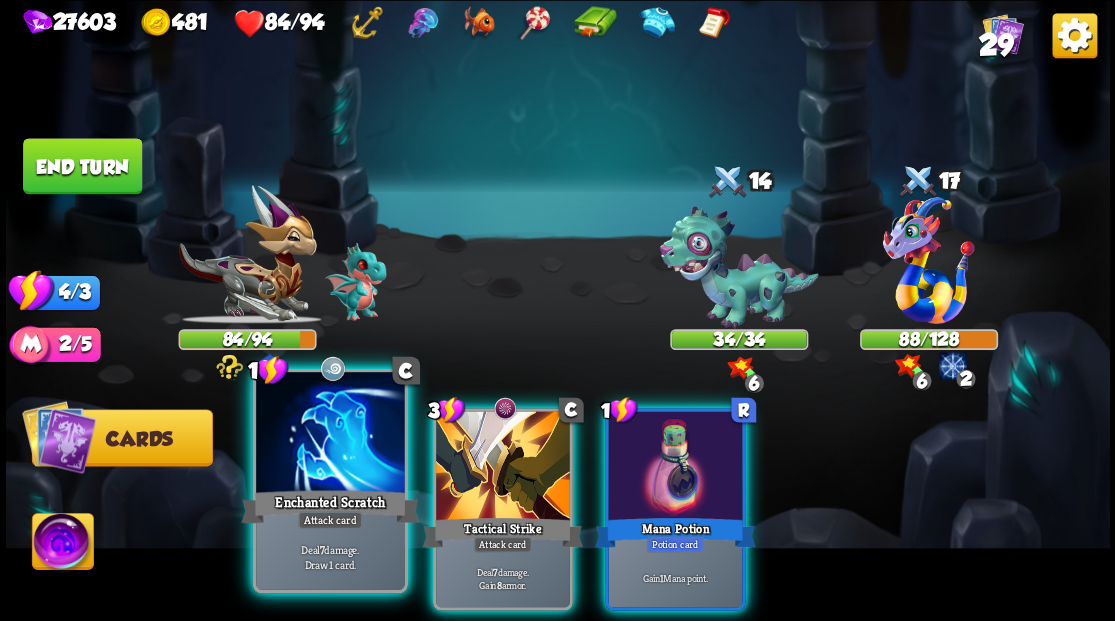 click at bounding box center (330, 434) 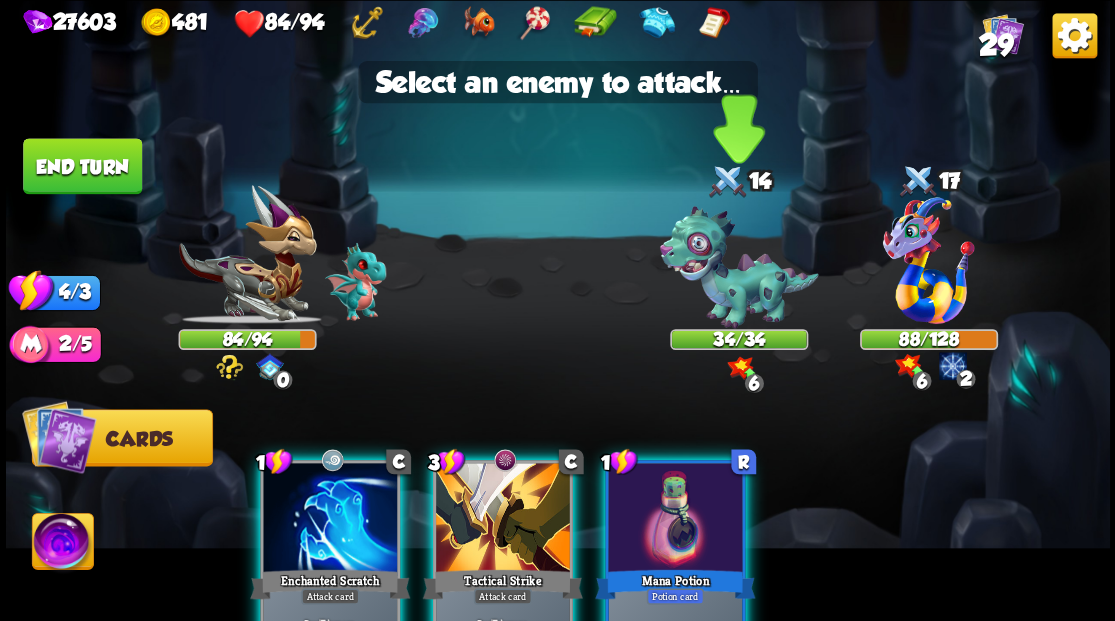 click at bounding box center (738, 267) 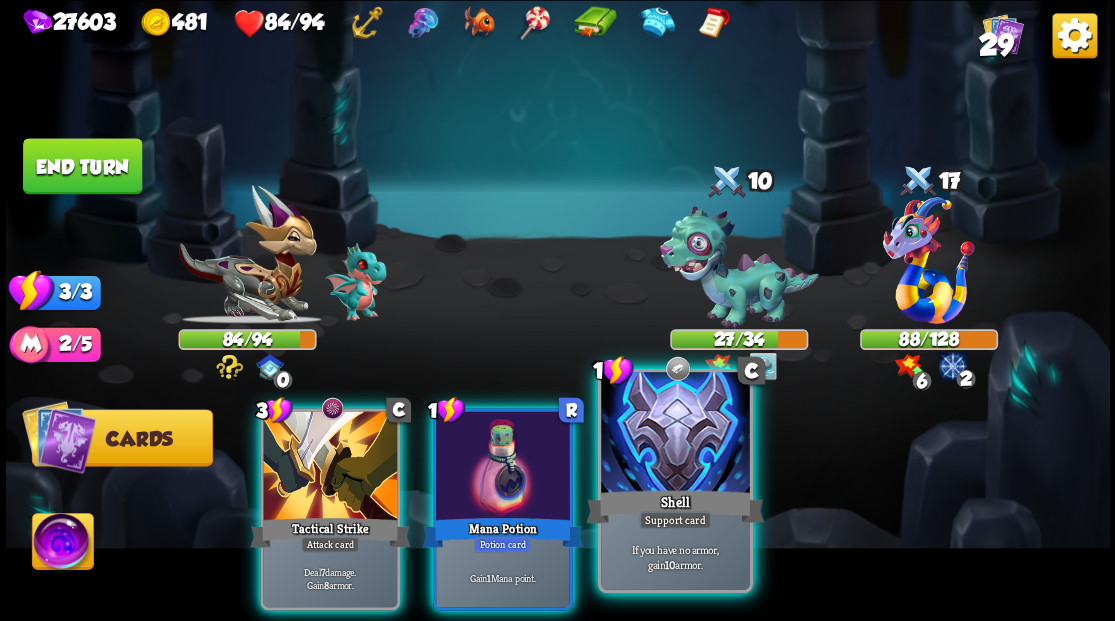 click at bounding box center (675, 434) 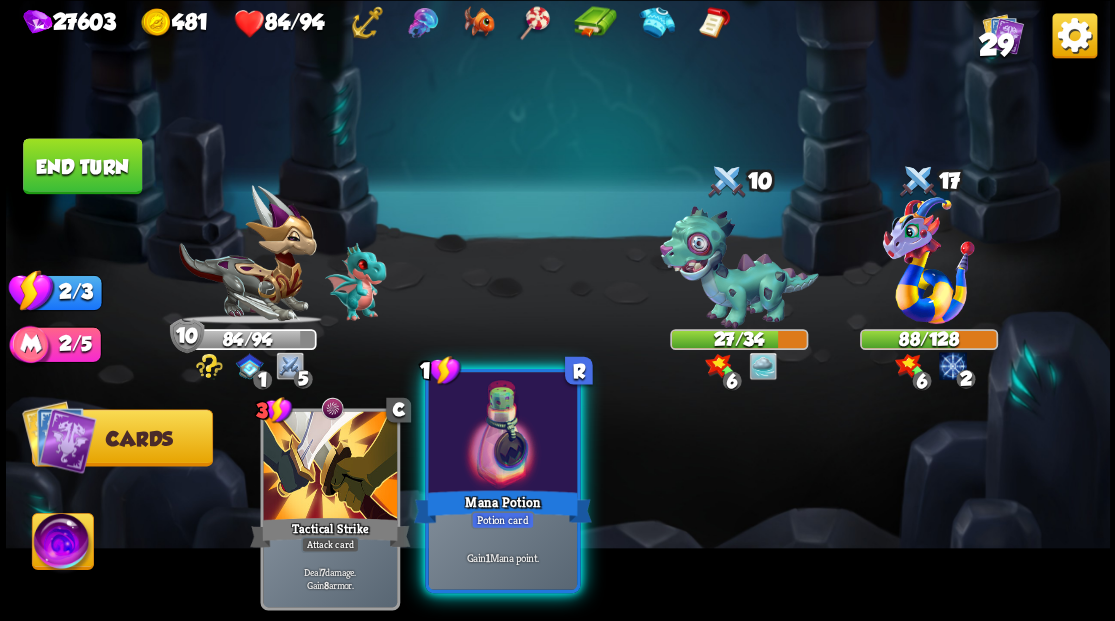 click at bounding box center (502, 434) 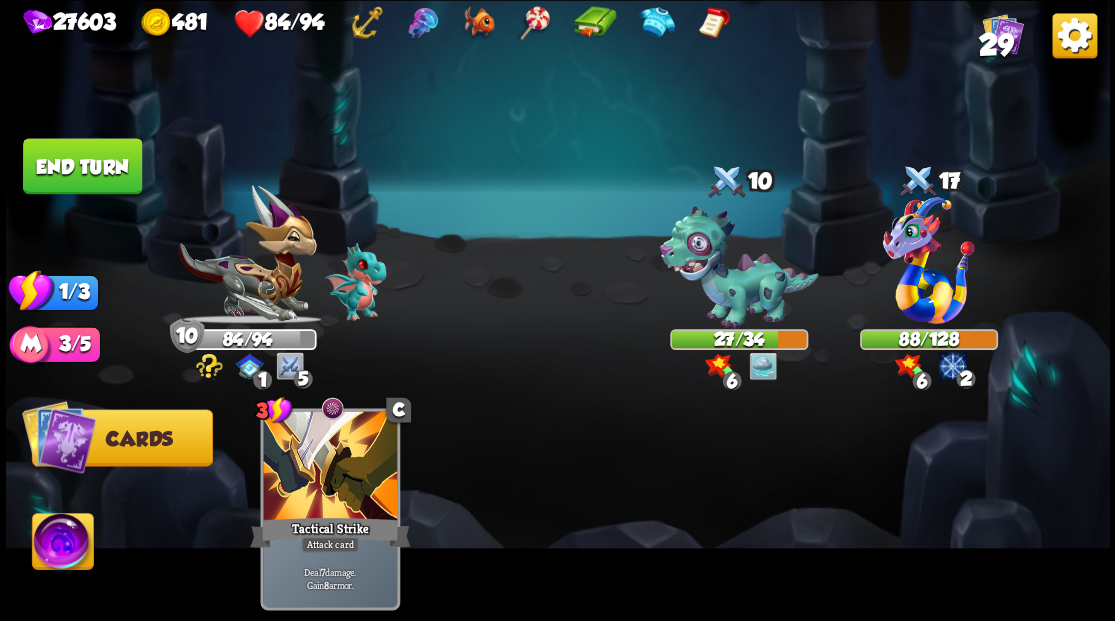 click on "End turn" at bounding box center (82, 166) 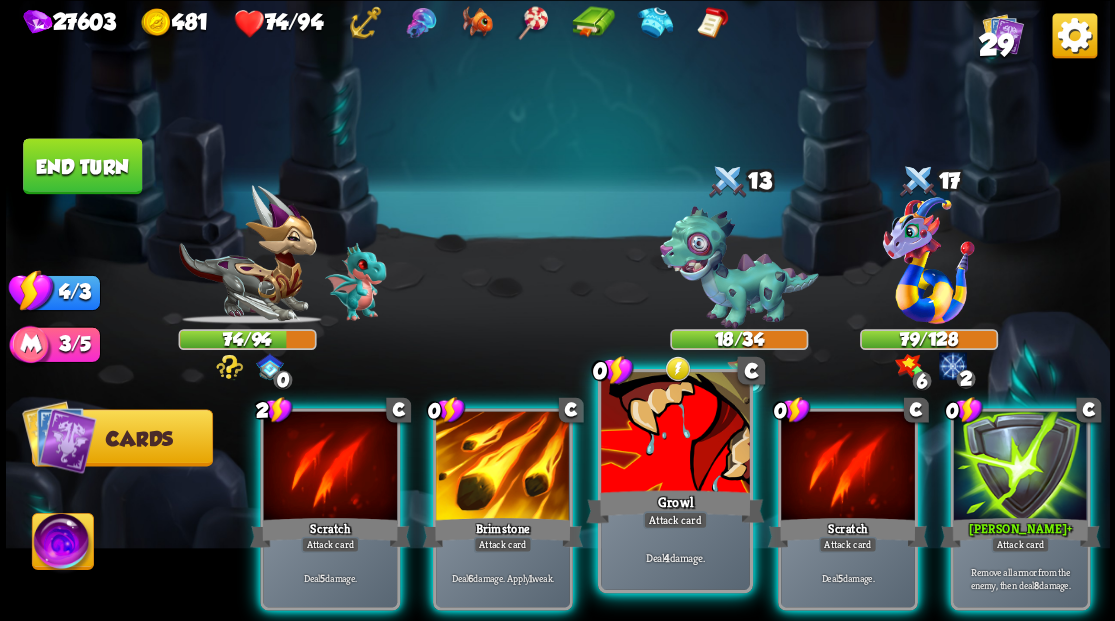 click at bounding box center (675, 434) 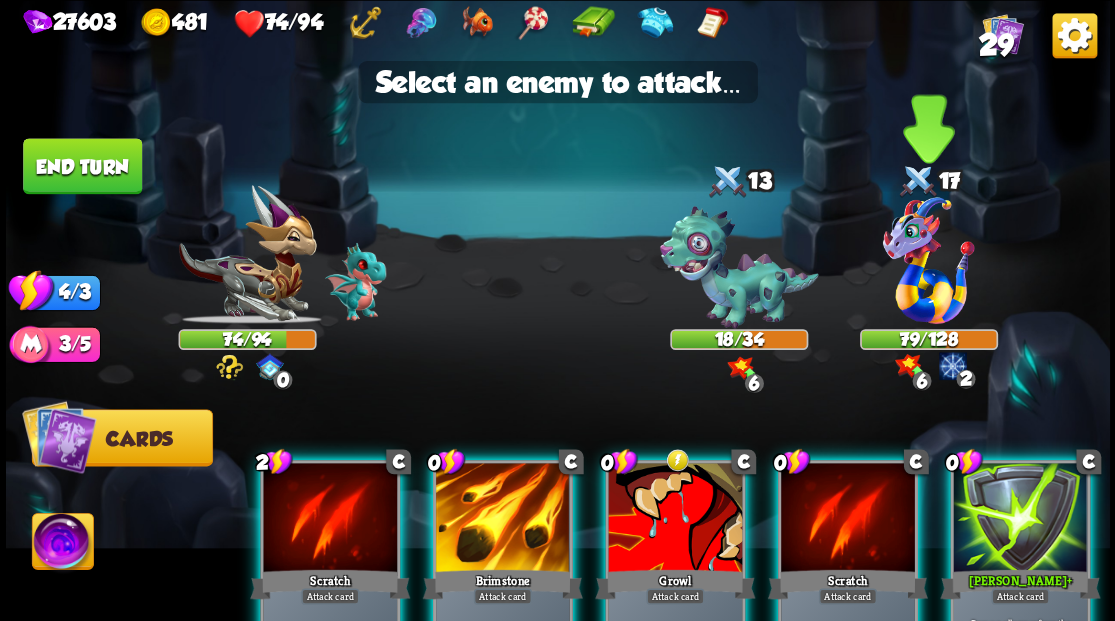 click at bounding box center [929, 260] 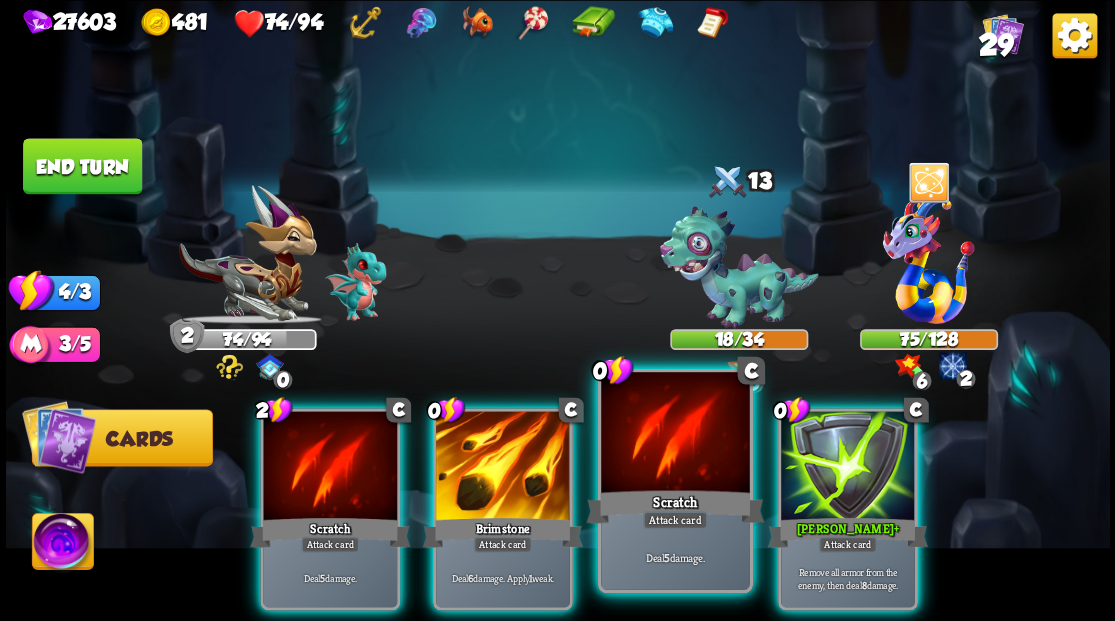 click at bounding box center [675, 434] 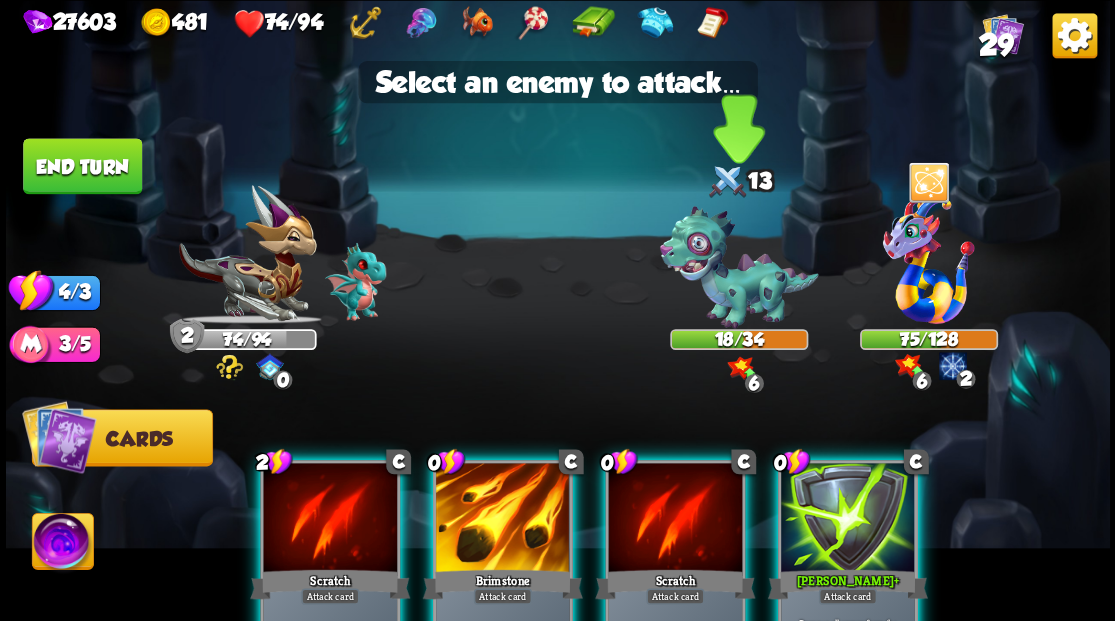 drag, startPoint x: 725, startPoint y: 266, endPoint x: 696, endPoint y: 280, distance: 32.202484 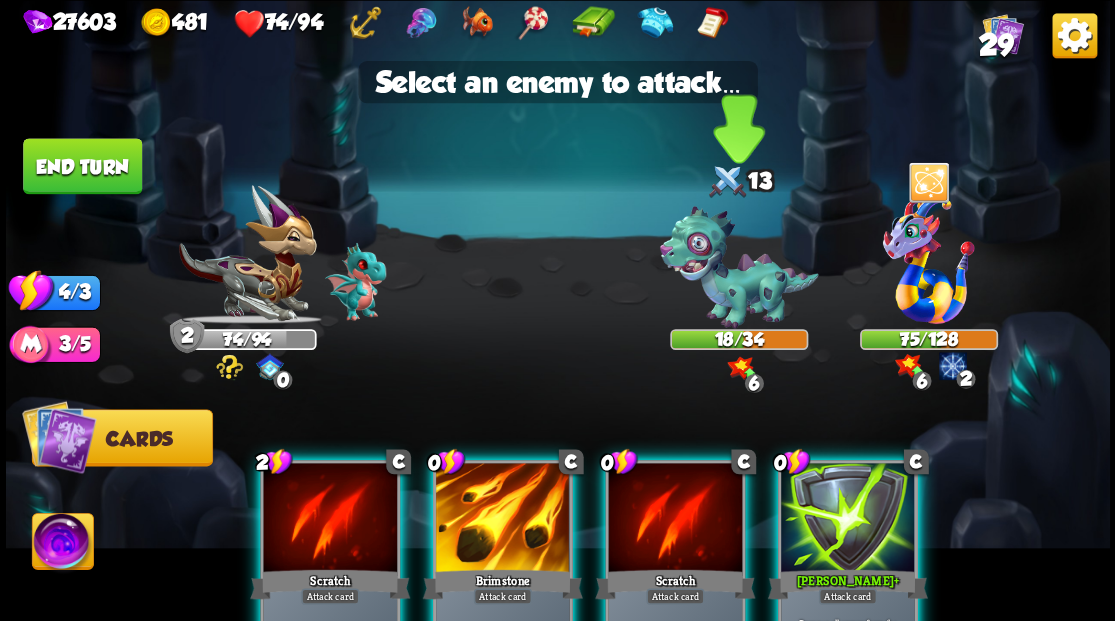 click at bounding box center [738, 267] 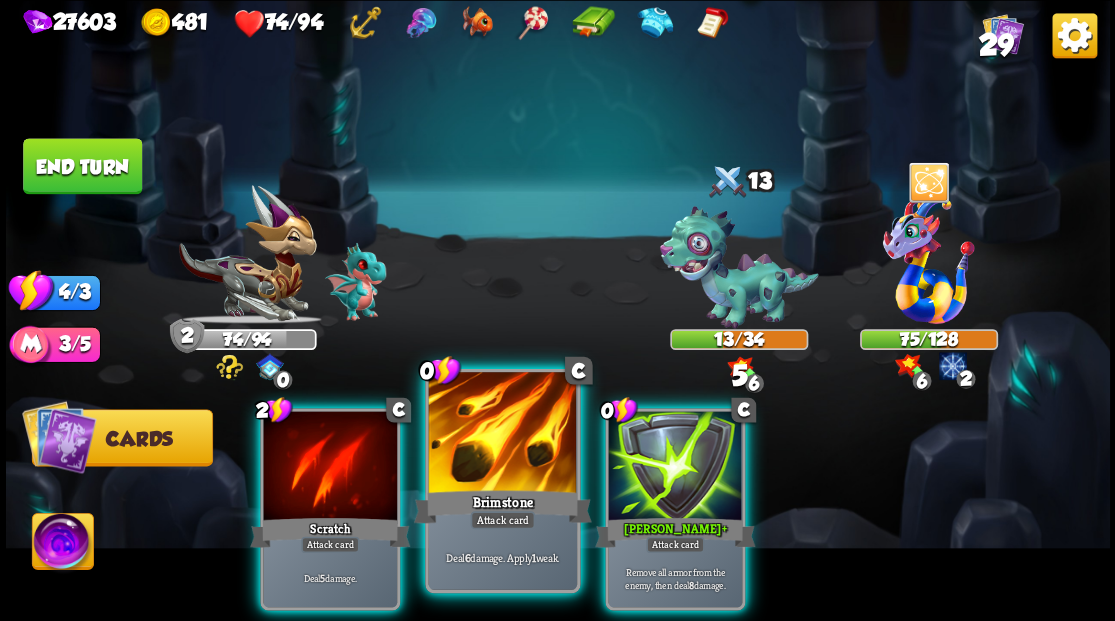 click at bounding box center (502, 434) 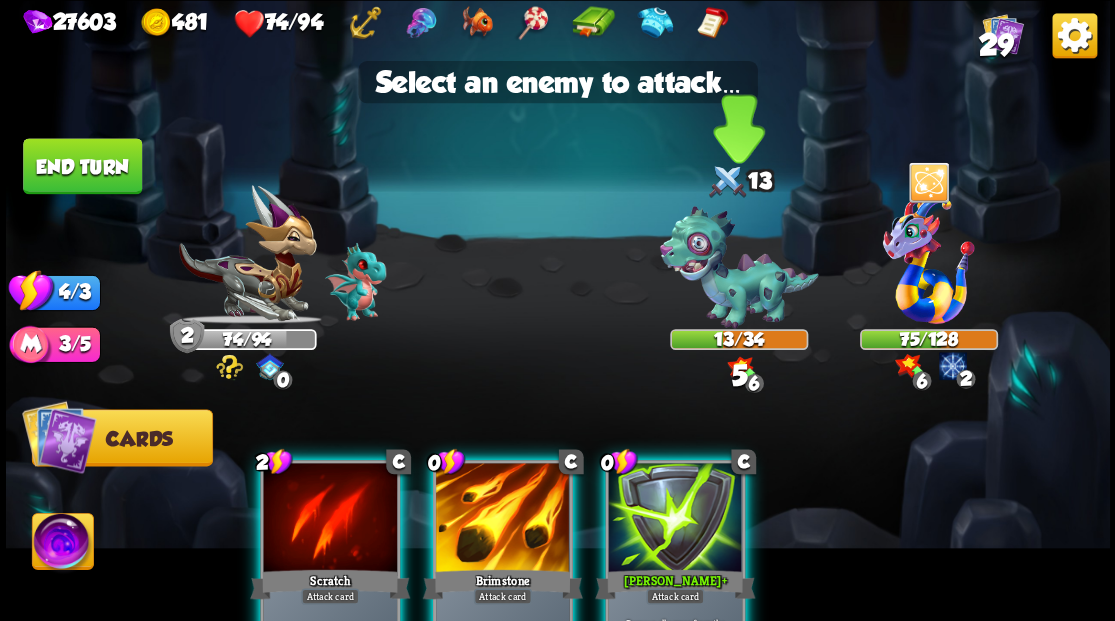 click at bounding box center (738, 267) 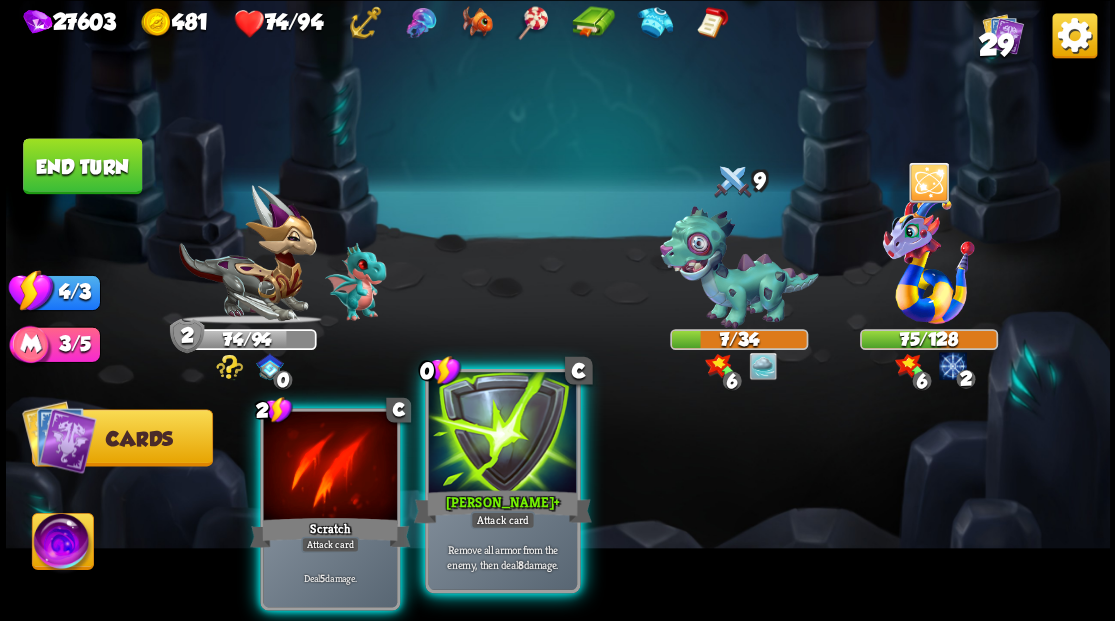 click at bounding box center [502, 434] 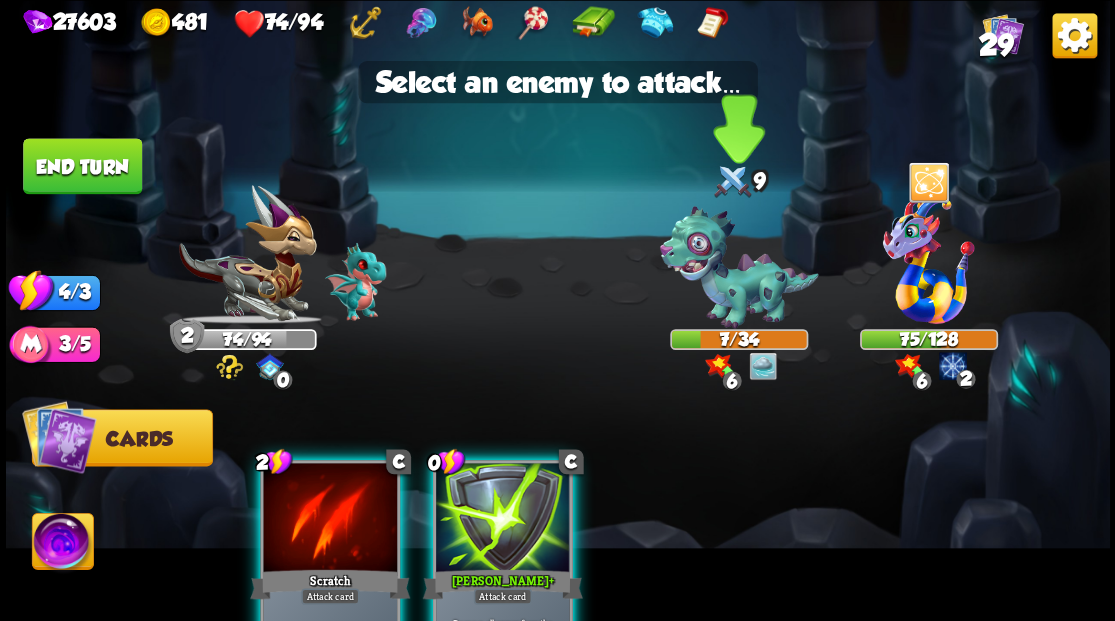click at bounding box center [738, 267] 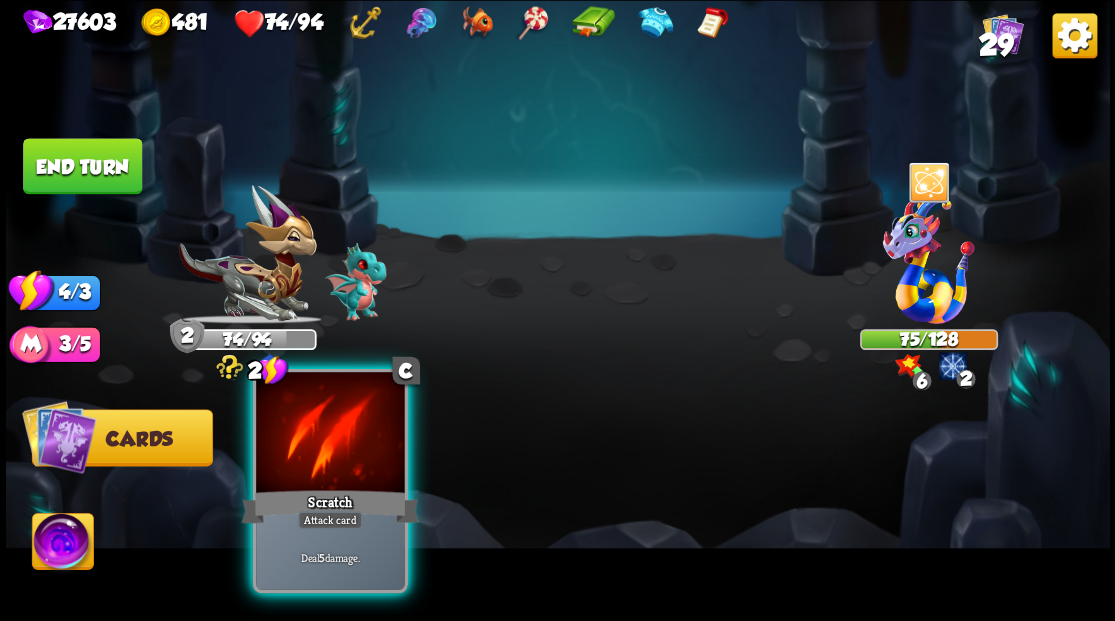 click at bounding box center [330, 434] 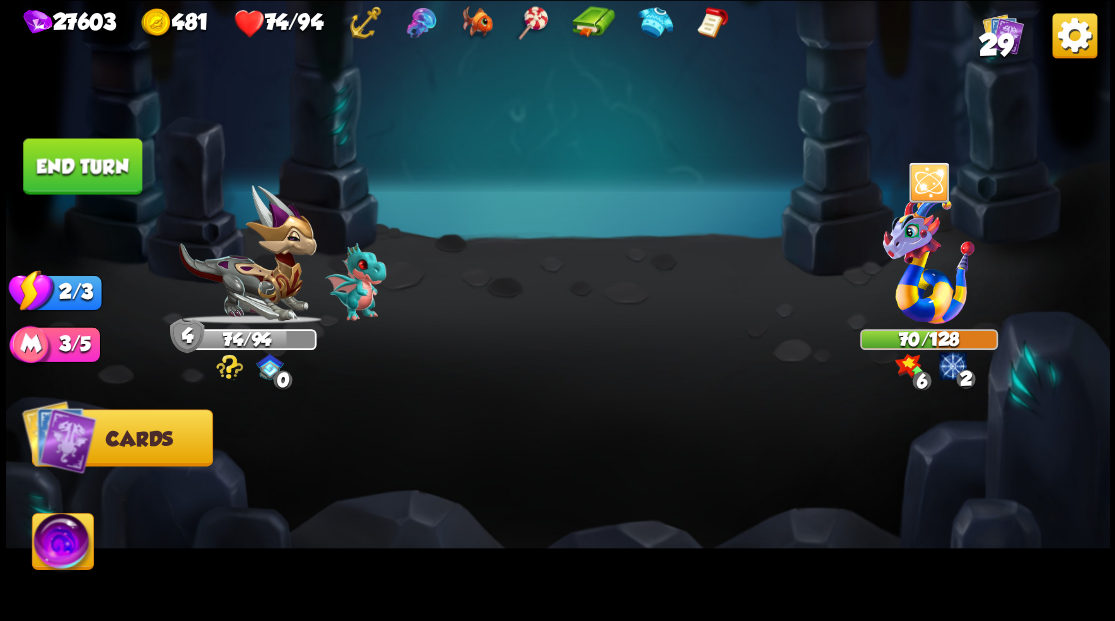 click on "End turn" at bounding box center [82, 166] 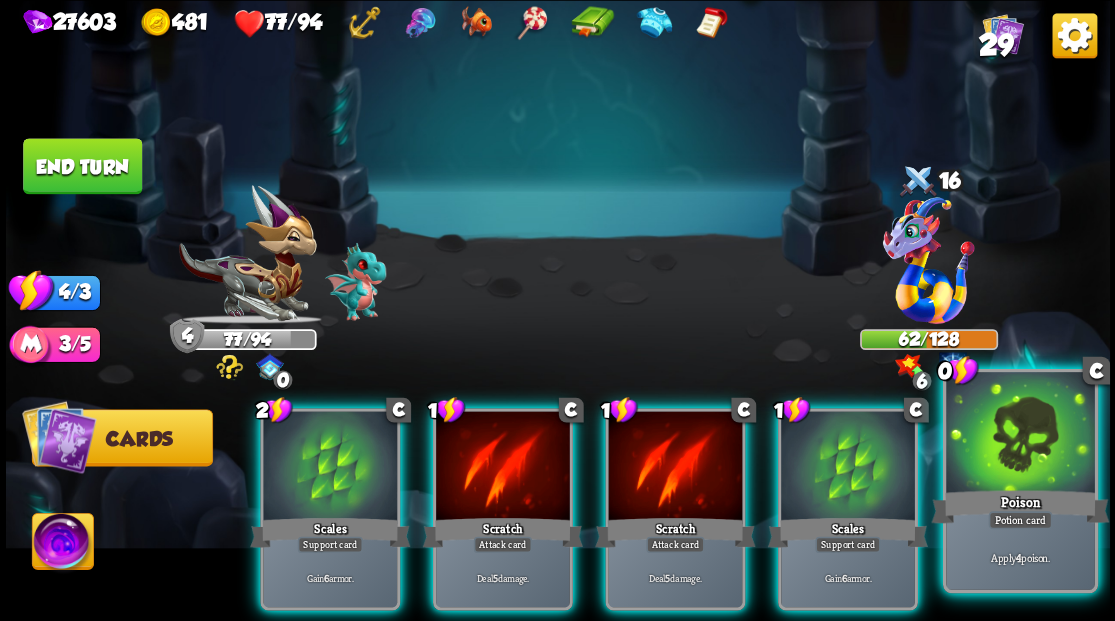 click at bounding box center [1020, 434] 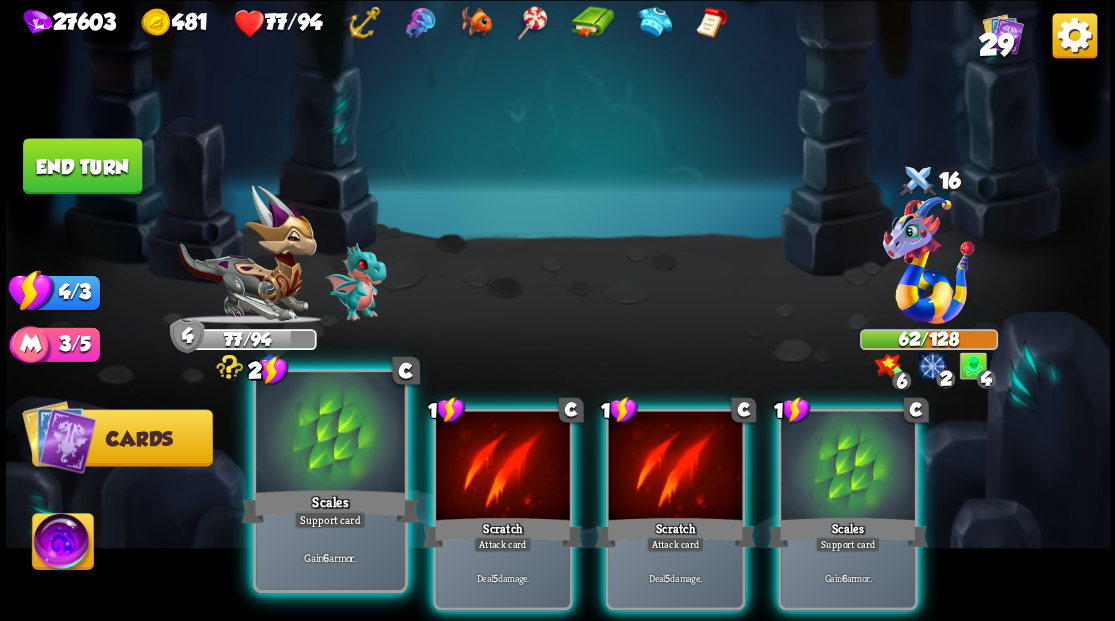 click at bounding box center (330, 434) 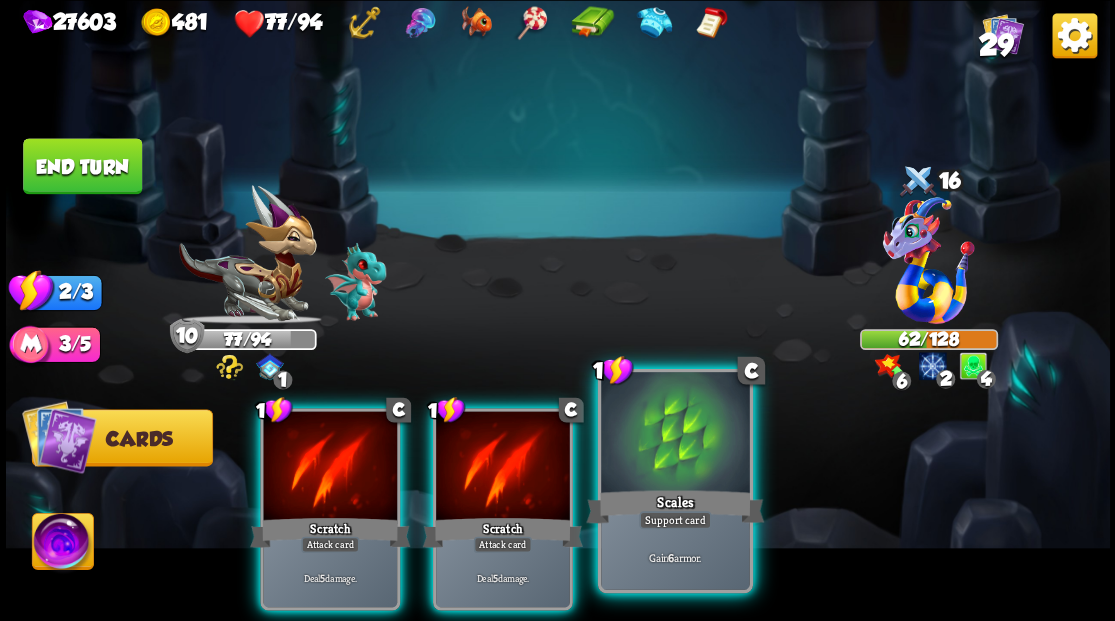 click at bounding box center (675, 434) 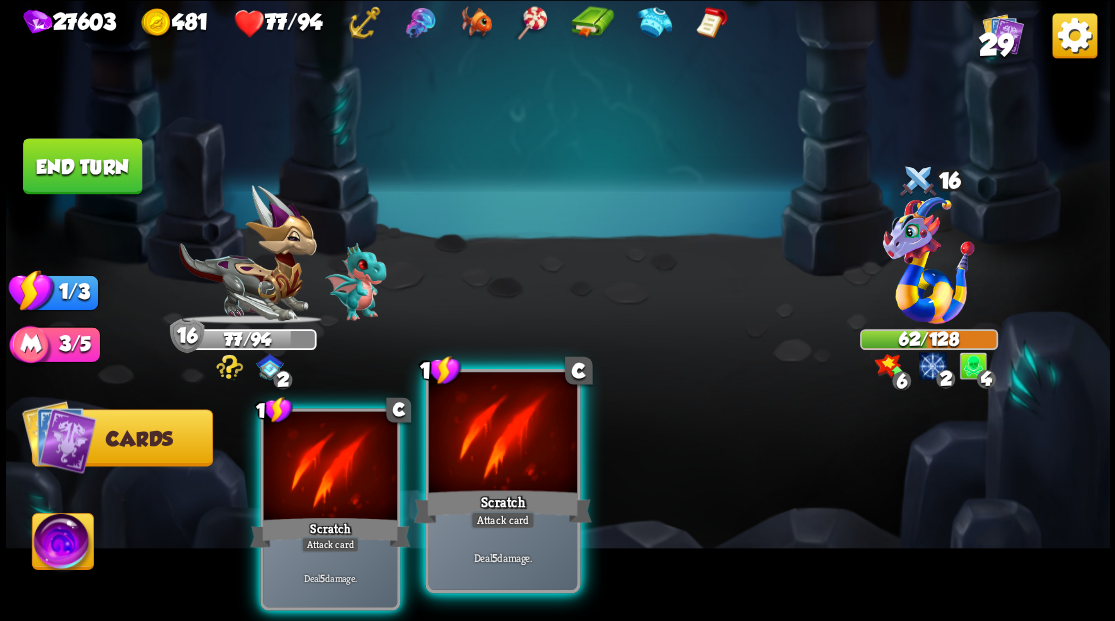 click at bounding box center [502, 434] 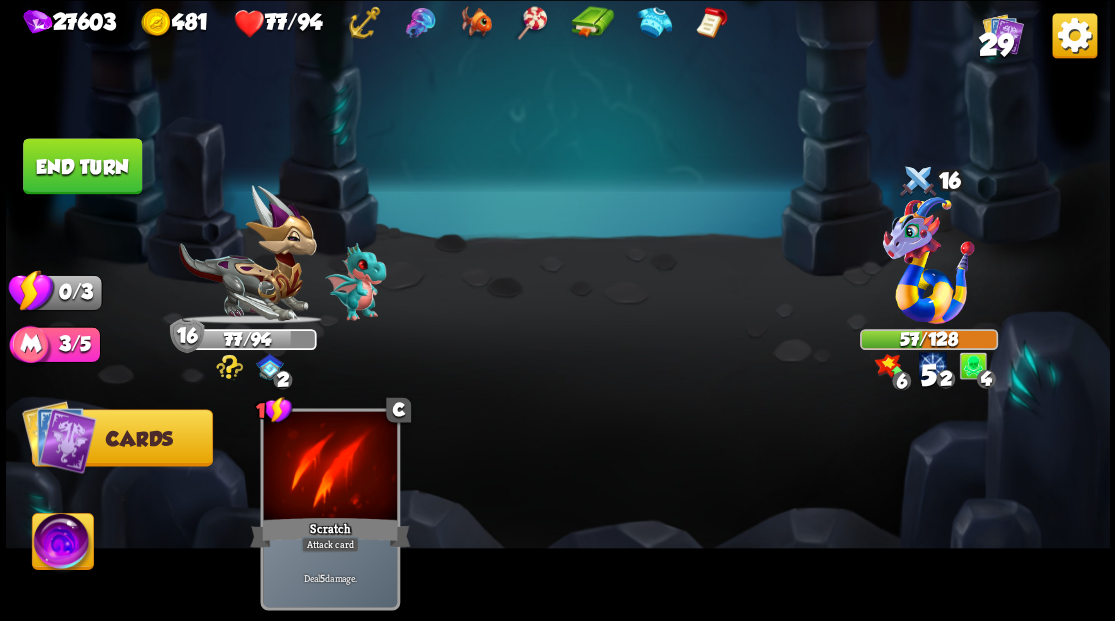 click on "End turn" at bounding box center (82, 166) 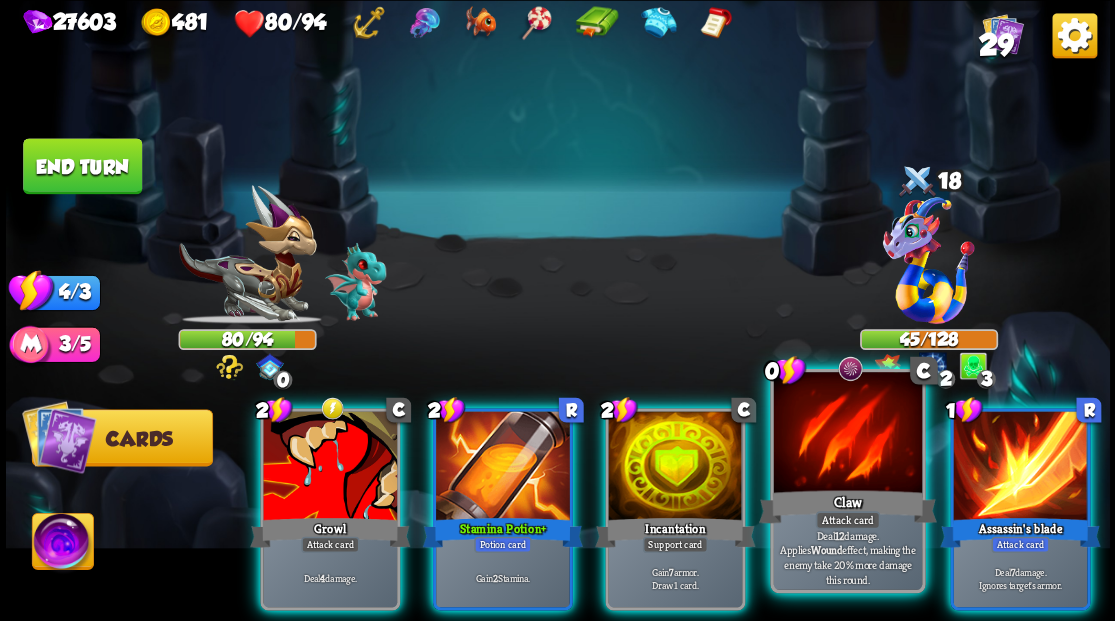 click at bounding box center [847, 434] 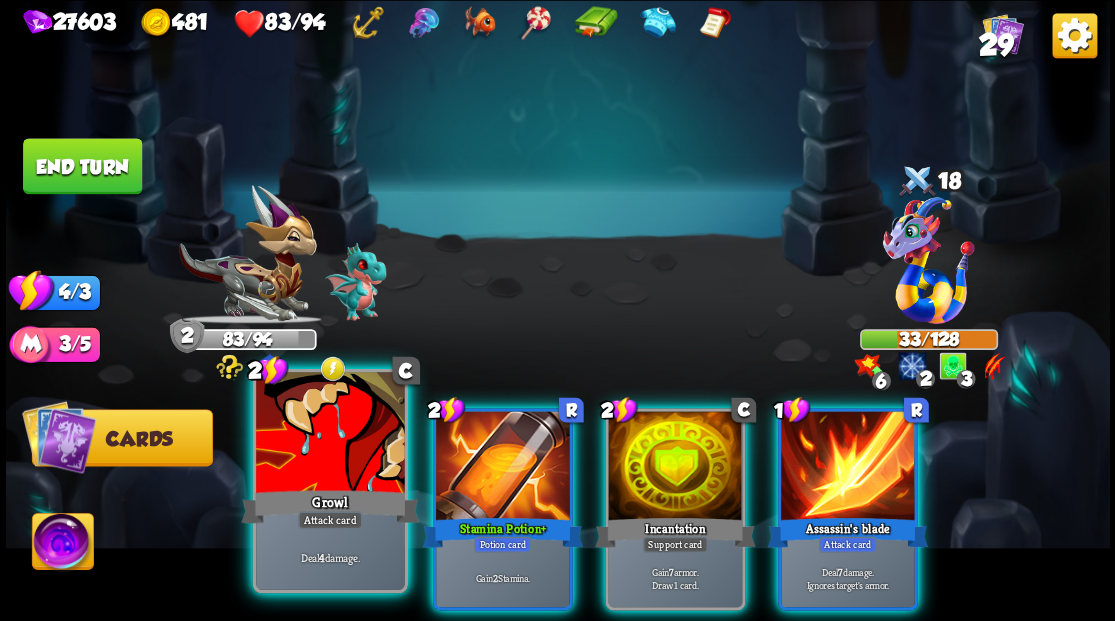 click at bounding box center (330, 434) 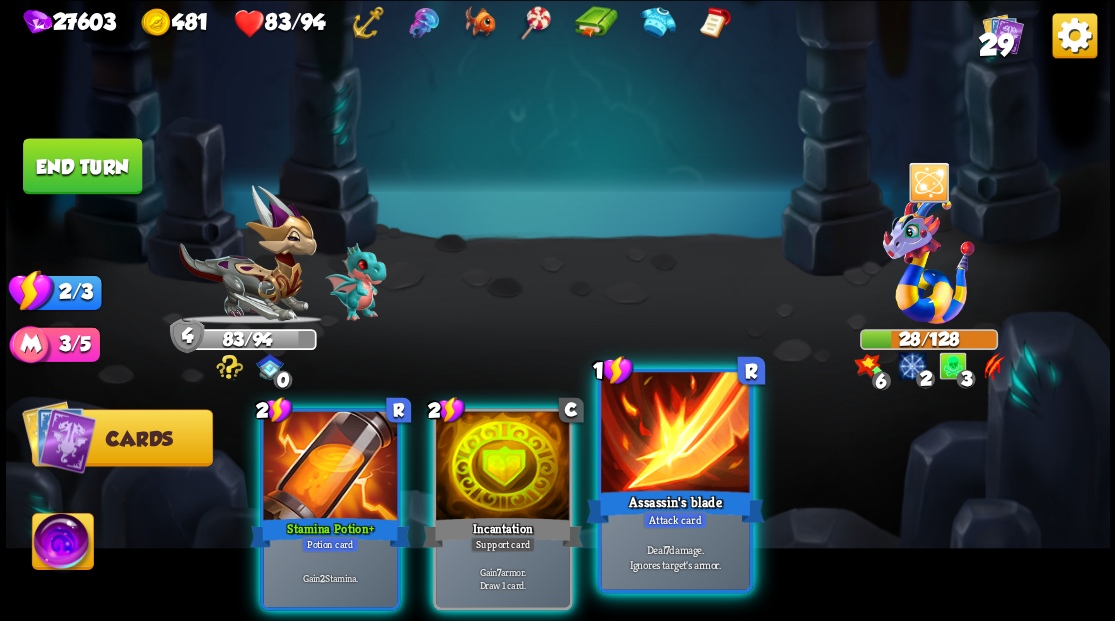 click at bounding box center (675, 434) 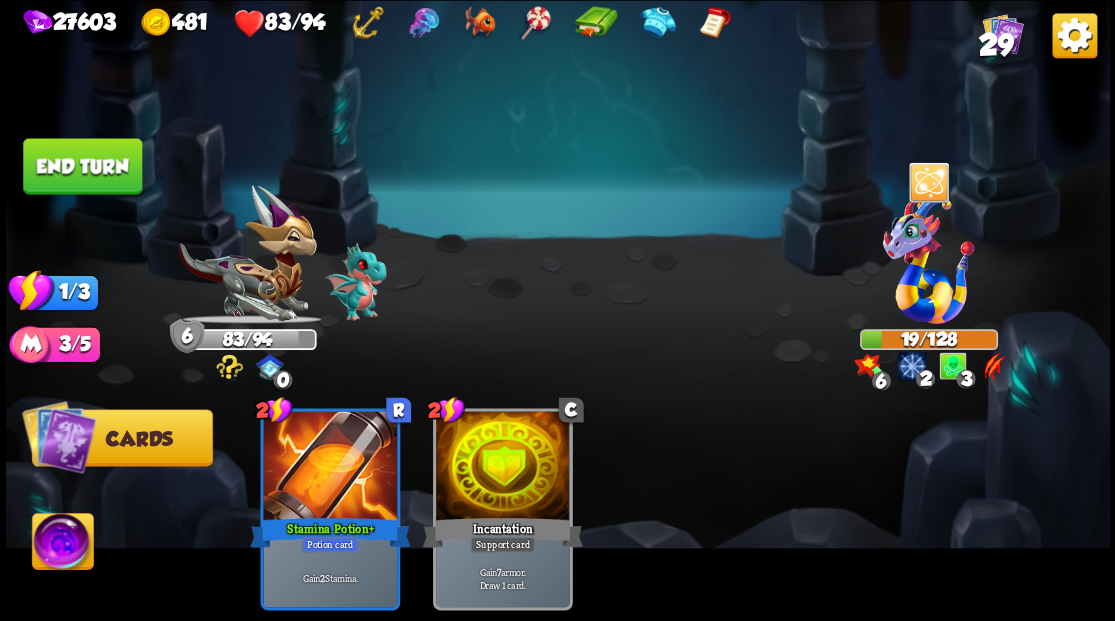 click on "End turn" at bounding box center (82, 166) 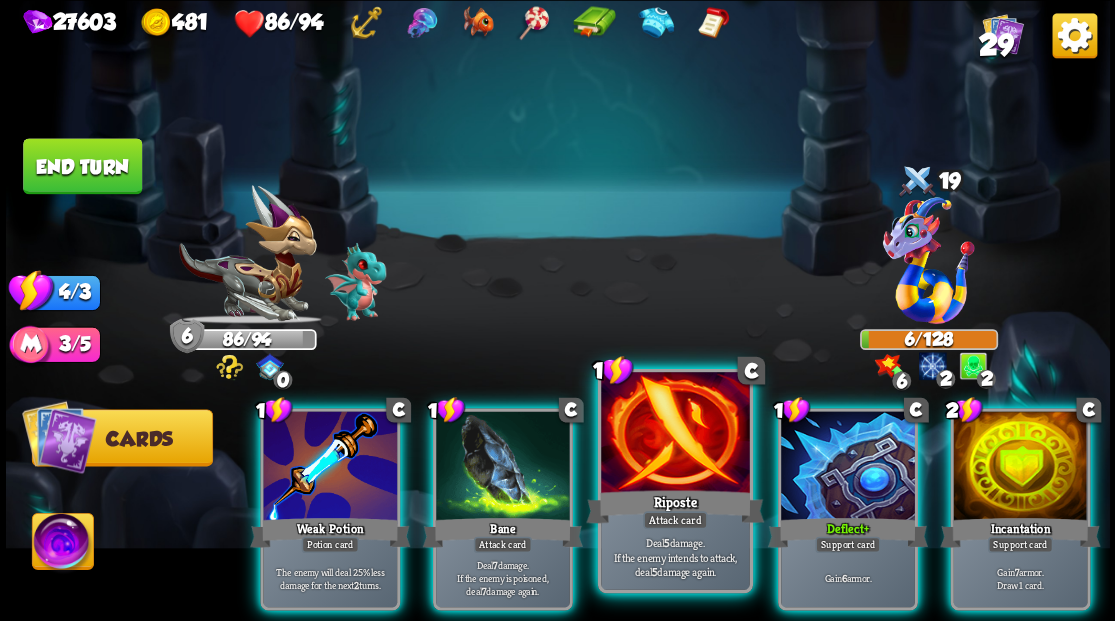 click at bounding box center [675, 434] 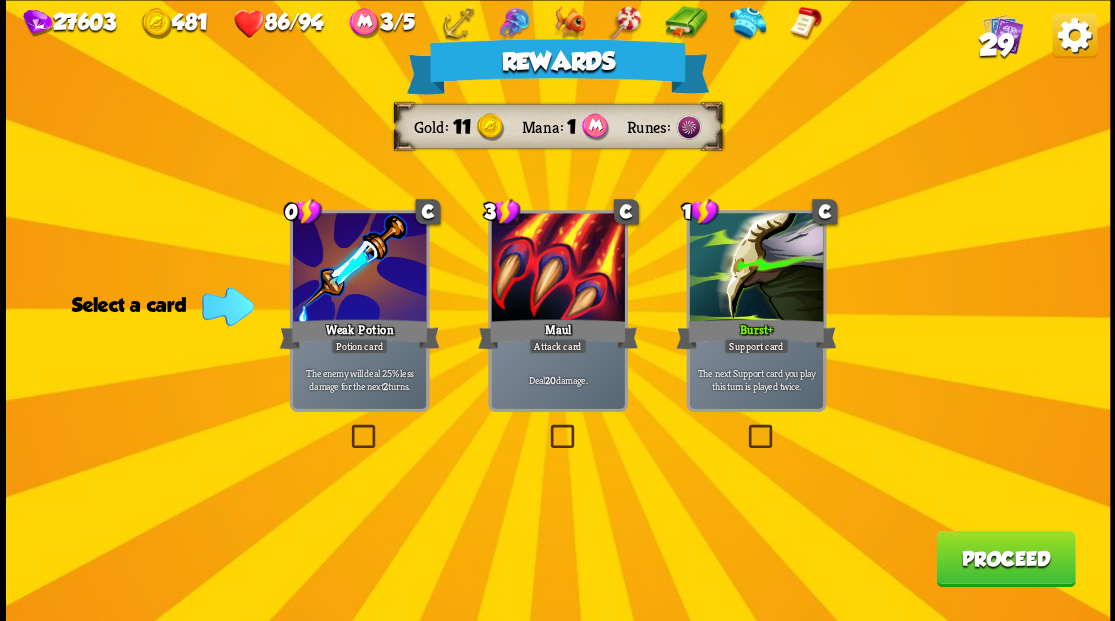 click on "Proceed" at bounding box center [1005, 558] 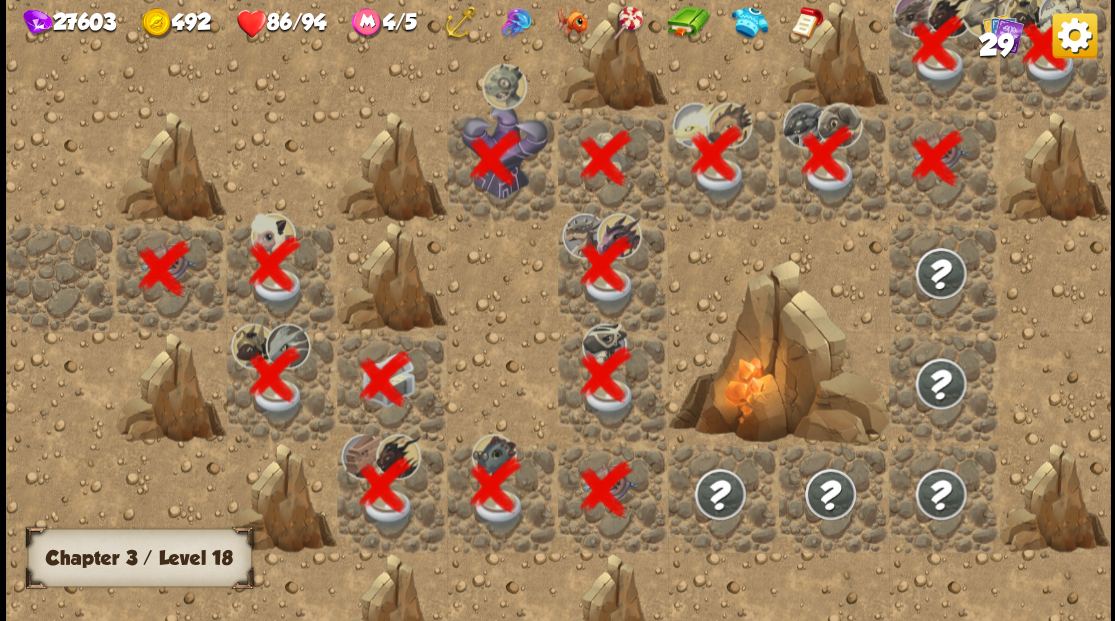 scroll, scrollTop: 0, scrollLeft: 384, axis: horizontal 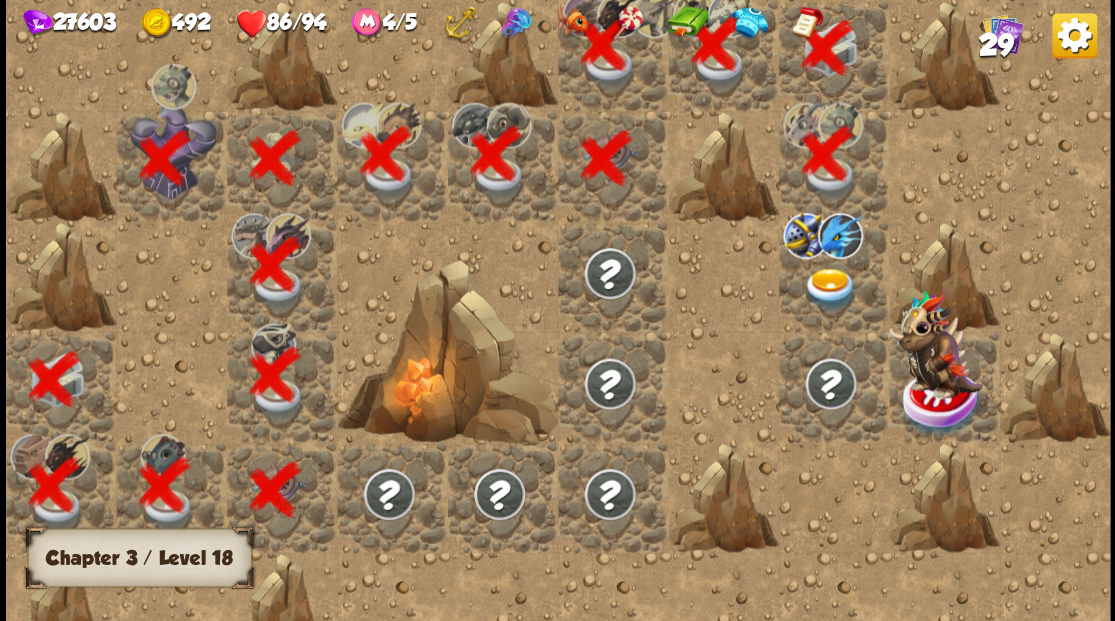 click at bounding box center [829, 288] 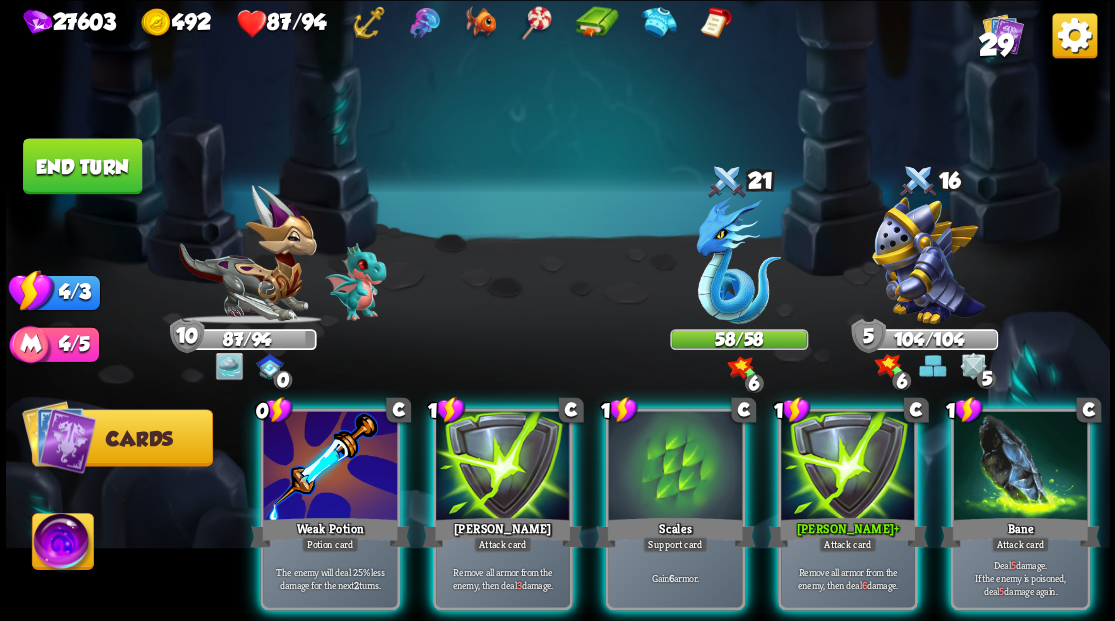 click at bounding box center [62, 544] 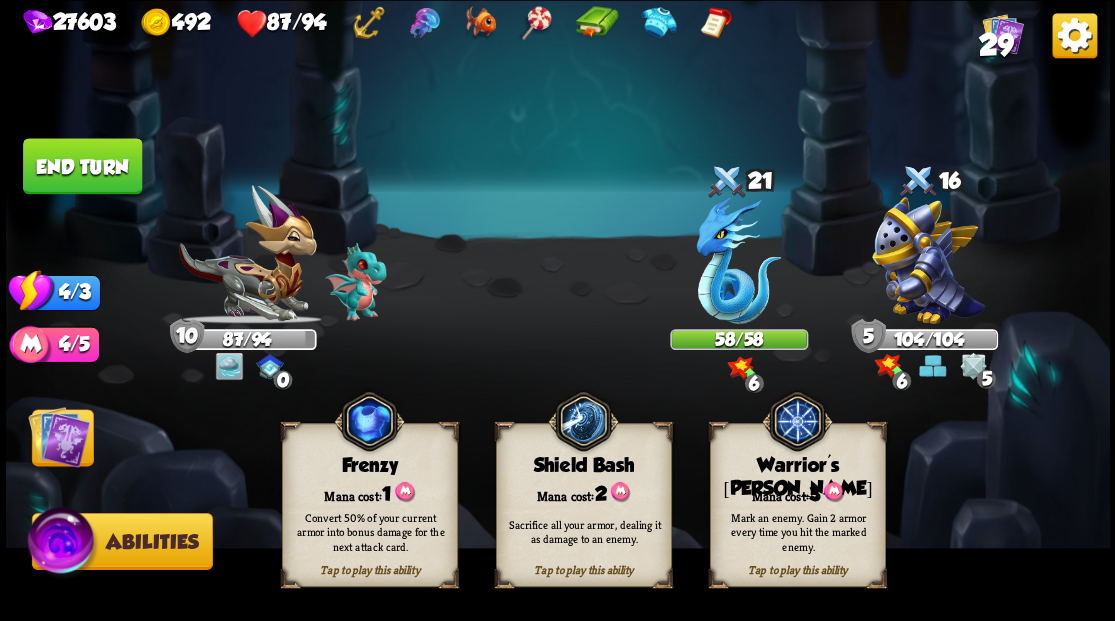 click on "Mark an enemy. Gain 2 armor every time you hit the marked enemy." at bounding box center [798, 531] 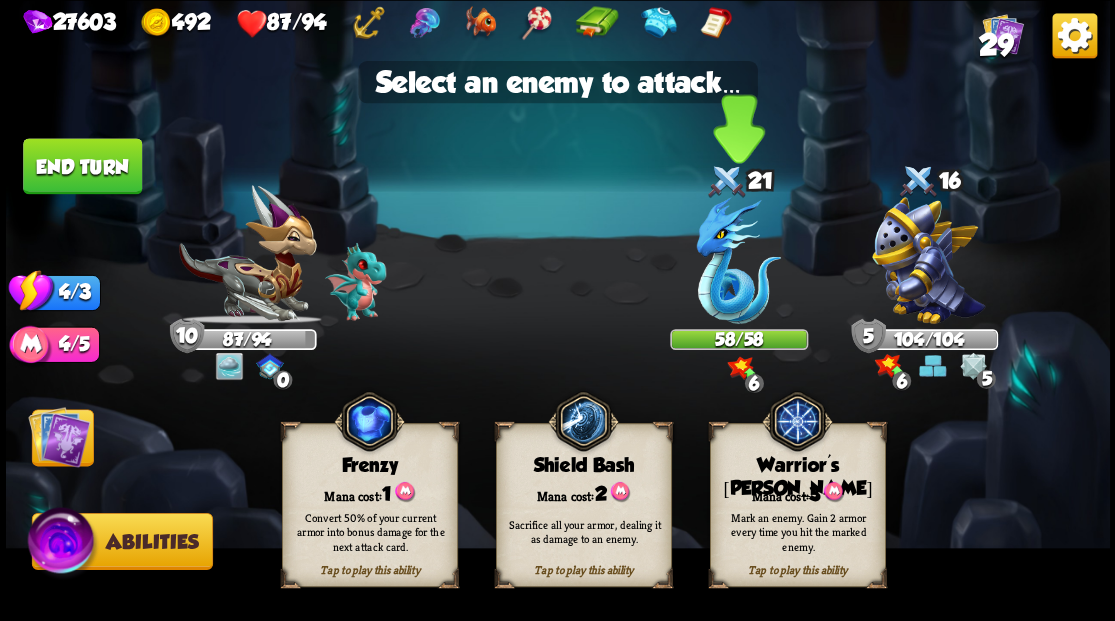 click at bounding box center [738, 260] 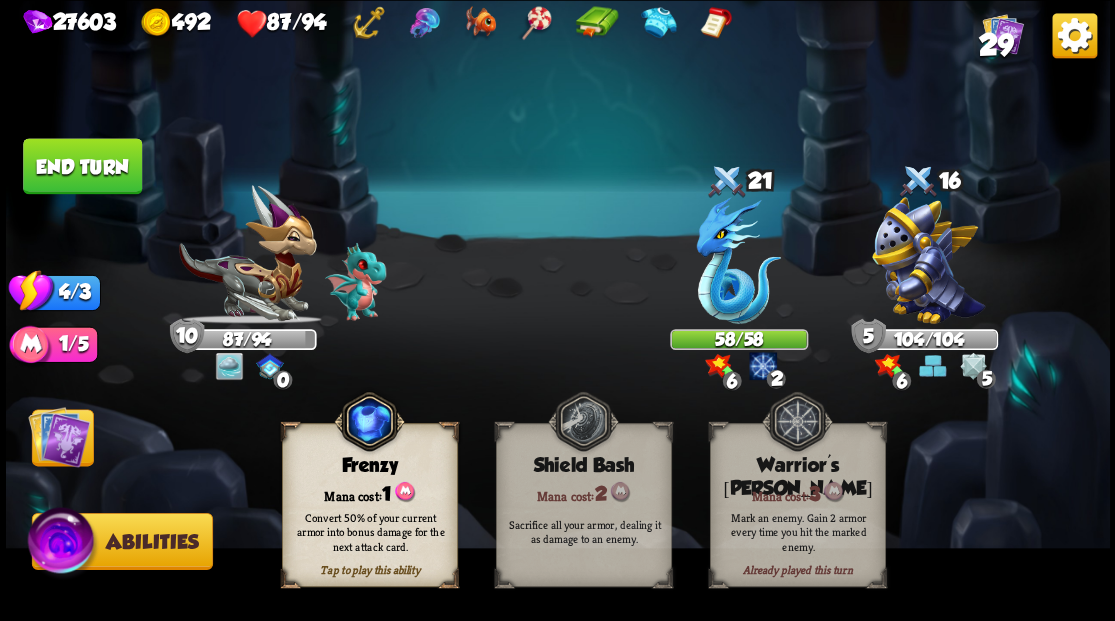 click on "Abilities" at bounding box center (121, 540) 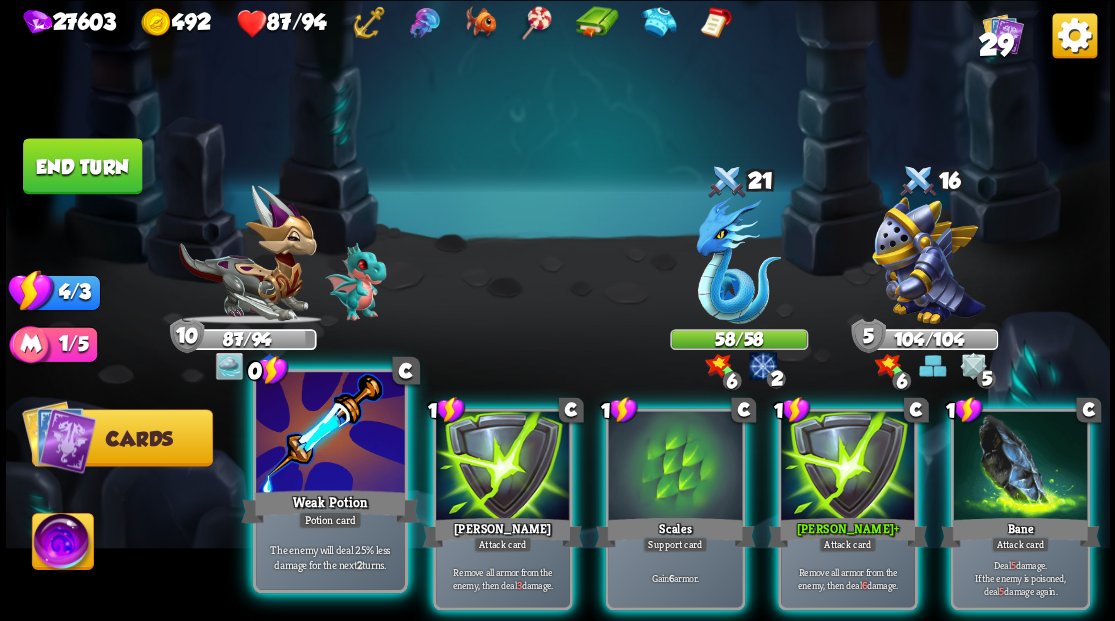 click at bounding box center [330, 434] 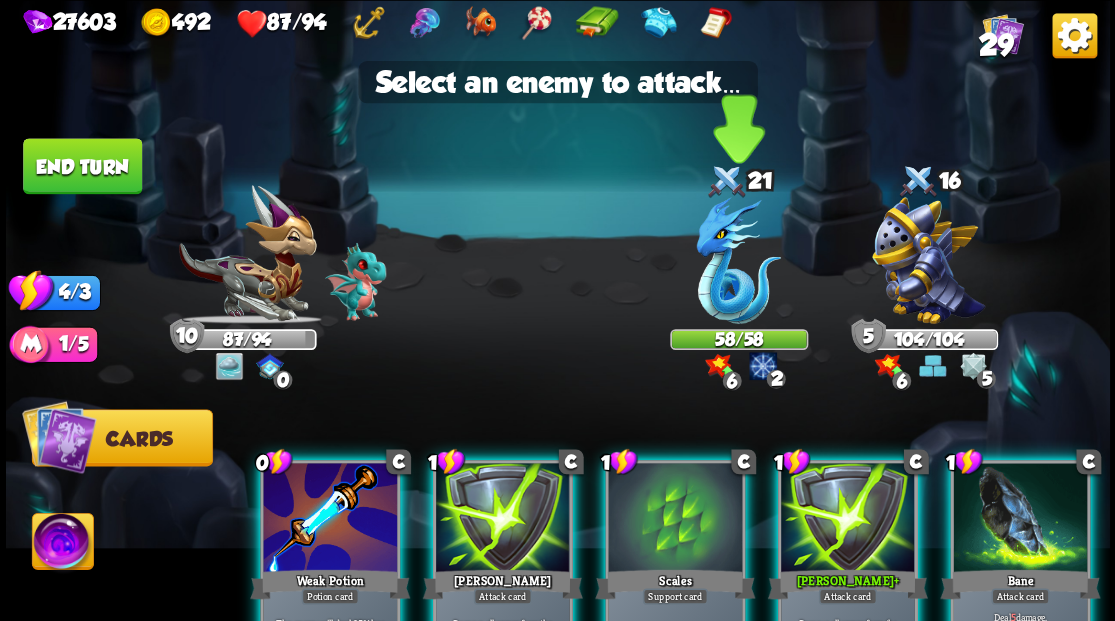 click at bounding box center [738, 260] 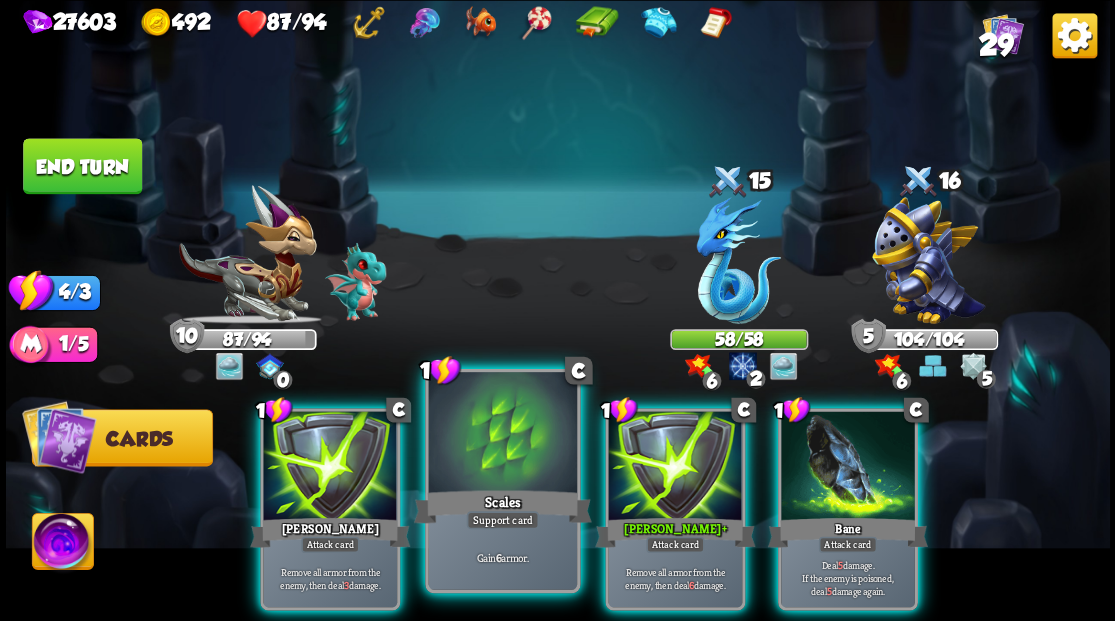click at bounding box center [502, 434] 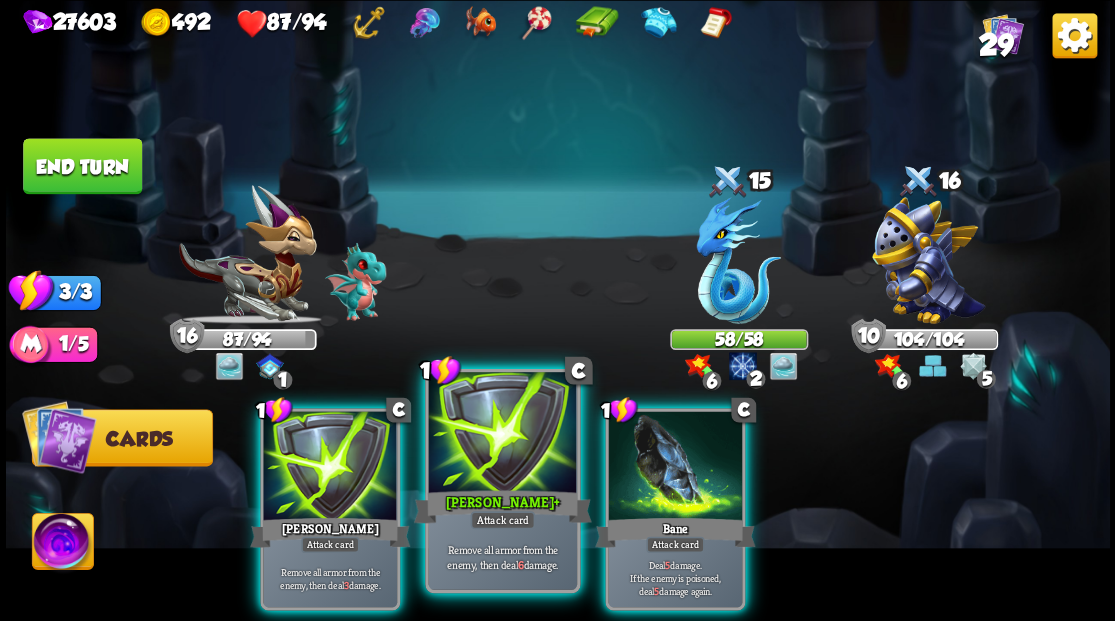 click at bounding box center [502, 434] 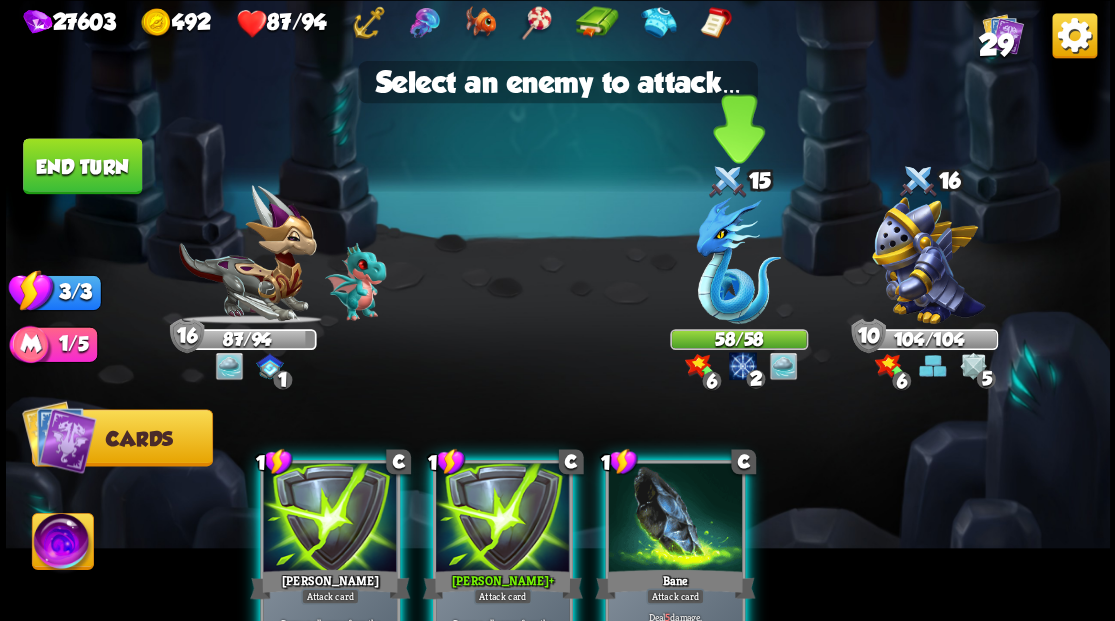 click at bounding box center (738, 260) 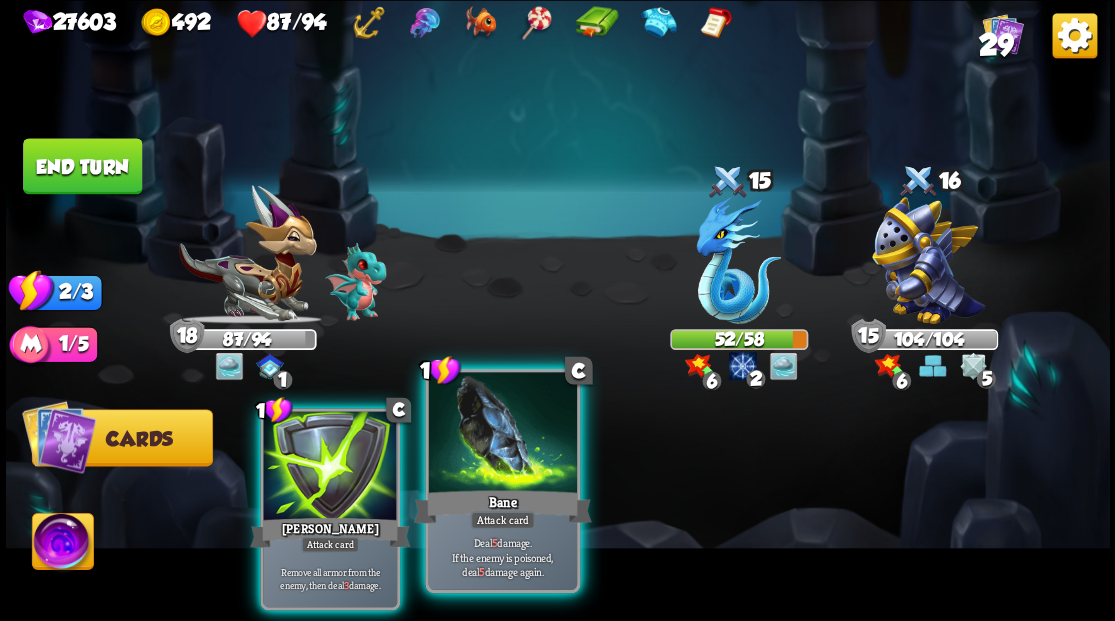 click at bounding box center (502, 434) 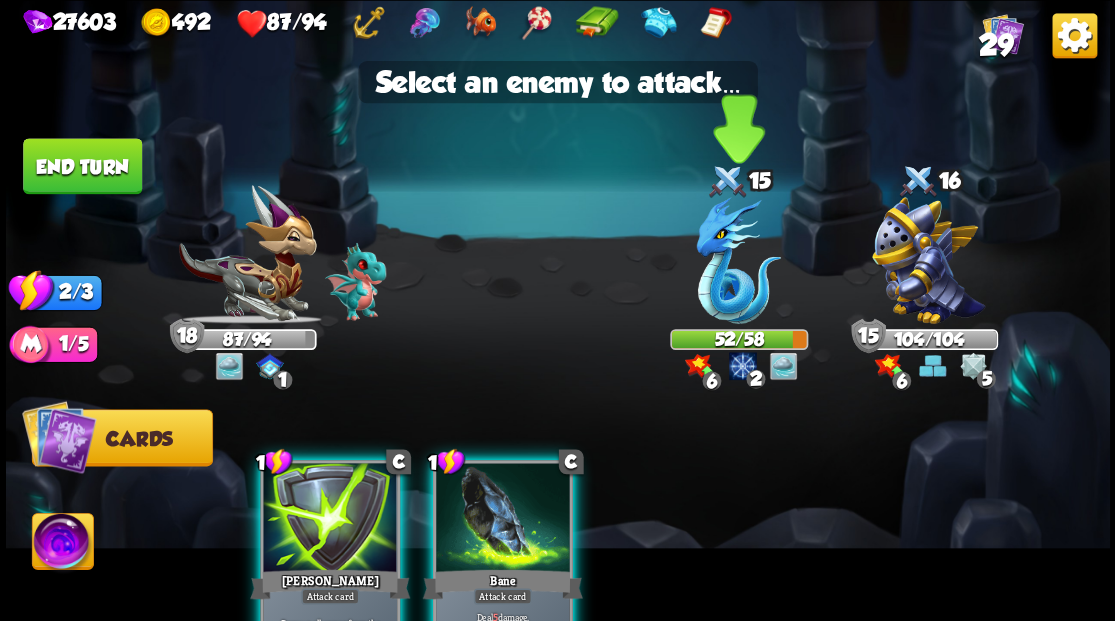 click at bounding box center [738, 260] 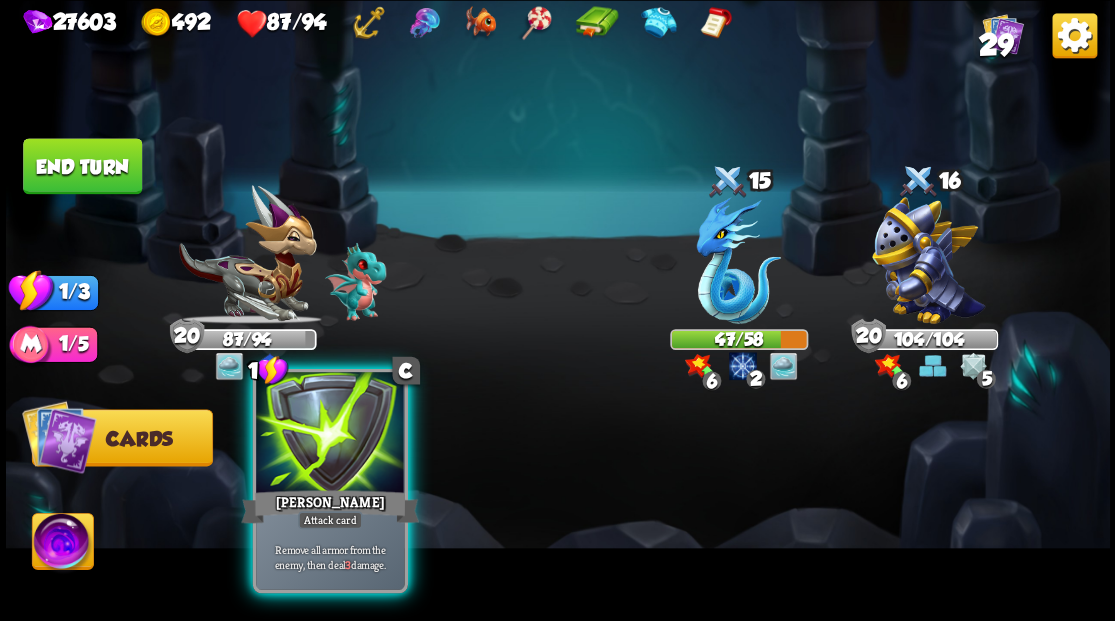 click at bounding box center (330, 434) 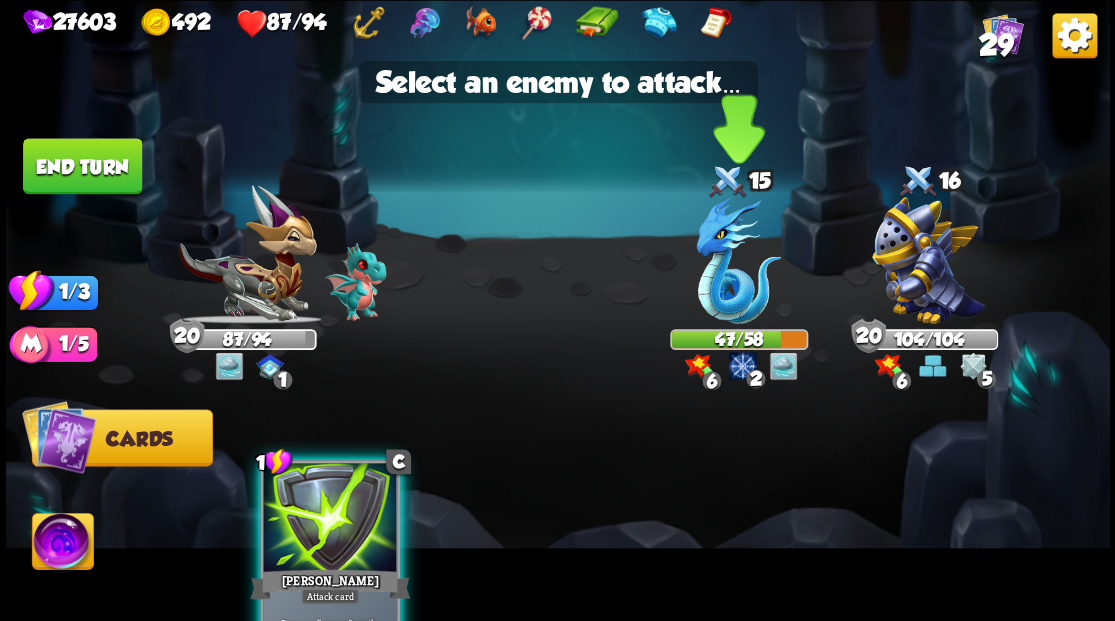 click at bounding box center (738, 260) 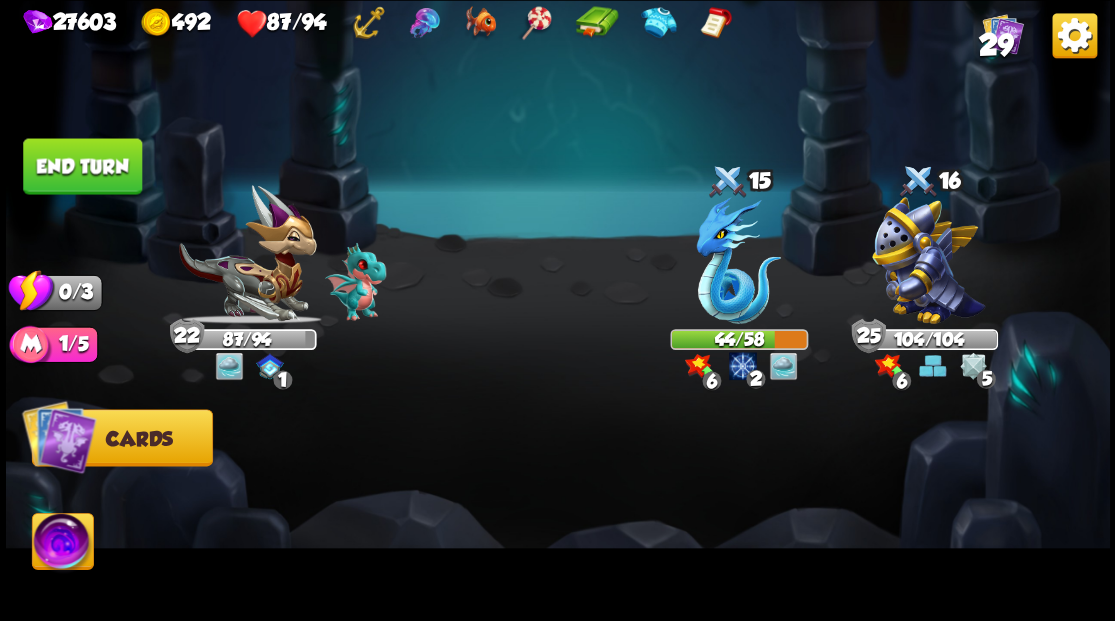 click on "End turn" at bounding box center (82, 166) 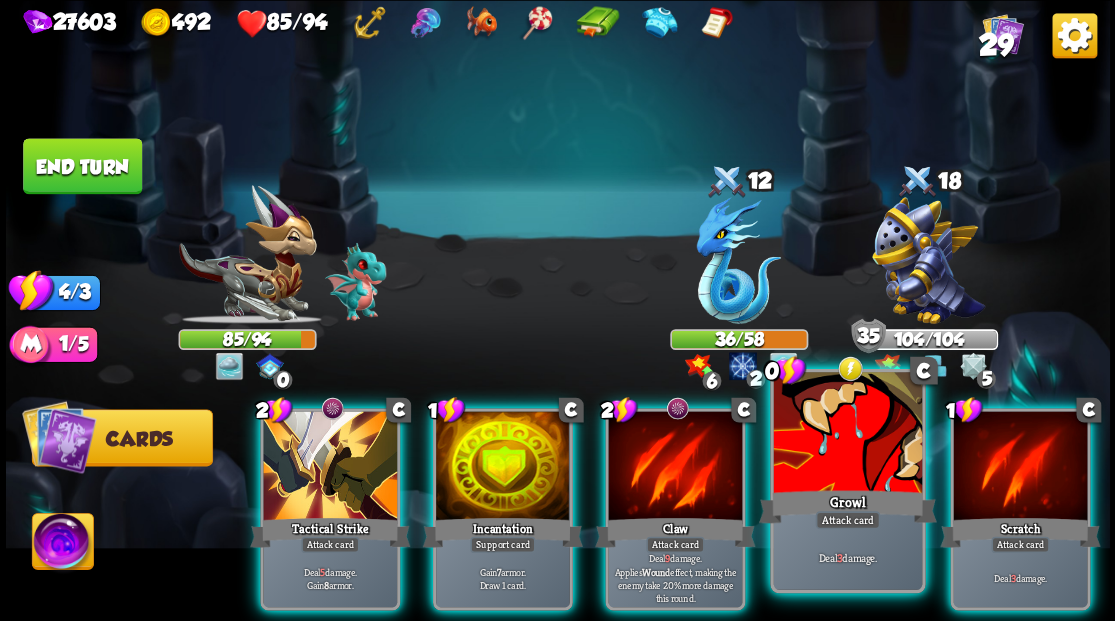 click at bounding box center [847, 434] 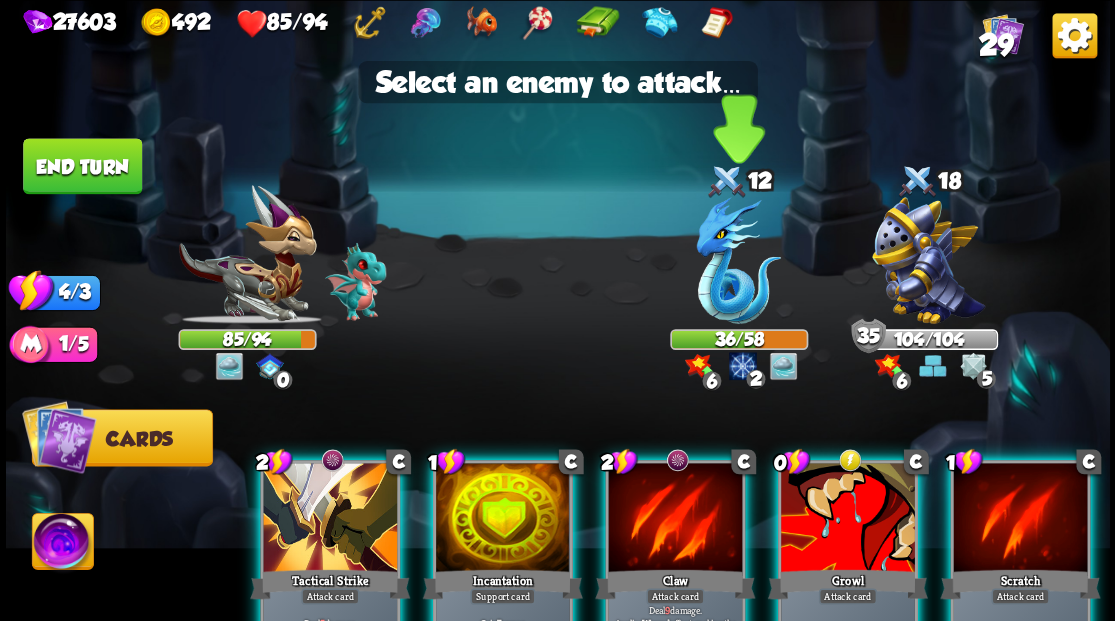 click at bounding box center (738, 260) 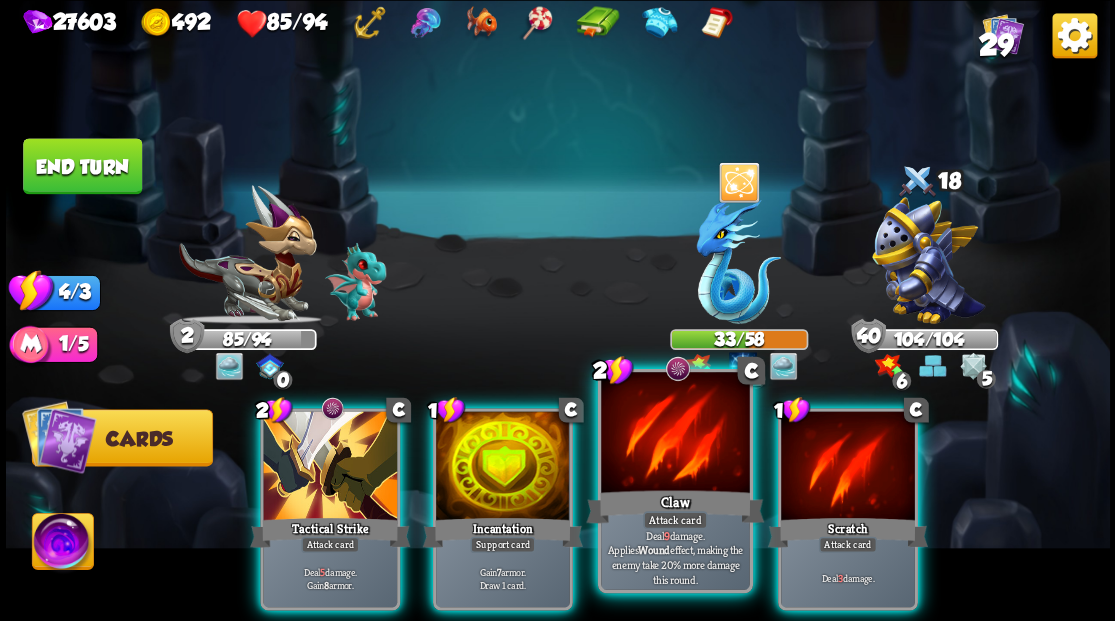 click on "Claw" at bounding box center (675, 506) 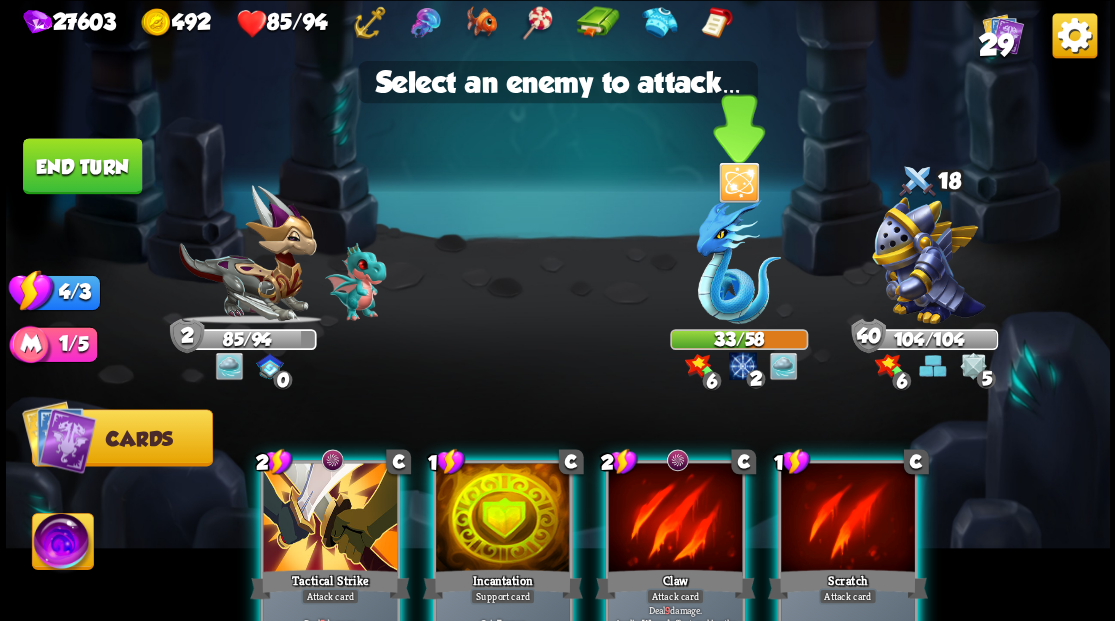 click at bounding box center (738, 260) 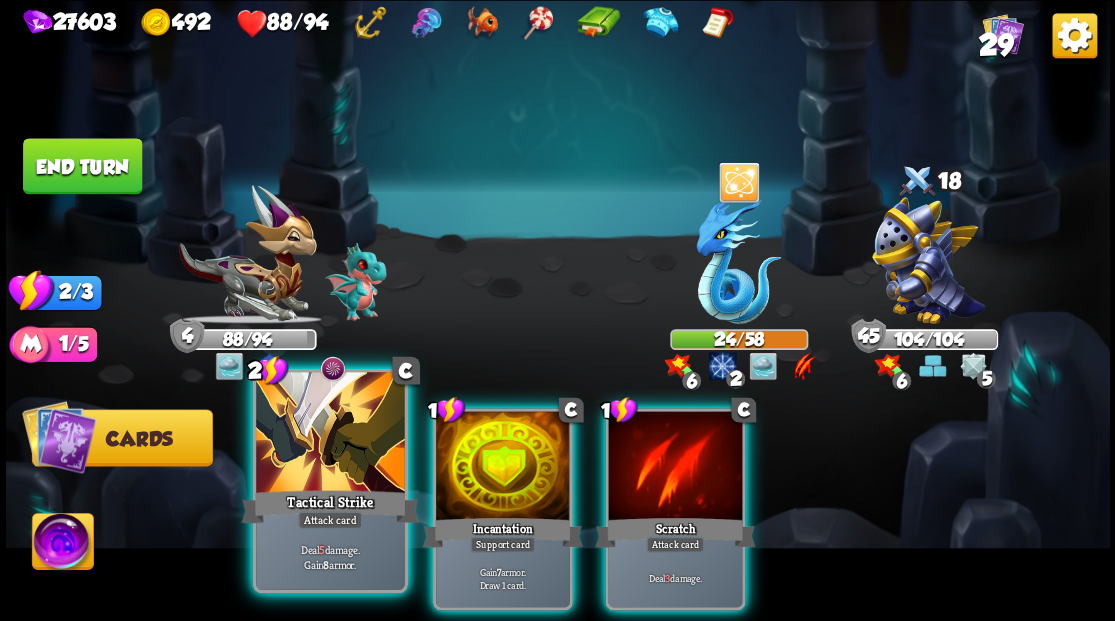 click at bounding box center [330, 434] 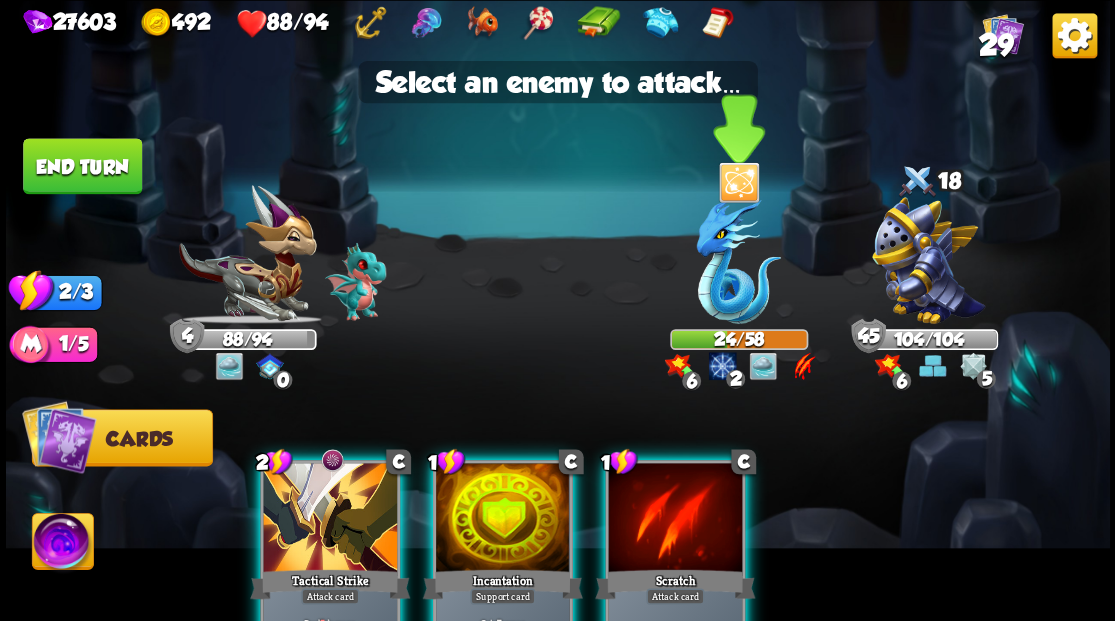 click at bounding box center (738, 260) 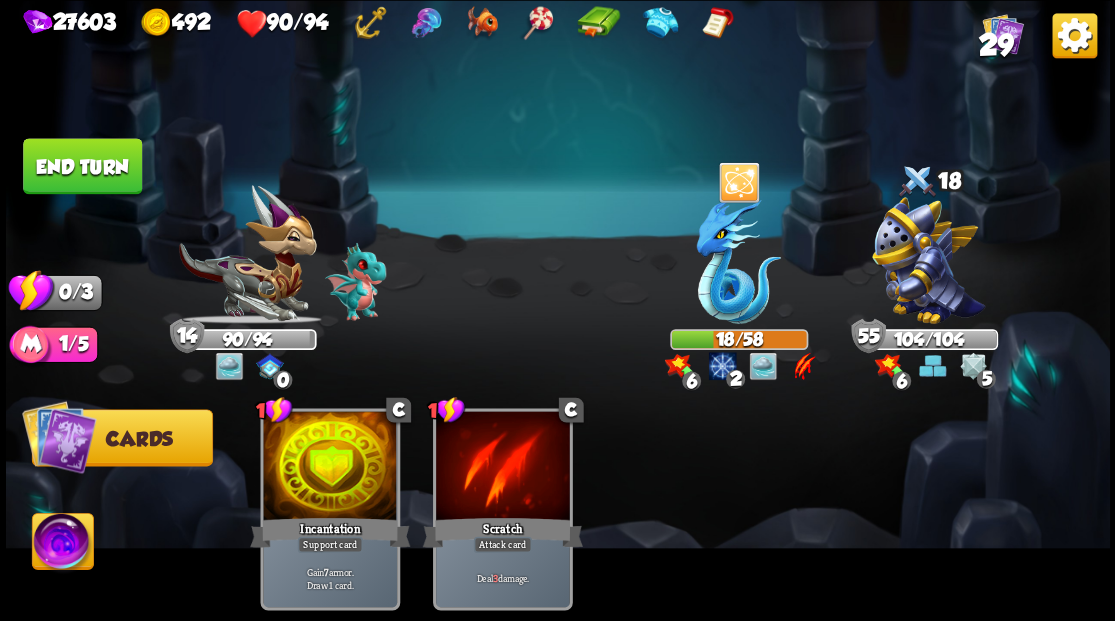 click on "End turn" at bounding box center [82, 166] 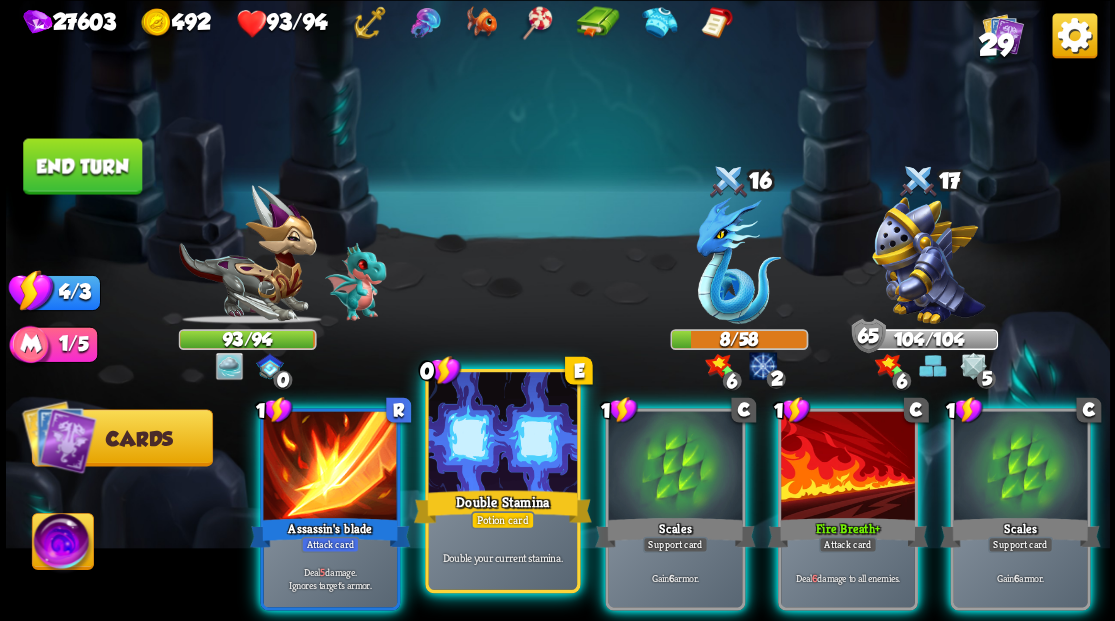 click at bounding box center [502, 434] 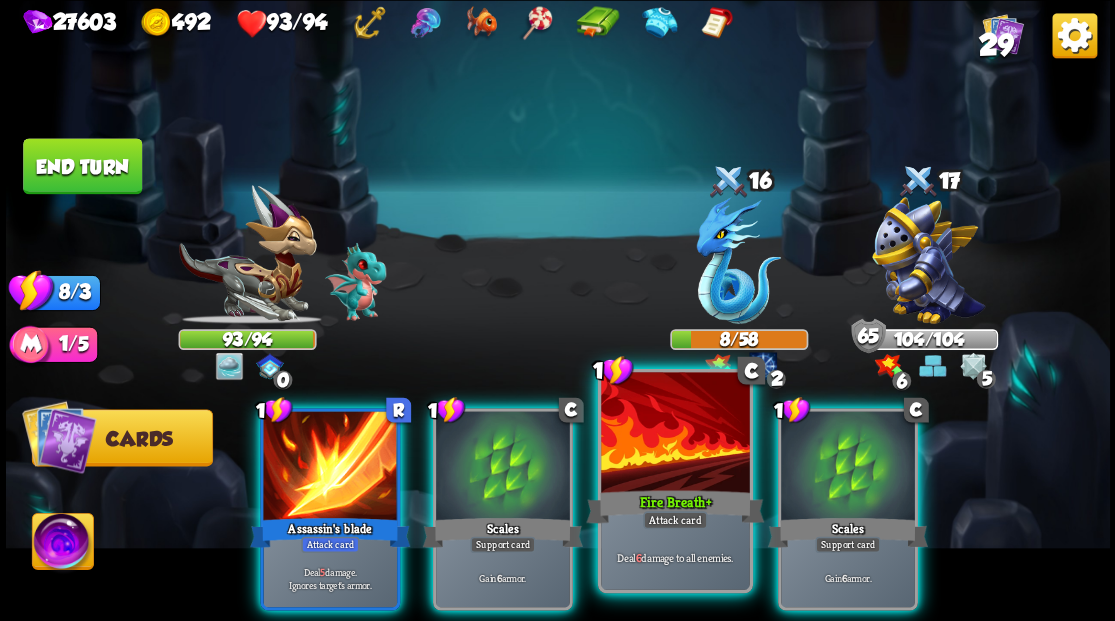 click at bounding box center (675, 434) 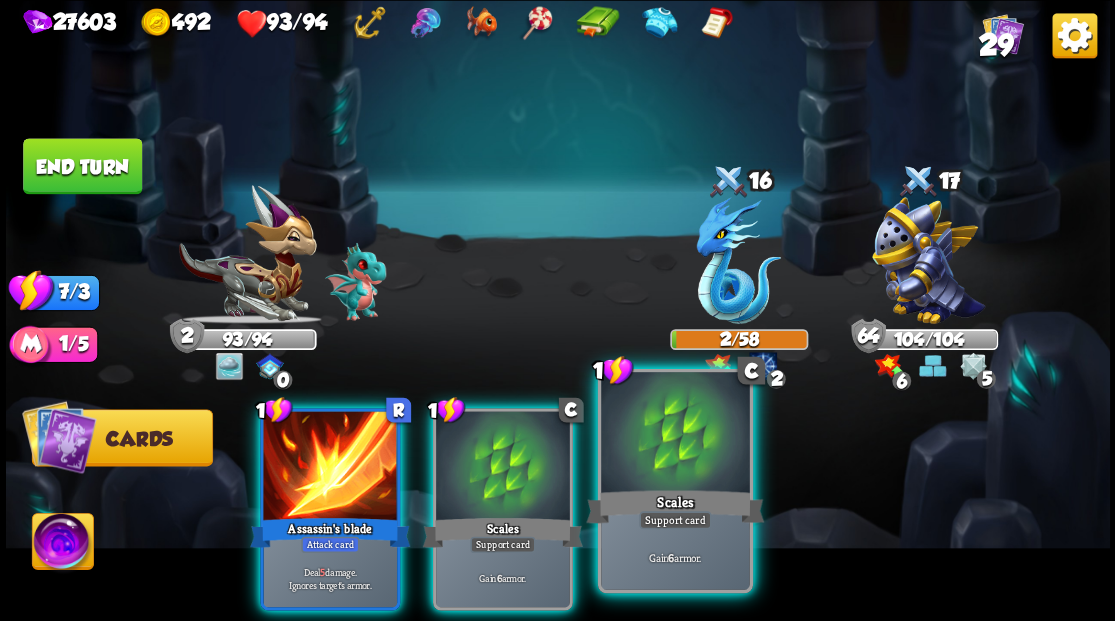 click at bounding box center (675, 434) 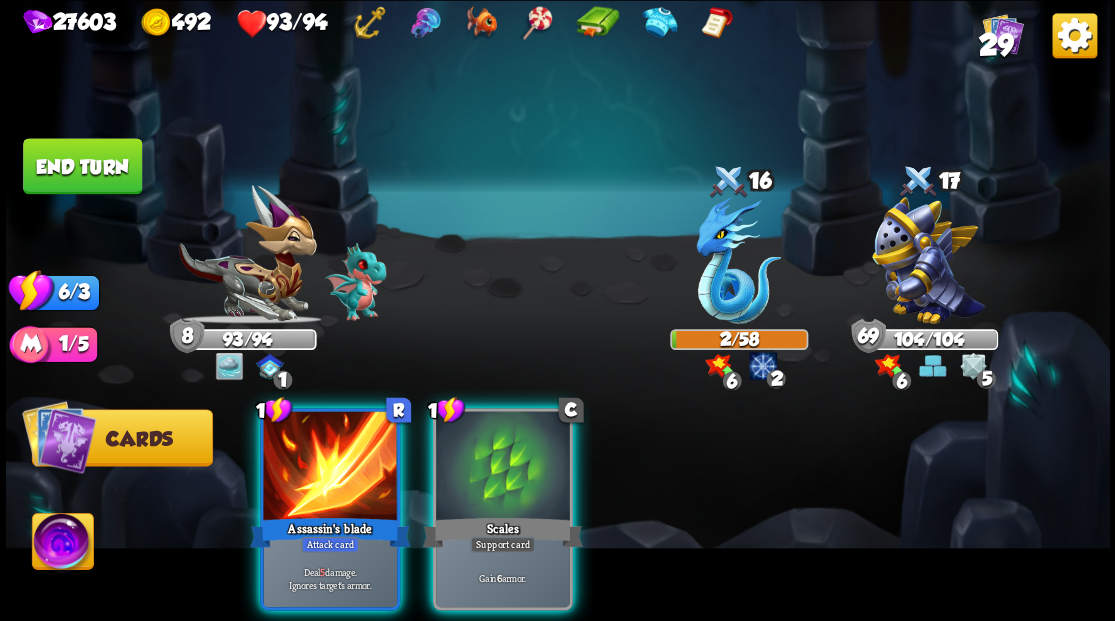 click at bounding box center [503, 467] 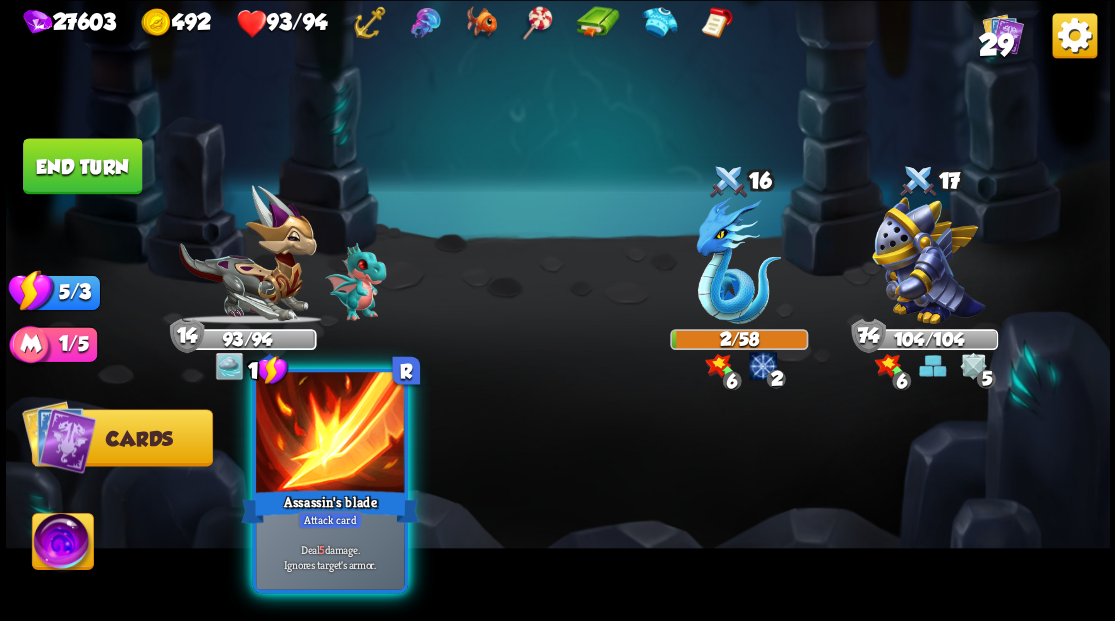click at bounding box center [330, 434] 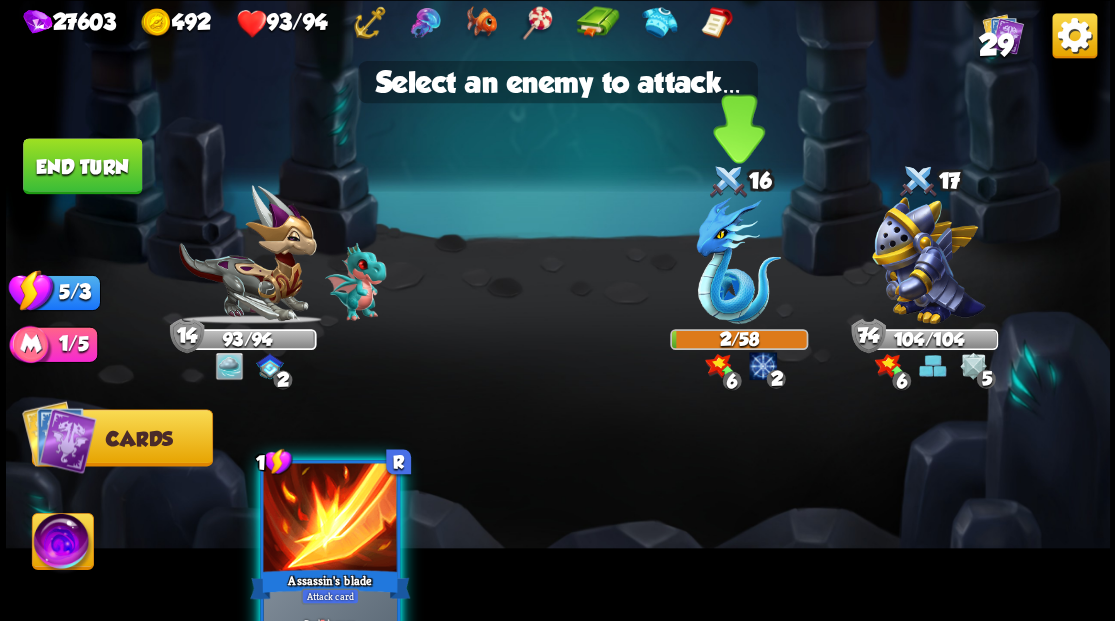 click at bounding box center (738, 260) 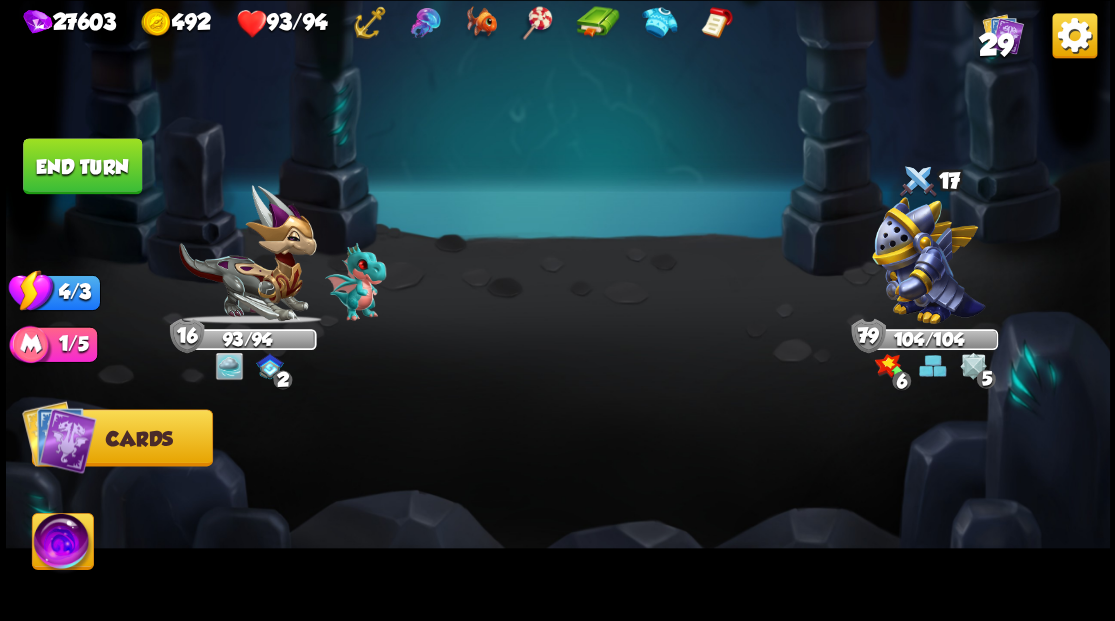 click on "End turn" at bounding box center (82, 166) 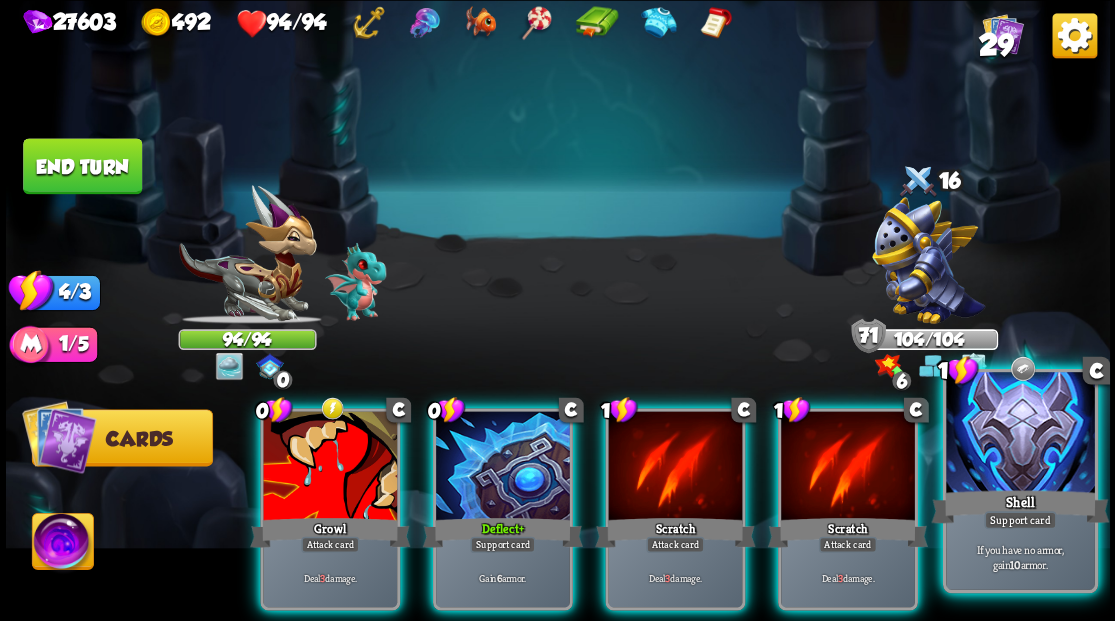 click at bounding box center [1020, 434] 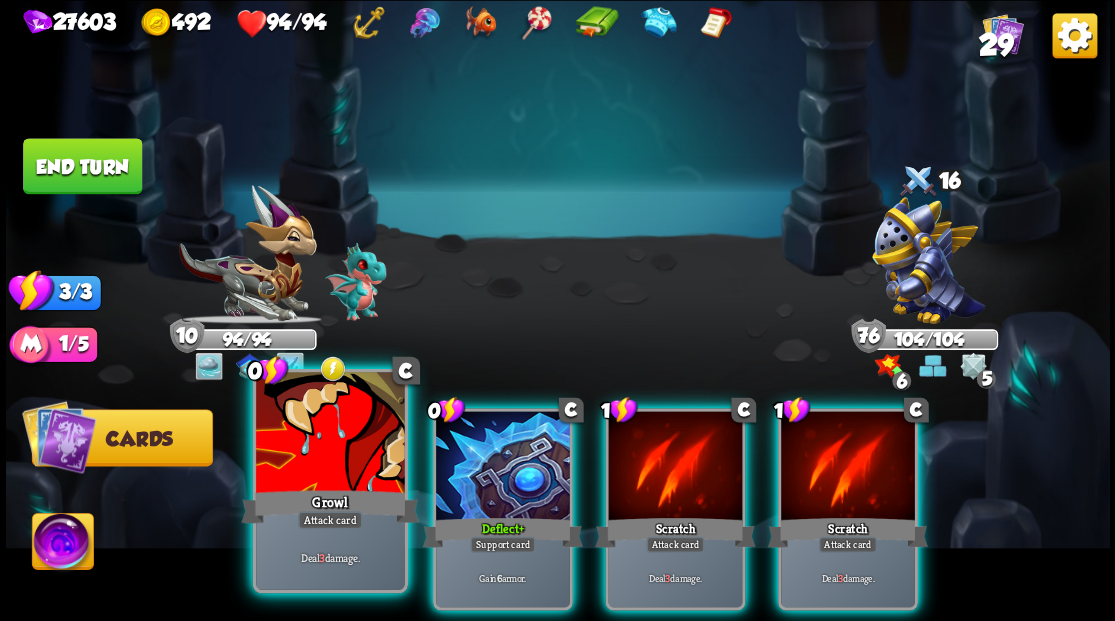 click at bounding box center [330, 434] 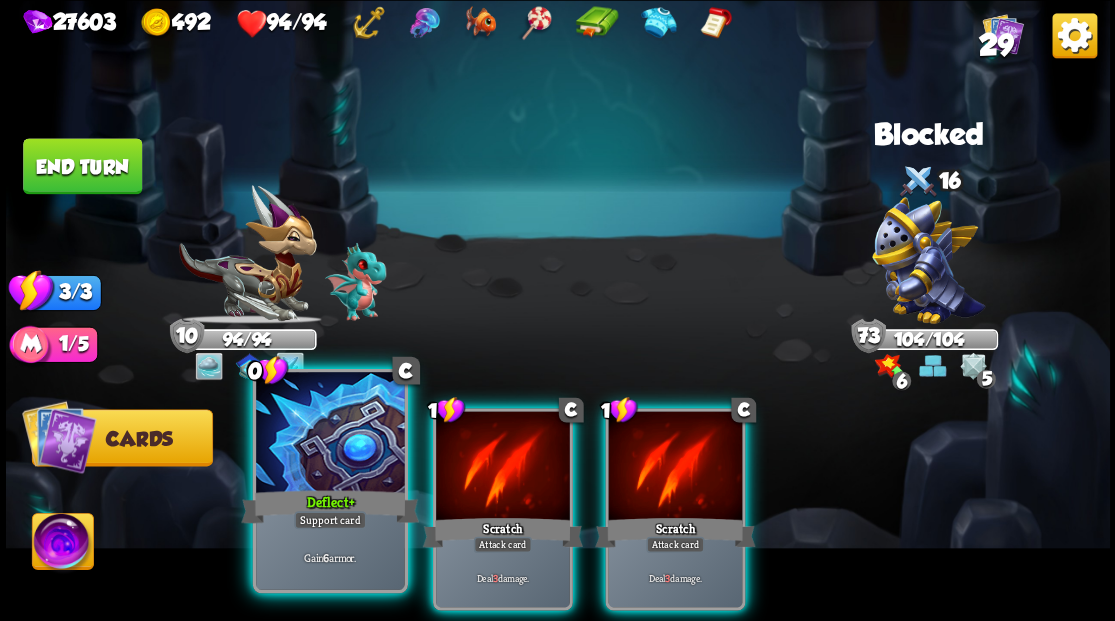 click at bounding box center (330, 434) 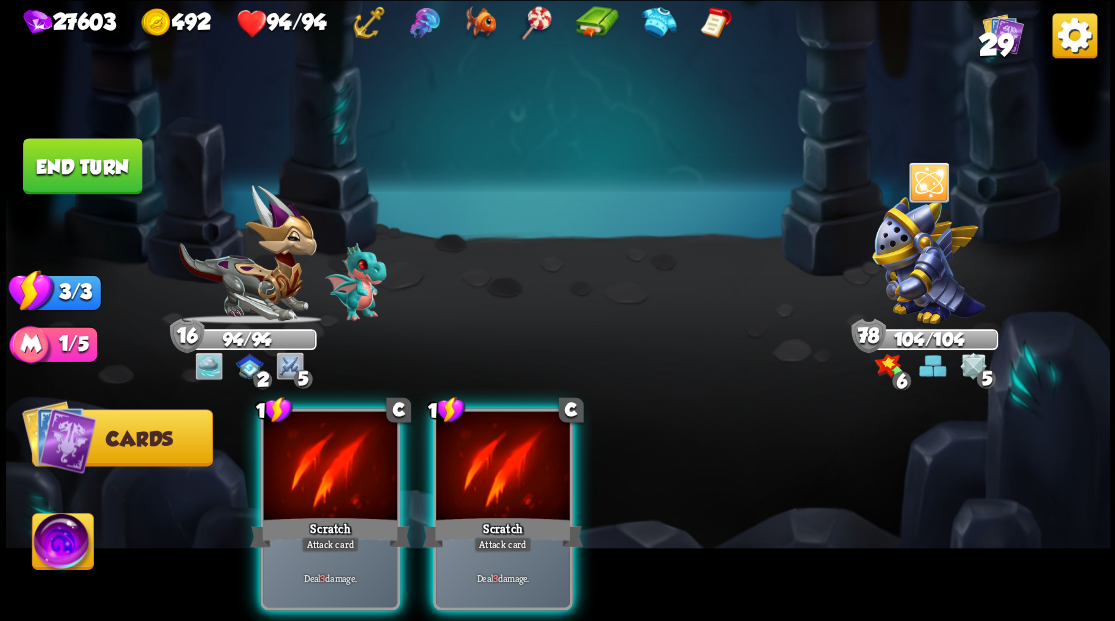 click at bounding box center [330, 467] 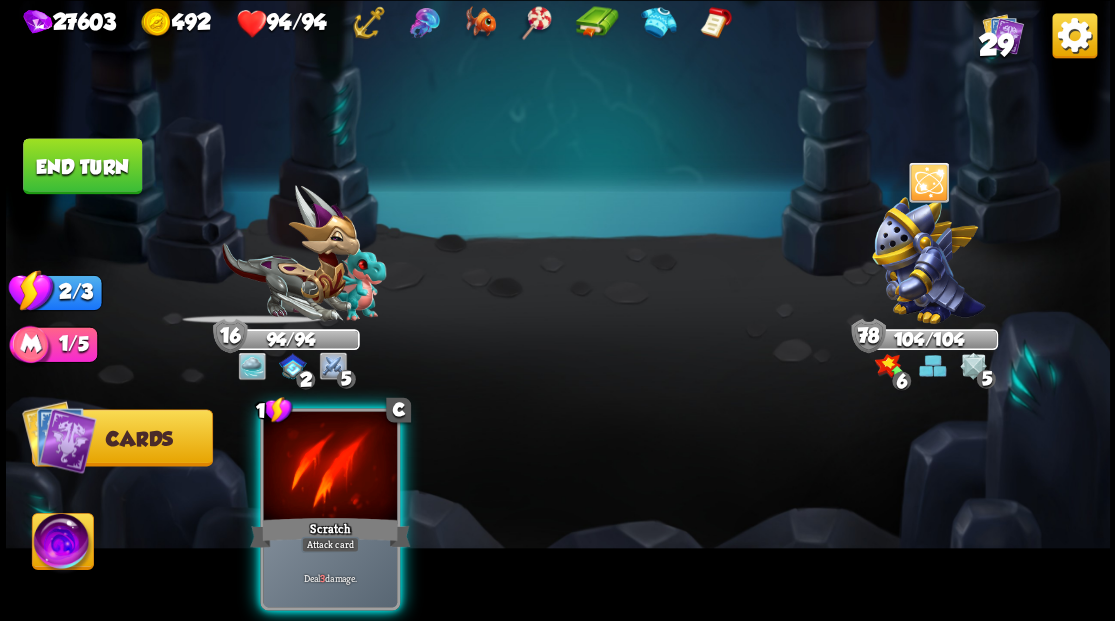 click at bounding box center [330, 467] 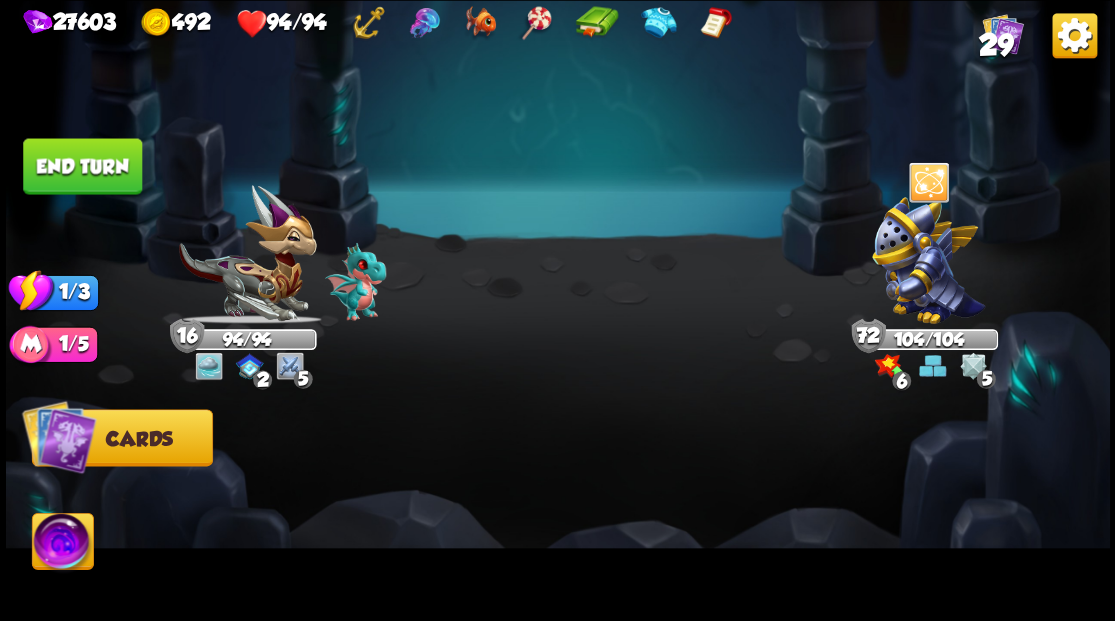 click on "End turn" at bounding box center [82, 166] 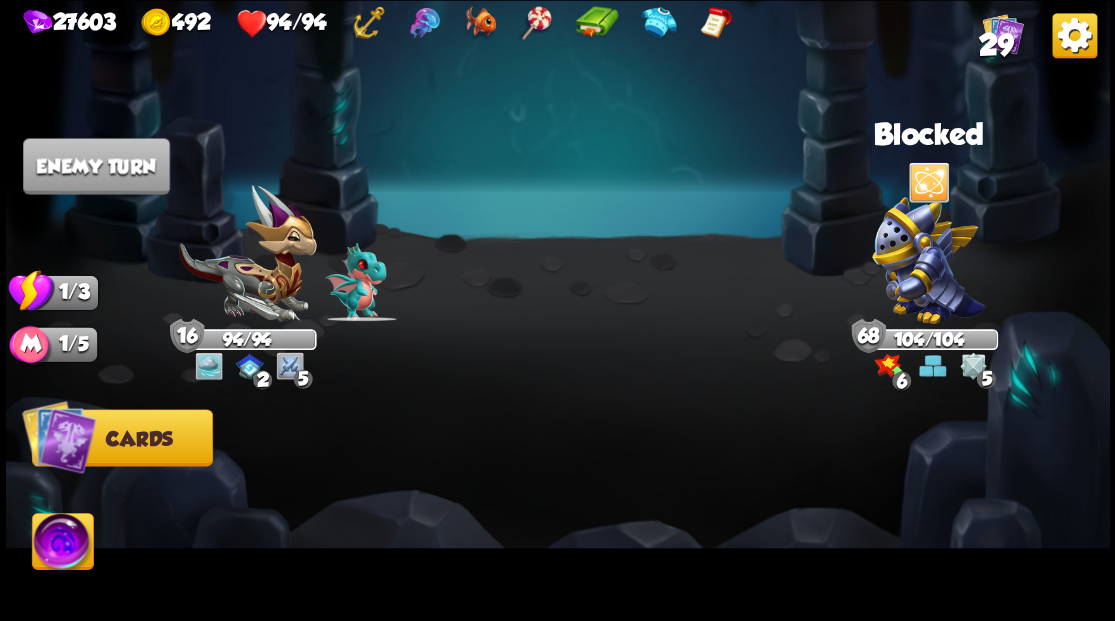 click on "29" at bounding box center (995, 45) 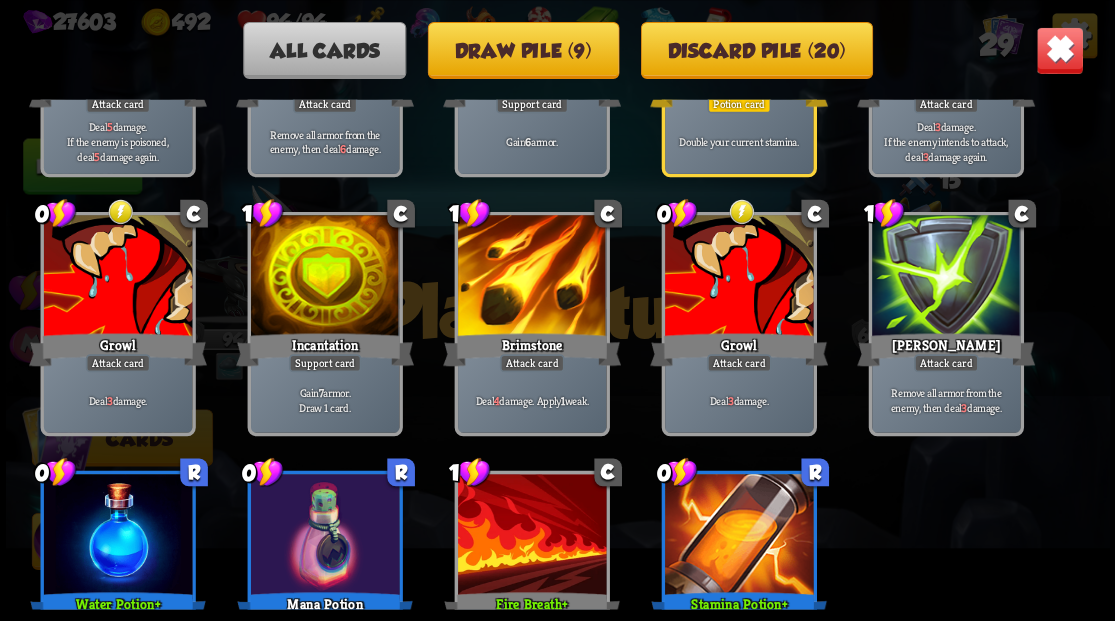 scroll, scrollTop: 1133, scrollLeft: 0, axis: vertical 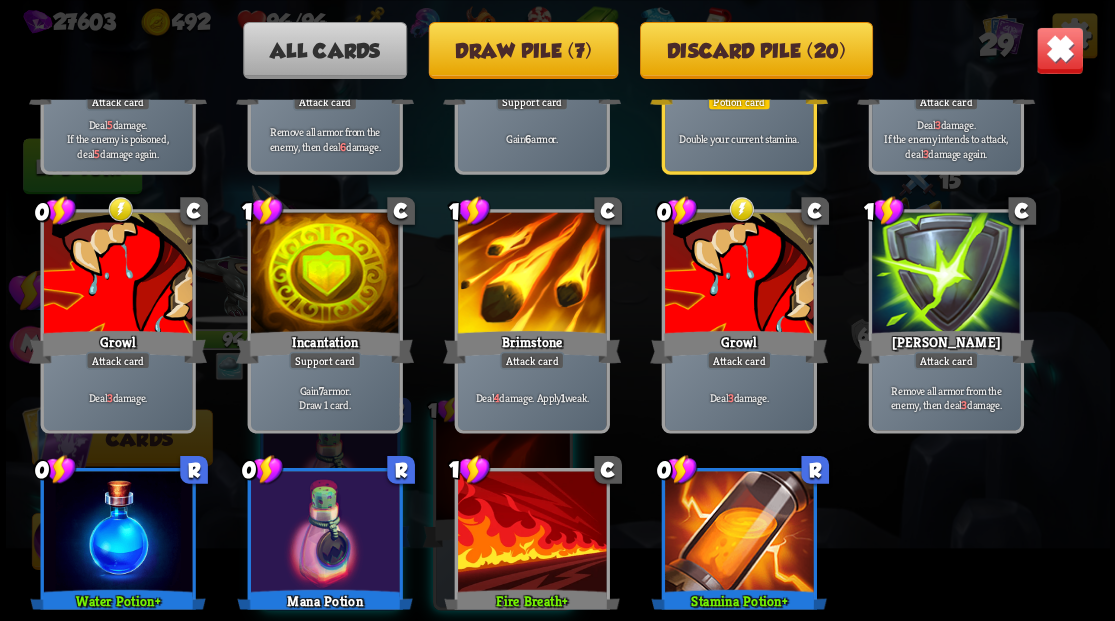 click at bounding box center (1059, 50) 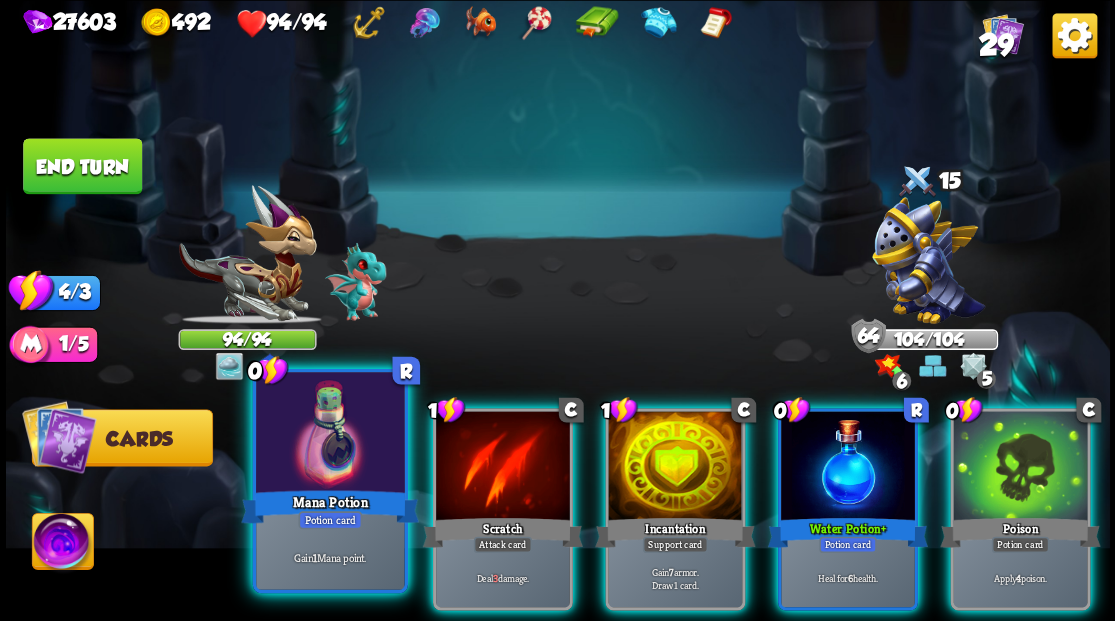 click at bounding box center [330, 434] 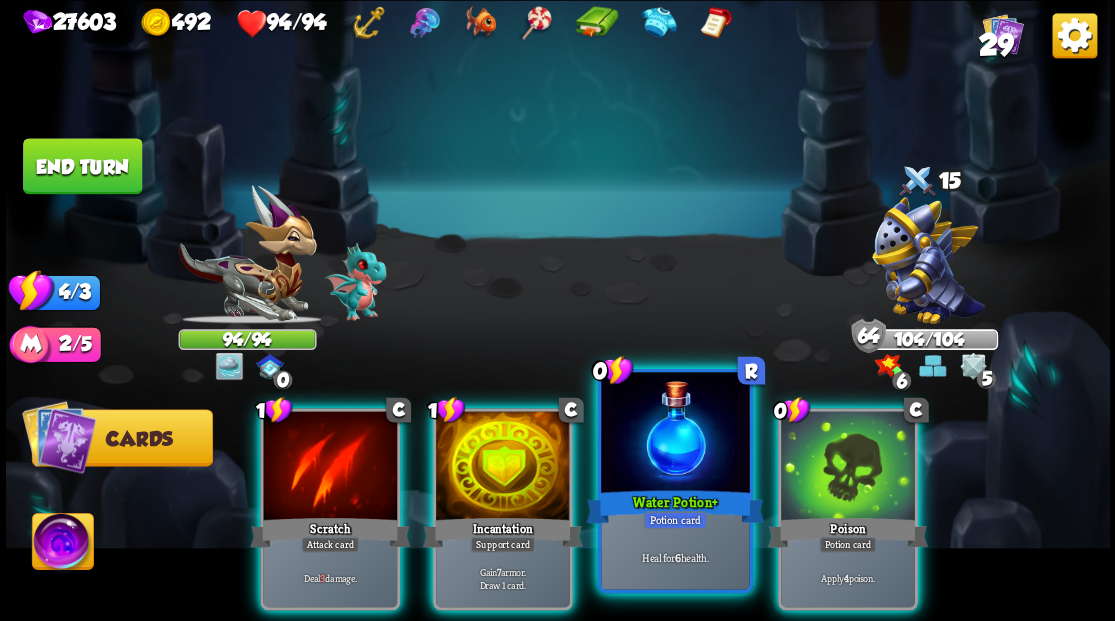 click at bounding box center (675, 434) 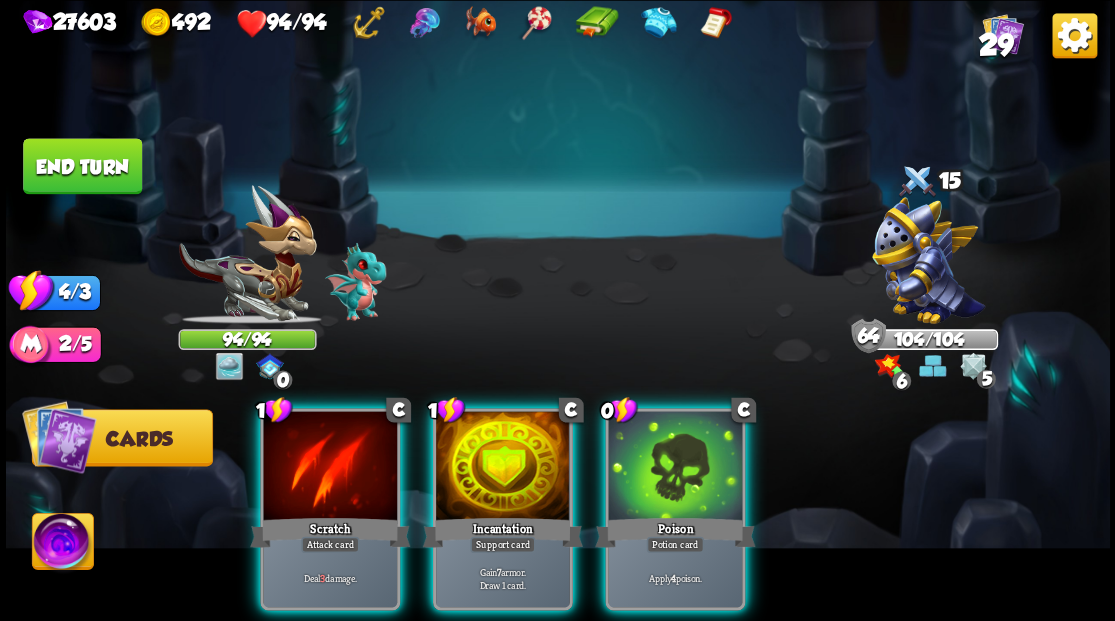click at bounding box center [675, 467] 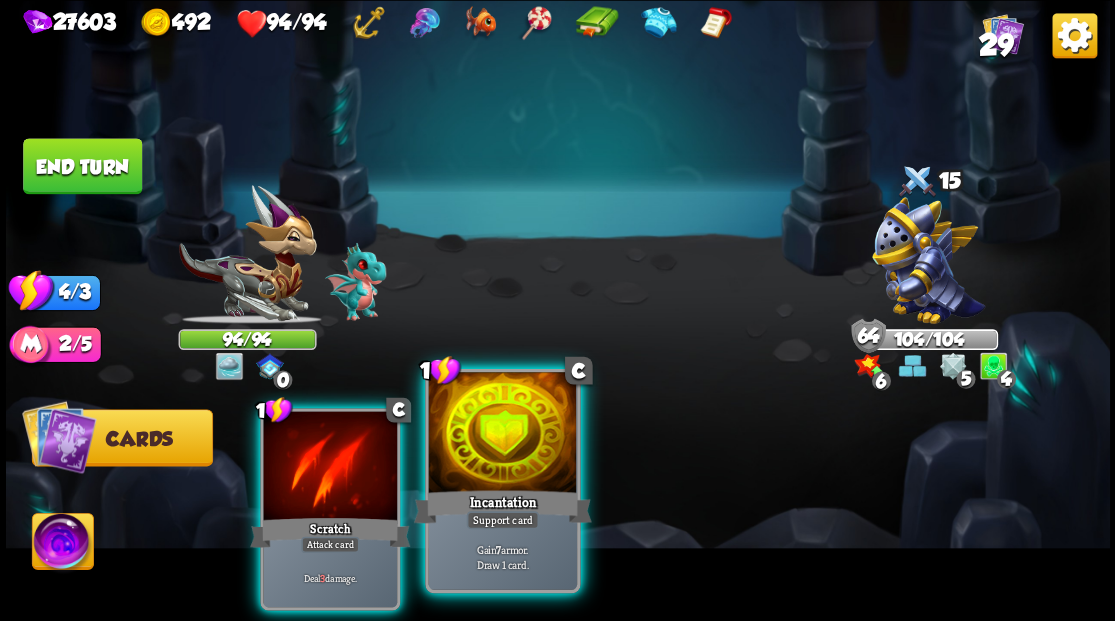 click at bounding box center [502, 434] 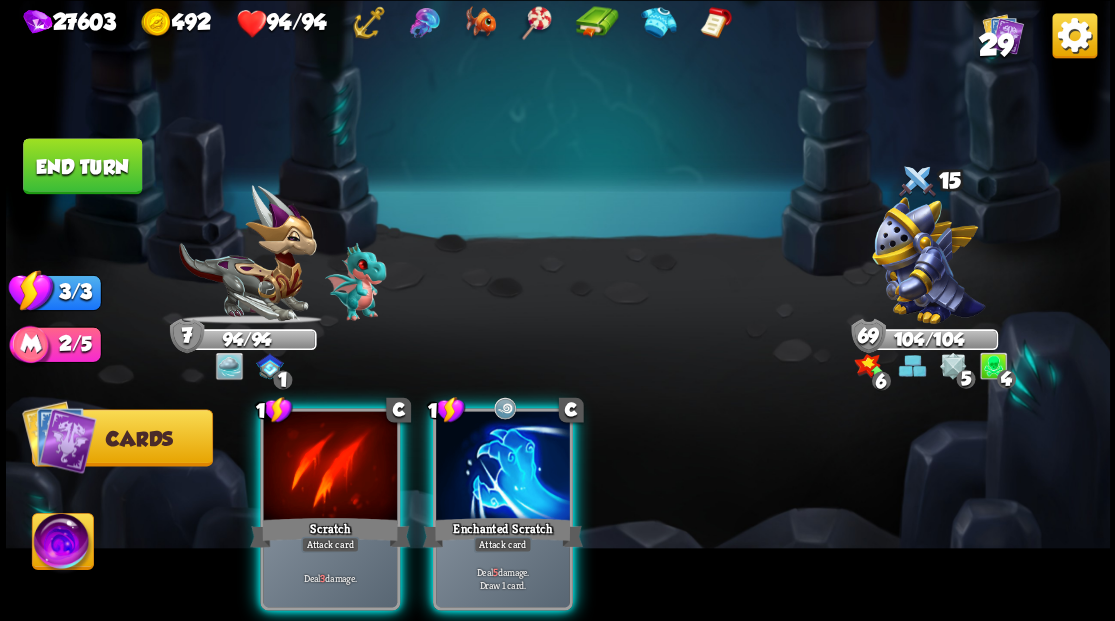 click at bounding box center (503, 467) 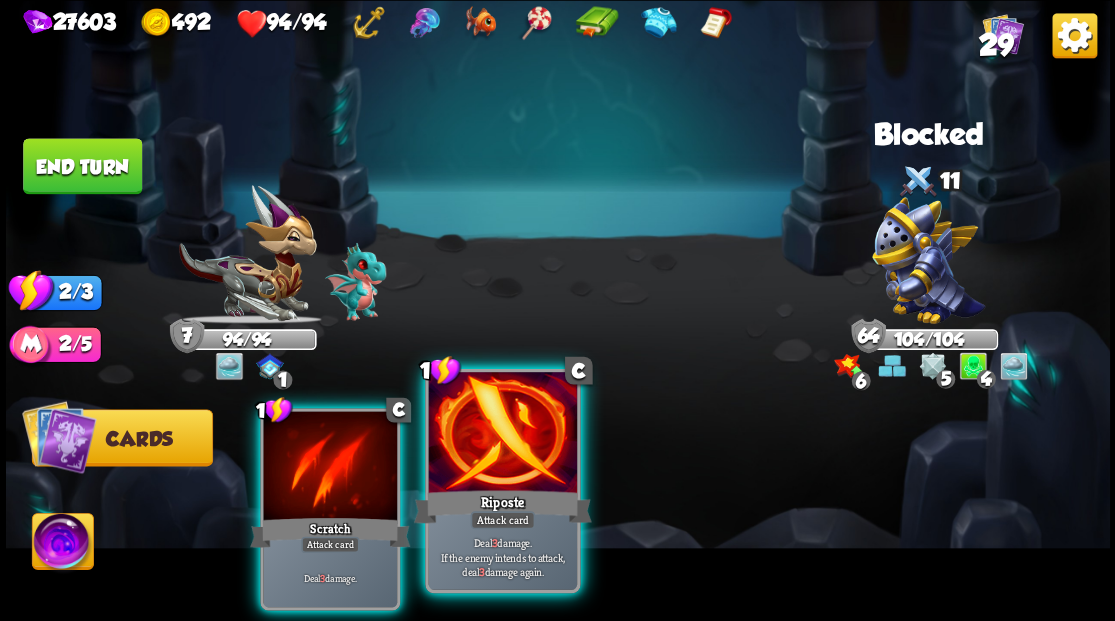 click at bounding box center (502, 434) 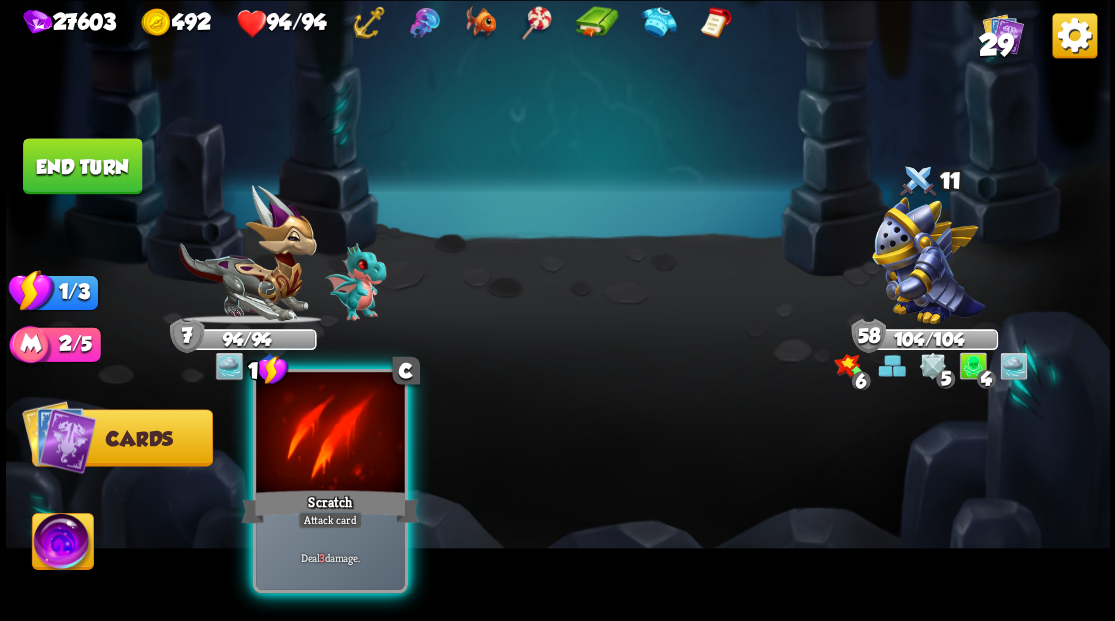 click at bounding box center (330, 434) 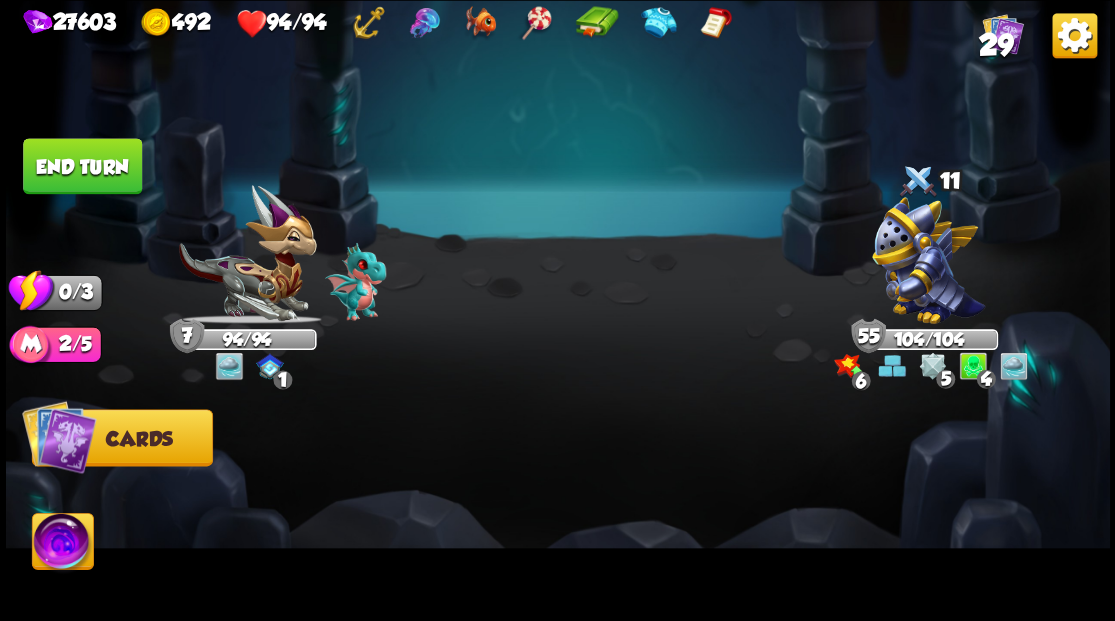 click on "End turn" at bounding box center (82, 166) 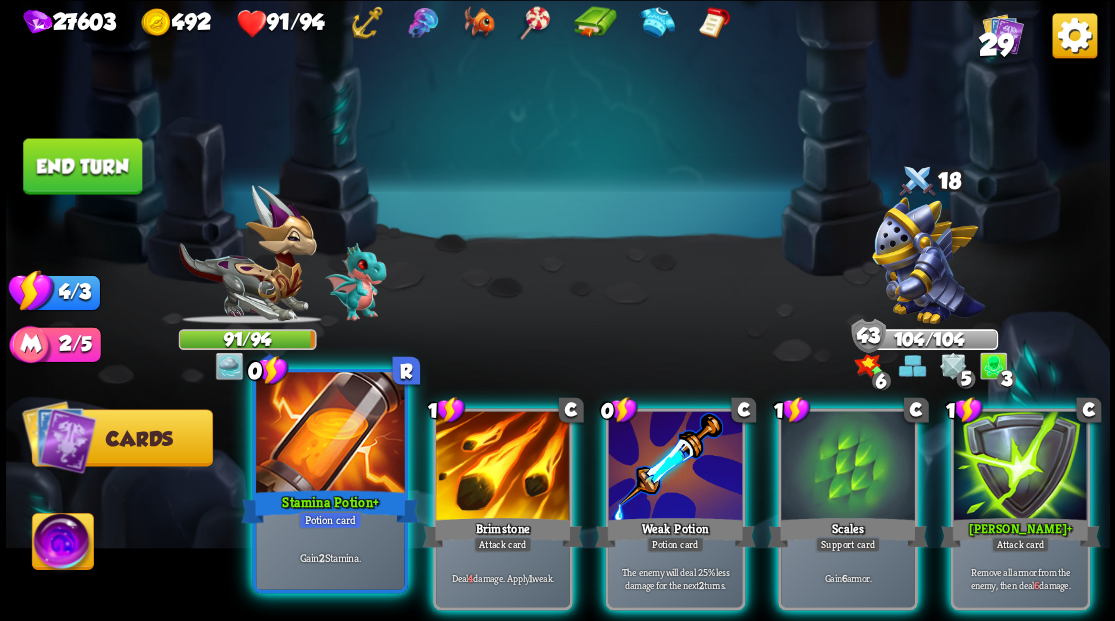 click at bounding box center (330, 434) 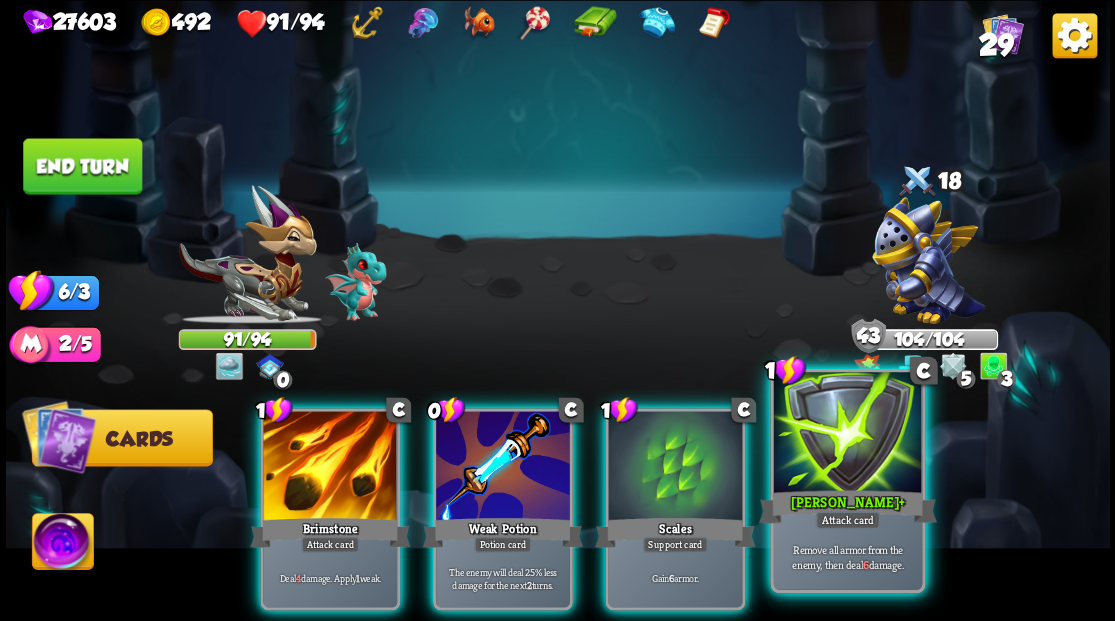 click at bounding box center (847, 434) 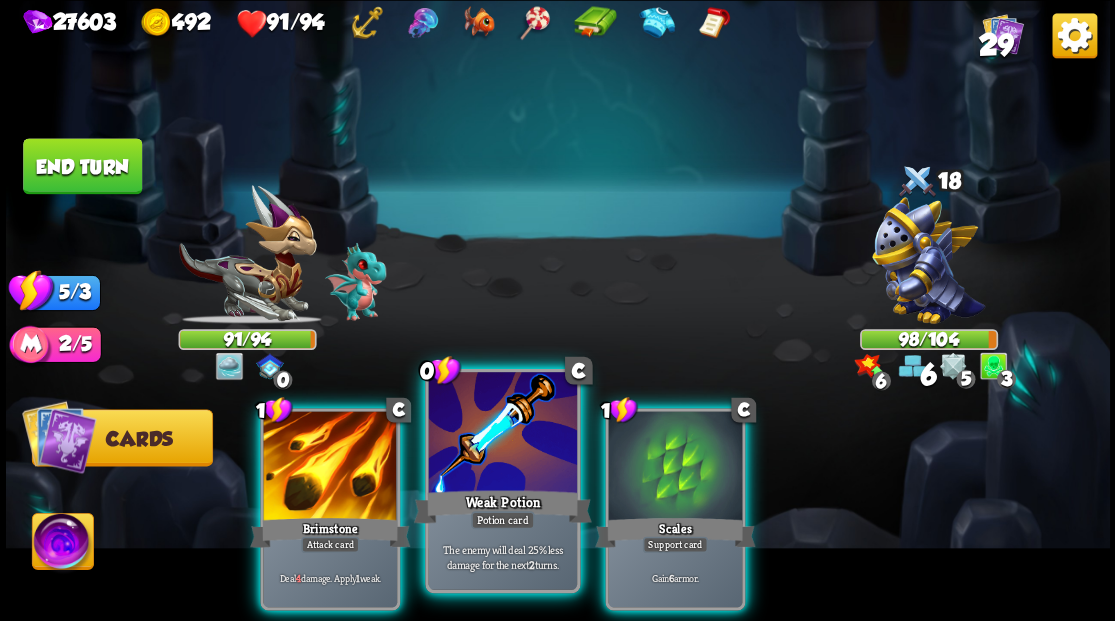 click at bounding box center [502, 434] 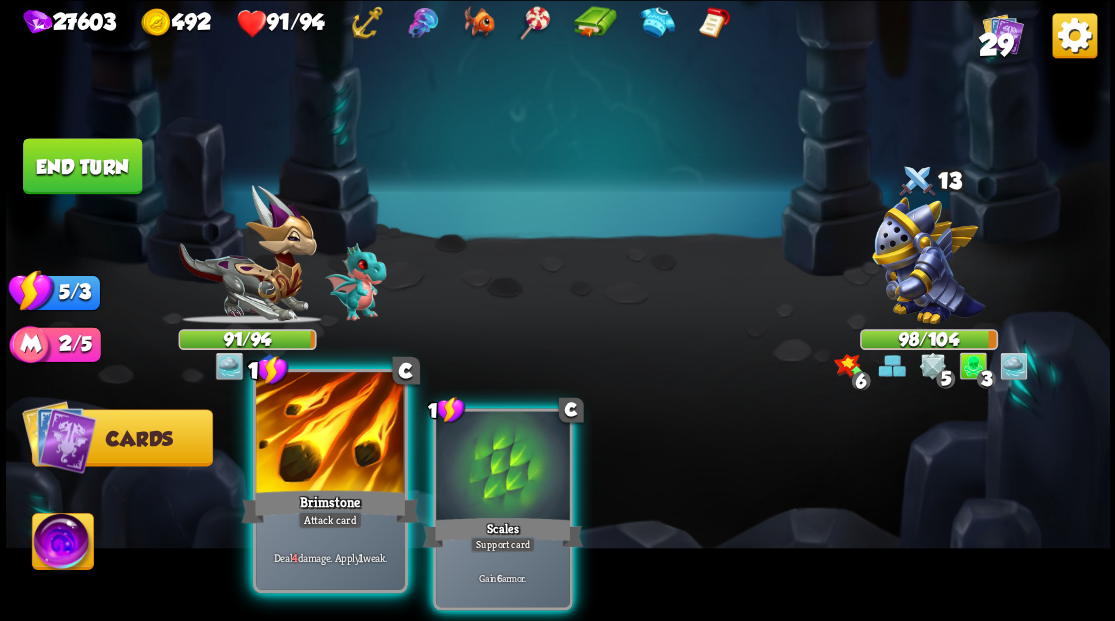 click at bounding box center (330, 434) 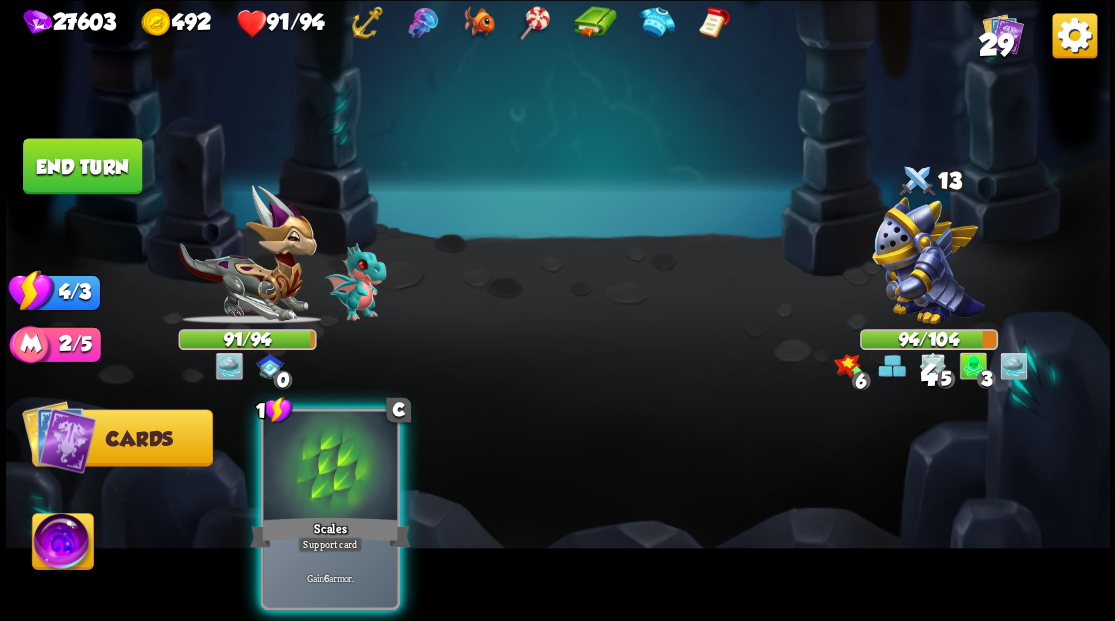 click at bounding box center [330, 467] 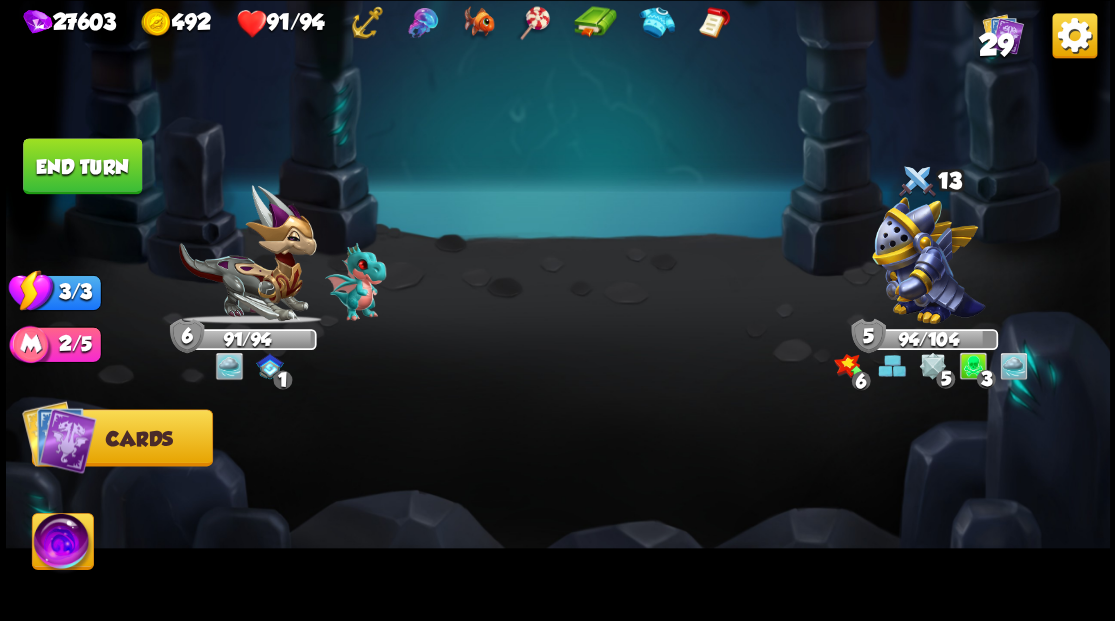 click on "End turn" at bounding box center [82, 166] 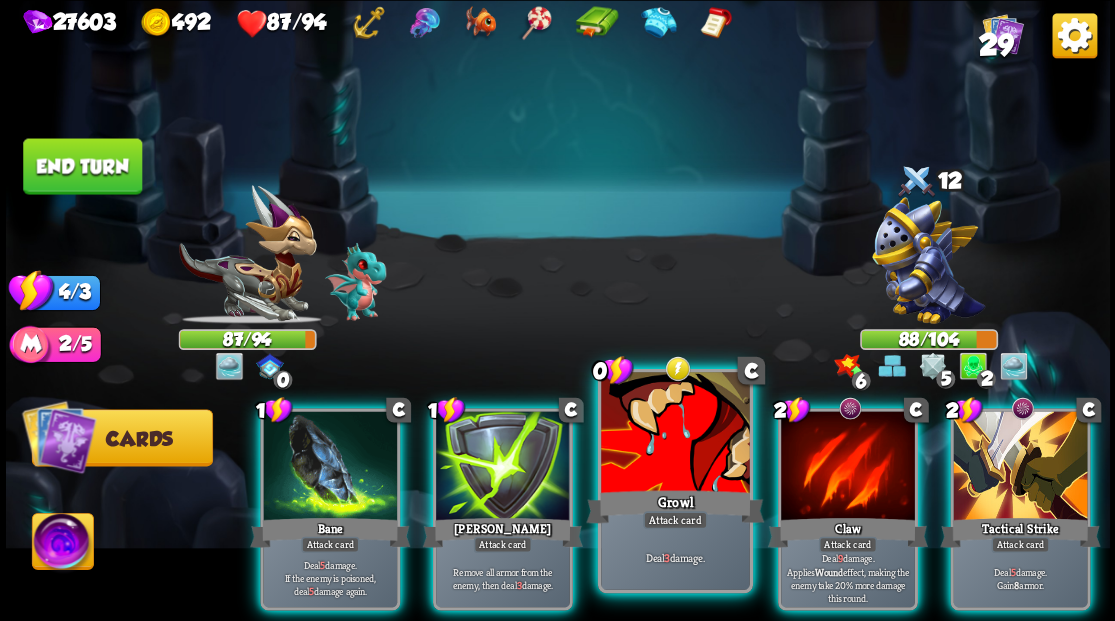 click at bounding box center (675, 434) 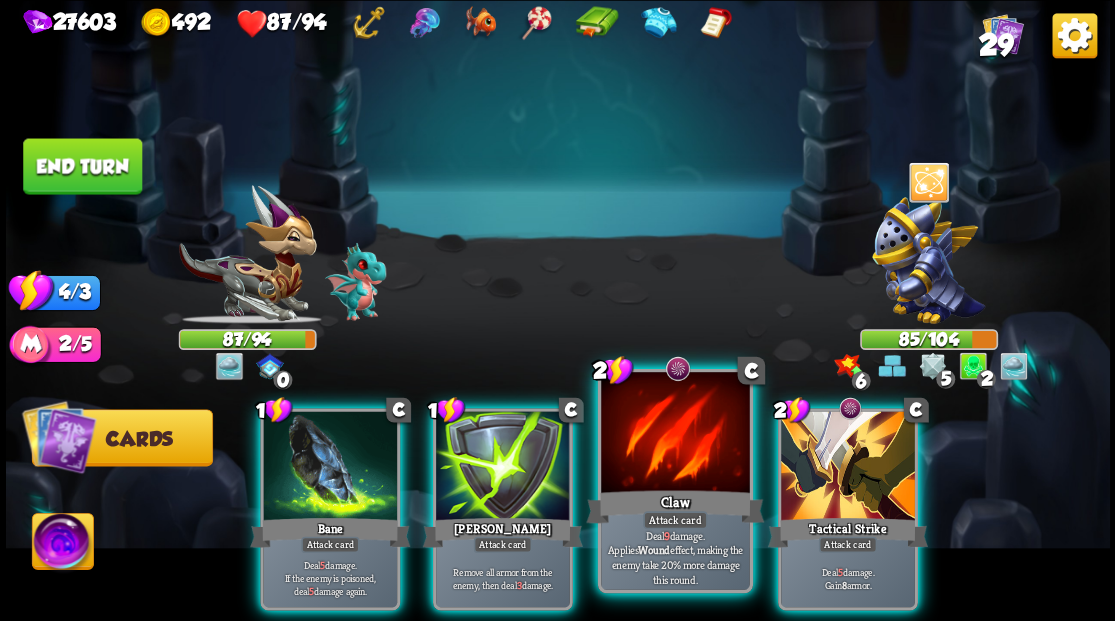 click at bounding box center (675, 434) 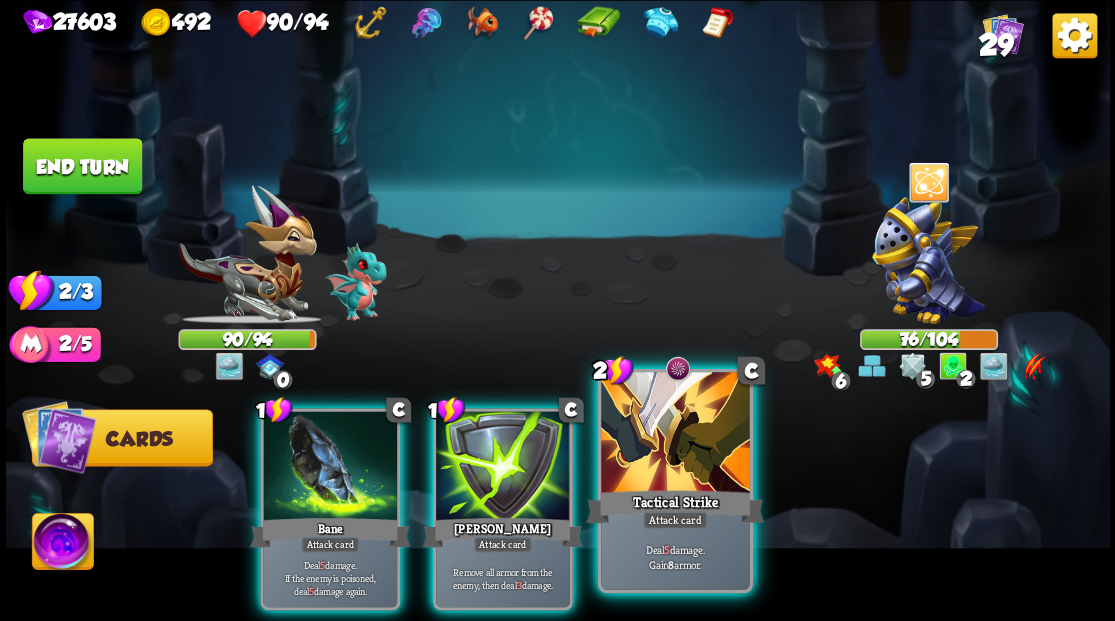 click at bounding box center (675, 434) 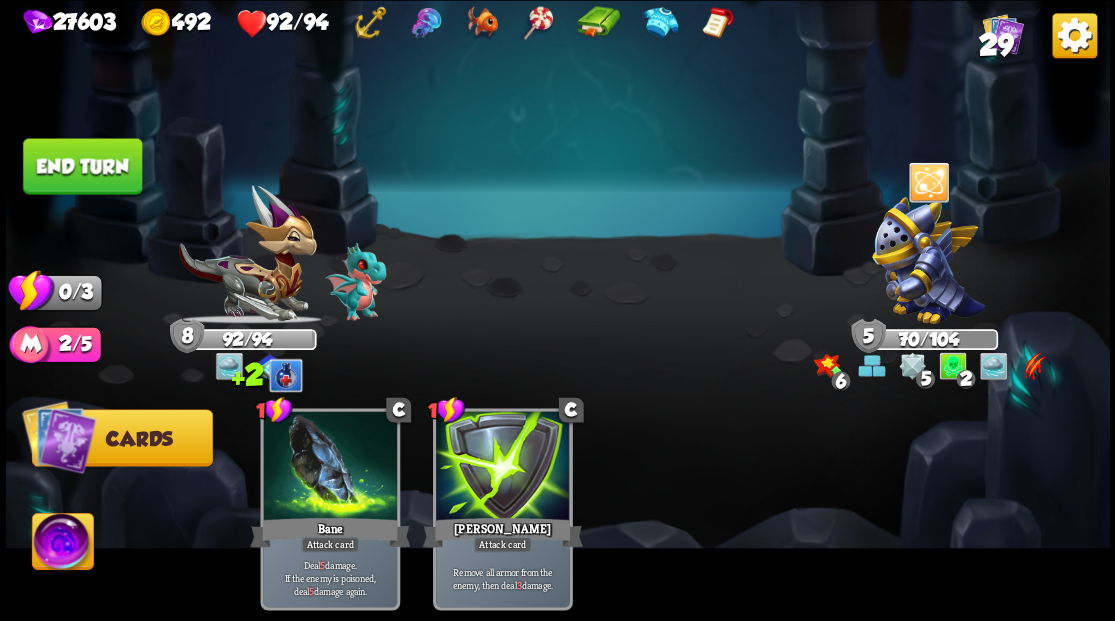 click on "End turn" at bounding box center [82, 166] 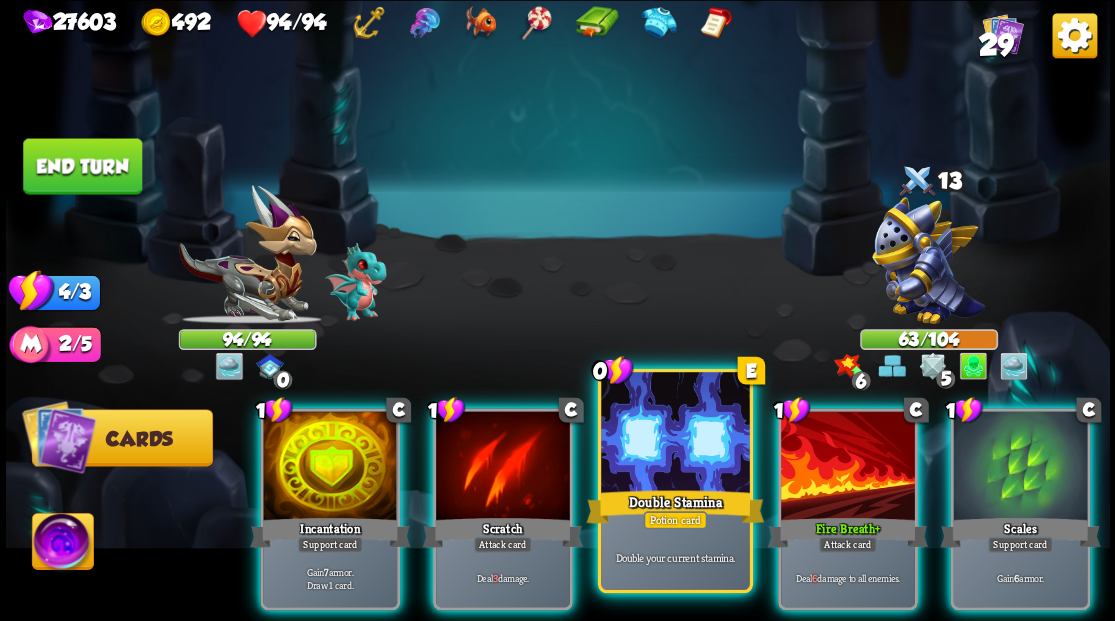 click at bounding box center [675, 434] 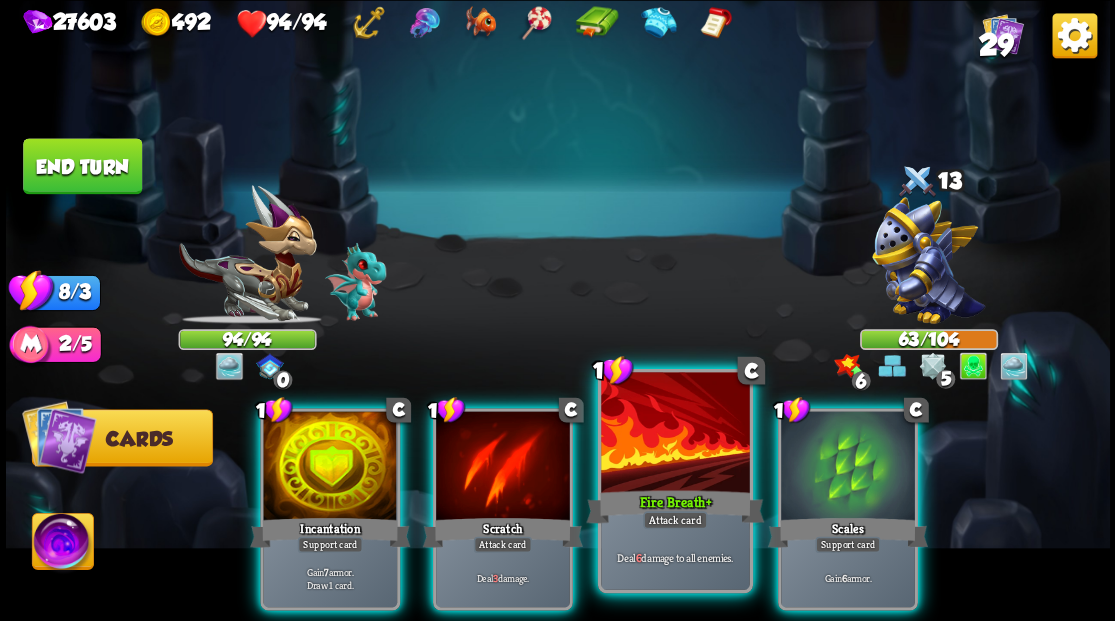 click at bounding box center (675, 434) 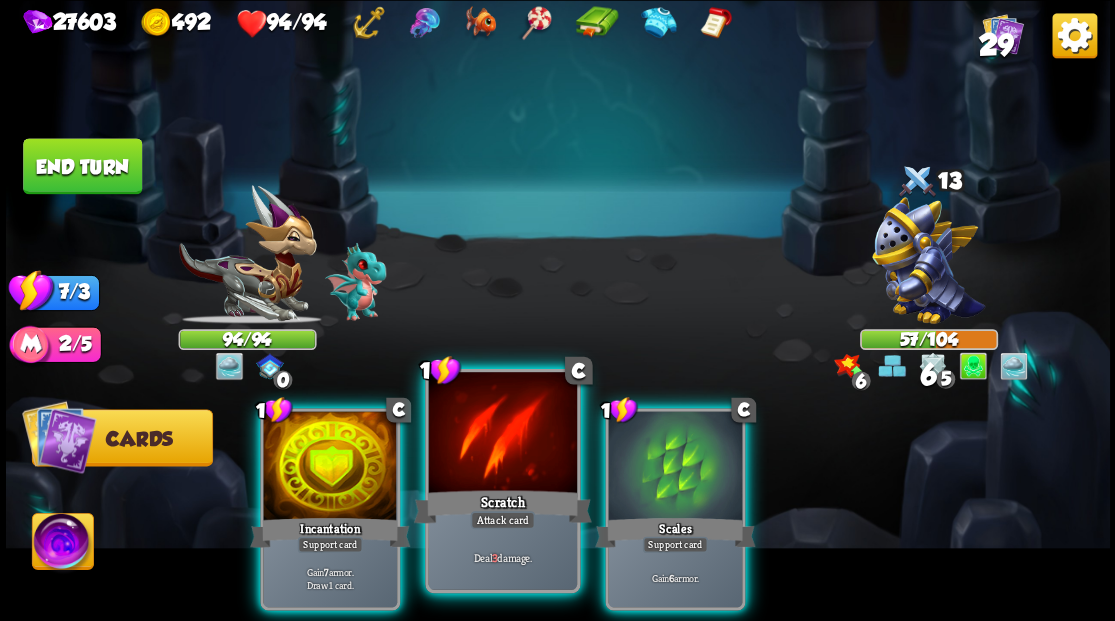 click at bounding box center [502, 434] 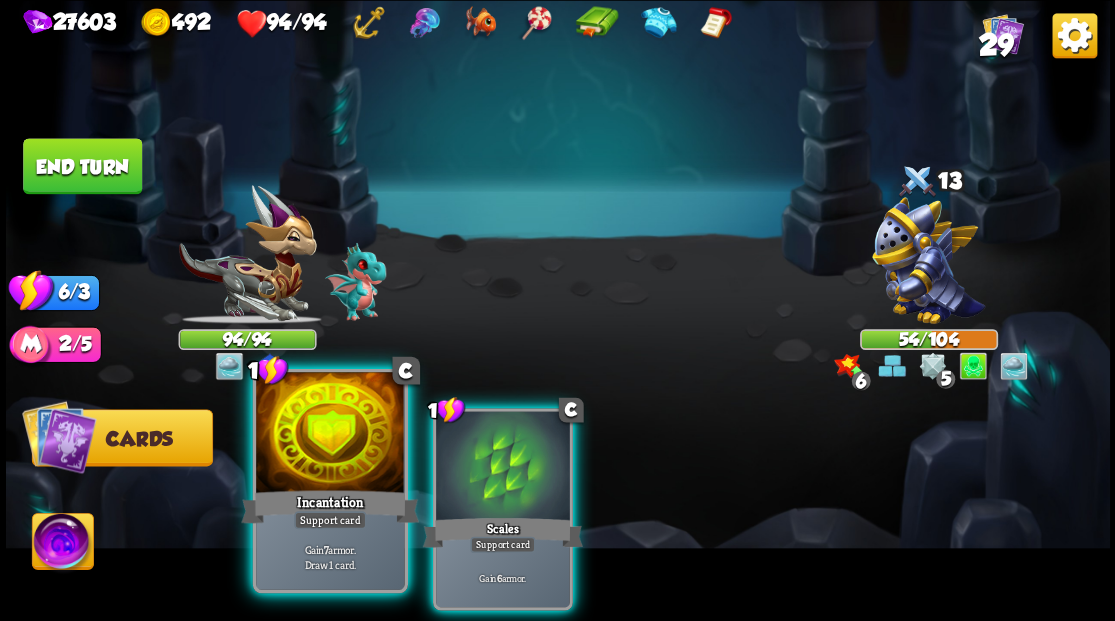 click at bounding box center (330, 434) 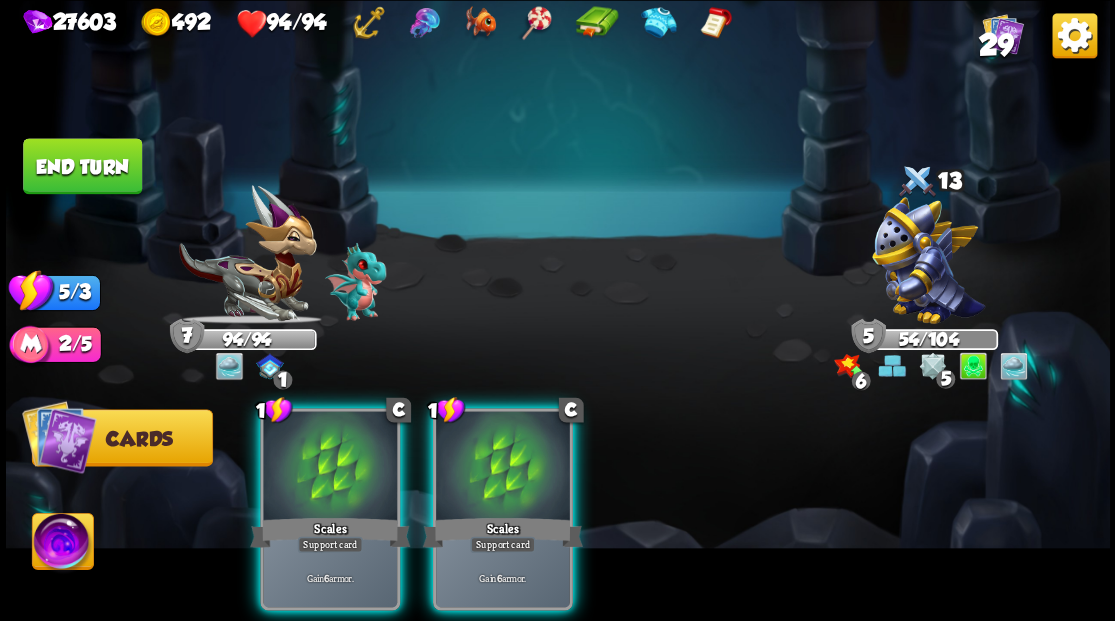 click on "Scales" at bounding box center (502, 532) 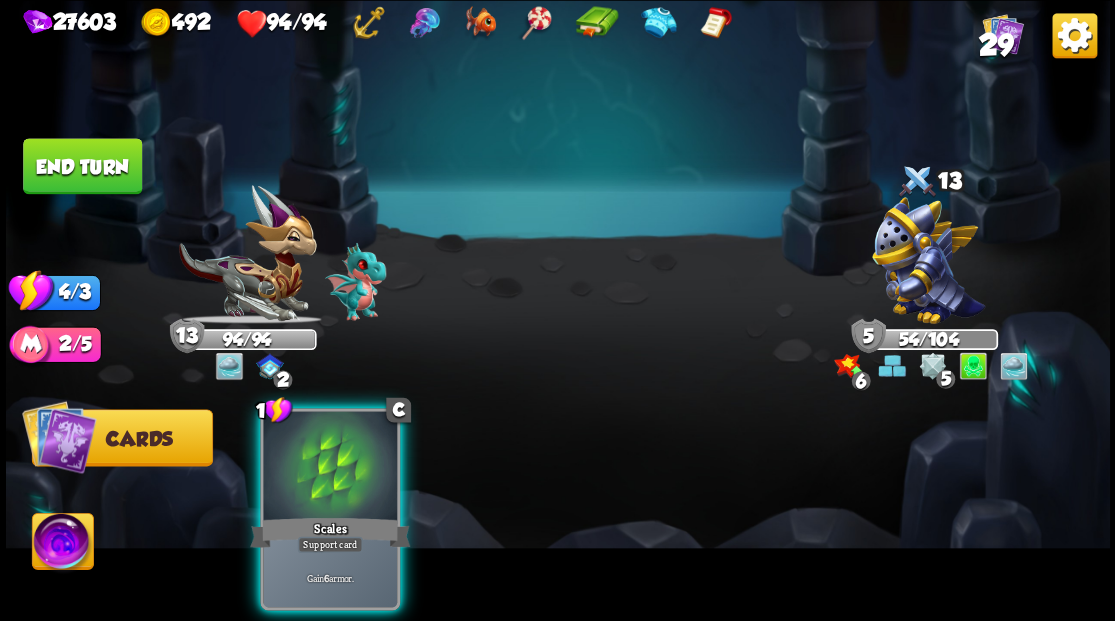 click on "1
C   Scales     Support card   Gain  6  armor." at bounding box center [330, 509] 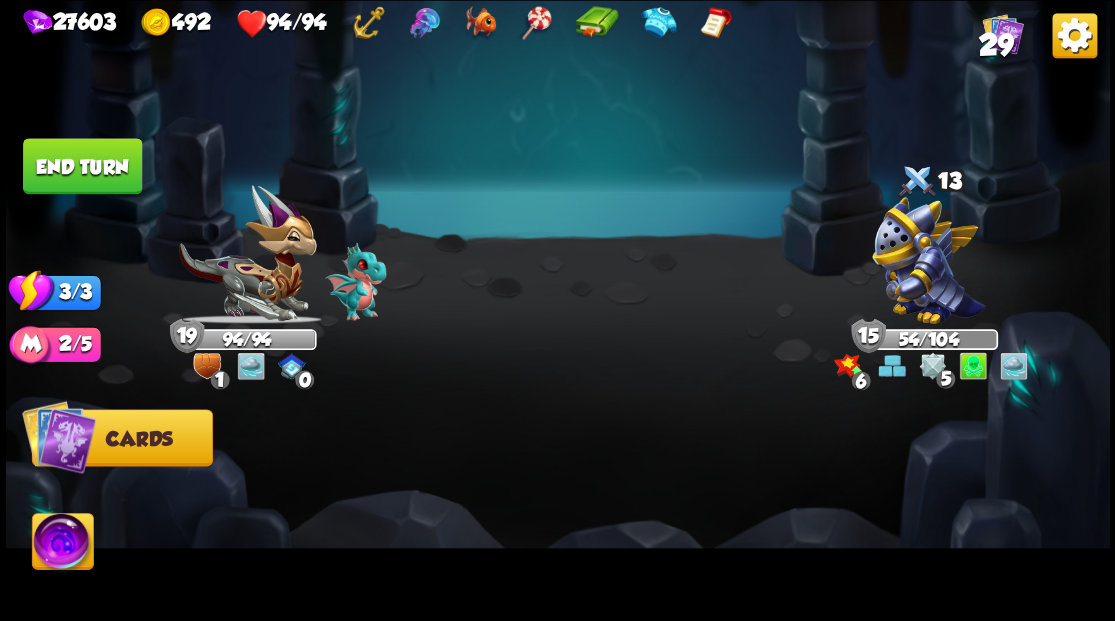 click on "End turn" at bounding box center [82, 166] 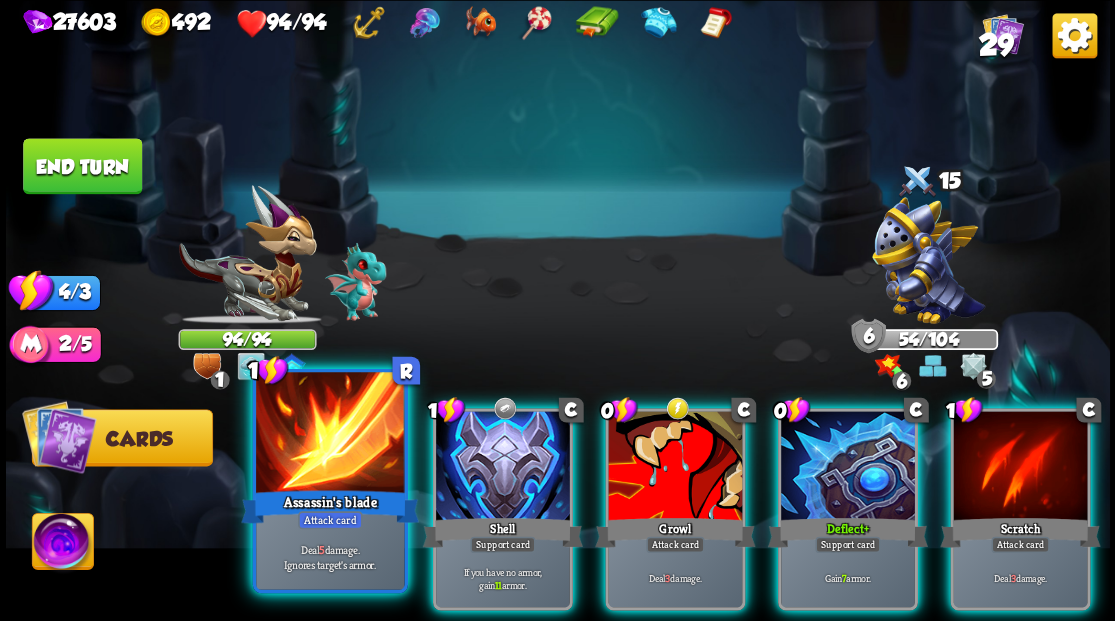 click at bounding box center (330, 434) 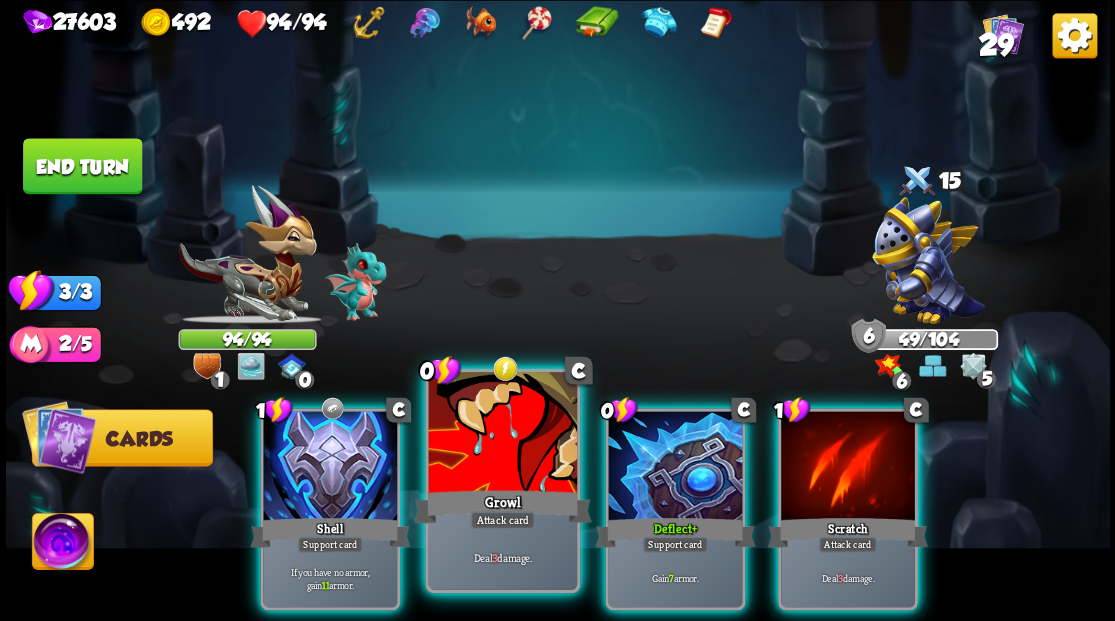click at bounding box center (502, 434) 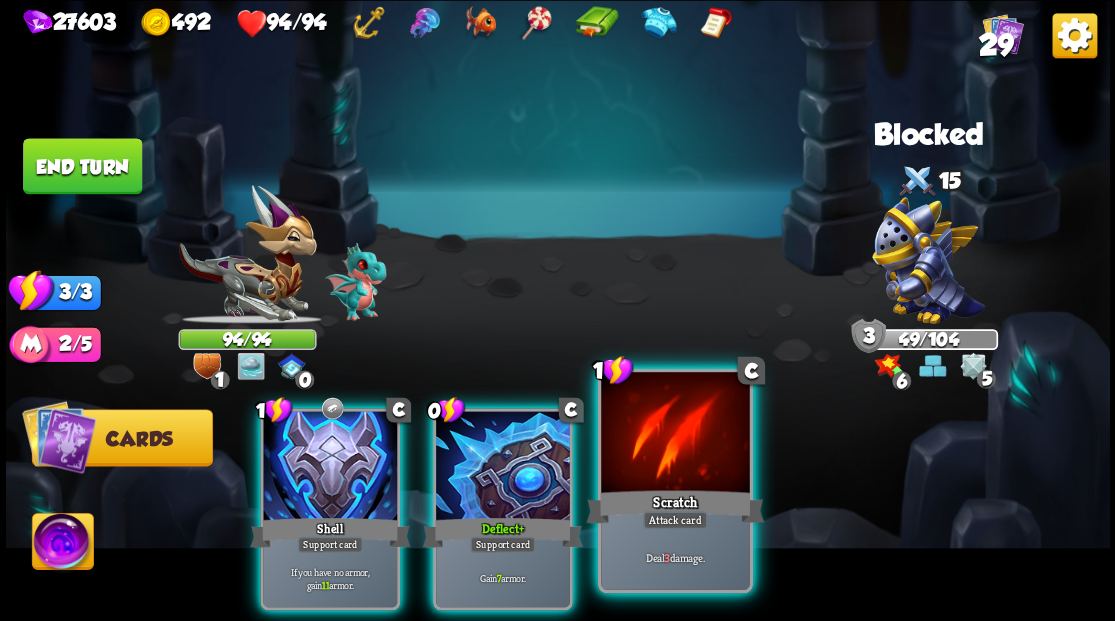 click at bounding box center (675, 434) 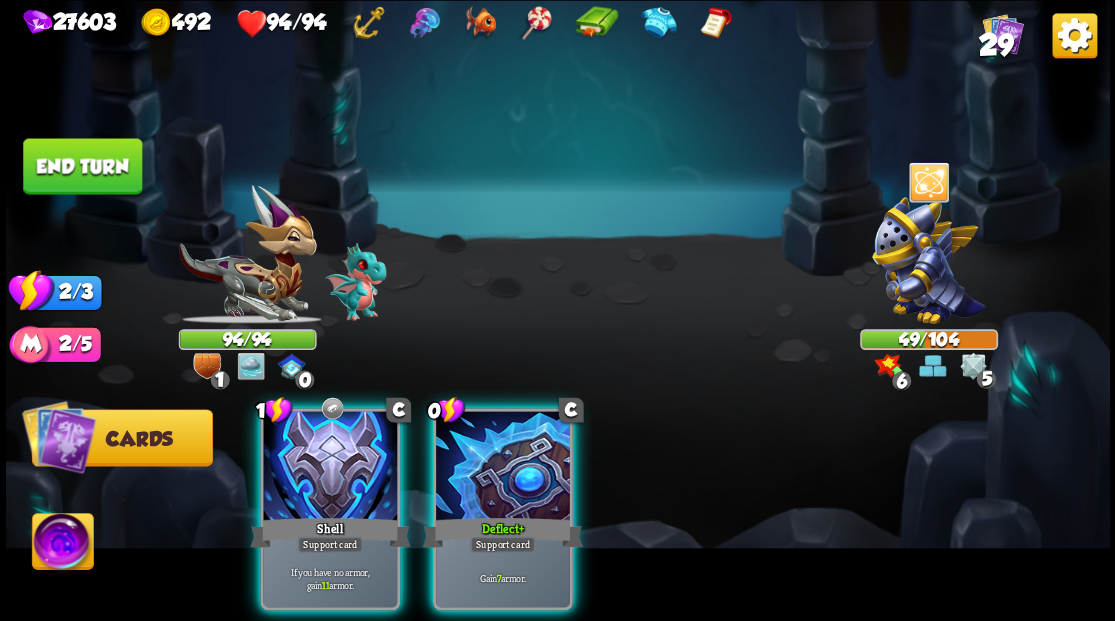 click on "End turn" at bounding box center [82, 166] 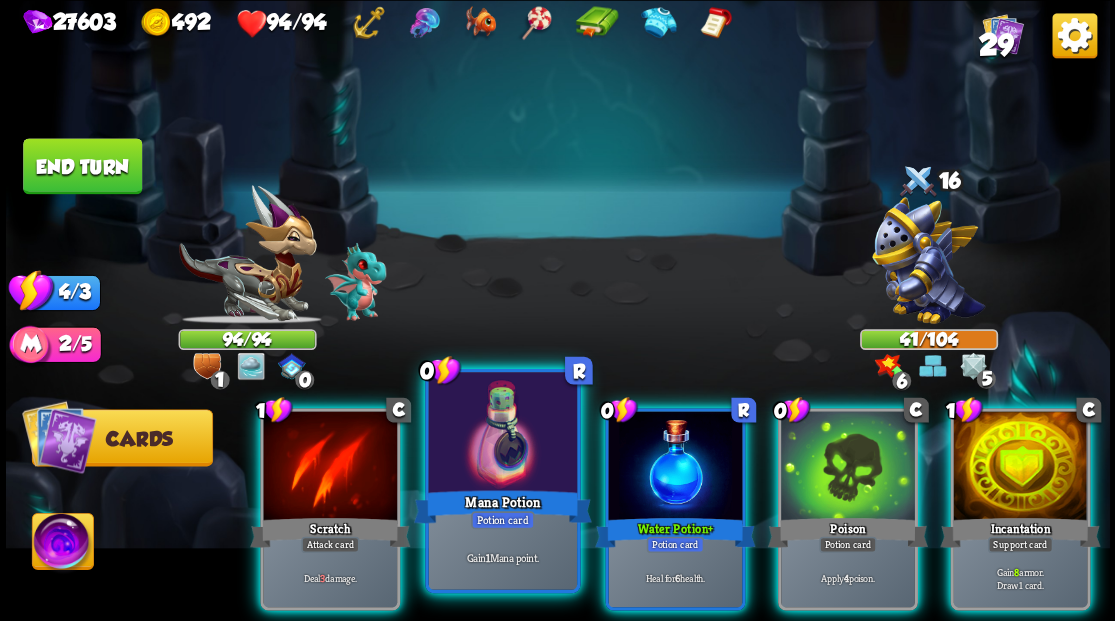 click at bounding box center [502, 434] 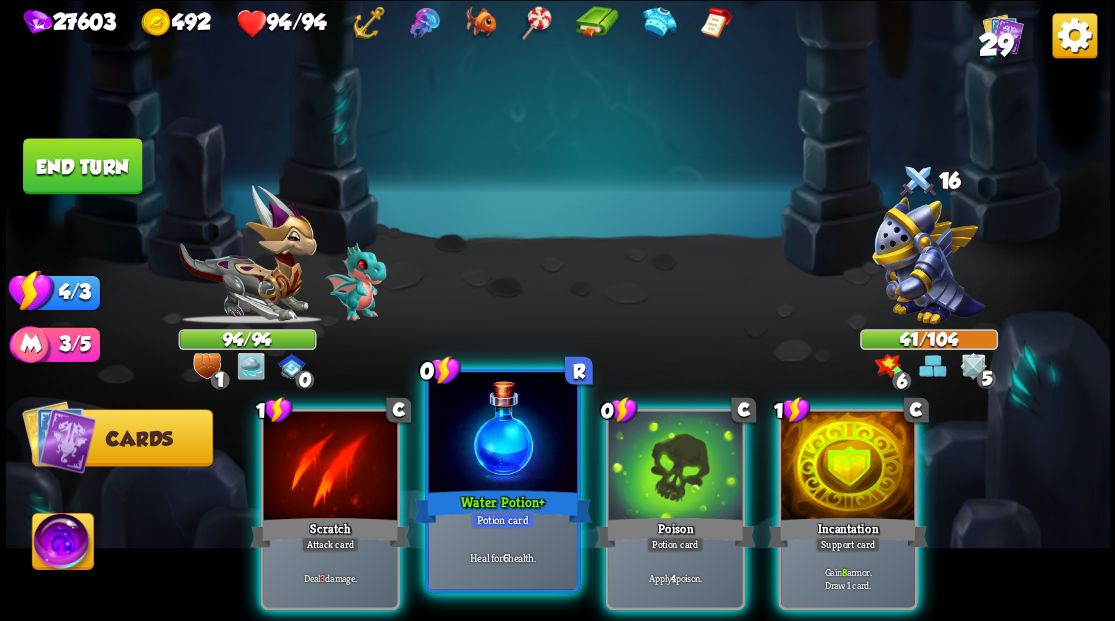 click at bounding box center [502, 434] 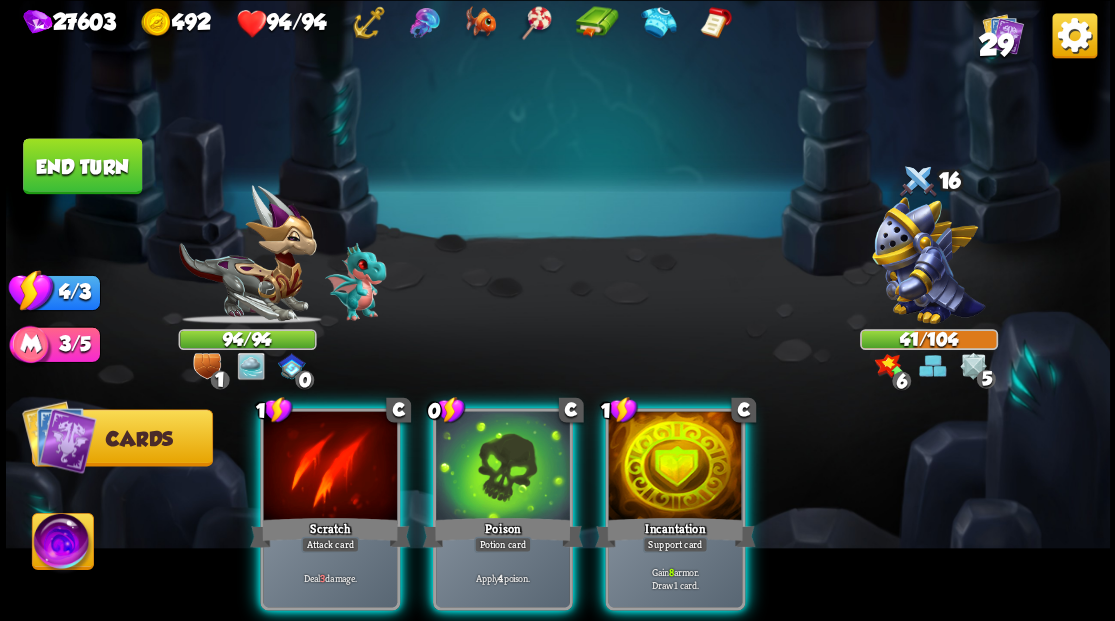 click at bounding box center [503, 467] 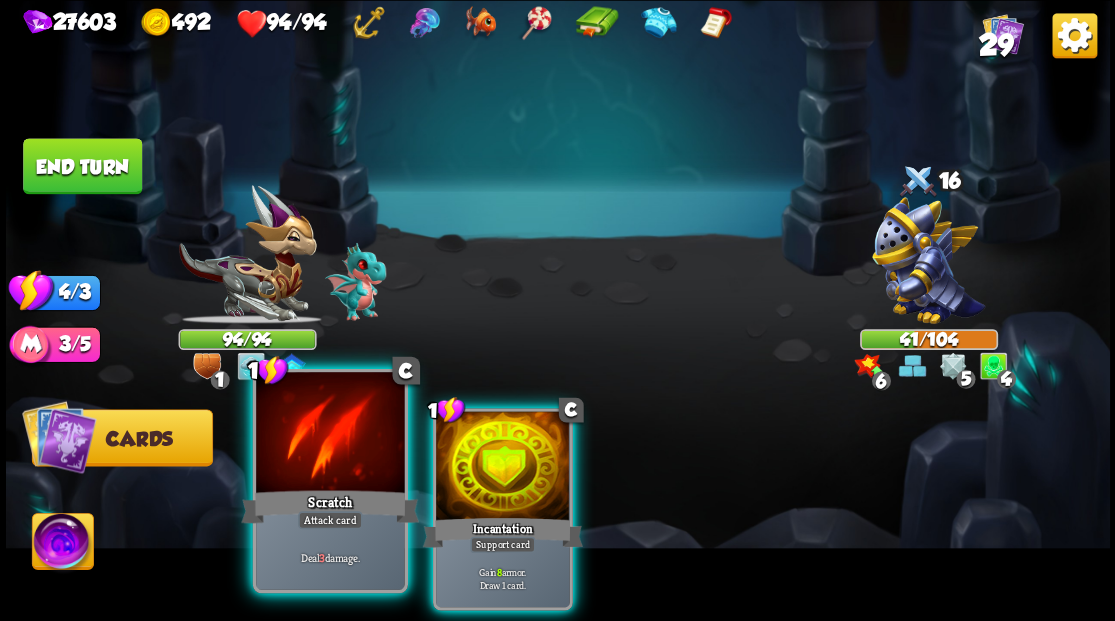 click at bounding box center [330, 434] 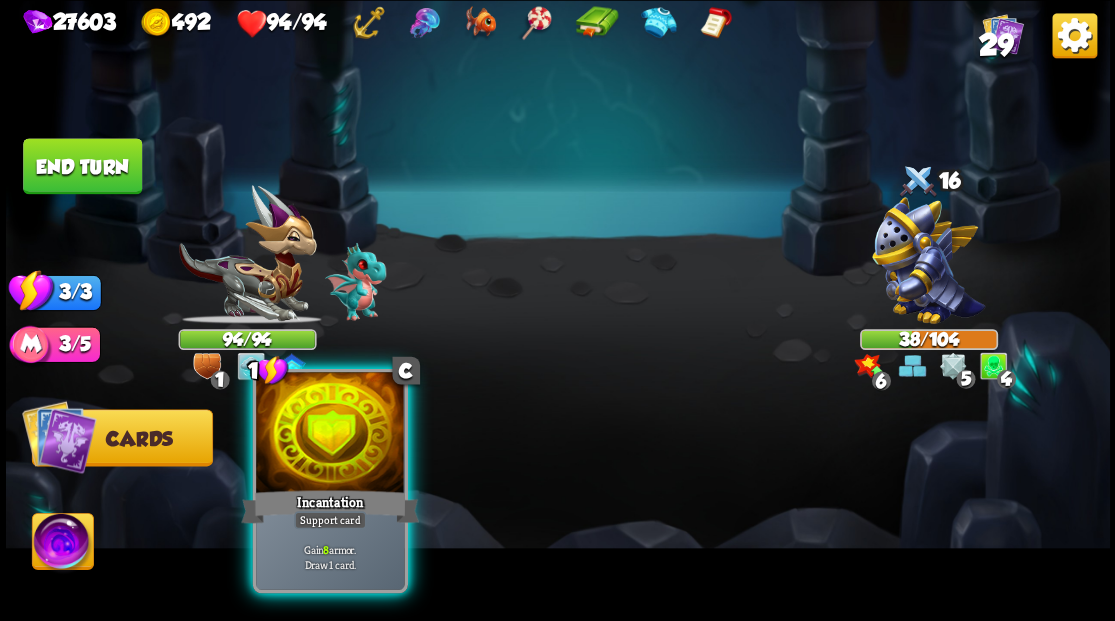 click at bounding box center (330, 434) 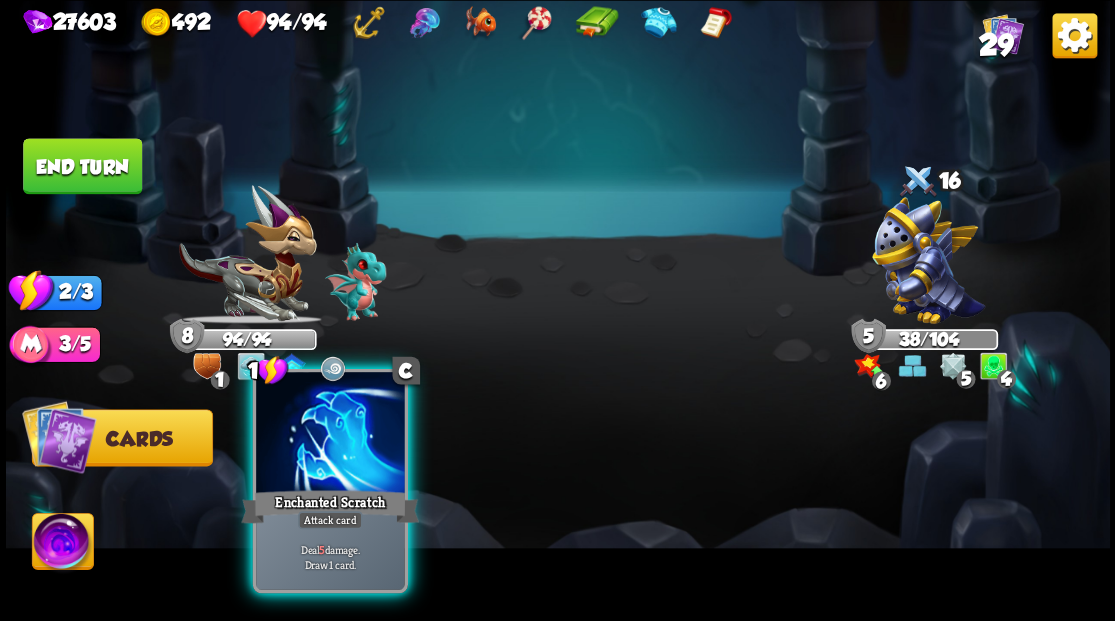 click on "Enchanted Scratch" at bounding box center [330, 506] 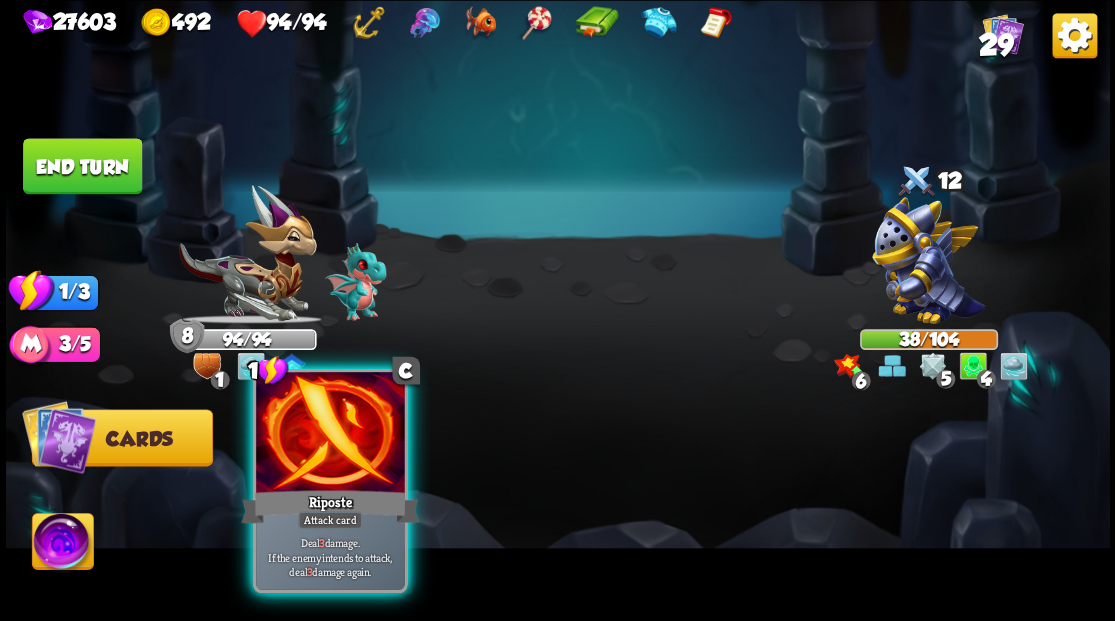 click on "Riposte" at bounding box center [330, 506] 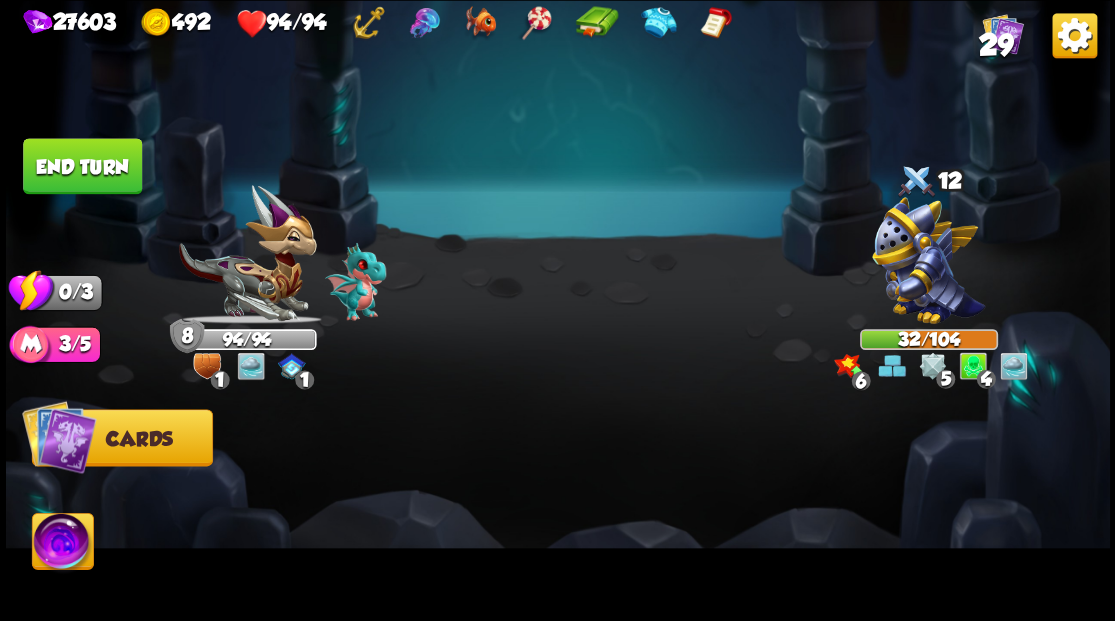 click on "End turn" at bounding box center [82, 166] 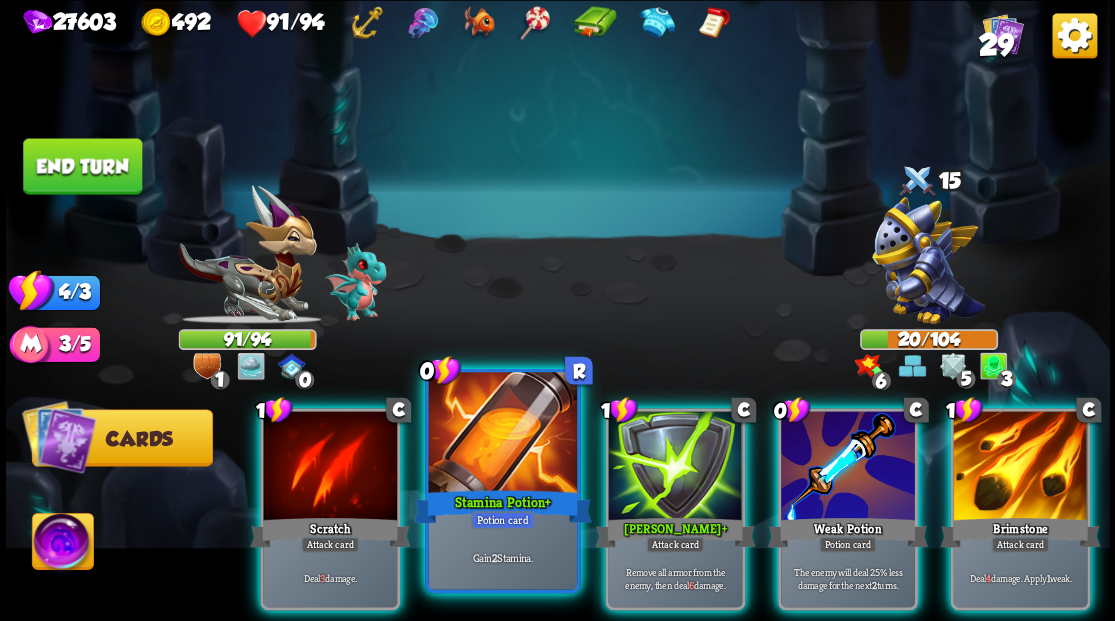 click at bounding box center [502, 434] 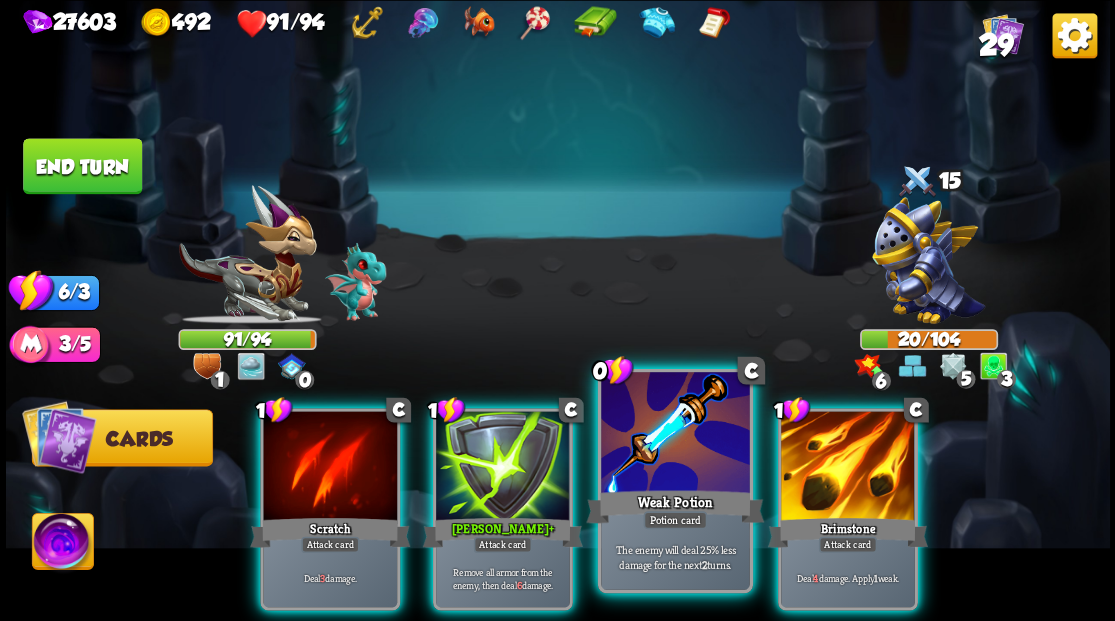 click at bounding box center (675, 434) 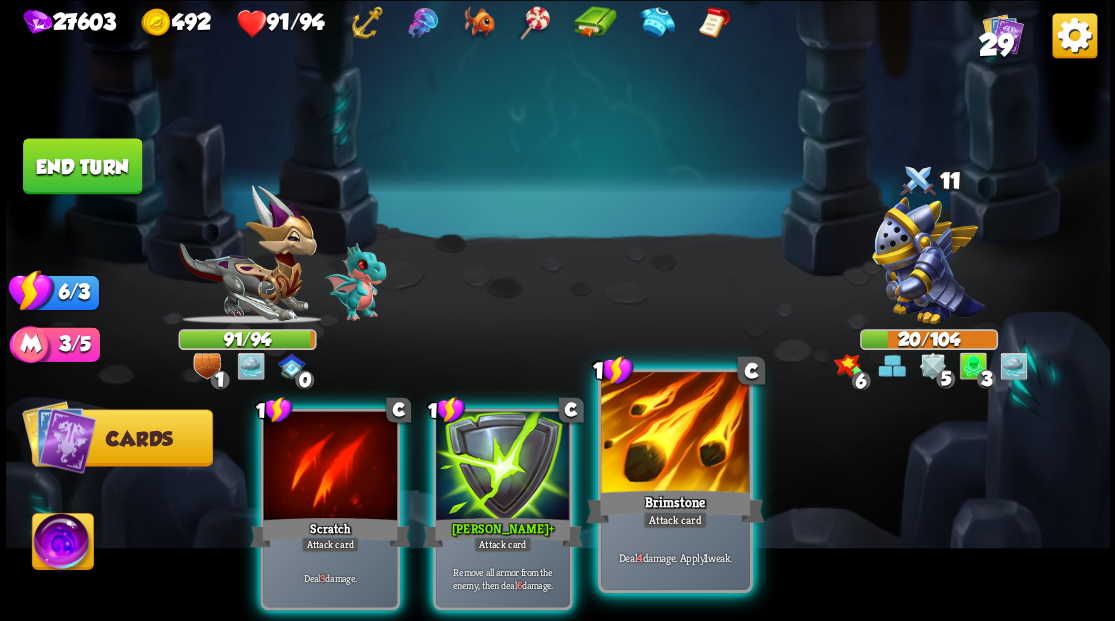 click at bounding box center [675, 434] 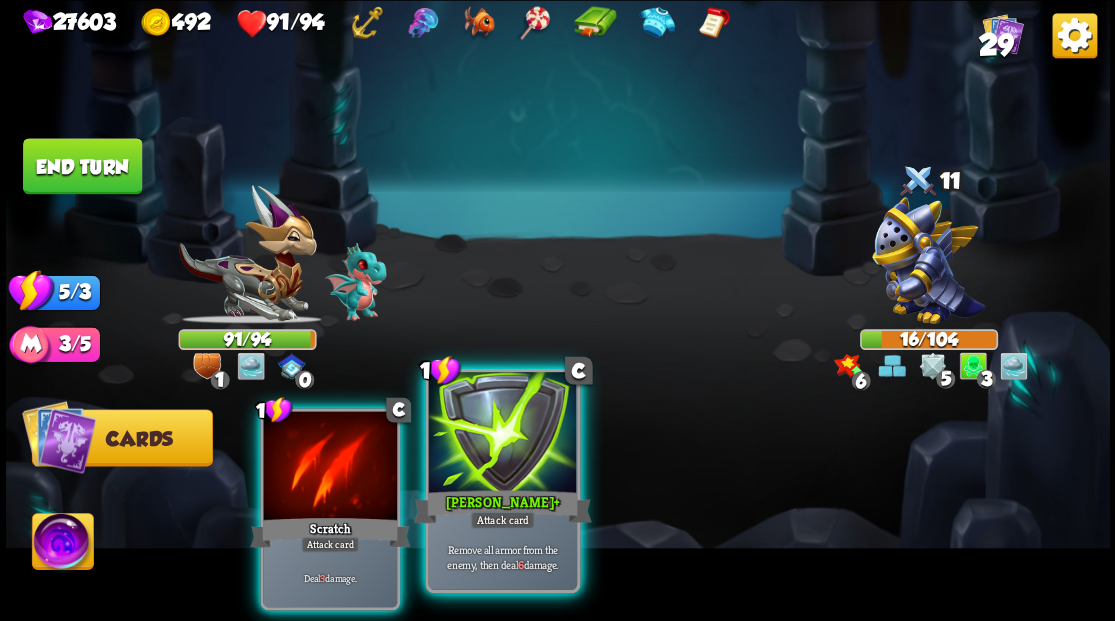 click at bounding box center [502, 434] 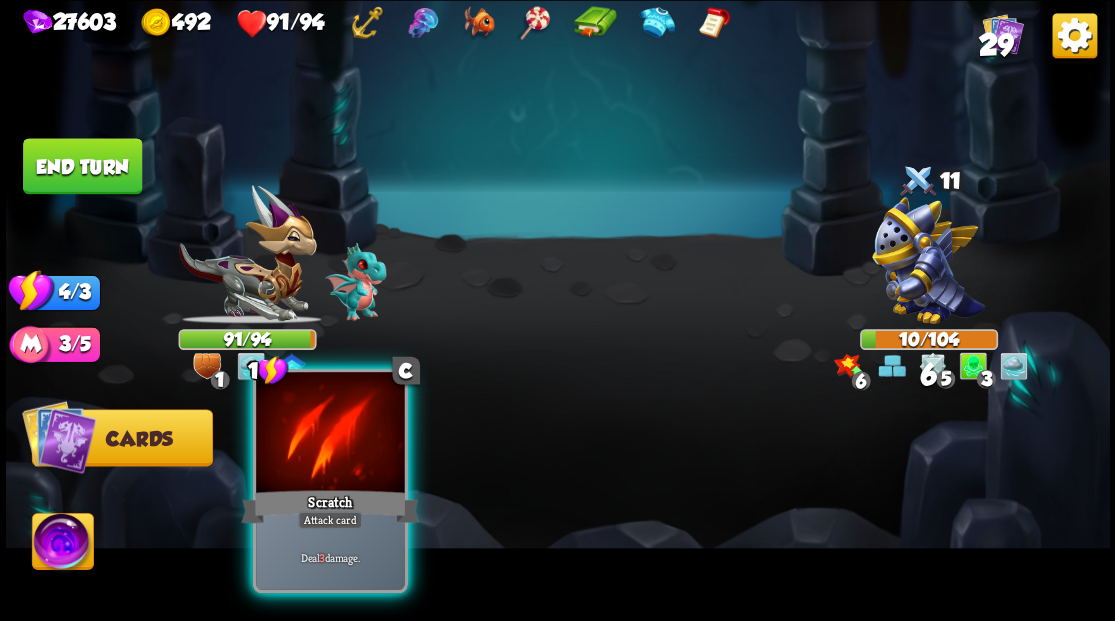 click at bounding box center (330, 434) 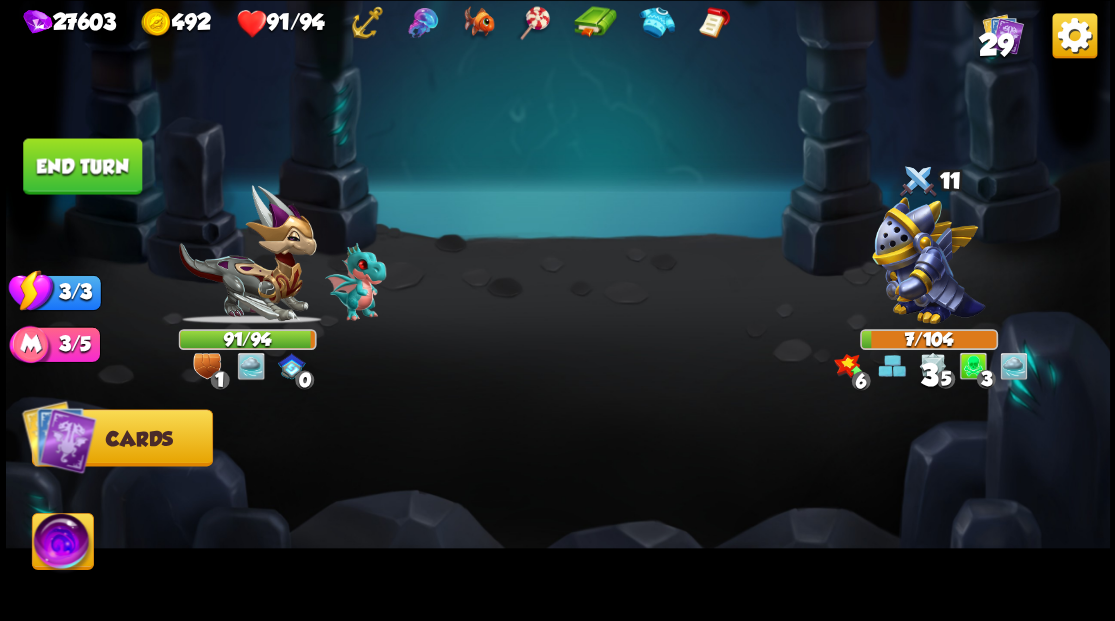 click on "End turn" at bounding box center (82, 166) 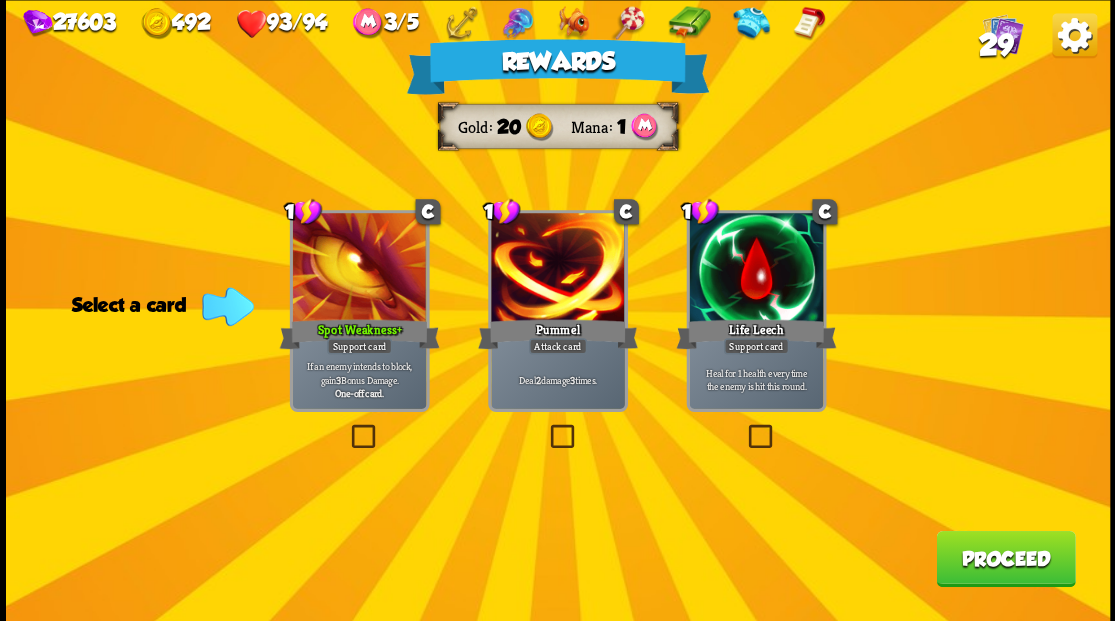 click on "Proceed" at bounding box center (1005, 558) 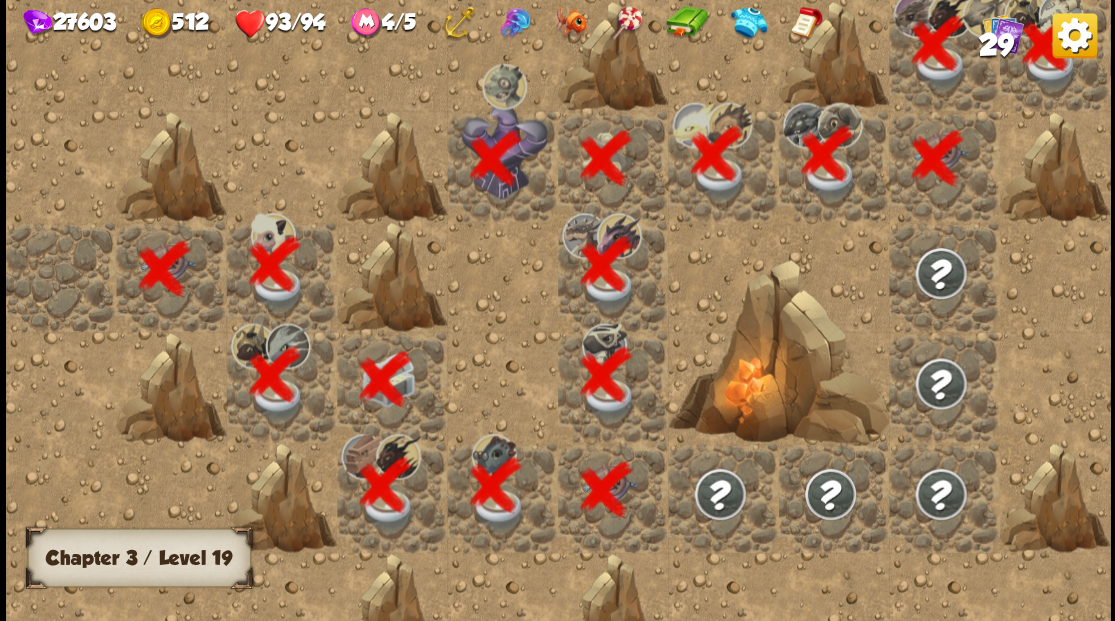 scroll, scrollTop: 0, scrollLeft: 384, axis: horizontal 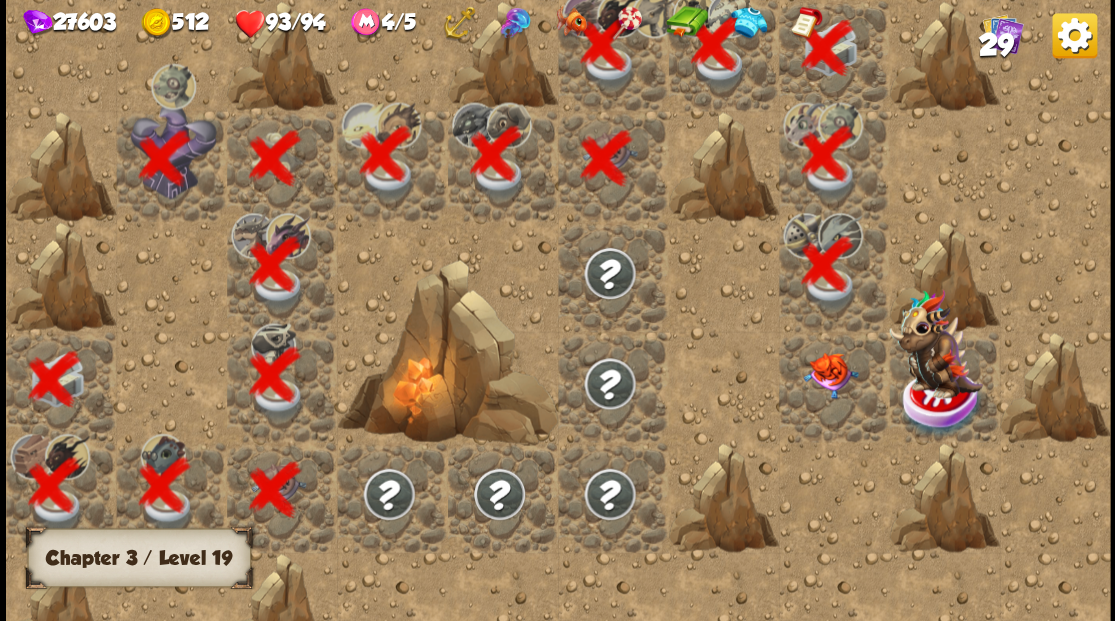 click at bounding box center [829, 375] 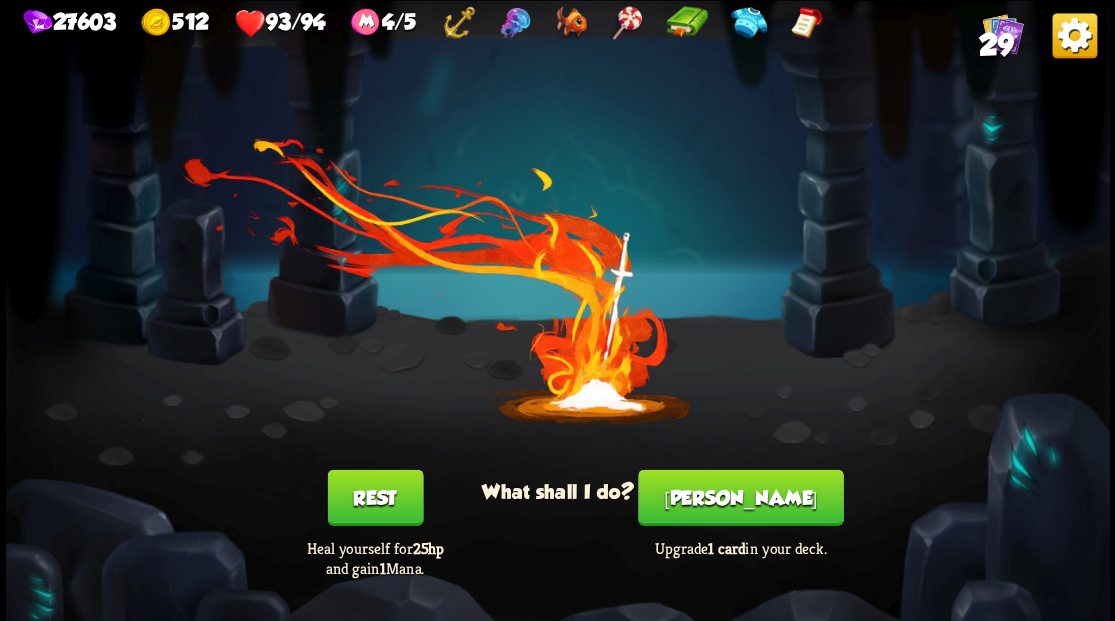 click on "[PERSON_NAME]" at bounding box center [740, 497] 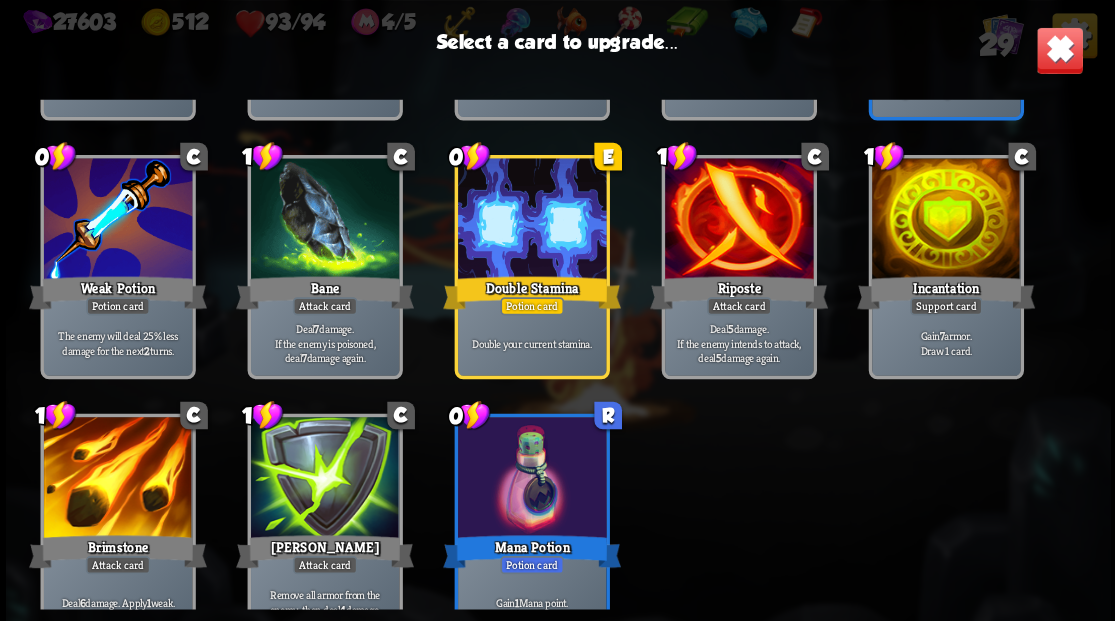 scroll, scrollTop: 629, scrollLeft: 0, axis: vertical 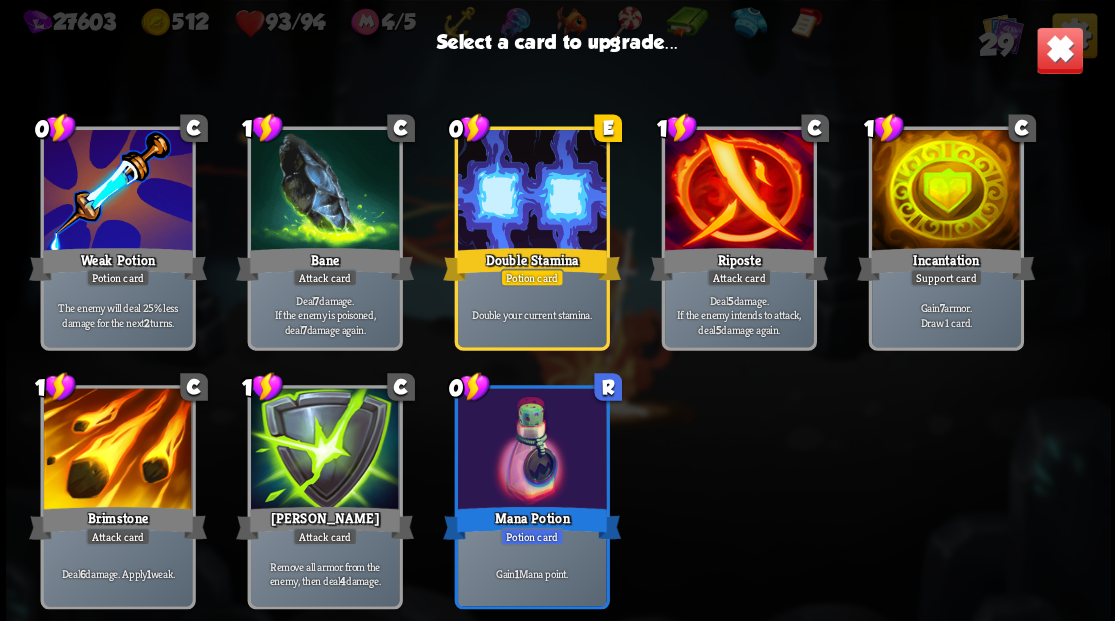 click at bounding box center [324, 450] 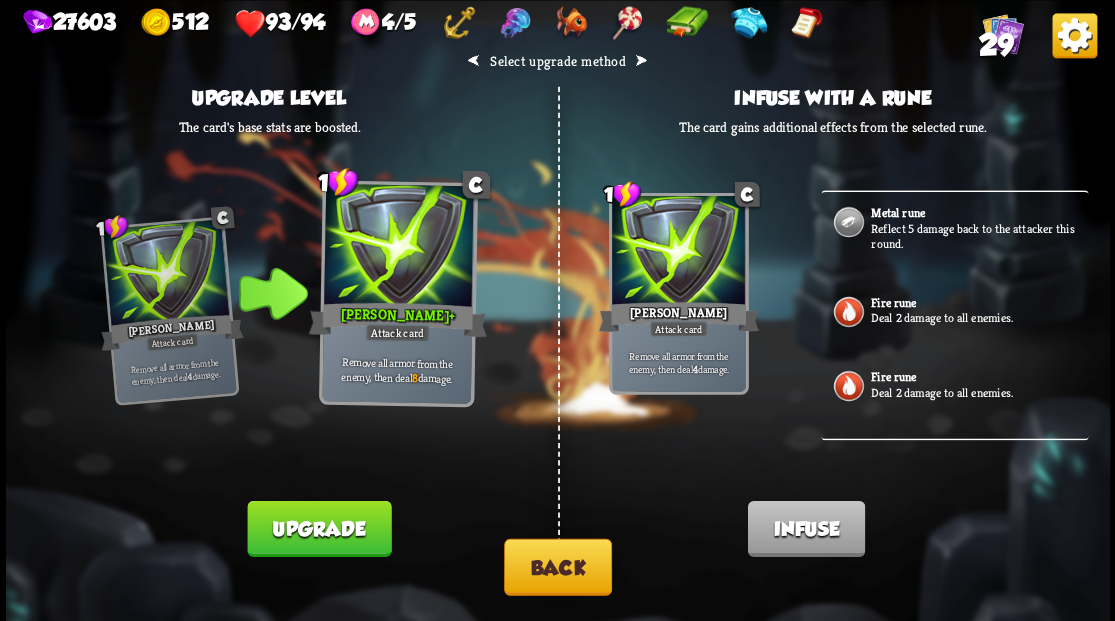 click on "Upgrade" at bounding box center [319, 528] 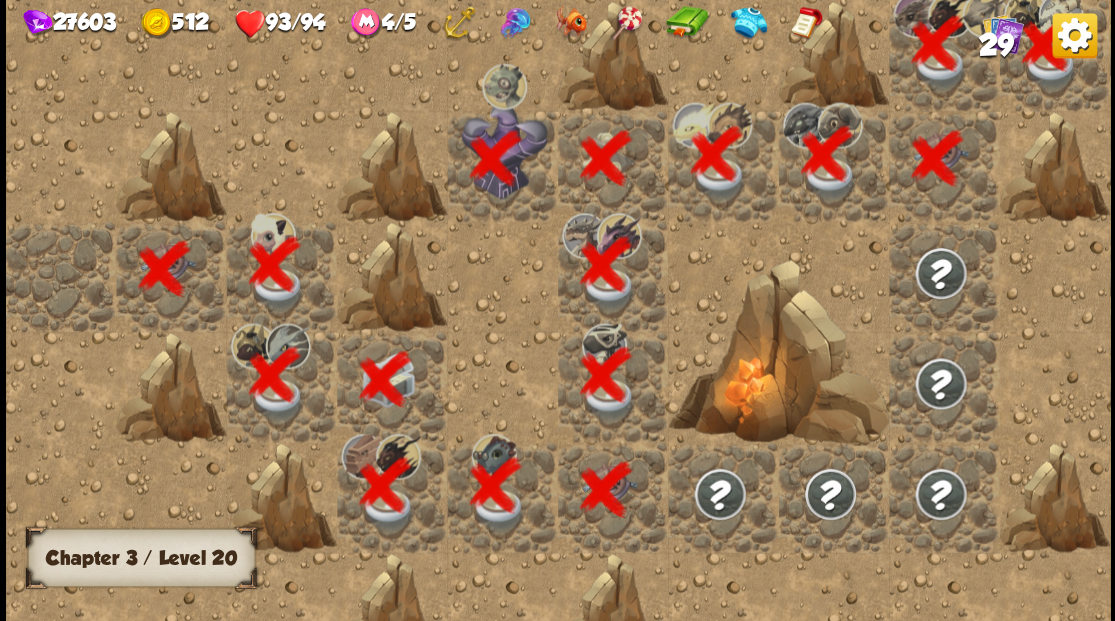 scroll, scrollTop: 0, scrollLeft: 384, axis: horizontal 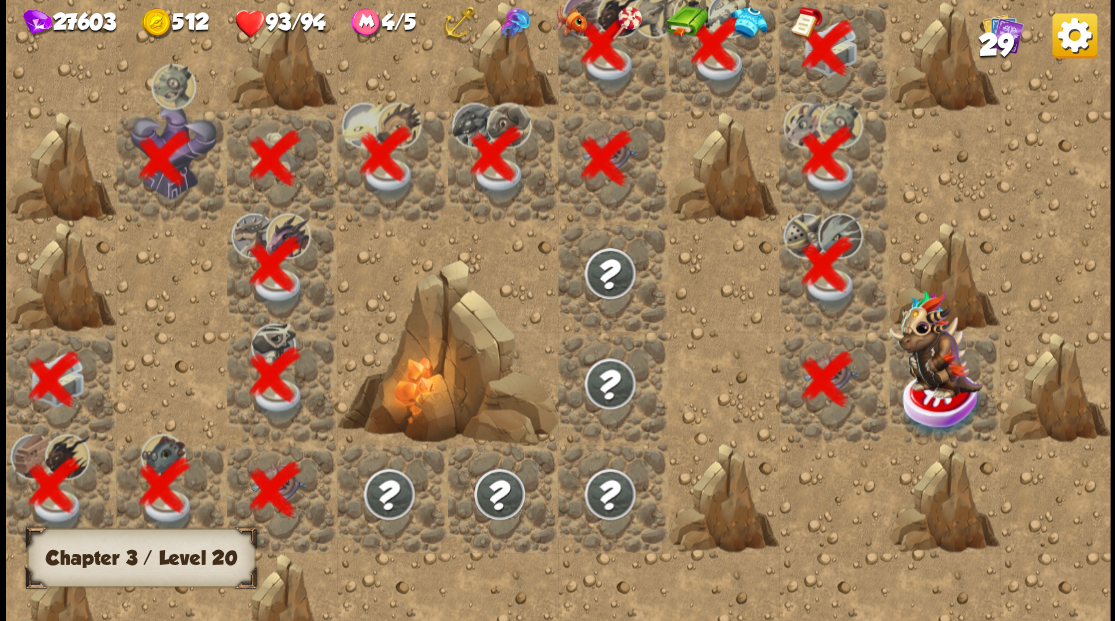 click at bounding box center (944, 386) 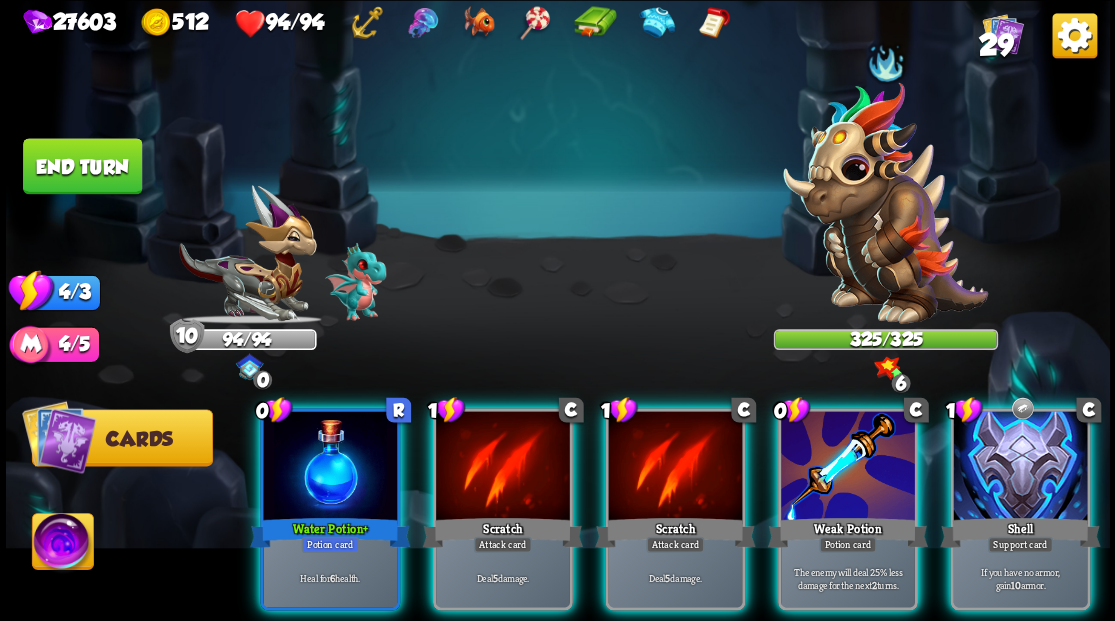 click at bounding box center (62, 544) 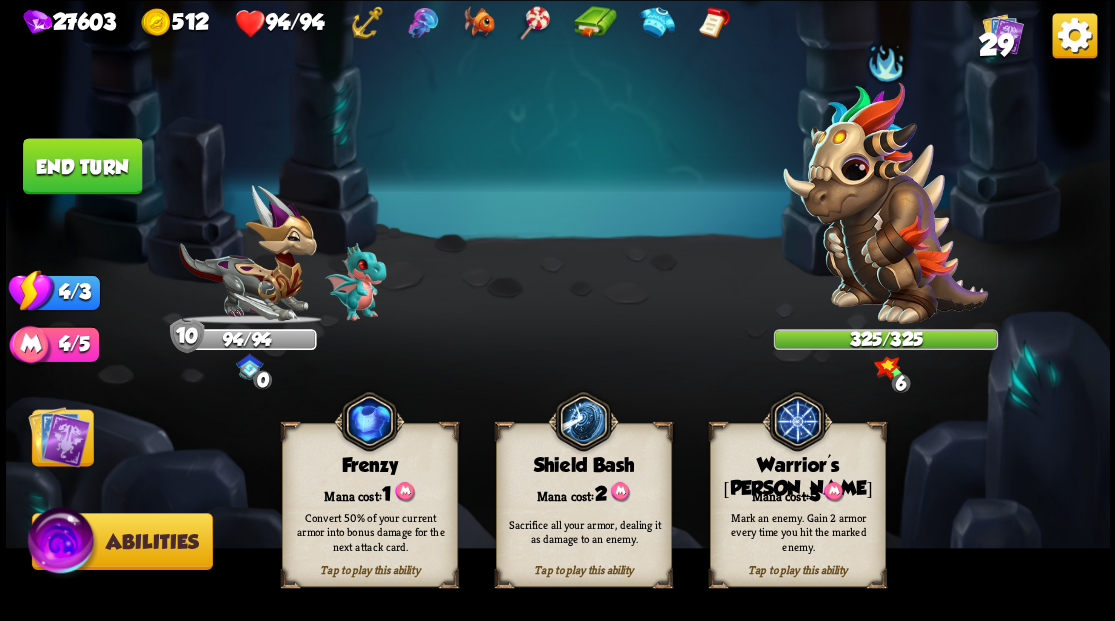 click on "Mana cost:  3" at bounding box center (797, 492) 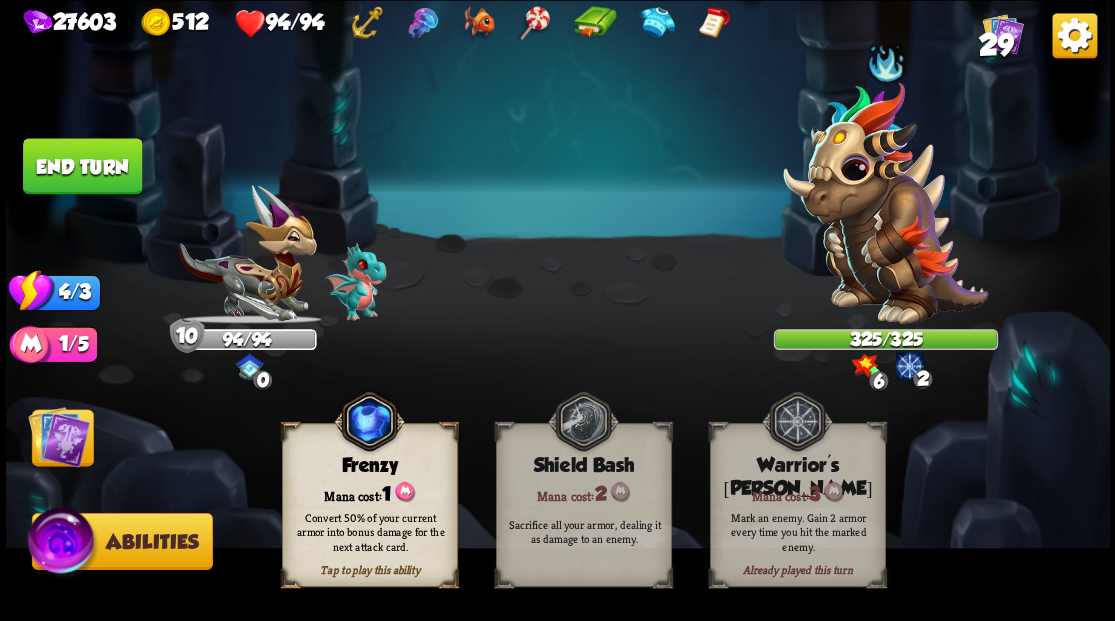 click at bounding box center [59, 436] 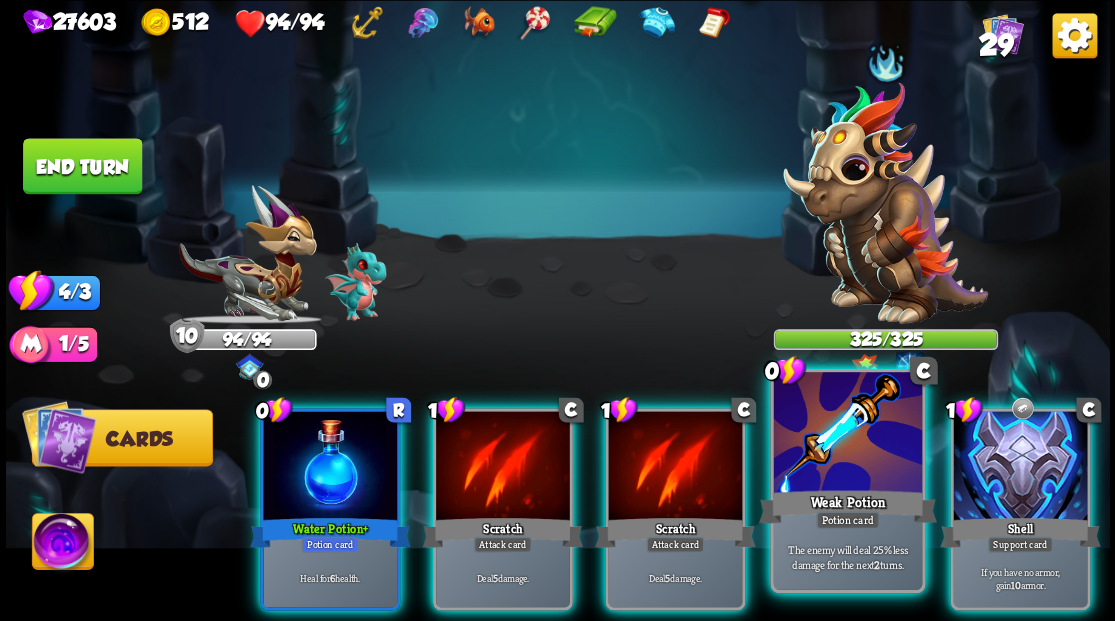 click at bounding box center [847, 434] 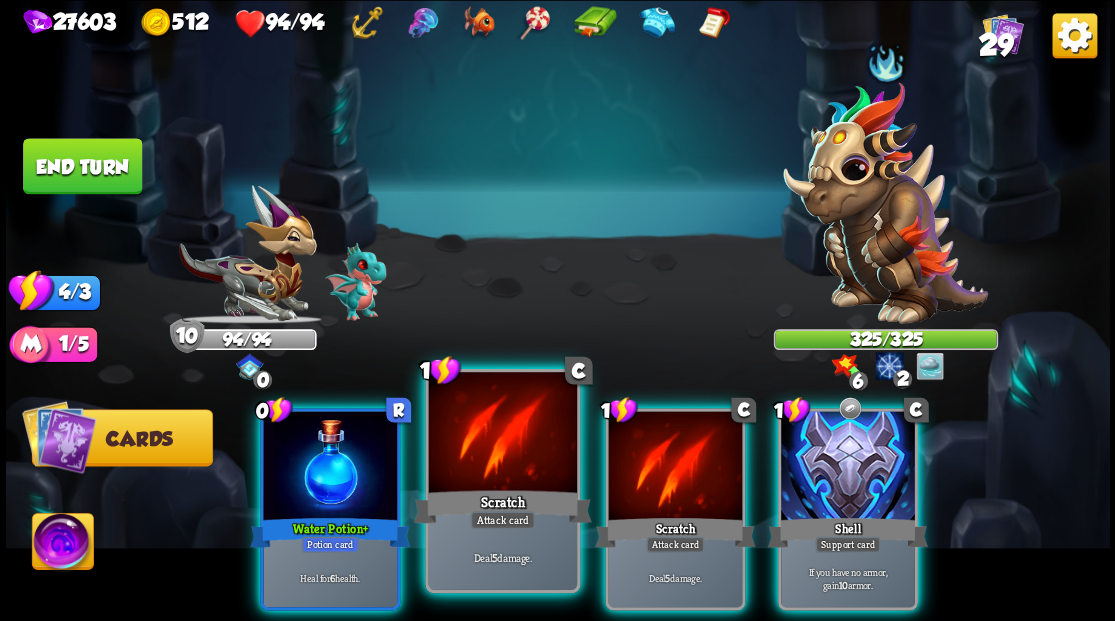 click at bounding box center [502, 434] 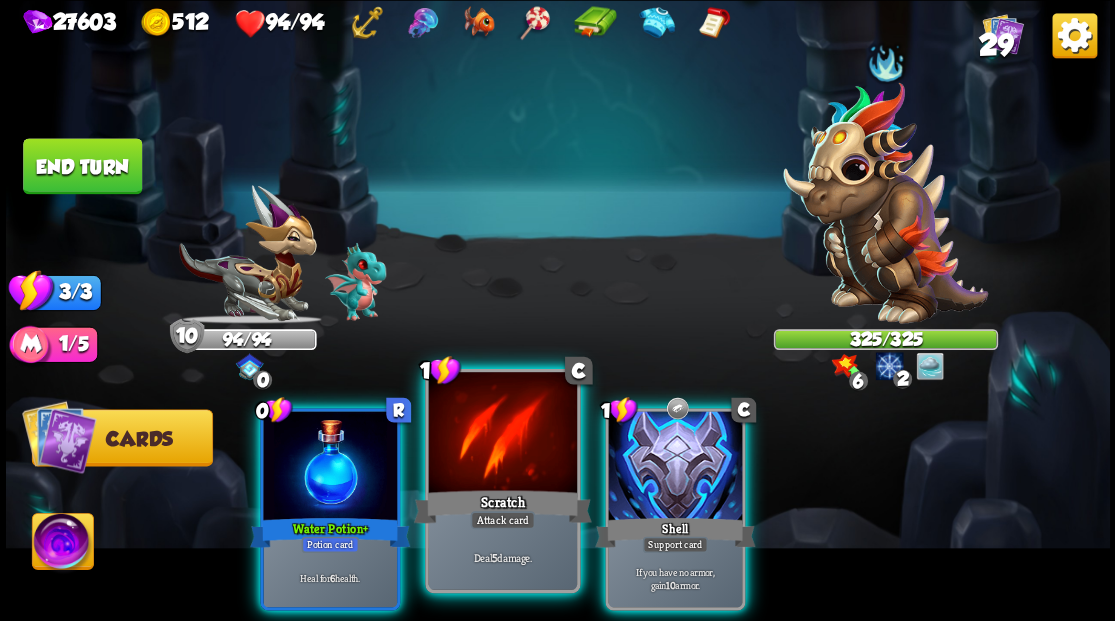 click at bounding box center [502, 434] 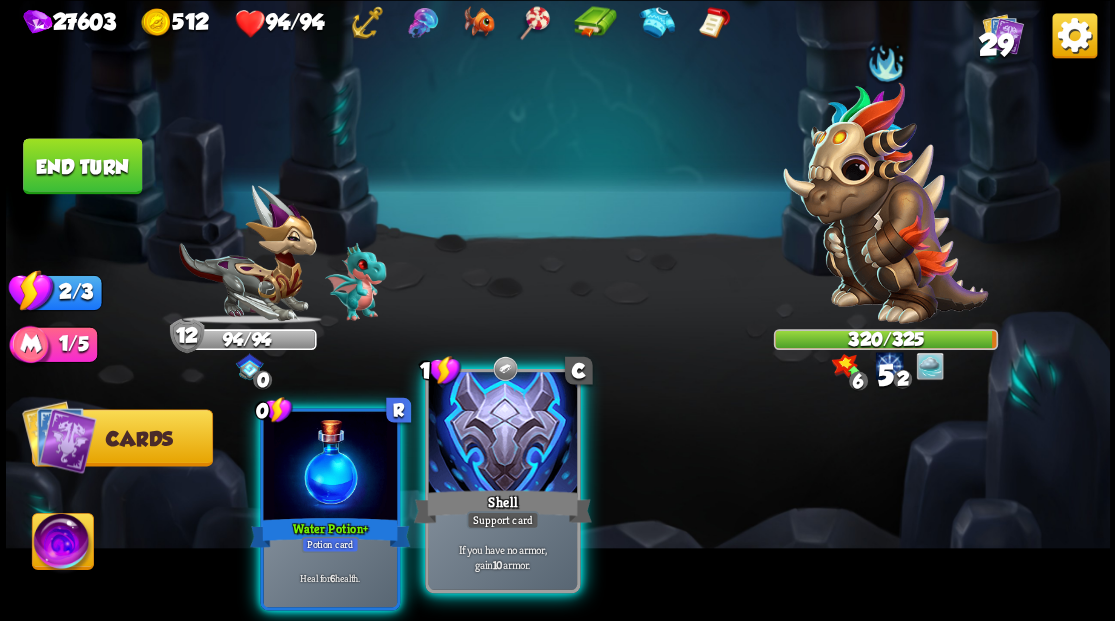click at bounding box center [502, 434] 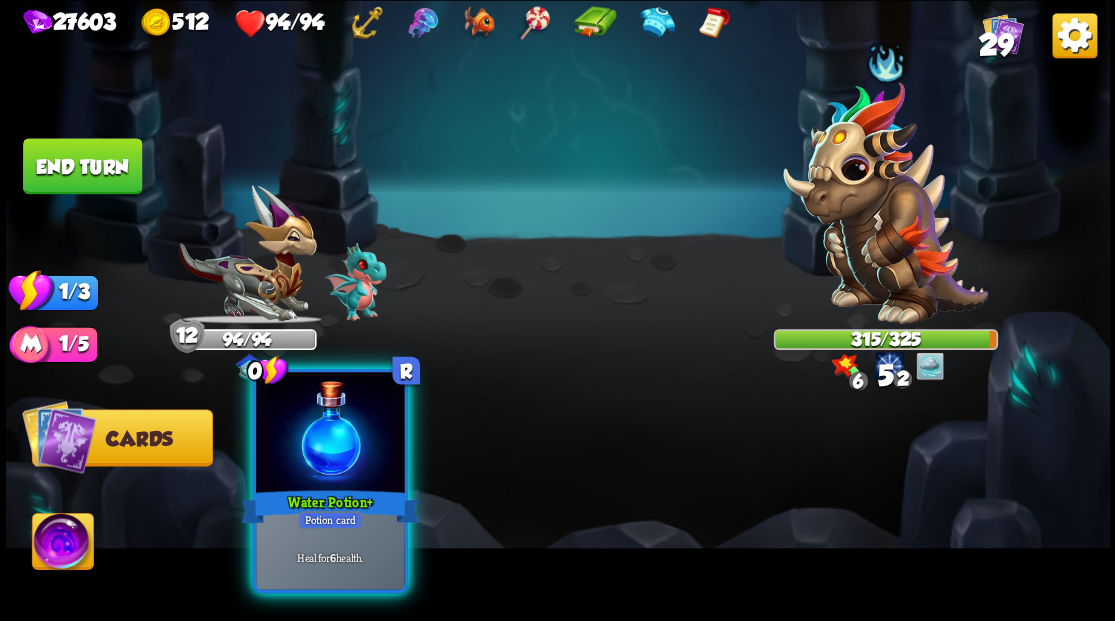 click at bounding box center [330, 434] 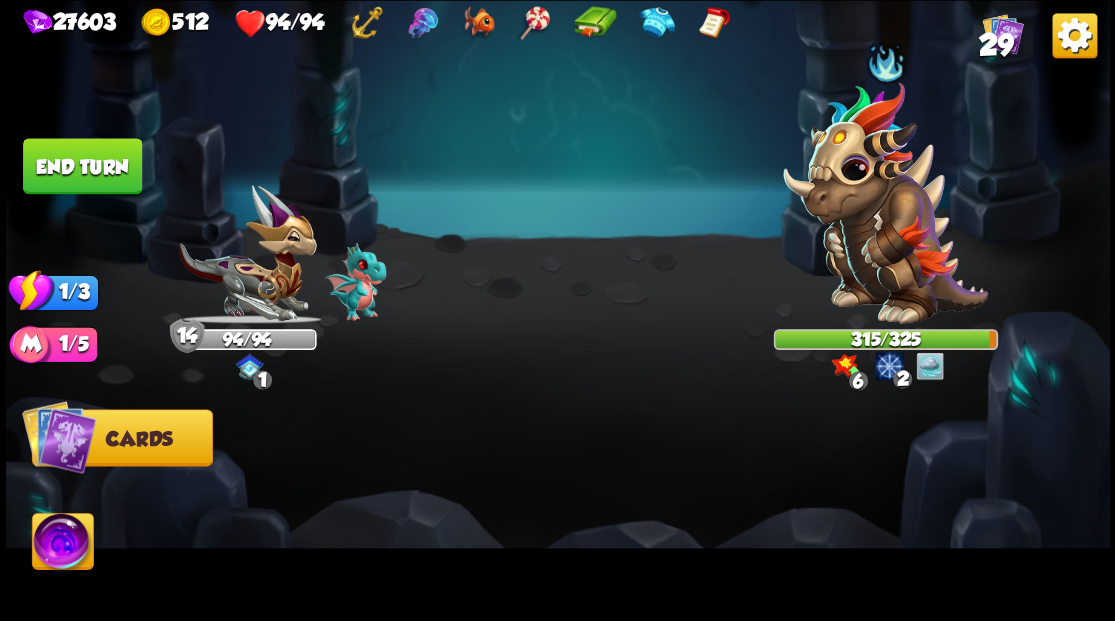 click on "End turn" at bounding box center [82, 166] 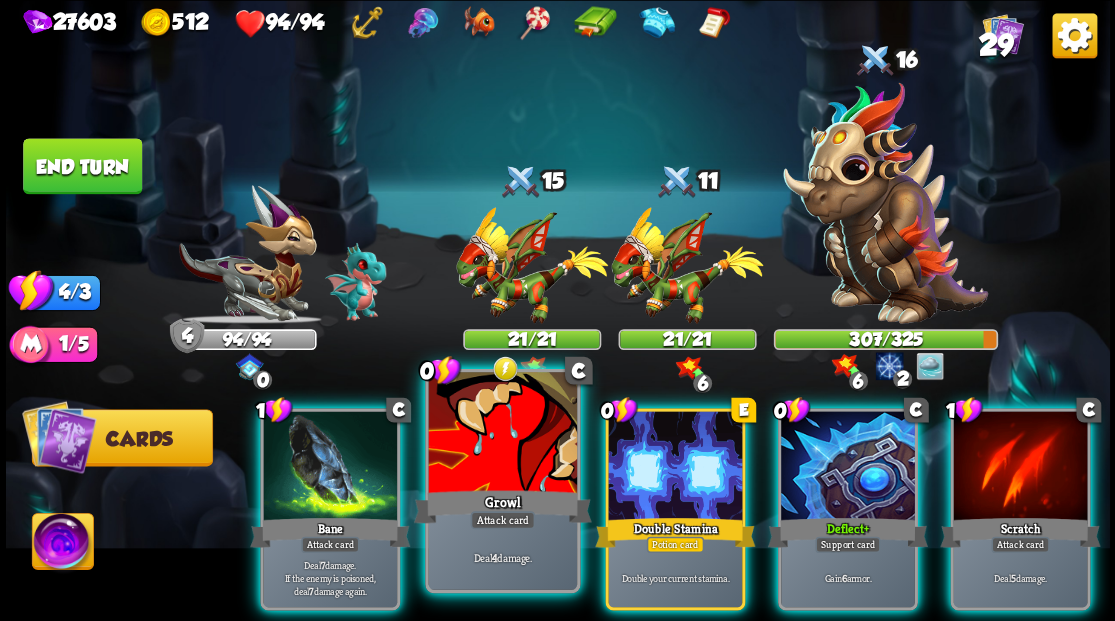 click on "Growl" at bounding box center (502, 506) 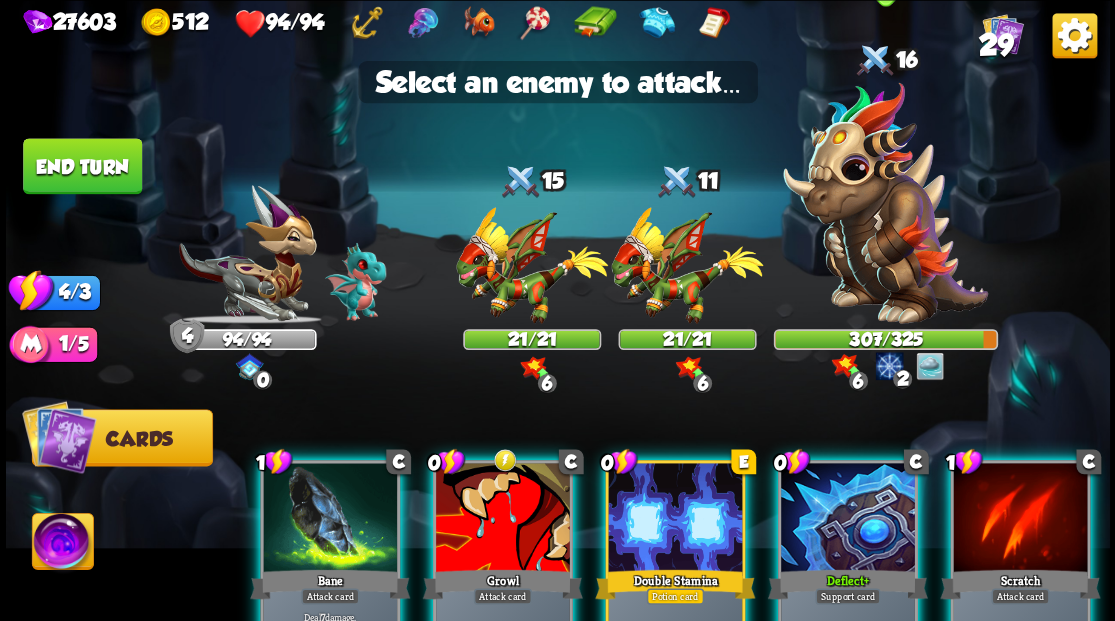 click at bounding box center [885, 203] 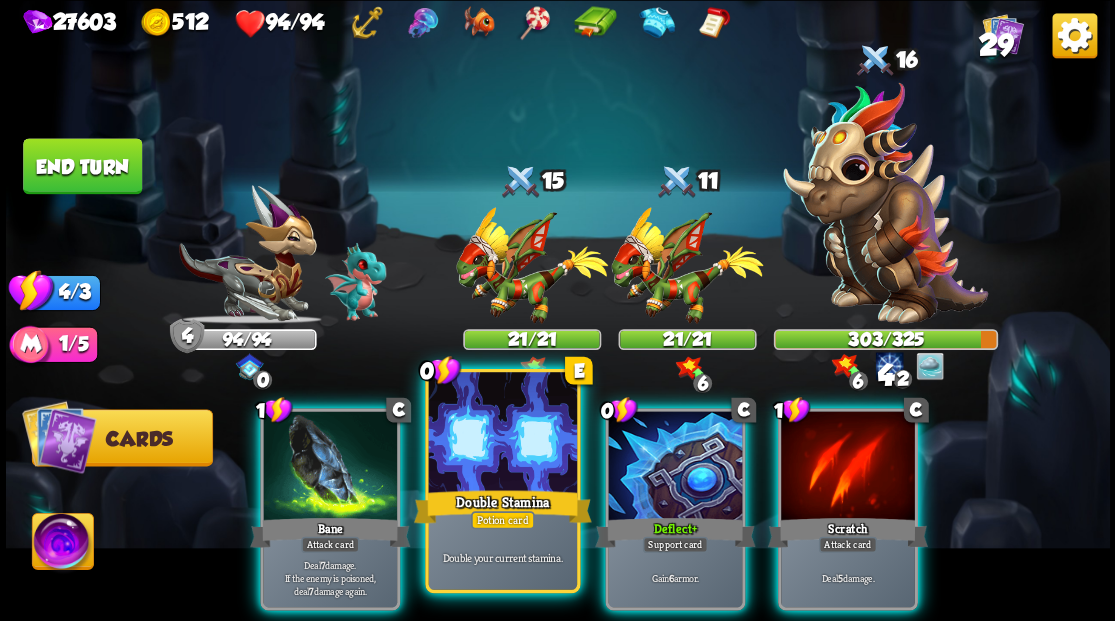 click at bounding box center (502, 434) 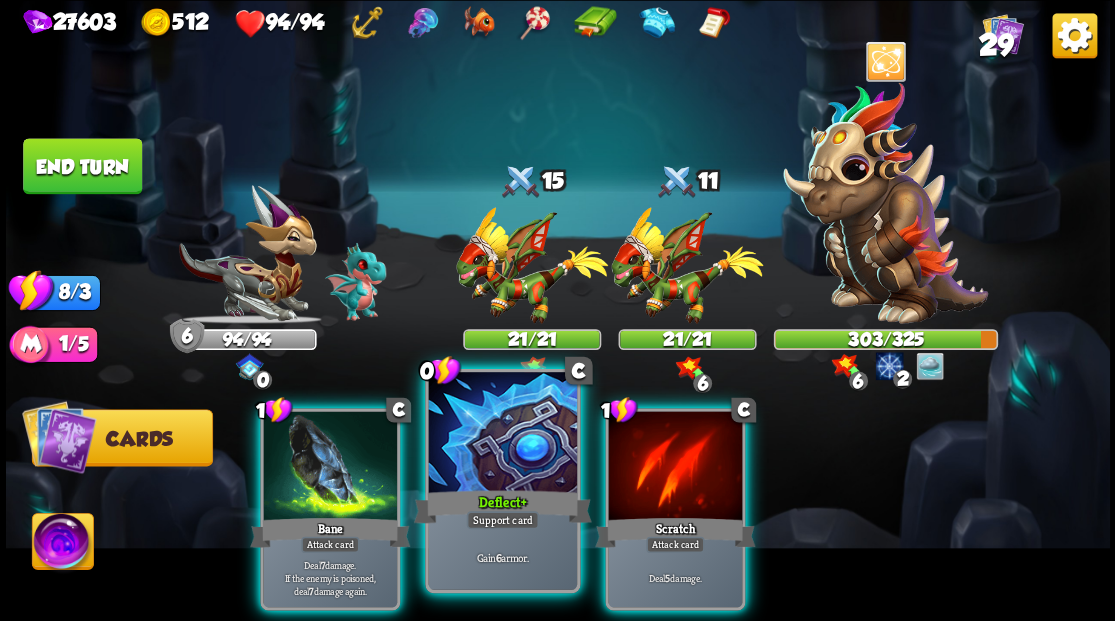 click at bounding box center (502, 434) 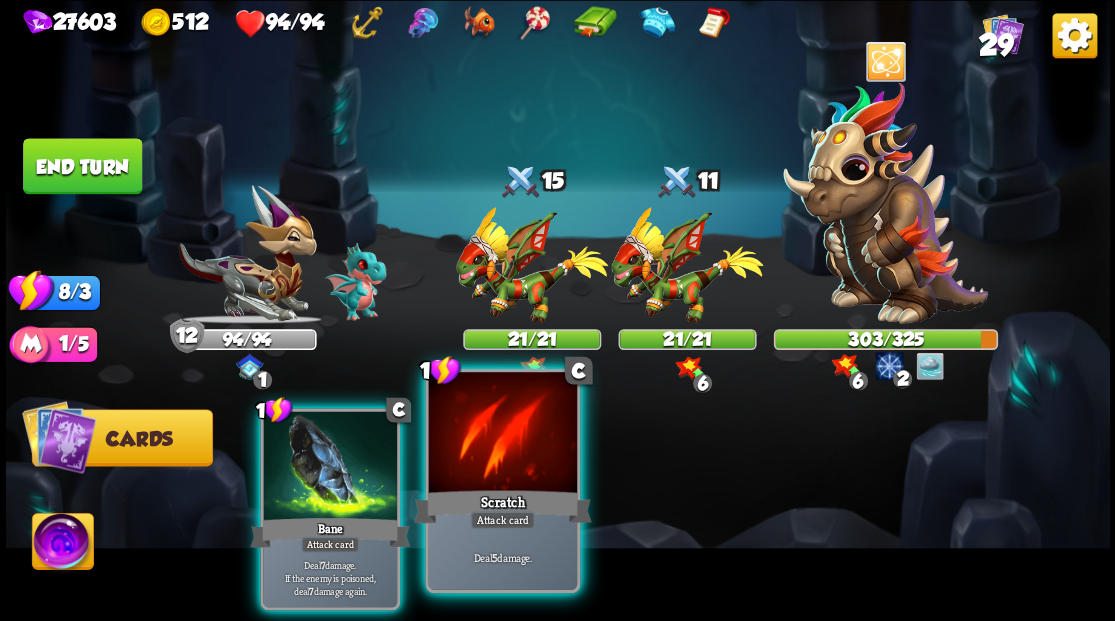 click at bounding box center [502, 434] 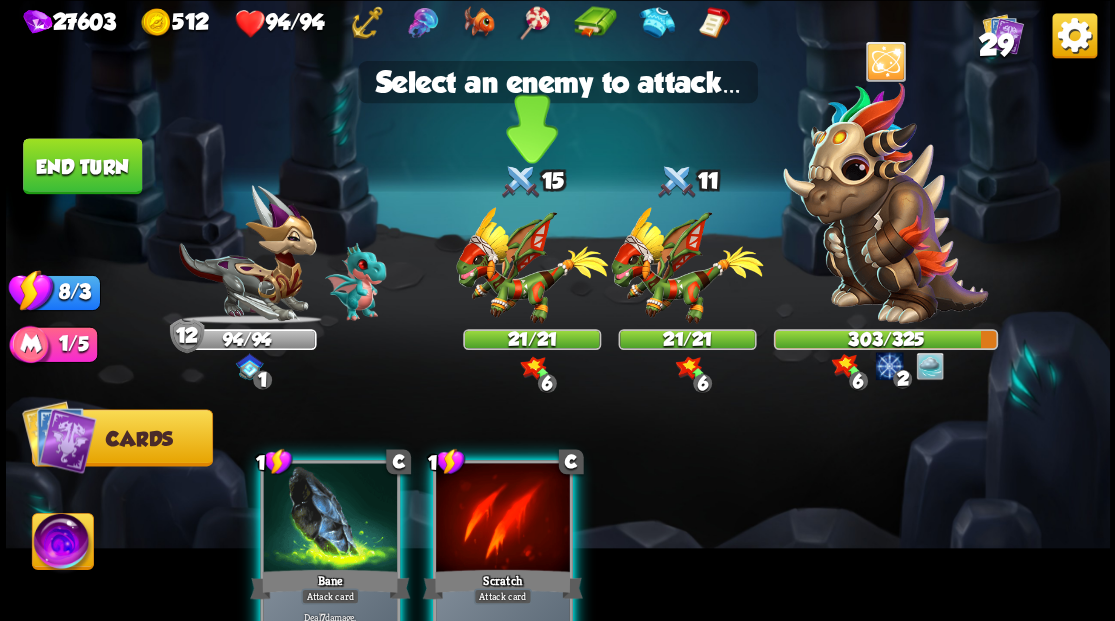 click at bounding box center [532, 265] 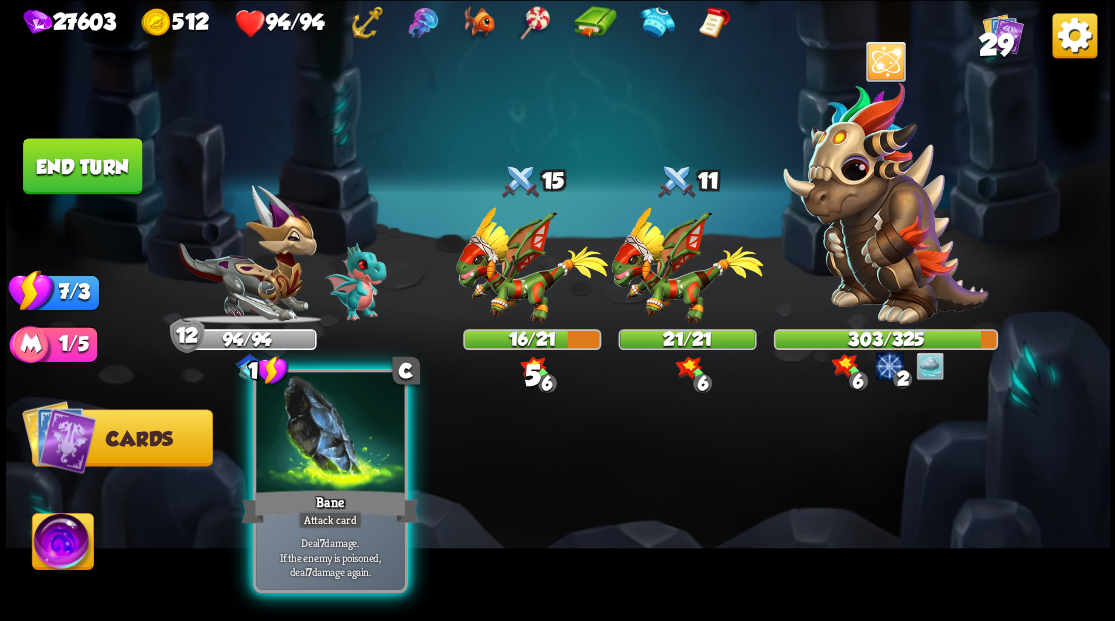 click at bounding box center (330, 434) 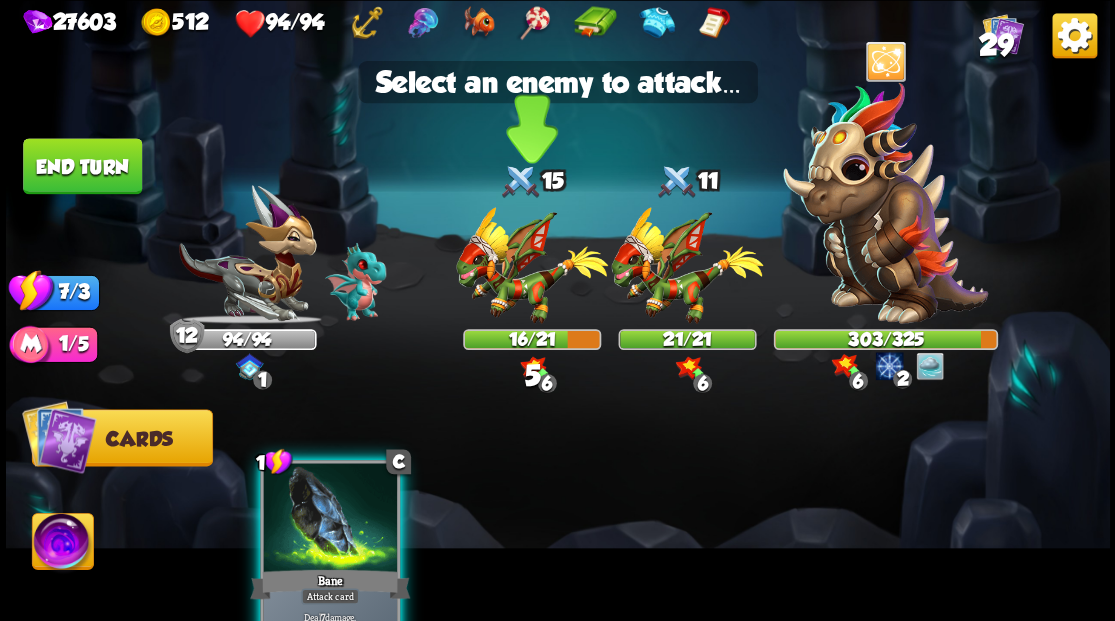 click at bounding box center [532, 265] 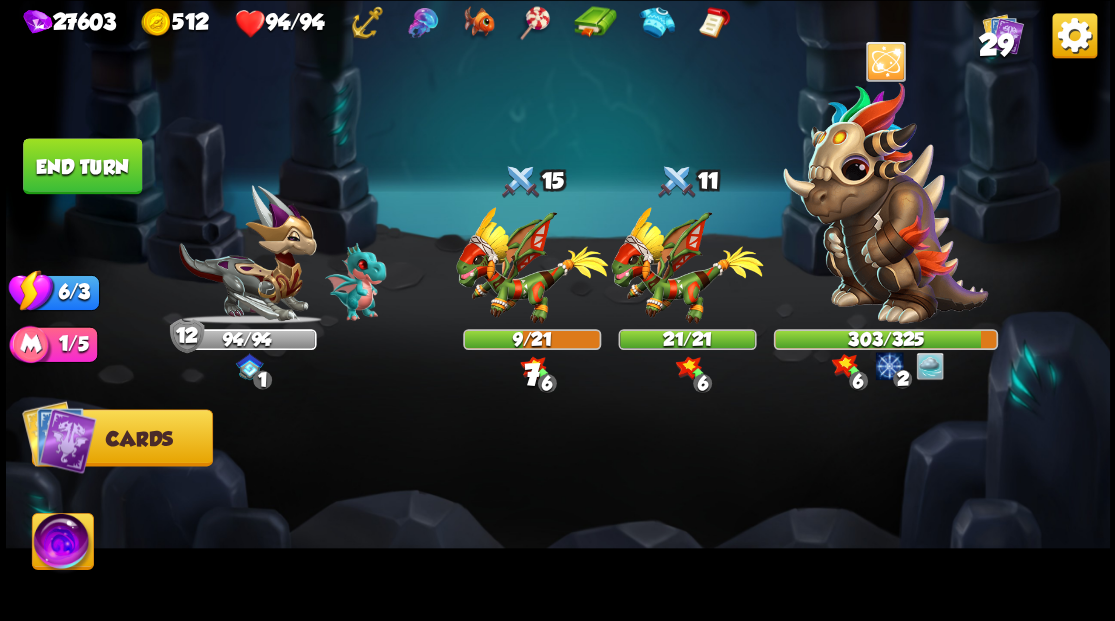 click on "End turn" at bounding box center (82, 166) 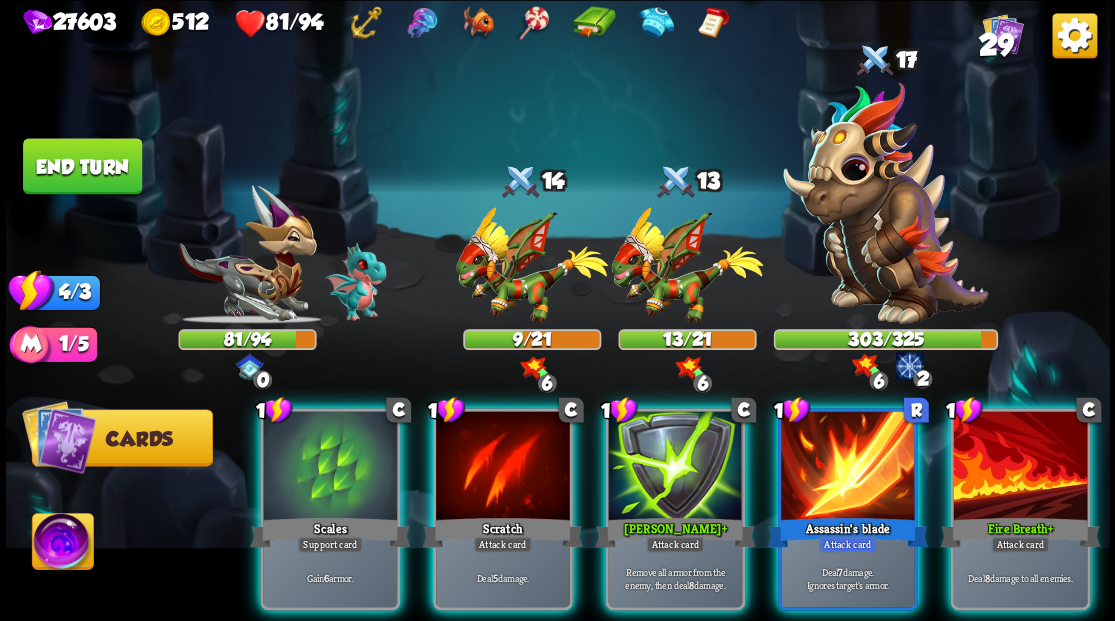 click at bounding box center [1020, 467] 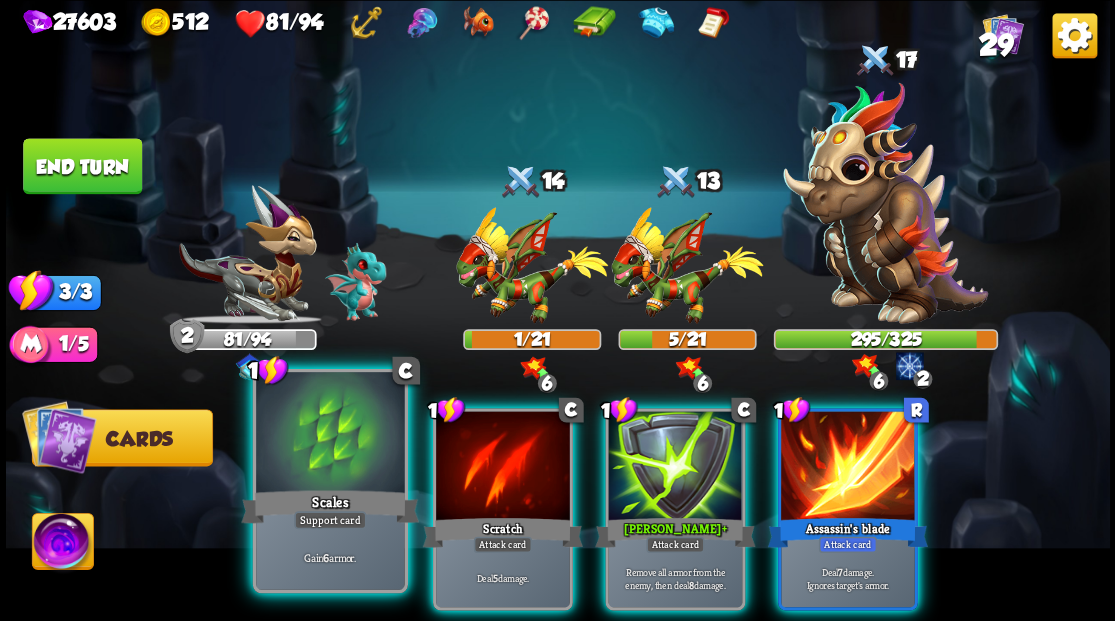 click at bounding box center [330, 434] 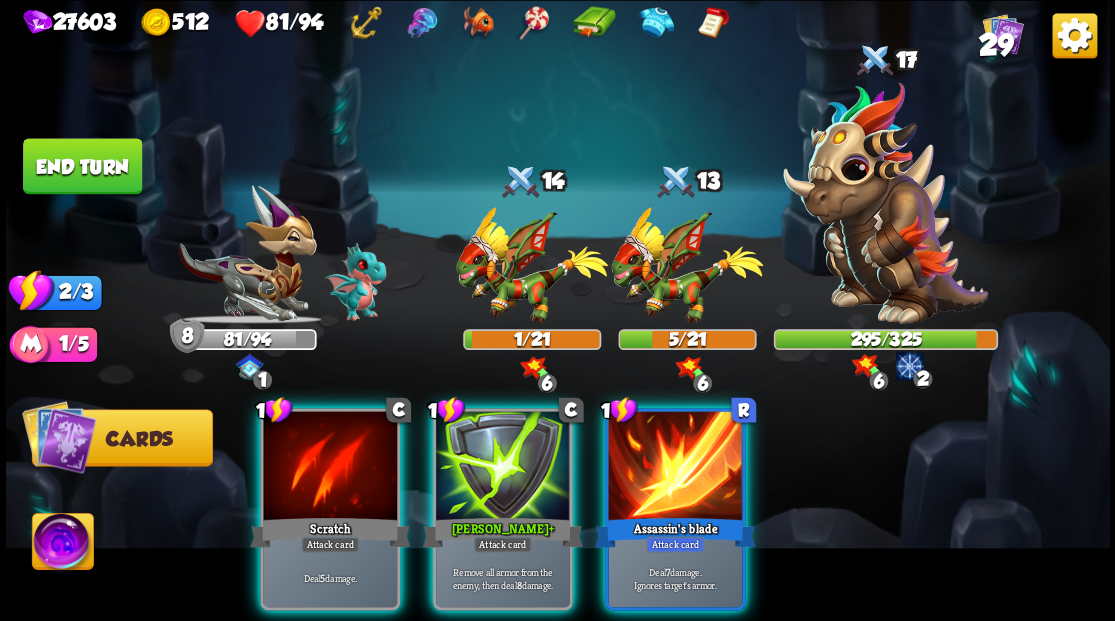 click at bounding box center [330, 467] 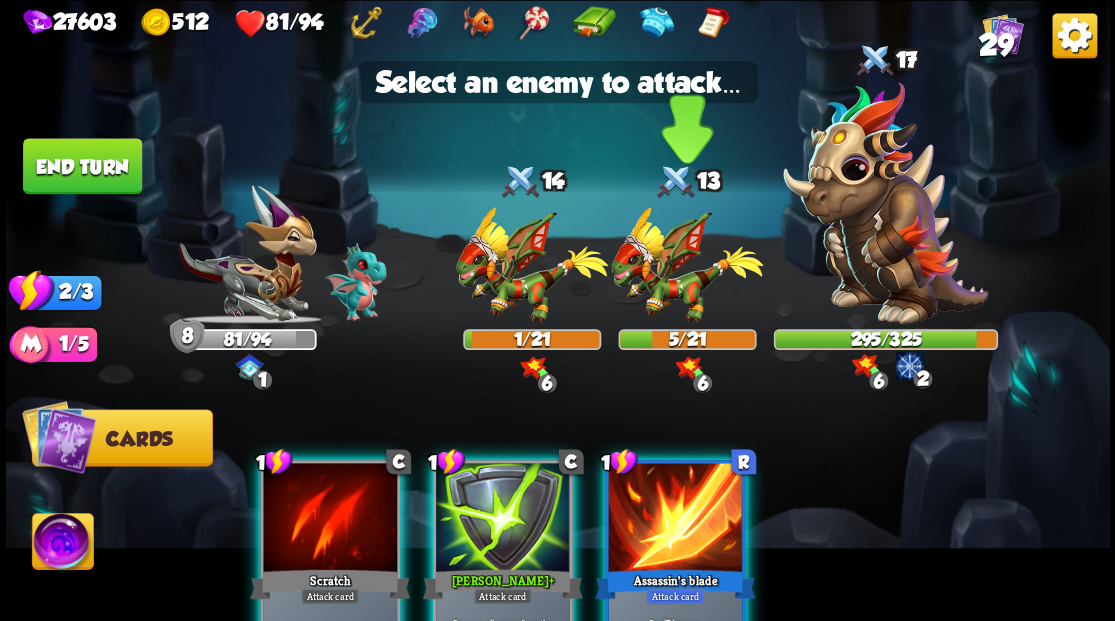click at bounding box center (687, 265) 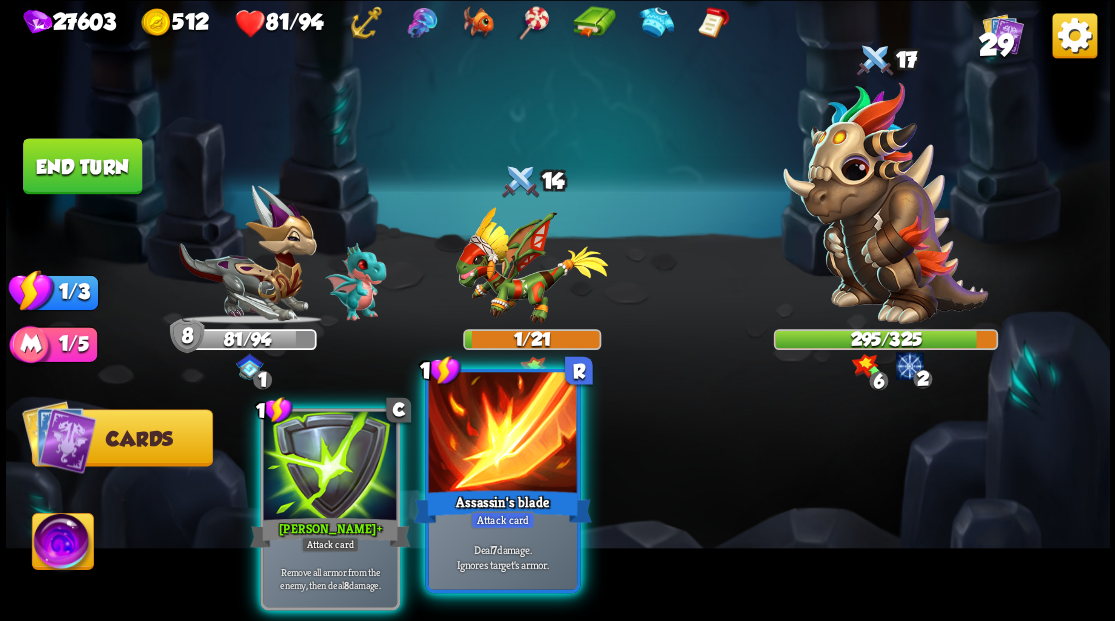 click at bounding box center (502, 434) 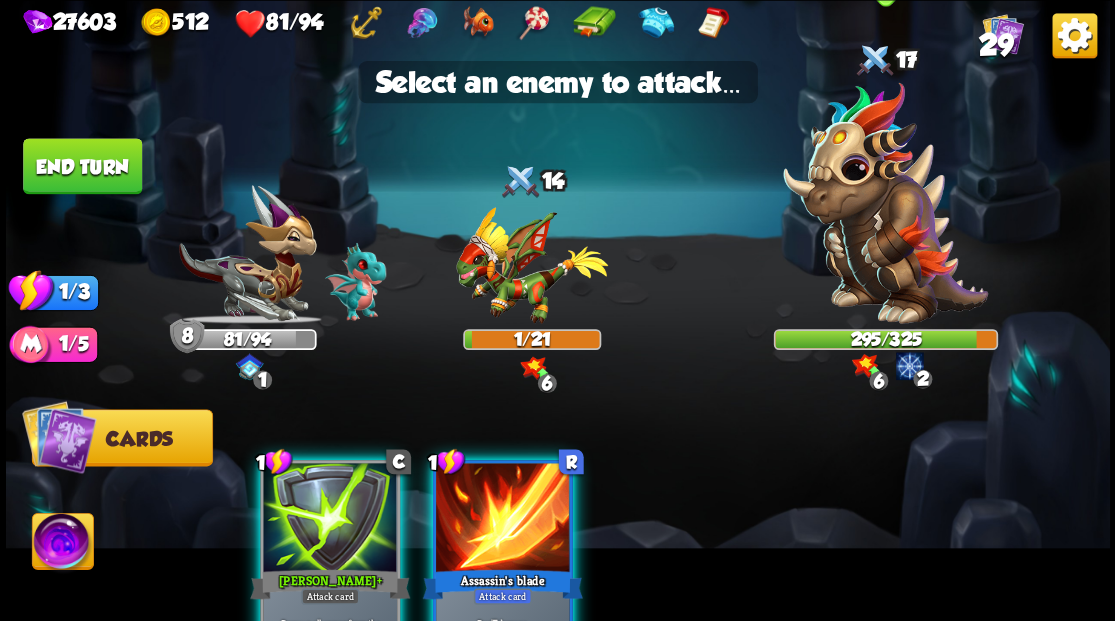 click at bounding box center (885, 203) 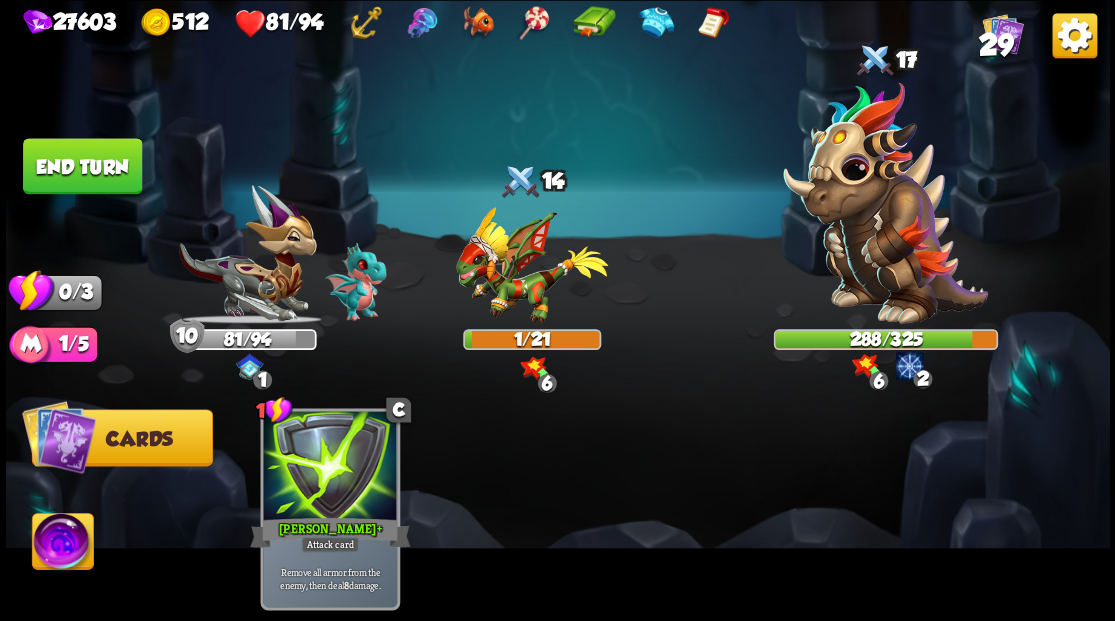 click on "End turn" at bounding box center [82, 166] 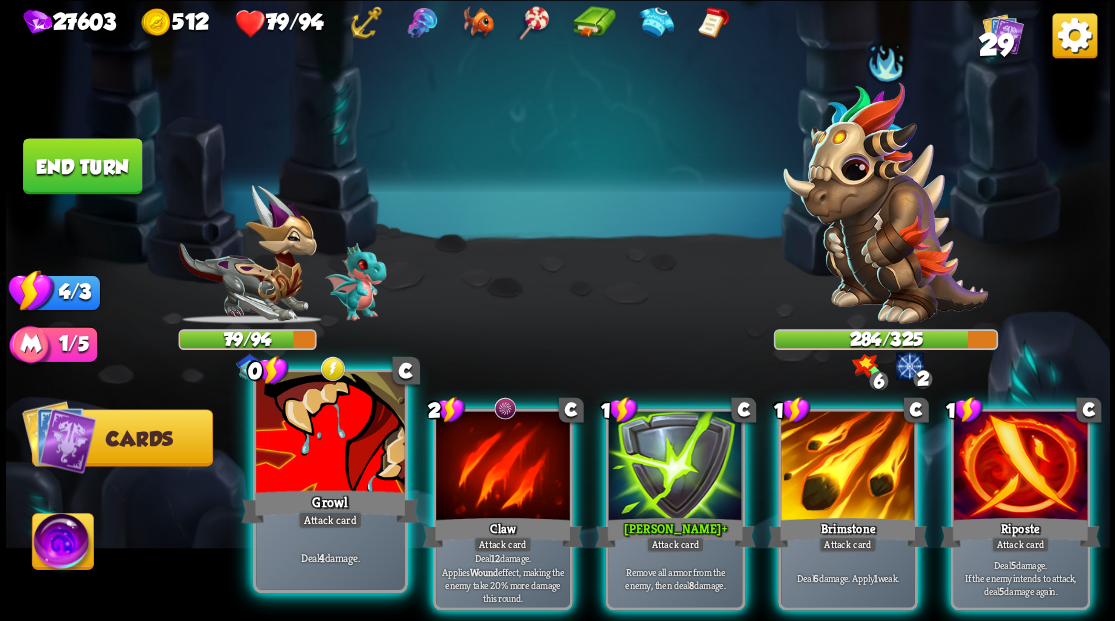 click at bounding box center (330, 434) 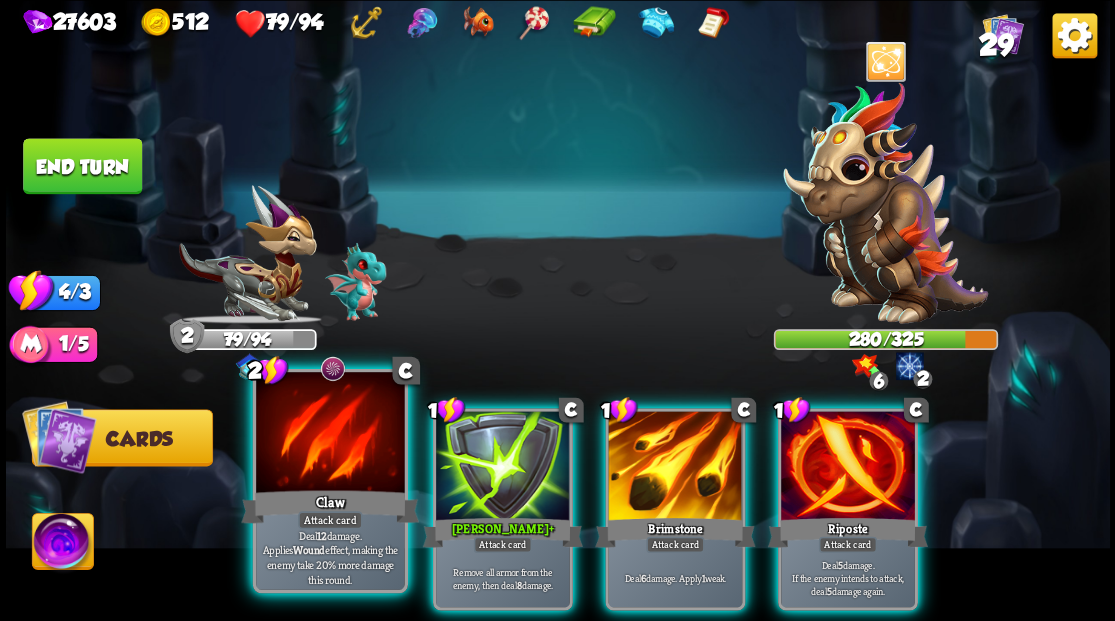 click at bounding box center [330, 434] 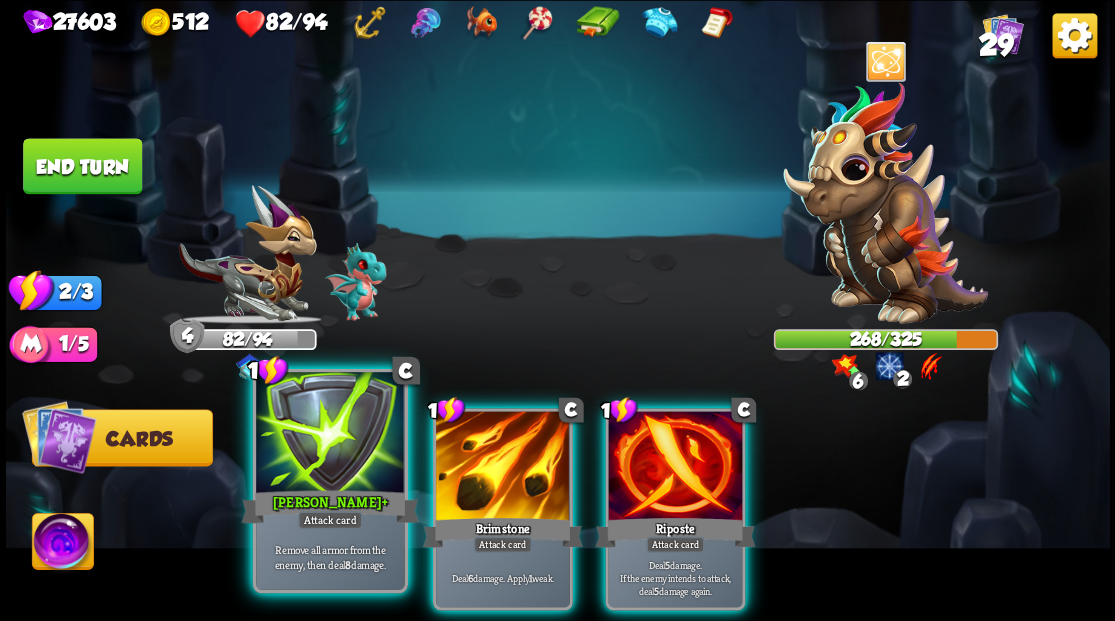 click at bounding box center (330, 434) 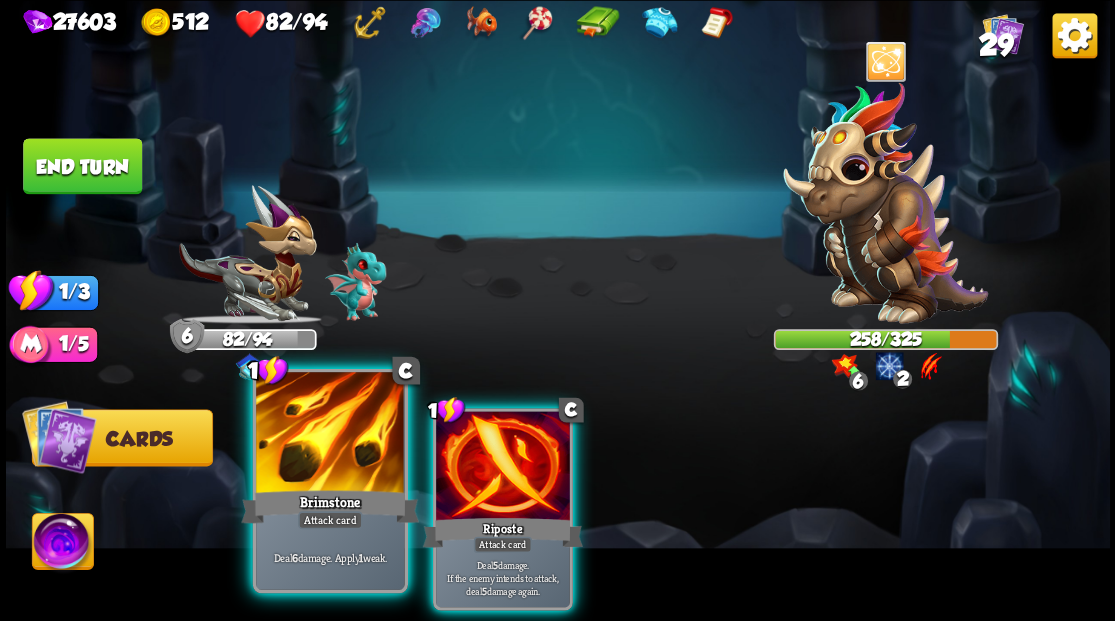 click at bounding box center (330, 434) 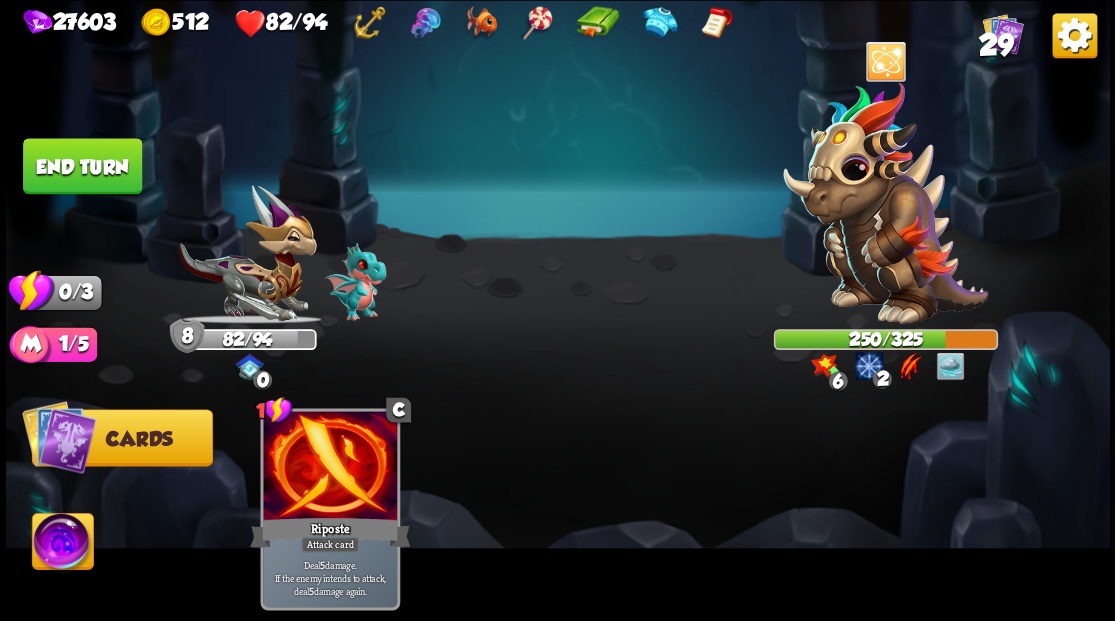 click on "End turn" at bounding box center (82, 166) 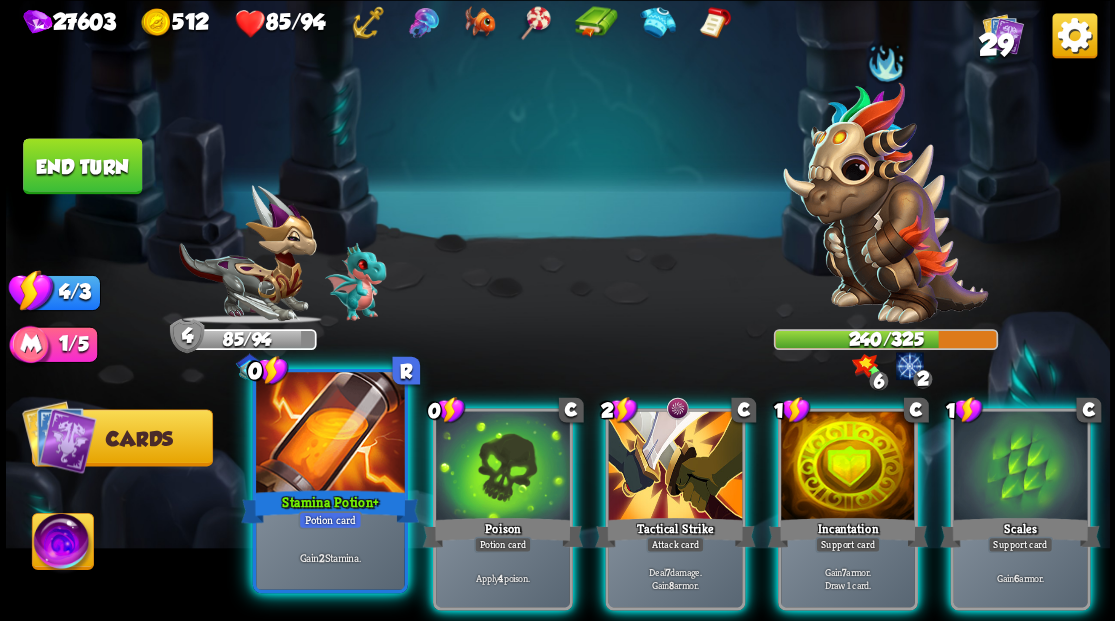 click at bounding box center (330, 434) 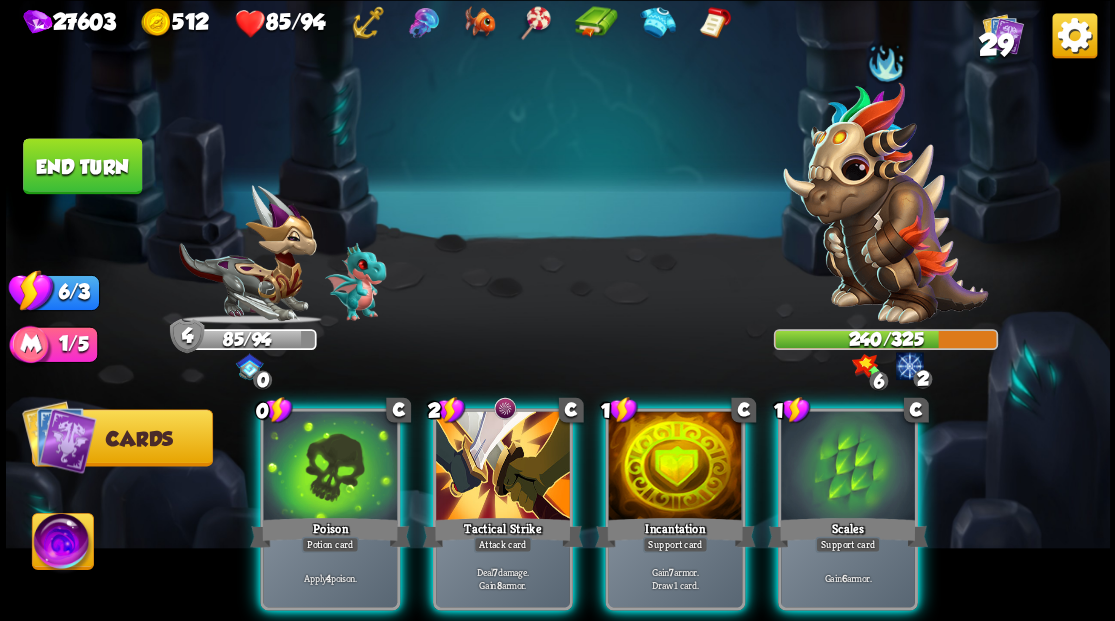 click at bounding box center [330, 467] 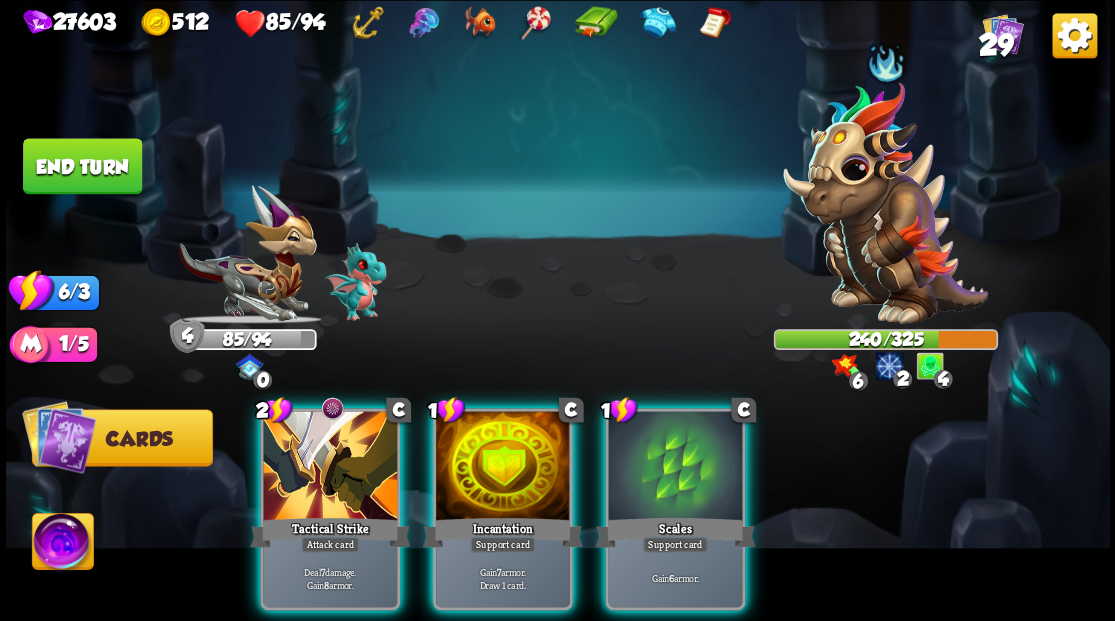 click at bounding box center [330, 467] 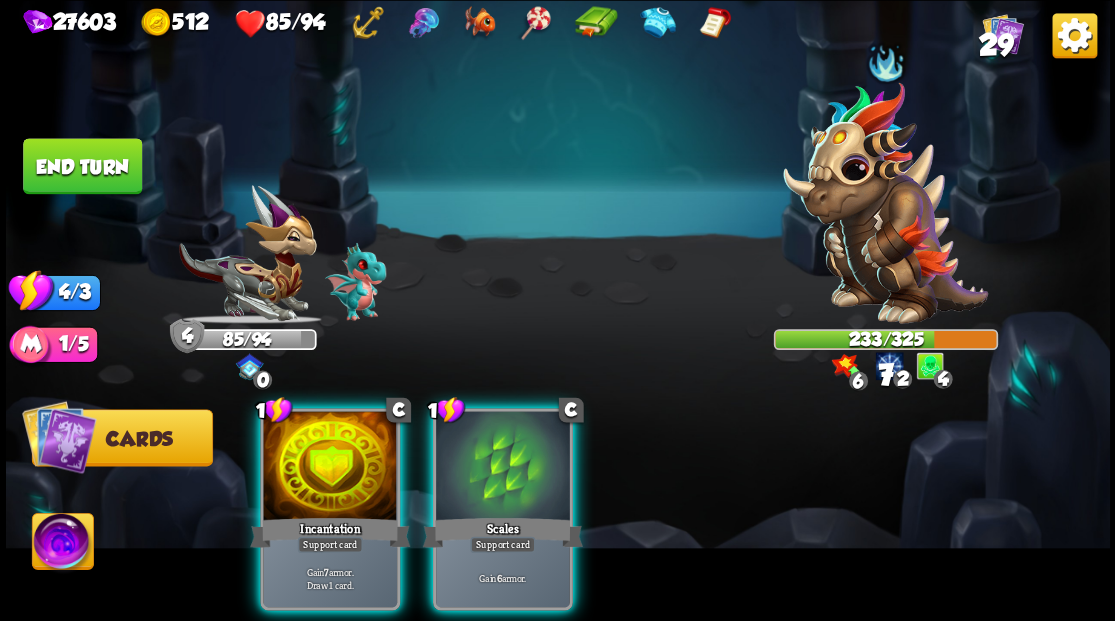 click at bounding box center (330, 467) 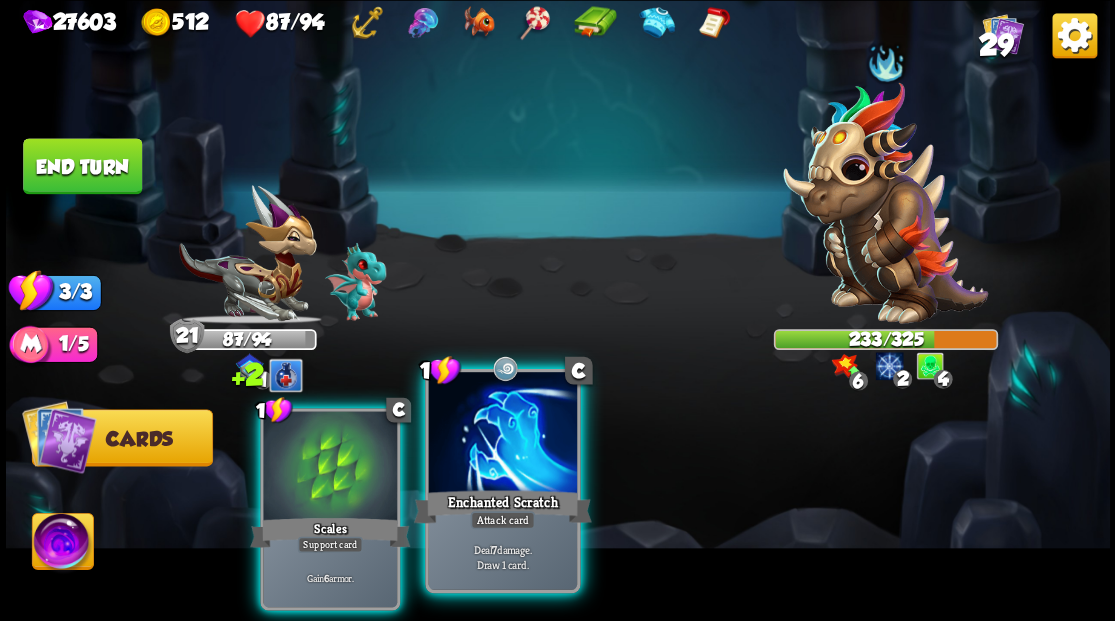 click at bounding box center [502, 434] 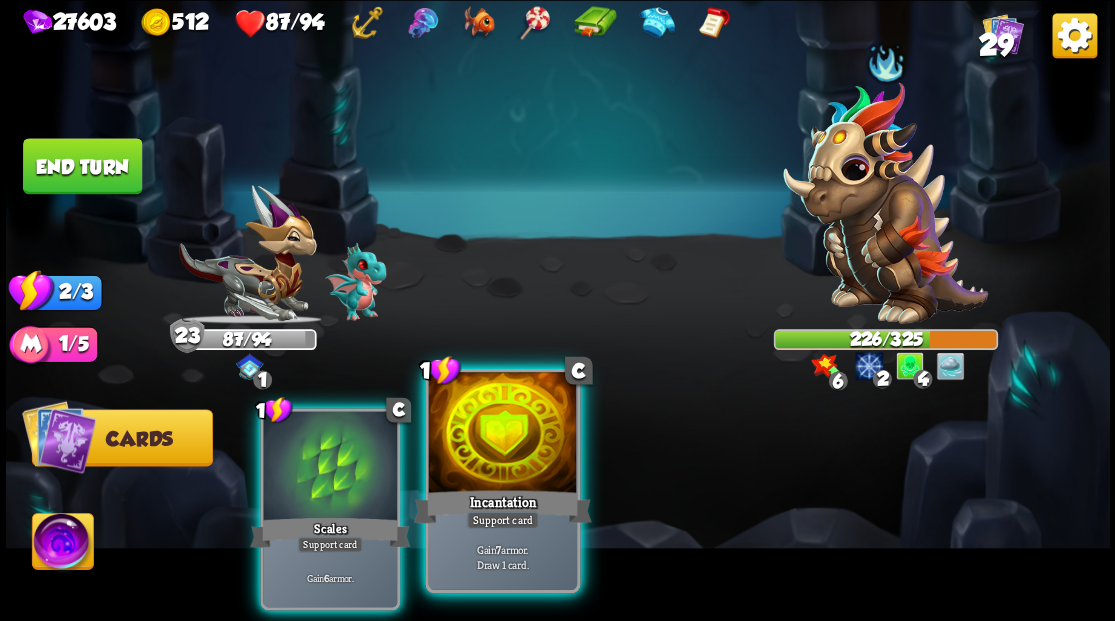 click at bounding box center (502, 434) 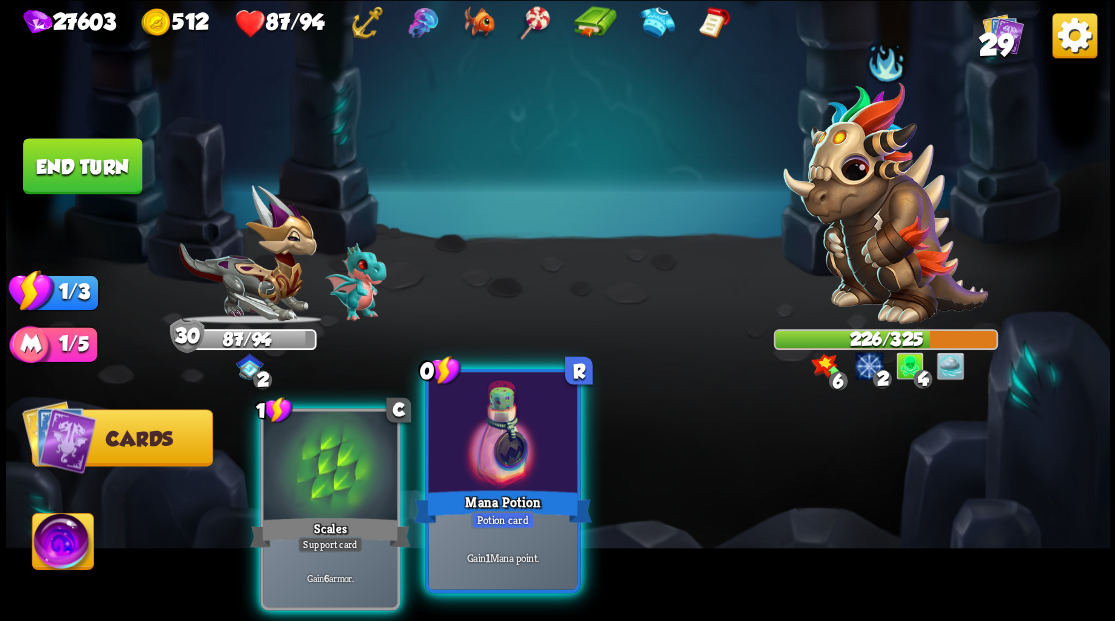 click at bounding box center [502, 434] 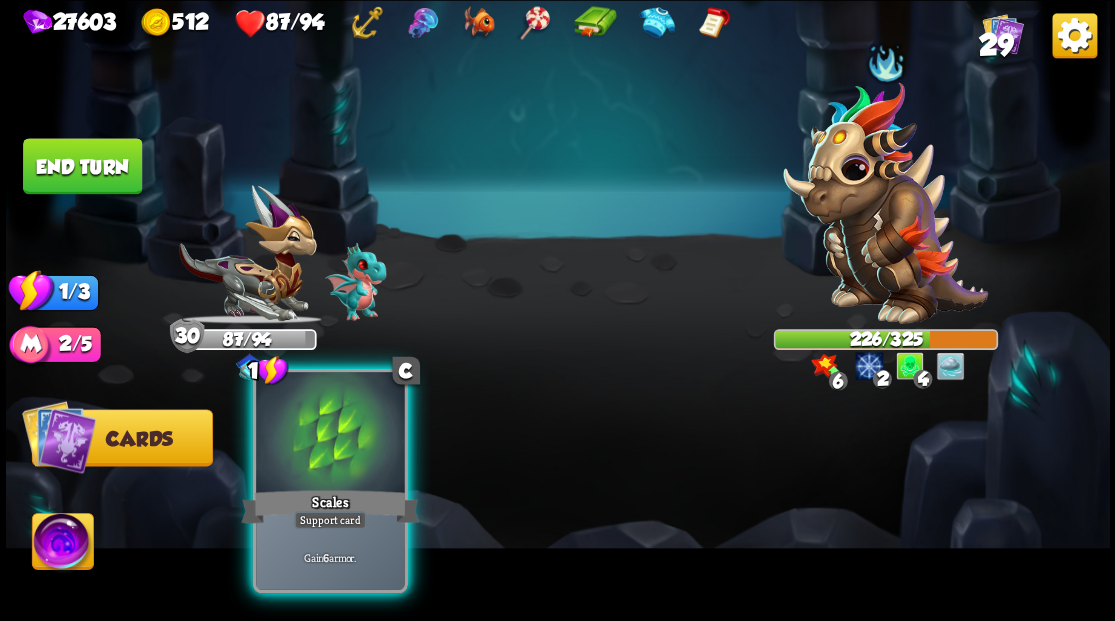 click on "Scales" at bounding box center (330, 506) 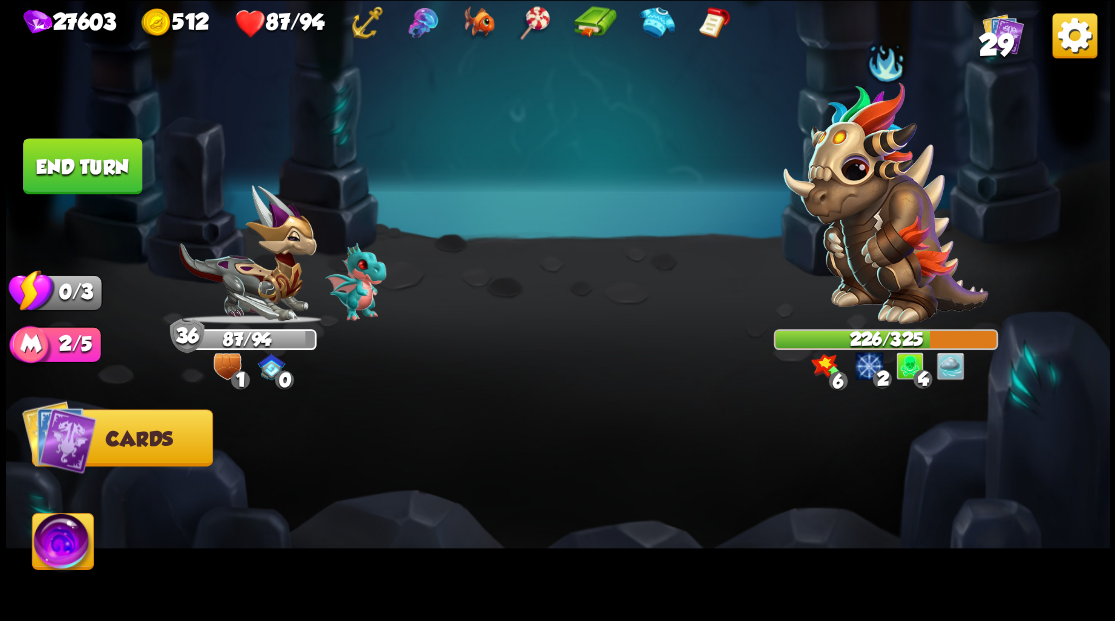click on "End turn" at bounding box center [82, 166] 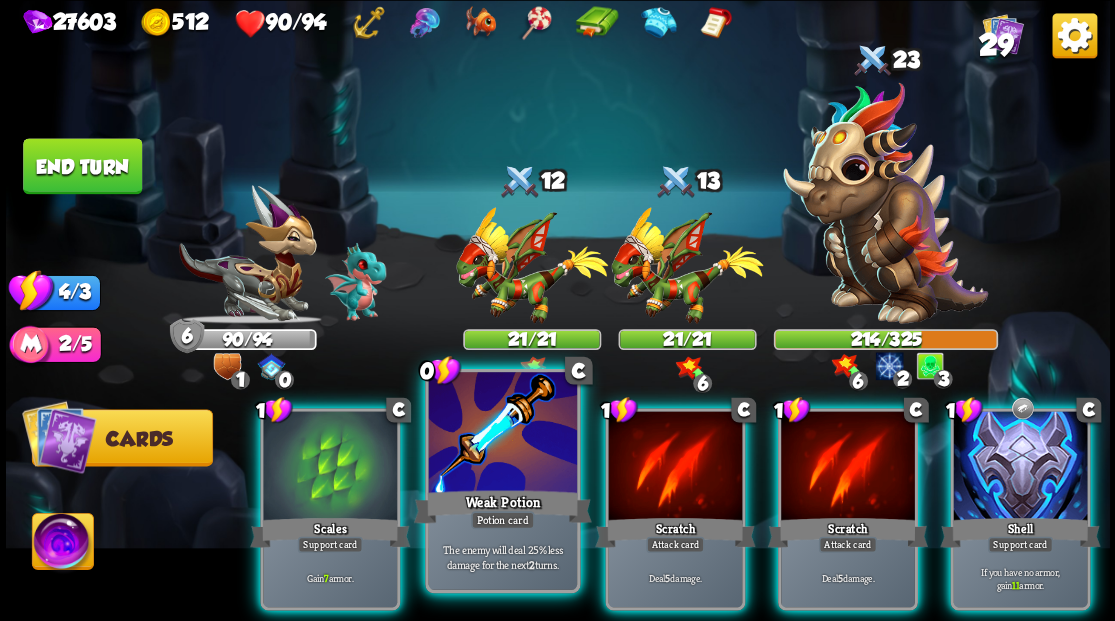 click at bounding box center [502, 434] 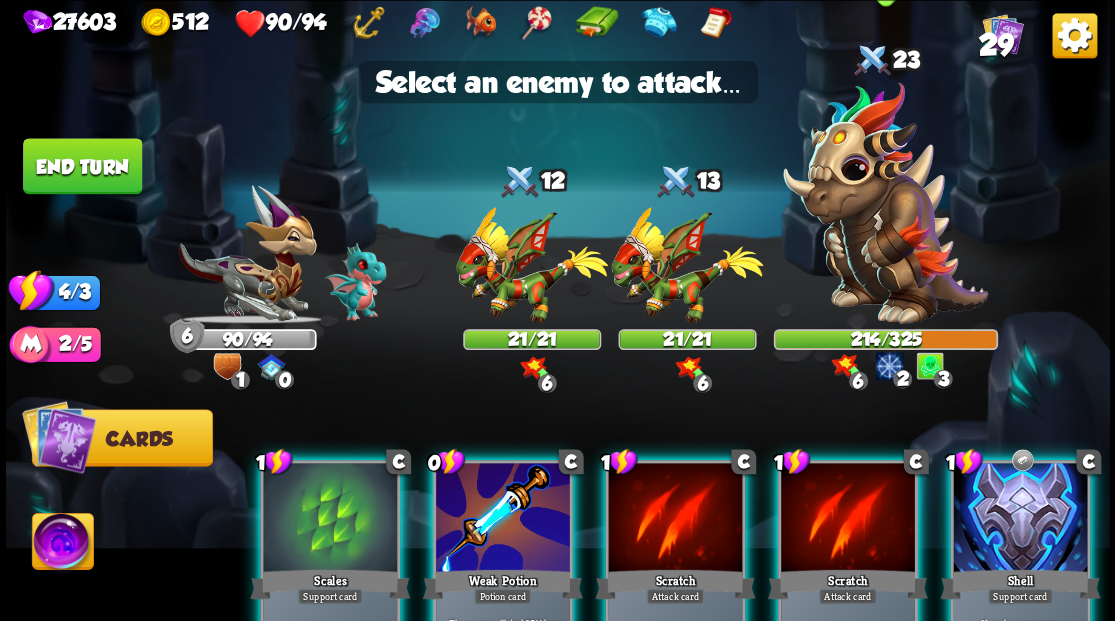 click at bounding box center [885, 203] 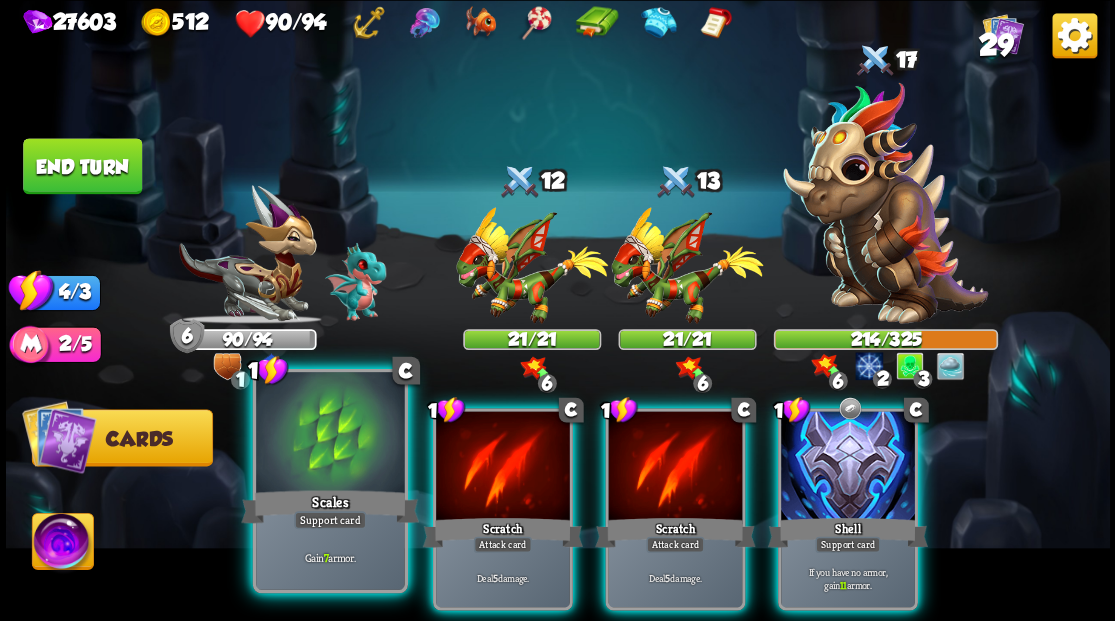 click at bounding box center (330, 434) 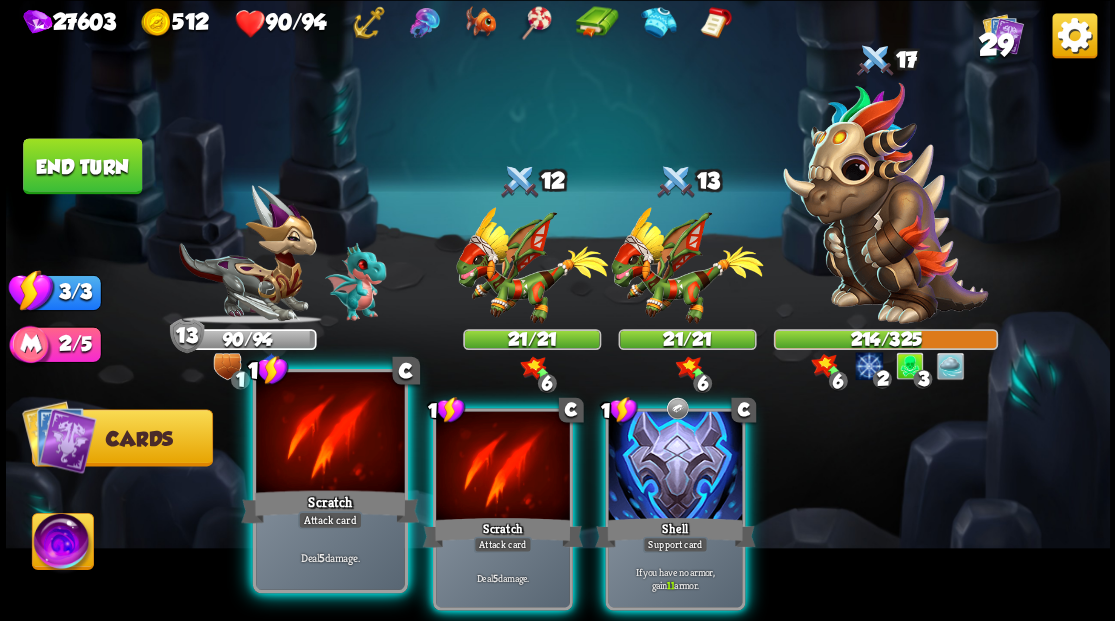 click at bounding box center [330, 434] 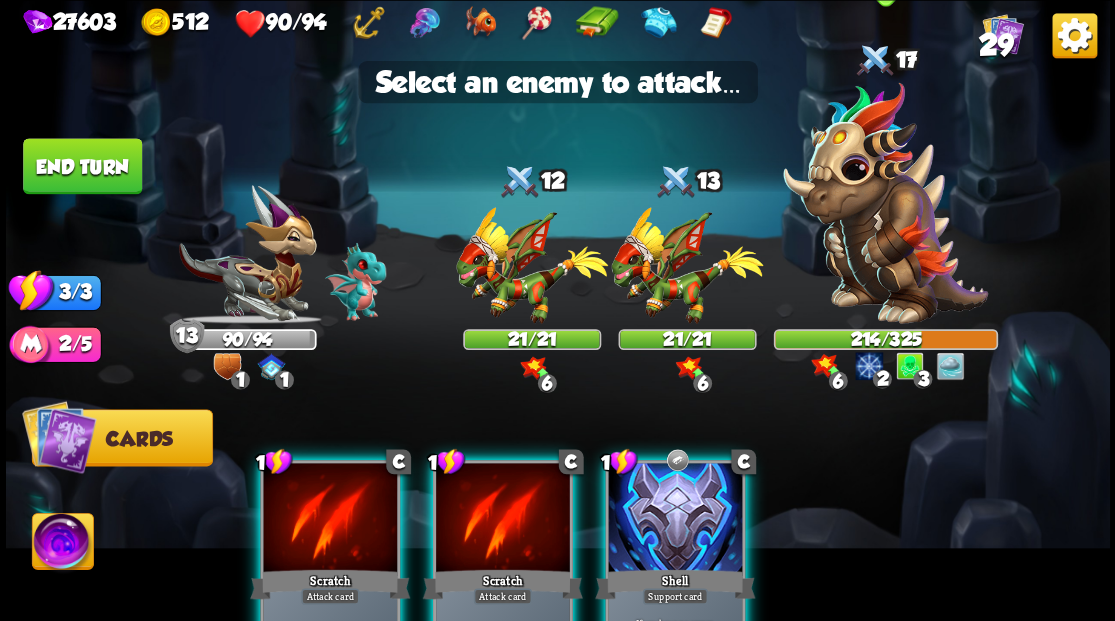 click at bounding box center [885, 203] 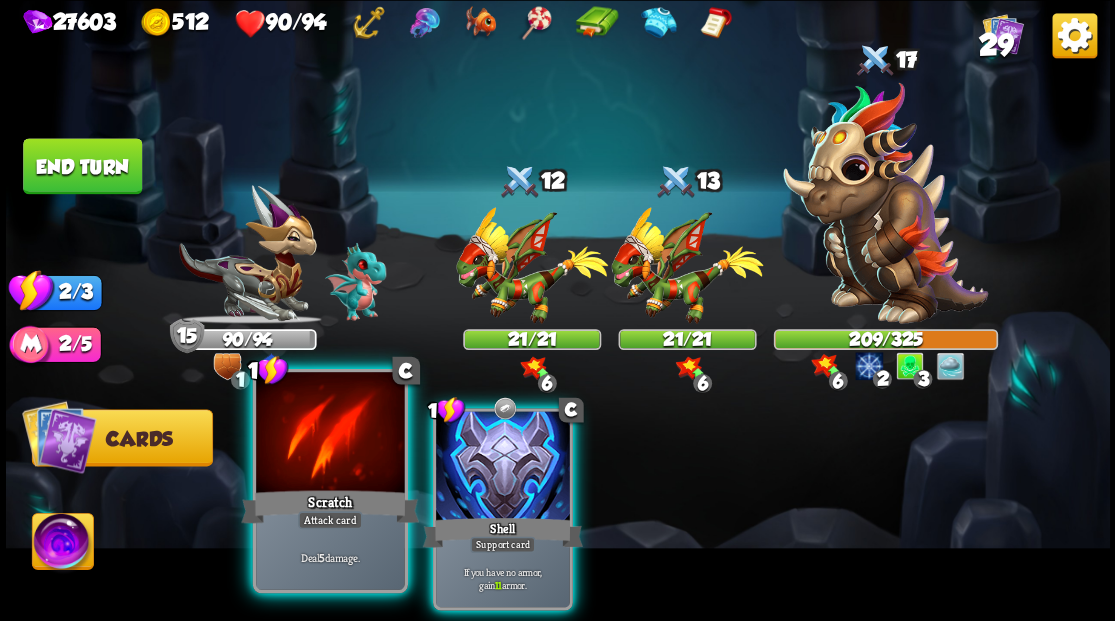 click at bounding box center [330, 434] 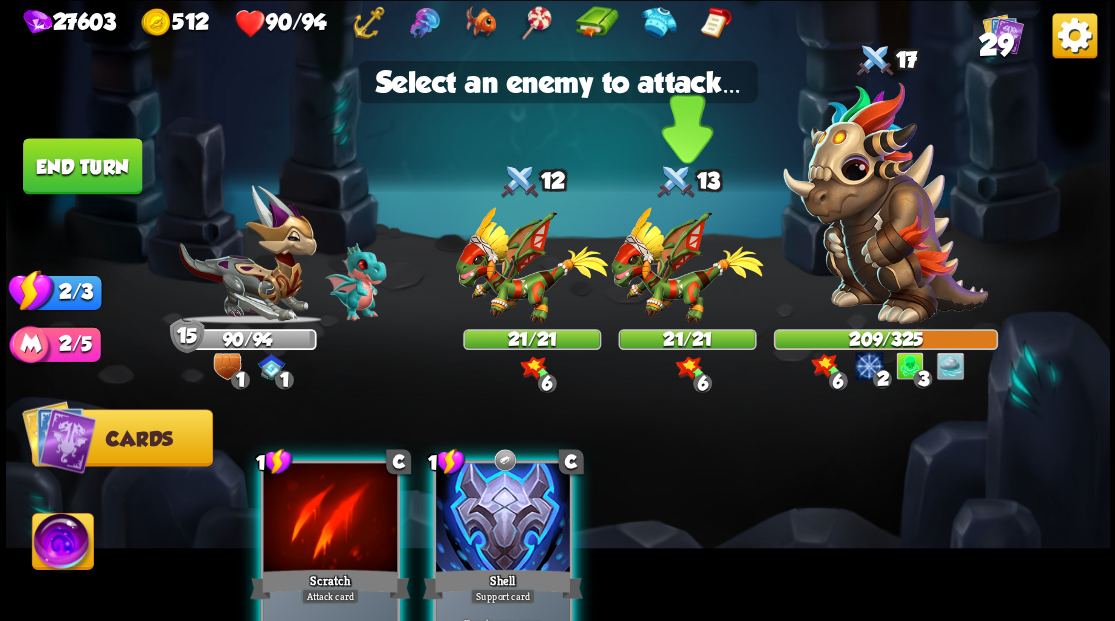 click at bounding box center (687, 265) 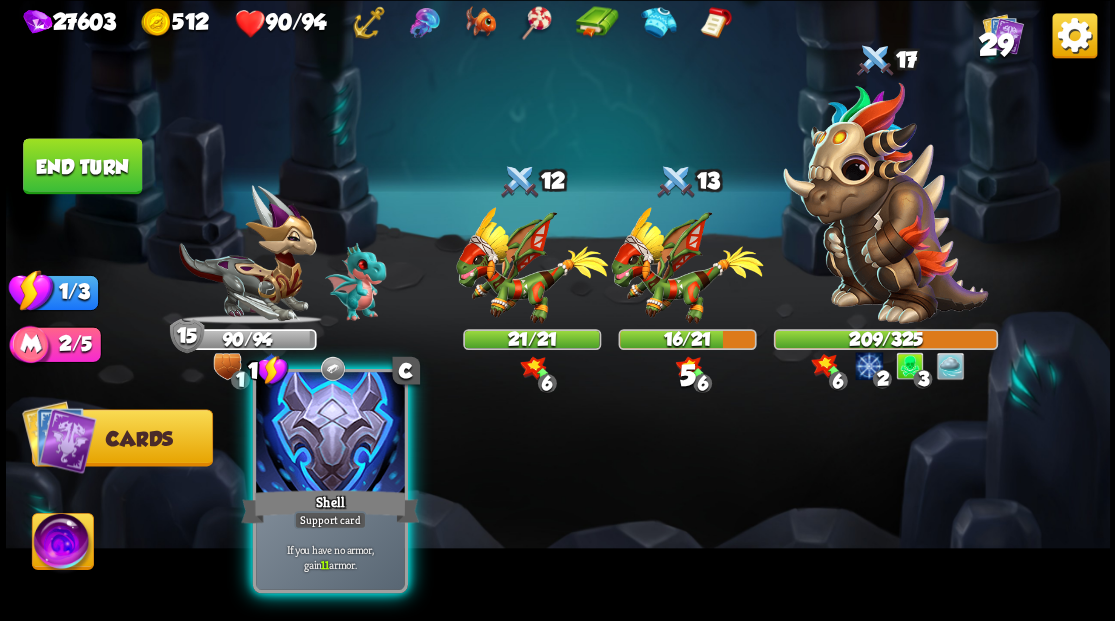 click at bounding box center (330, 434) 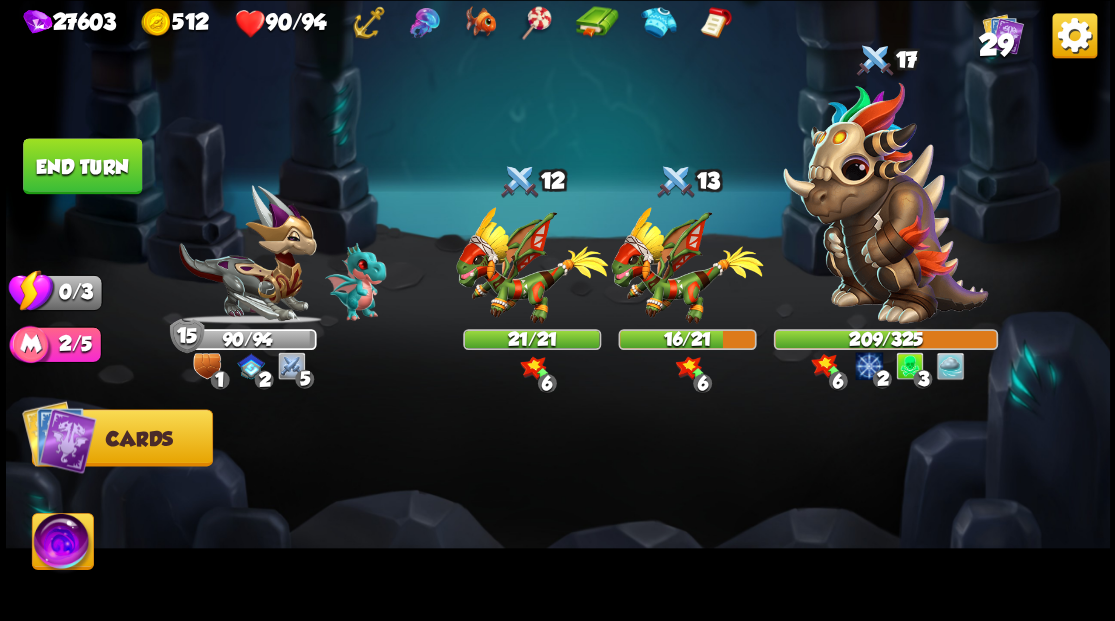 click on "End turn" at bounding box center (82, 166) 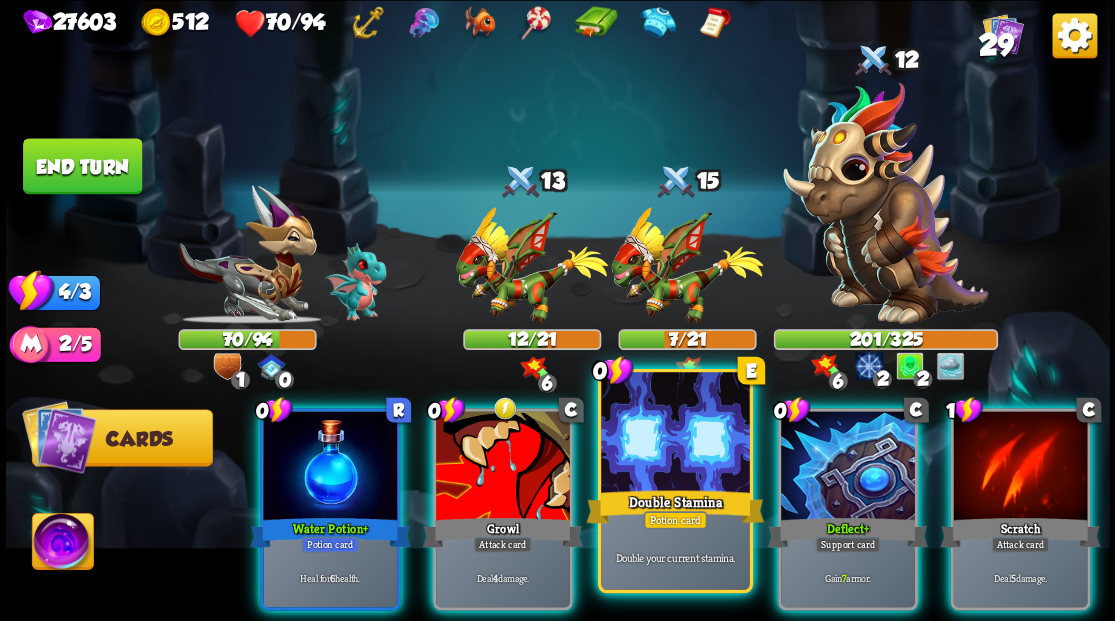 click at bounding box center (675, 434) 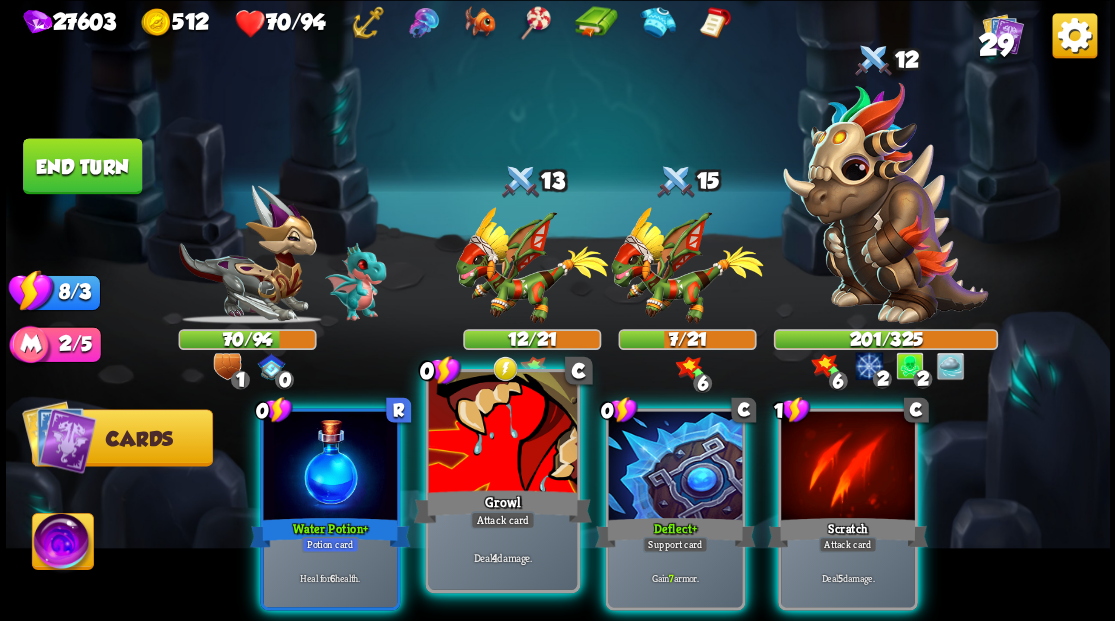 click at bounding box center (502, 434) 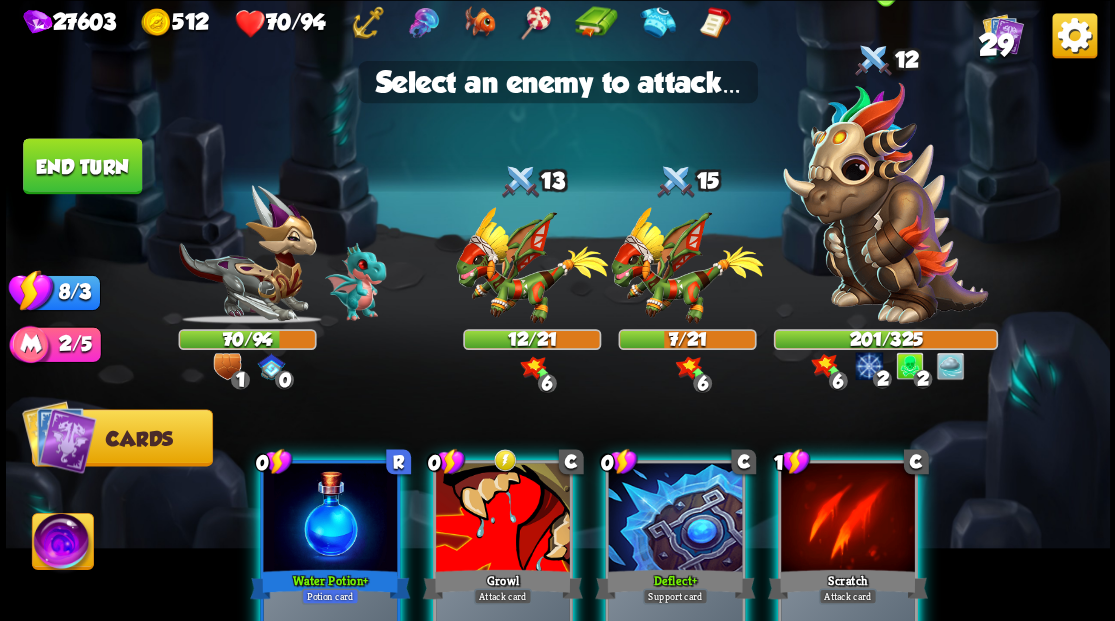 click at bounding box center (885, 203) 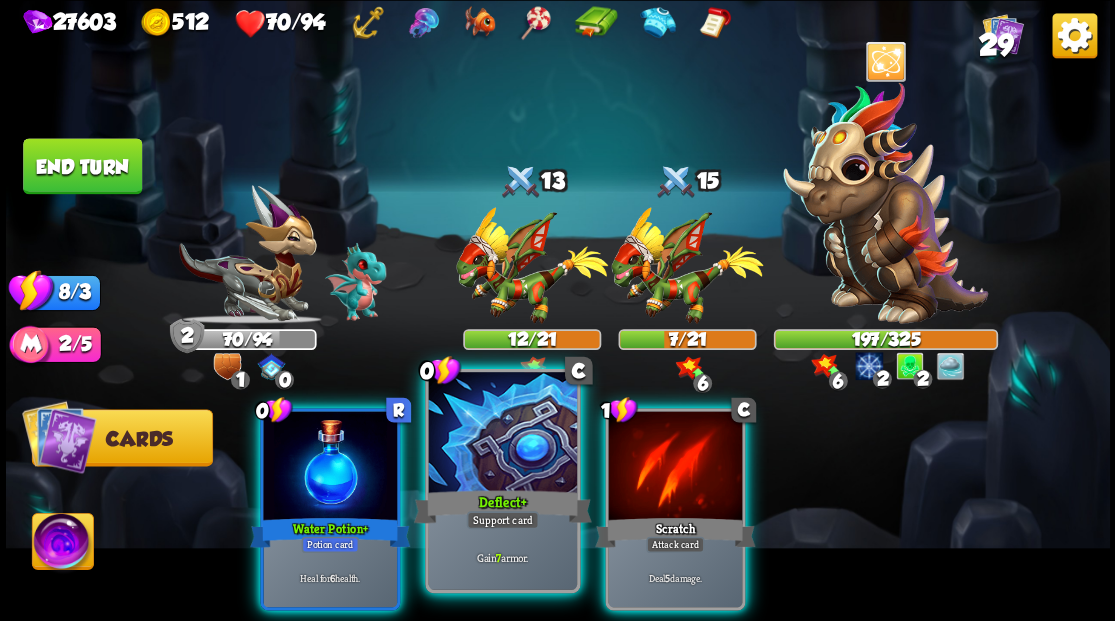 click at bounding box center [502, 434] 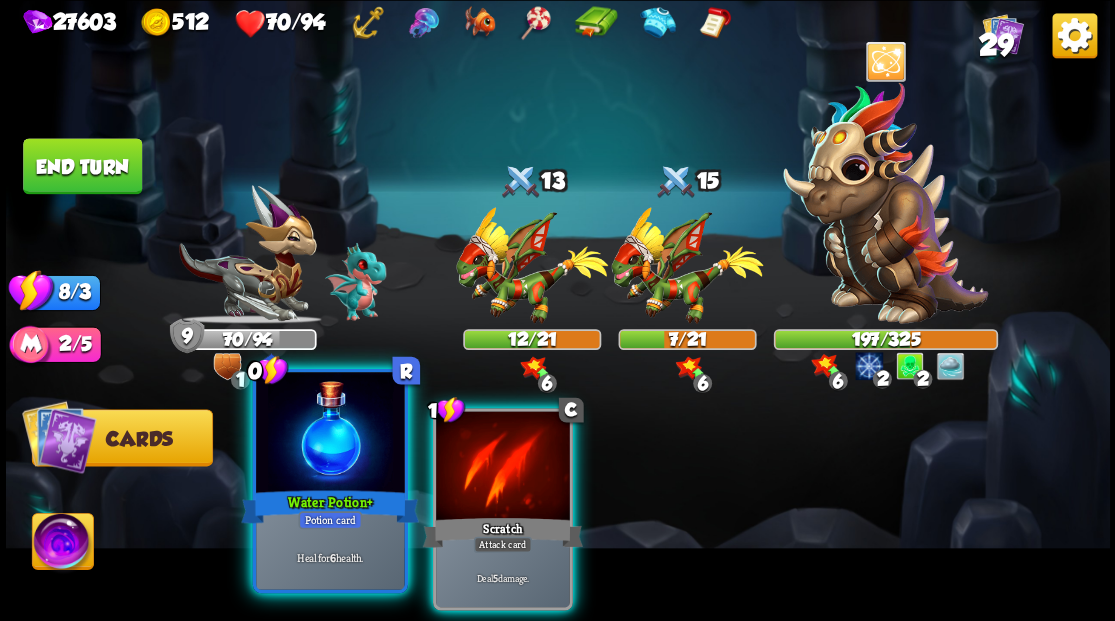 click at bounding box center (330, 434) 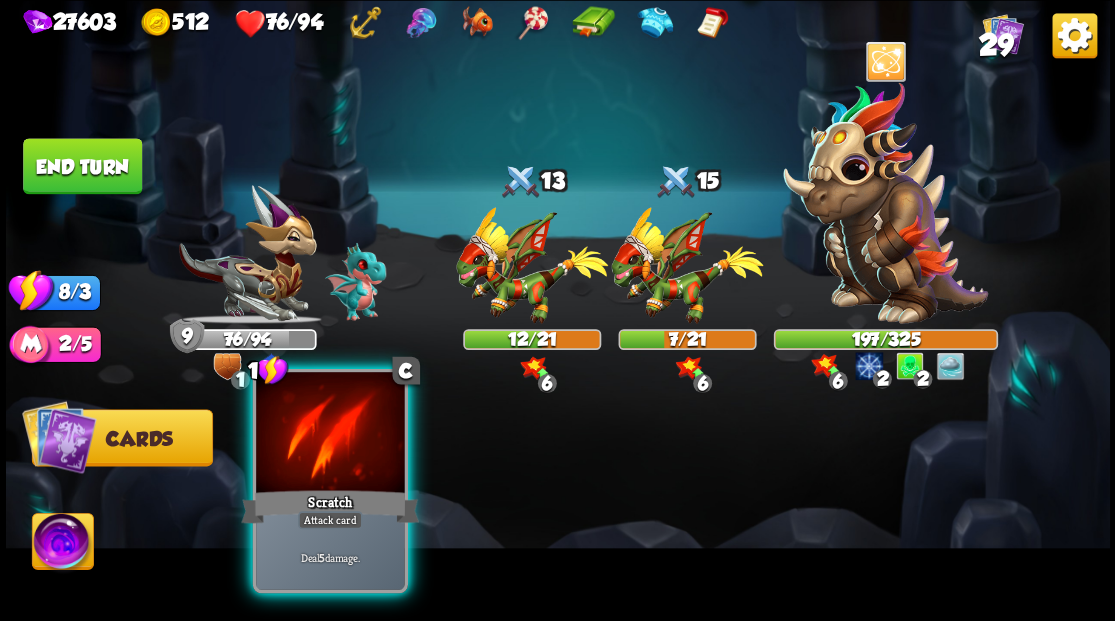 click at bounding box center (330, 434) 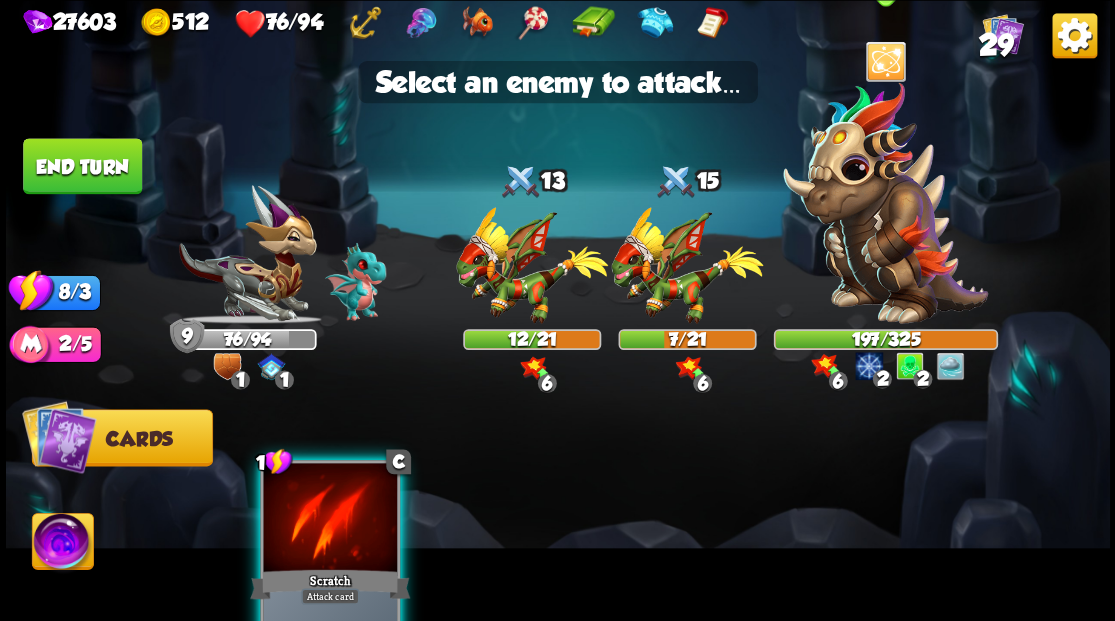 click at bounding box center (885, 203) 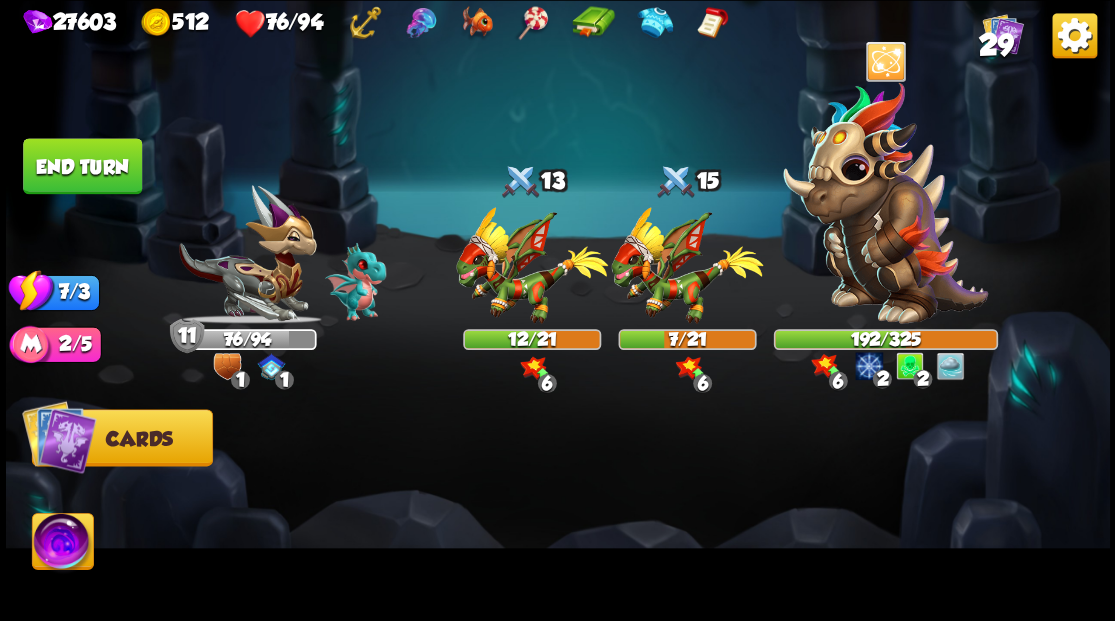 click on "End turn" at bounding box center (82, 166) 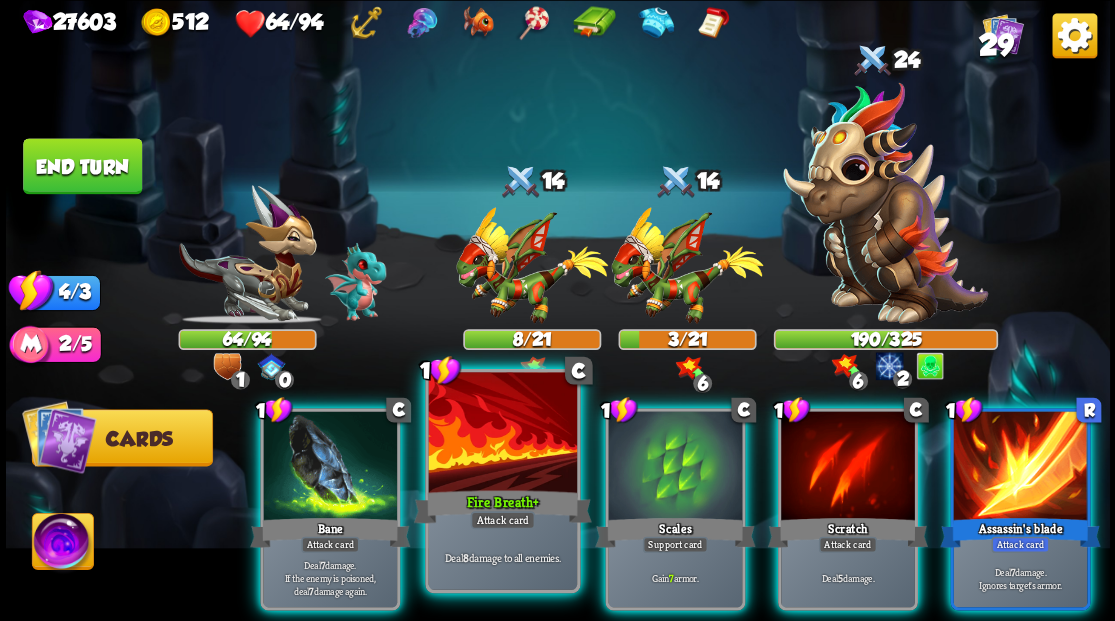 click at bounding box center [502, 434] 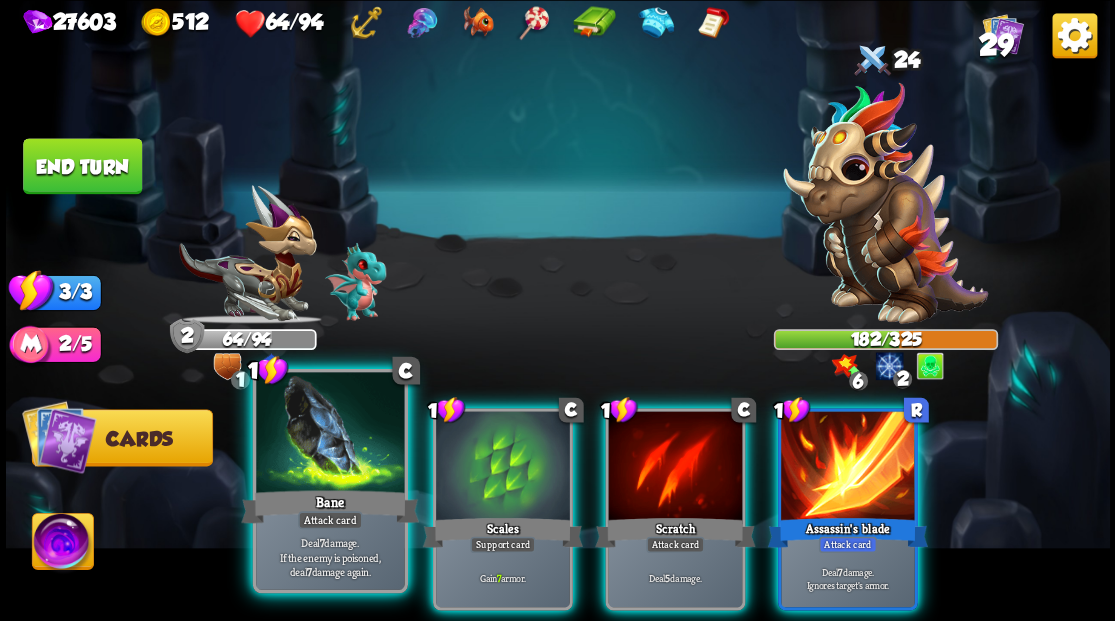 click at bounding box center [330, 434] 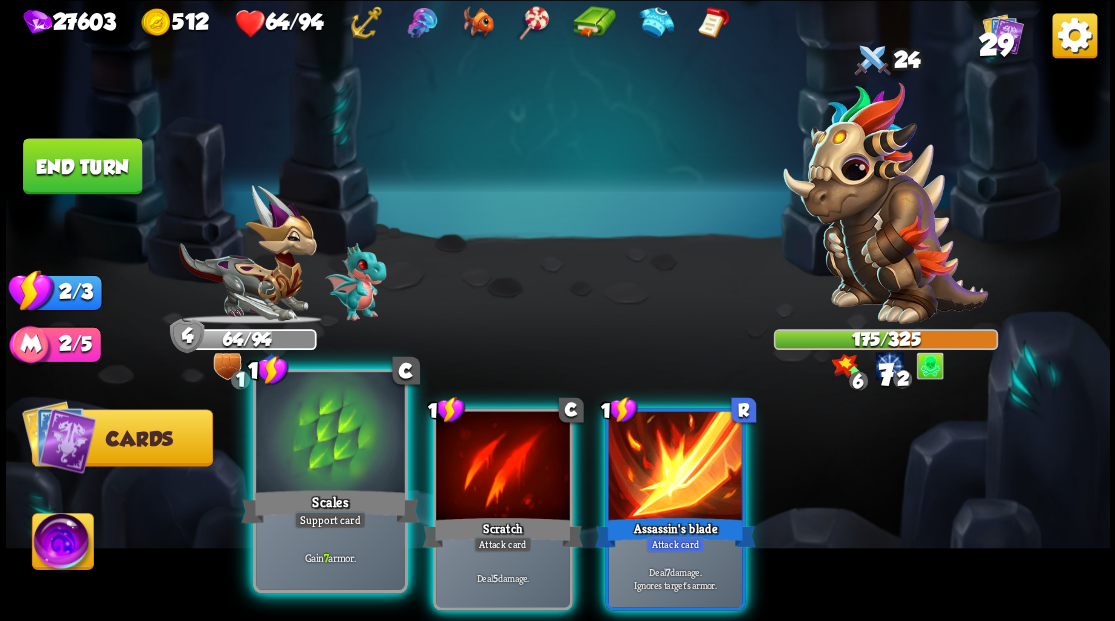 click at bounding box center (330, 434) 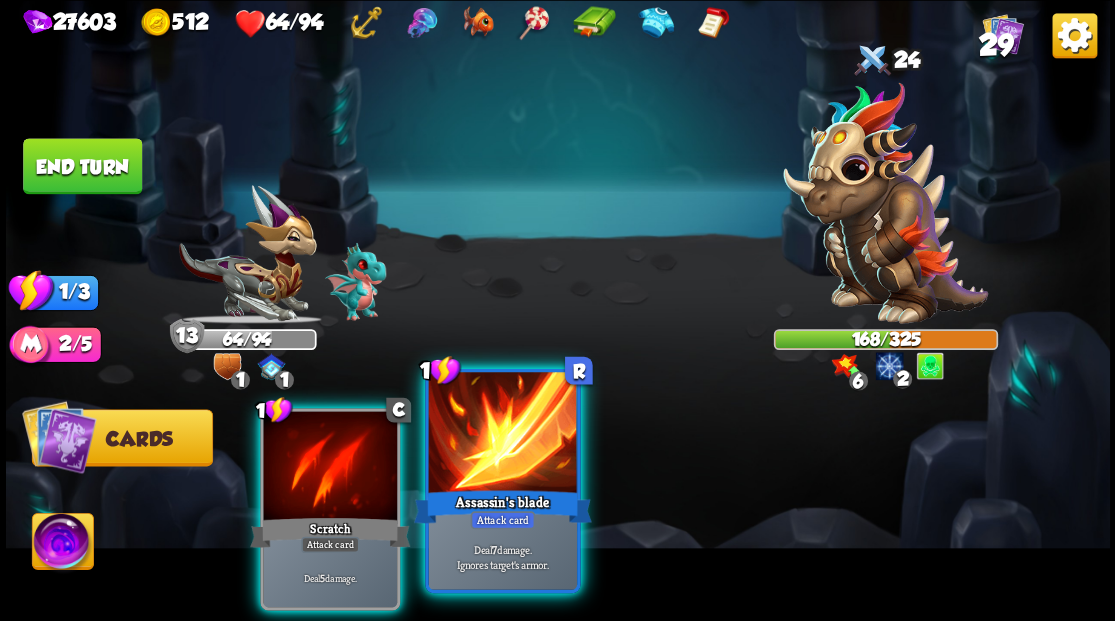 click at bounding box center [502, 434] 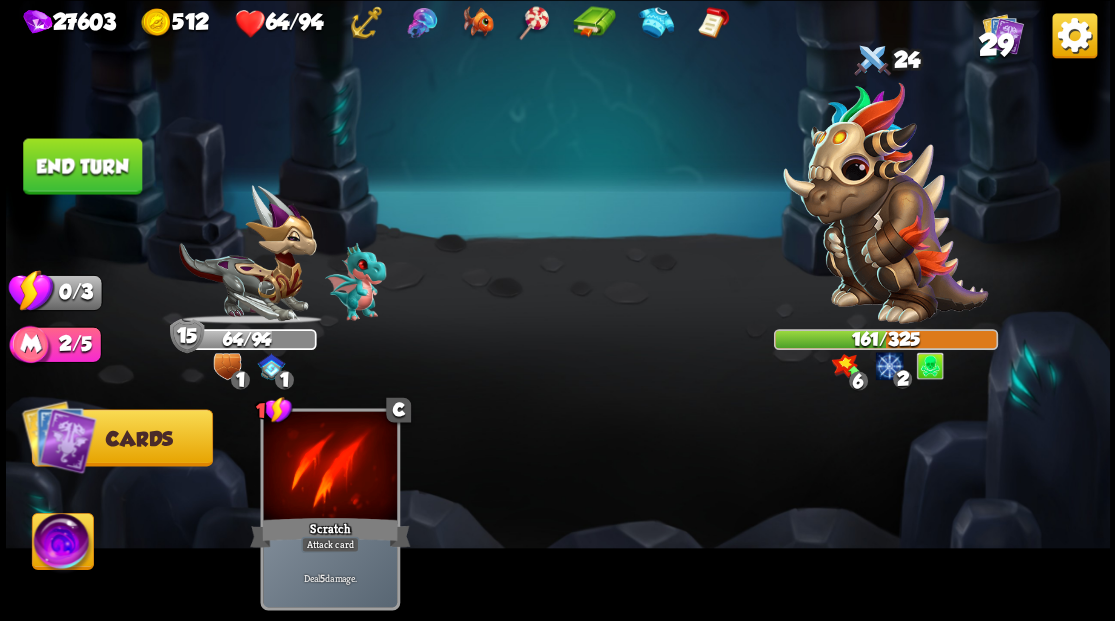 click on "End turn" at bounding box center [82, 166] 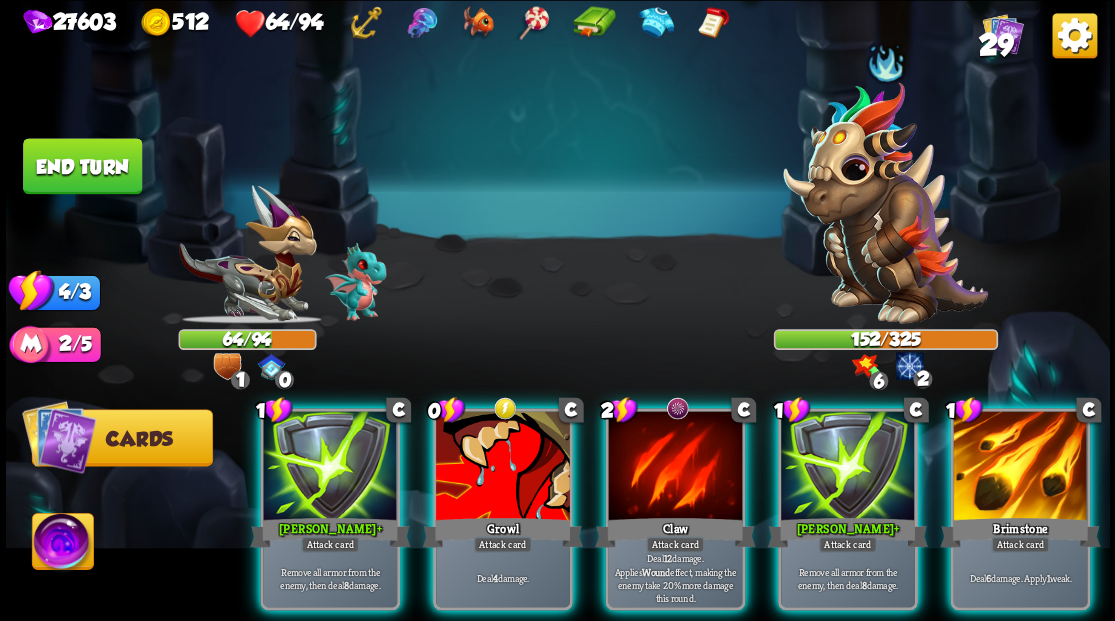 click at bounding box center [503, 467] 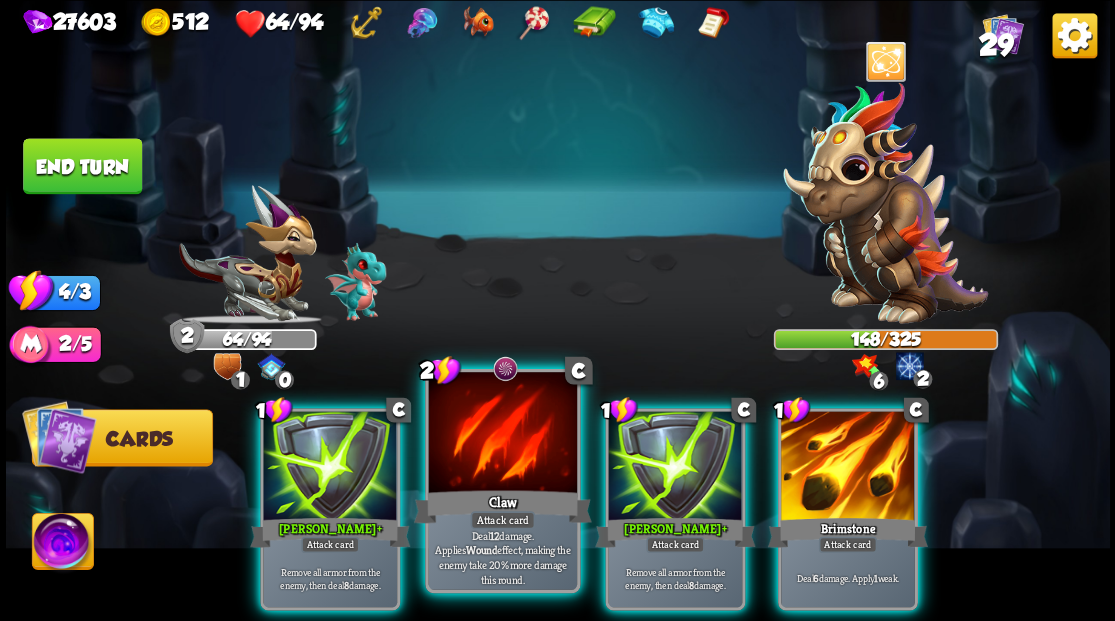click at bounding box center (502, 434) 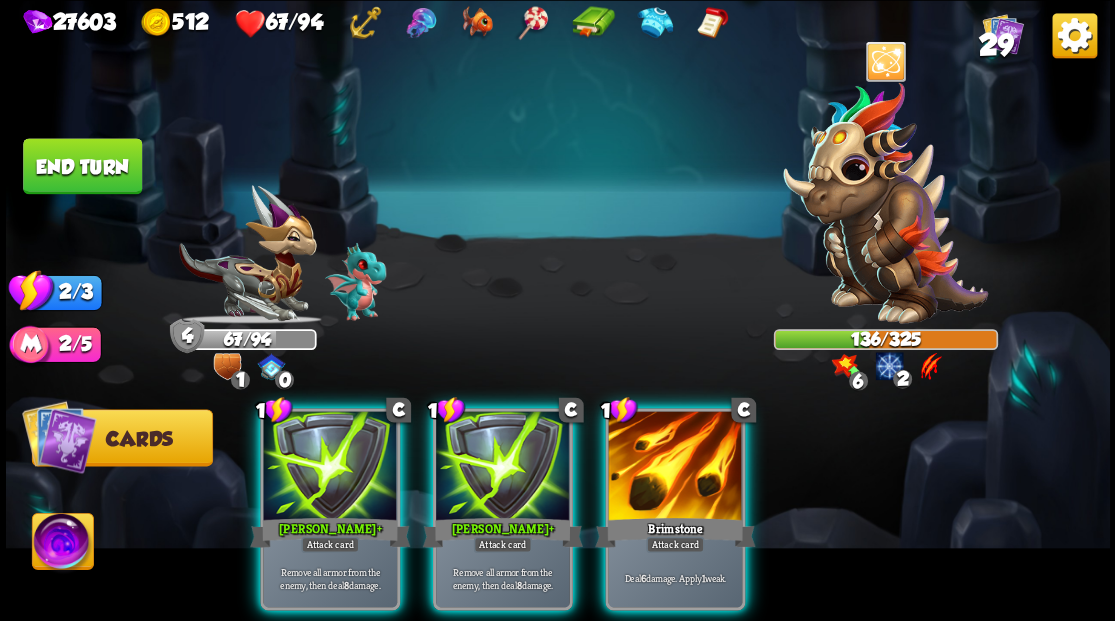 click at bounding box center (503, 467) 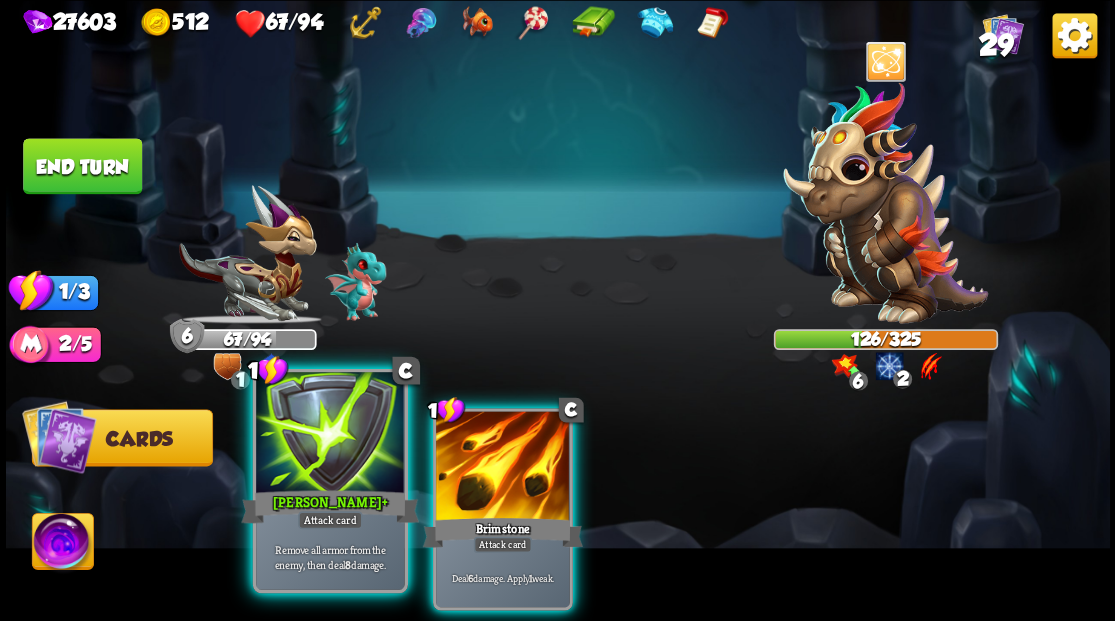 click at bounding box center [330, 434] 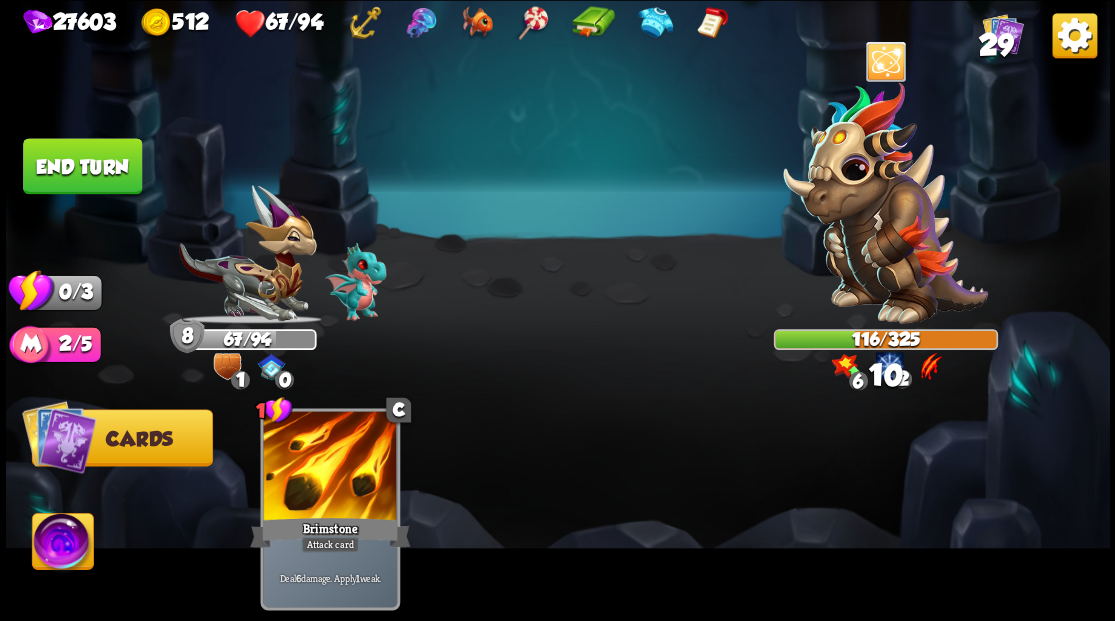 click on "End turn" at bounding box center [82, 166] 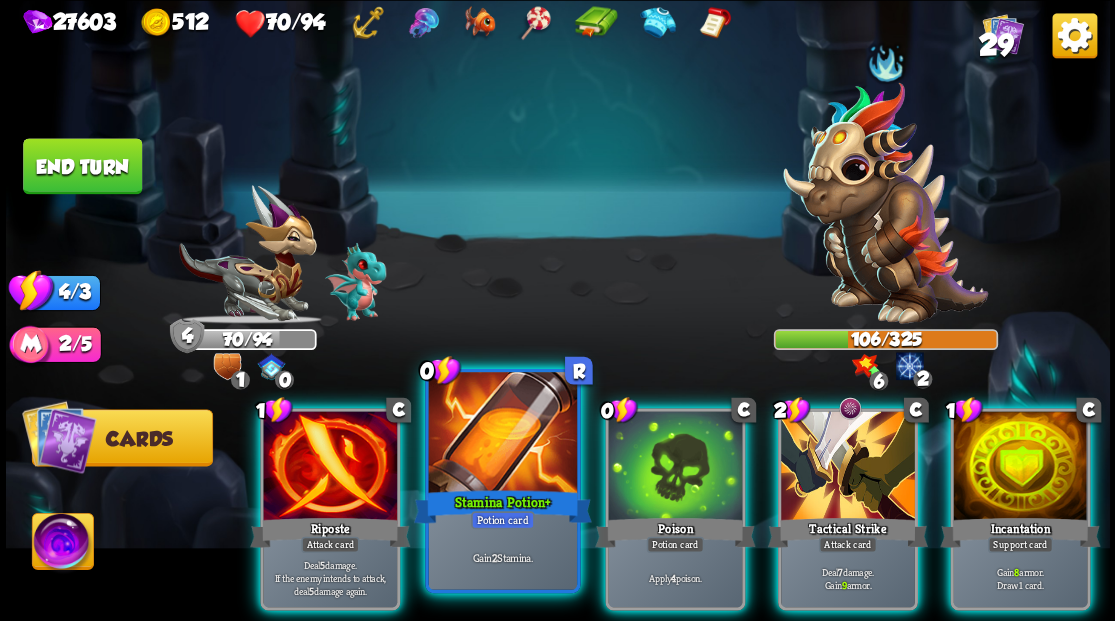 click at bounding box center (502, 434) 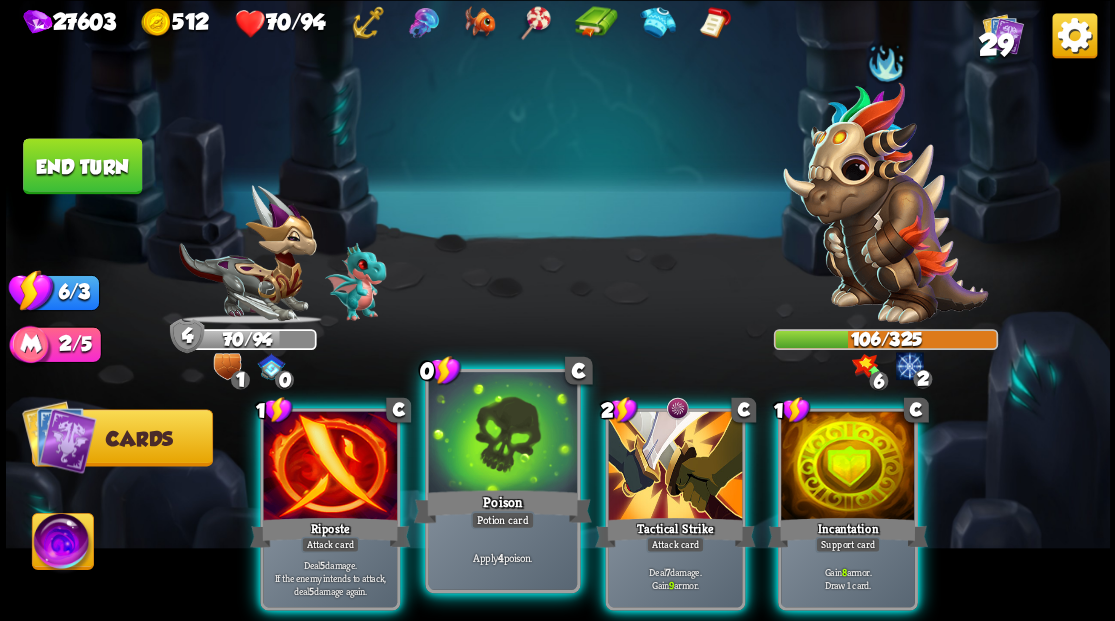 click at bounding box center (502, 434) 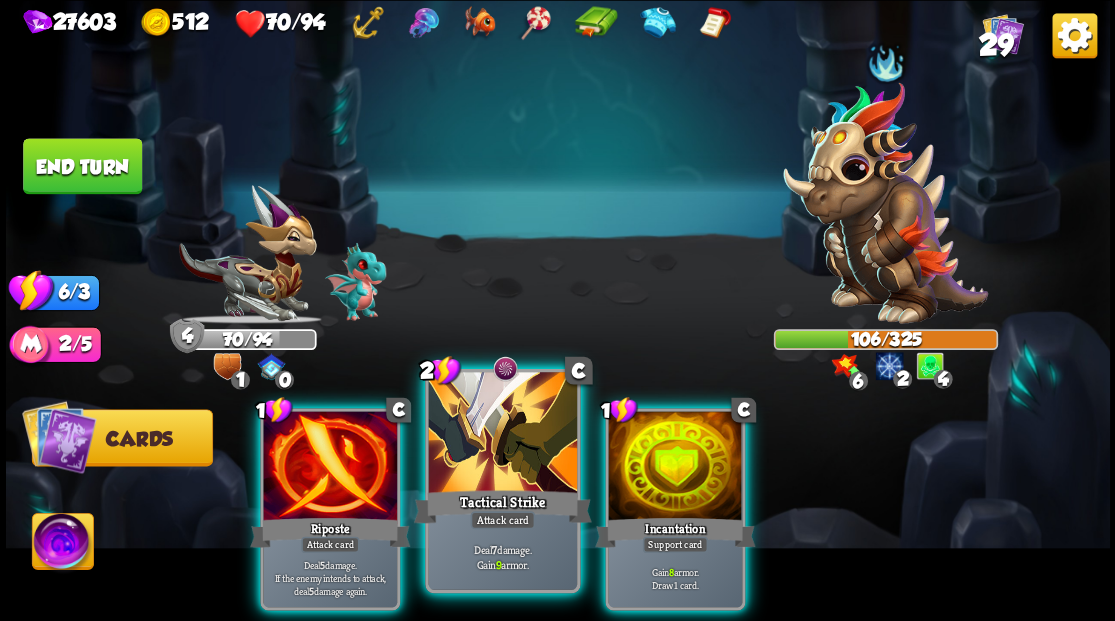 click at bounding box center (502, 434) 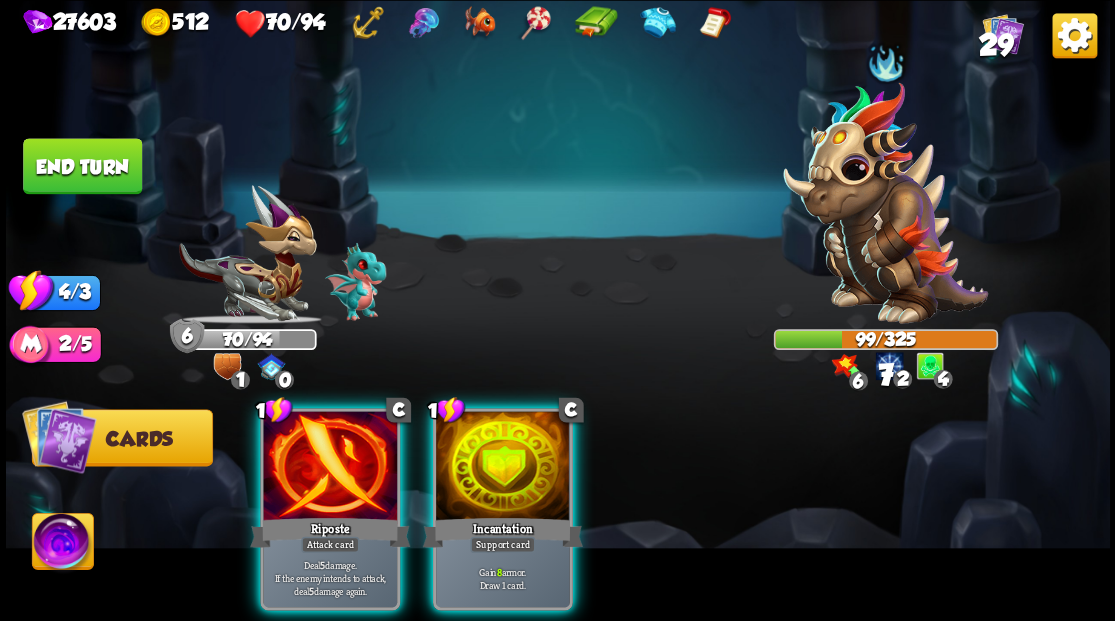 click at bounding box center [503, 467] 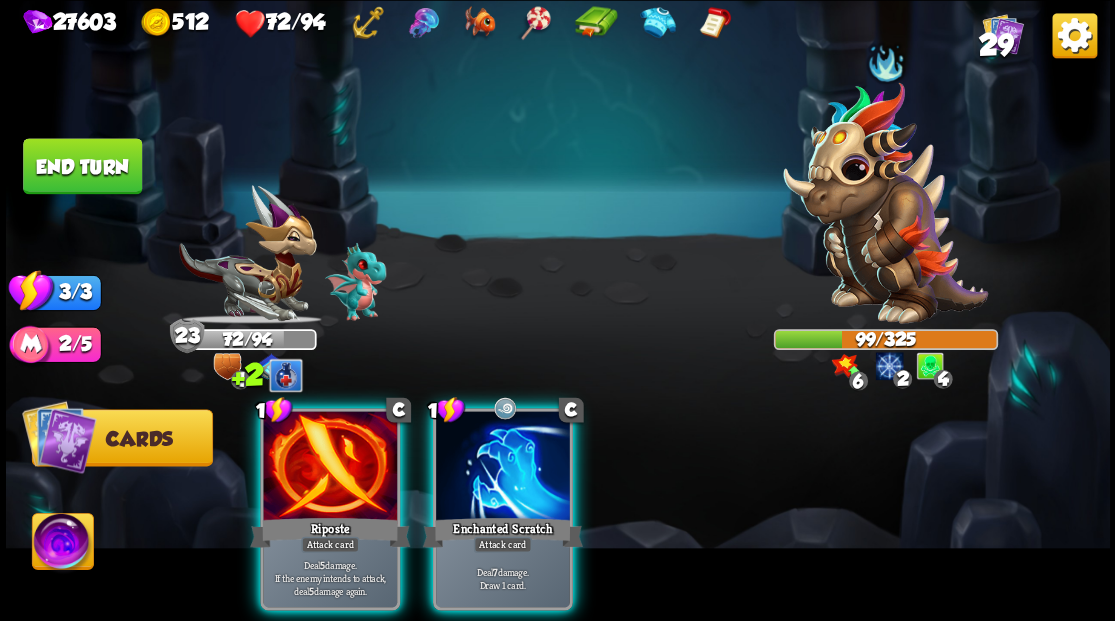 click at bounding box center [503, 467] 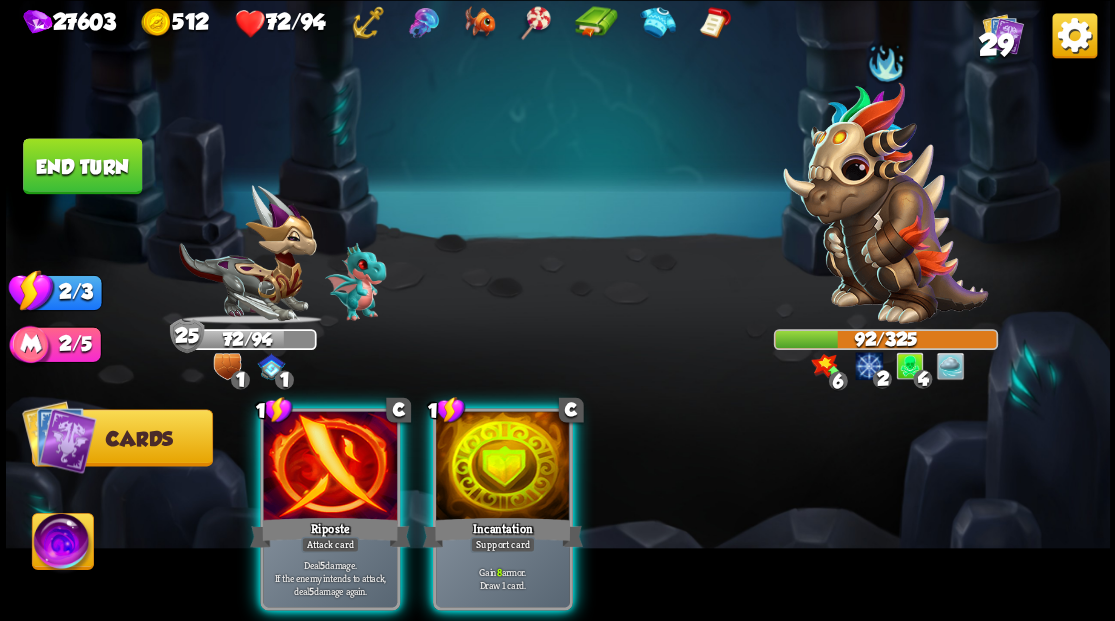 click at bounding box center [503, 467] 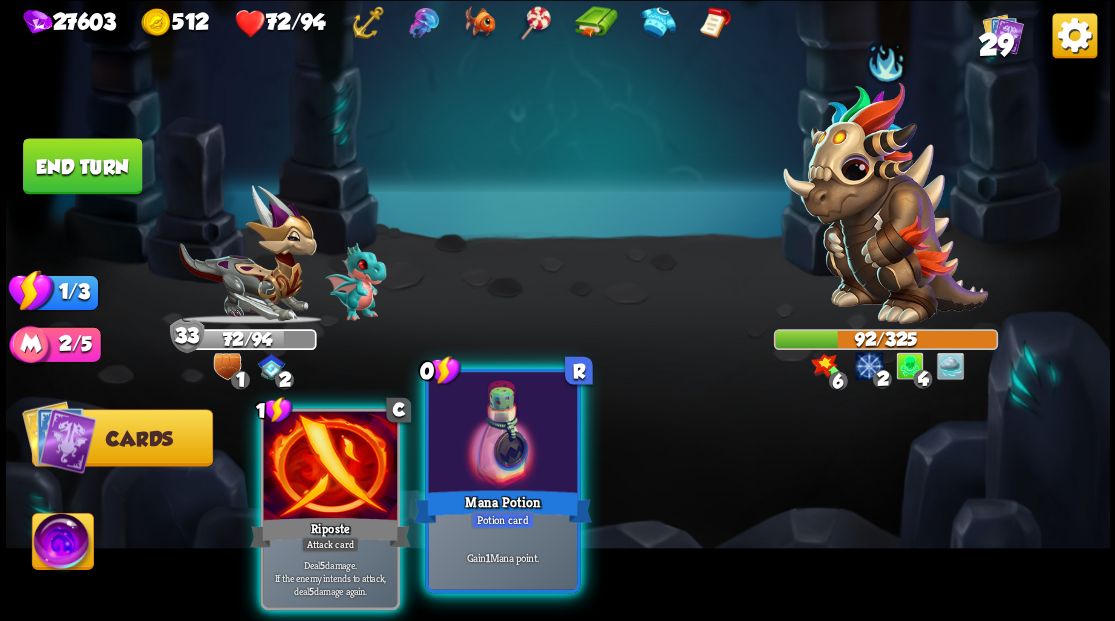 click at bounding box center (502, 434) 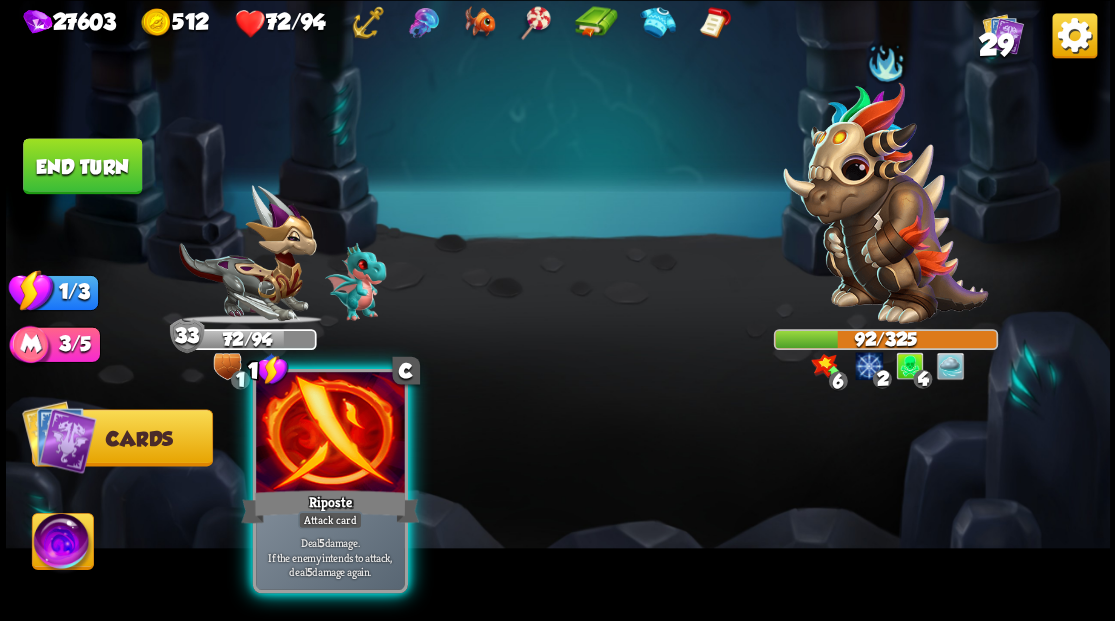 click at bounding box center (330, 434) 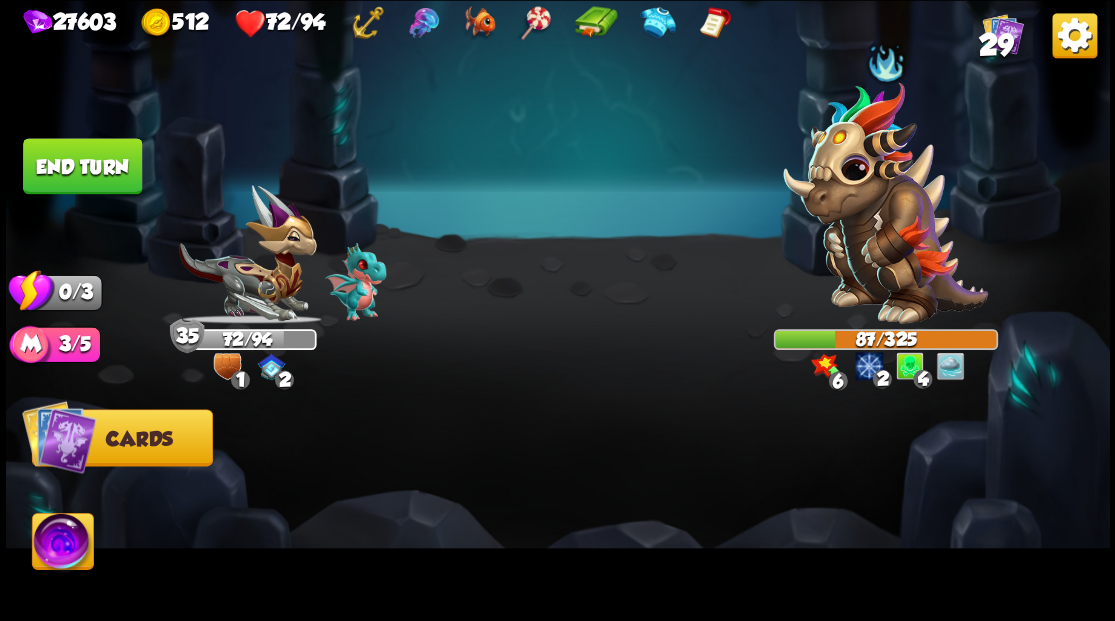 click on "End turn" at bounding box center [82, 166] 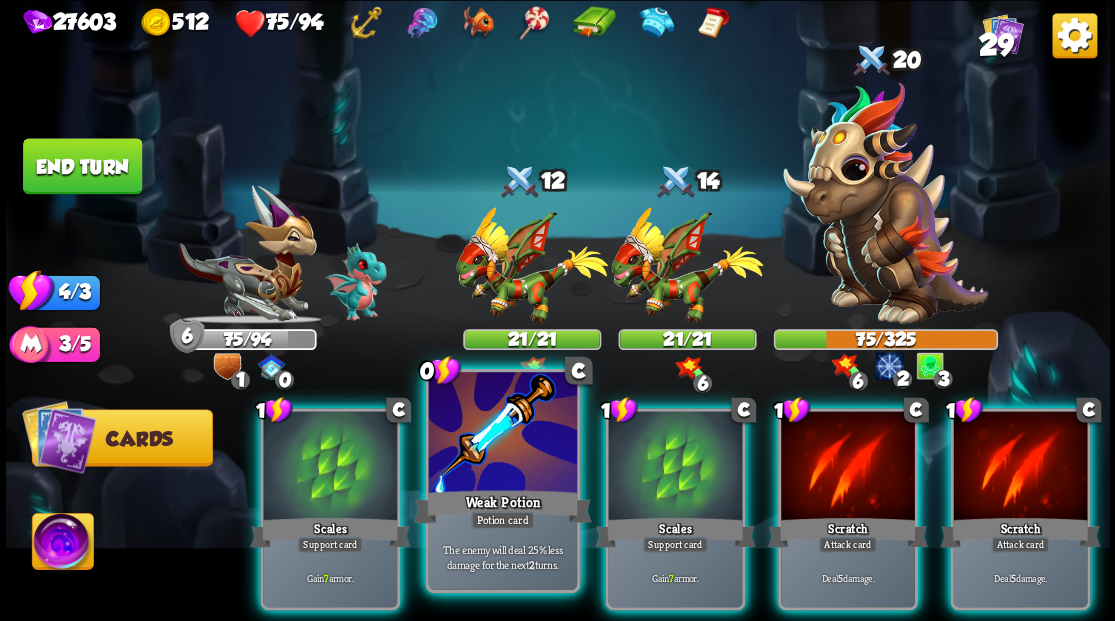 click at bounding box center (502, 434) 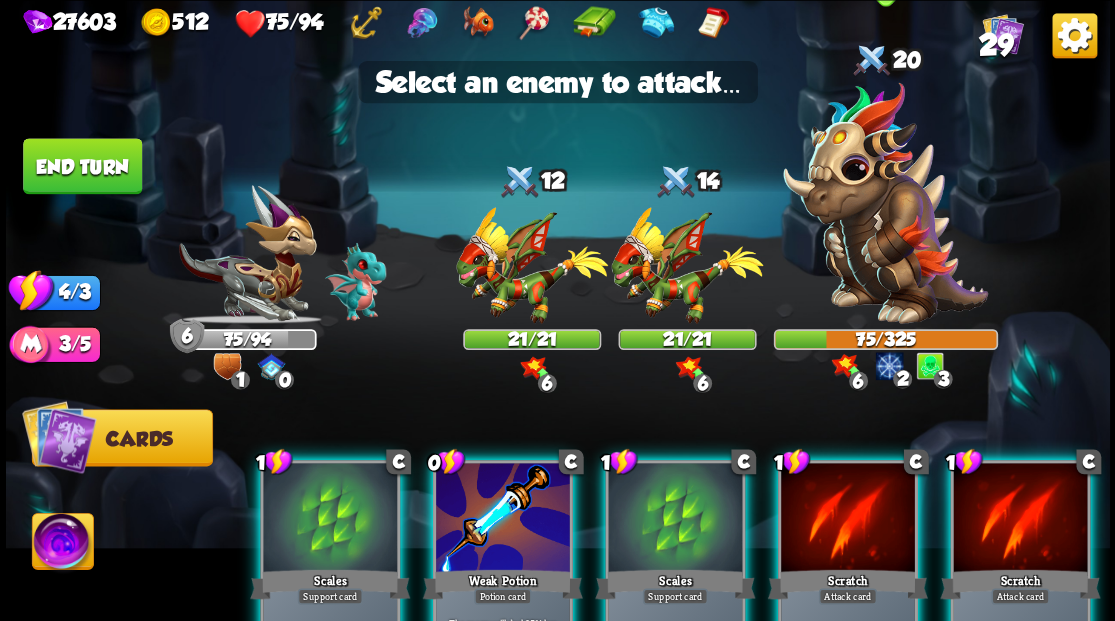 click at bounding box center (885, 203) 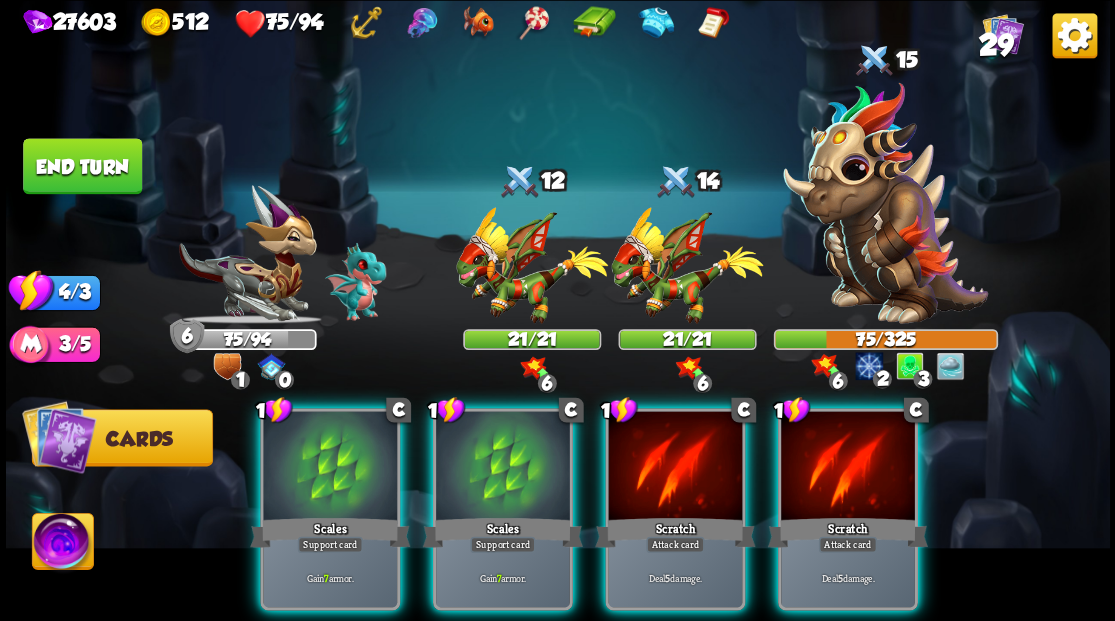 click at bounding box center (62, 544) 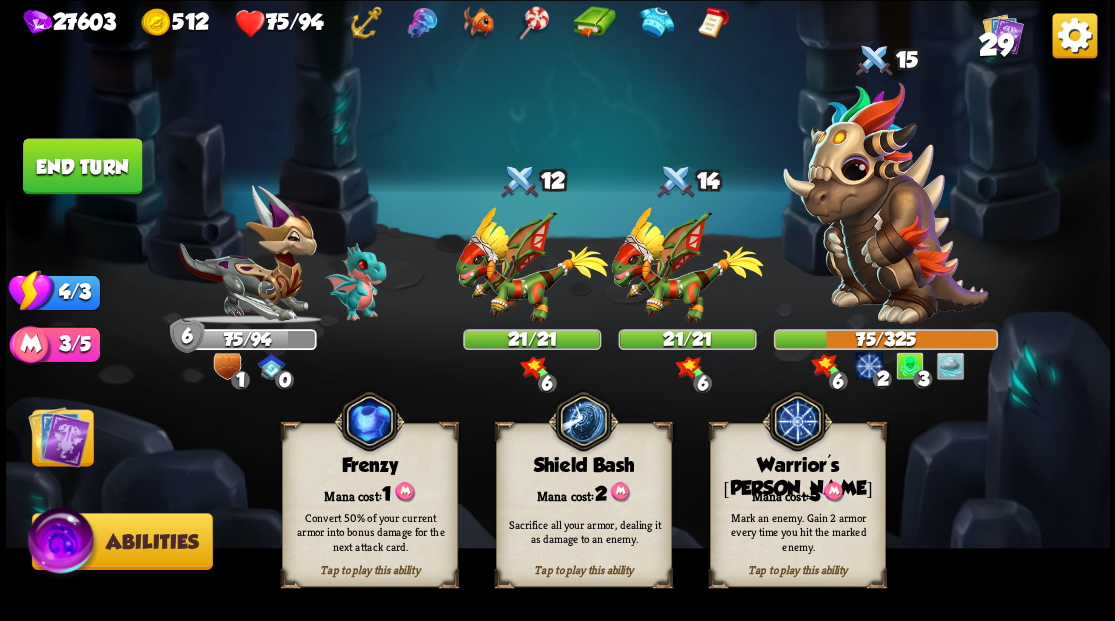 drag, startPoint x: 786, startPoint y: 469, endPoint x: 796, endPoint y: 448, distance: 23.259407 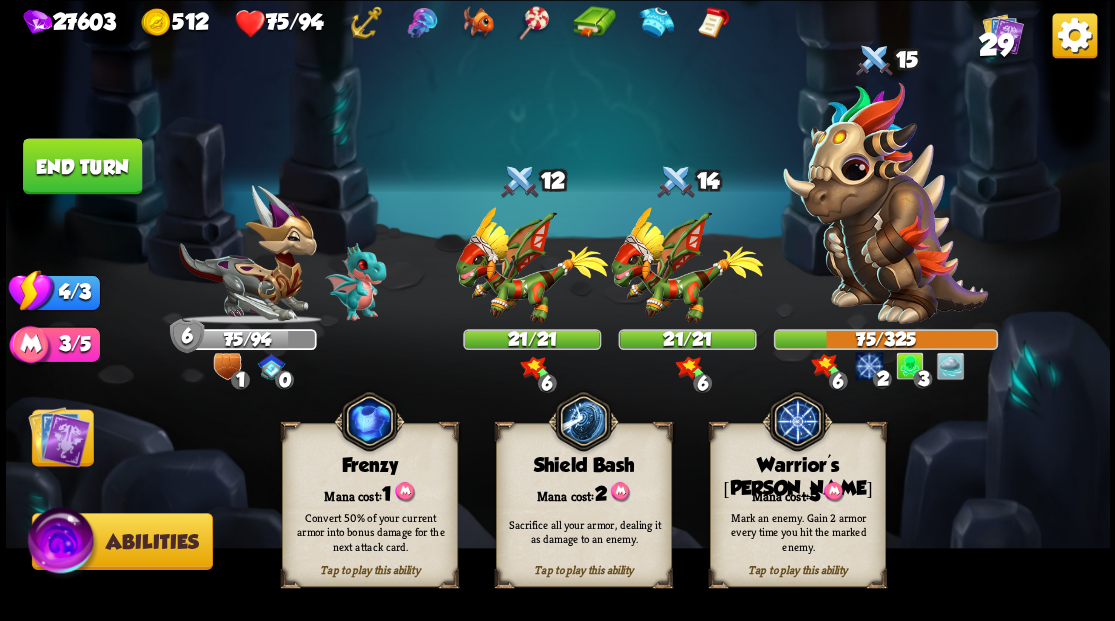 click on "Warrior's [PERSON_NAME]" at bounding box center [797, 477] 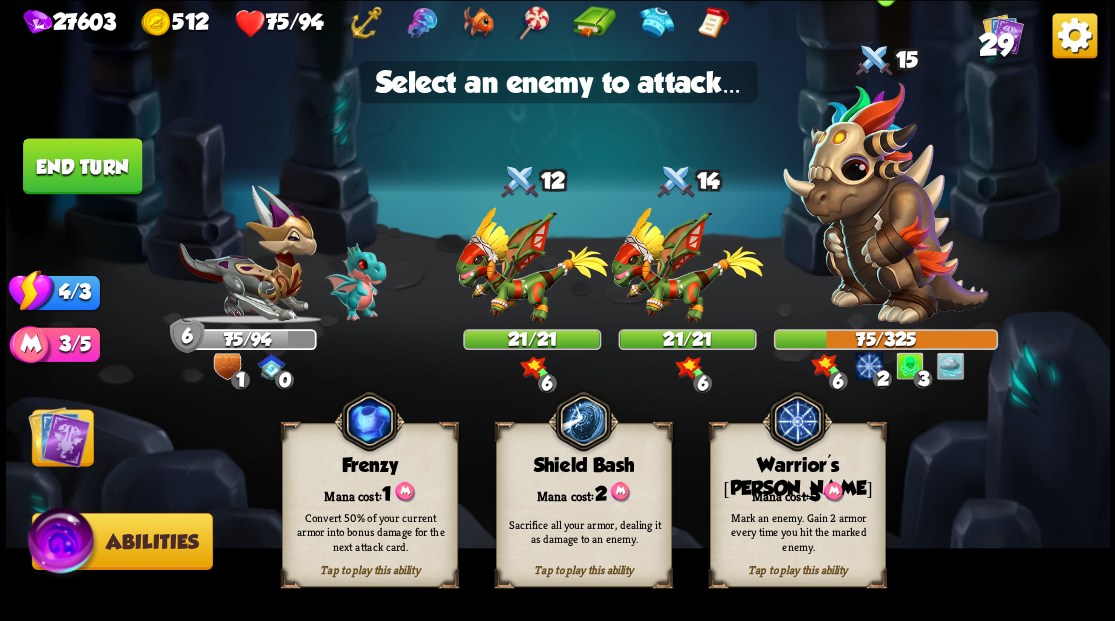 click at bounding box center [885, 203] 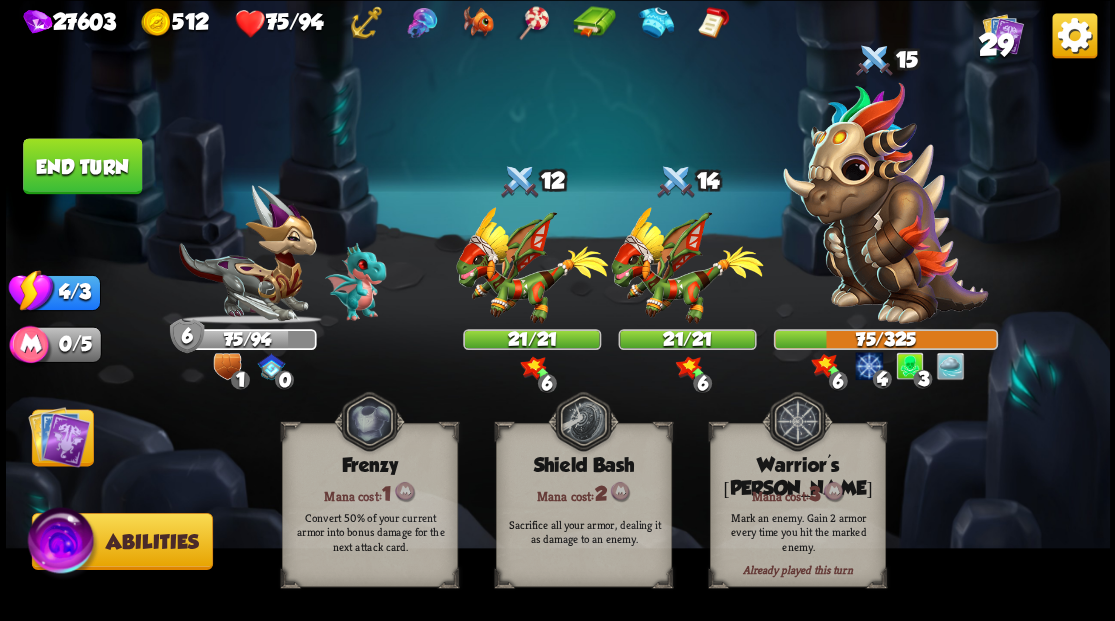 click at bounding box center [59, 436] 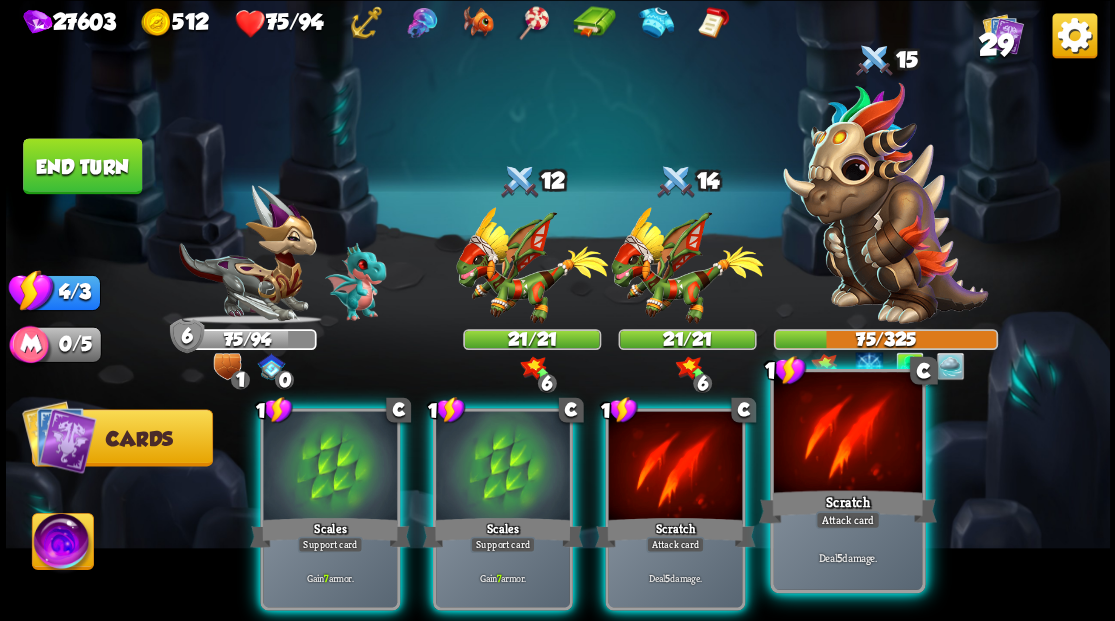 click at bounding box center (847, 434) 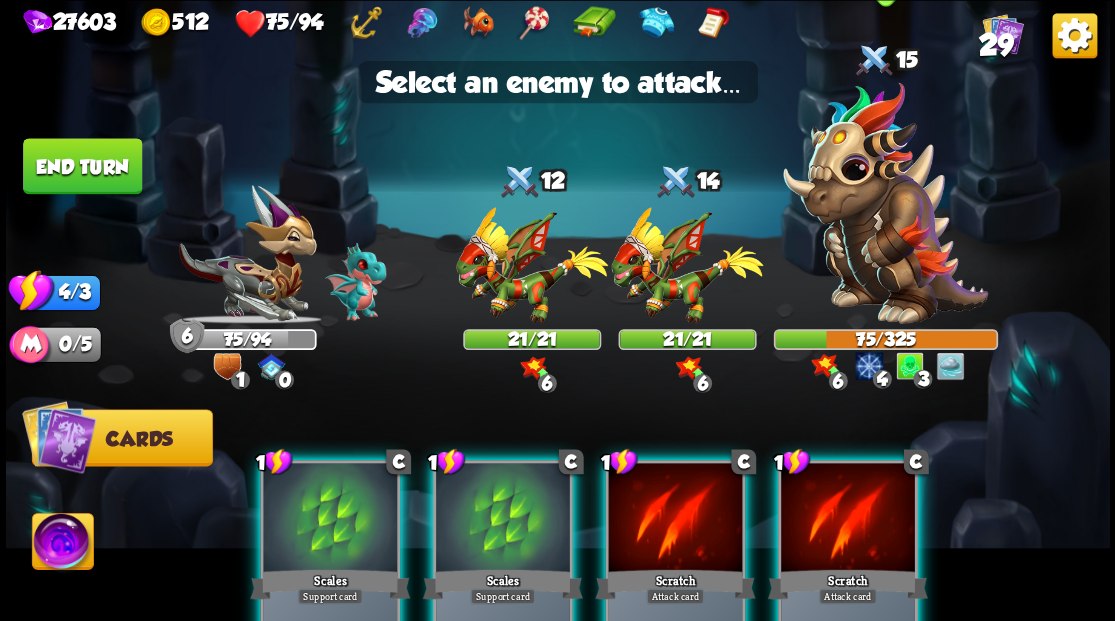 click at bounding box center [885, 203] 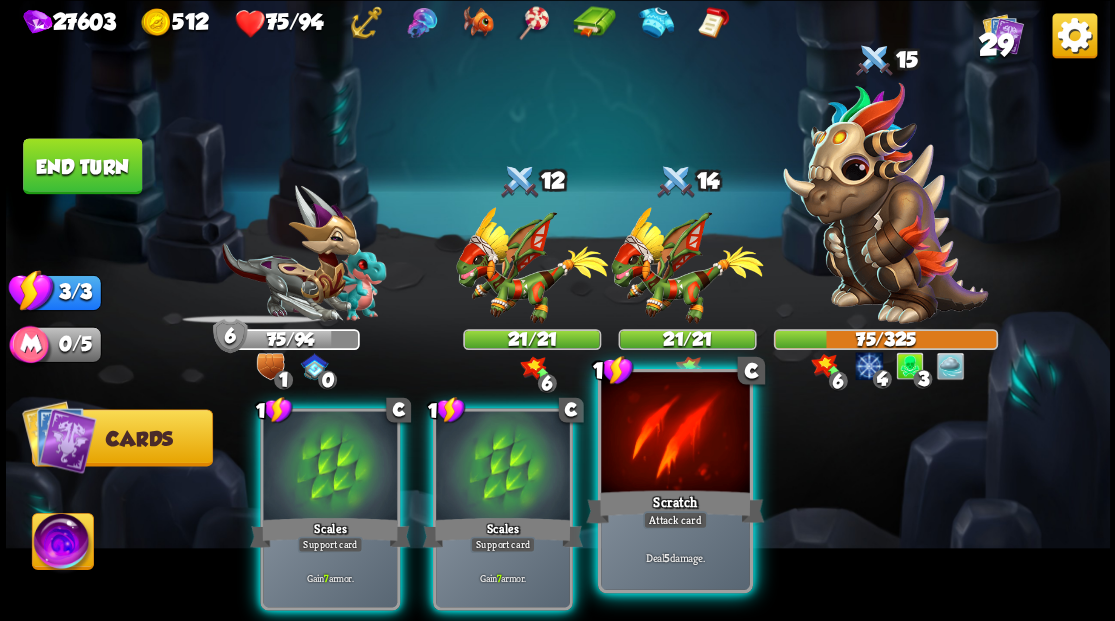 click at bounding box center (675, 434) 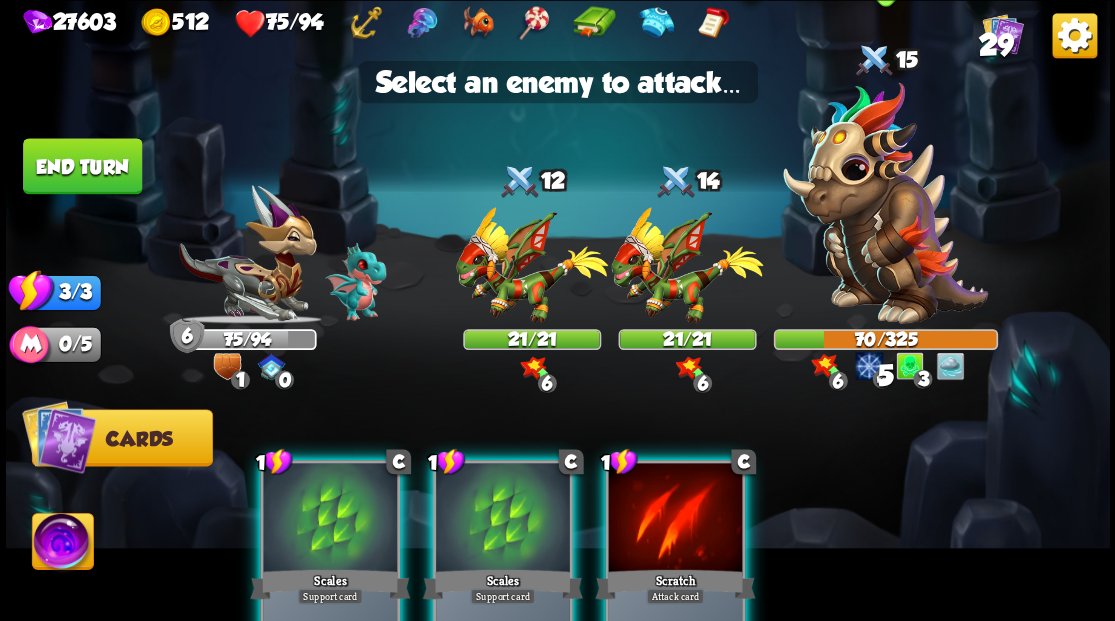click at bounding box center (885, 203) 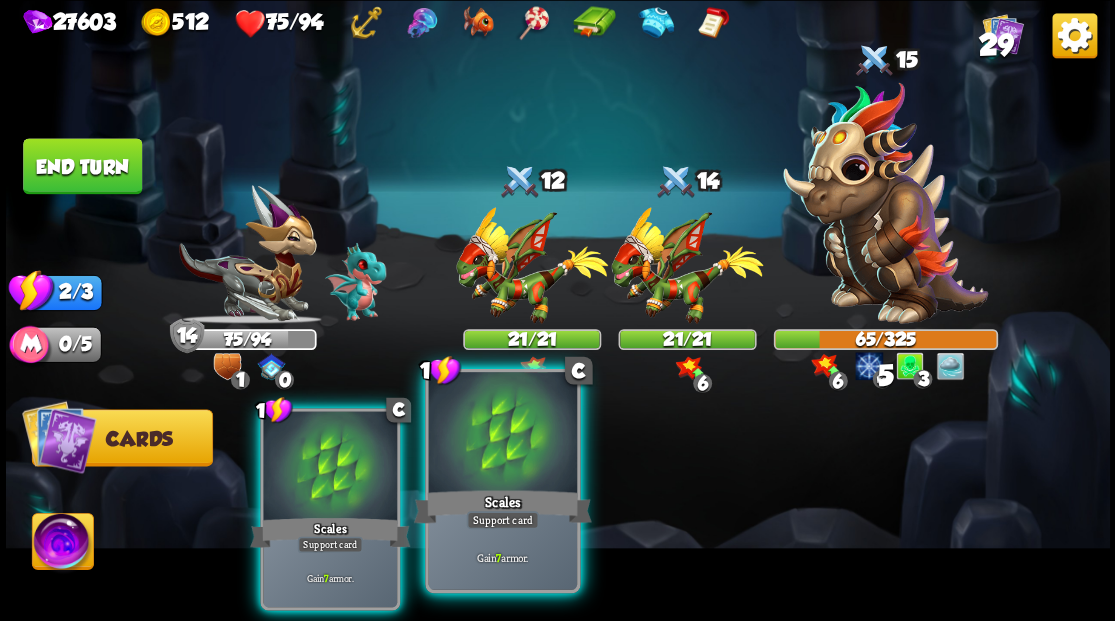 click at bounding box center (502, 434) 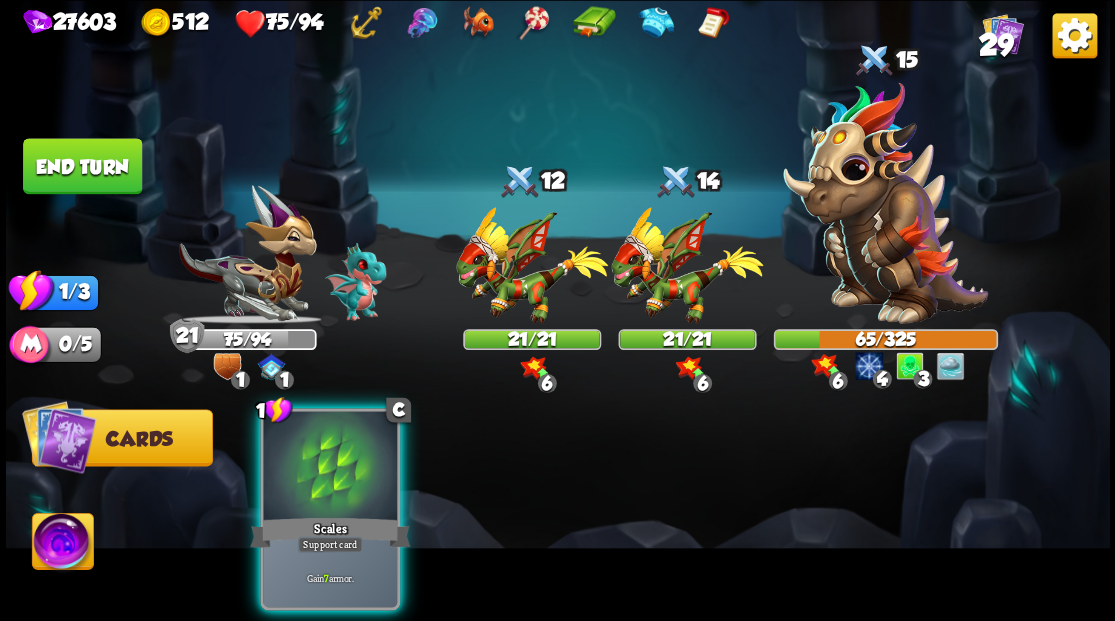 click at bounding box center [330, 467] 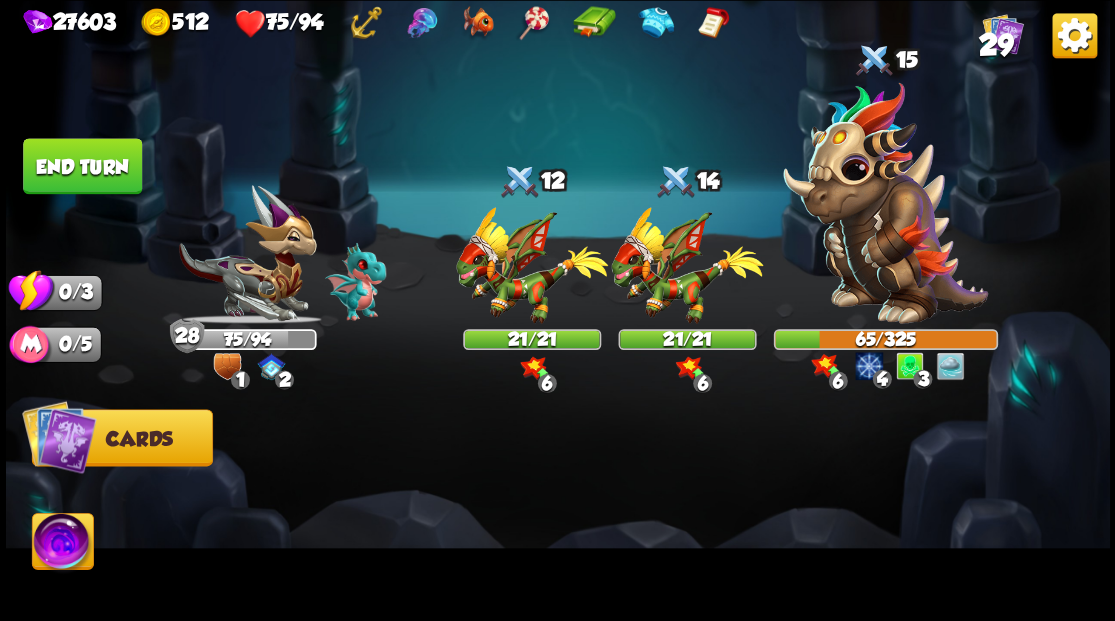 click on "End turn" at bounding box center [82, 166] 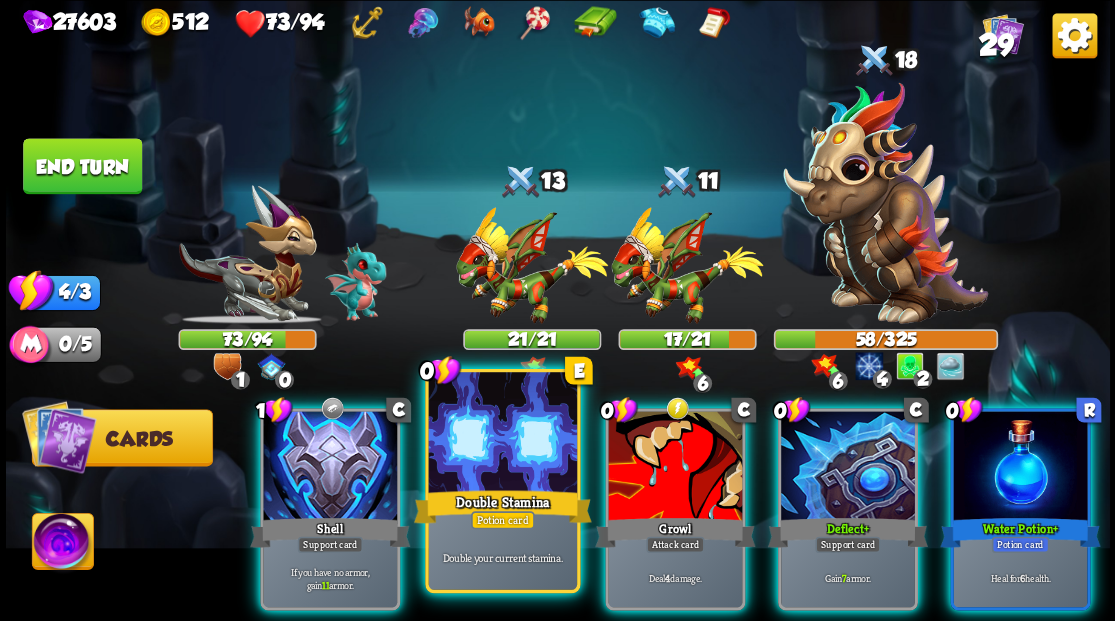 click at bounding box center (502, 434) 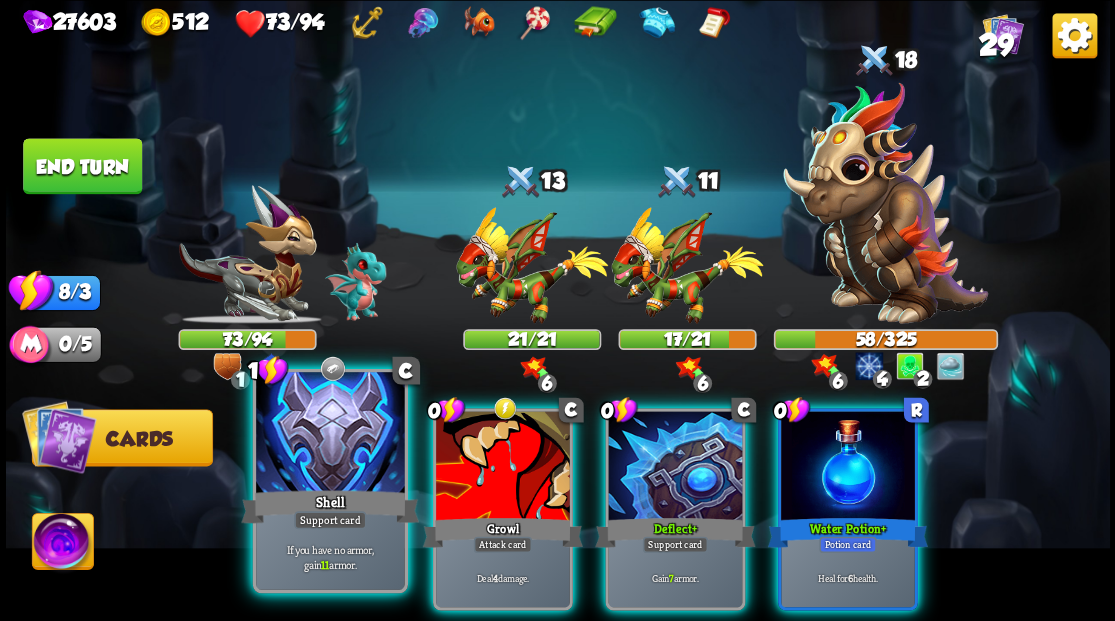click at bounding box center [330, 434] 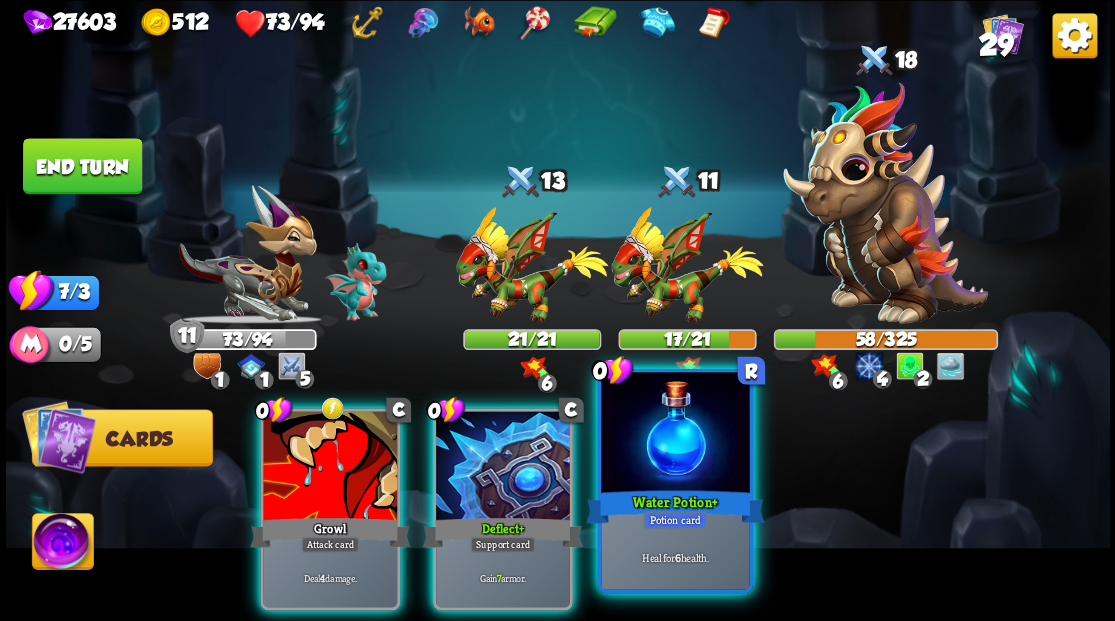 click at bounding box center (675, 434) 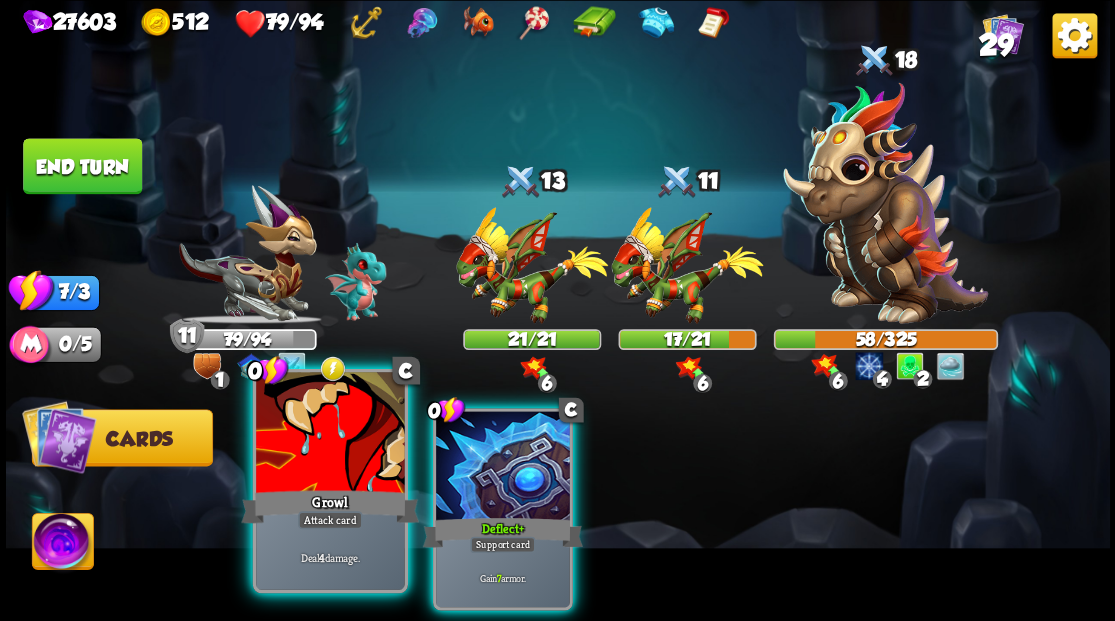 click at bounding box center (330, 434) 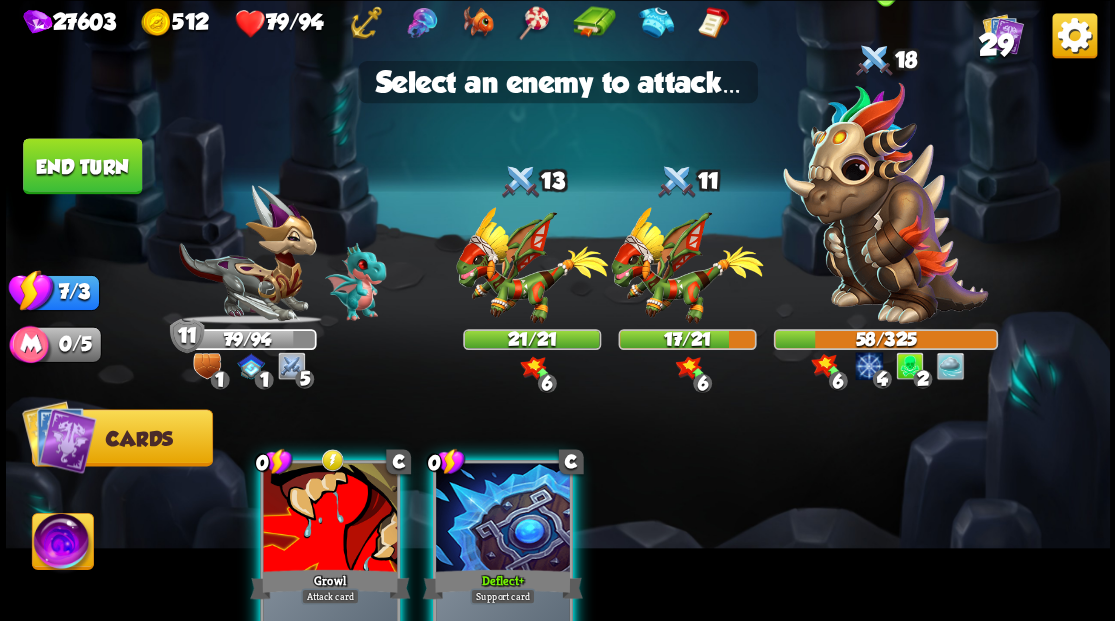 click at bounding box center (885, 203) 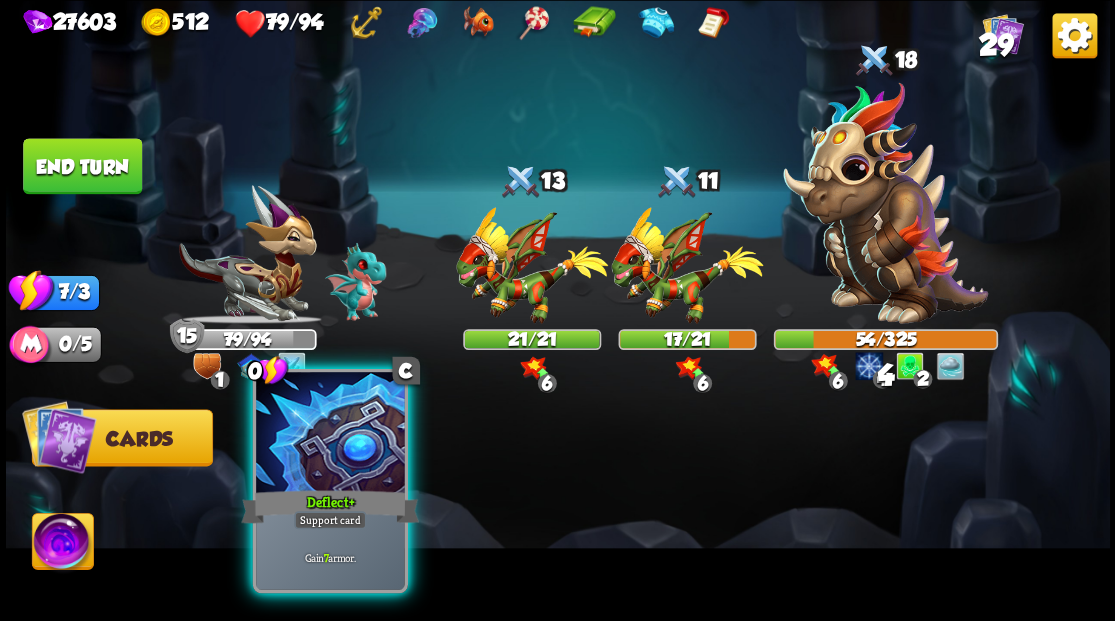 click at bounding box center [330, 434] 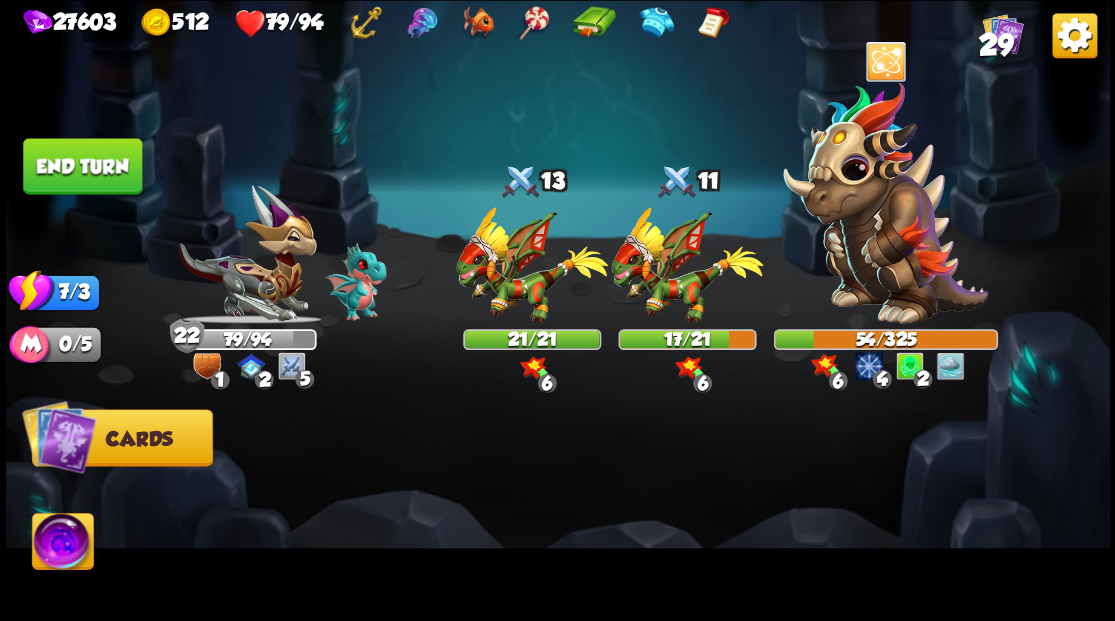 click on "End turn" at bounding box center (82, 166) 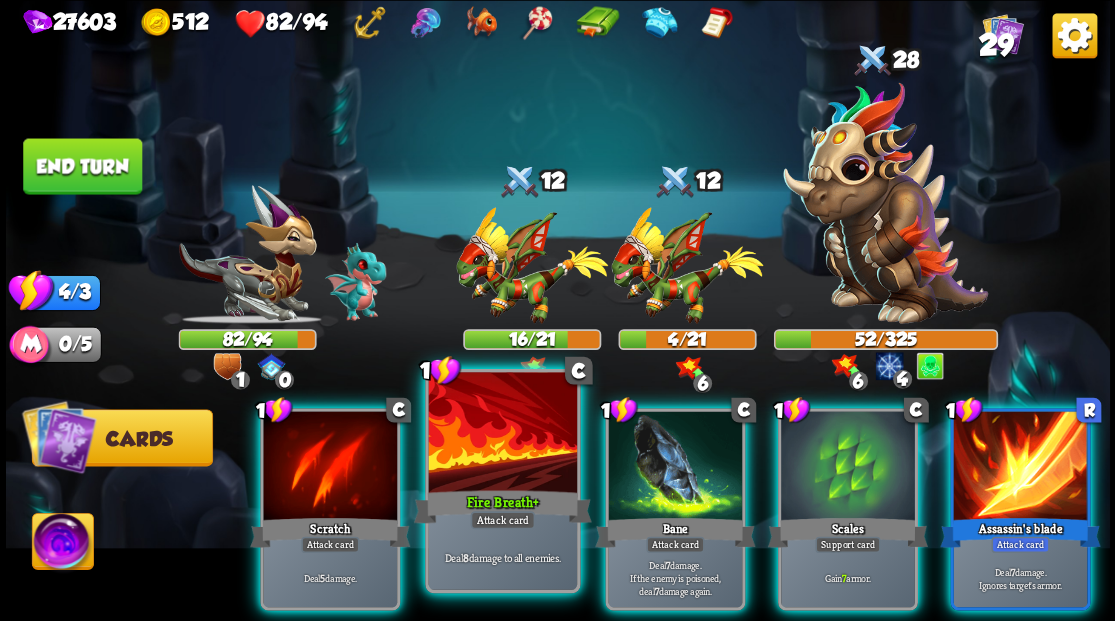 click at bounding box center (502, 434) 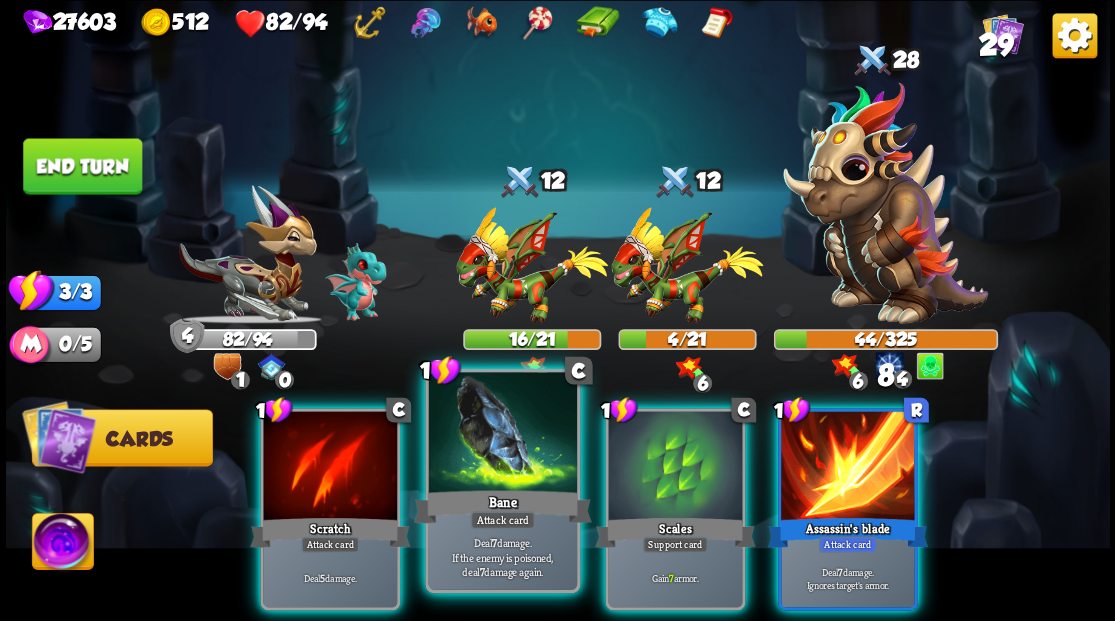 click at bounding box center (502, 434) 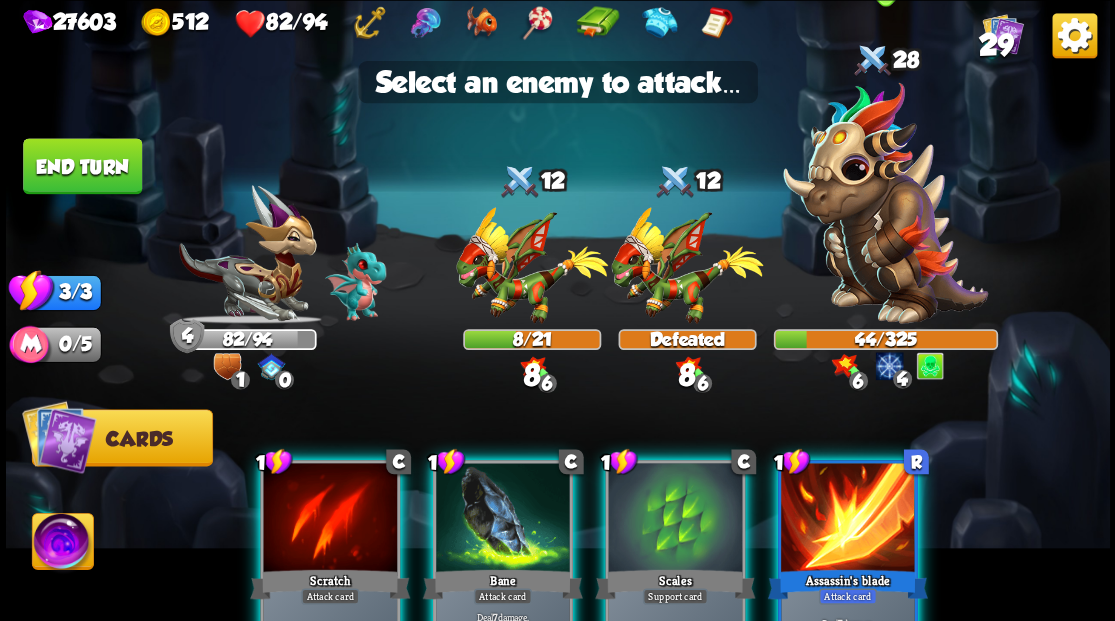 click at bounding box center [885, 203] 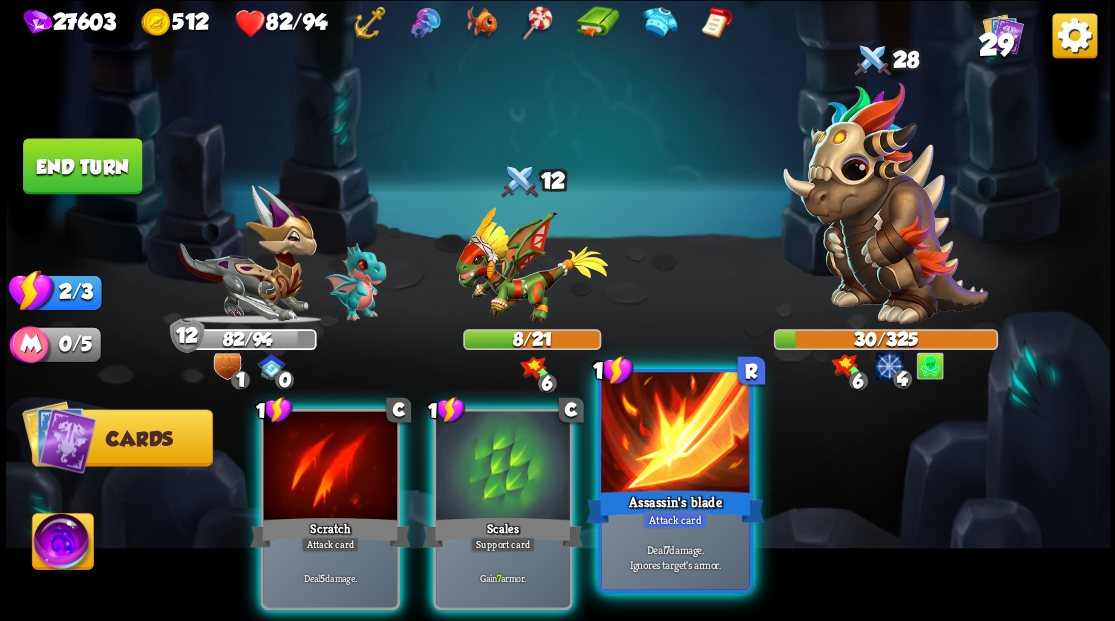 click at bounding box center (675, 434) 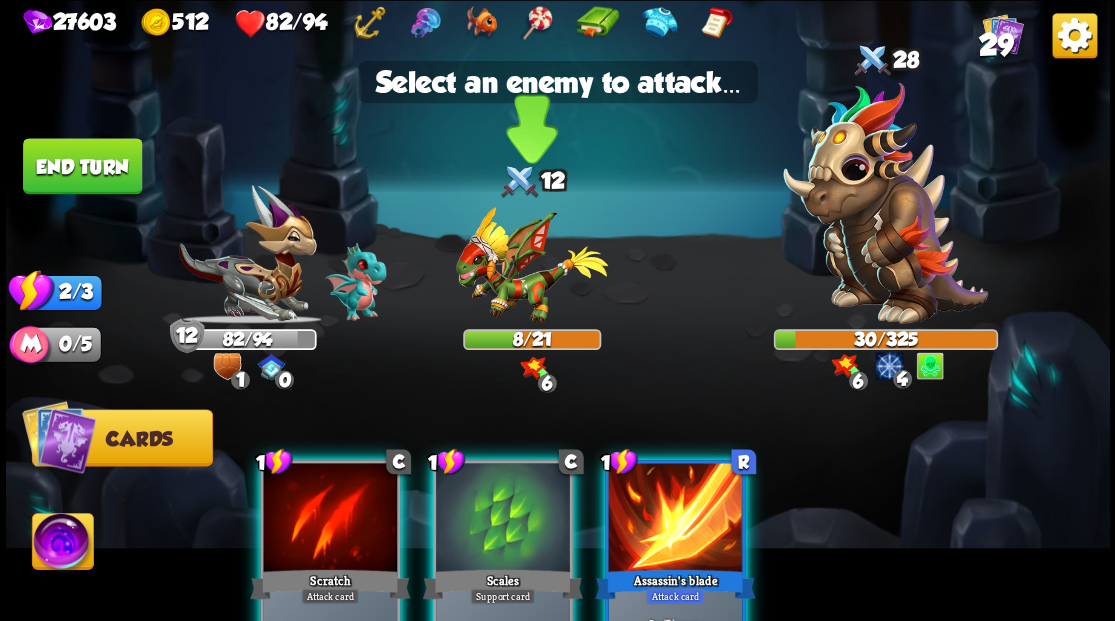 click at bounding box center (532, 265) 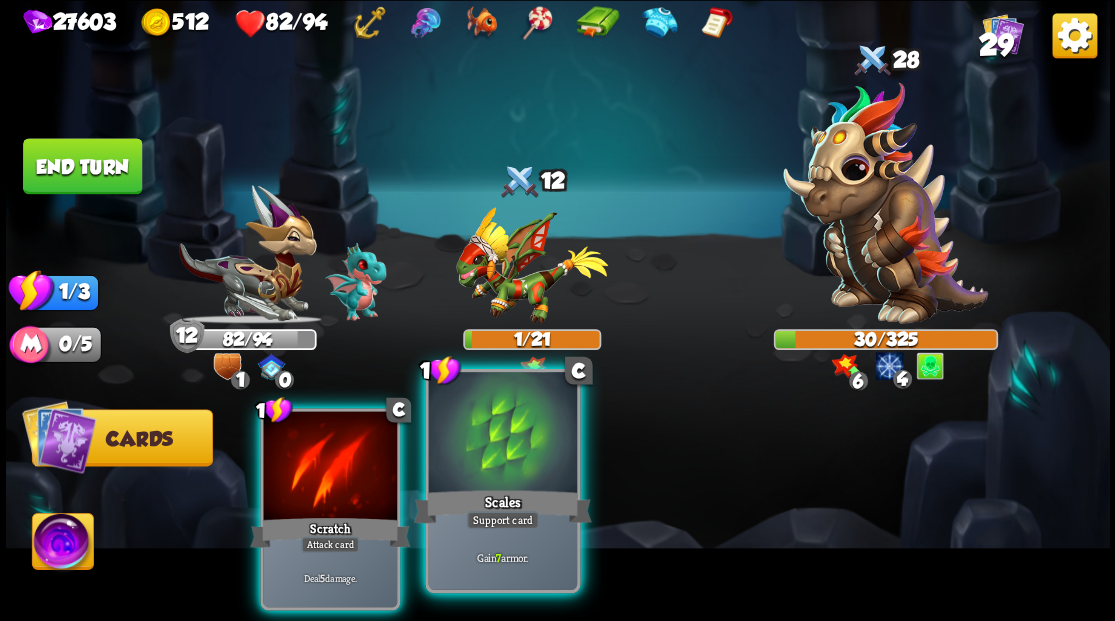 click at bounding box center (502, 434) 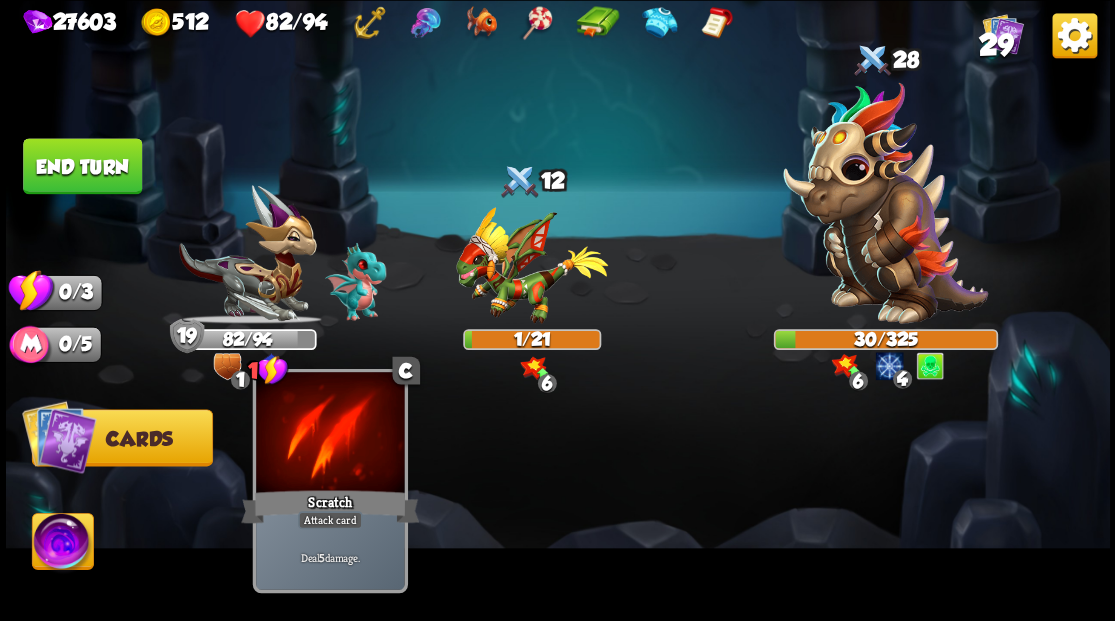 click at bounding box center (330, 434) 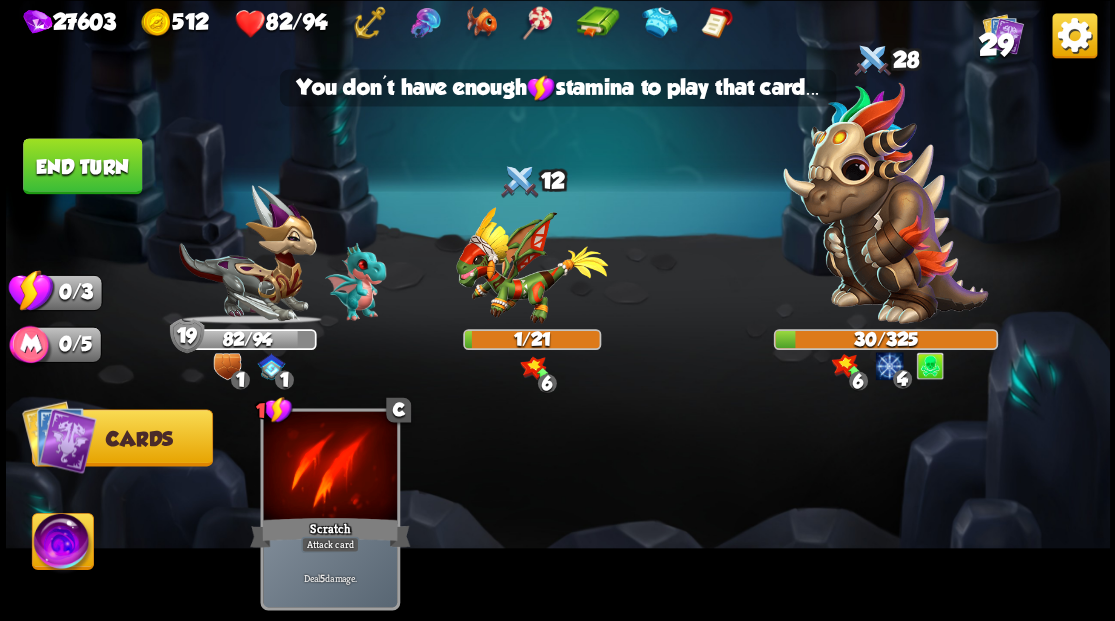 click on "End turn" at bounding box center [82, 166] 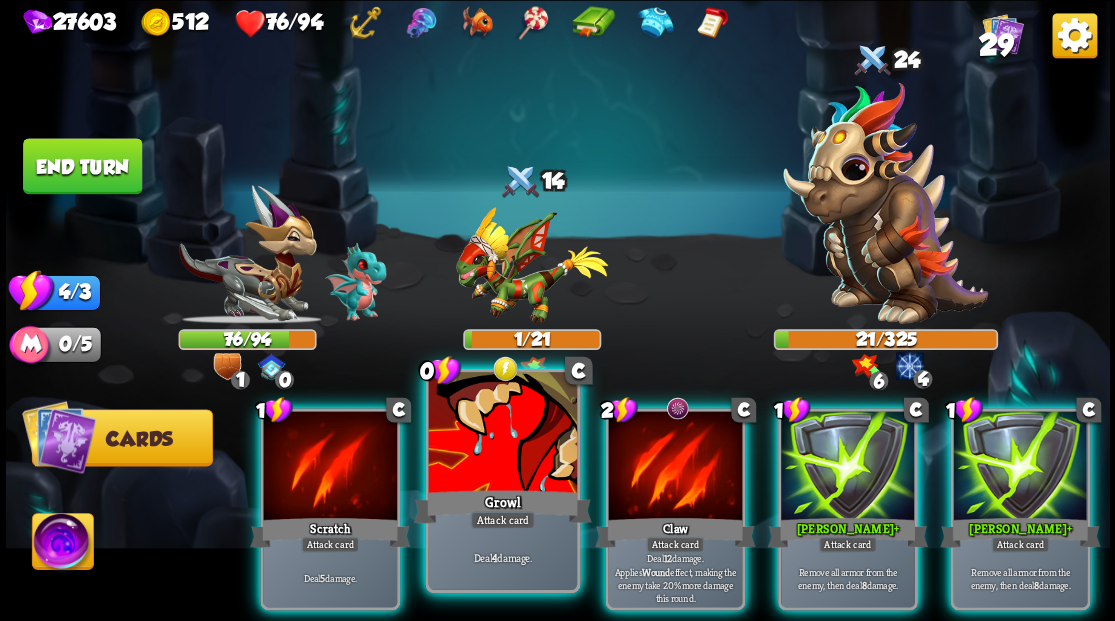 click at bounding box center (502, 434) 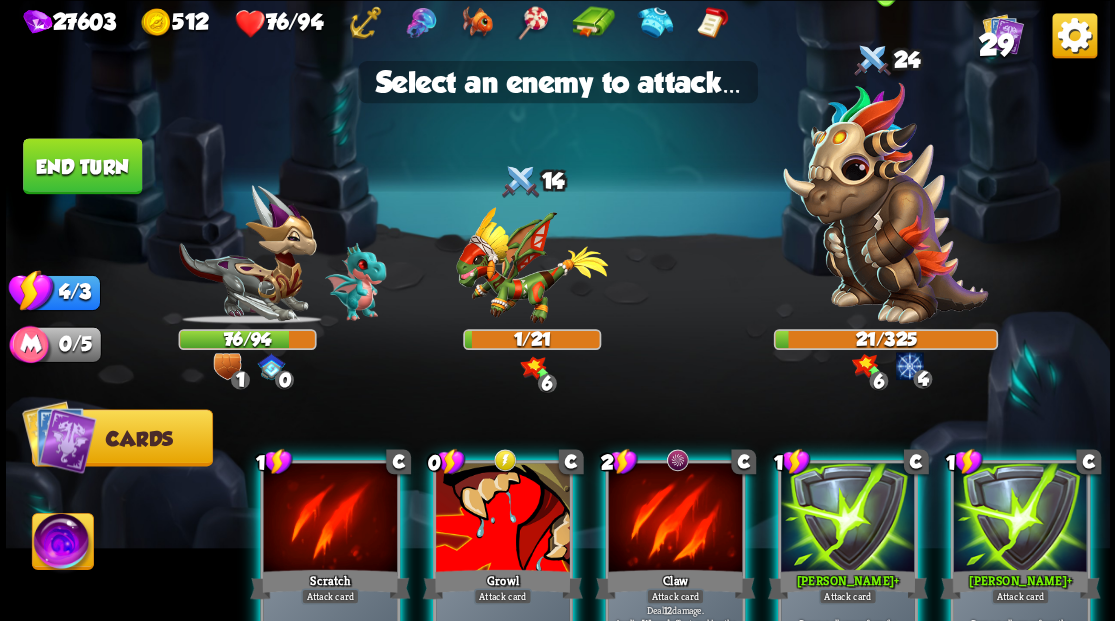click at bounding box center [885, 203] 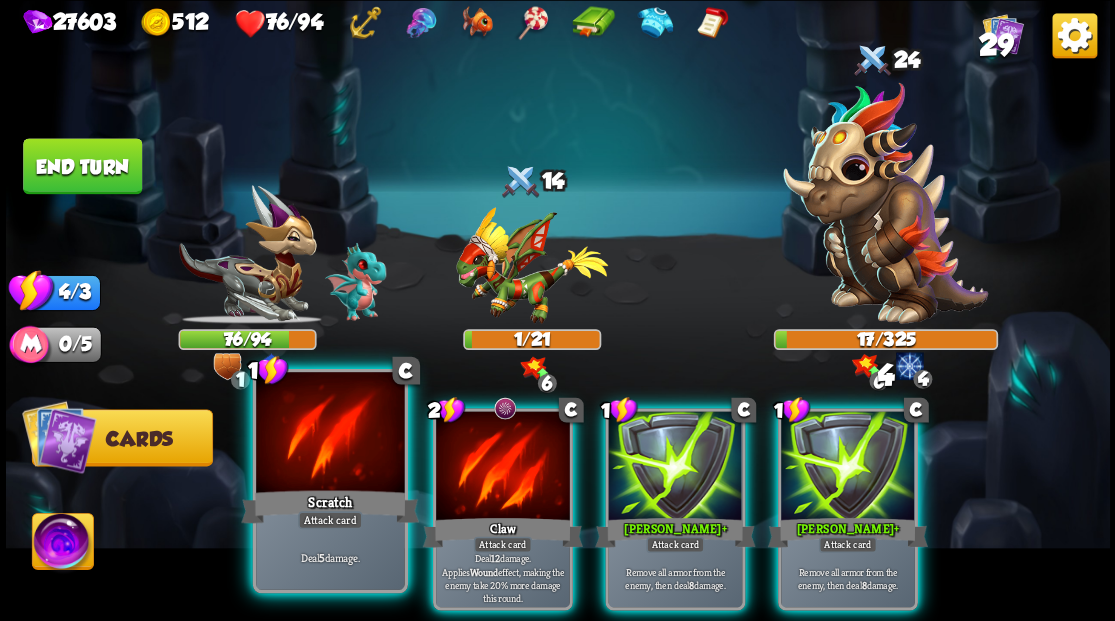 click at bounding box center [330, 434] 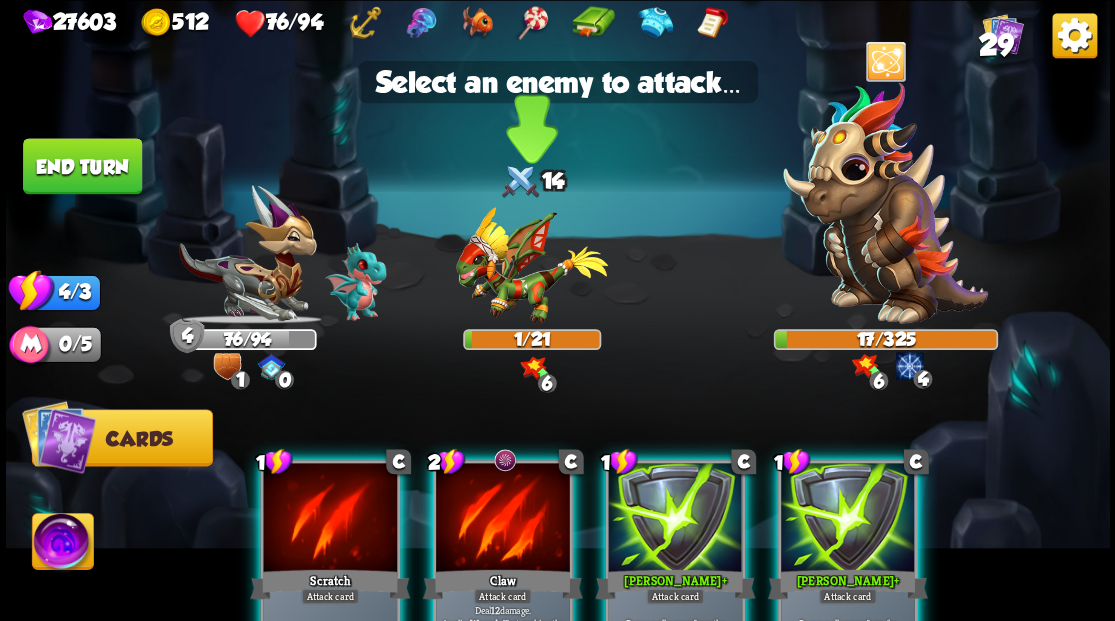 click at bounding box center (532, 265) 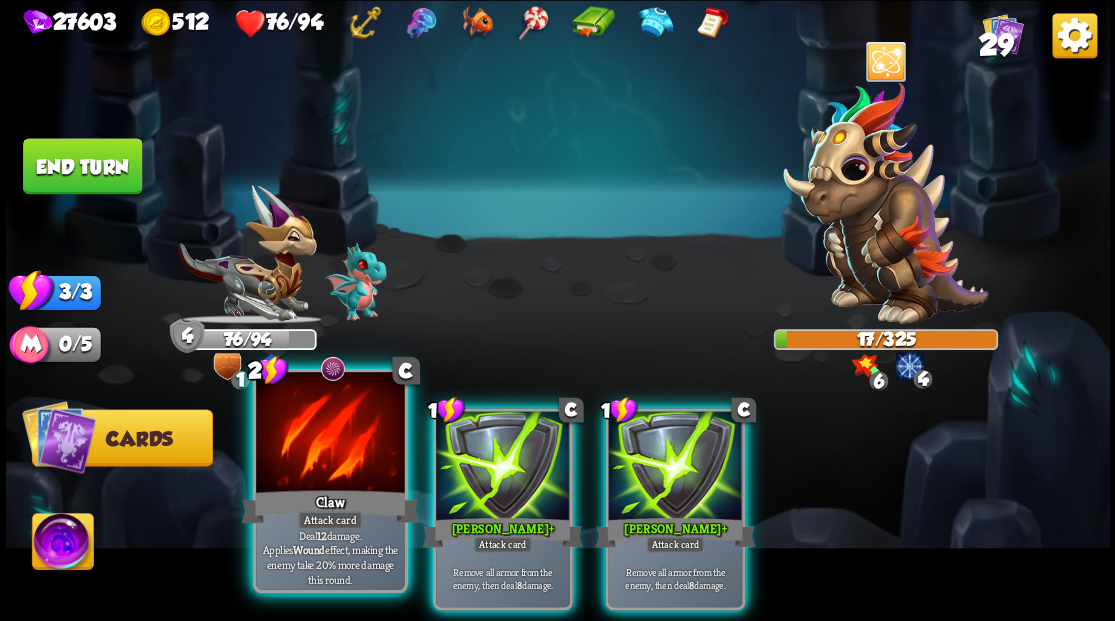 click at bounding box center [330, 434] 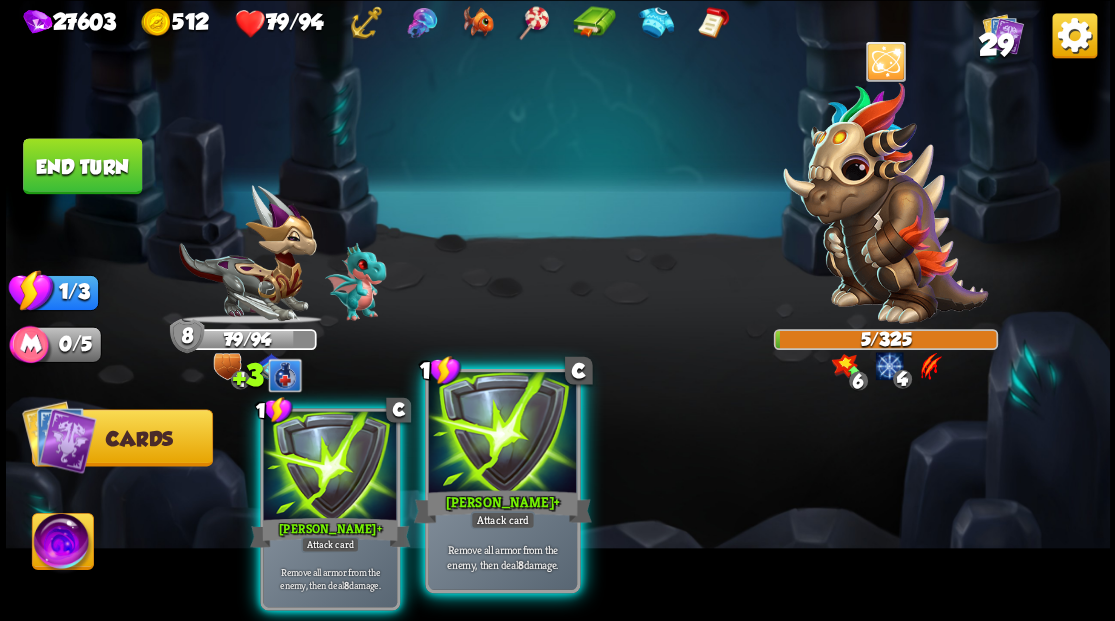 click at bounding box center [502, 434] 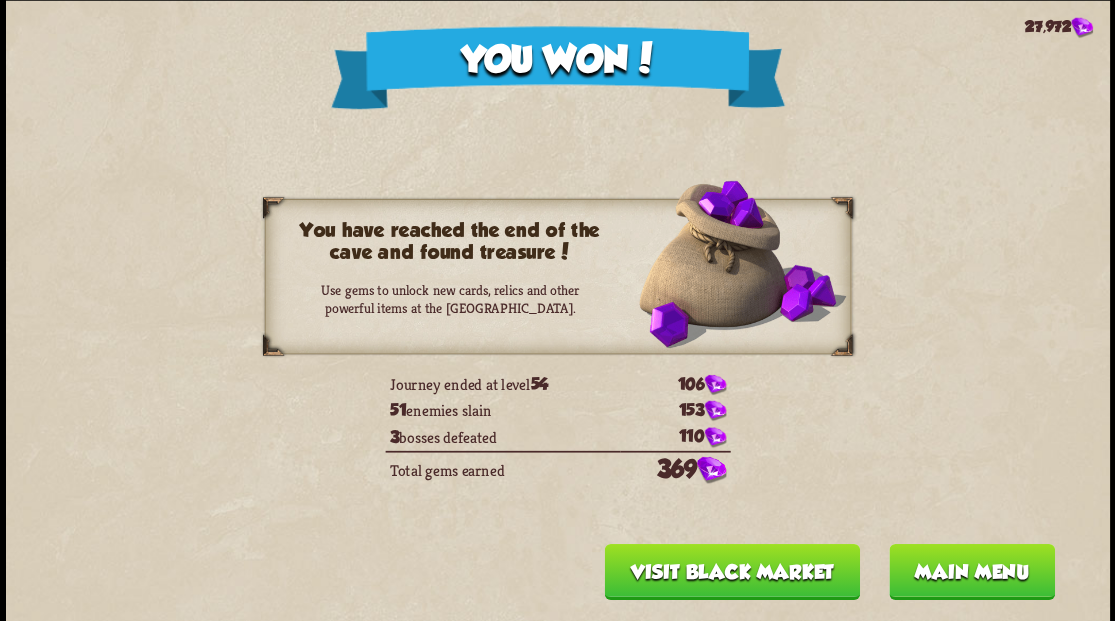 click on "Main menu" at bounding box center (971, 571) 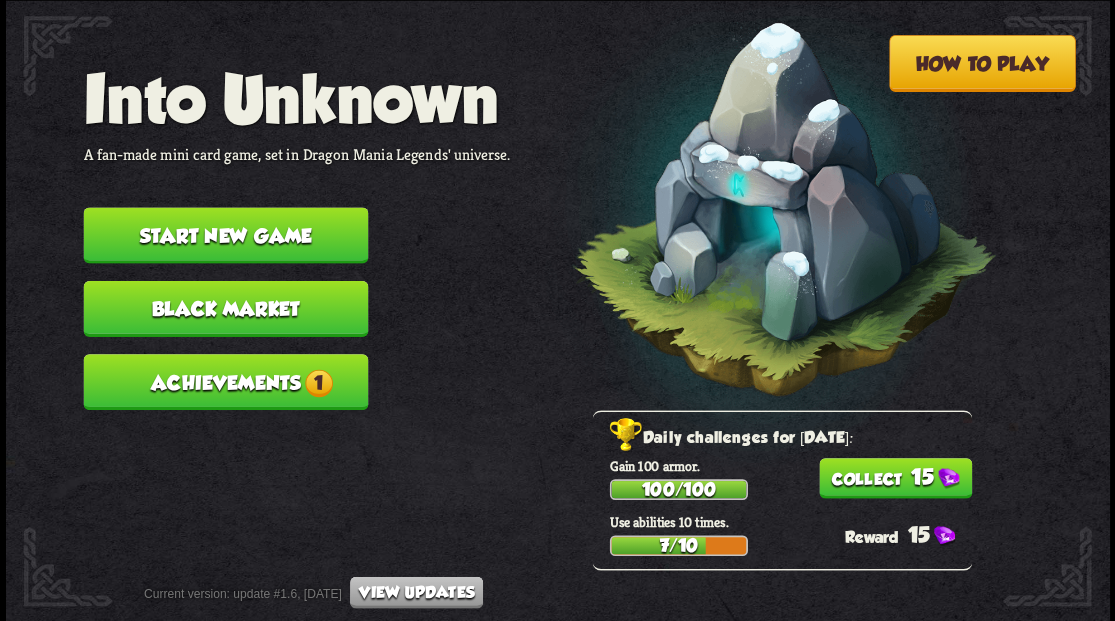 click on "15" at bounding box center (894, 478) 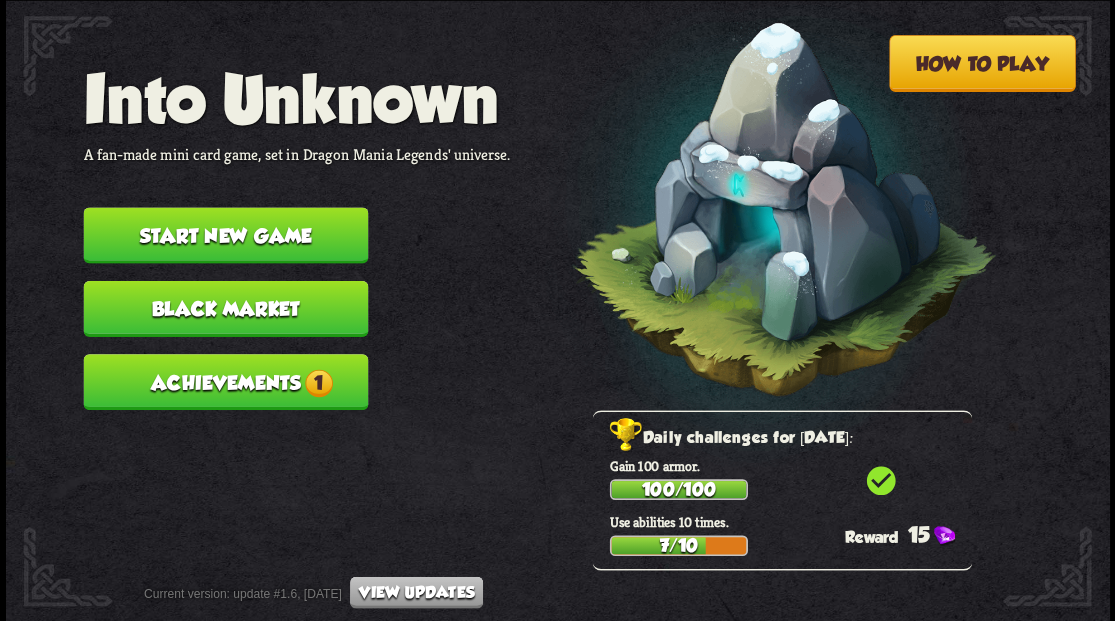 click on "Achievements
1" at bounding box center [225, 382] 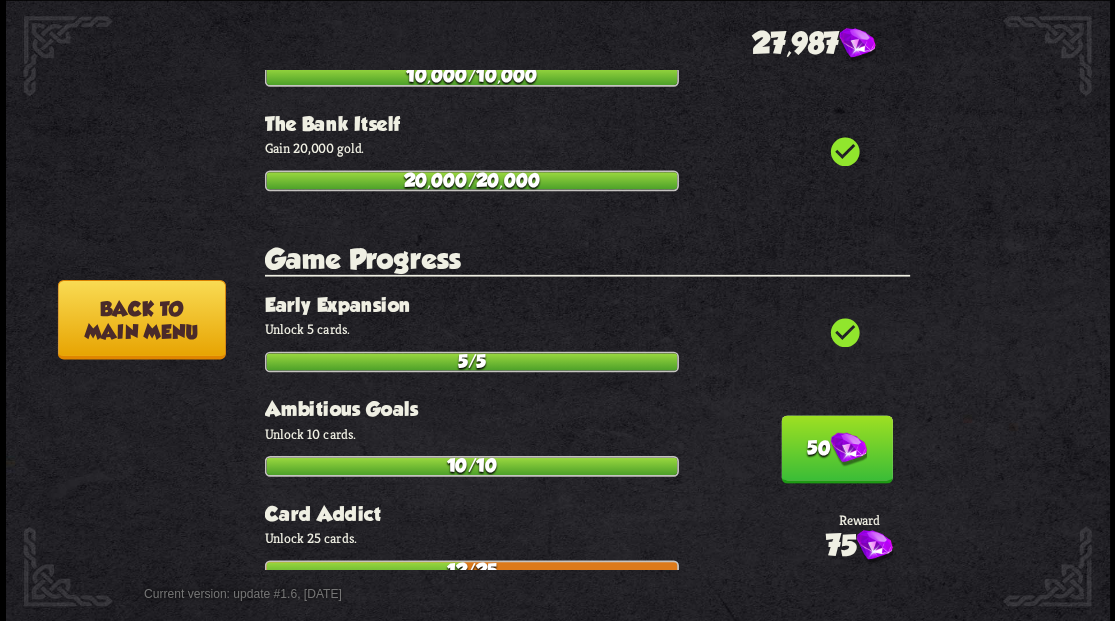 scroll, scrollTop: 4066, scrollLeft: 0, axis: vertical 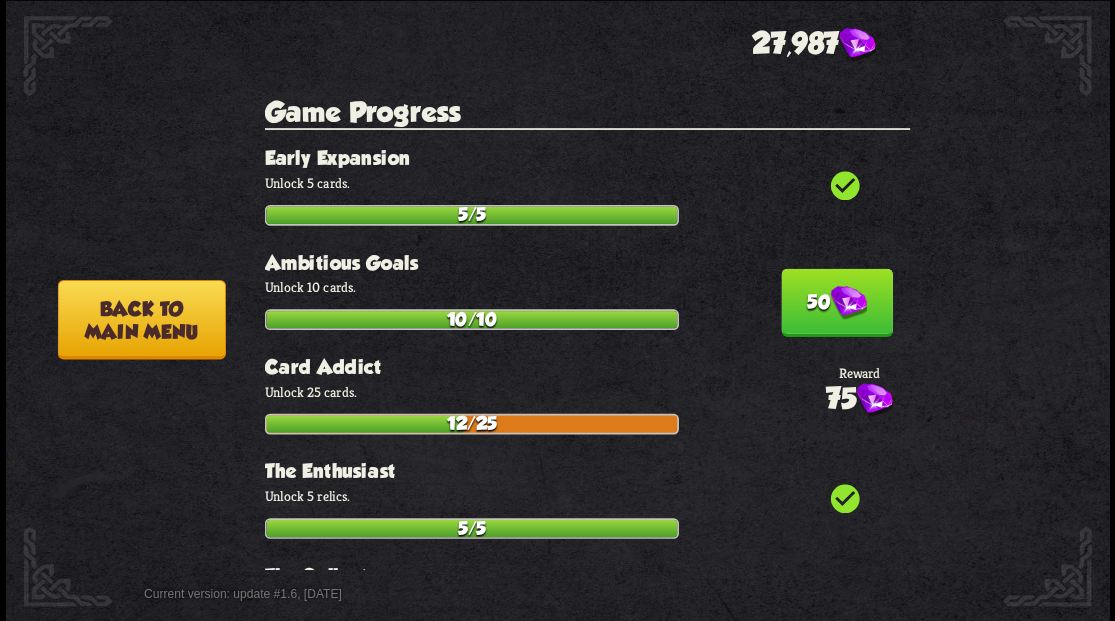 click on "50" at bounding box center [837, 302] 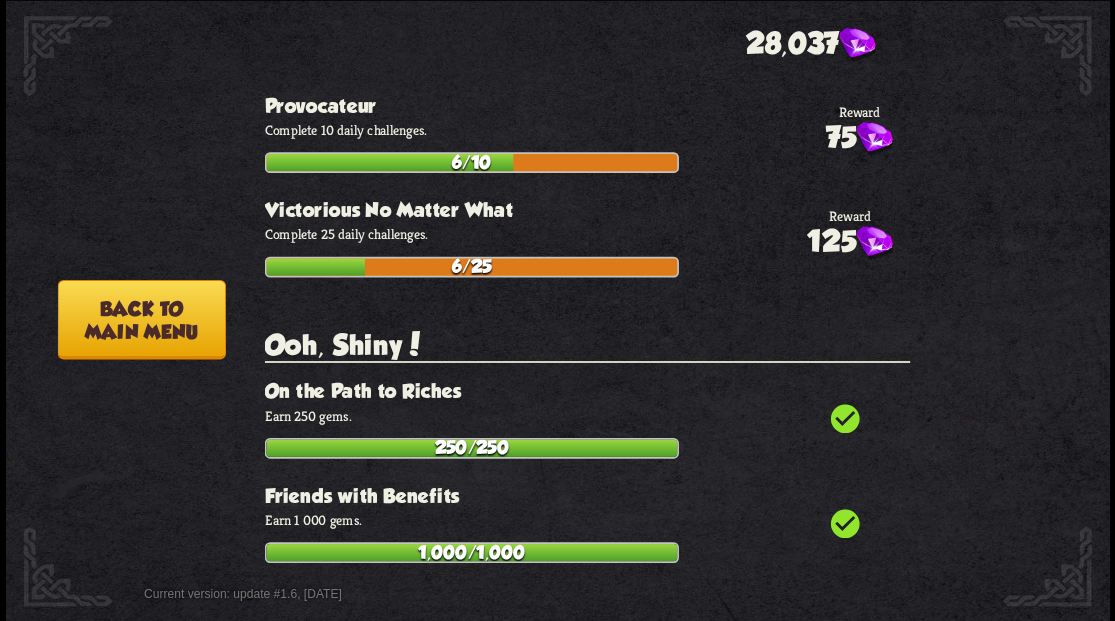 scroll, scrollTop: 5533, scrollLeft: 0, axis: vertical 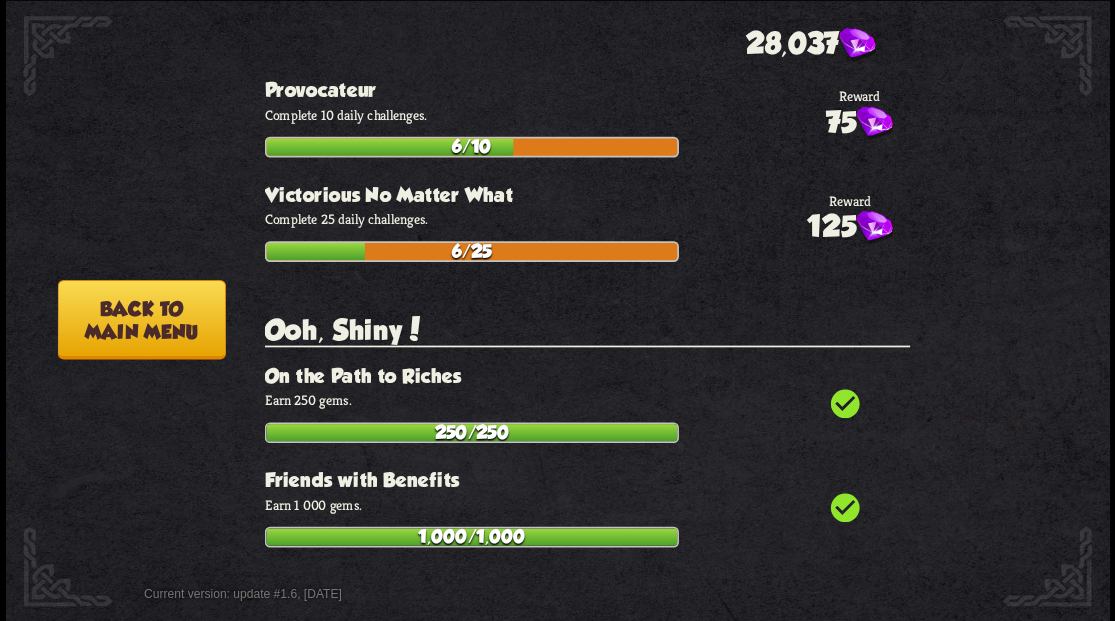 click on "Back to main menu" at bounding box center [141, 318] 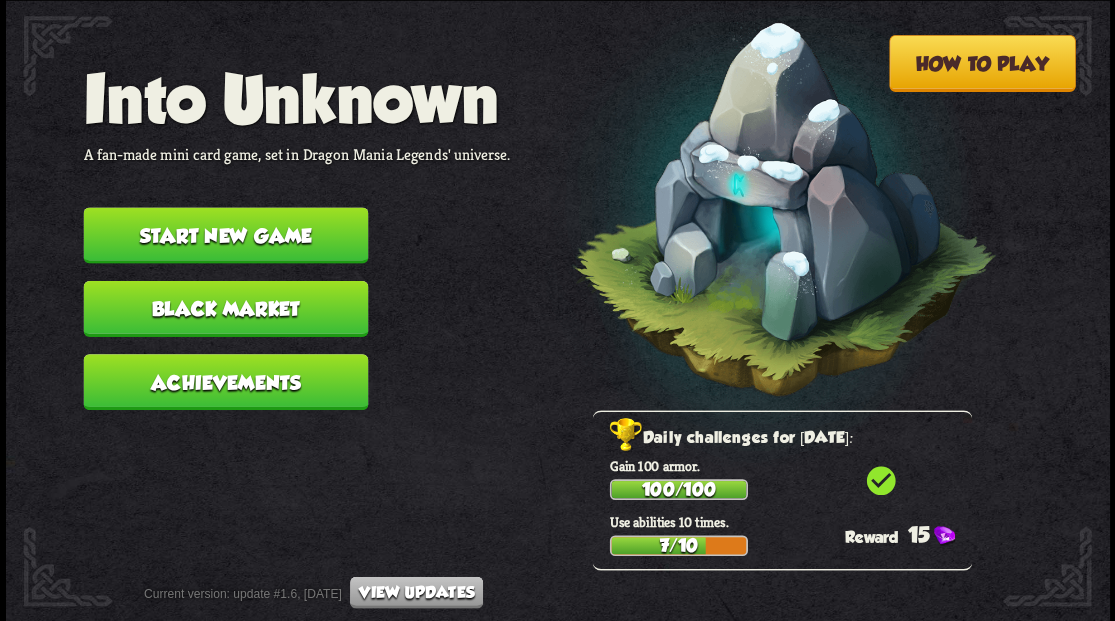 click on "Start new game" at bounding box center [225, 235] 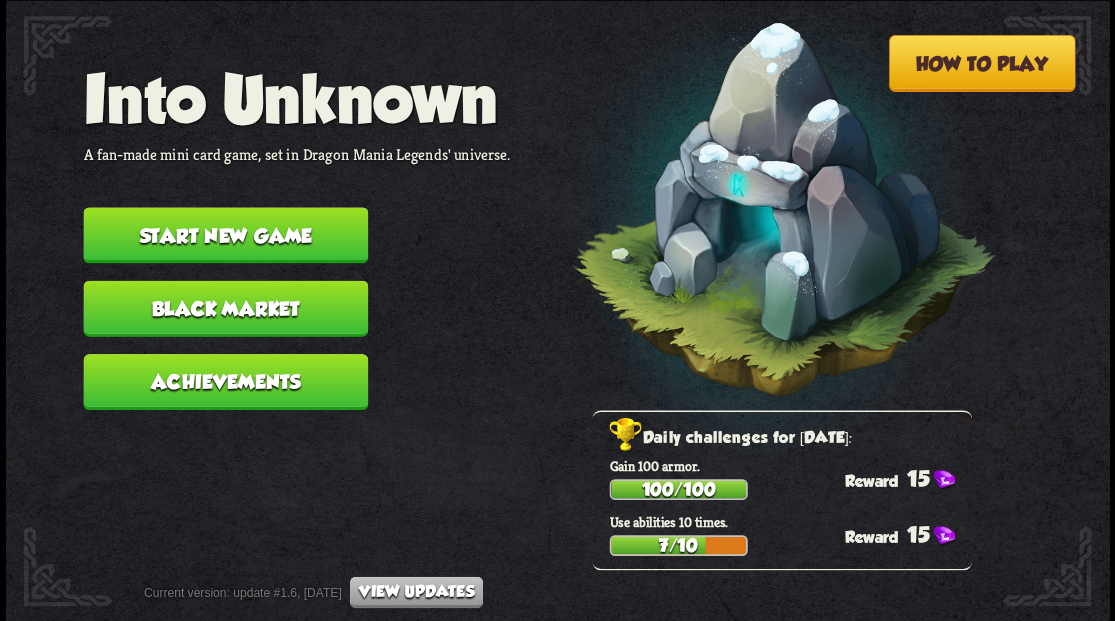 scroll, scrollTop: 0, scrollLeft: 0, axis: both 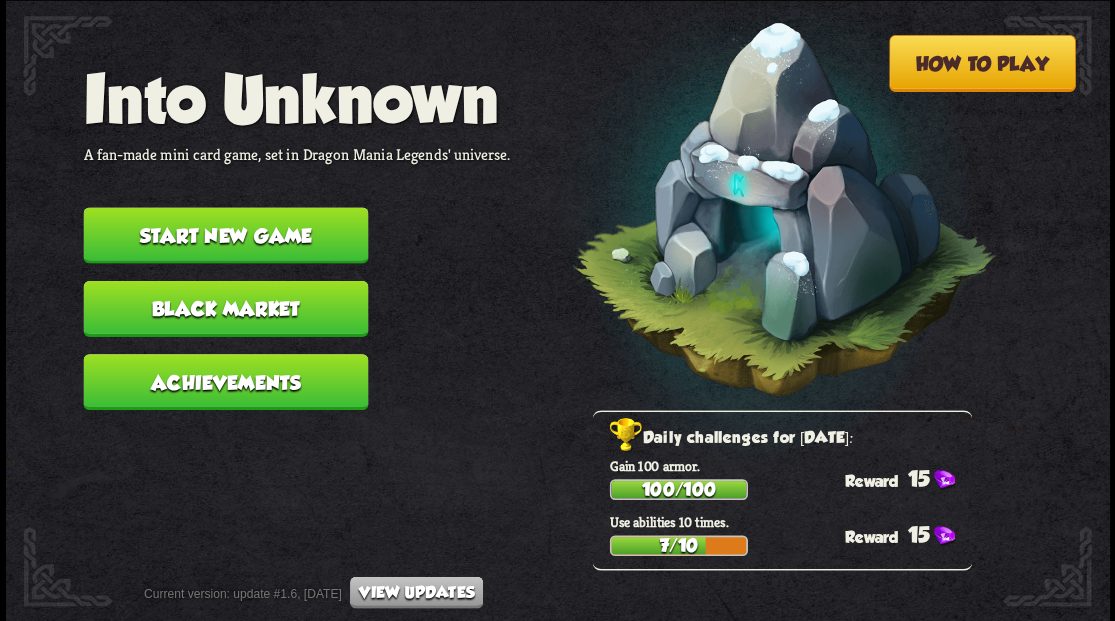click on "Start new game" at bounding box center (225, 235) 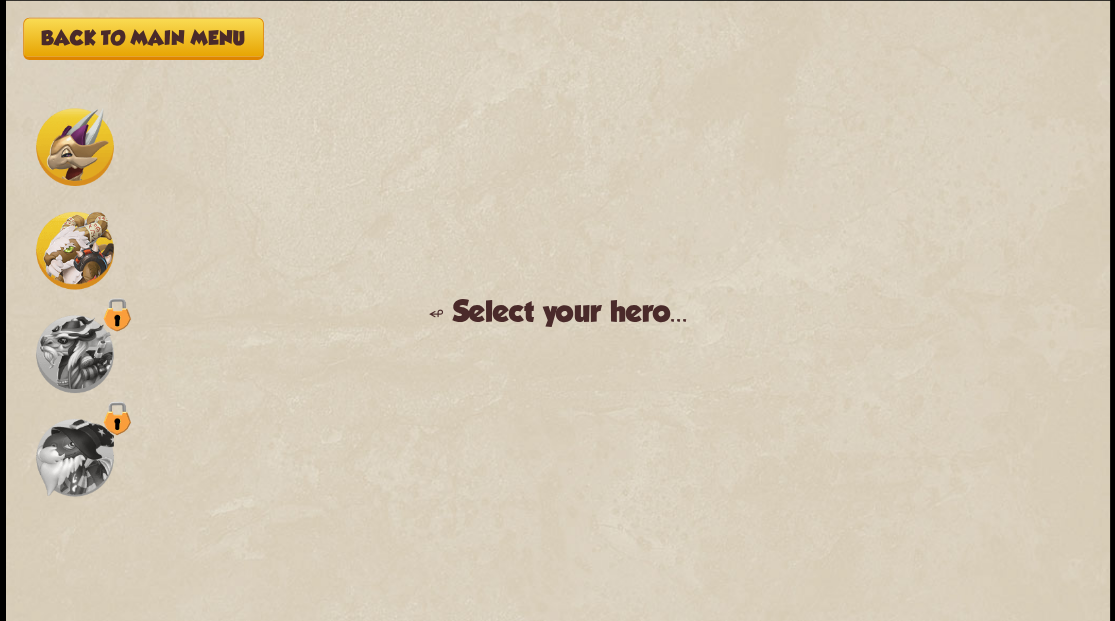 click at bounding box center [75, 147] 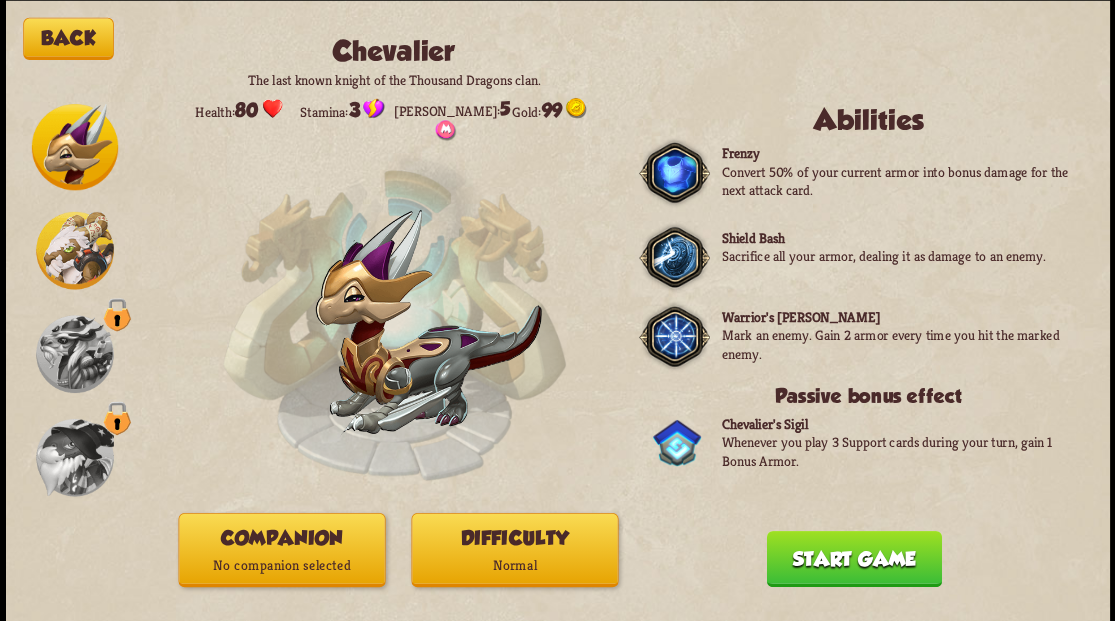 click on "No companion selected" at bounding box center (281, 565) 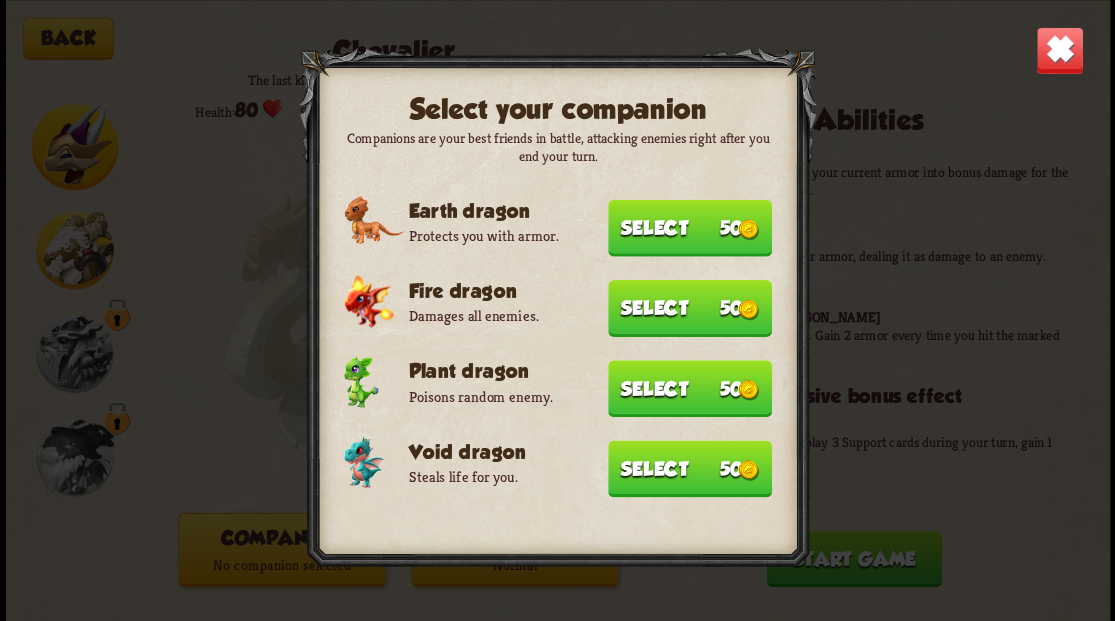 click on "Select
50" at bounding box center (690, 468) 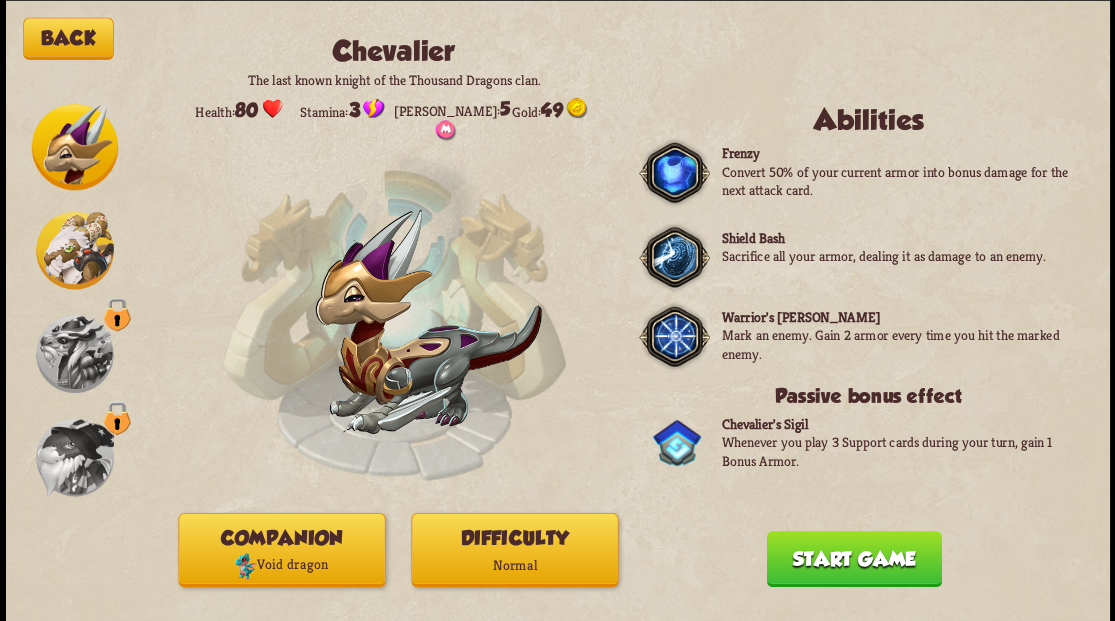 click on "Start game" at bounding box center (853, 558) 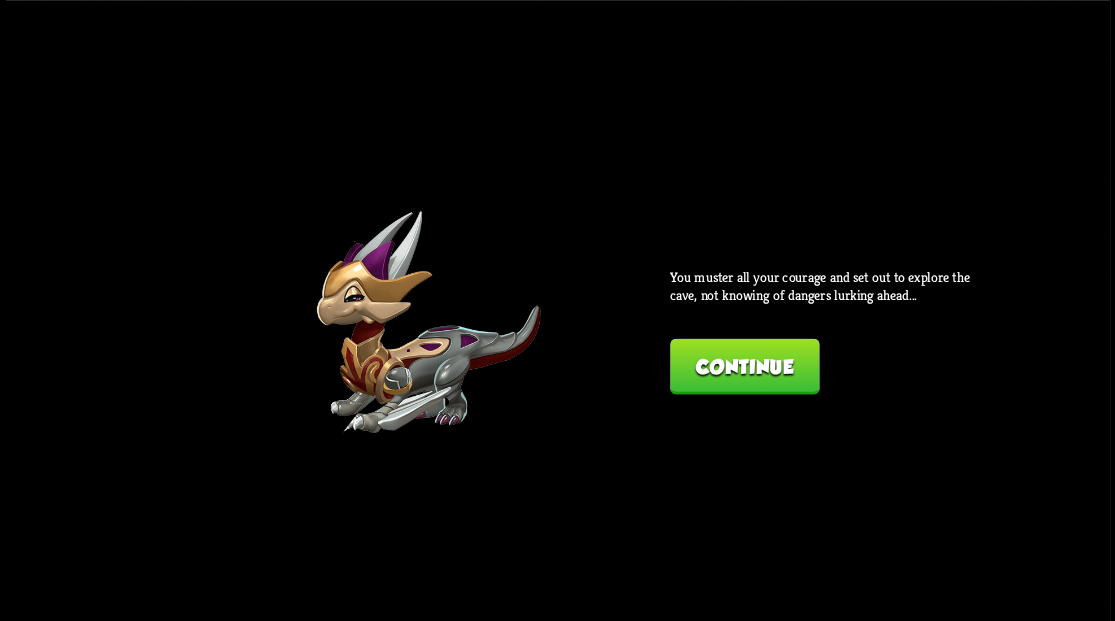 click on "Continue" at bounding box center [744, 366] 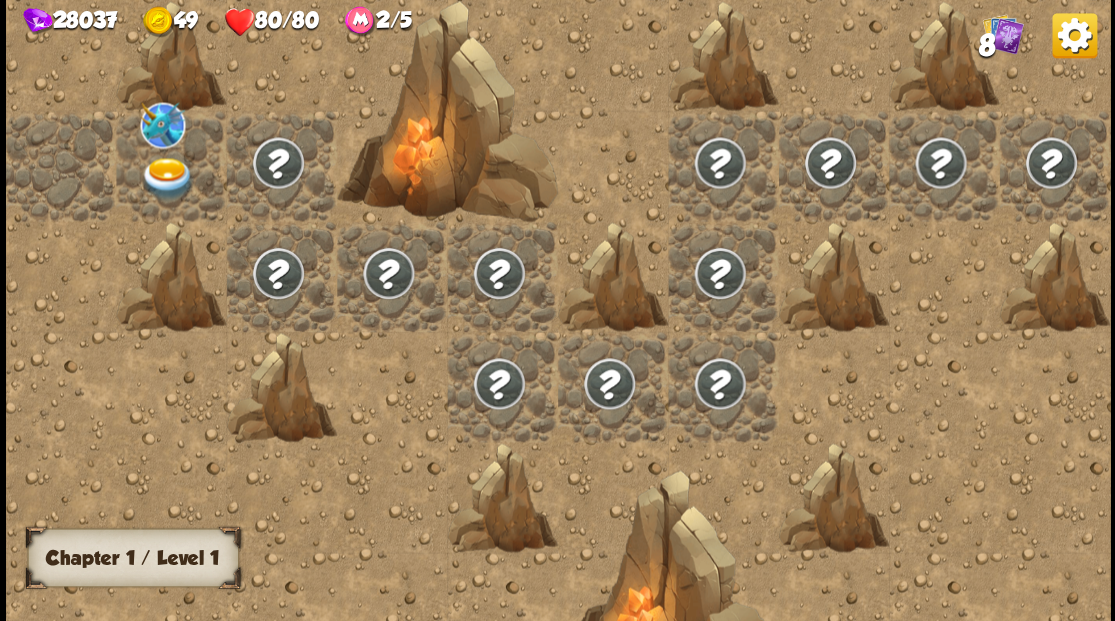 click at bounding box center [167, 178] 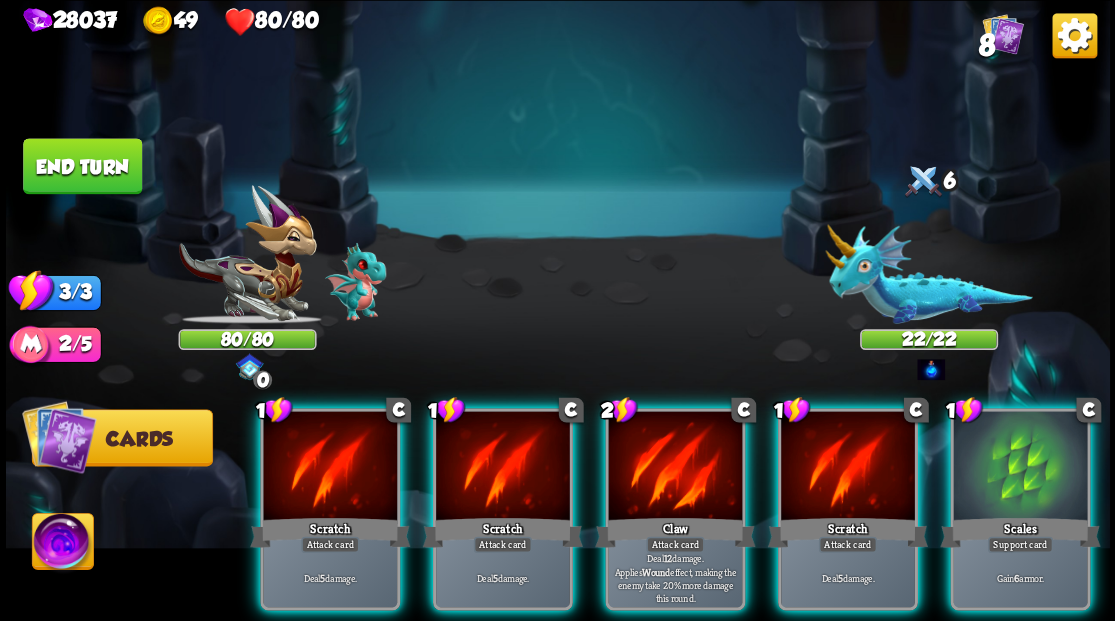 drag, startPoint x: 1050, startPoint y: 506, endPoint x: 1010, endPoint y: 479, distance: 48.259712 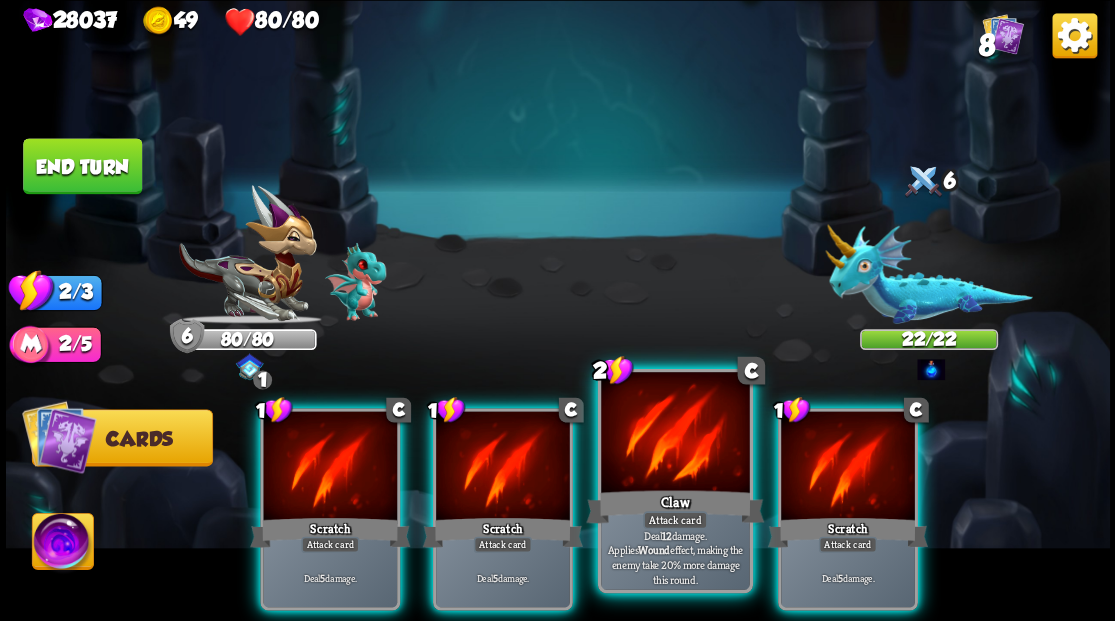 click at bounding box center (675, 434) 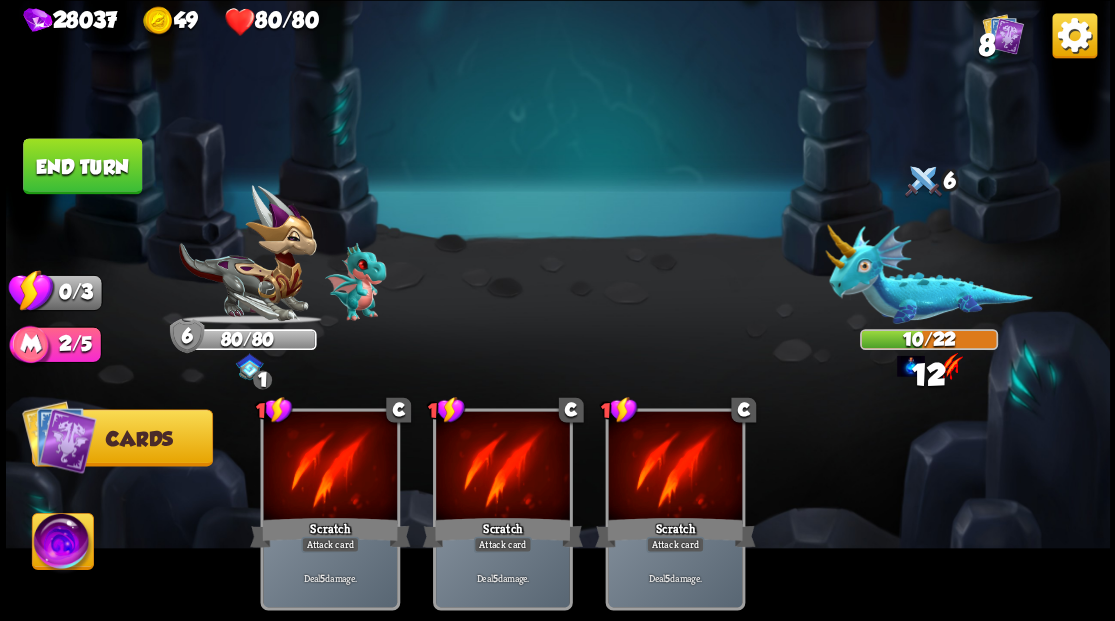 click on "End turn" at bounding box center (82, 166) 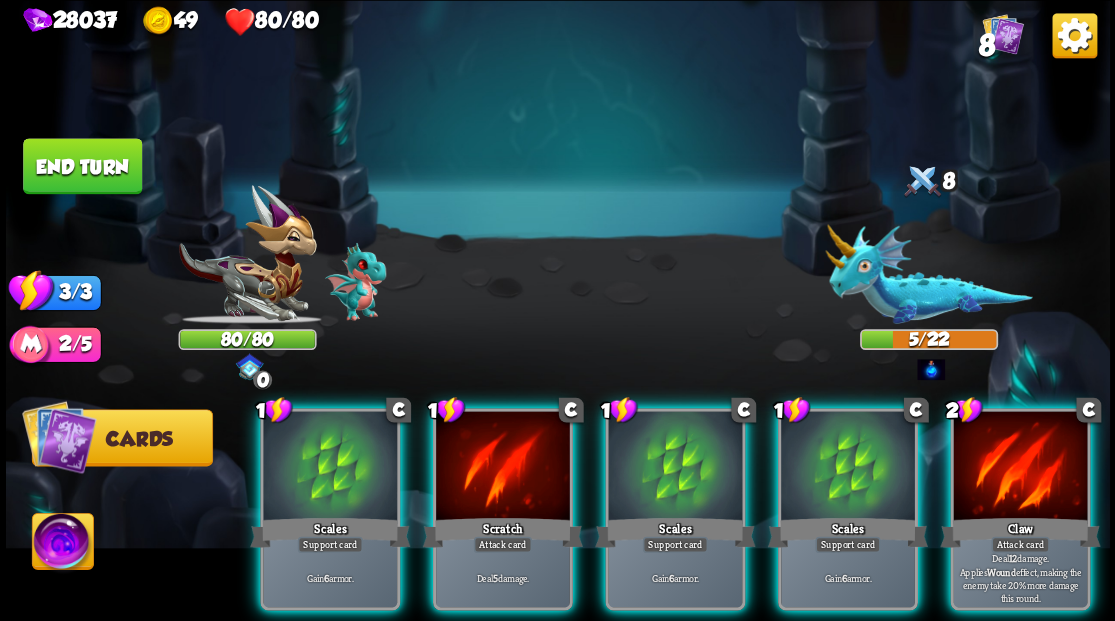 drag, startPoint x: 1005, startPoint y: 478, endPoint x: 986, endPoint y: 434, distance: 47.92703 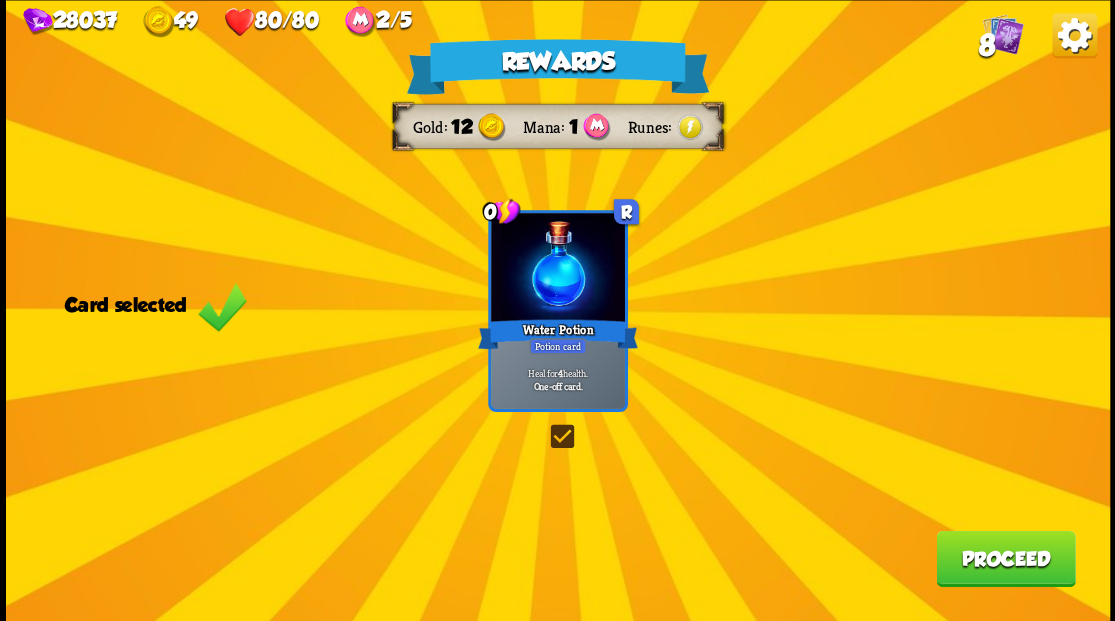 click on "Proceed" at bounding box center [1005, 558] 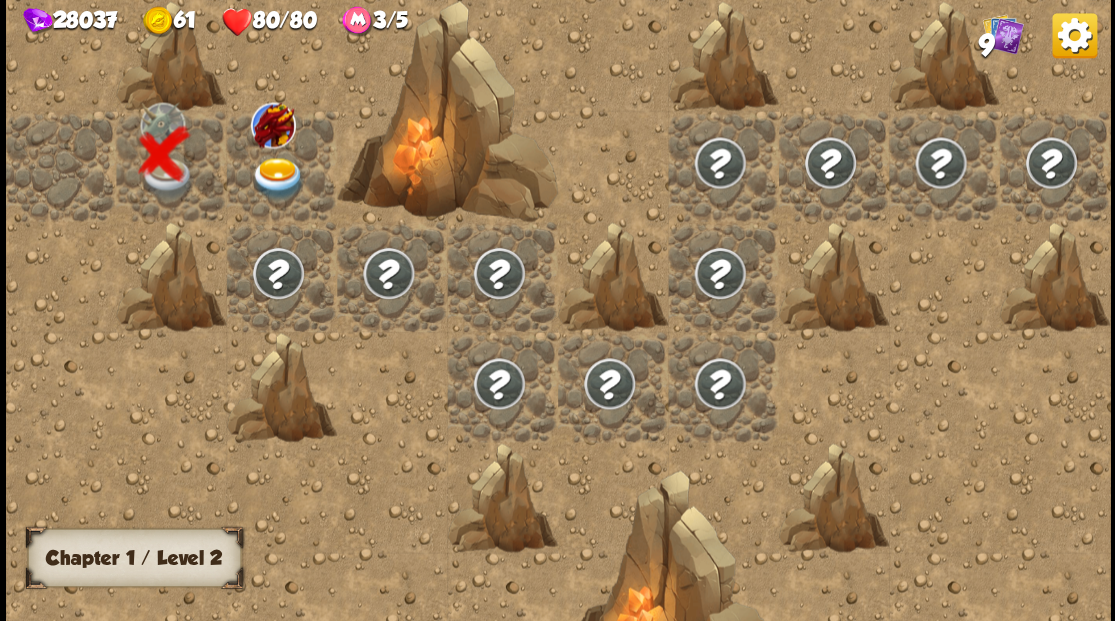 click at bounding box center [1002, 33] 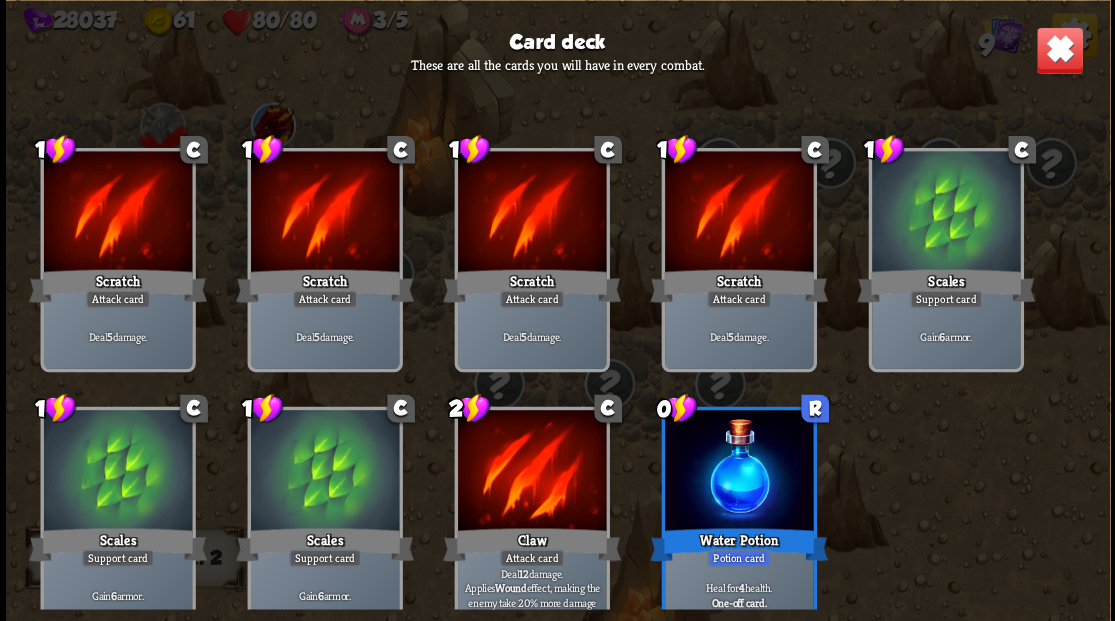 scroll, scrollTop: 0, scrollLeft: 0, axis: both 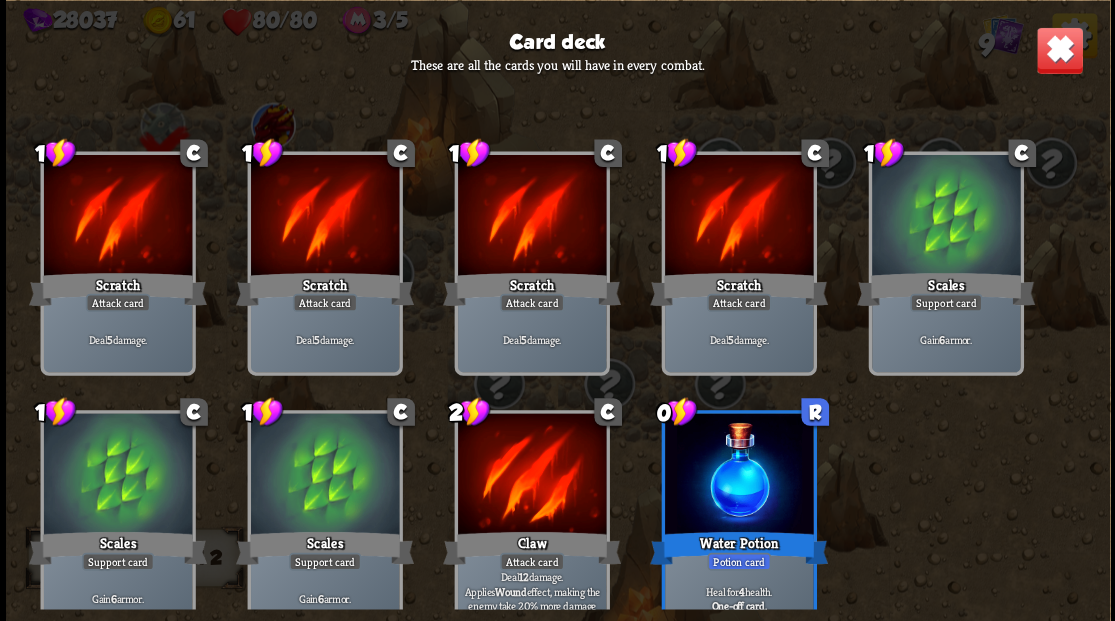 click at bounding box center [1059, 50] 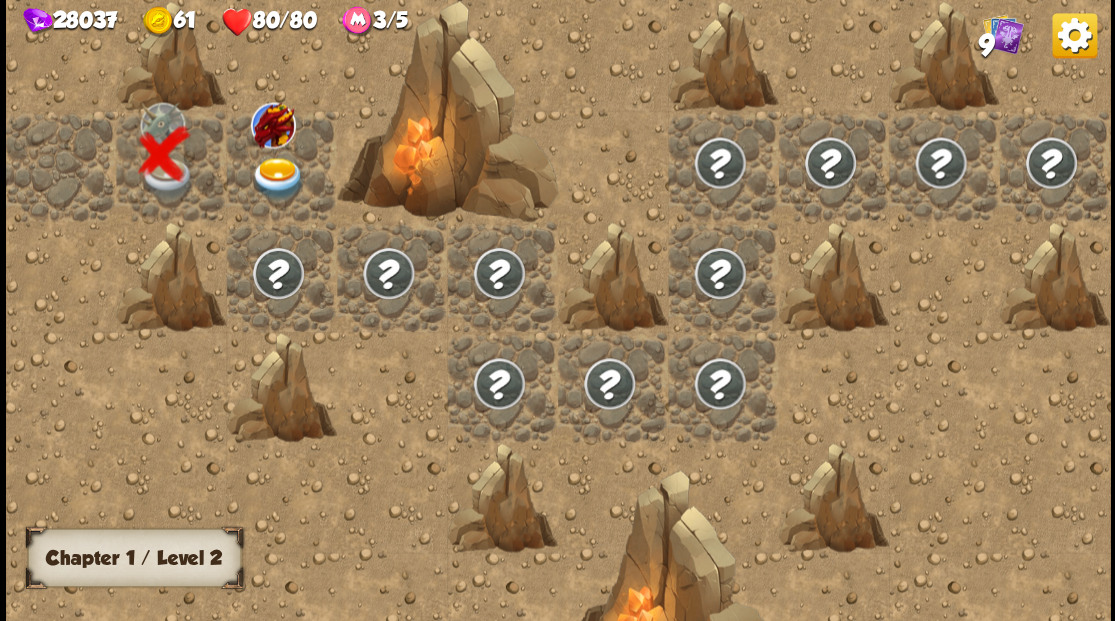 click at bounding box center (277, 178) 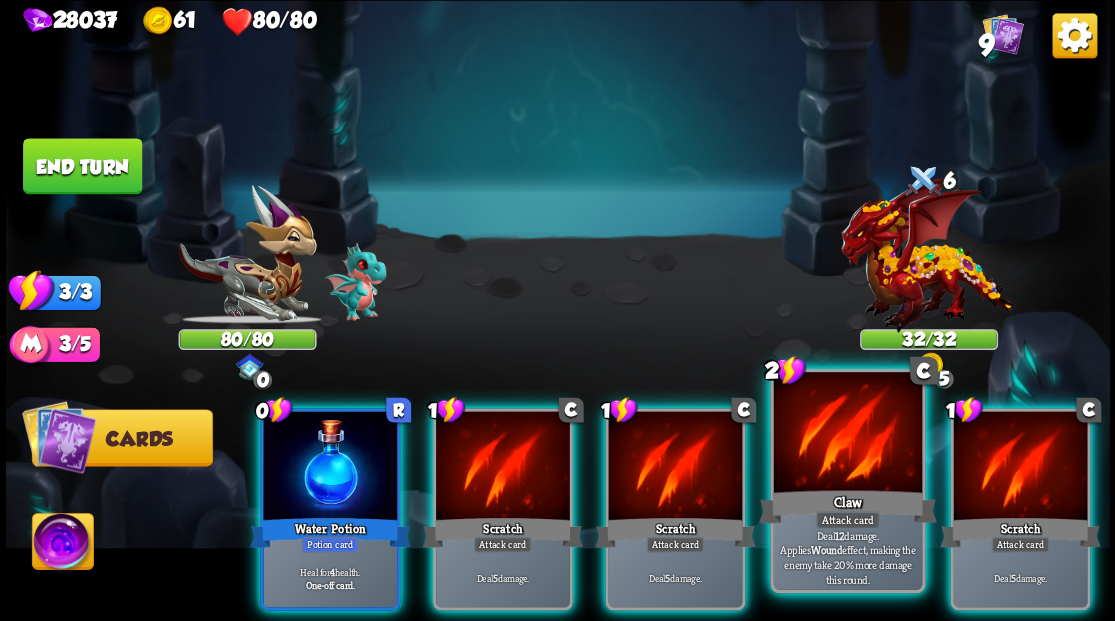 click at bounding box center (847, 434) 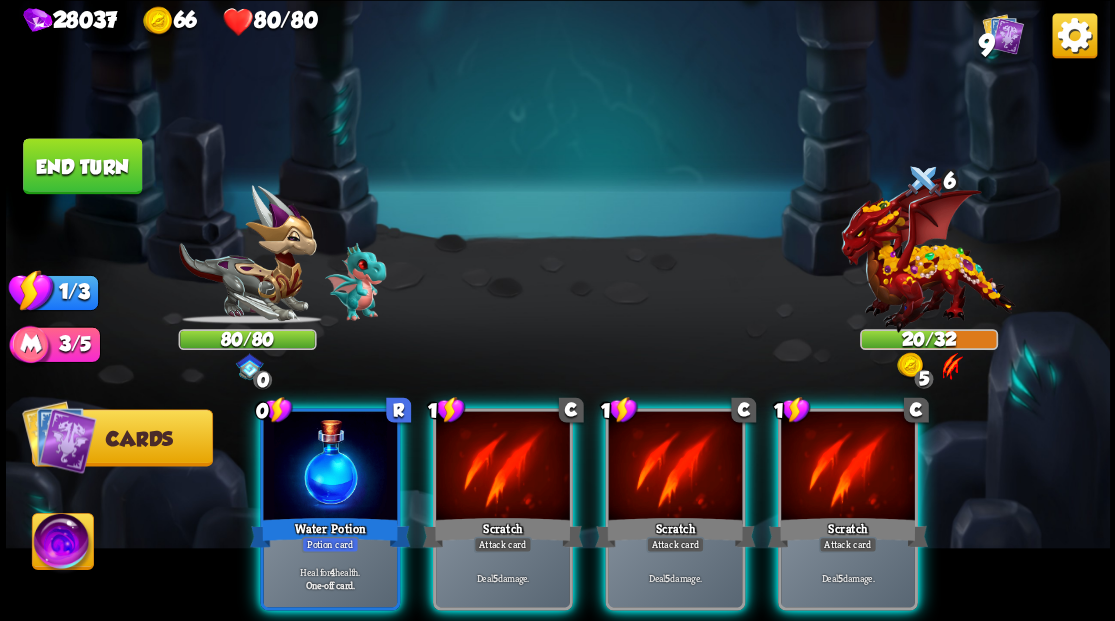 click at bounding box center [848, 467] 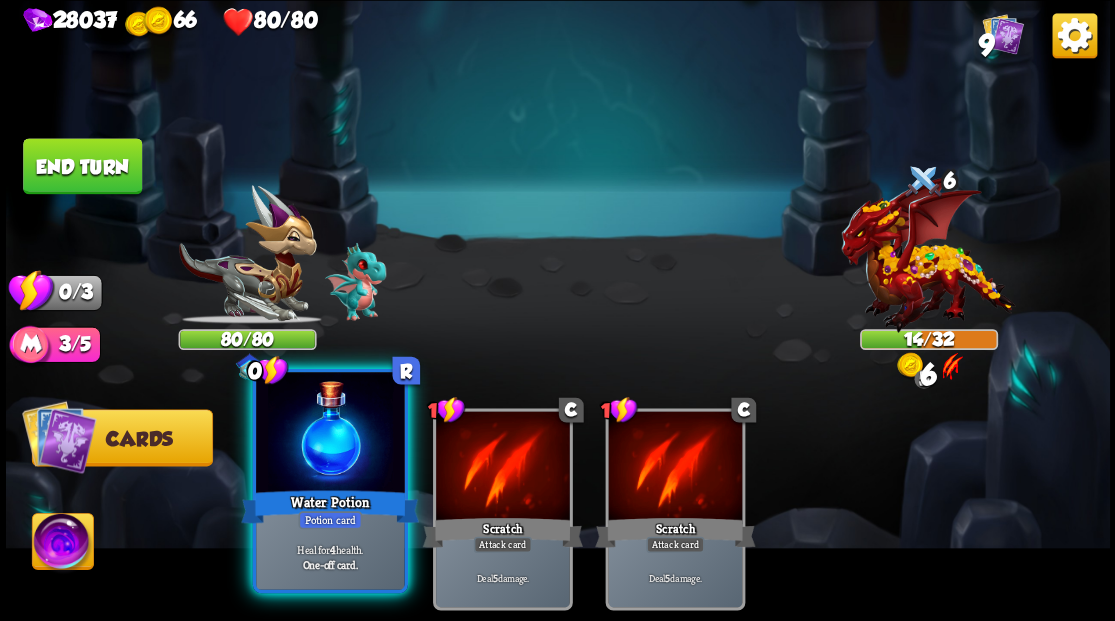 click at bounding box center [330, 434] 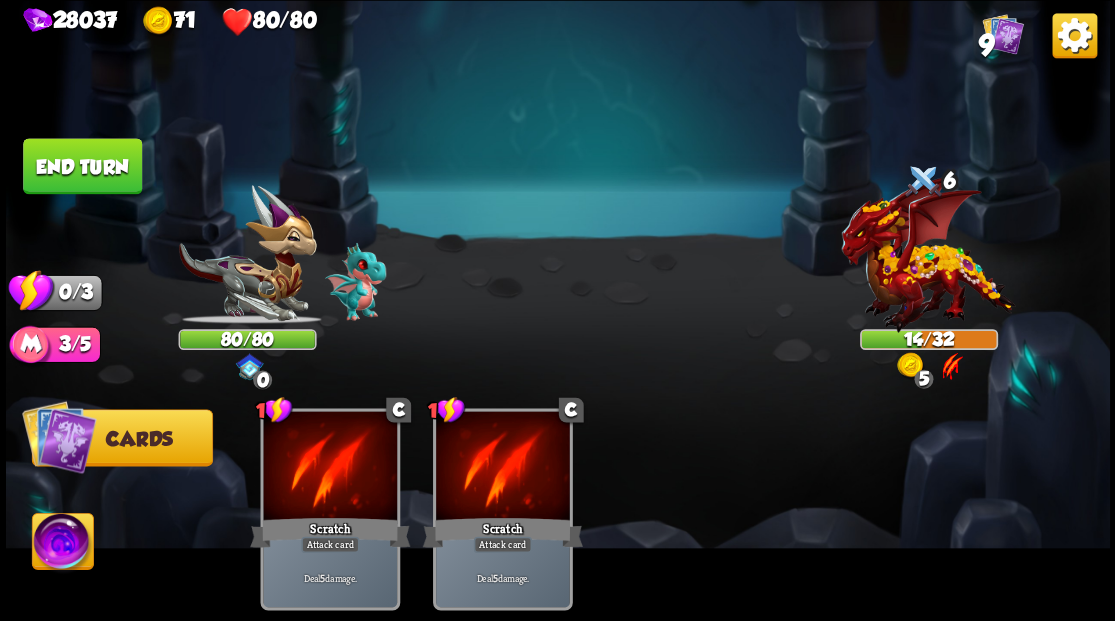 click on "End turn" at bounding box center (82, 166) 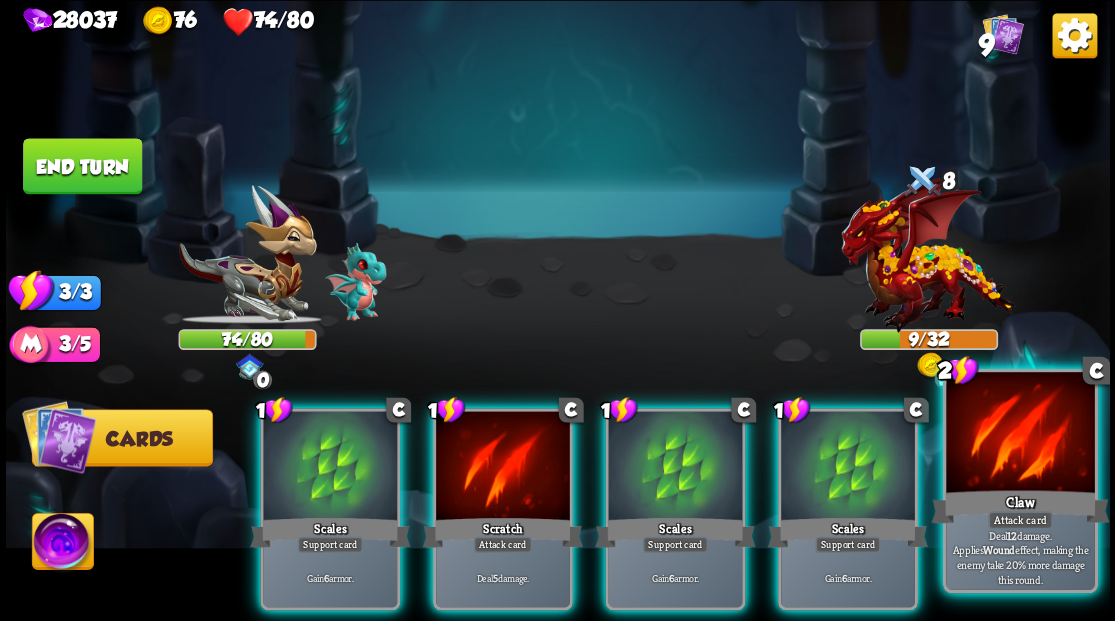 click at bounding box center [1020, 434] 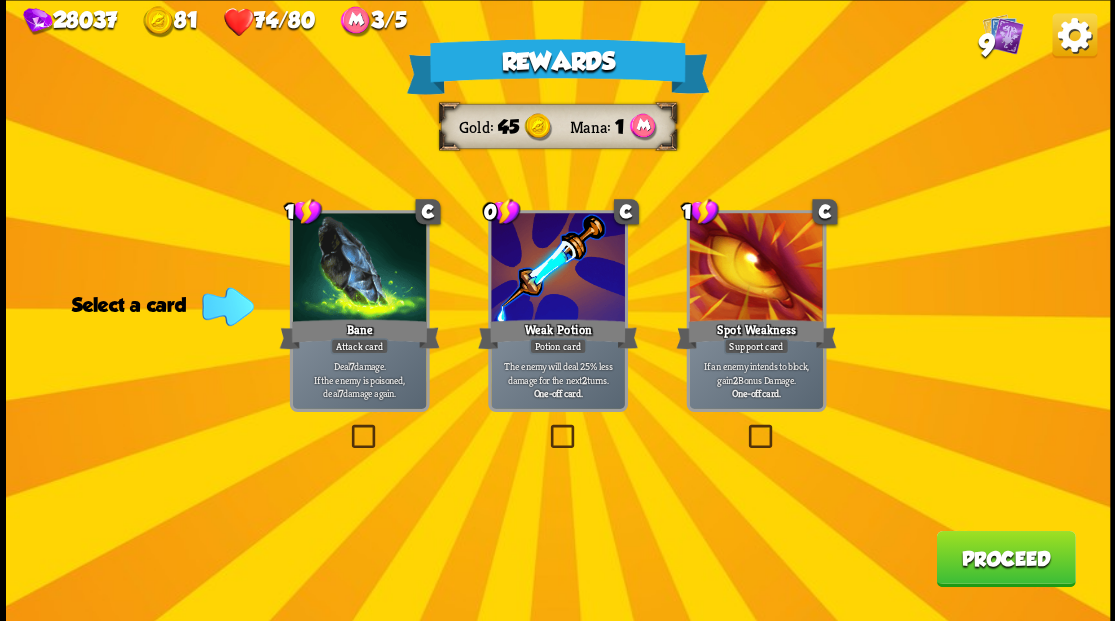drag, startPoint x: 362, startPoint y: 432, endPoint x: 424, endPoint y: 433, distance: 62.008064 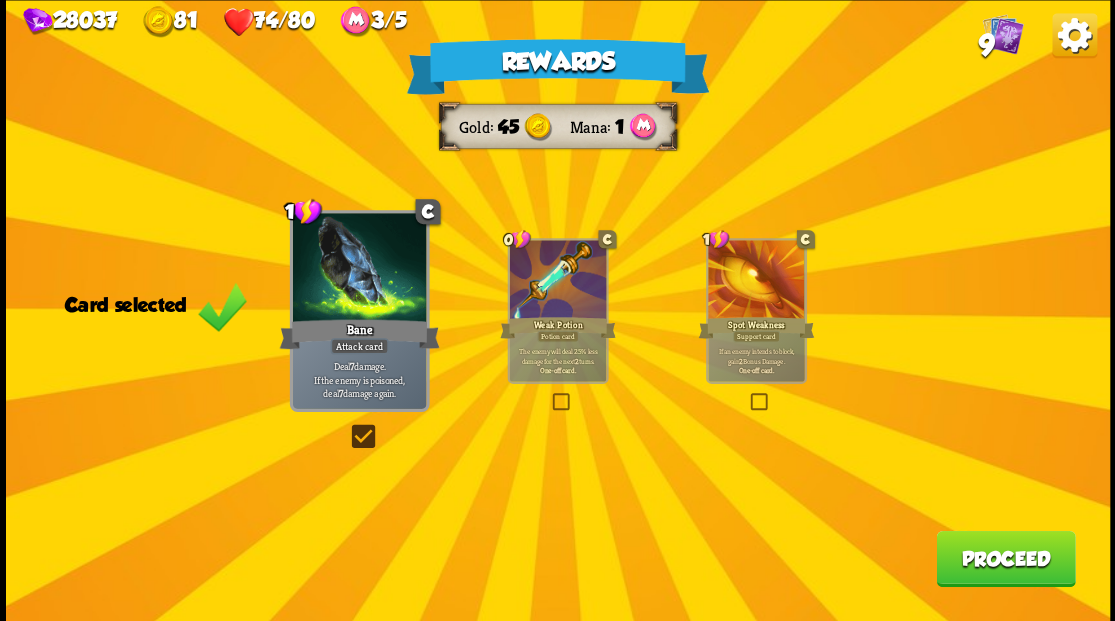 click on "Proceed" at bounding box center [1005, 558] 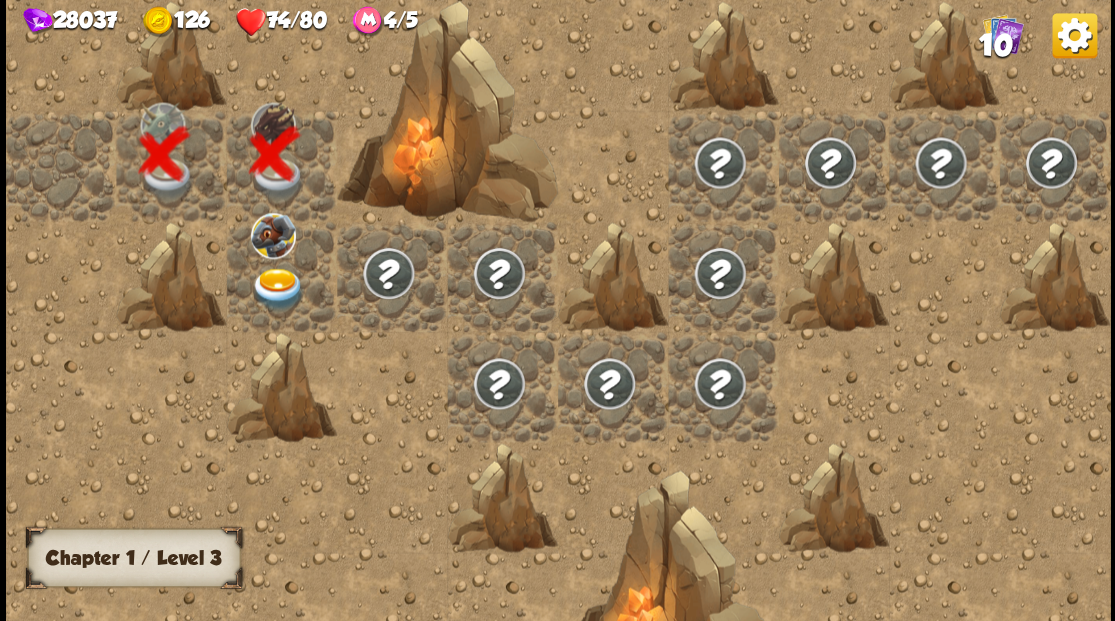 click at bounding box center [277, 288] 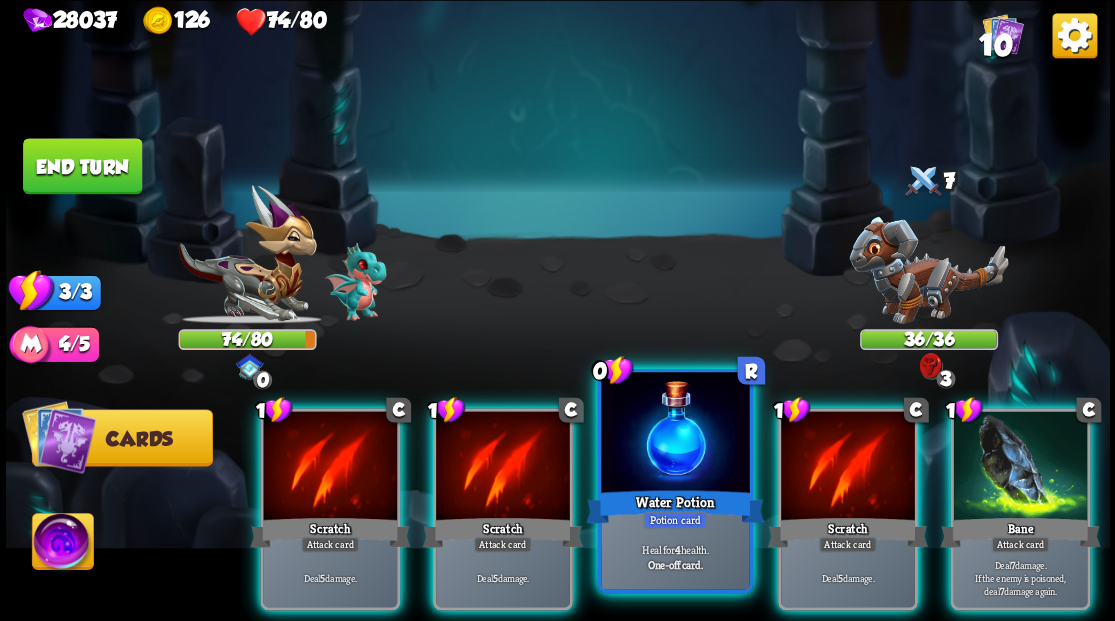 click at bounding box center [675, 434] 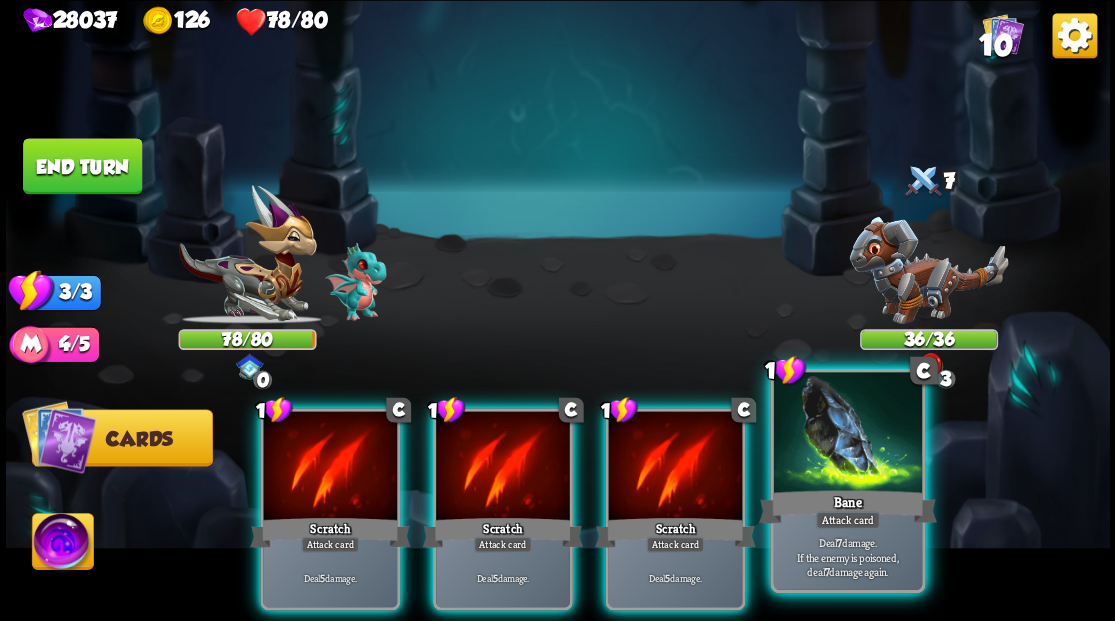 click at bounding box center [847, 434] 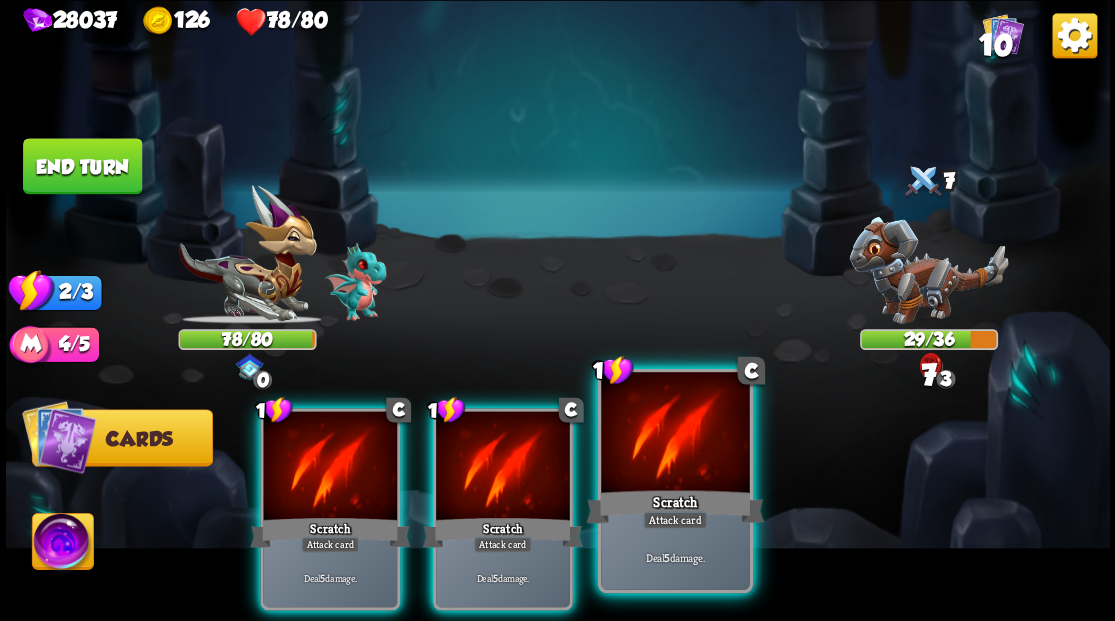 click at bounding box center [675, 434] 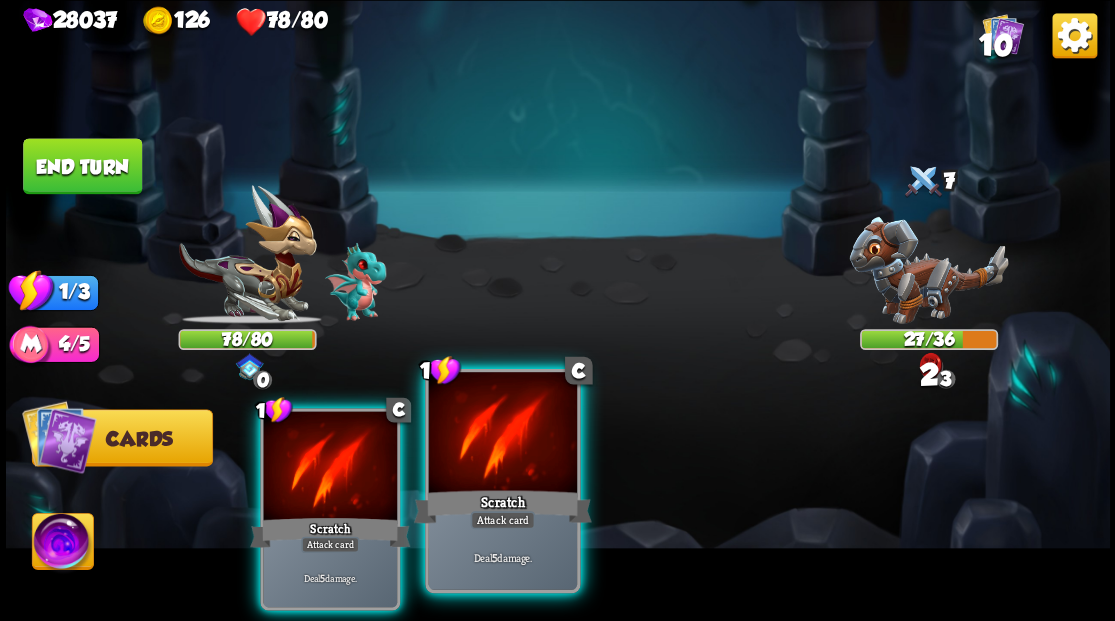 click at bounding box center [502, 434] 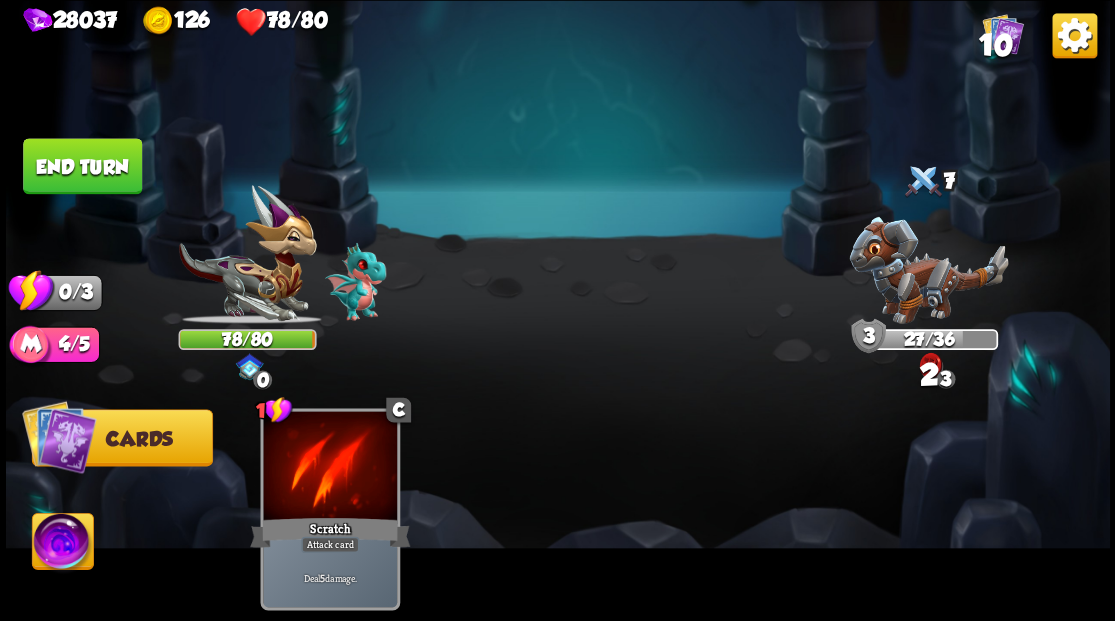 click on "End turn" at bounding box center (82, 166) 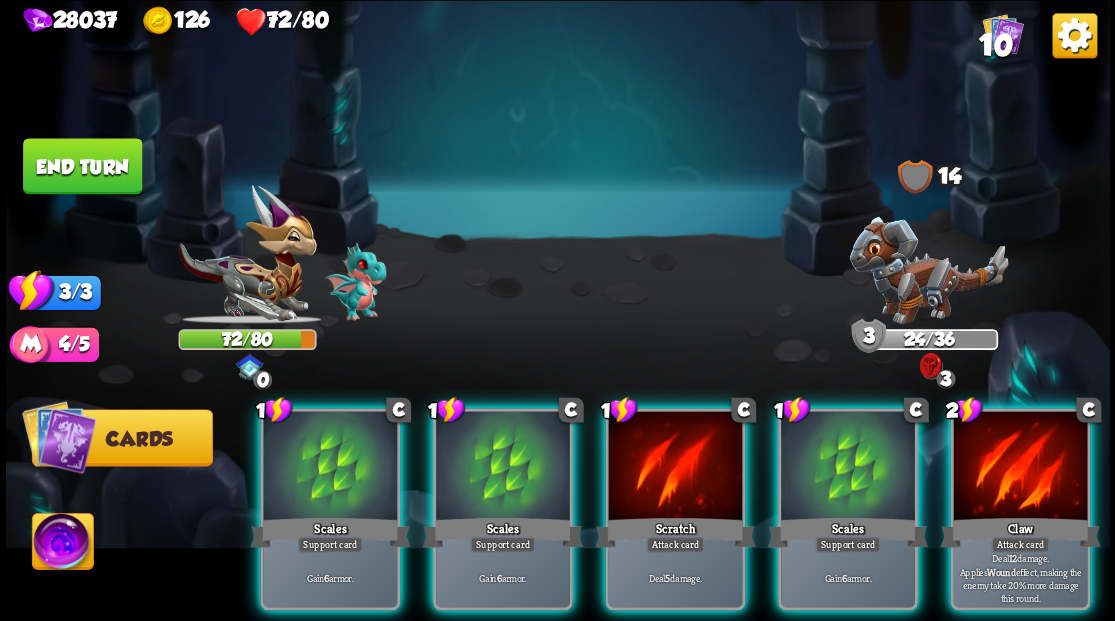 click at bounding box center [928, 269] 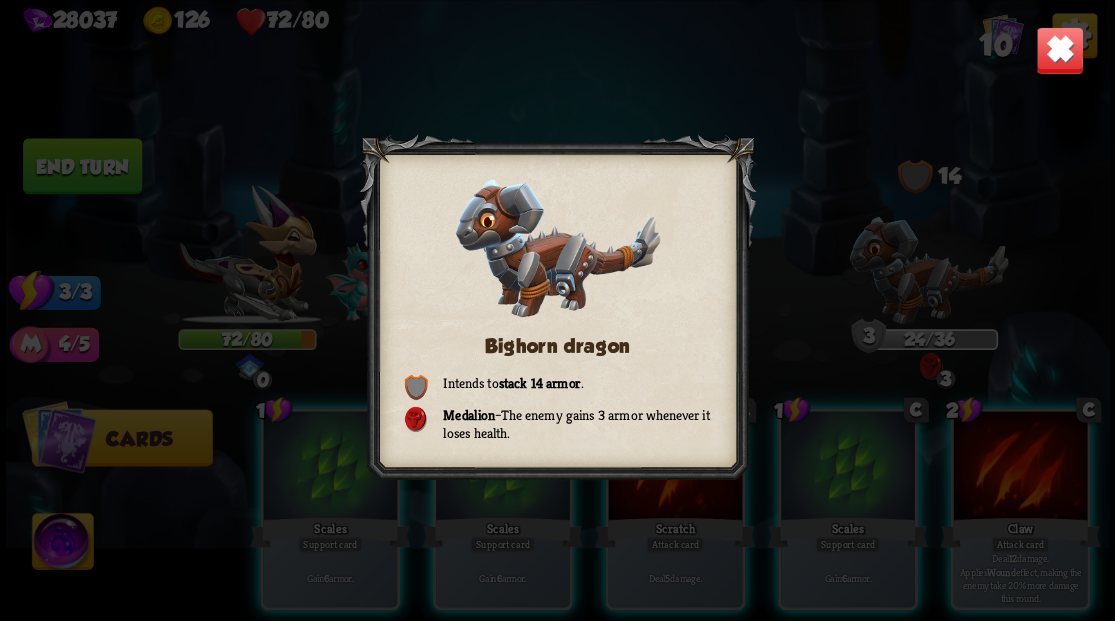 click at bounding box center [1059, 50] 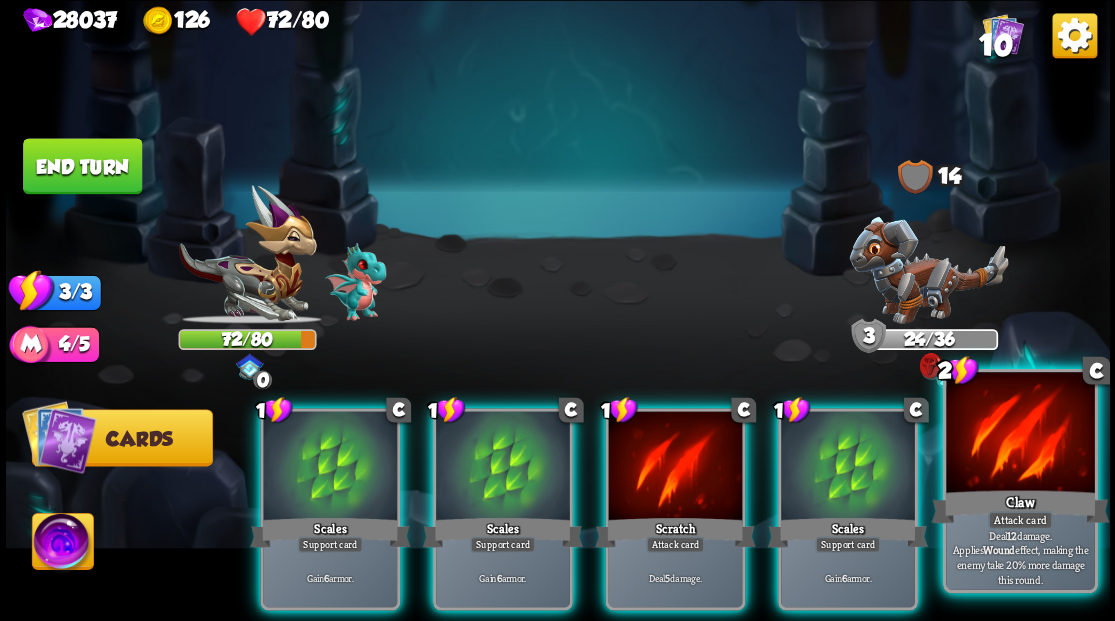 click at bounding box center [1020, 434] 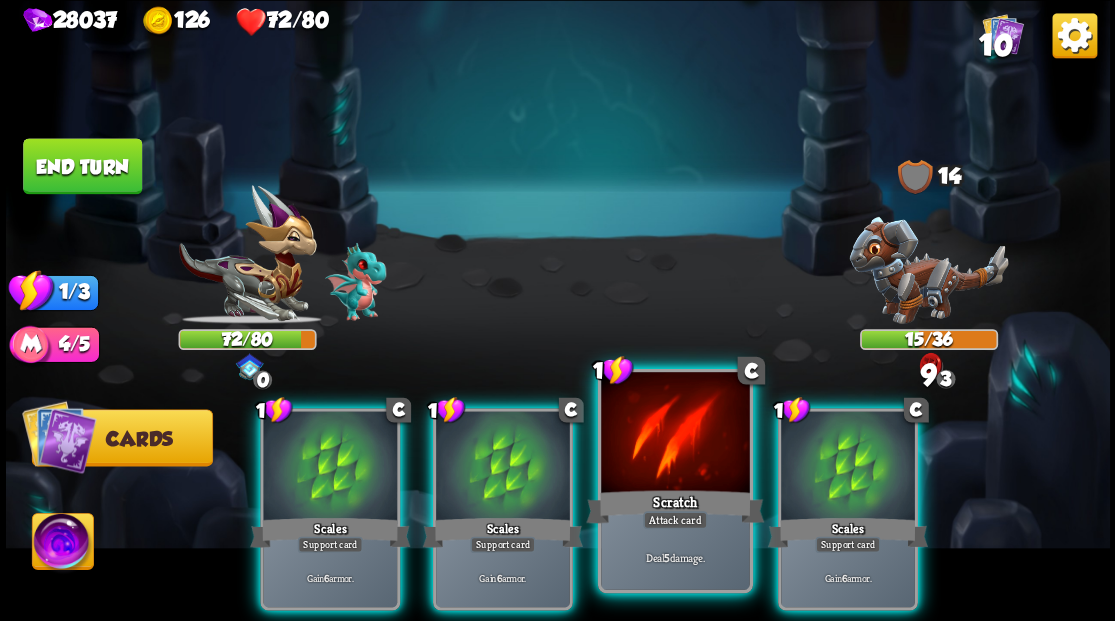 click on "Scratch" at bounding box center (675, 506) 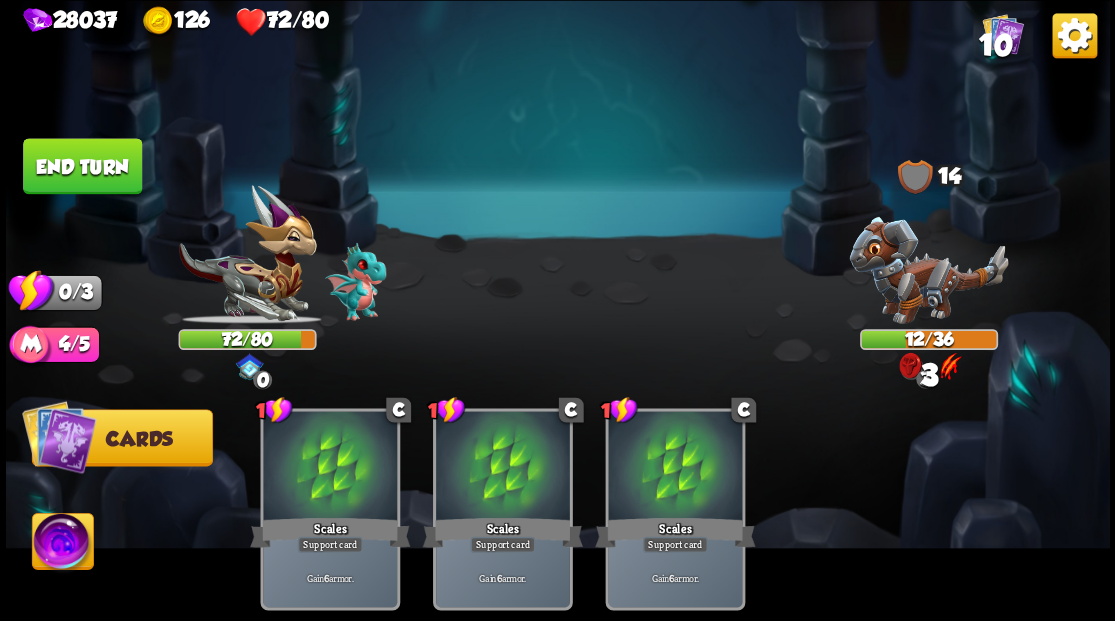 click on "End turn" at bounding box center [82, 166] 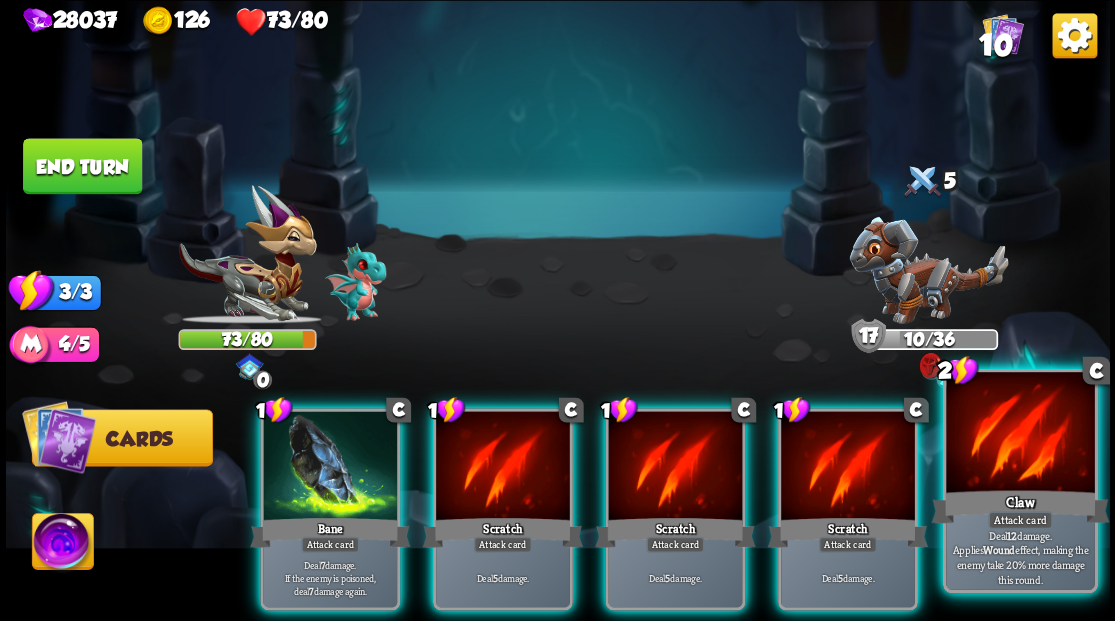 drag, startPoint x: 1062, startPoint y: 447, endPoint x: 1058, endPoint y: 425, distance: 22.36068 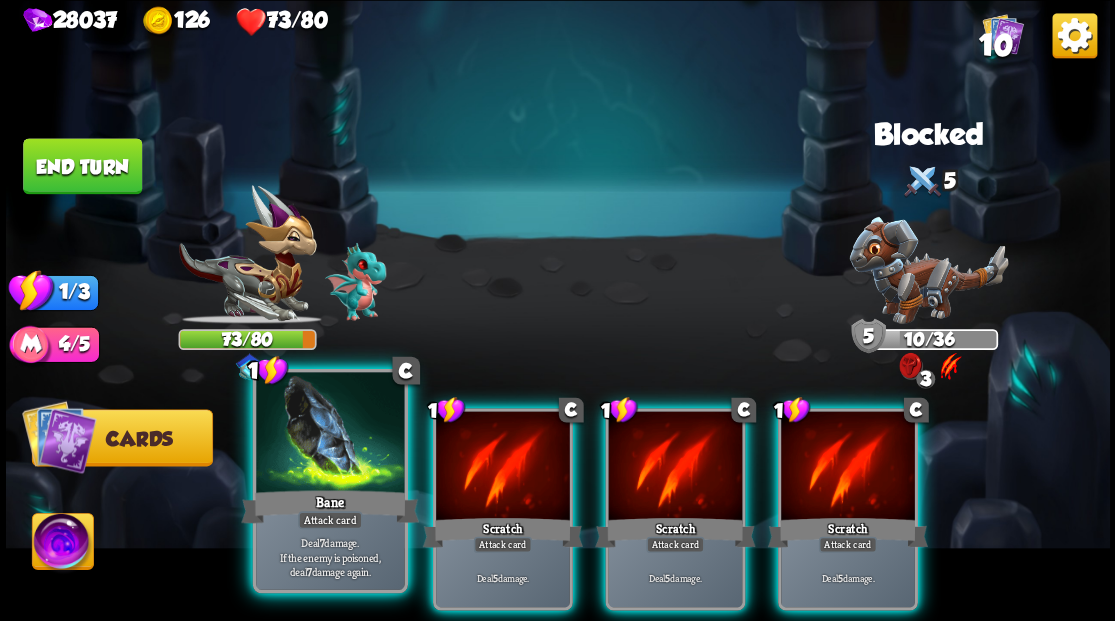 click on "Bane" at bounding box center [330, 506] 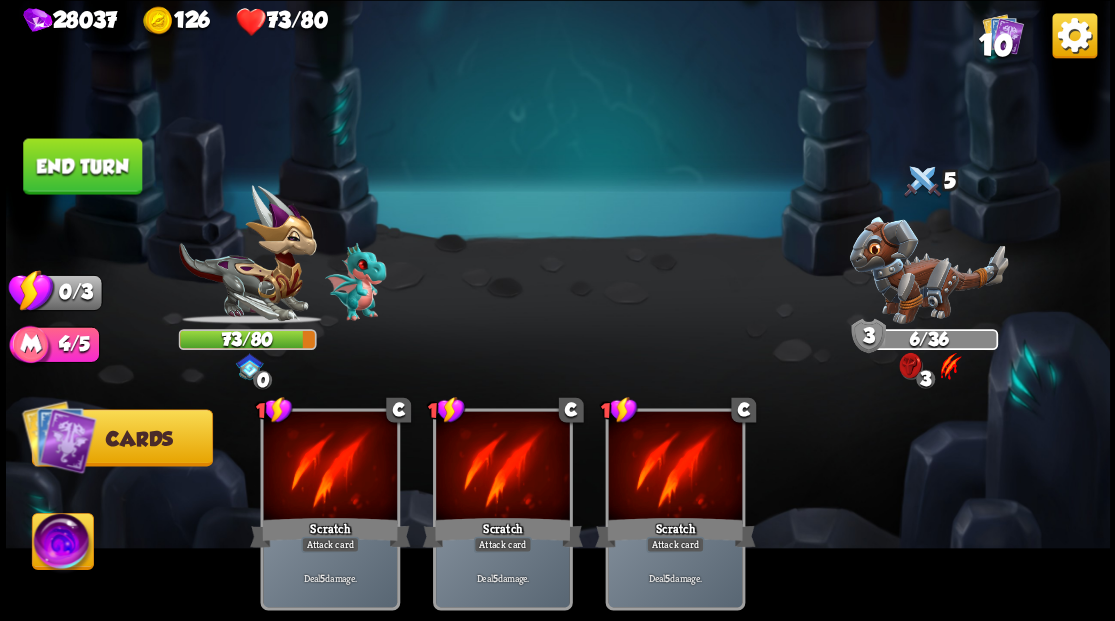 click on "End turn" at bounding box center [82, 166] 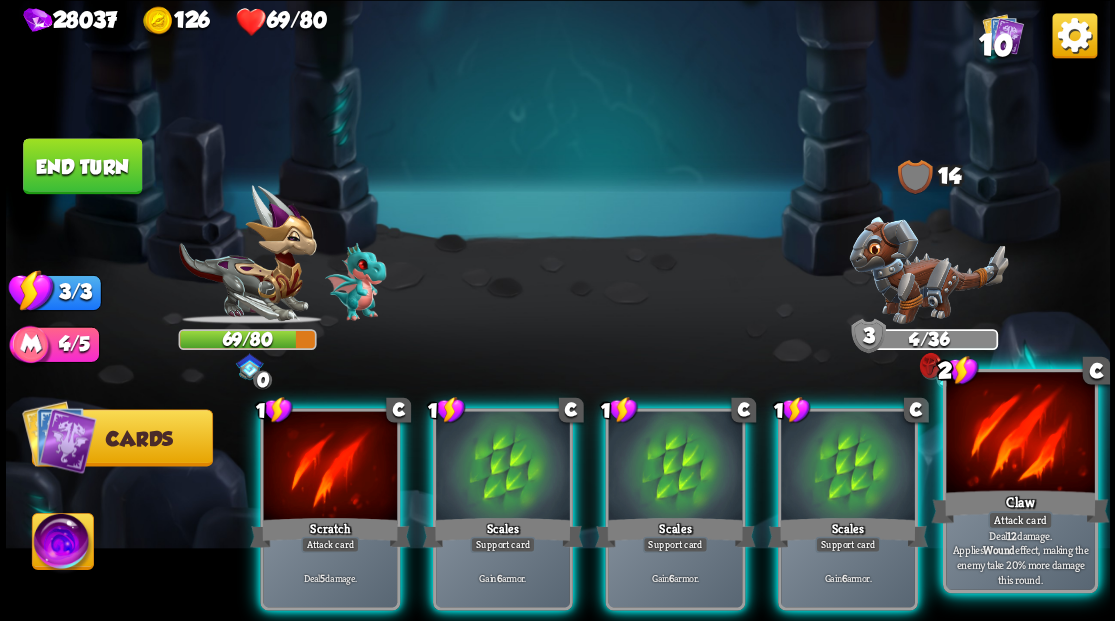 click at bounding box center (1020, 434) 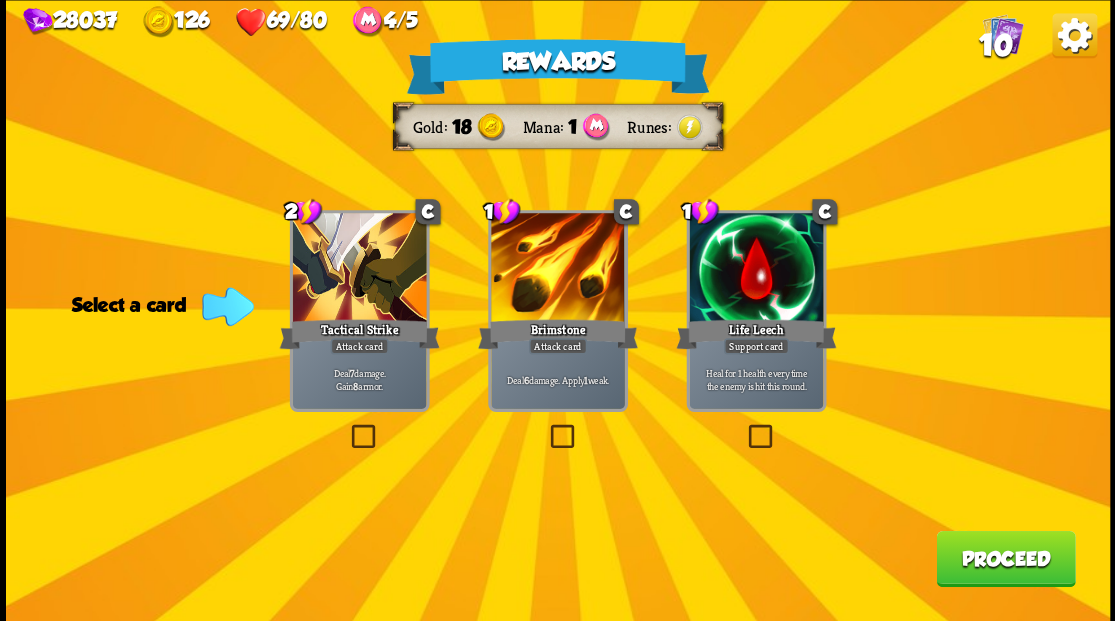 click at bounding box center (546, 427) 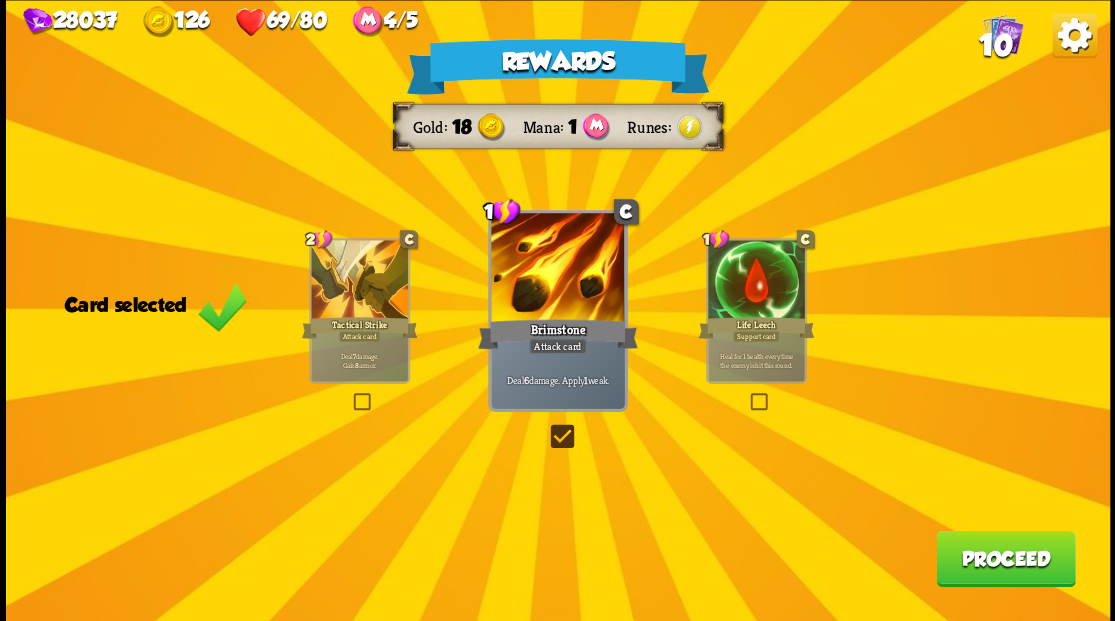 click on "Proceed" at bounding box center [1005, 558] 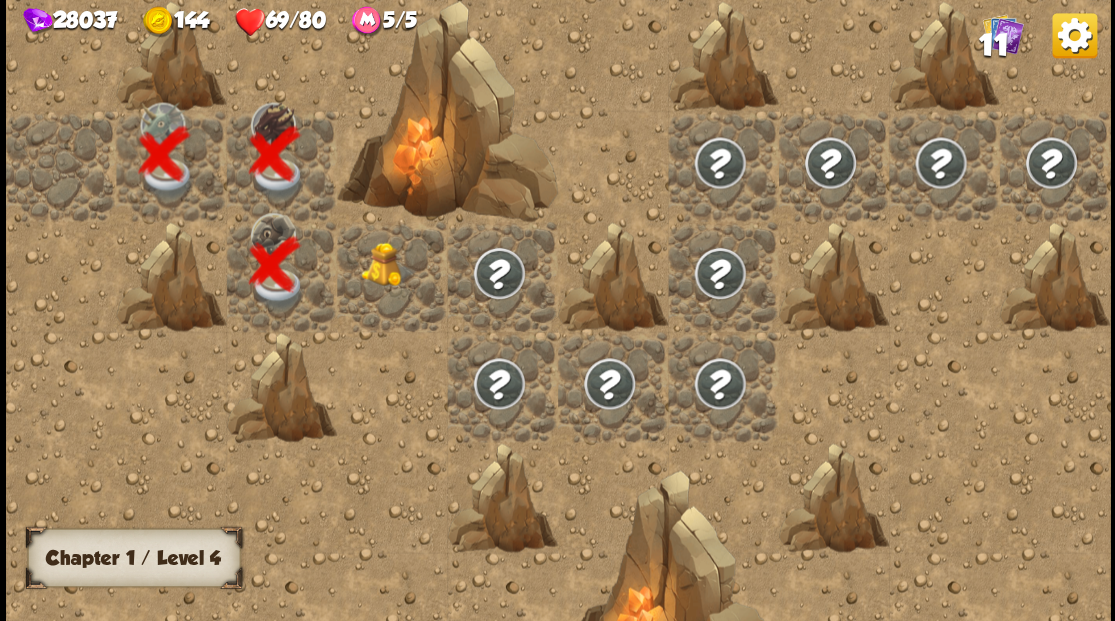 click at bounding box center [388, 264] 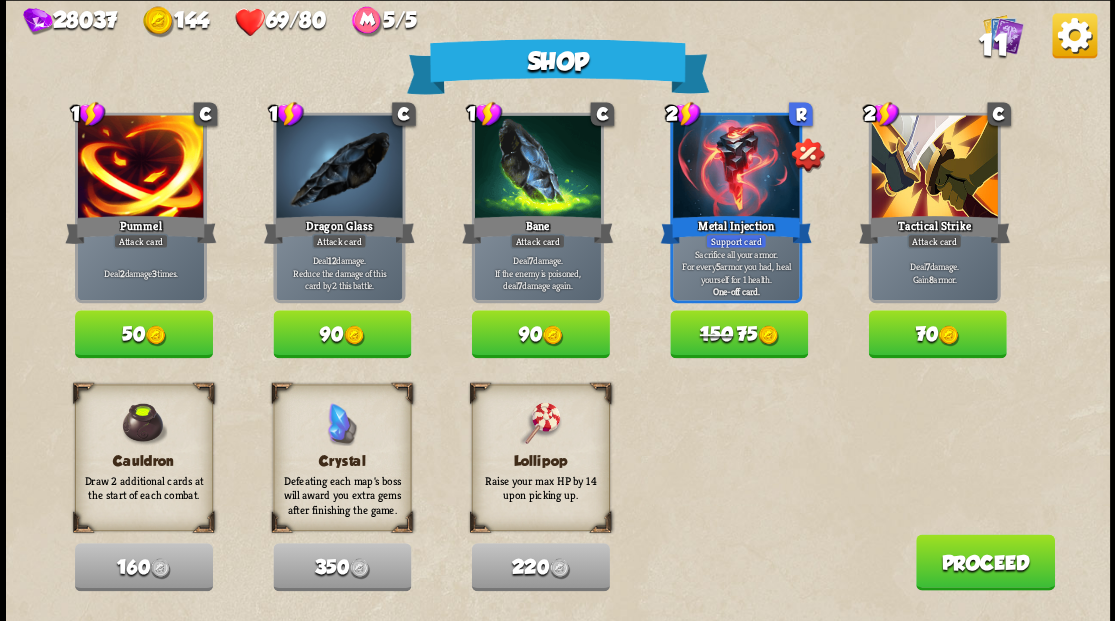 click on "Proceed" at bounding box center [984, 562] 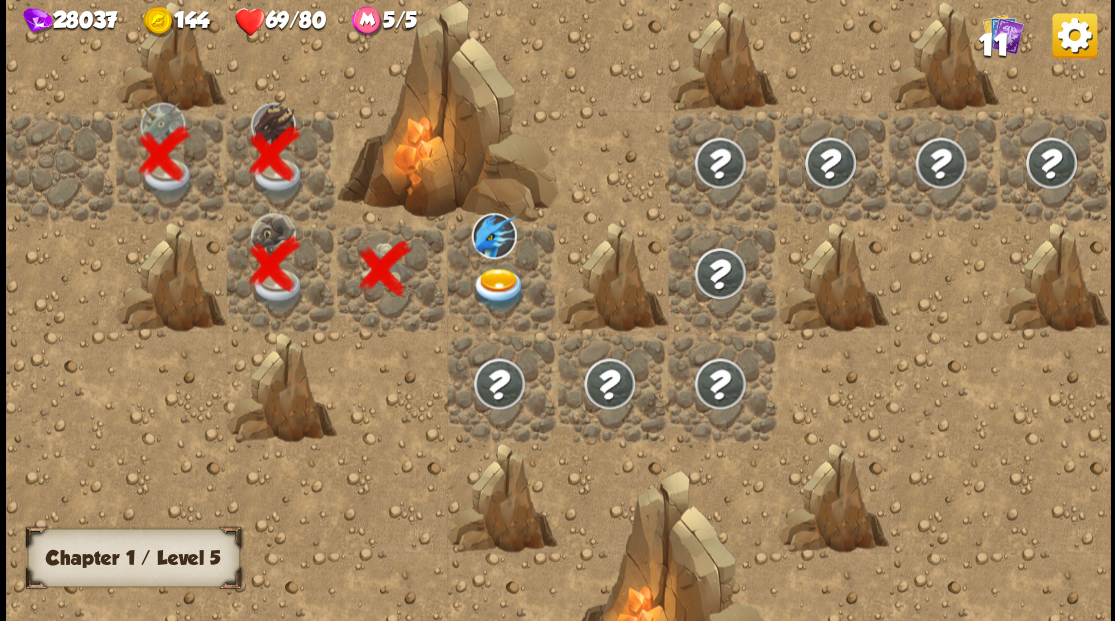 click at bounding box center [498, 288] 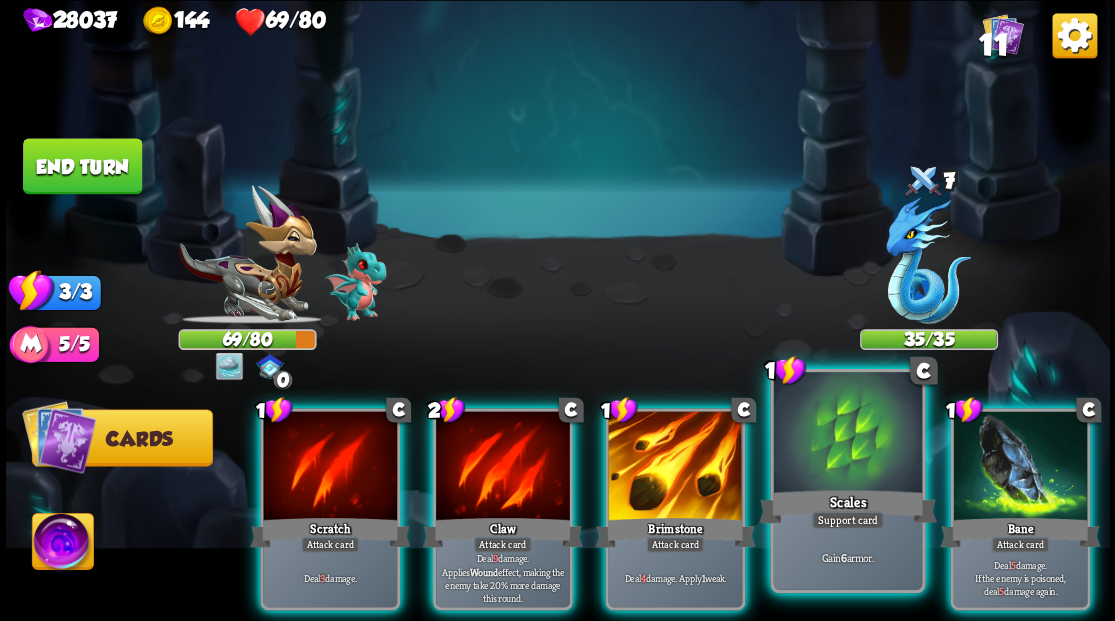 click on "Scales" at bounding box center [847, 506] 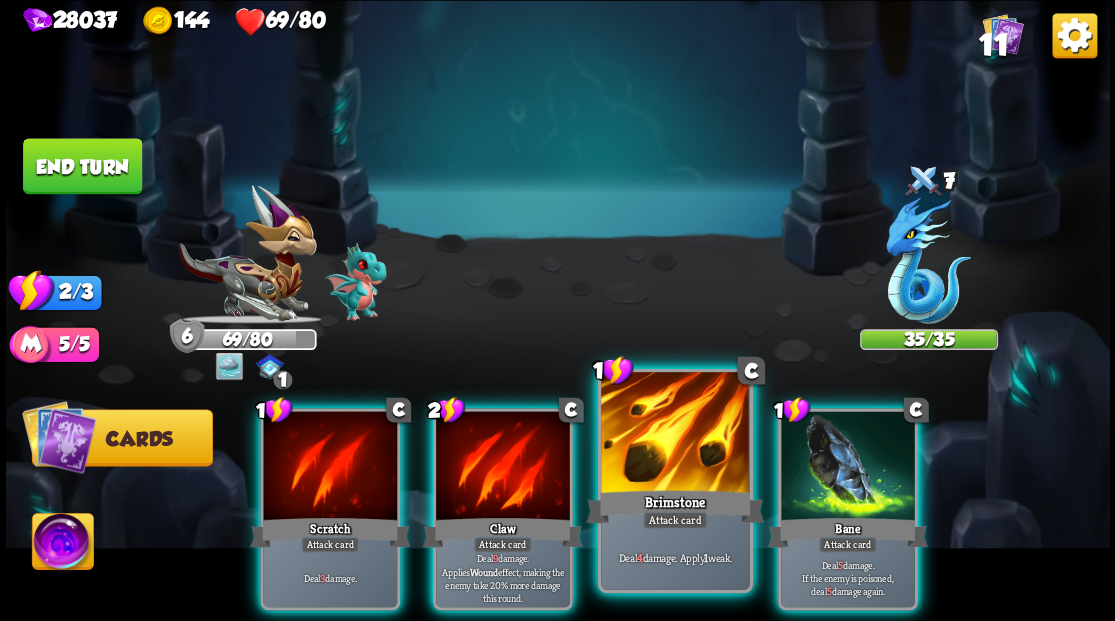 click at bounding box center (675, 434) 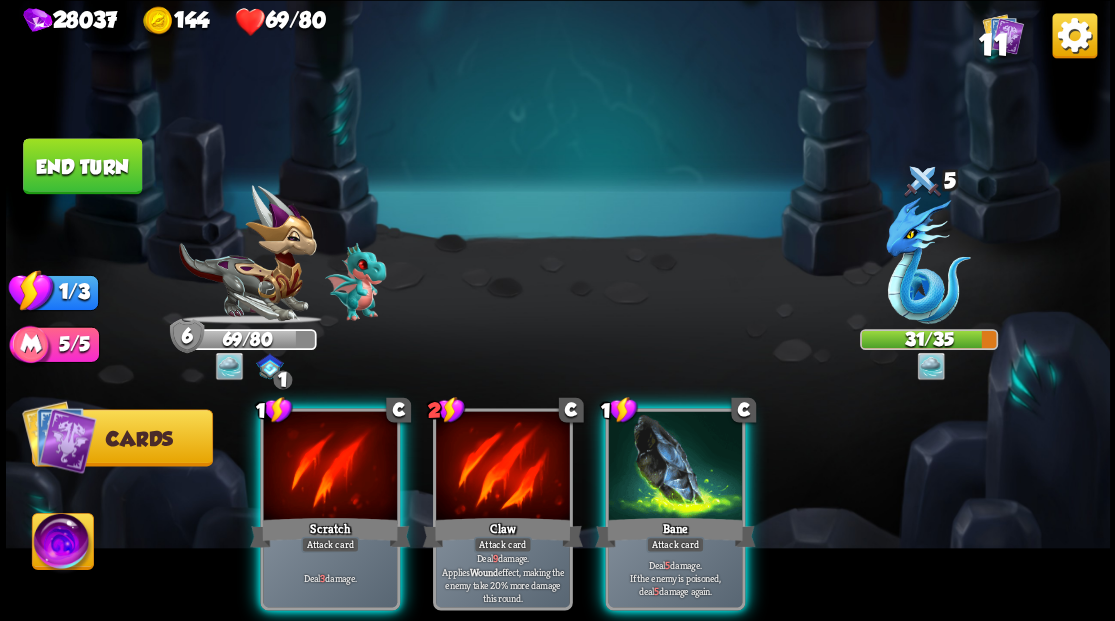 click at bounding box center [675, 467] 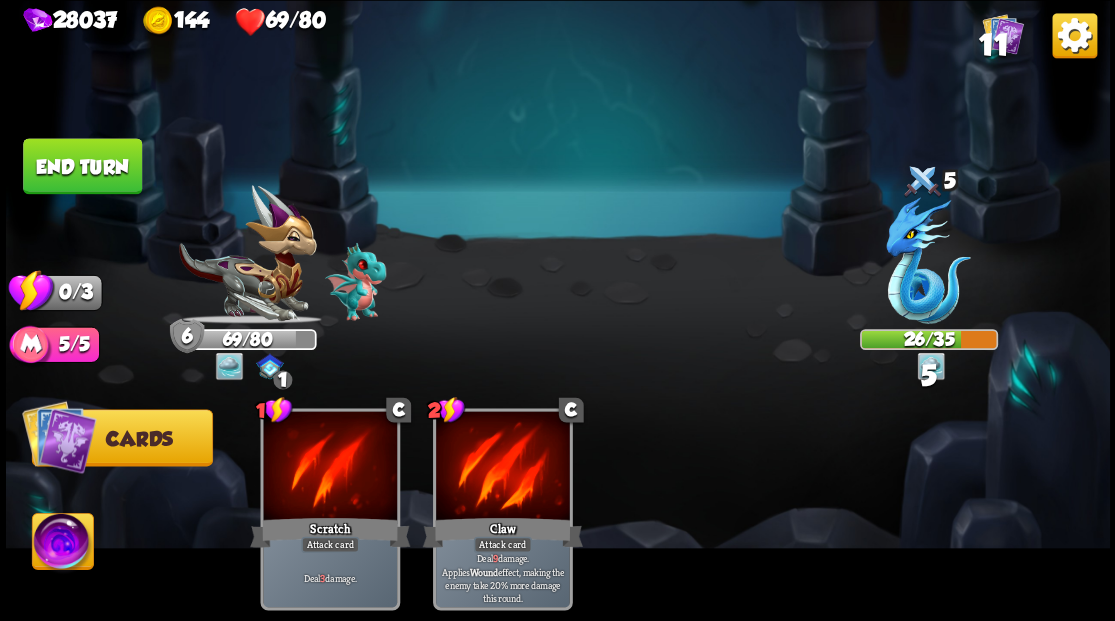 click on "End turn" at bounding box center (82, 166) 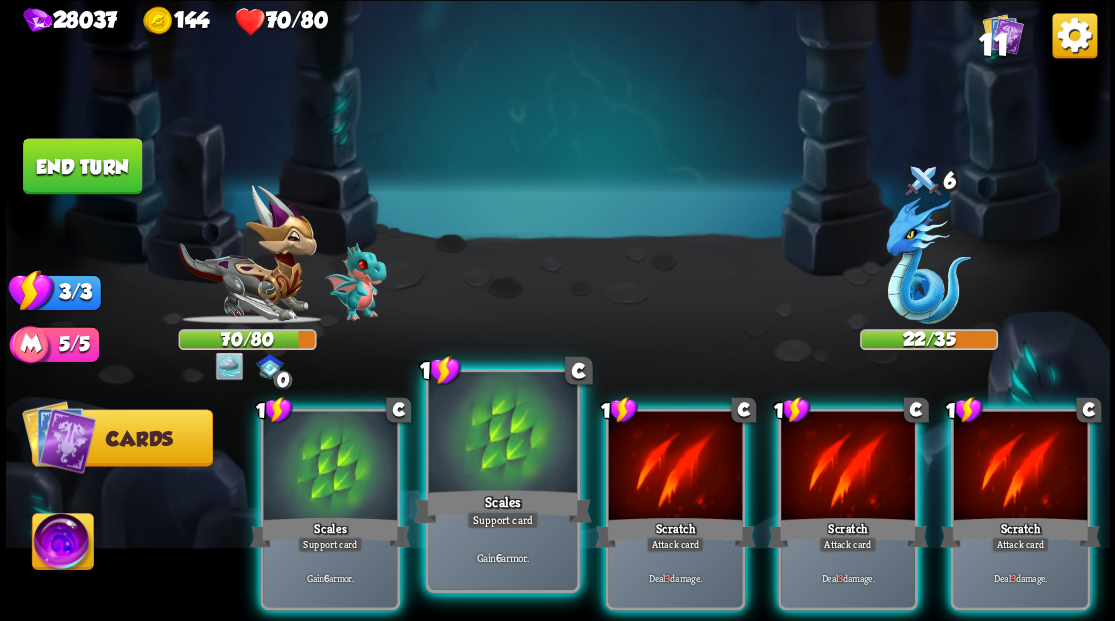 click at bounding box center [502, 434] 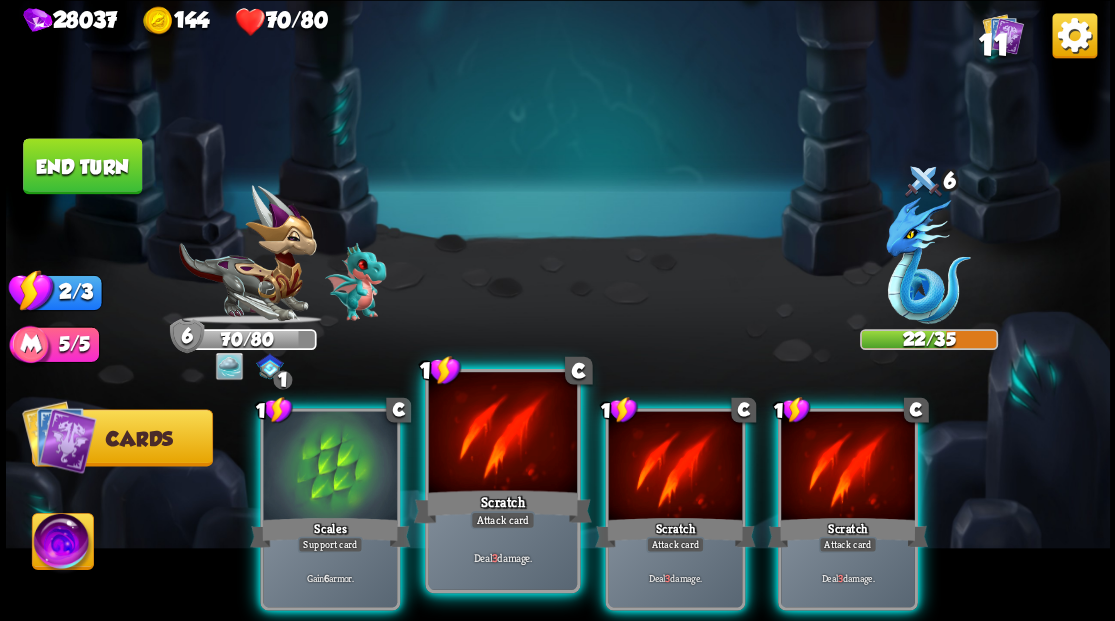 click at bounding box center (502, 434) 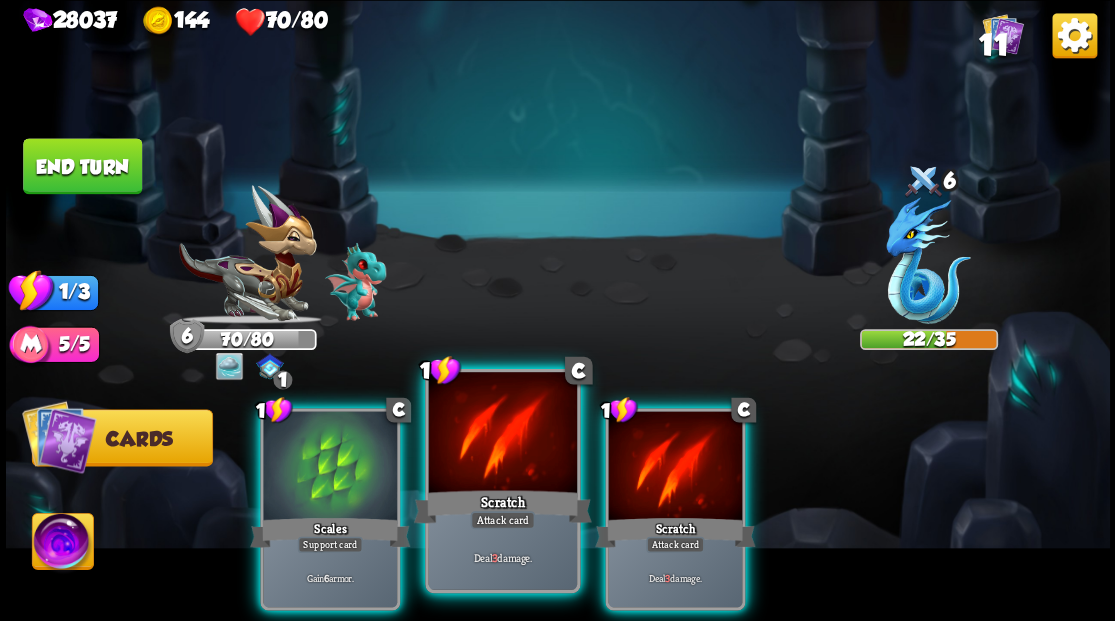 click at bounding box center [502, 434] 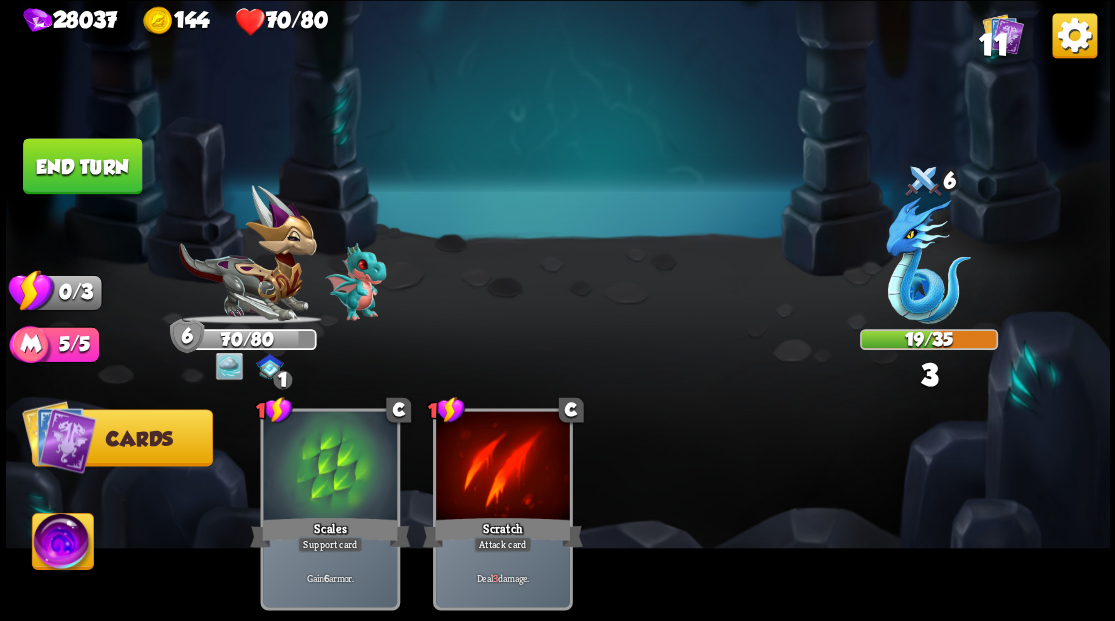 drag, startPoint x: 62, startPoint y: 157, endPoint x: 446, endPoint y: 255, distance: 396.30795 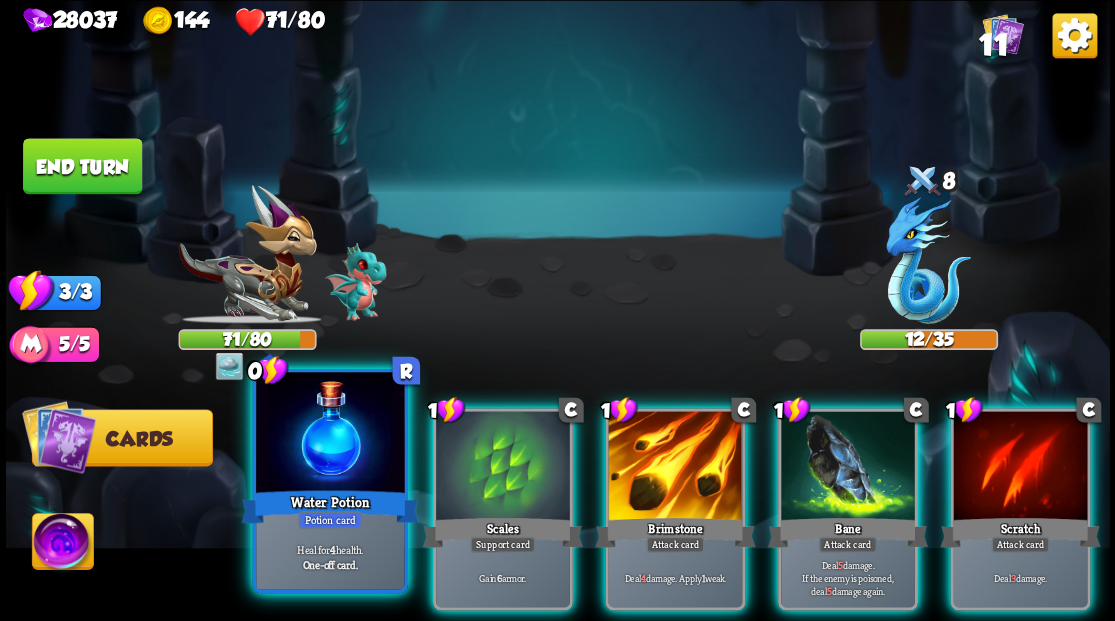 click at bounding box center (330, 434) 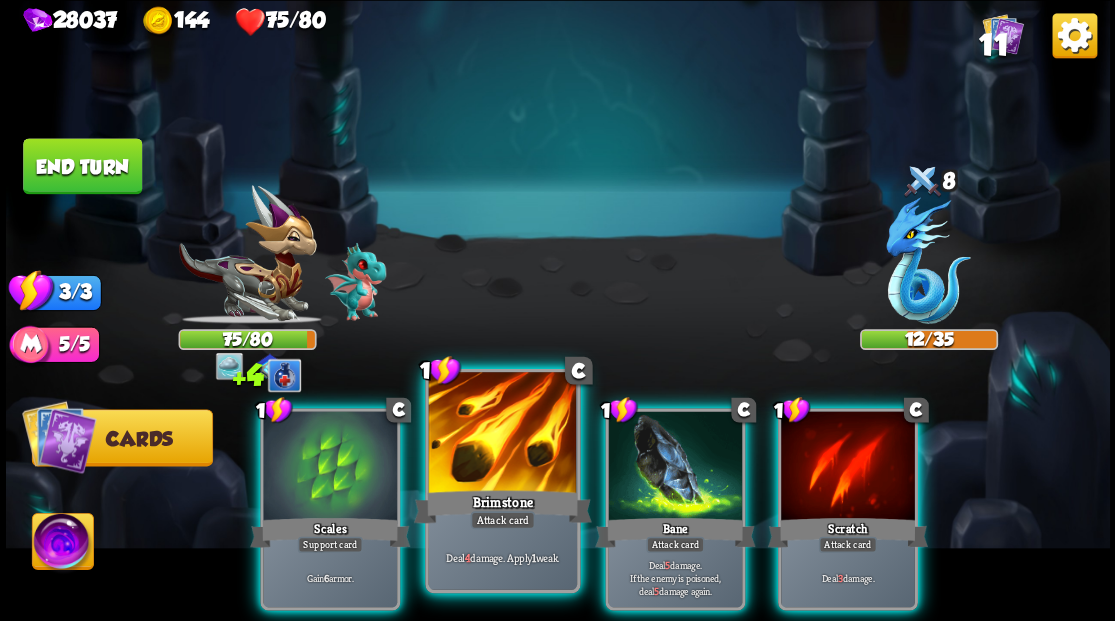 click at bounding box center [502, 434] 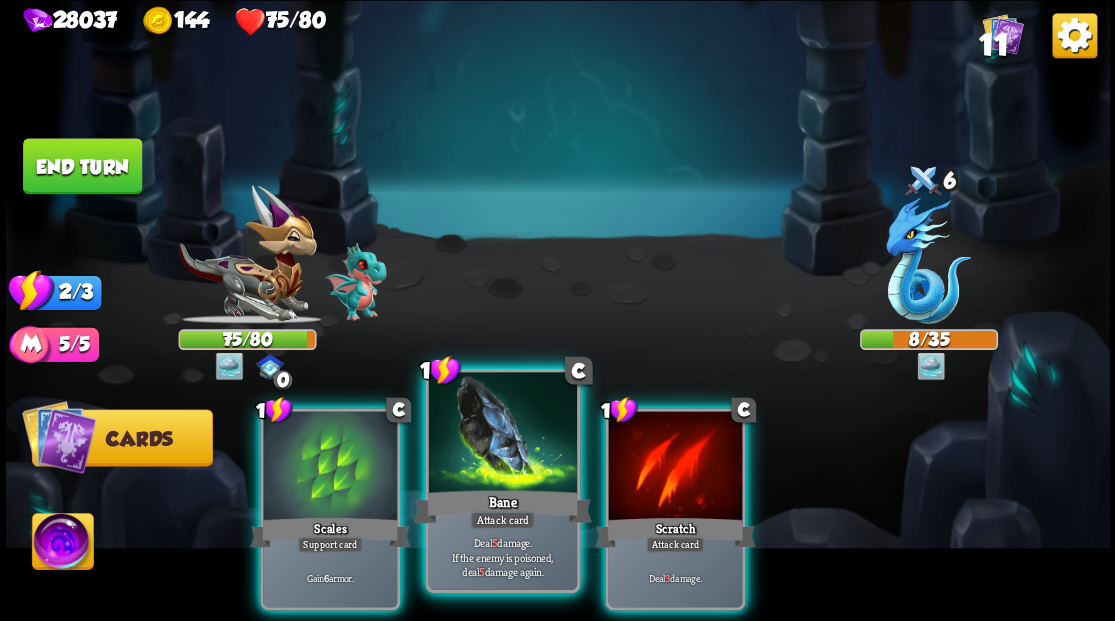 click at bounding box center (502, 434) 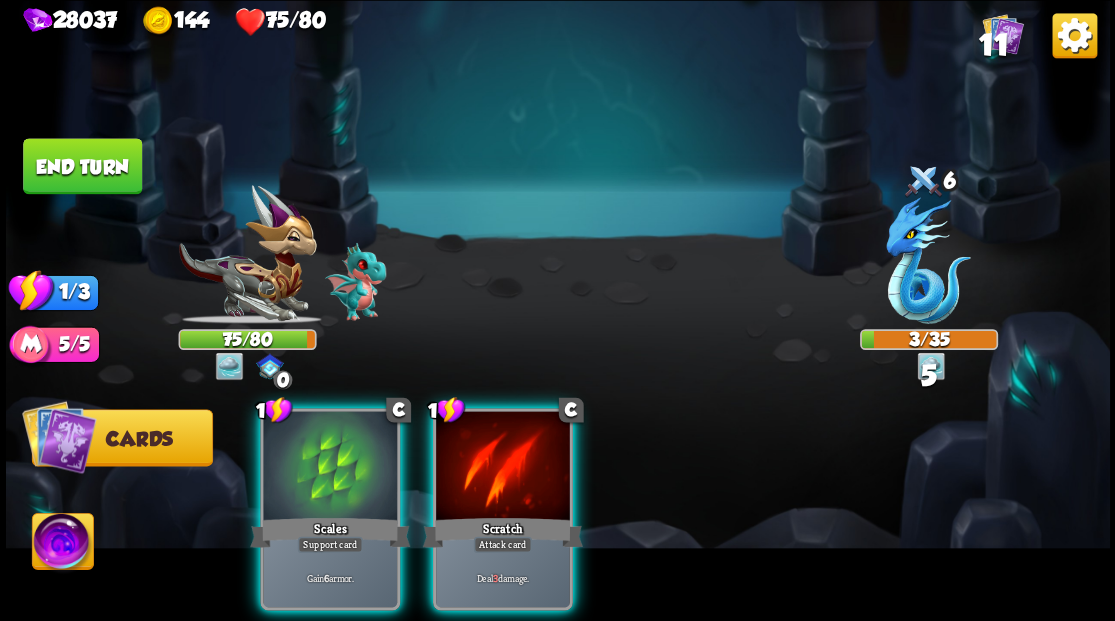 click at bounding box center [503, 467] 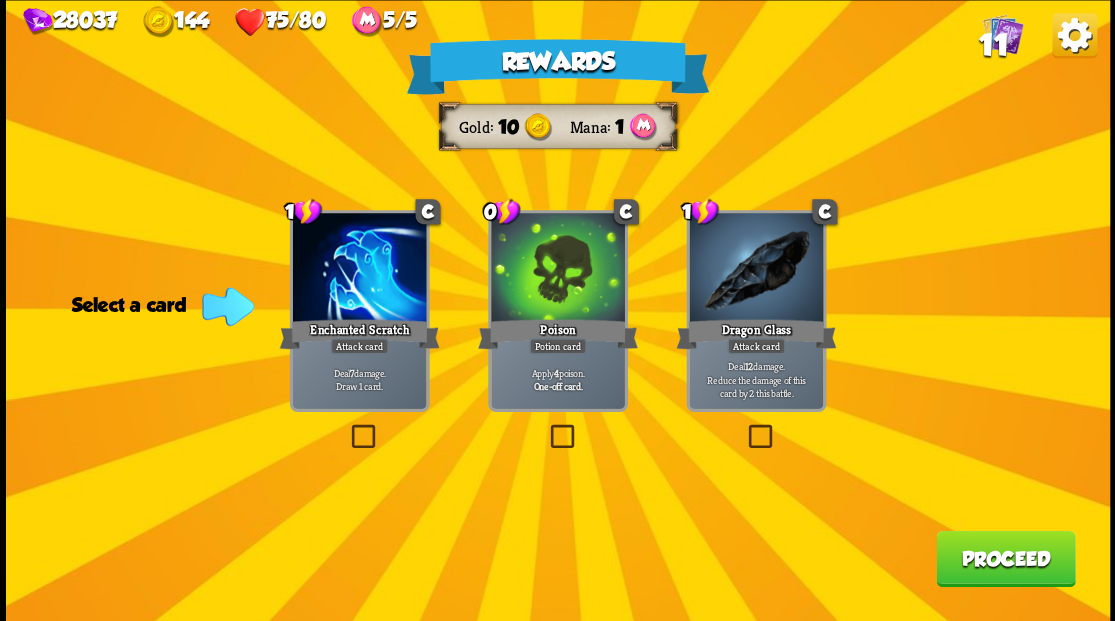 click at bounding box center (347, 427) 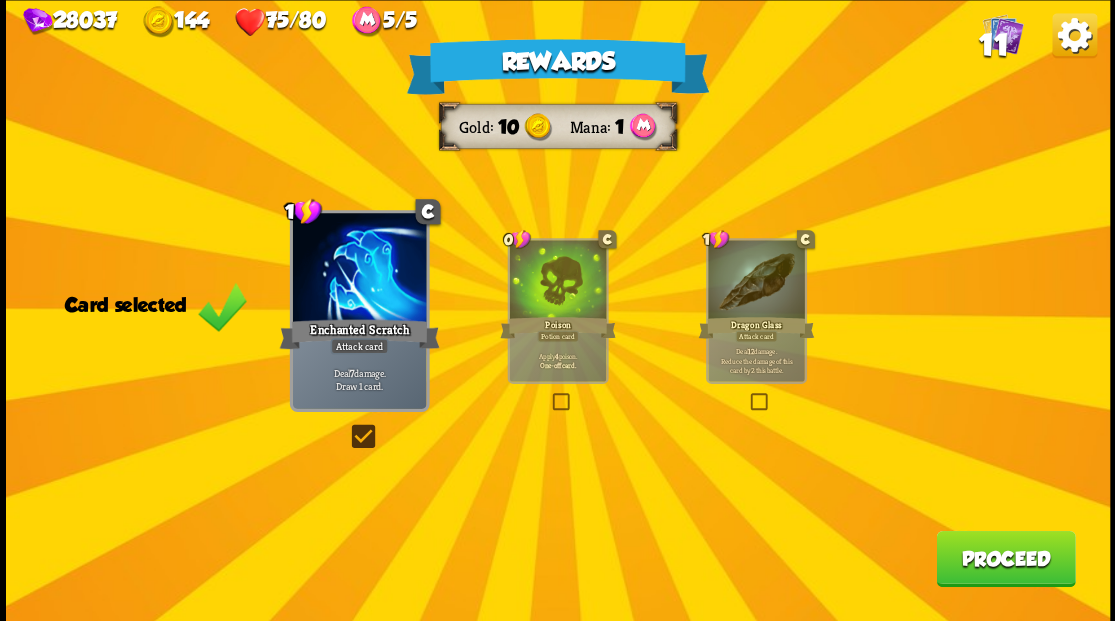 click on "Proceed" at bounding box center (1005, 558) 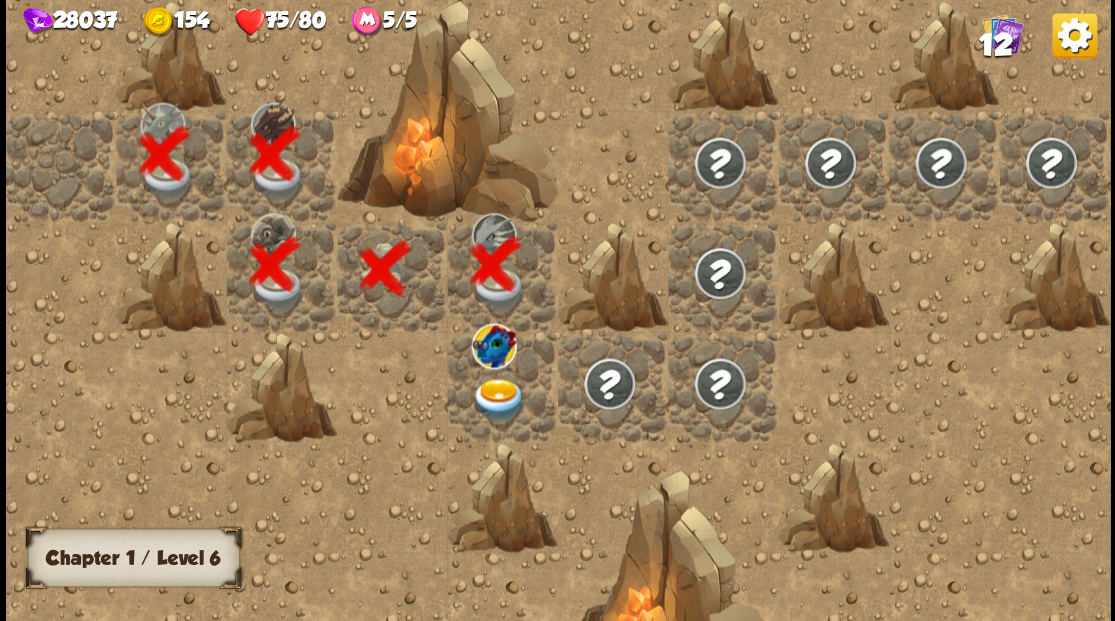click at bounding box center (498, 399) 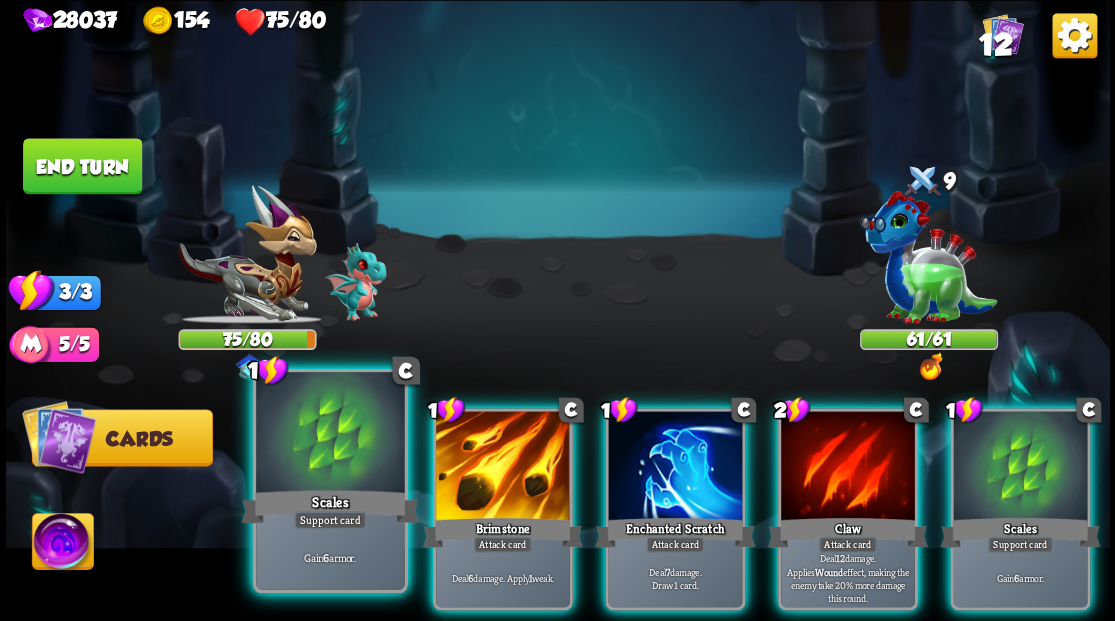 click at bounding box center (330, 434) 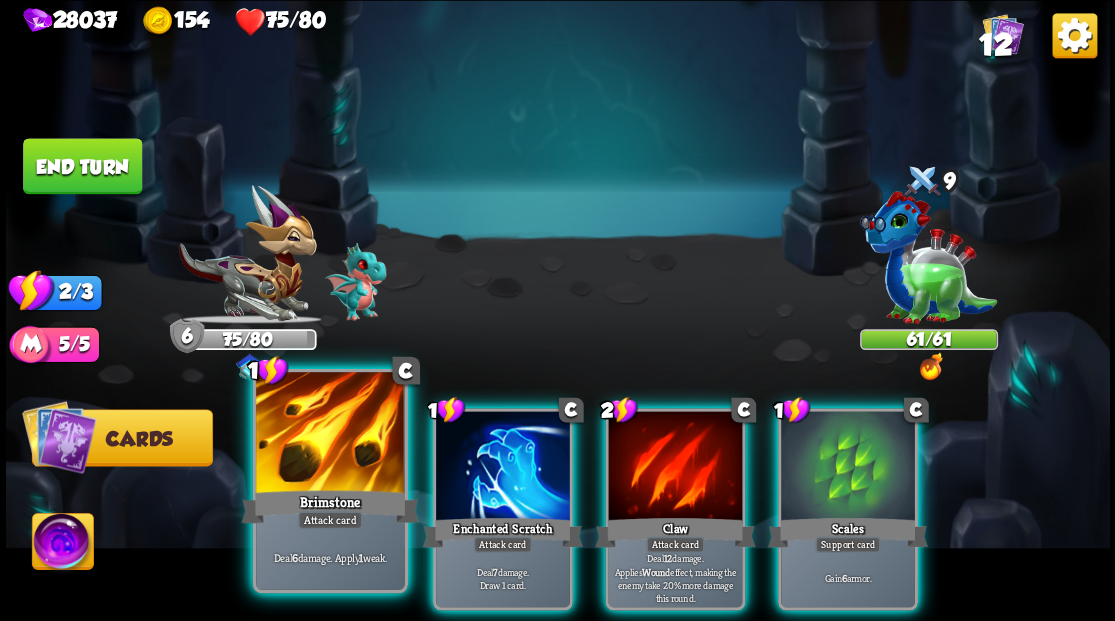 click at bounding box center [330, 434] 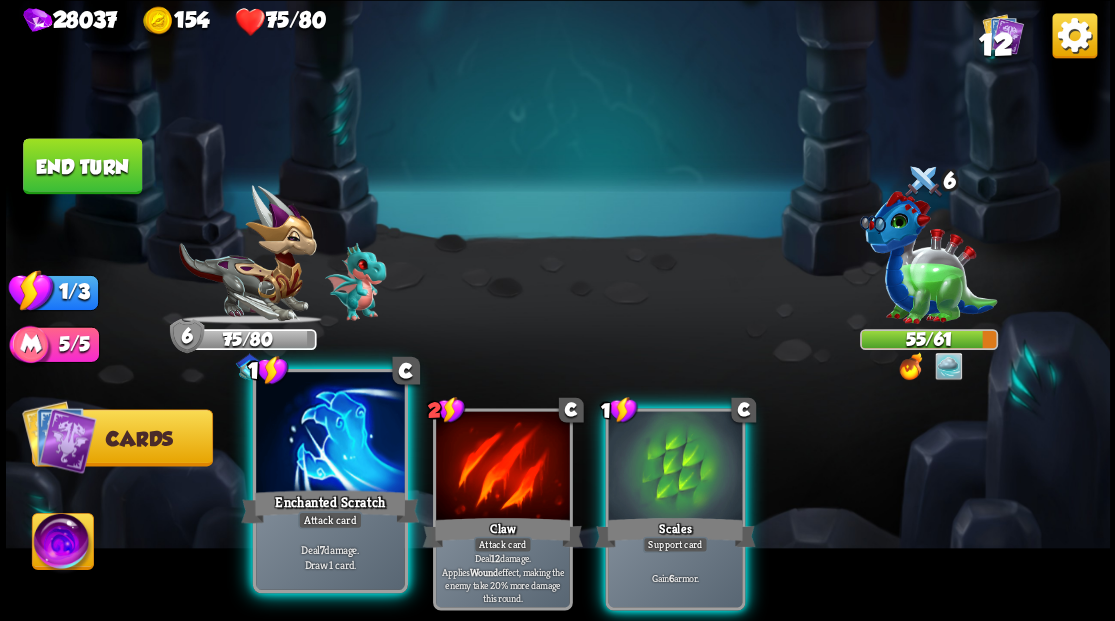 click at bounding box center [330, 434] 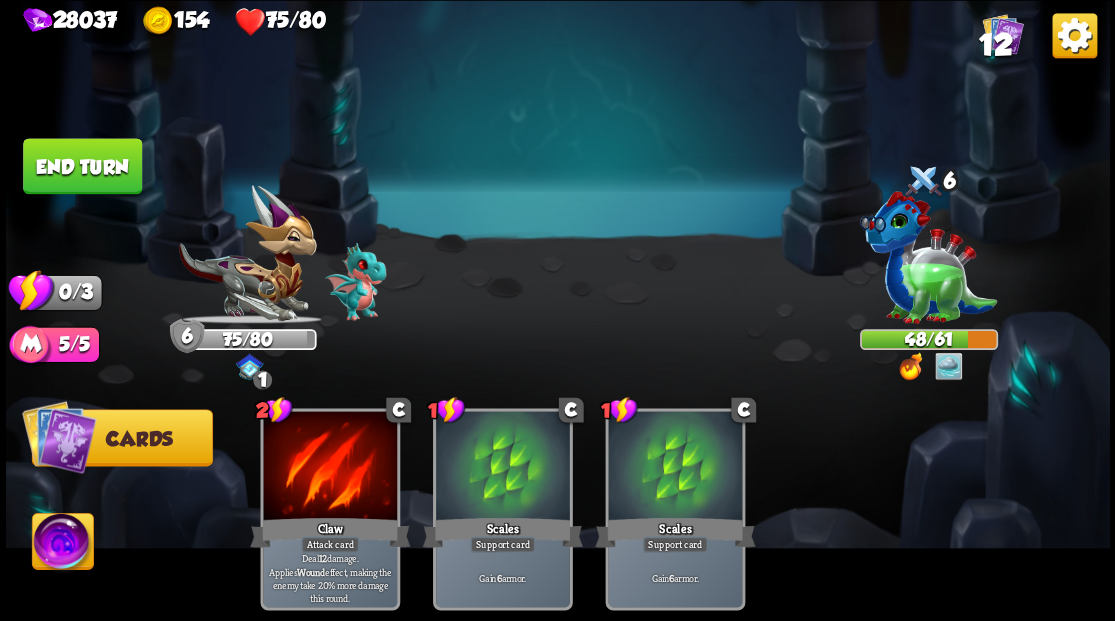 click on "End turn" at bounding box center [82, 166] 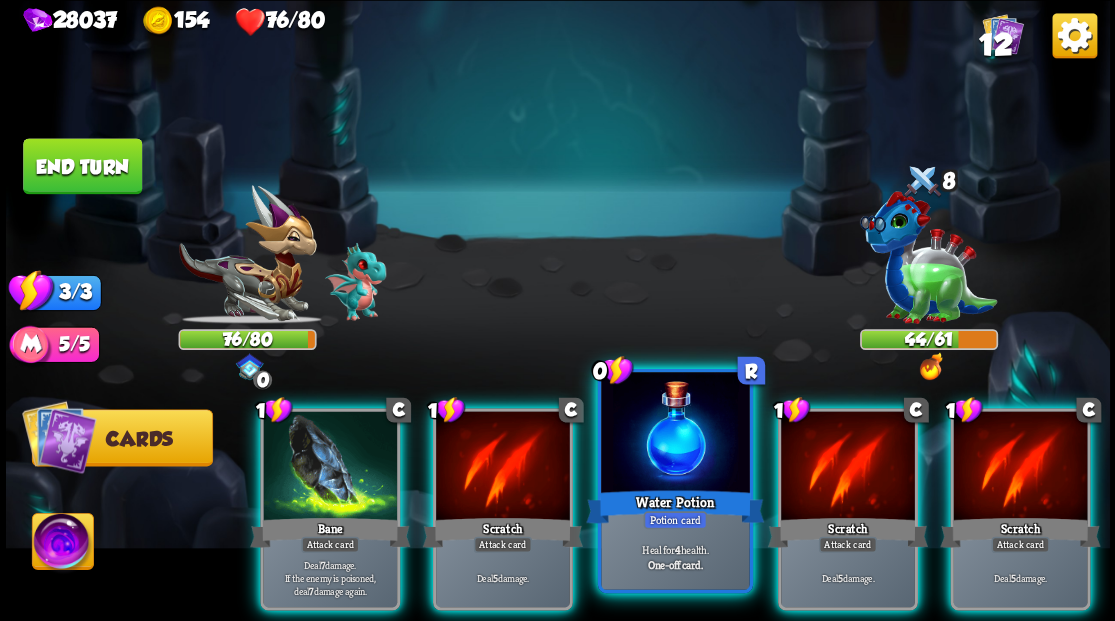 click at bounding box center (675, 434) 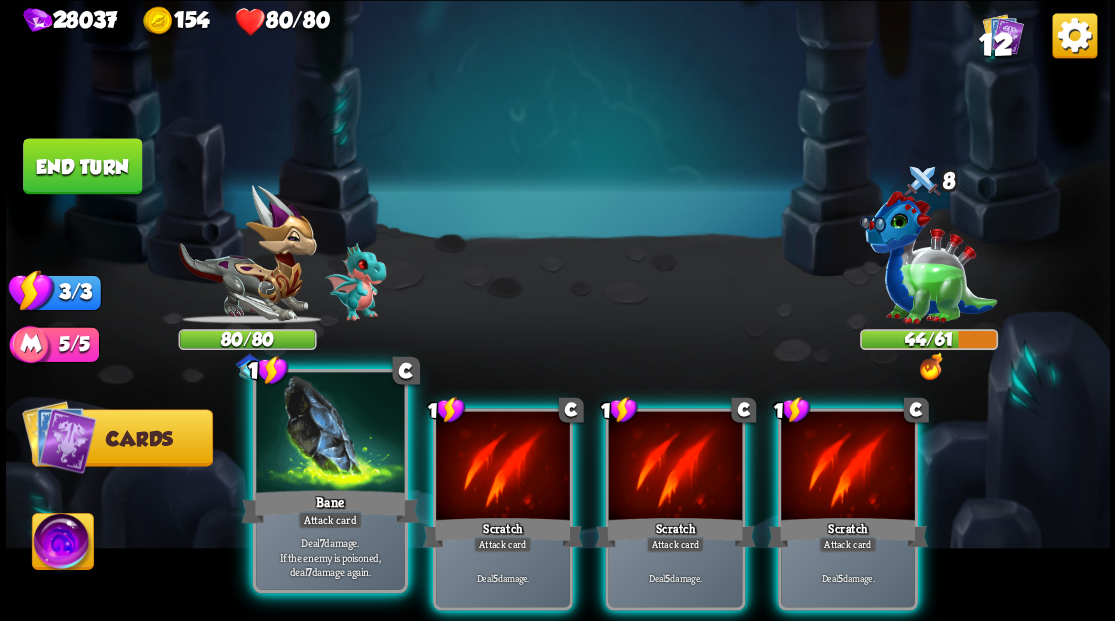 click at bounding box center [330, 434] 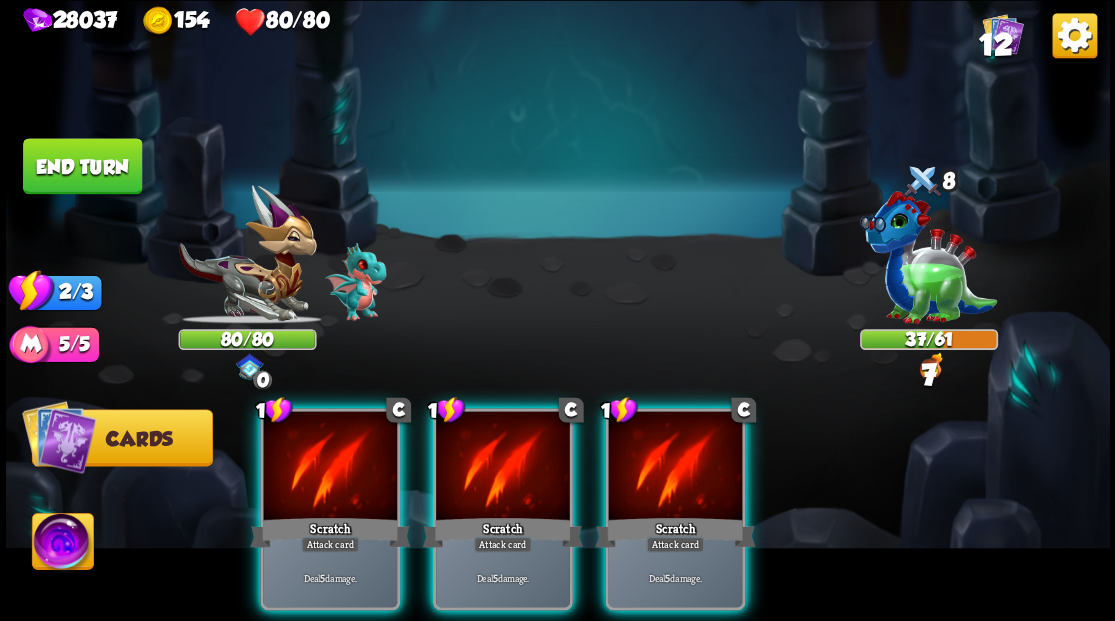 click at bounding box center (330, 467) 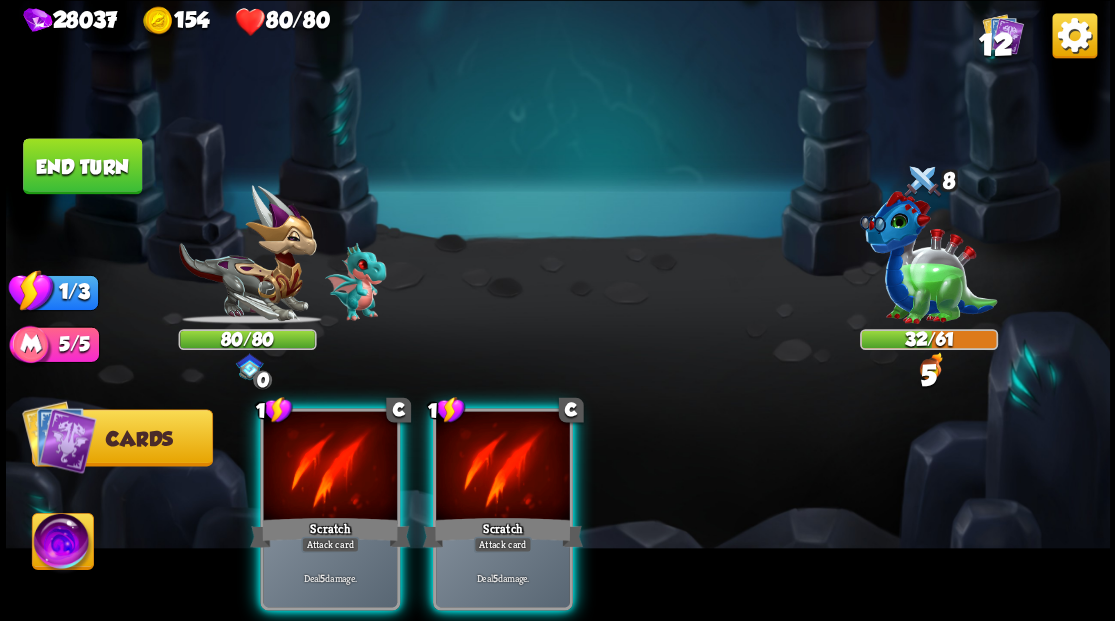 click at bounding box center (330, 467) 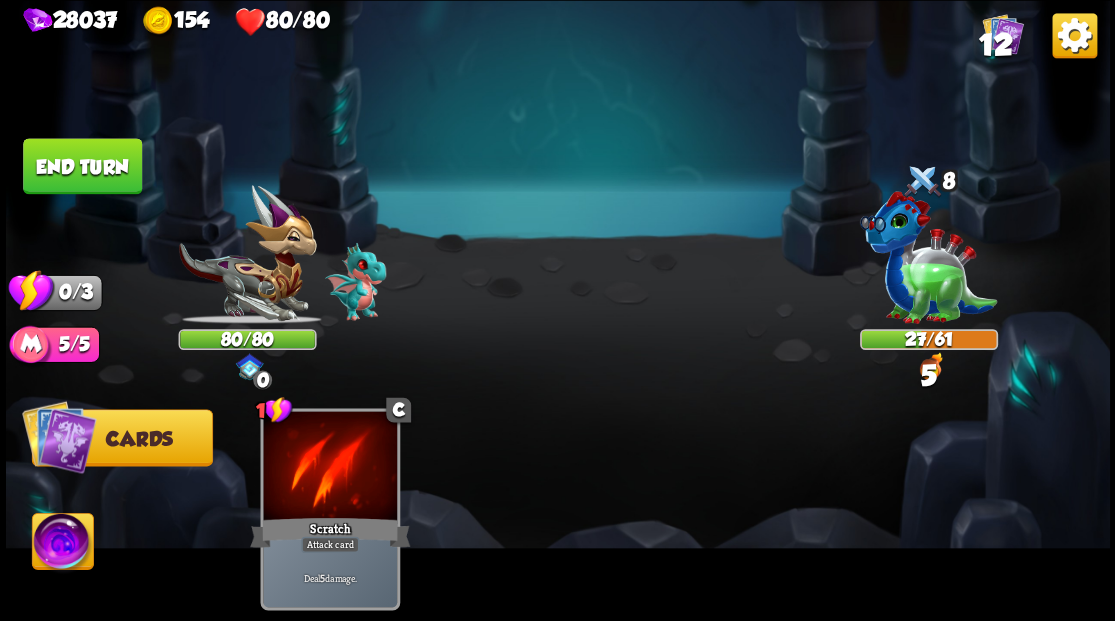 click on "End turn" at bounding box center (82, 166) 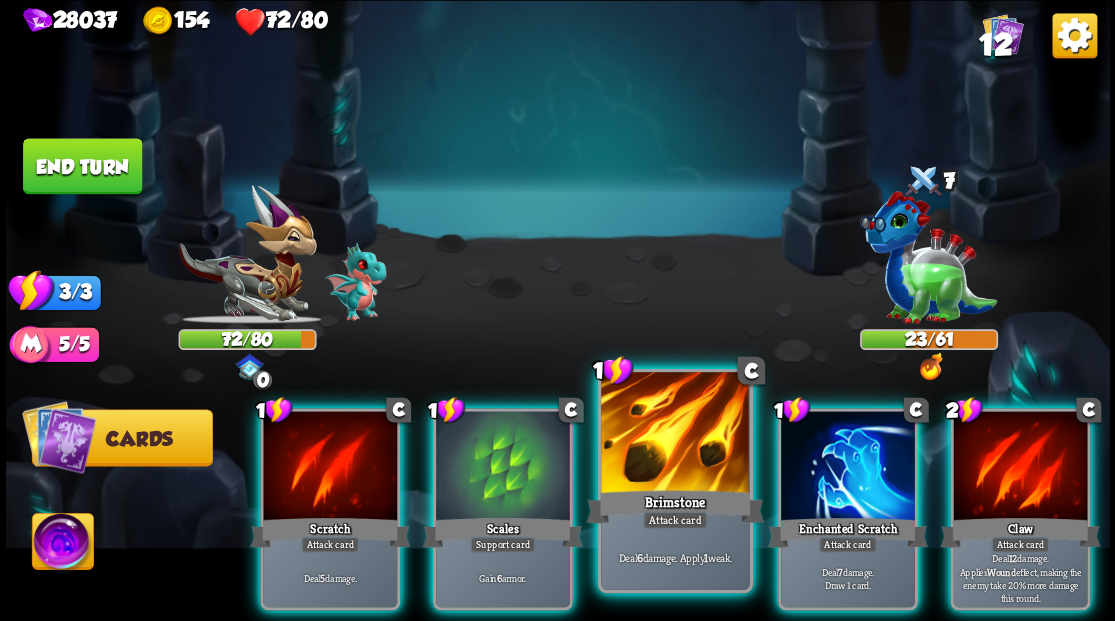 click at bounding box center [675, 434] 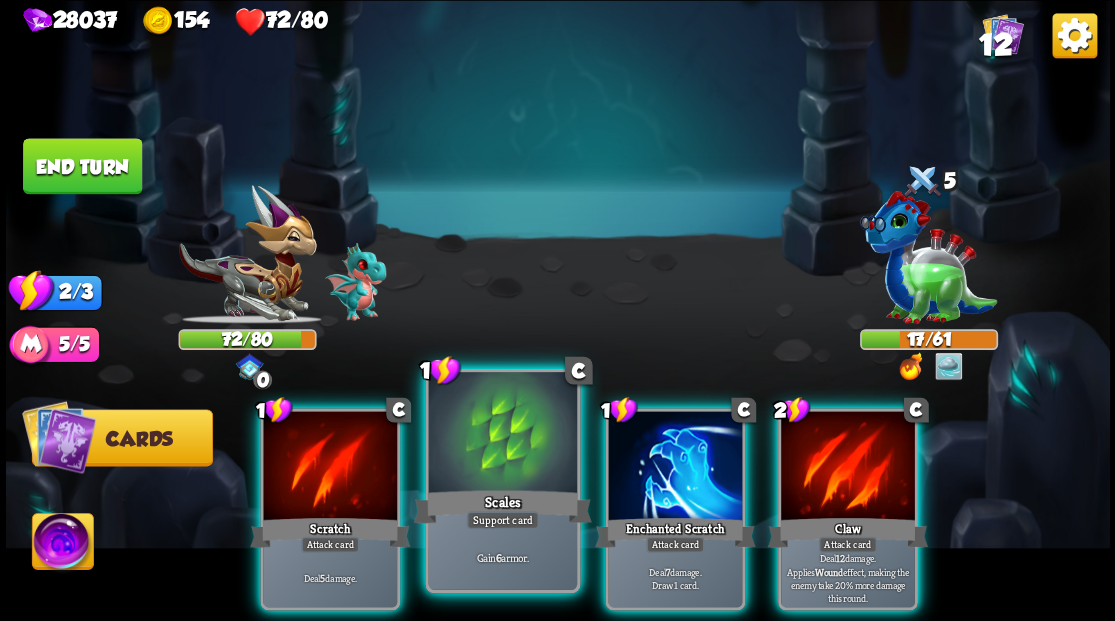 click at bounding box center (502, 434) 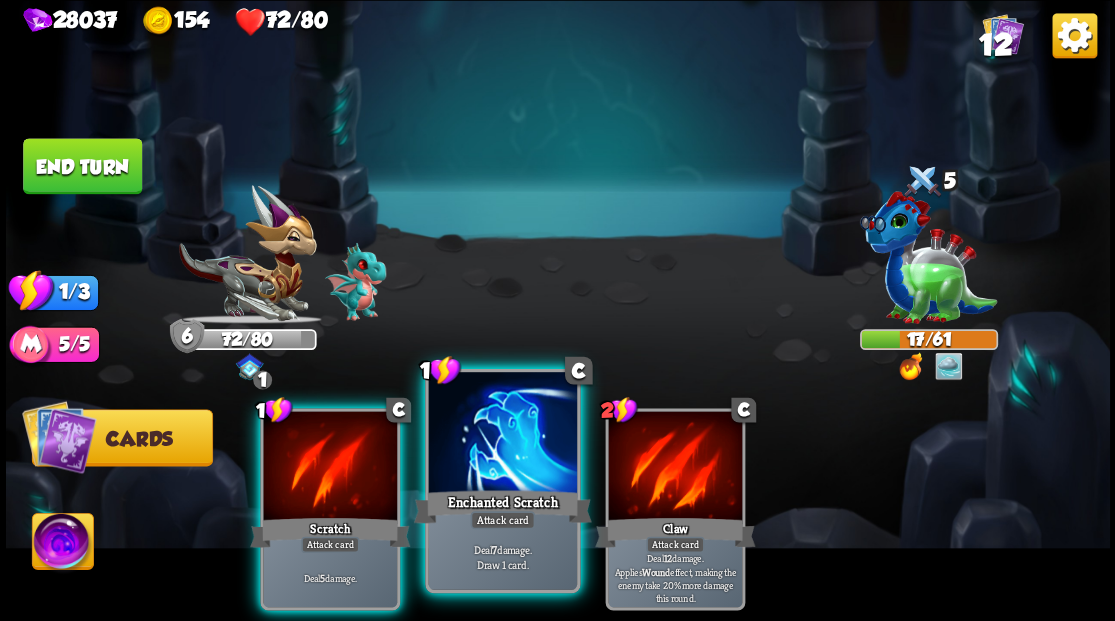 click at bounding box center [502, 434] 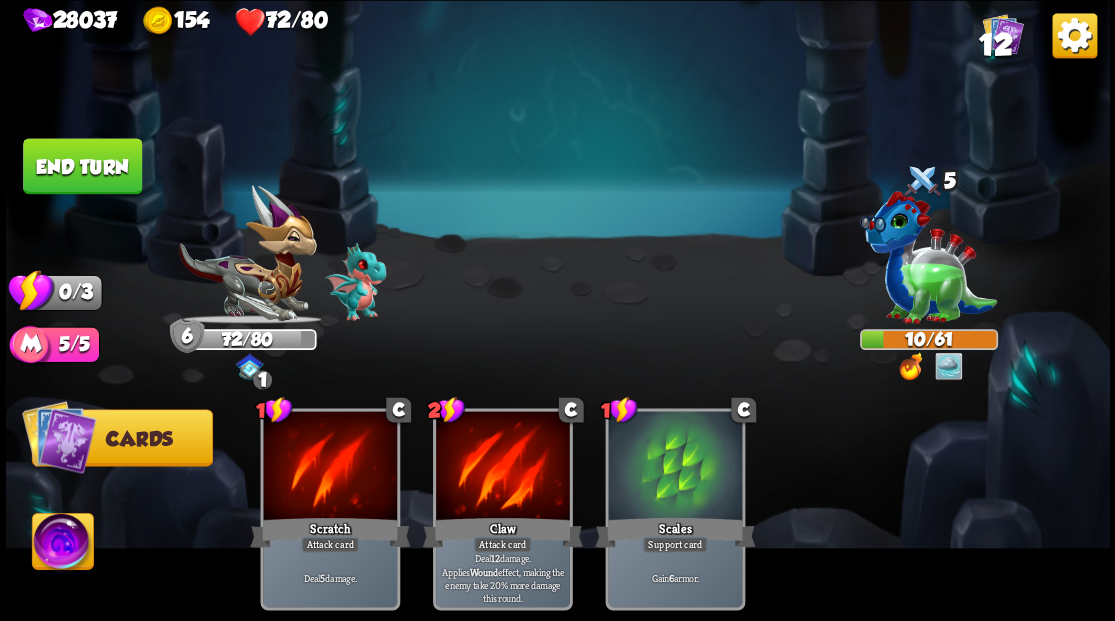 click on "End turn" at bounding box center [82, 166] 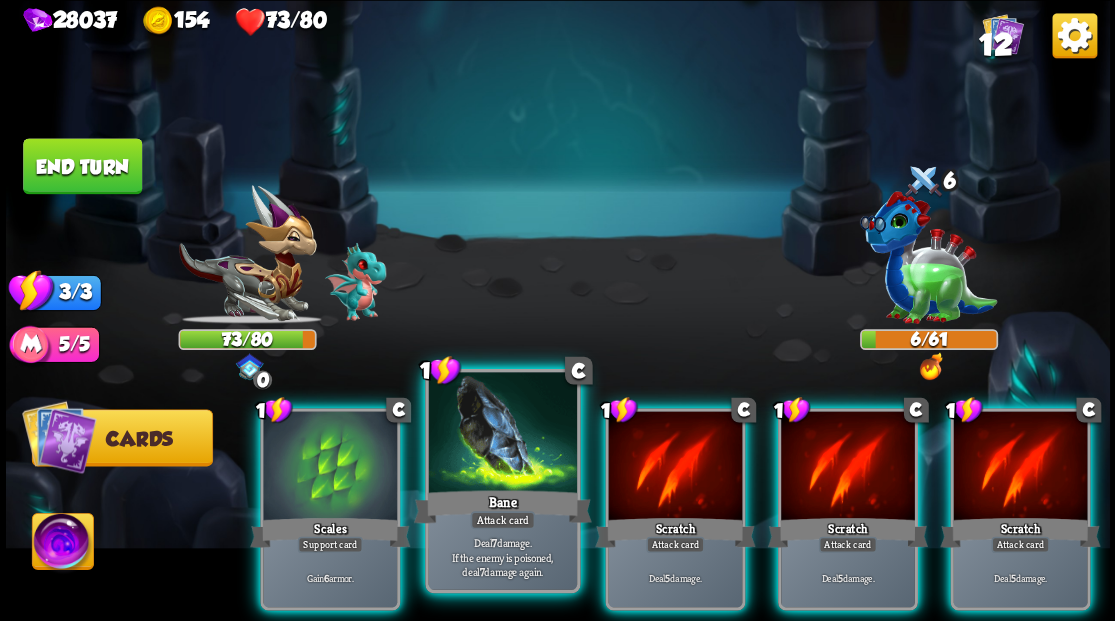 click at bounding box center (502, 434) 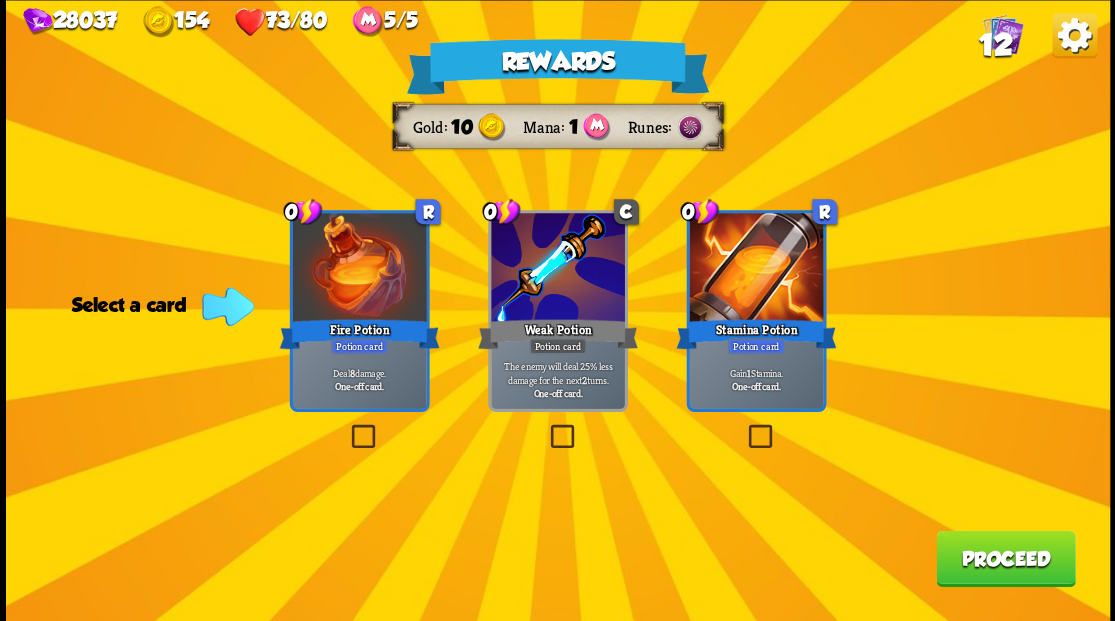 click at bounding box center (744, 427) 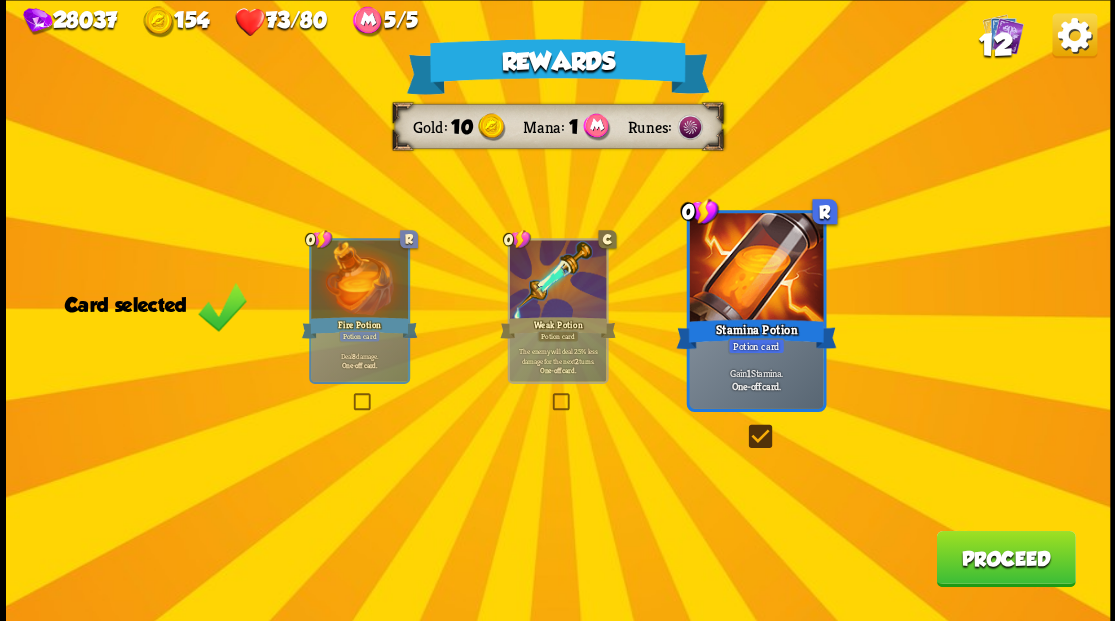 click on "Proceed" at bounding box center [1005, 558] 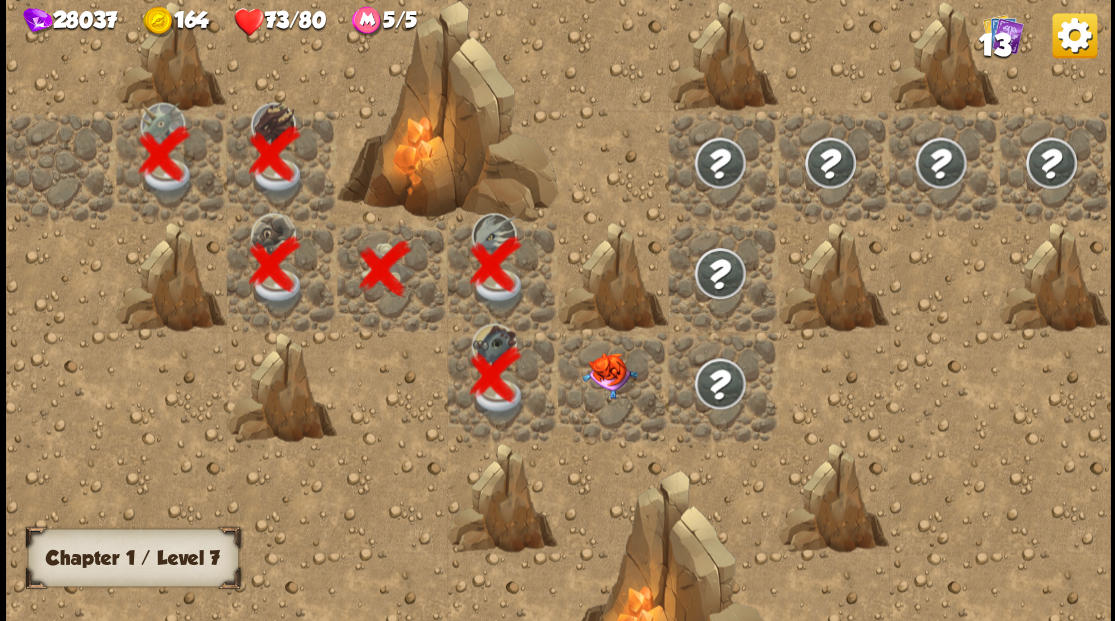 click at bounding box center [609, 375] 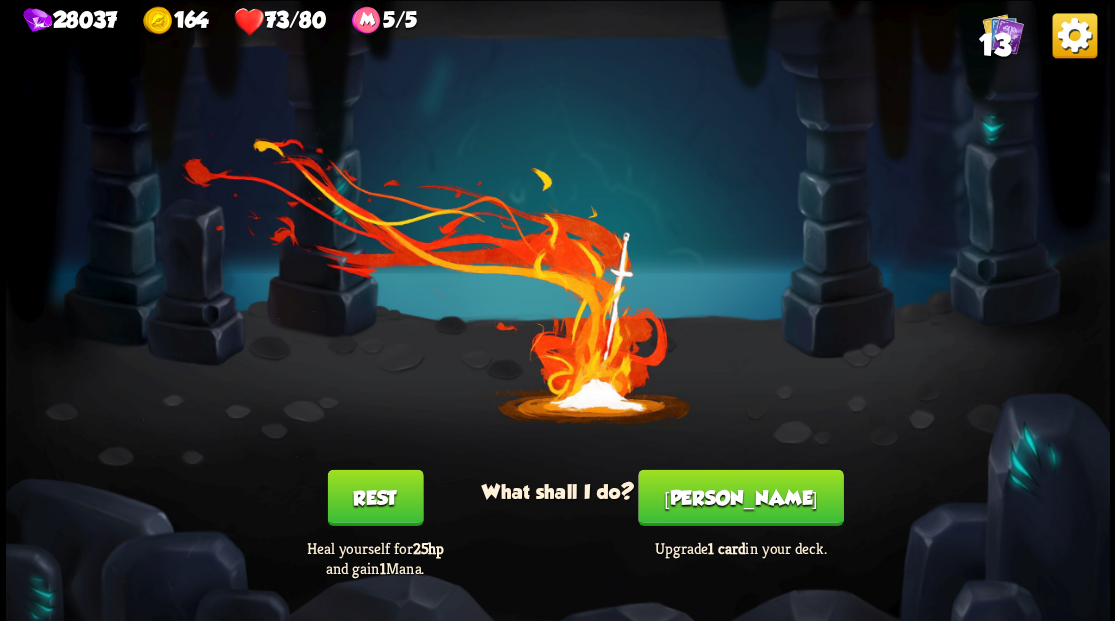 click on "[PERSON_NAME]" at bounding box center [740, 497] 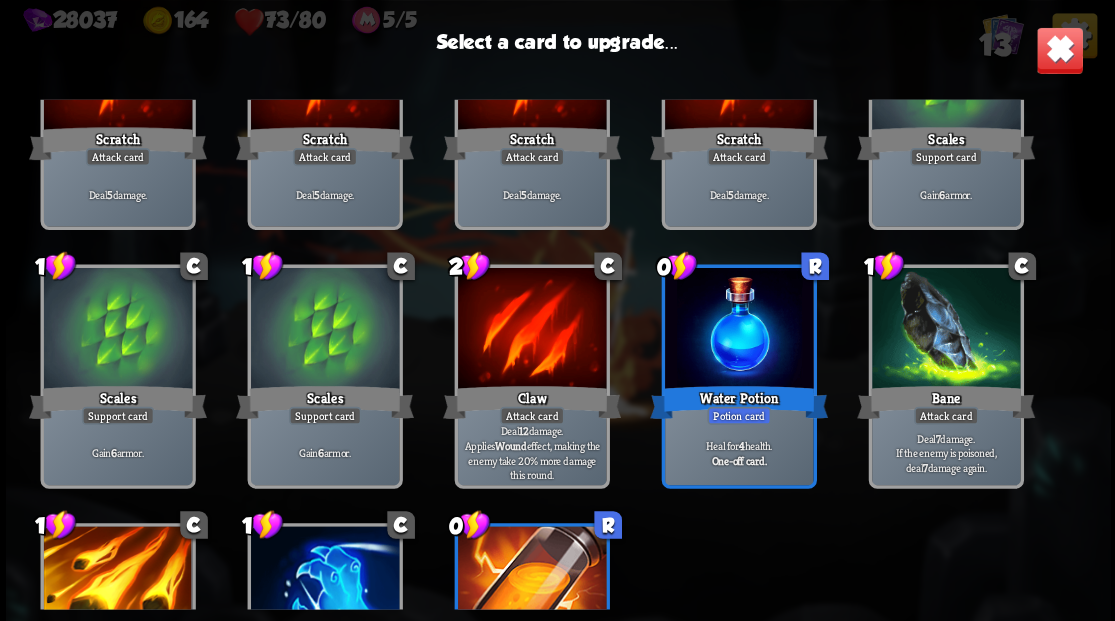 scroll, scrollTop: 130, scrollLeft: 0, axis: vertical 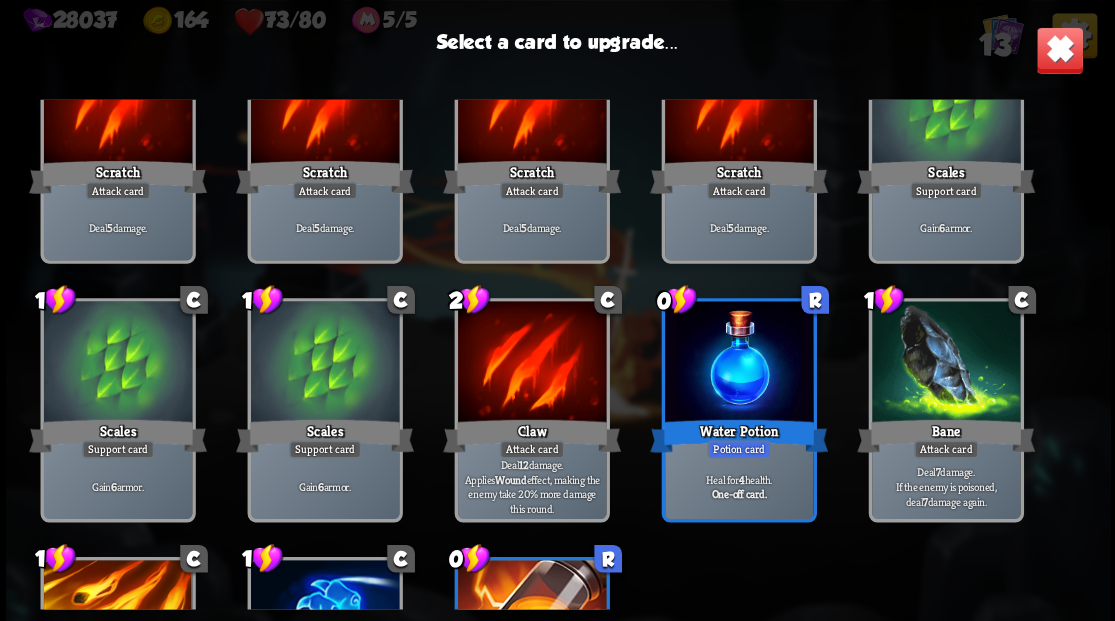 click at bounding box center [738, 363] 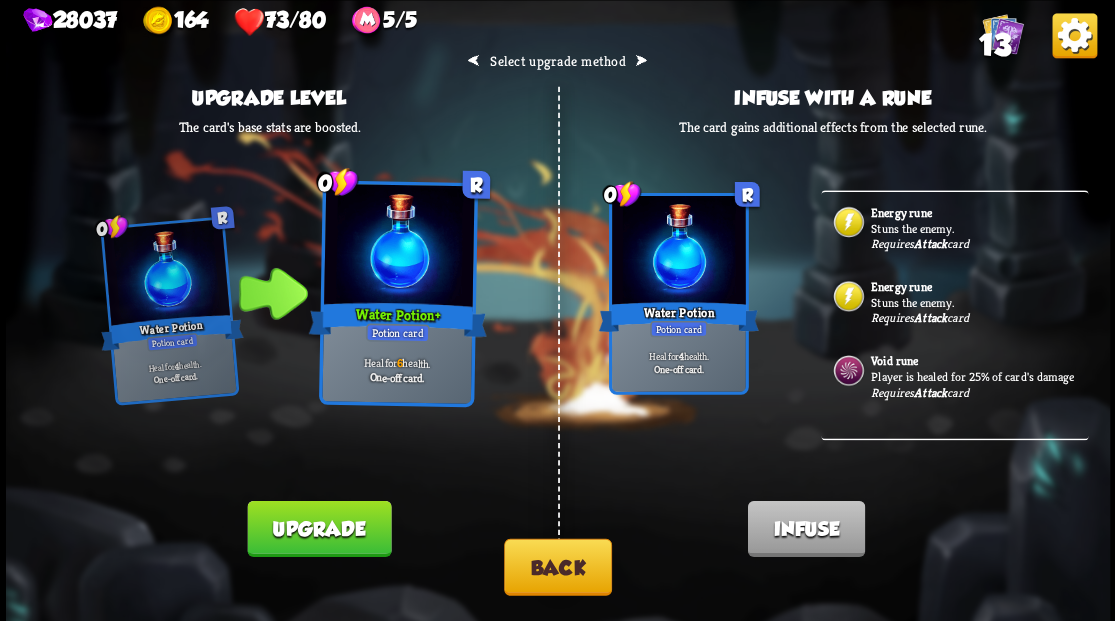 click on "Upgrade" at bounding box center [319, 528] 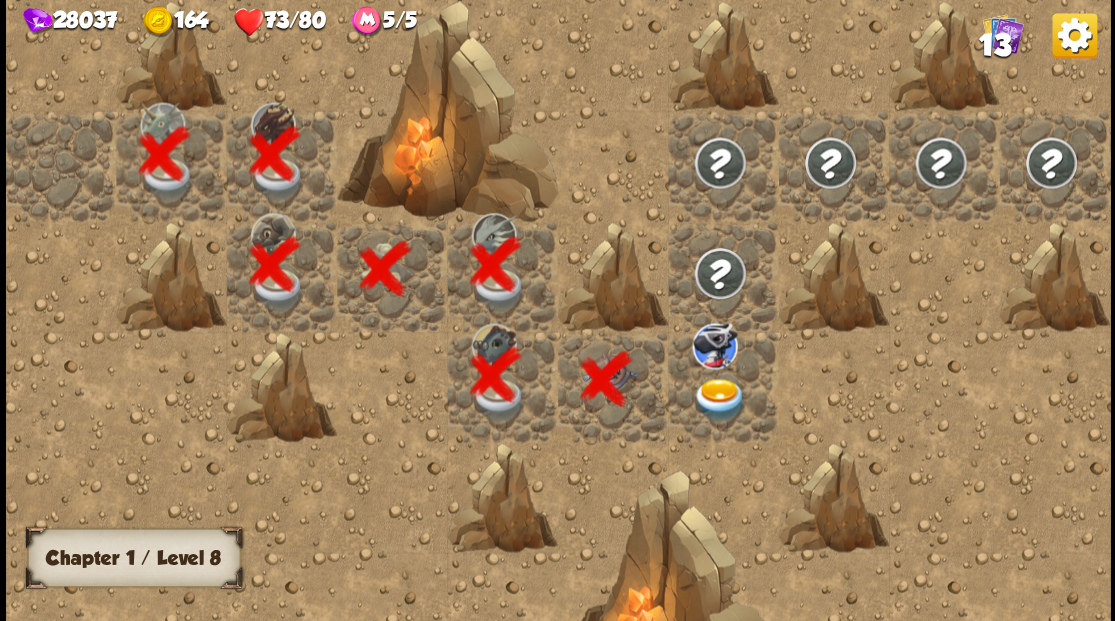 click at bounding box center [719, 399] 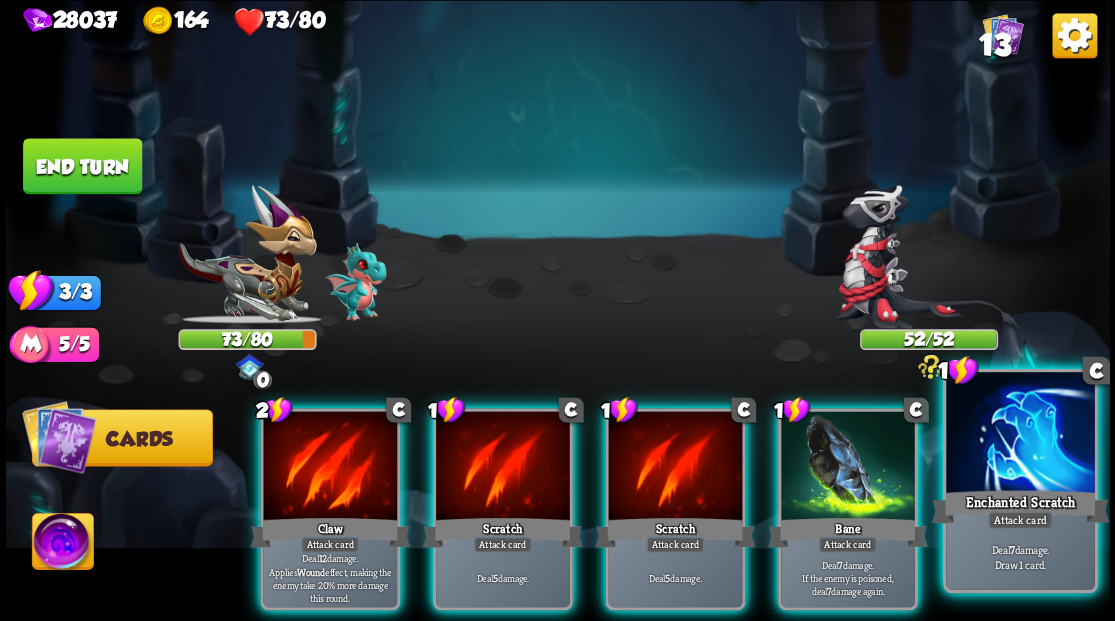 click at bounding box center [1020, 434] 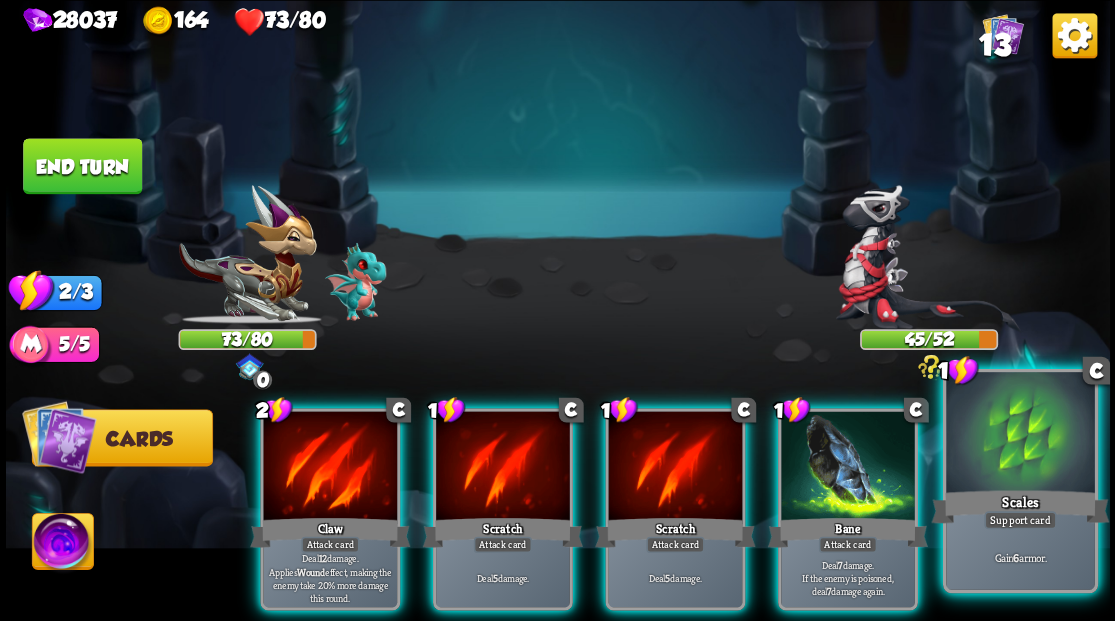 click at bounding box center (1020, 434) 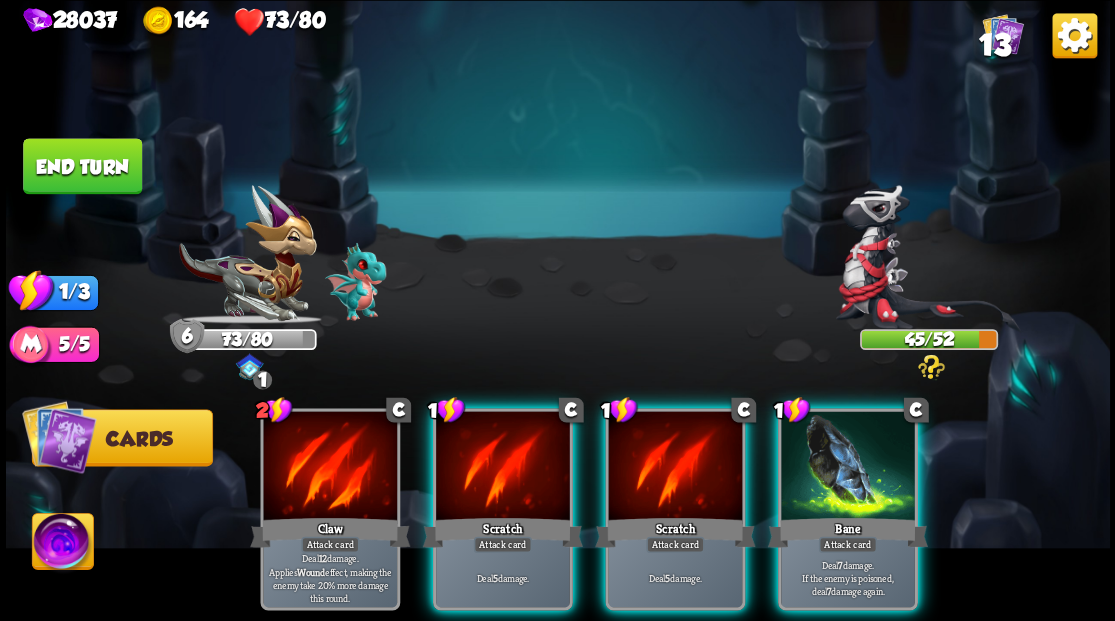 click at bounding box center (848, 467) 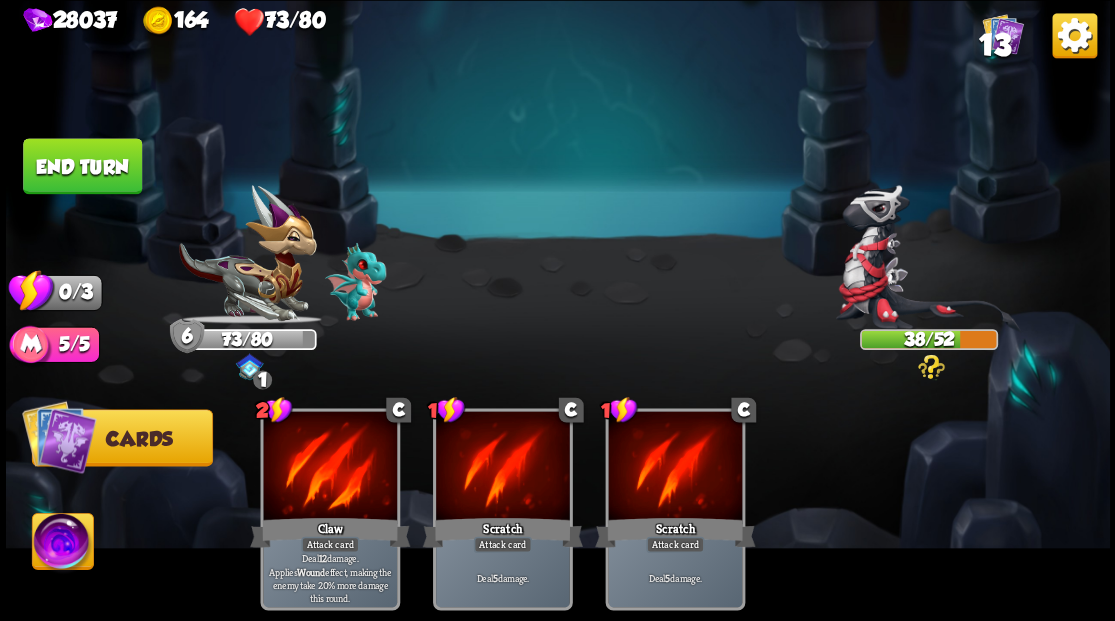 click on "End turn" at bounding box center (82, 166) 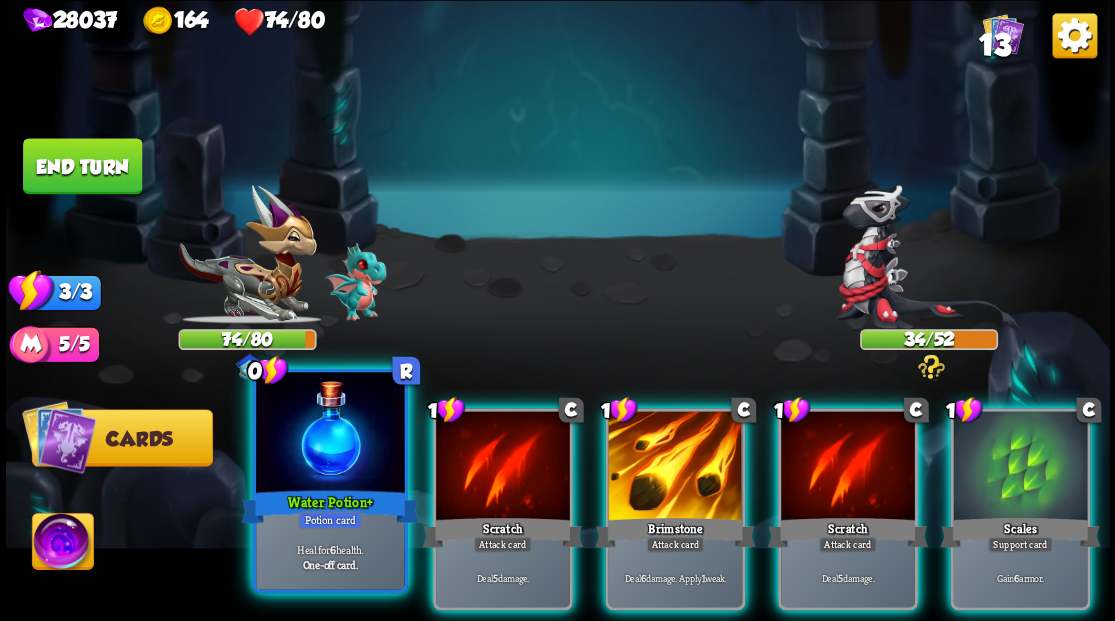 click at bounding box center (330, 434) 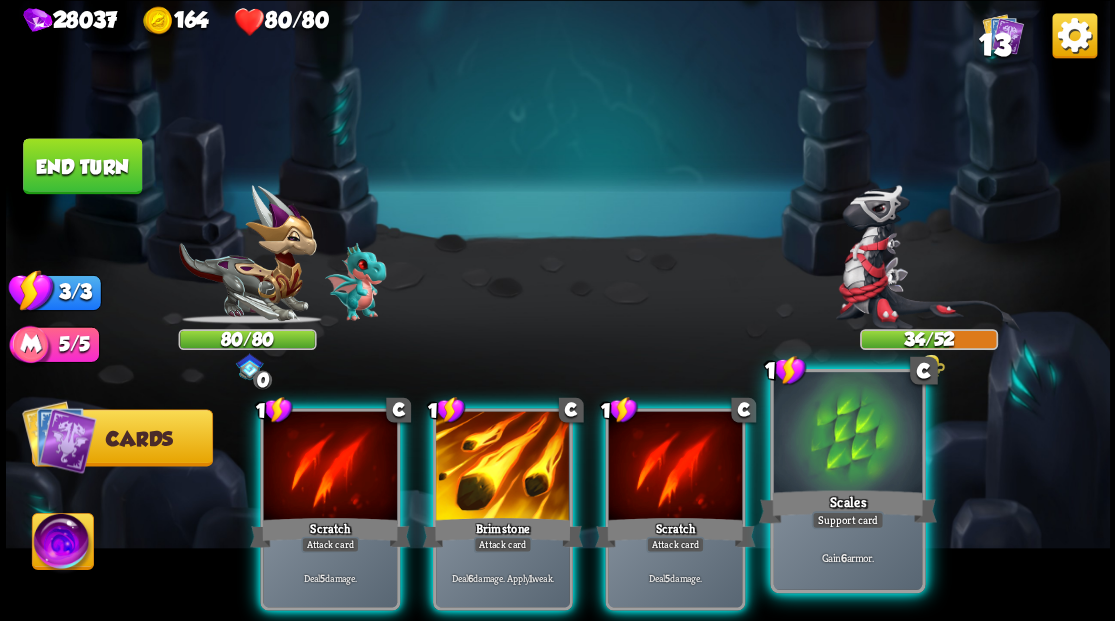 click at bounding box center [847, 434] 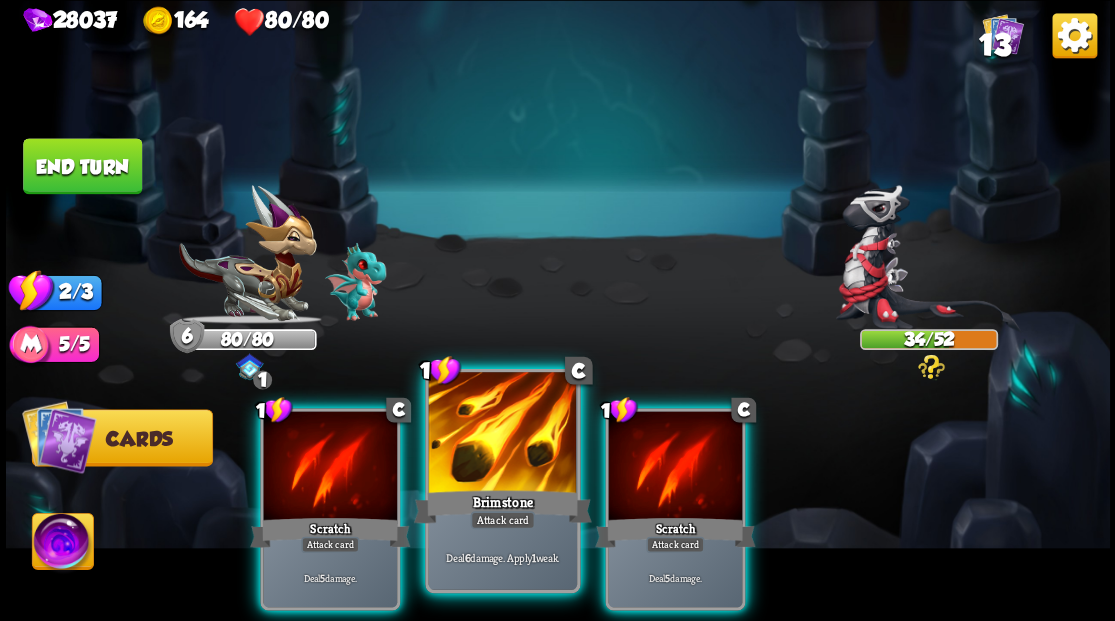 click at bounding box center (502, 434) 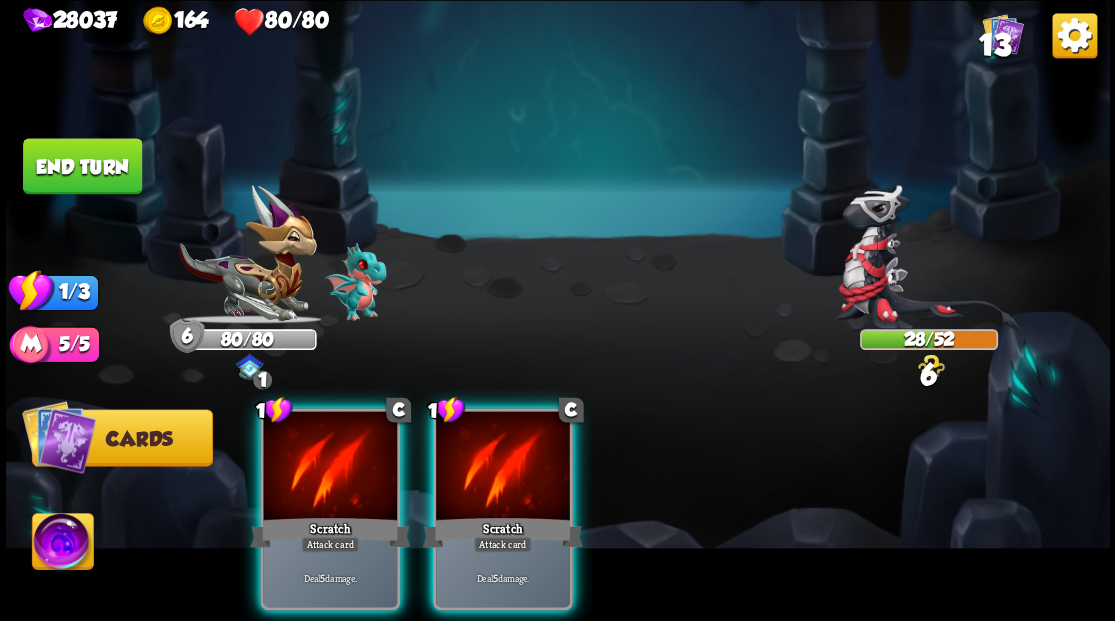 click at bounding box center (503, 467) 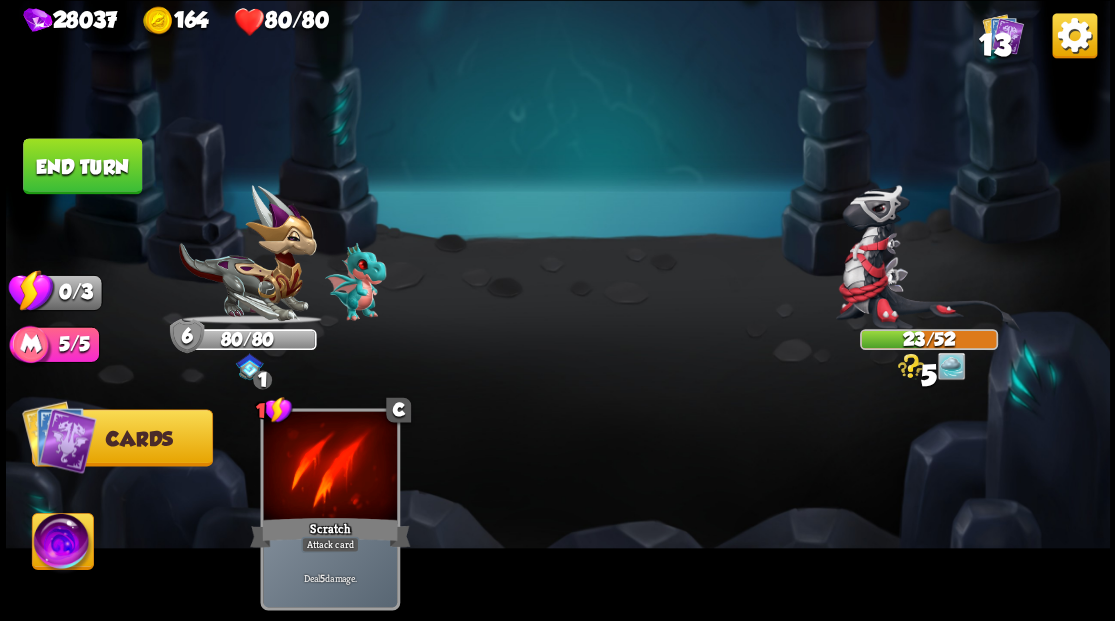 click on "End turn" at bounding box center [82, 166] 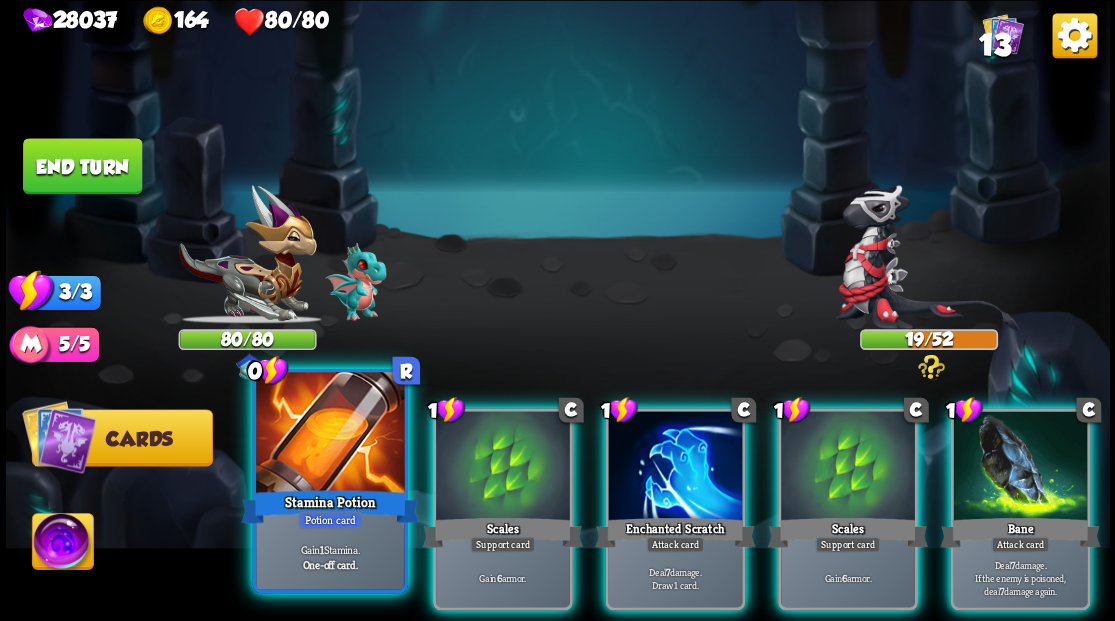 click at bounding box center [330, 434] 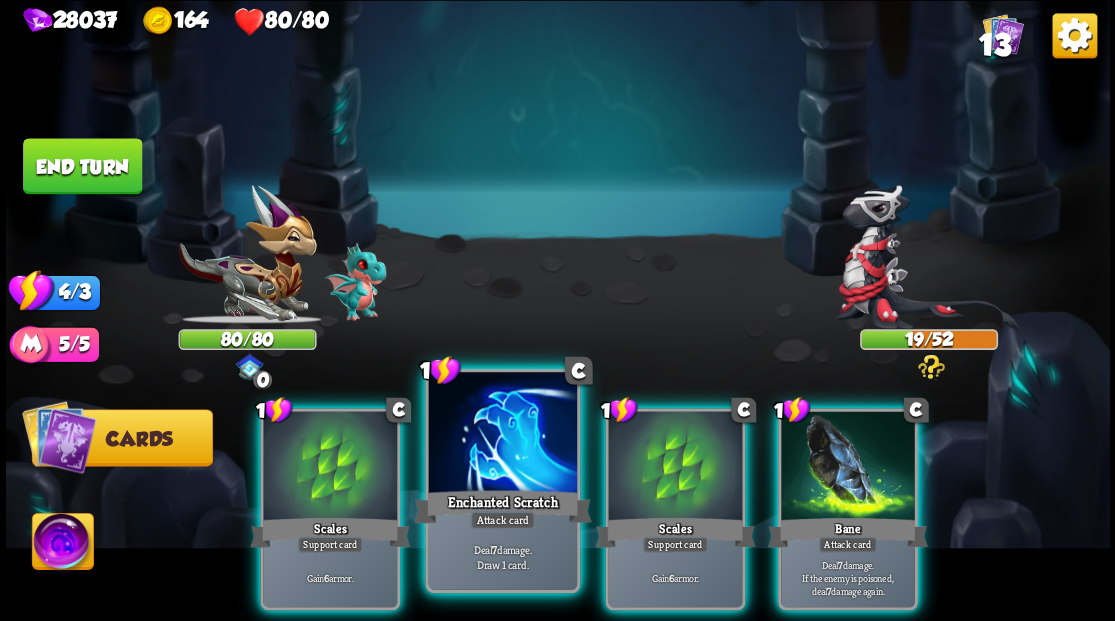 click at bounding box center (502, 434) 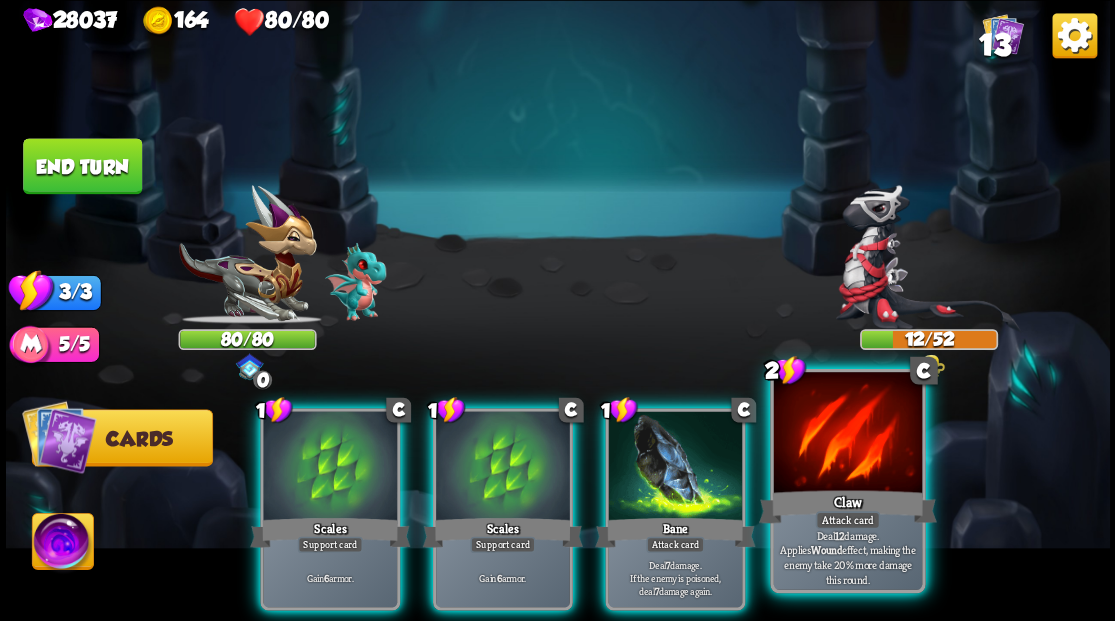 click at bounding box center [847, 434] 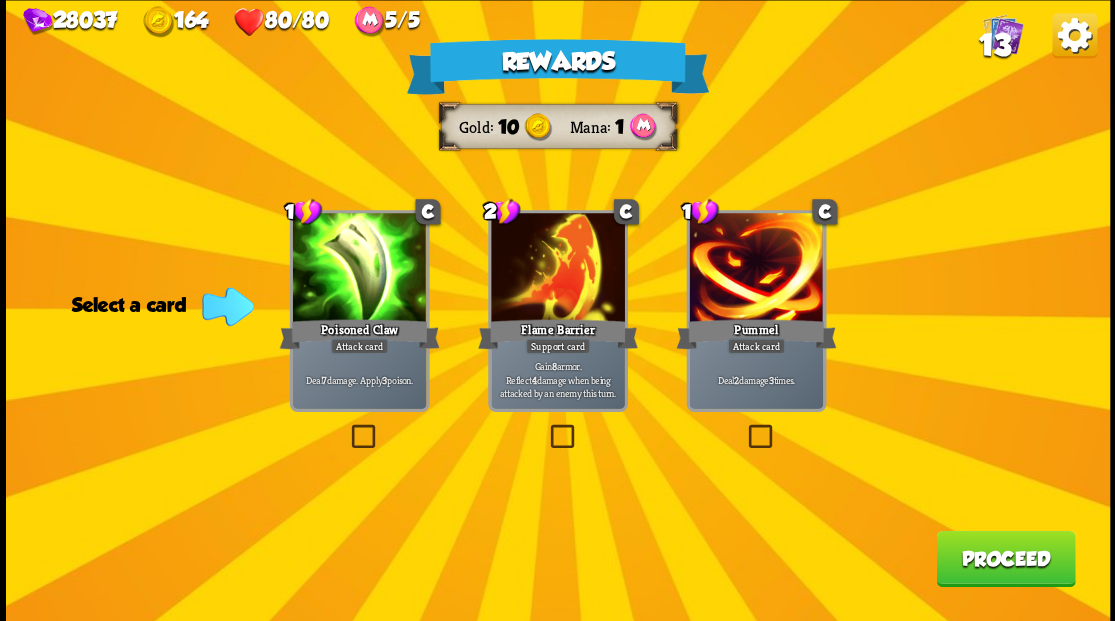 click at bounding box center [347, 427] 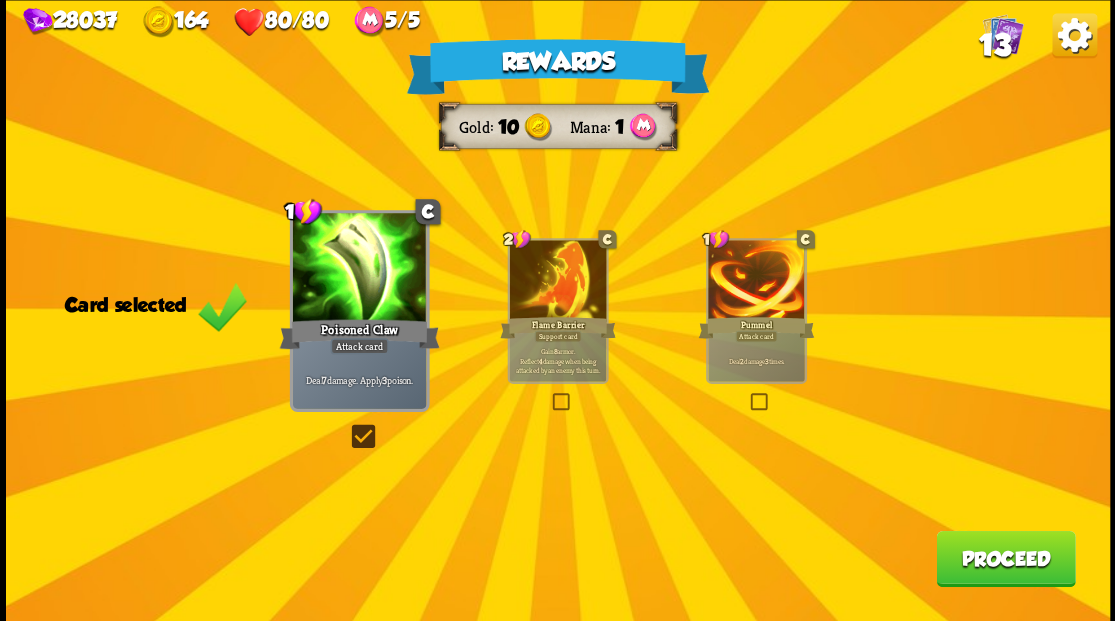 click on "Proceed" at bounding box center [1005, 558] 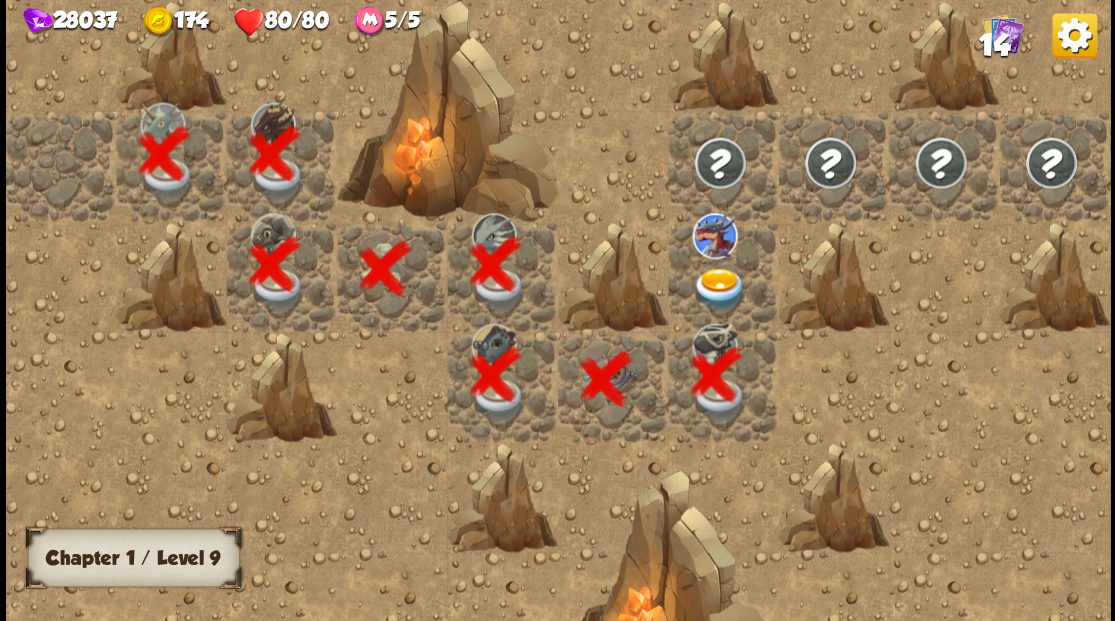 click at bounding box center (719, 288) 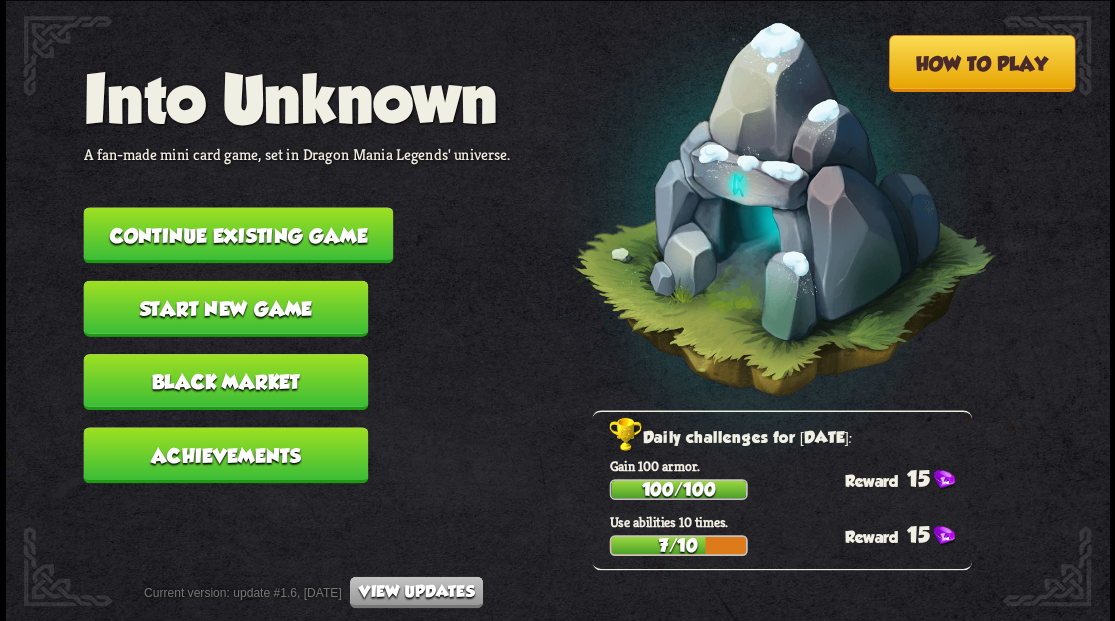 scroll, scrollTop: 0, scrollLeft: 0, axis: both 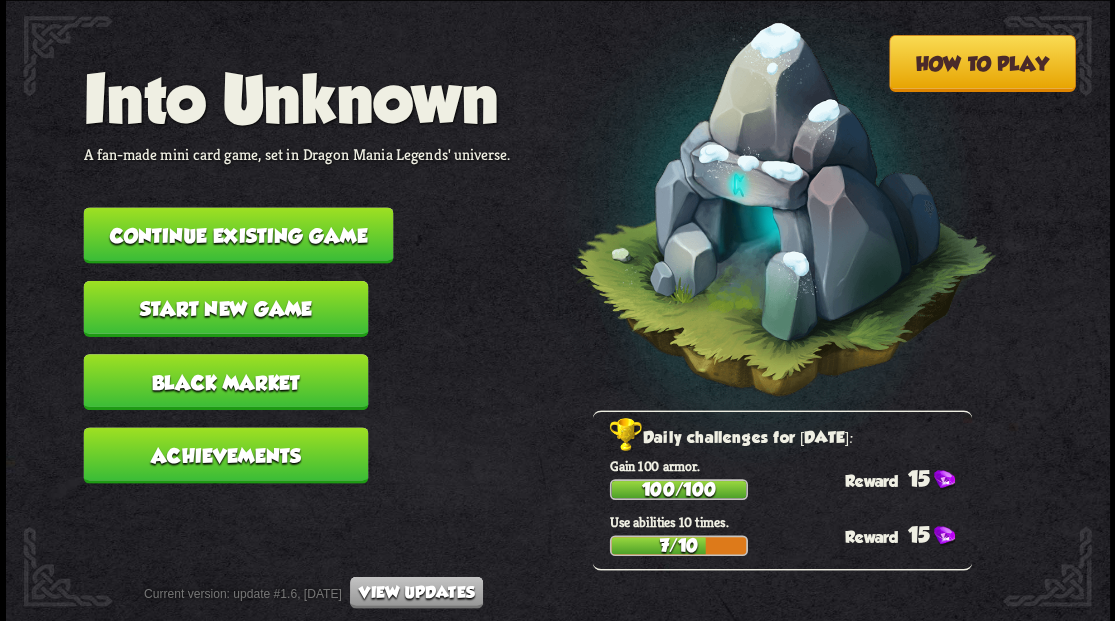 click on "Continue existing game" at bounding box center [238, 235] 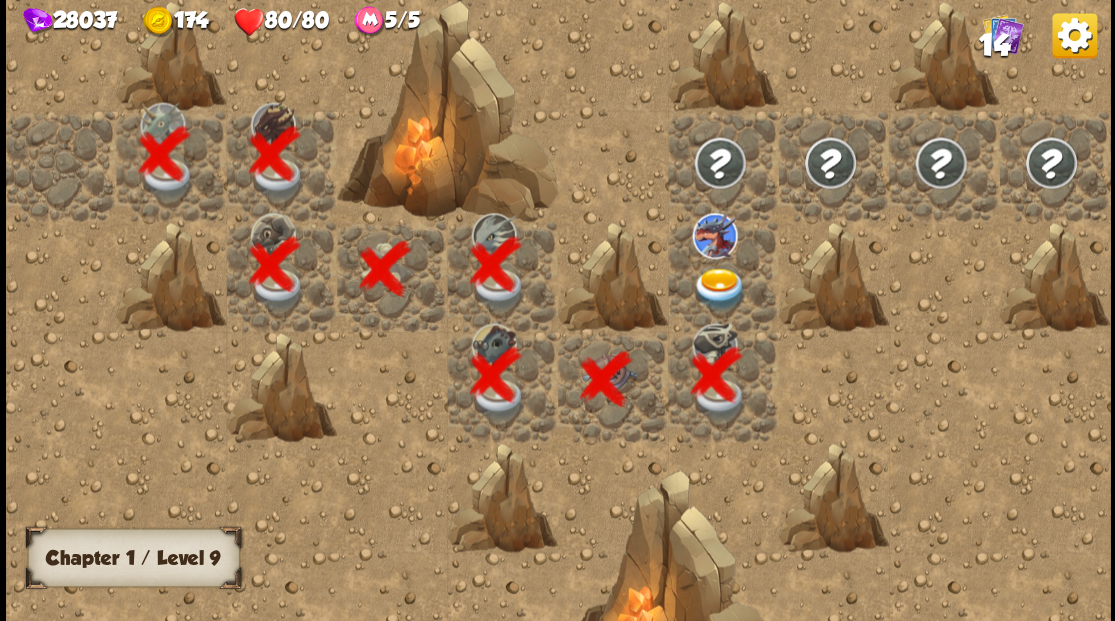 click at bounding box center (719, 288) 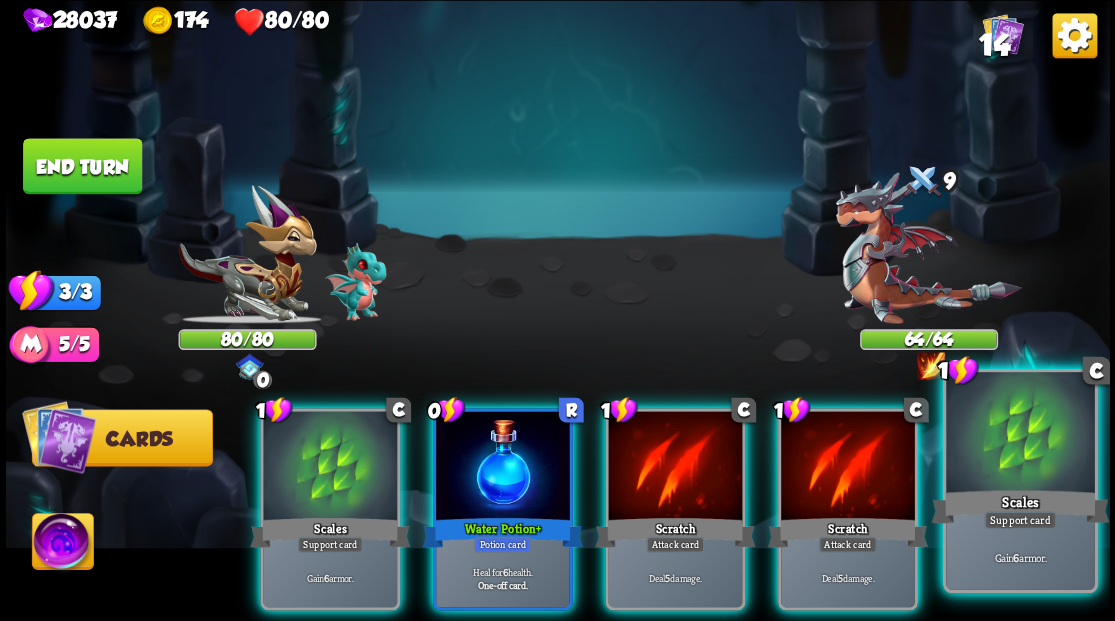 click at bounding box center [1020, 434] 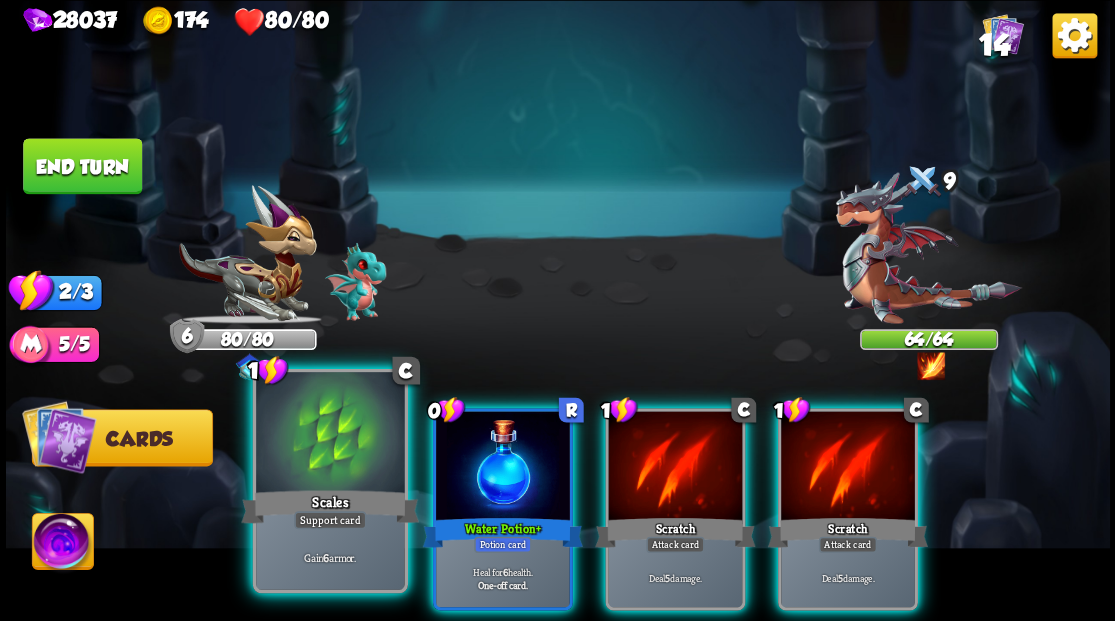 click at bounding box center [330, 434] 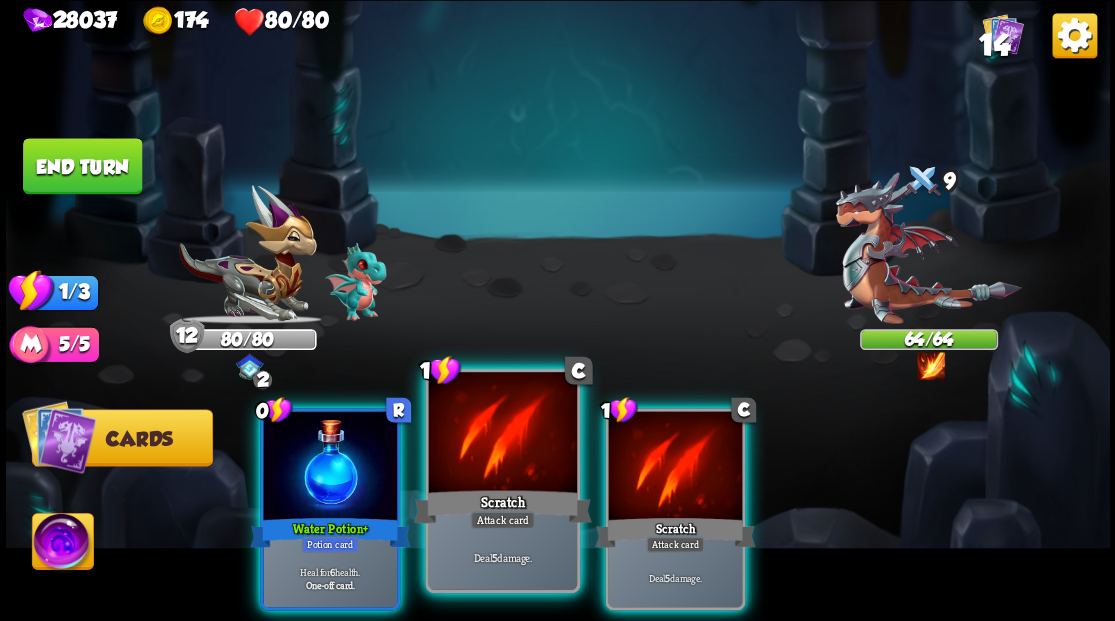 click at bounding box center (502, 434) 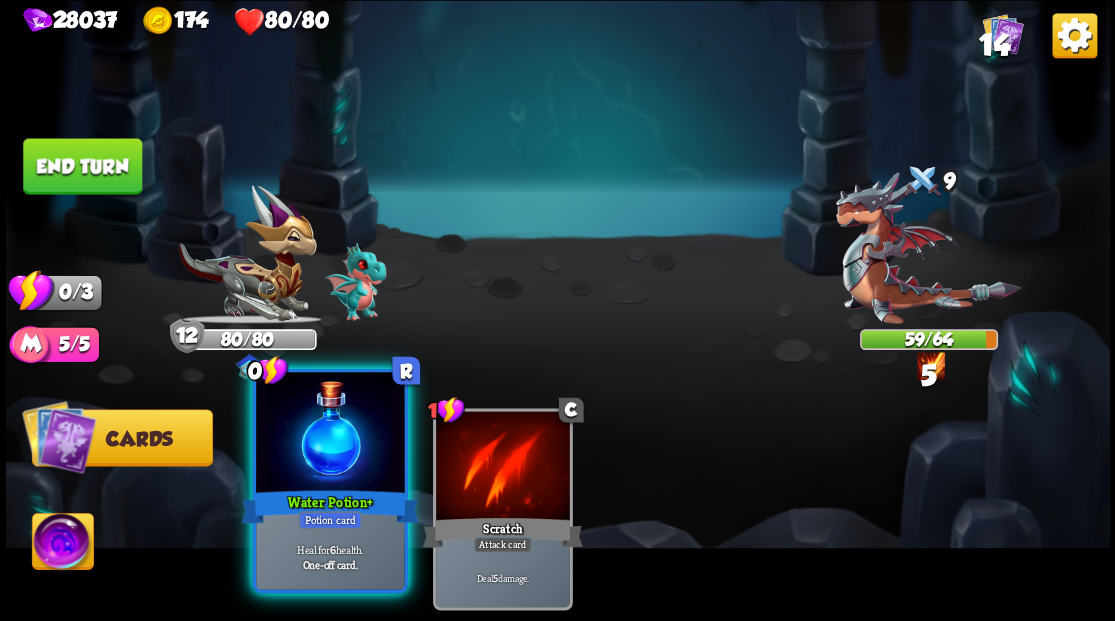 click at bounding box center [330, 434] 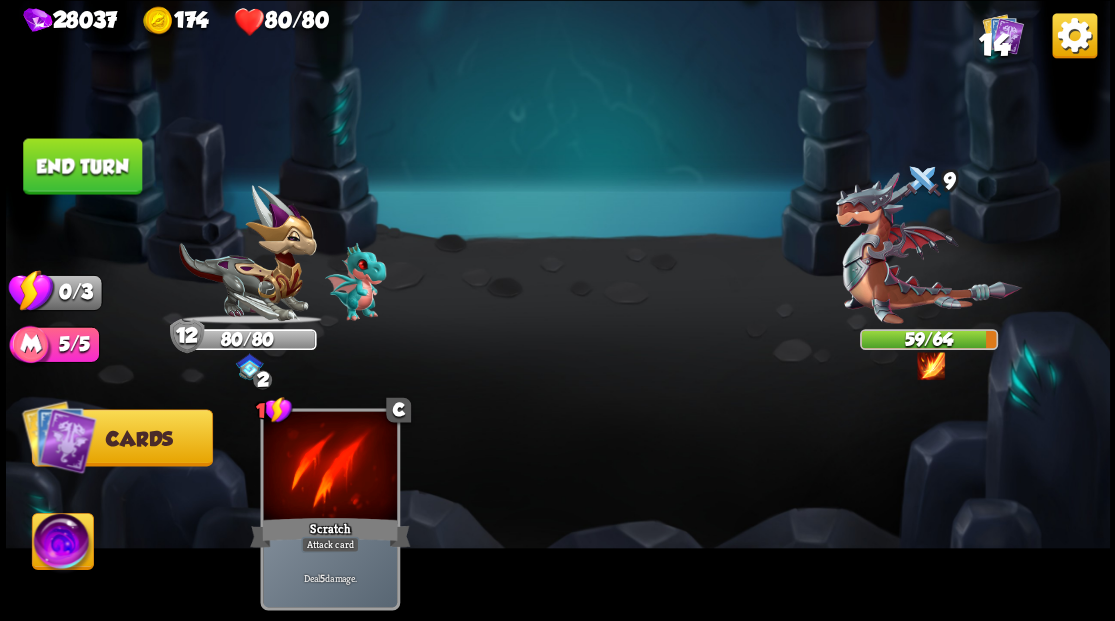 click on "End turn" at bounding box center (82, 166) 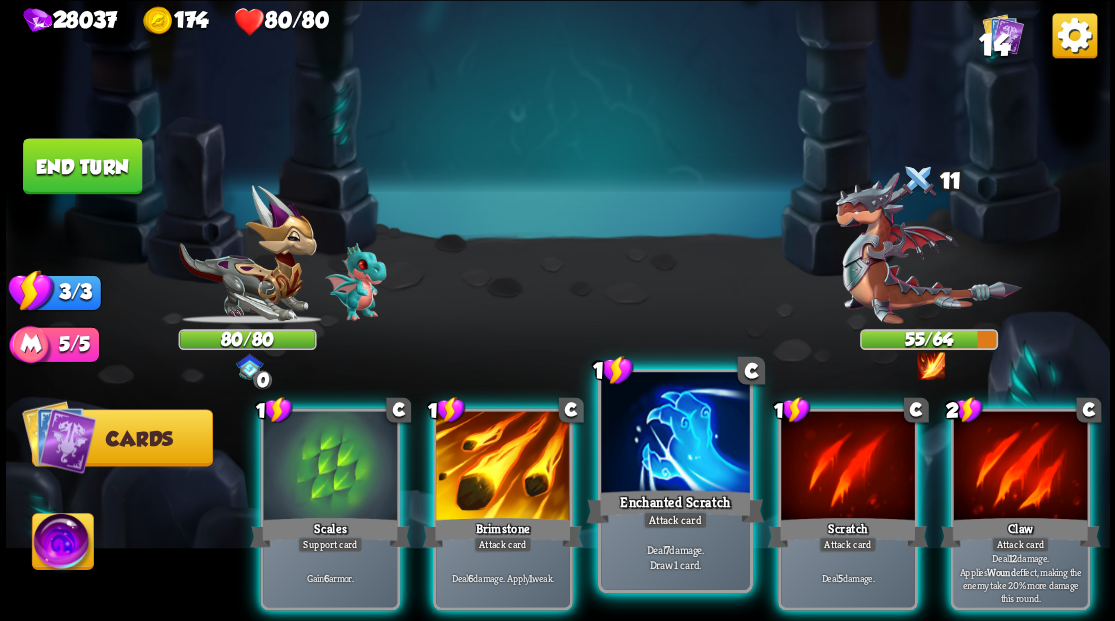 click at bounding box center [675, 434] 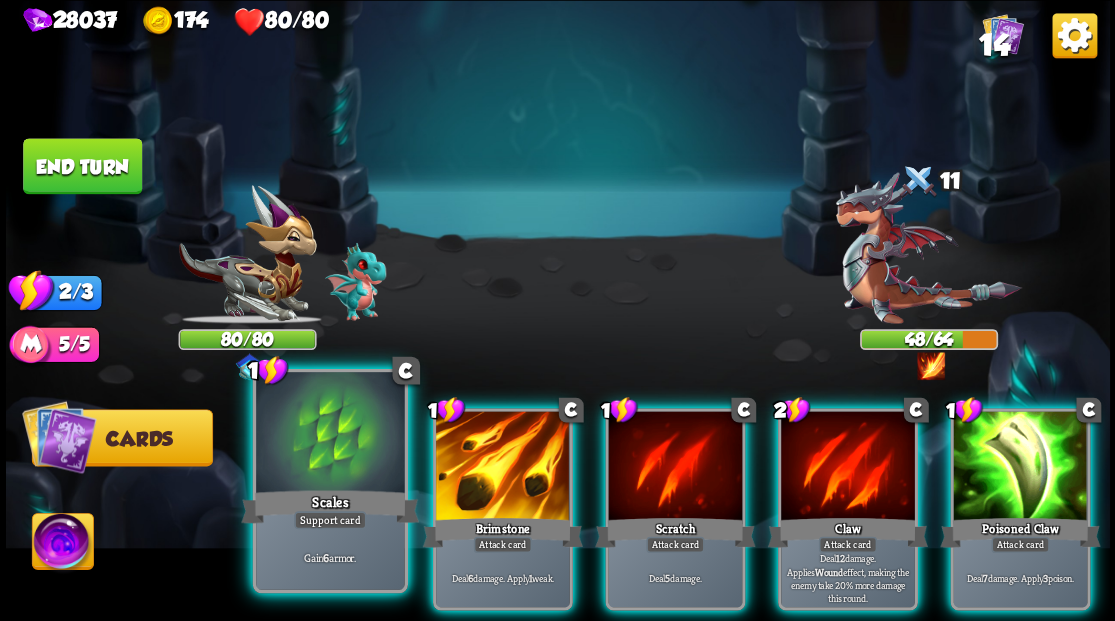 click at bounding box center [330, 434] 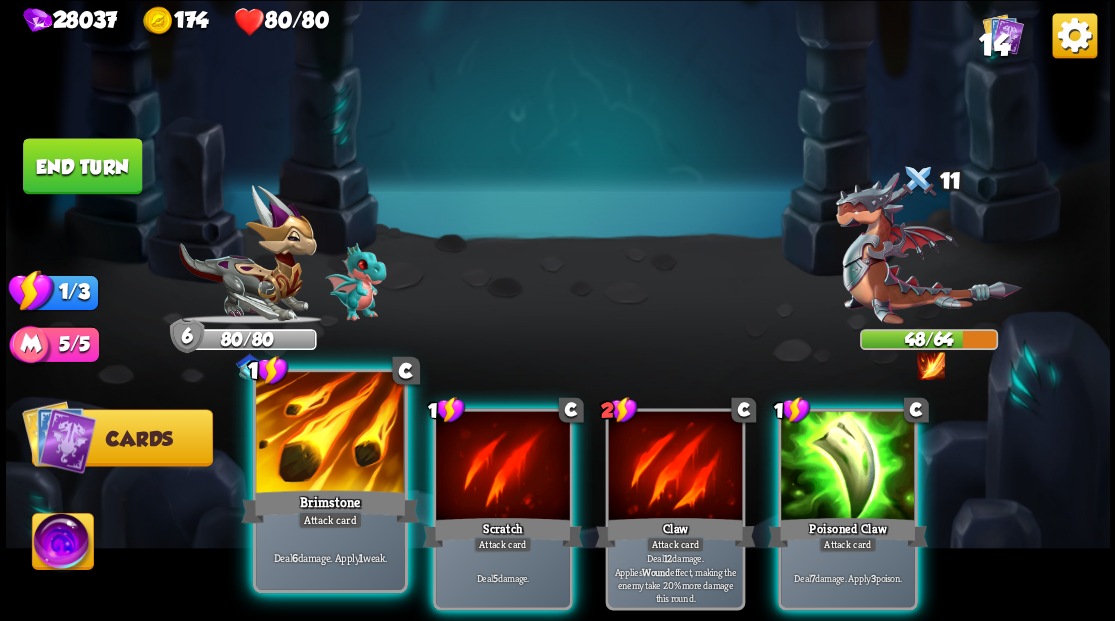 click at bounding box center (330, 434) 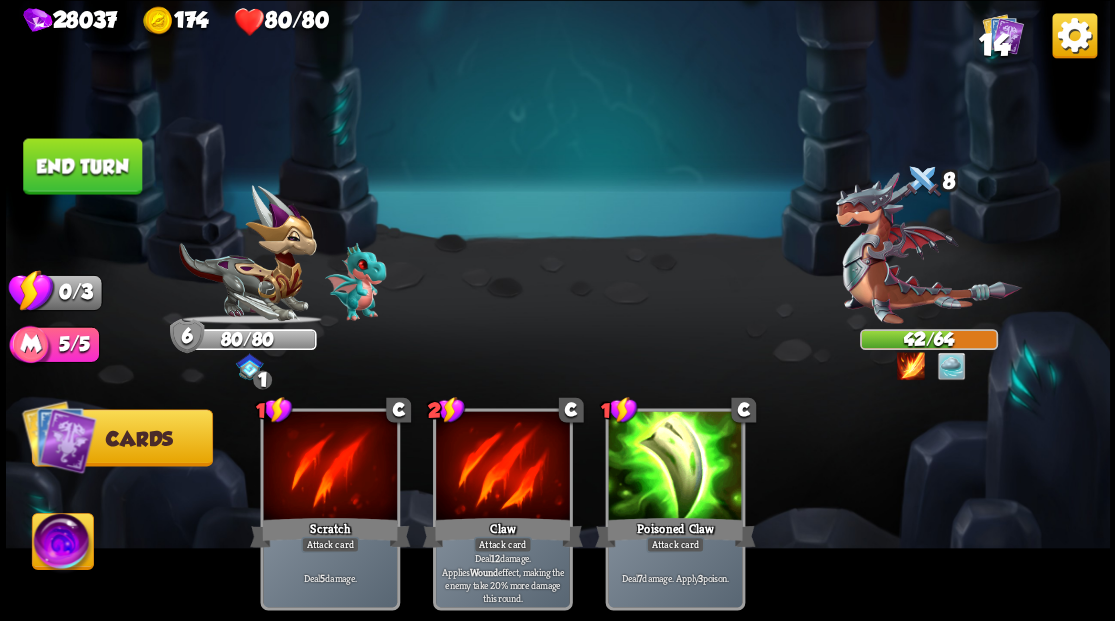 click on "End turn" at bounding box center [82, 166] 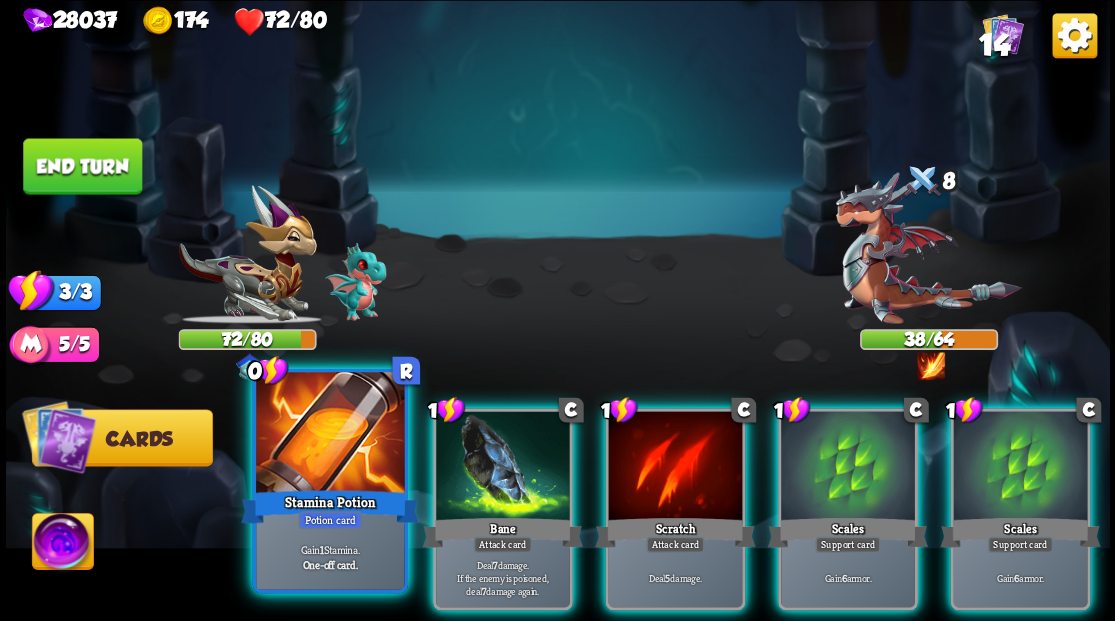 click at bounding box center (330, 434) 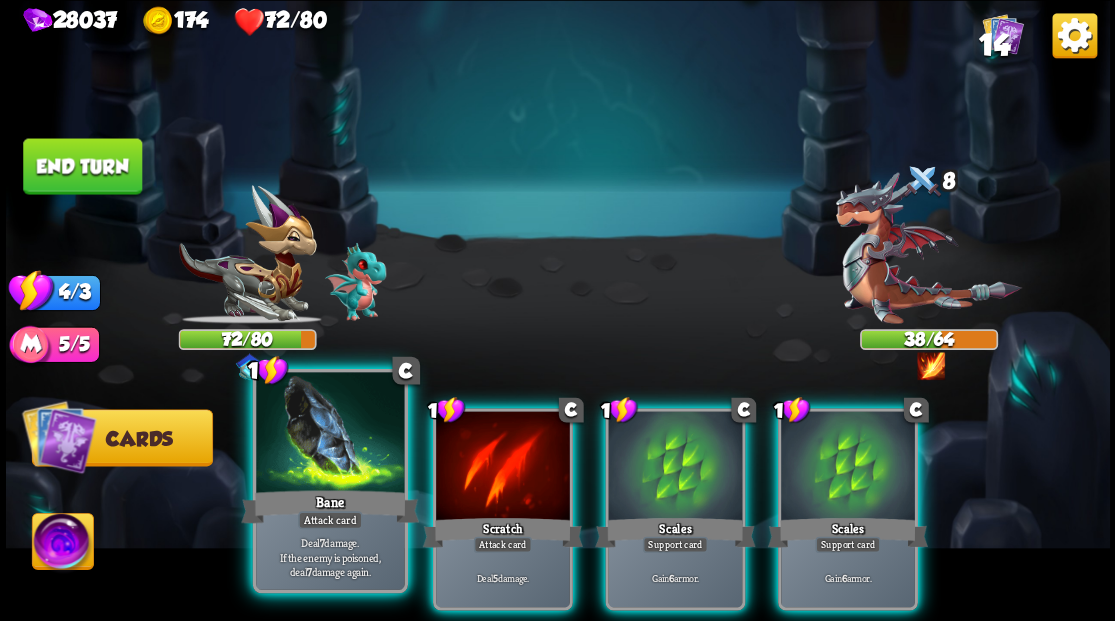 click at bounding box center [330, 434] 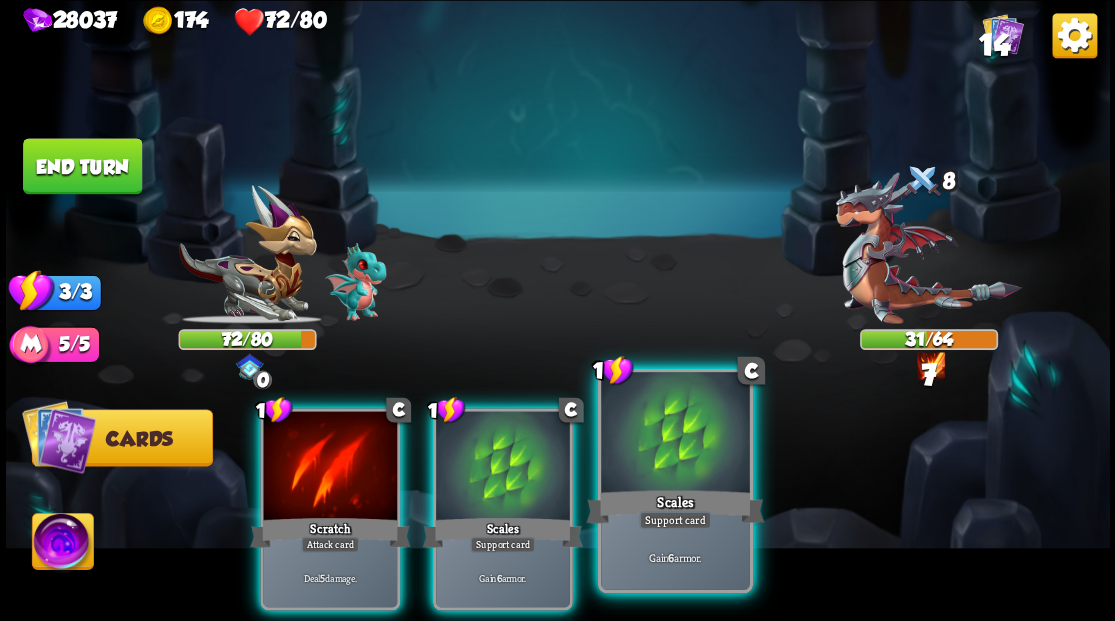 click at bounding box center [675, 434] 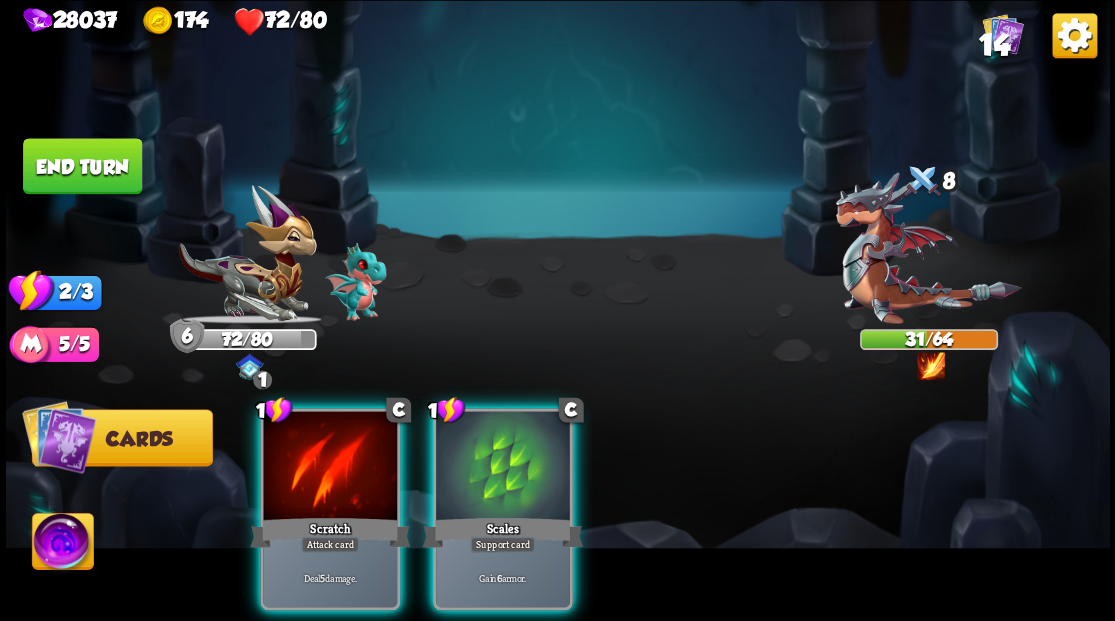 drag, startPoint x: 492, startPoint y: 459, endPoint x: 544, endPoint y: 338, distance: 131.70042 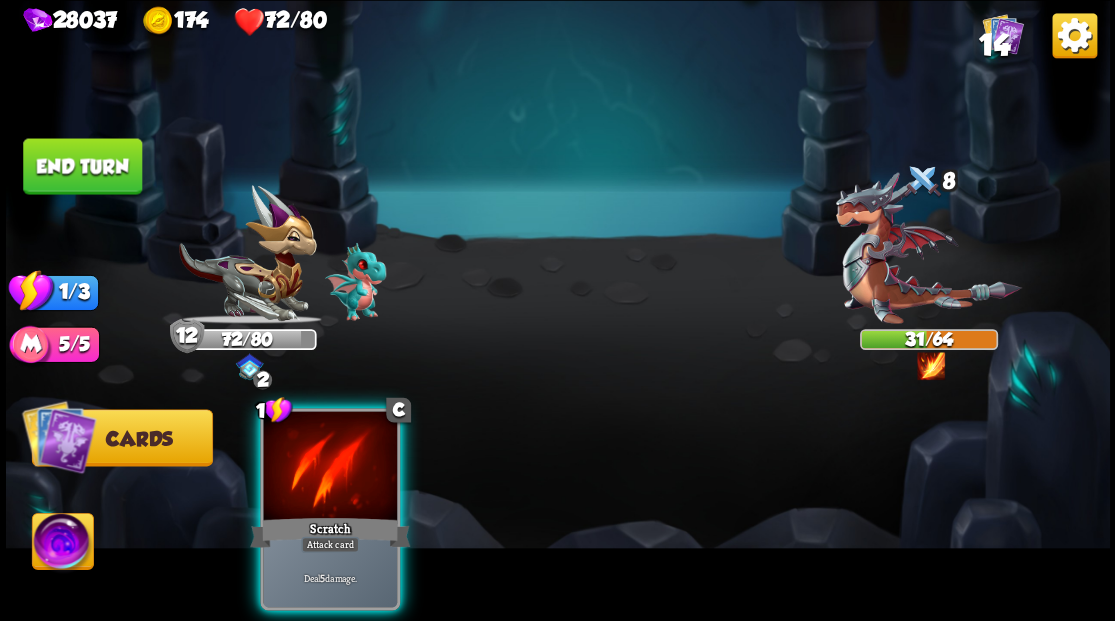 click on "End turn" at bounding box center [82, 166] 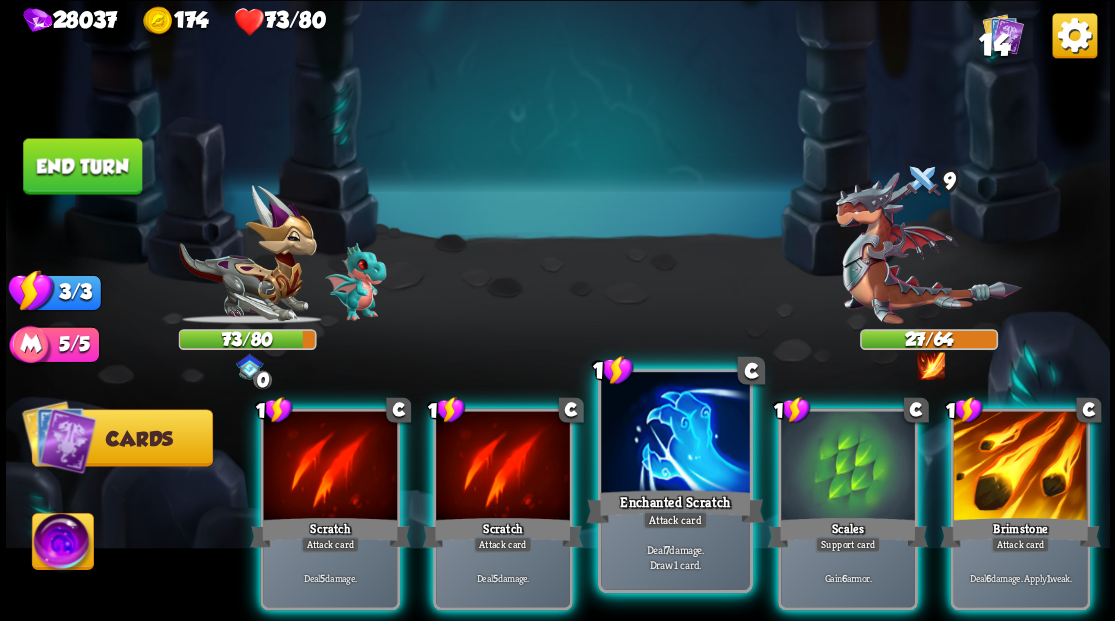 click at bounding box center [675, 434] 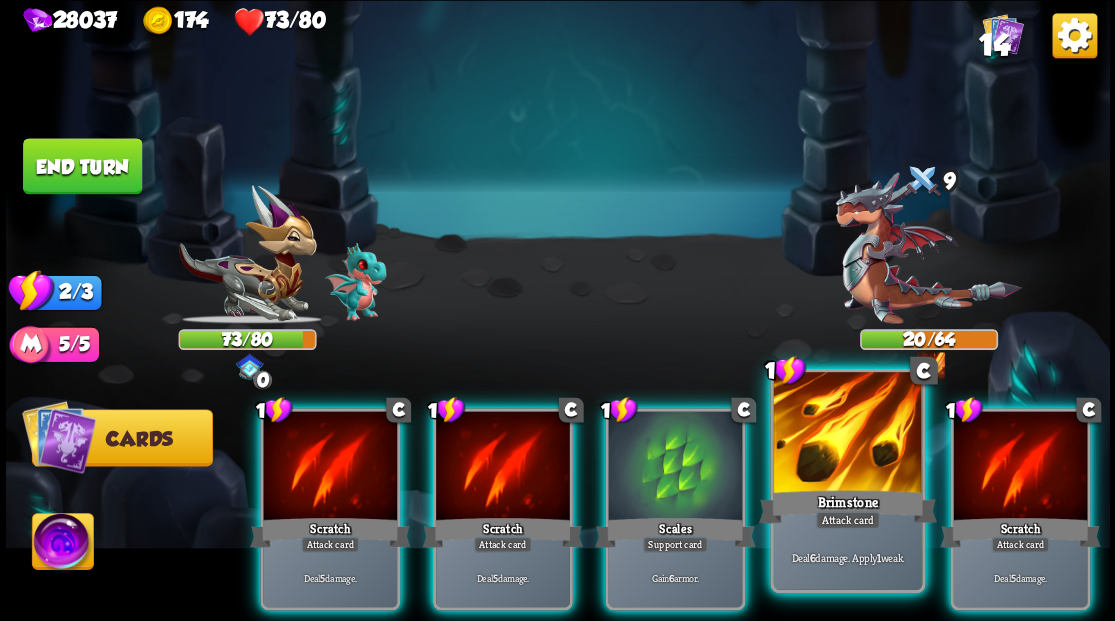 click on "Brimstone" at bounding box center (847, 506) 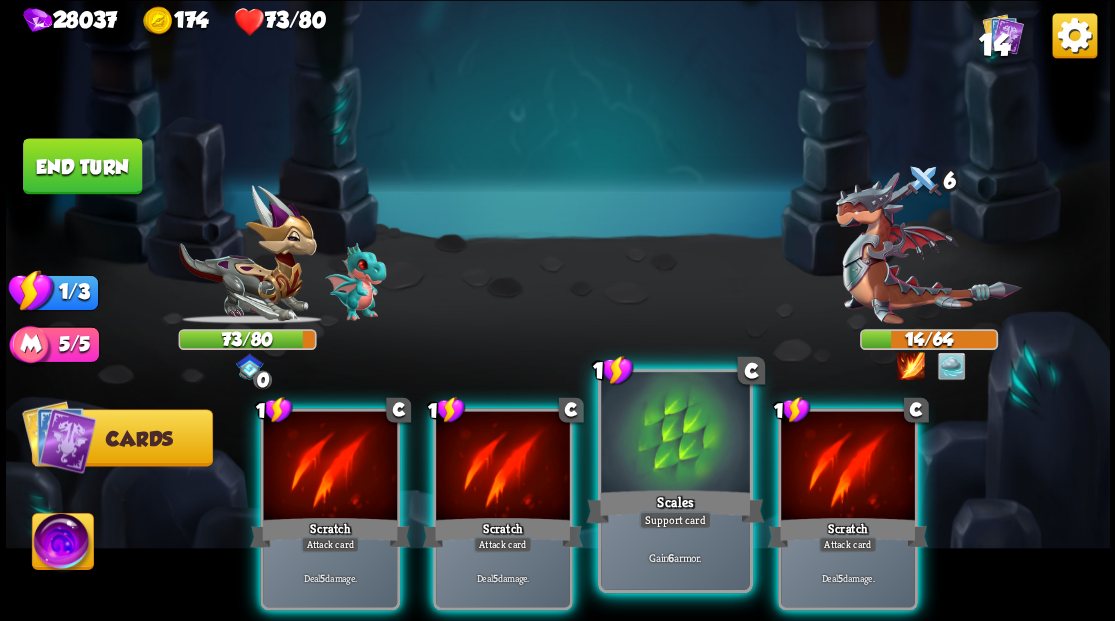 click at bounding box center (675, 434) 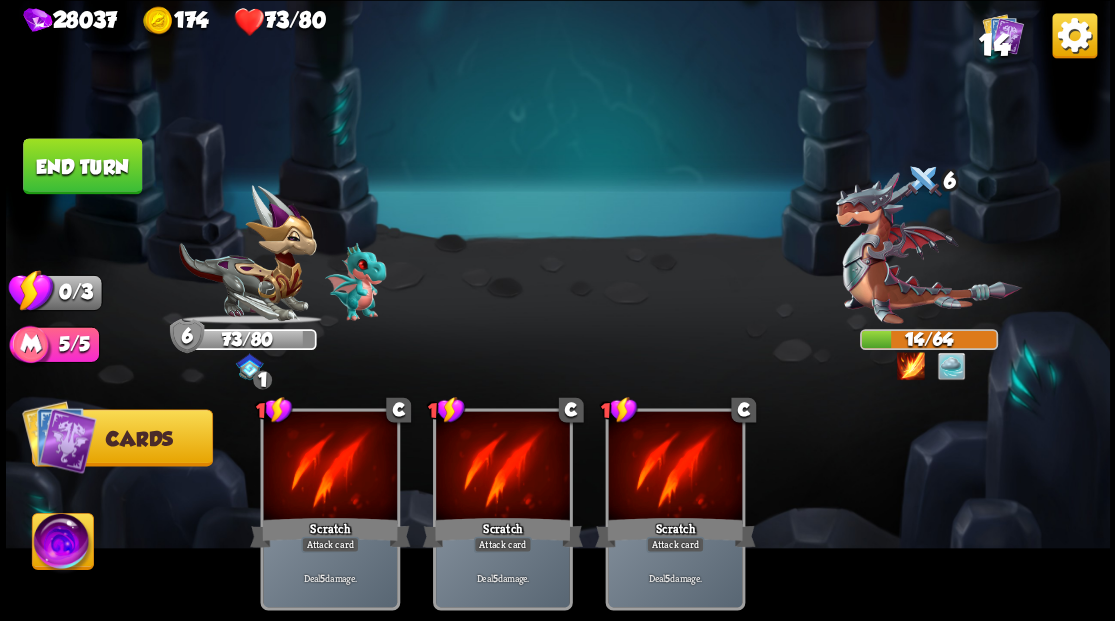 click on "End turn" at bounding box center [82, 166] 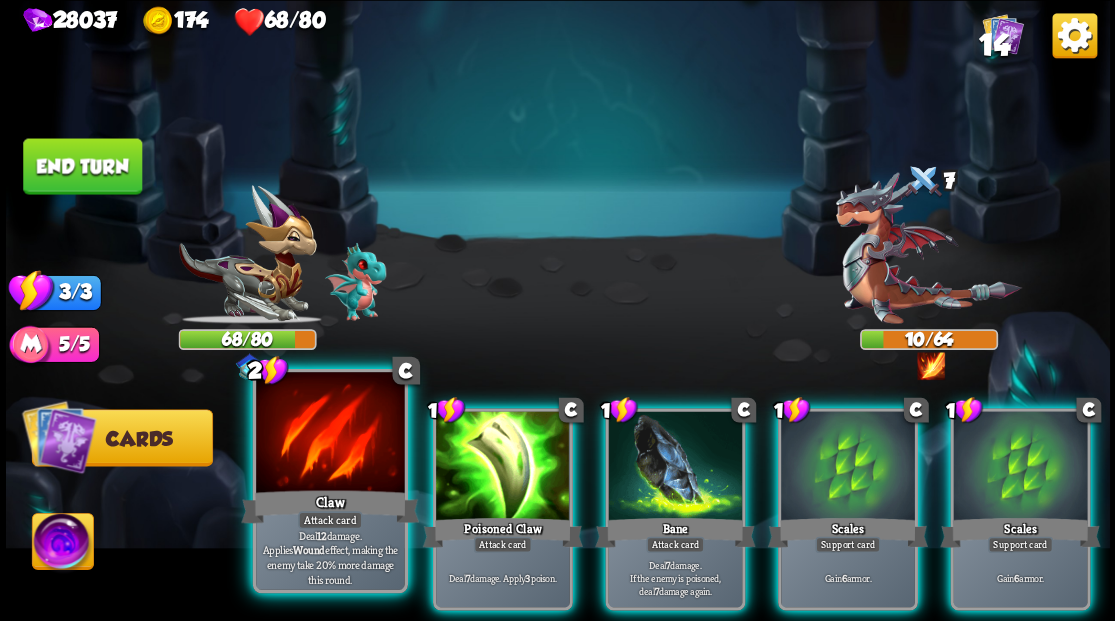 click at bounding box center [330, 434] 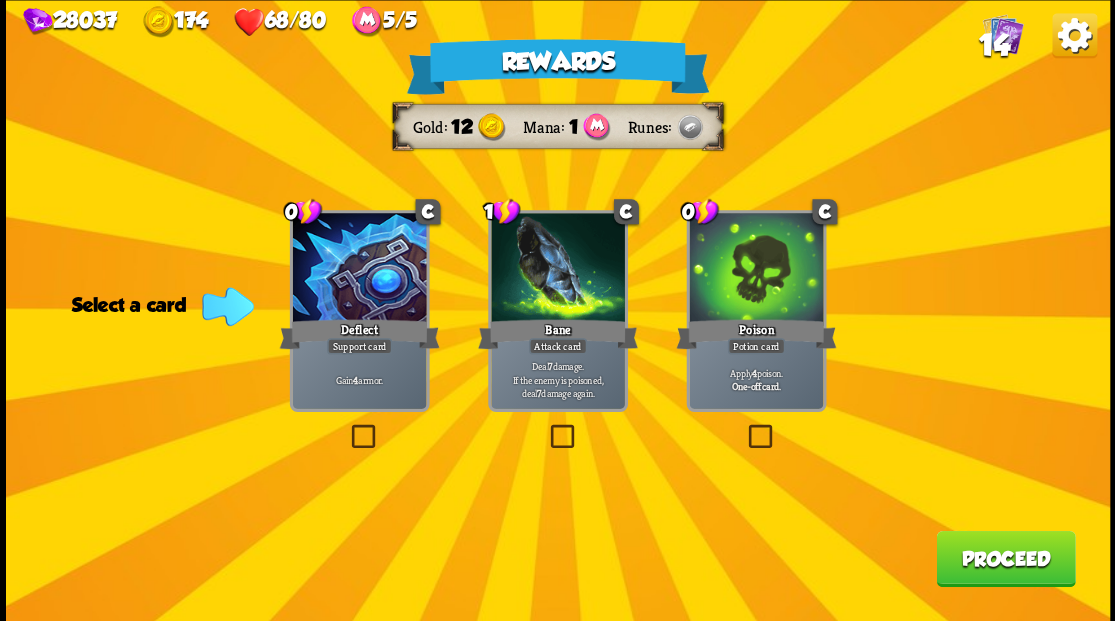 click on "14" at bounding box center (993, 45) 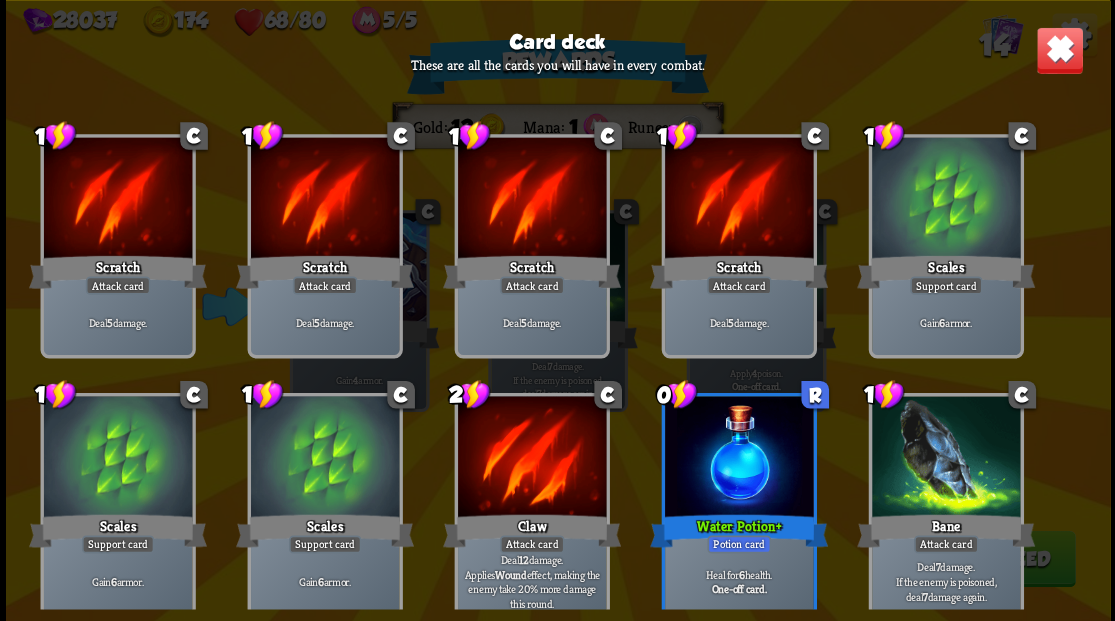 scroll, scrollTop: 0, scrollLeft: 0, axis: both 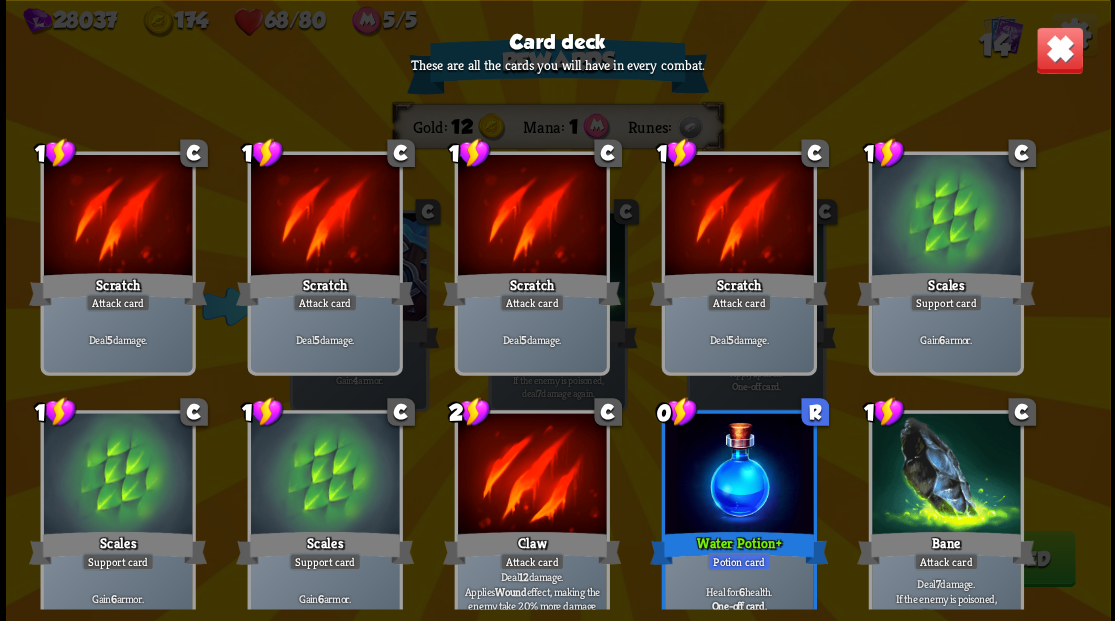 click at bounding box center [1059, 50] 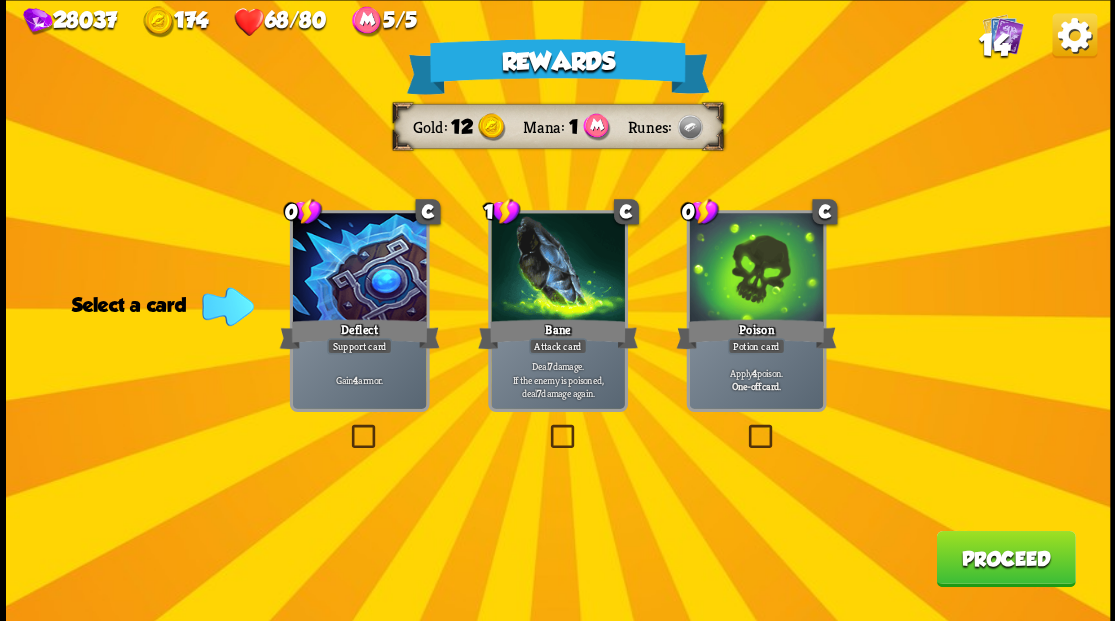 click on "14" at bounding box center [993, 45] 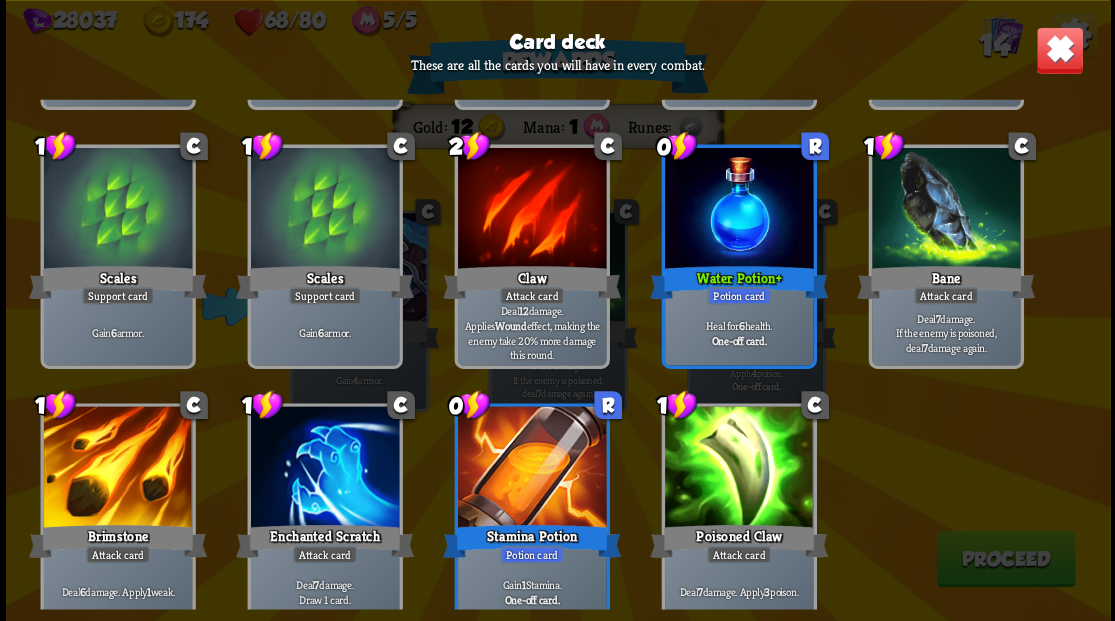 scroll, scrollTop: 329, scrollLeft: 0, axis: vertical 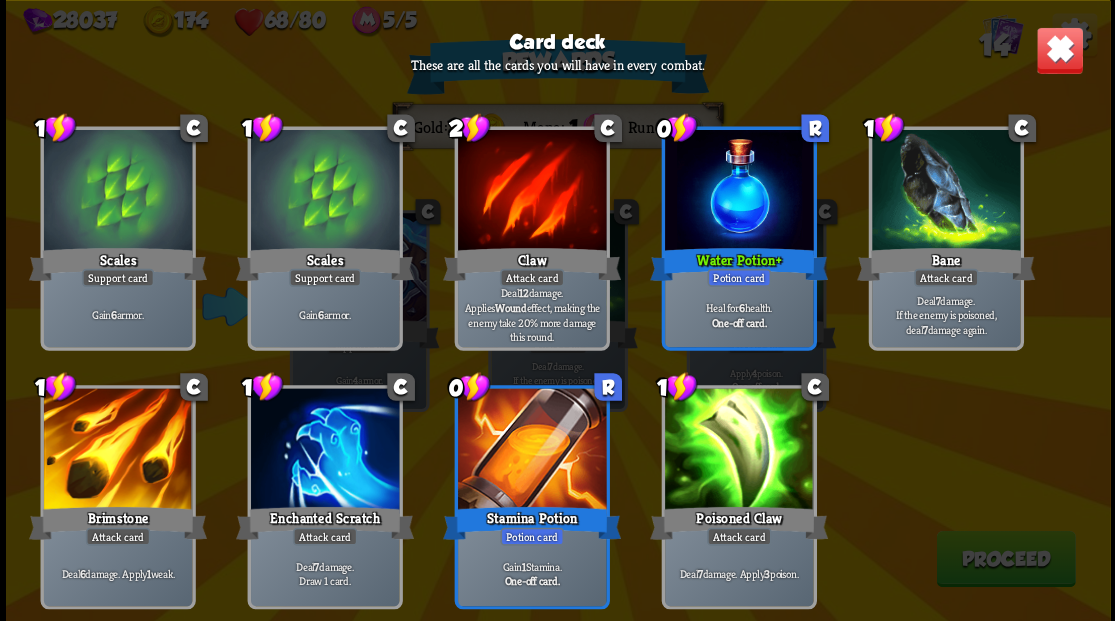 click at bounding box center (1059, 50) 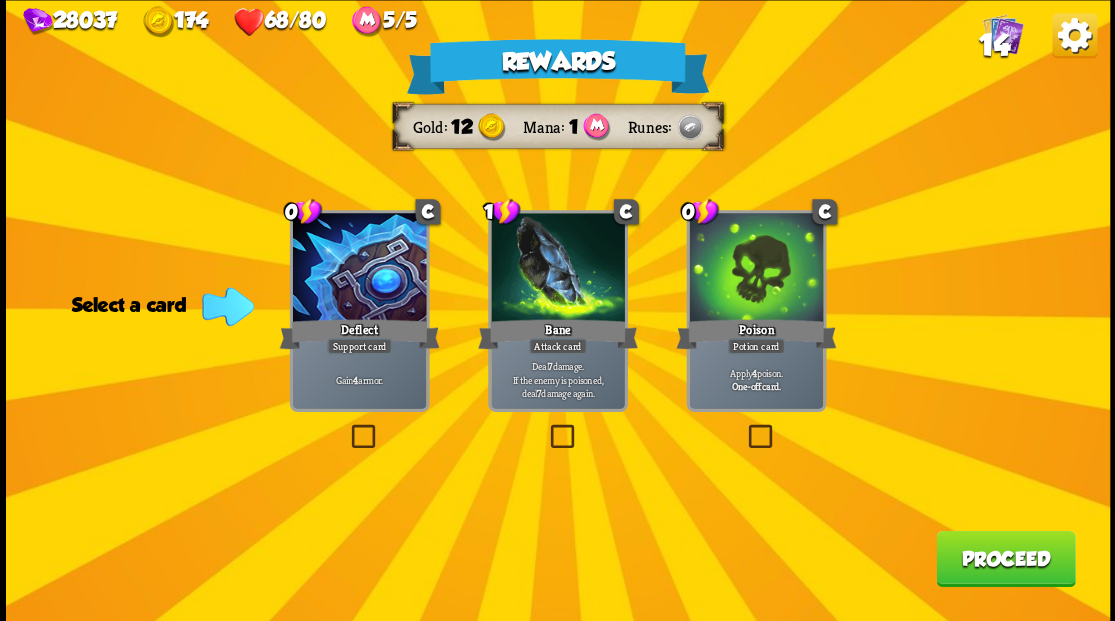click at bounding box center (347, 427) 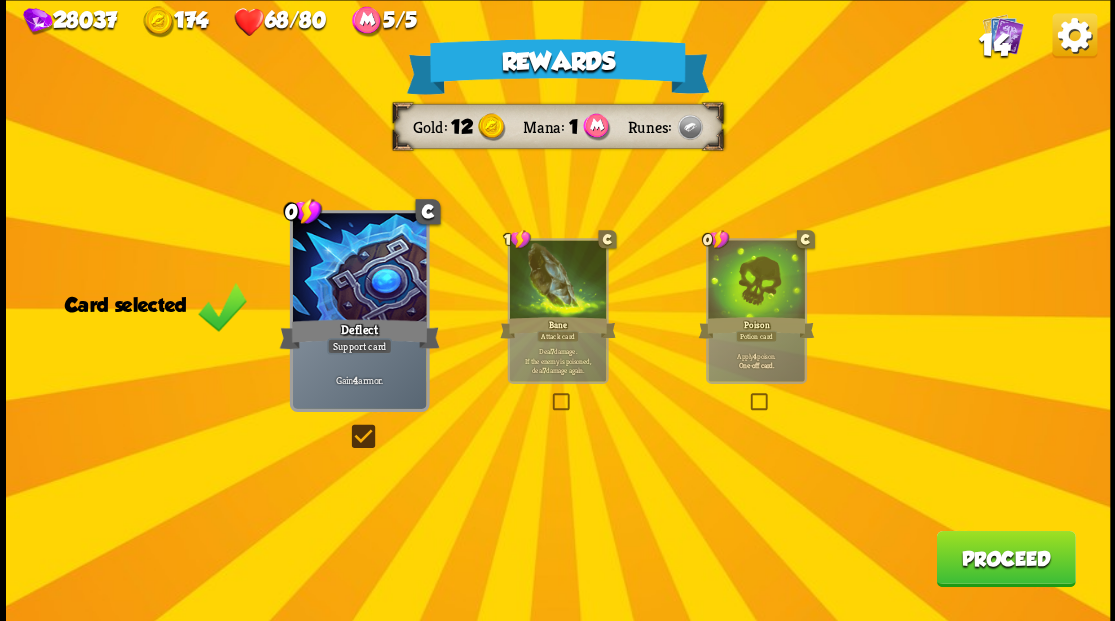 click on "Proceed" at bounding box center [1005, 558] 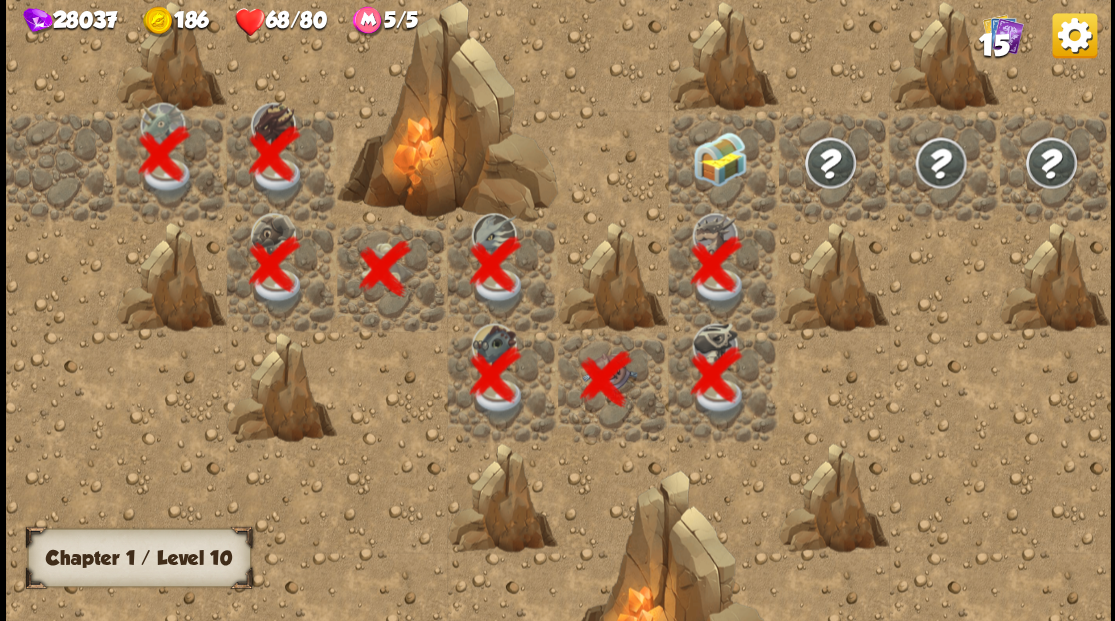 click at bounding box center (719, 158) 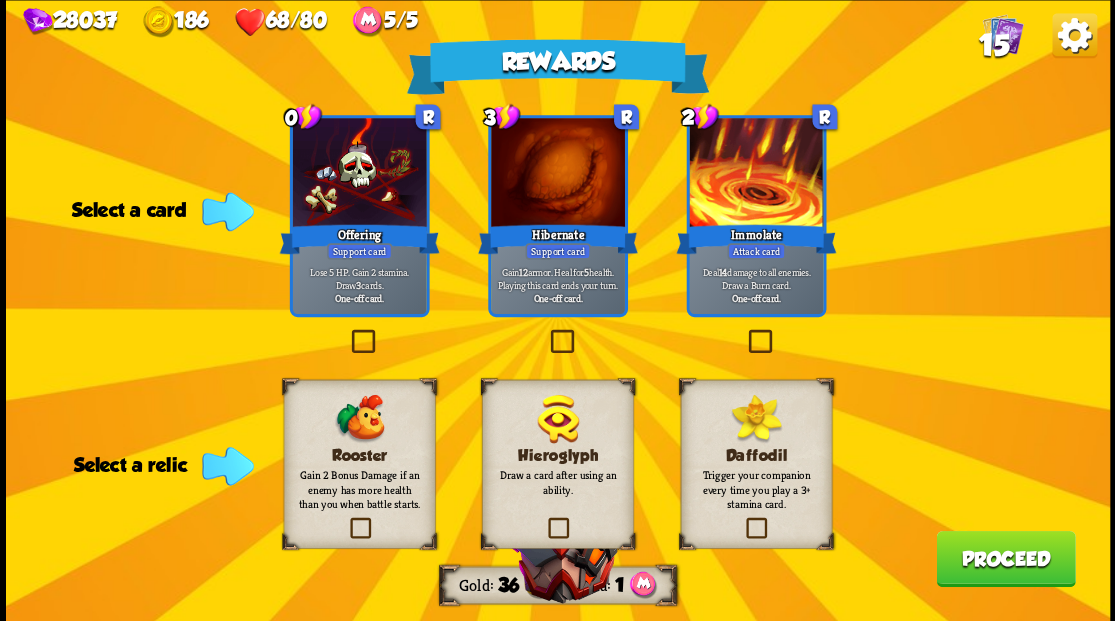 click at bounding box center [346, 520] 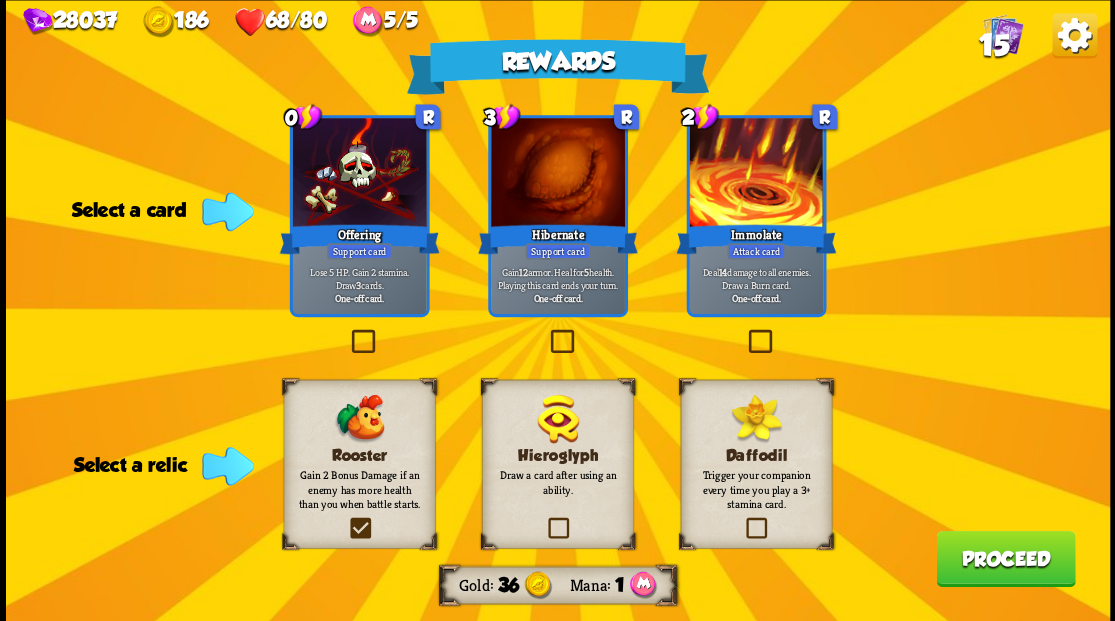 click at bounding box center (0, 0) 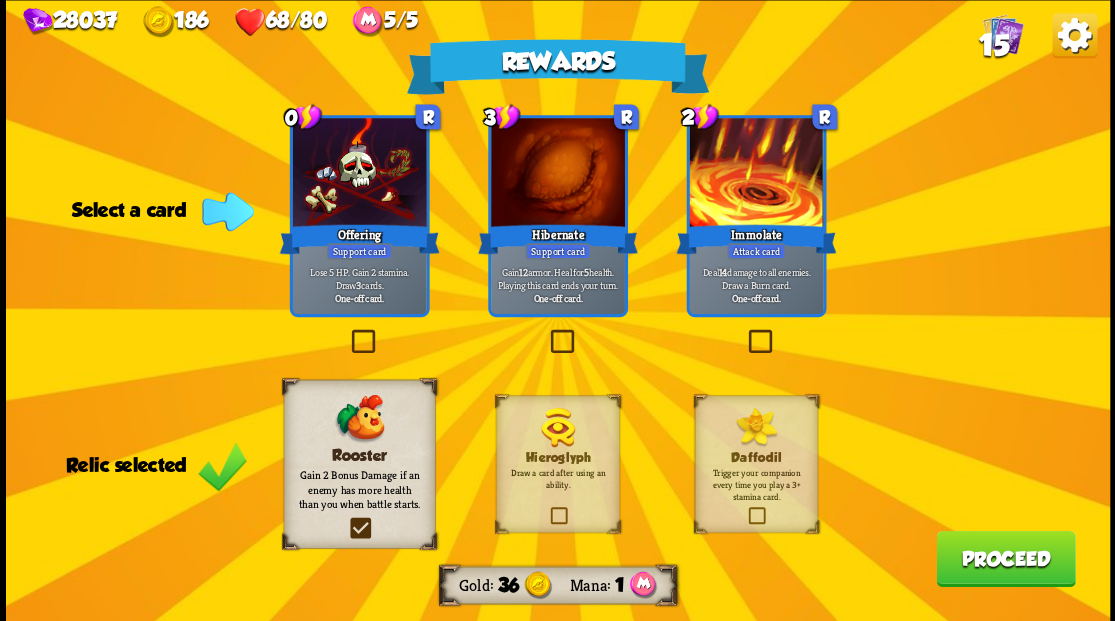 click on "Proceed" at bounding box center (1005, 558) 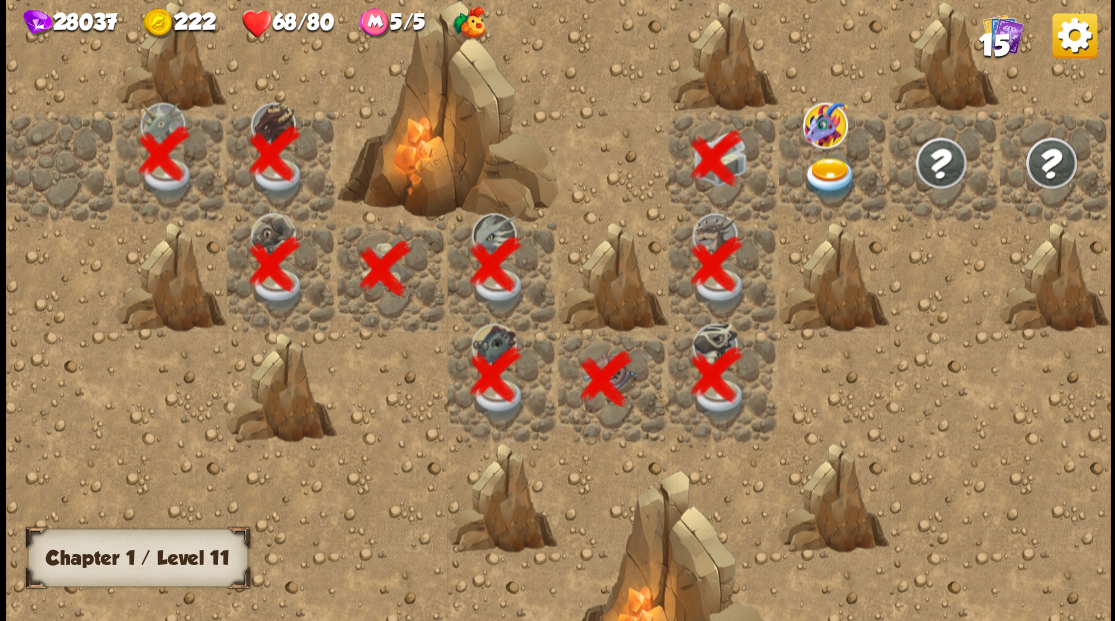 scroll, scrollTop: 0, scrollLeft: 384, axis: horizontal 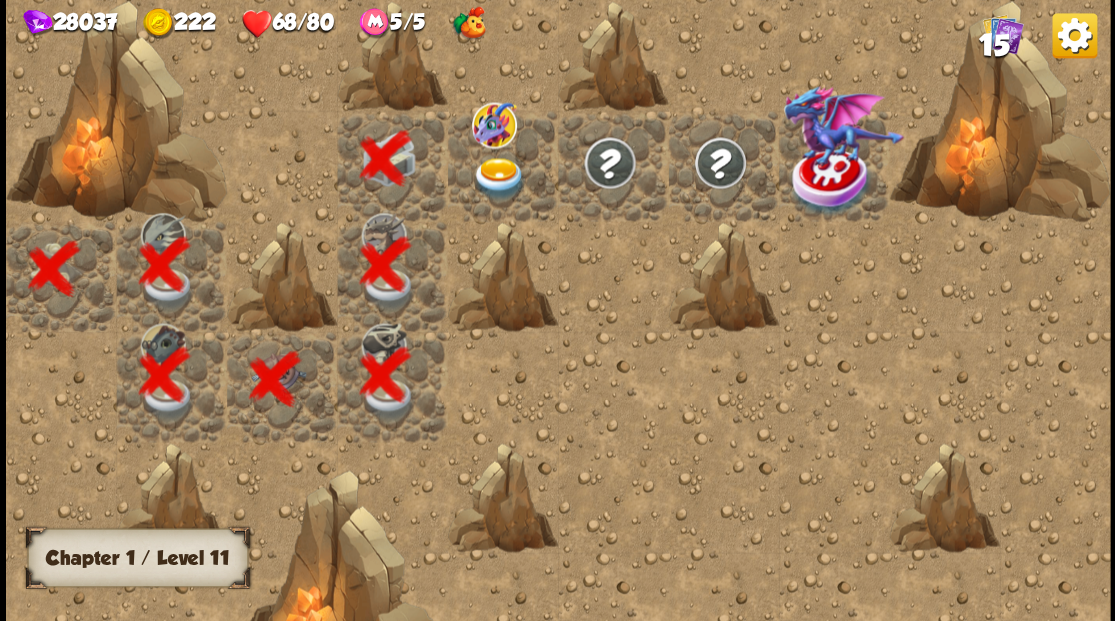 click at bounding box center (498, 178) 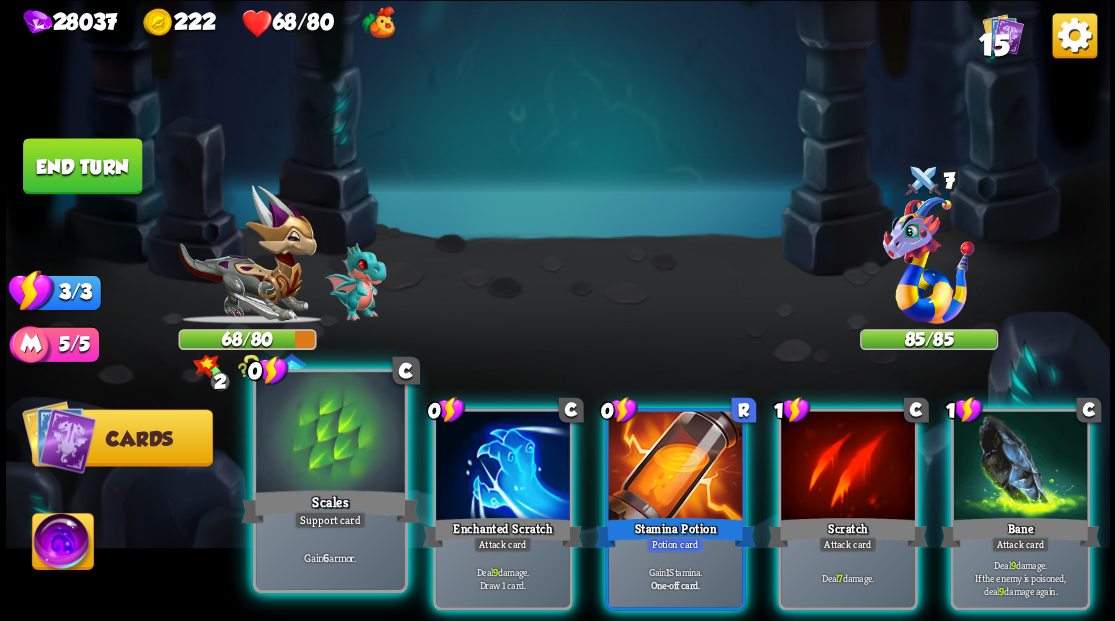 click at bounding box center [330, 434] 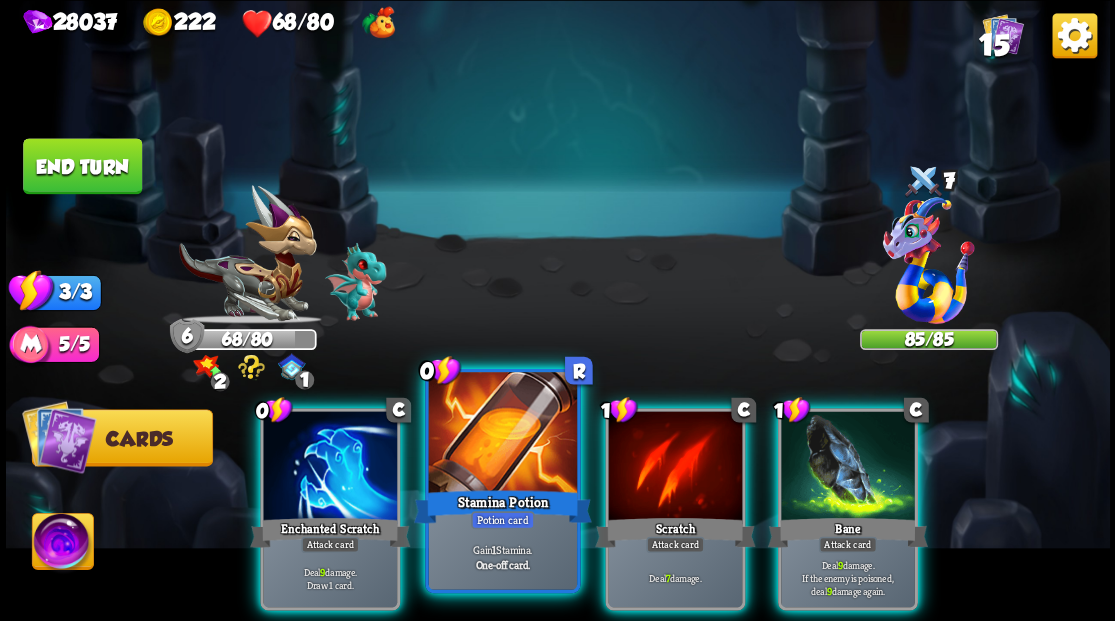 click at bounding box center (502, 434) 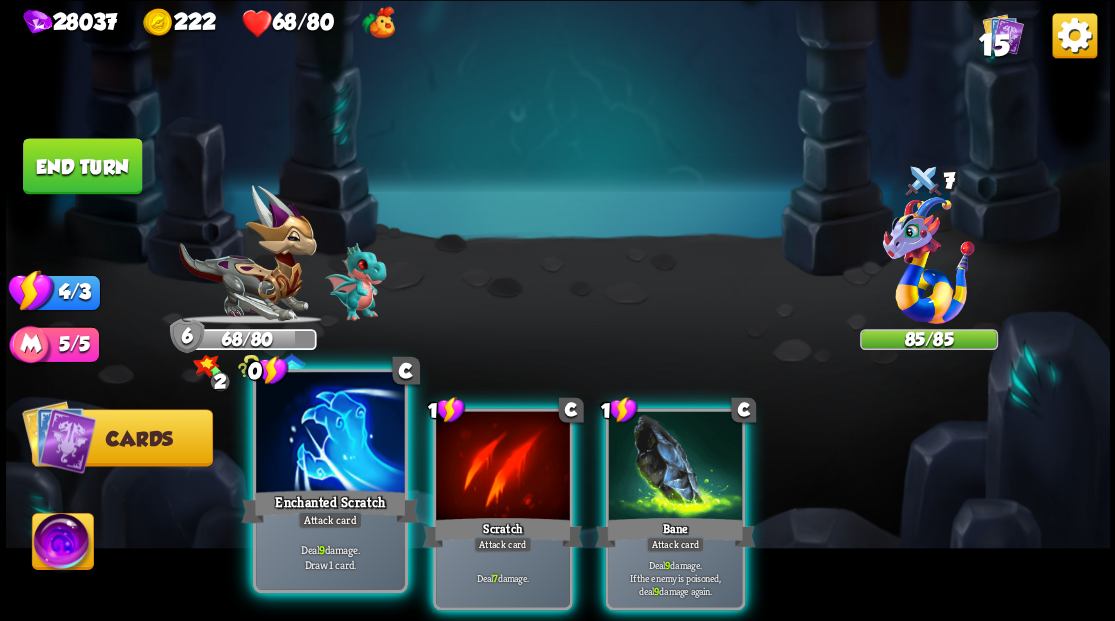 click at bounding box center [330, 434] 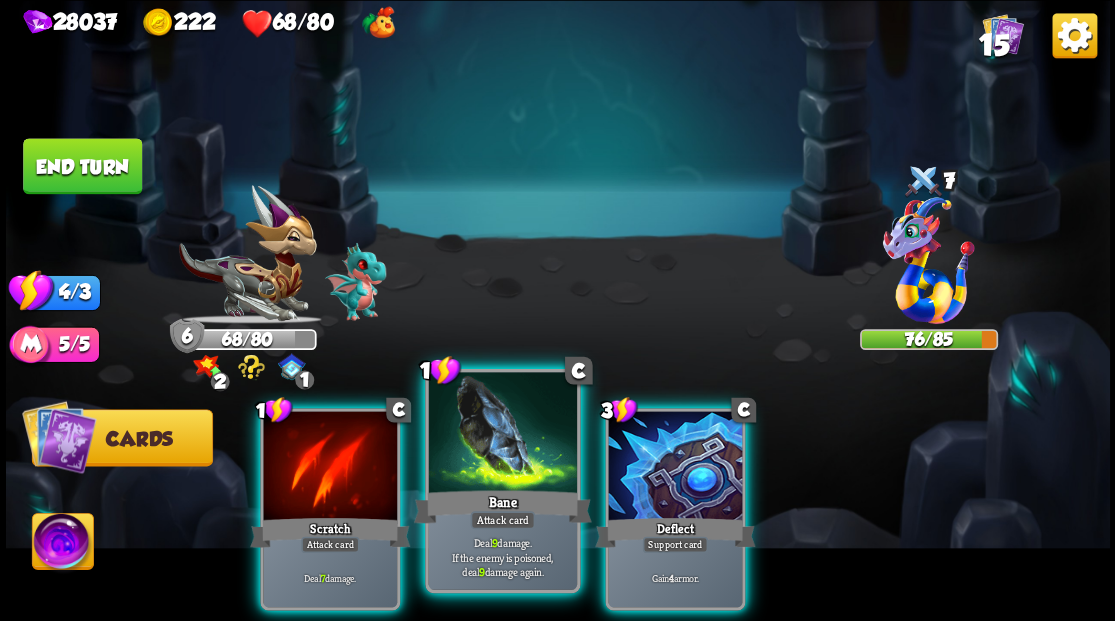 click at bounding box center [502, 434] 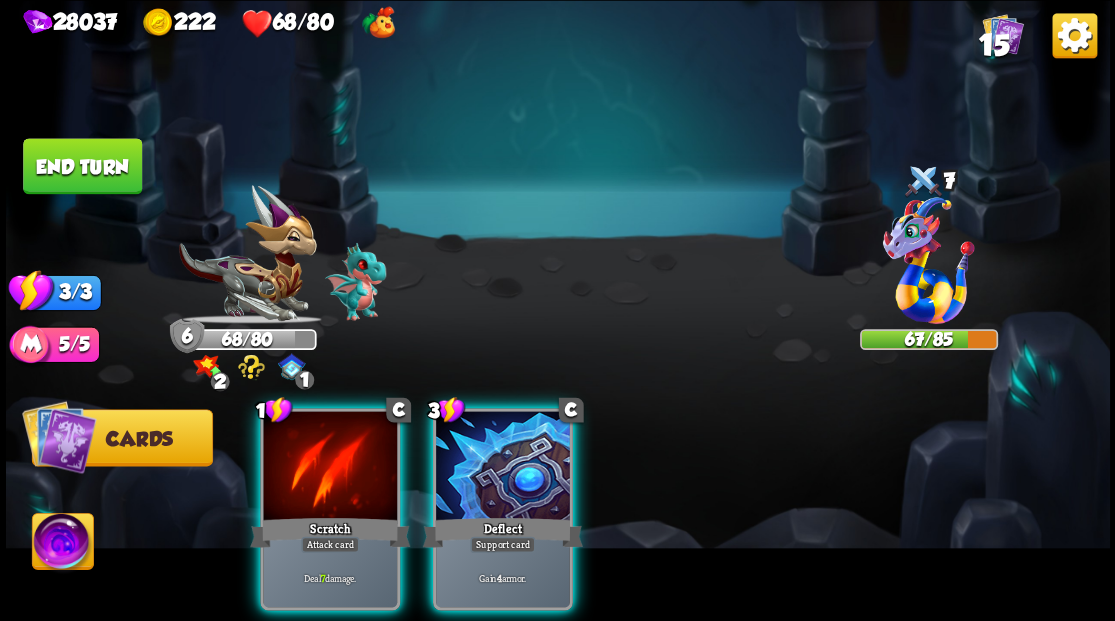 click at bounding box center [503, 467] 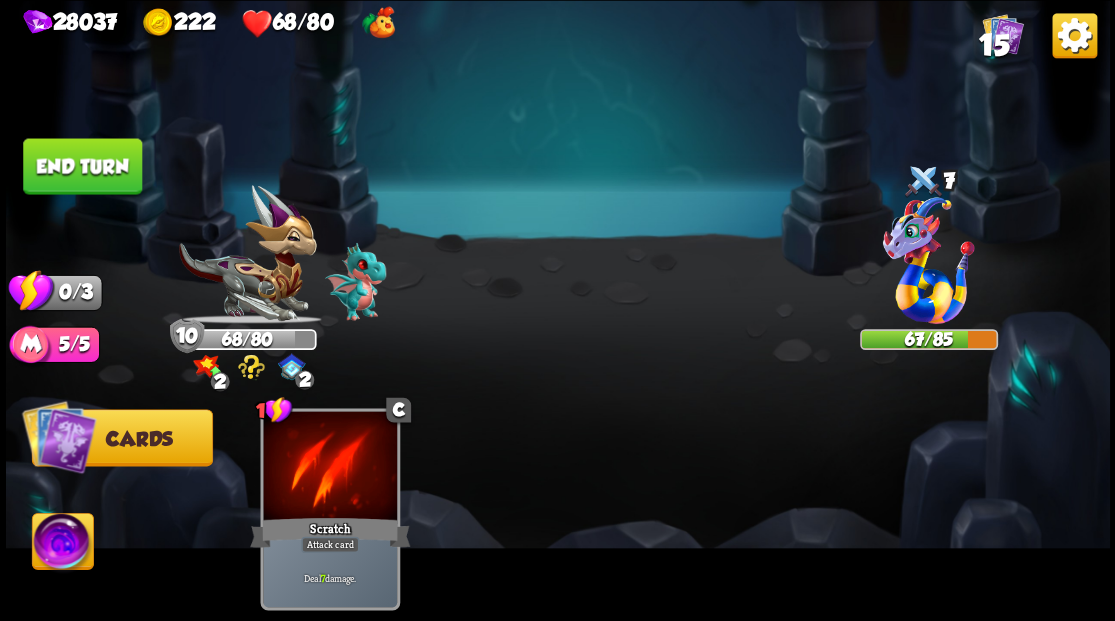 click on "End turn" at bounding box center [82, 166] 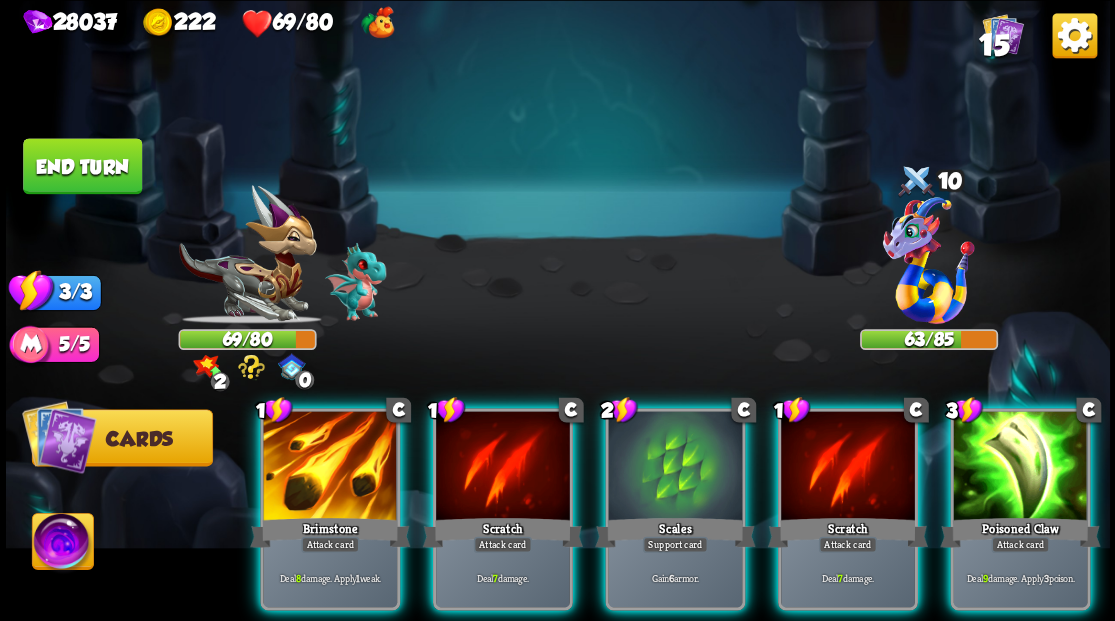 click at bounding box center [62, 544] 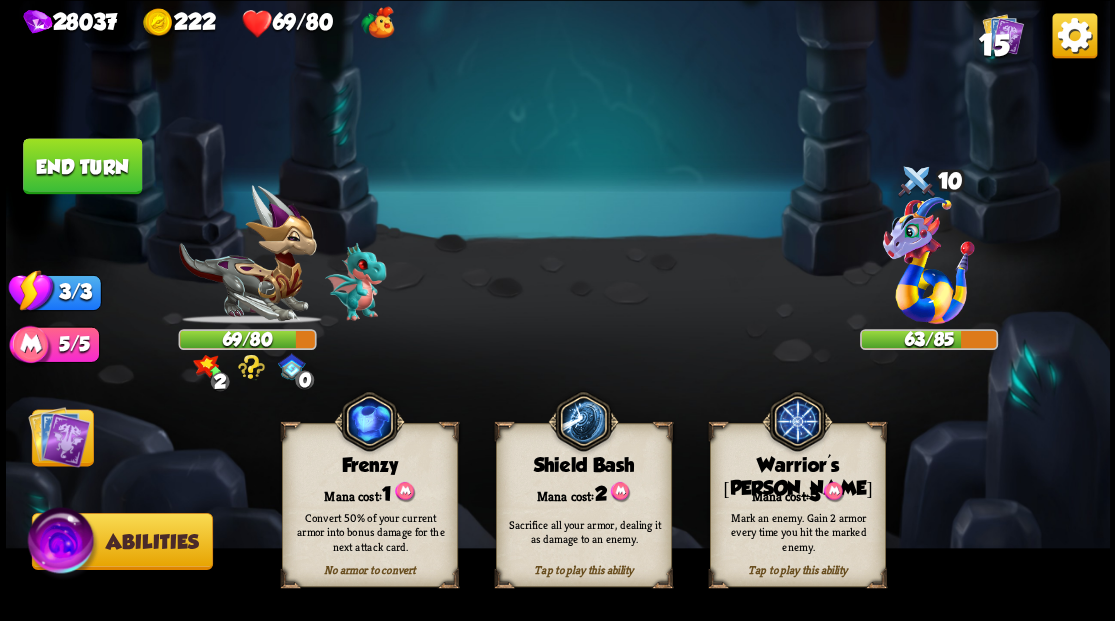 click on "Tap to play this ability   Warrior's Mark
Mana cost:  3       Mark an enemy. Gain 2 armor every time you hit the marked enemy." at bounding box center (797, 505) 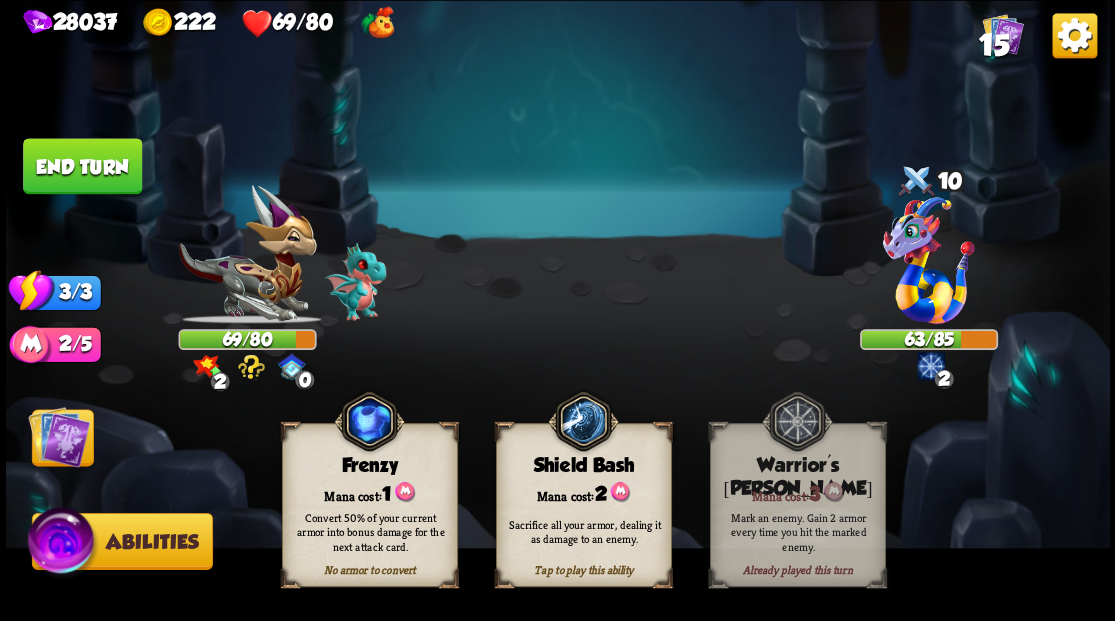 click at bounding box center (929, 260) 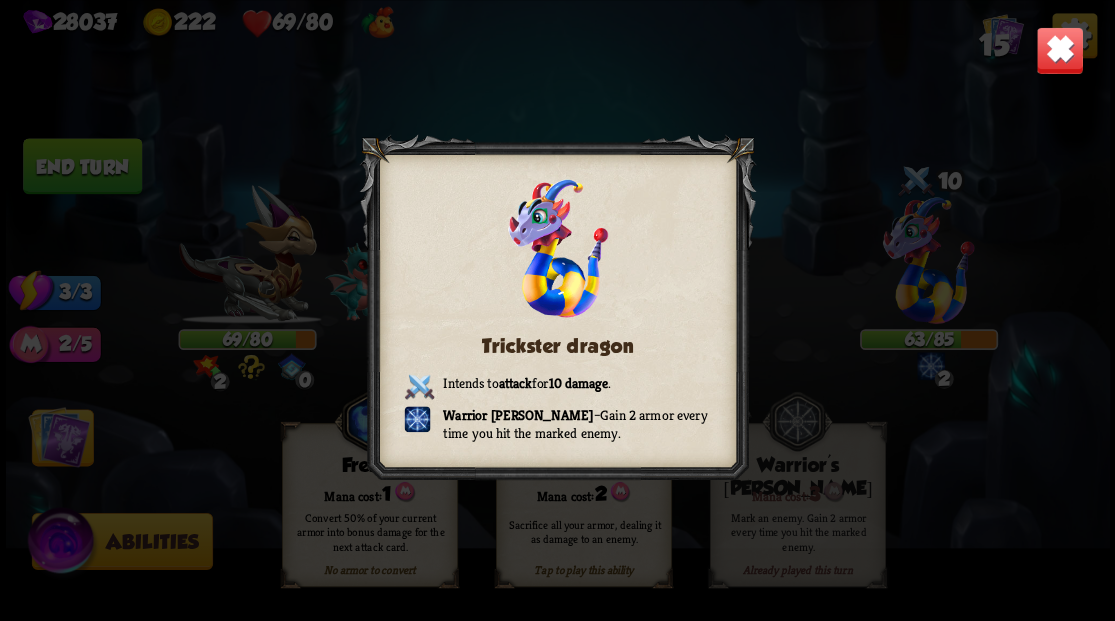 drag, startPoint x: 1048, startPoint y: 46, endPoint x: 667, endPoint y: 162, distance: 398.2675 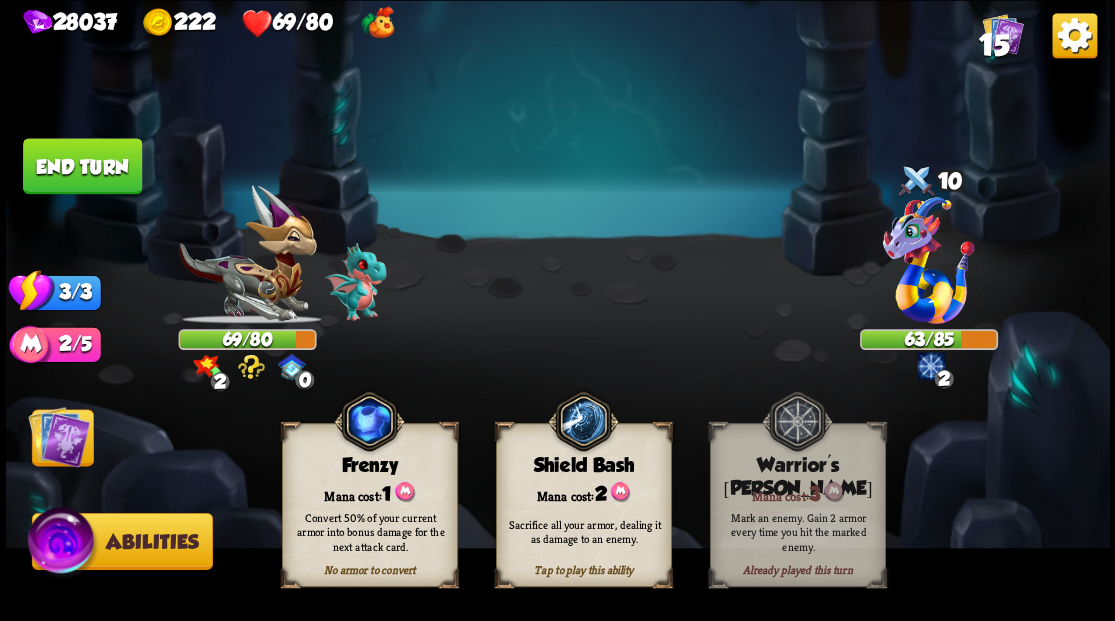 click at bounding box center [59, 436] 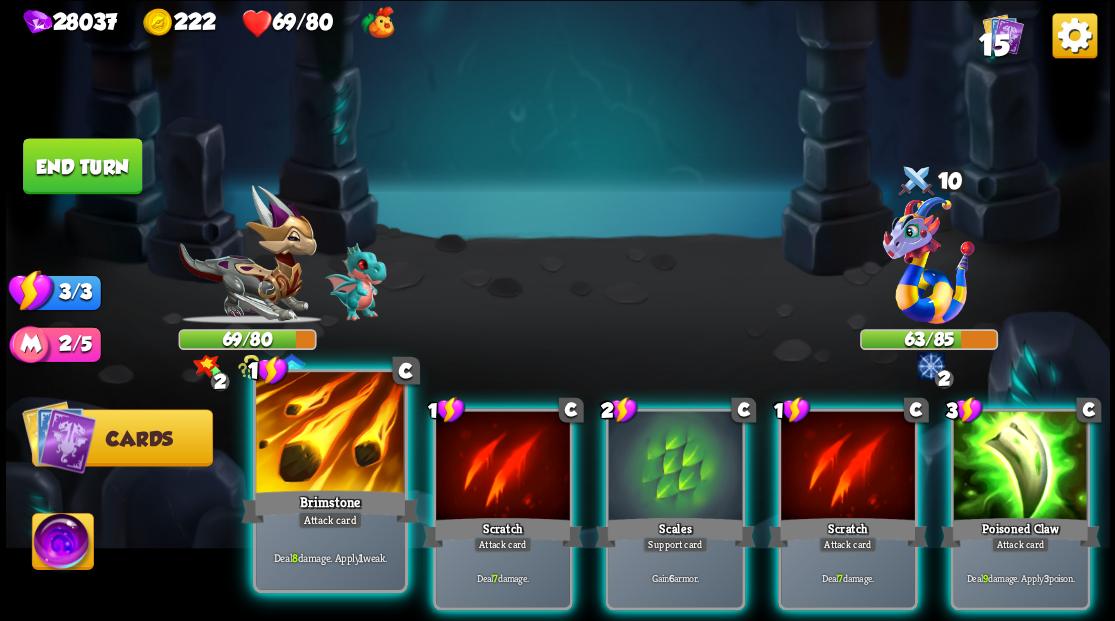 click at bounding box center (330, 434) 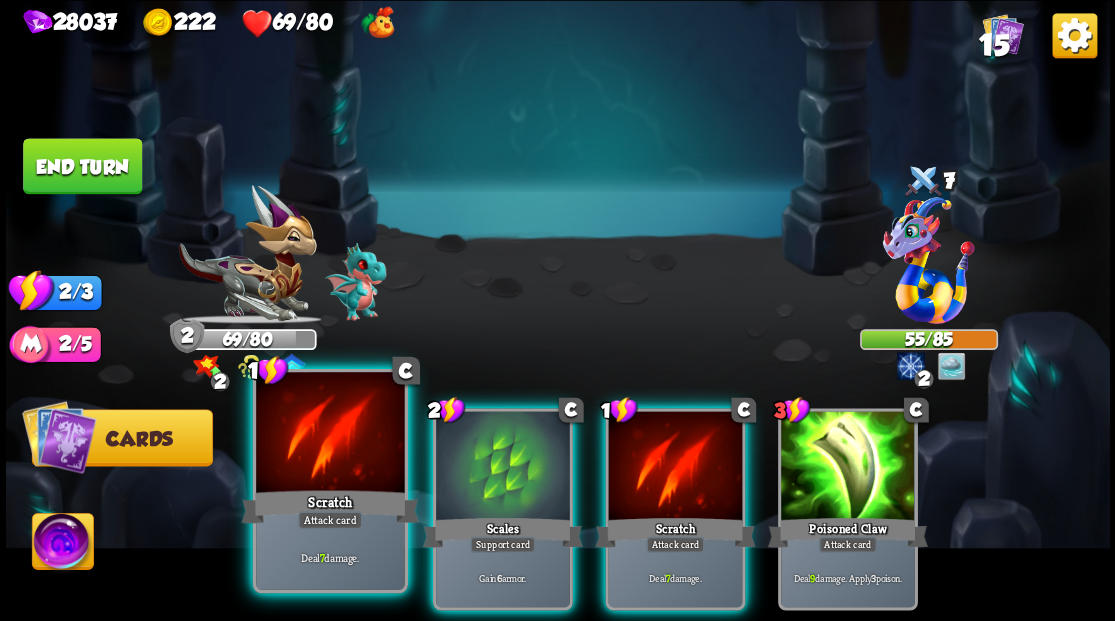 click at bounding box center (330, 434) 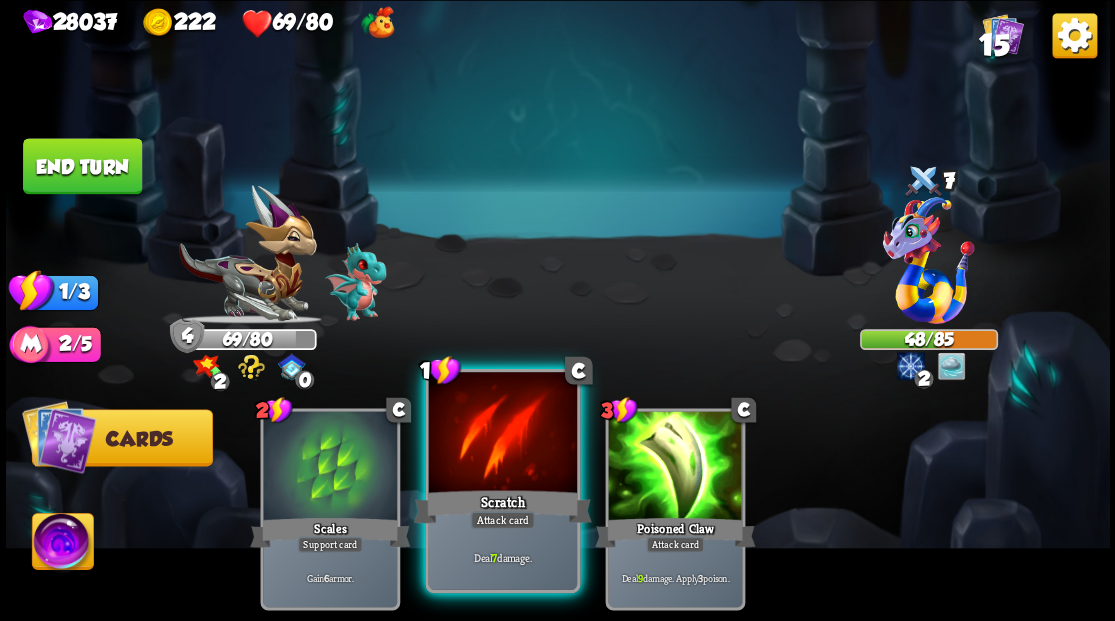 click at bounding box center [502, 434] 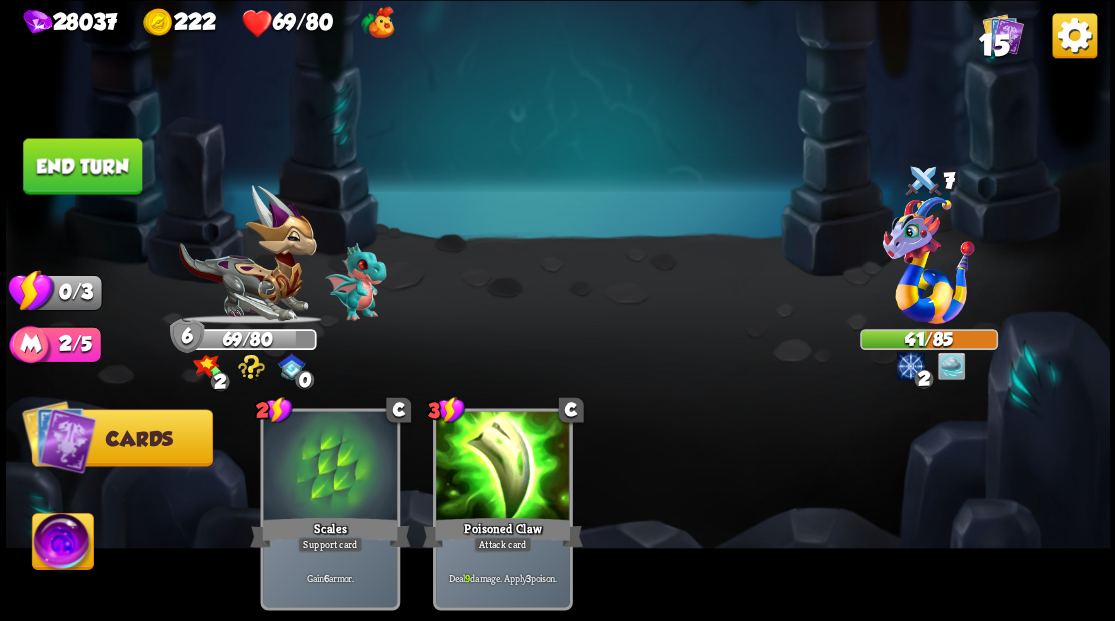 click on "End turn" at bounding box center (82, 166) 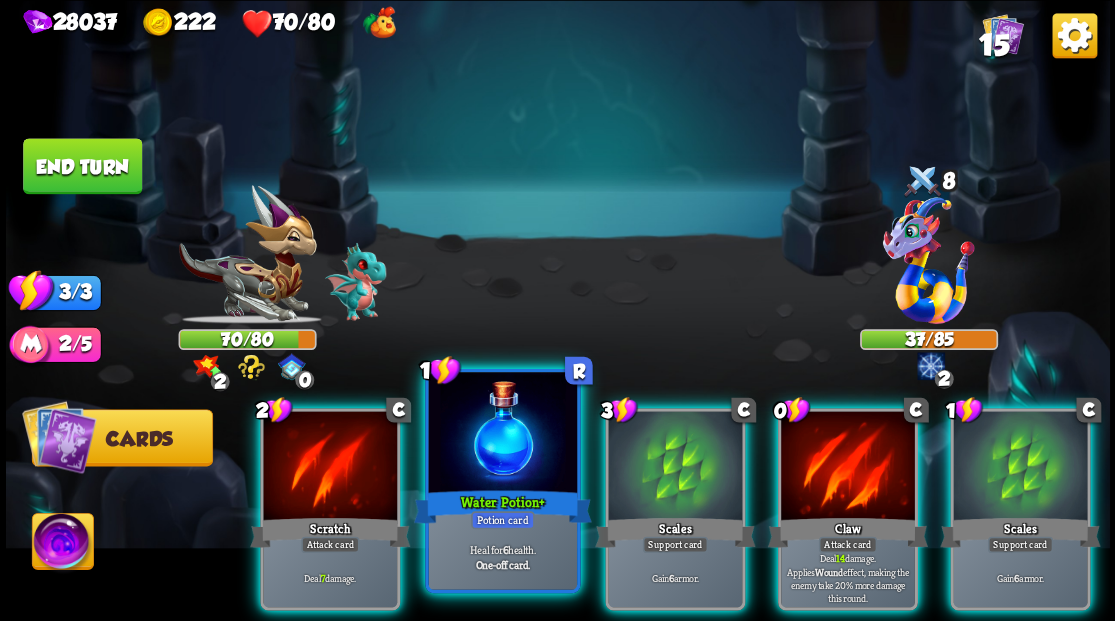 click at bounding box center (502, 434) 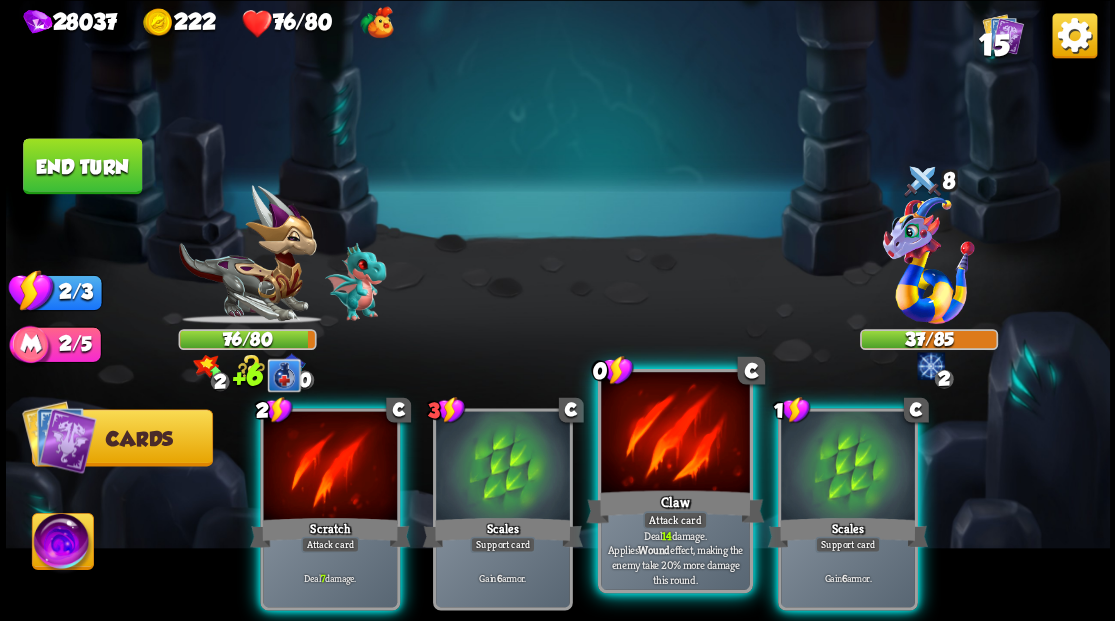 click at bounding box center (675, 434) 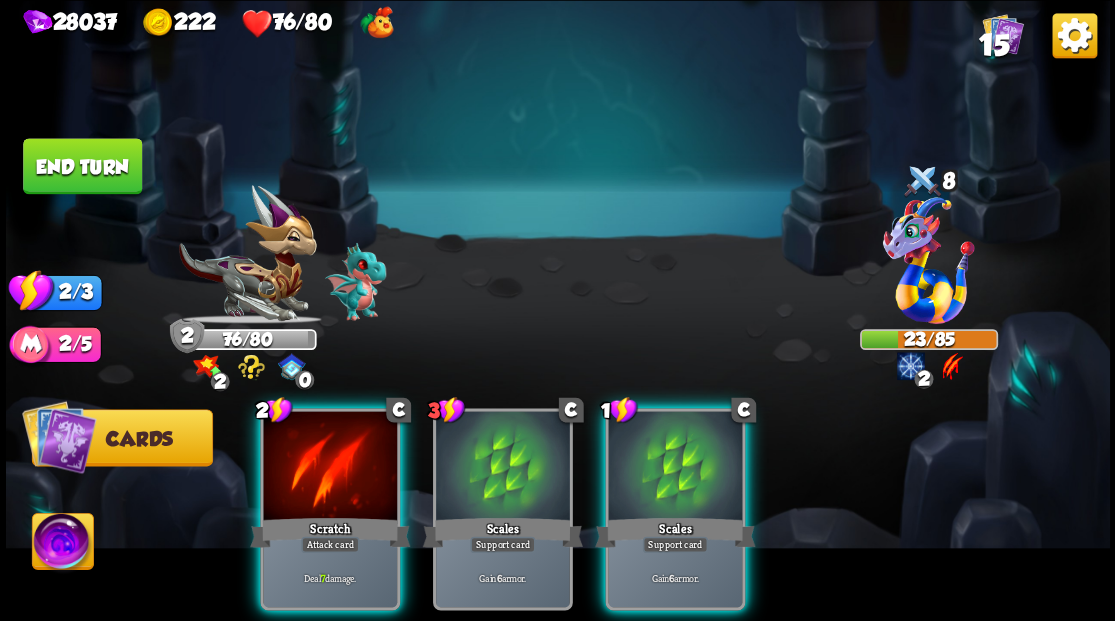drag, startPoint x: 659, startPoint y: 444, endPoint x: 659, endPoint y: 430, distance: 14 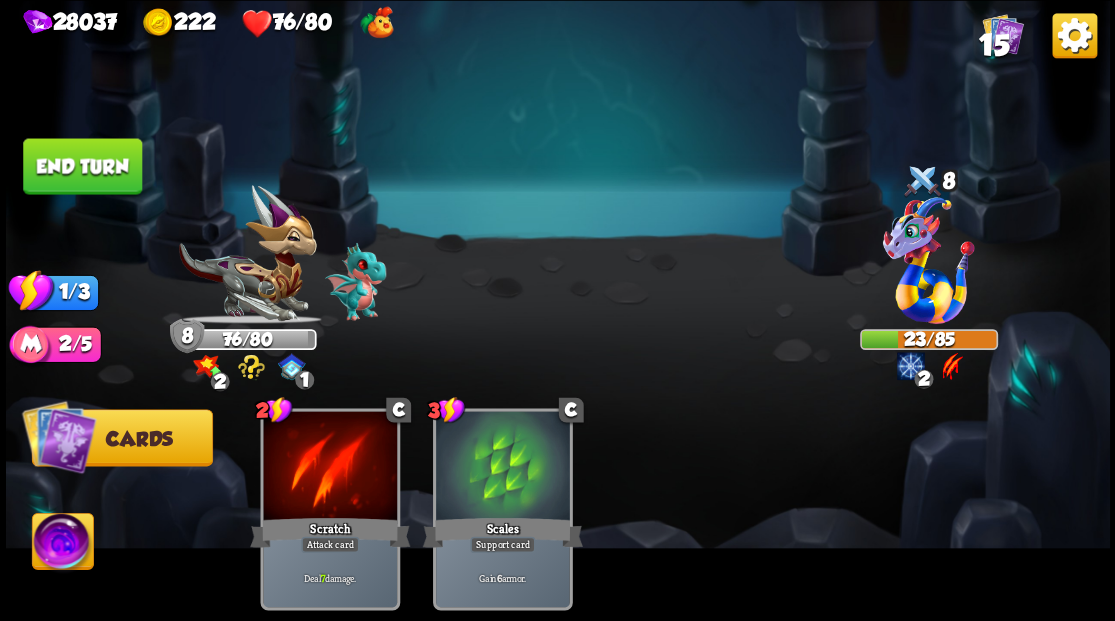 click on "End turn" at bounding box center [82, 166] 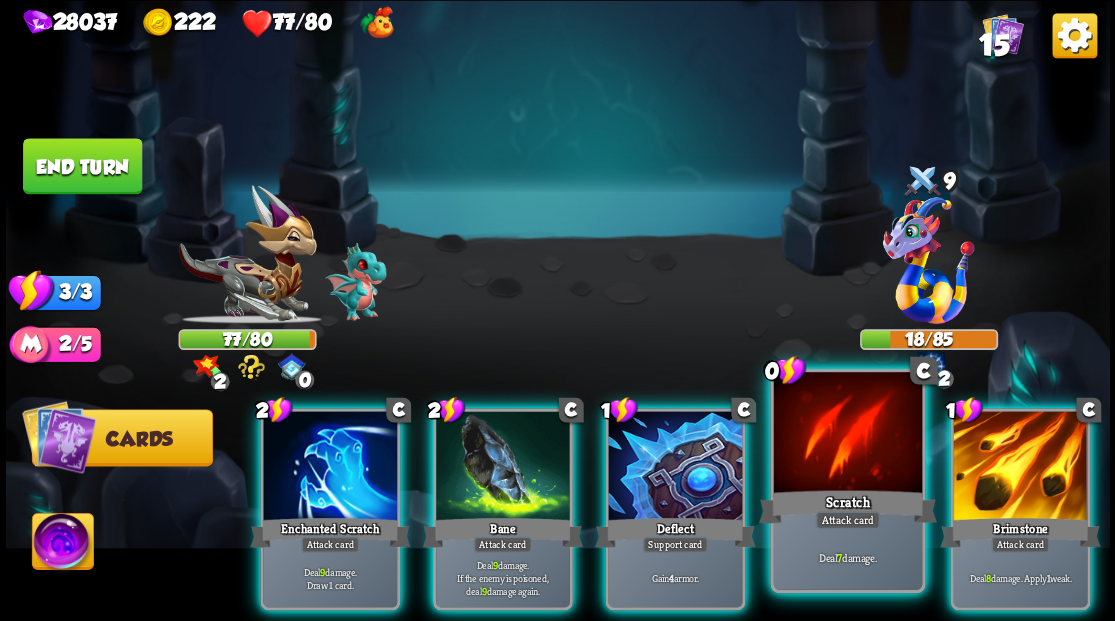 click at bounding box center (847, 434) 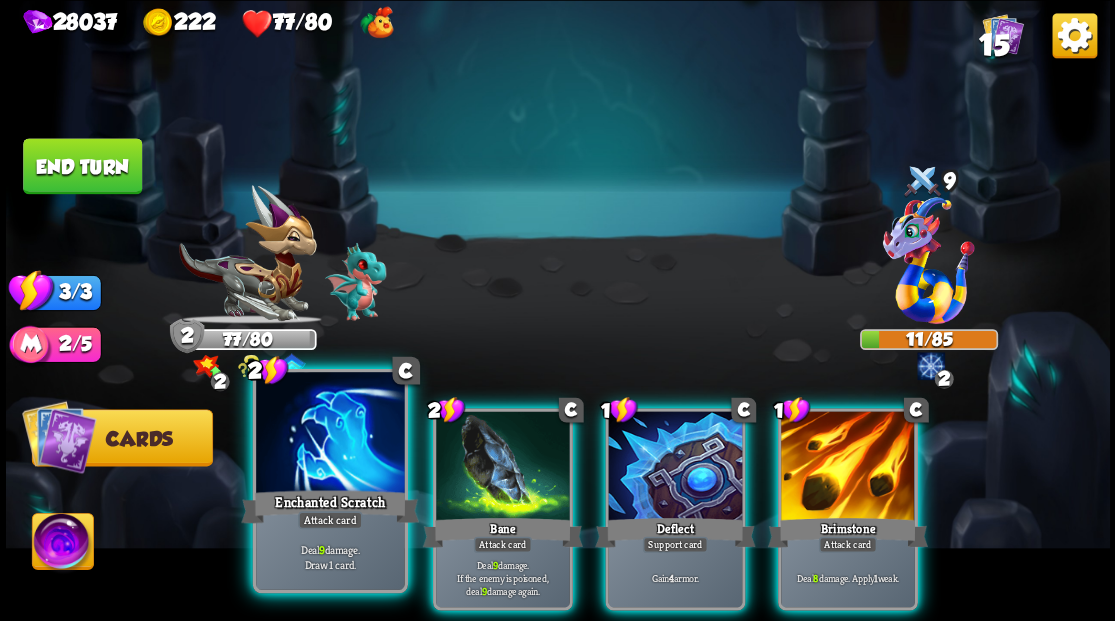 click at bounding box center (330, 434) 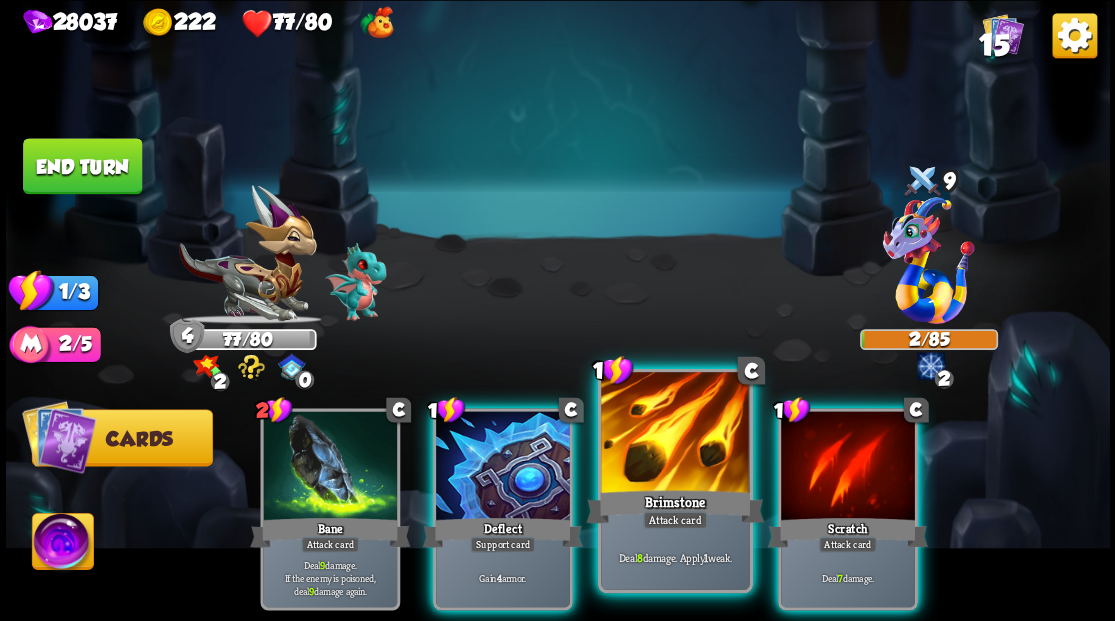 click at bounding box center (675, 434) 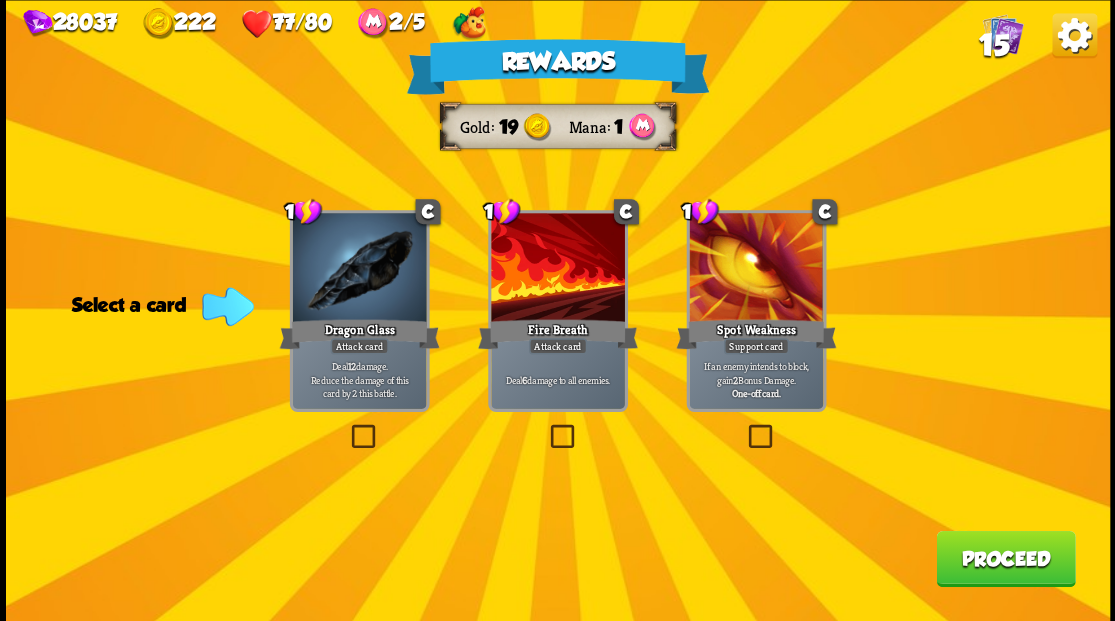 click at bounding box center [546, 427] 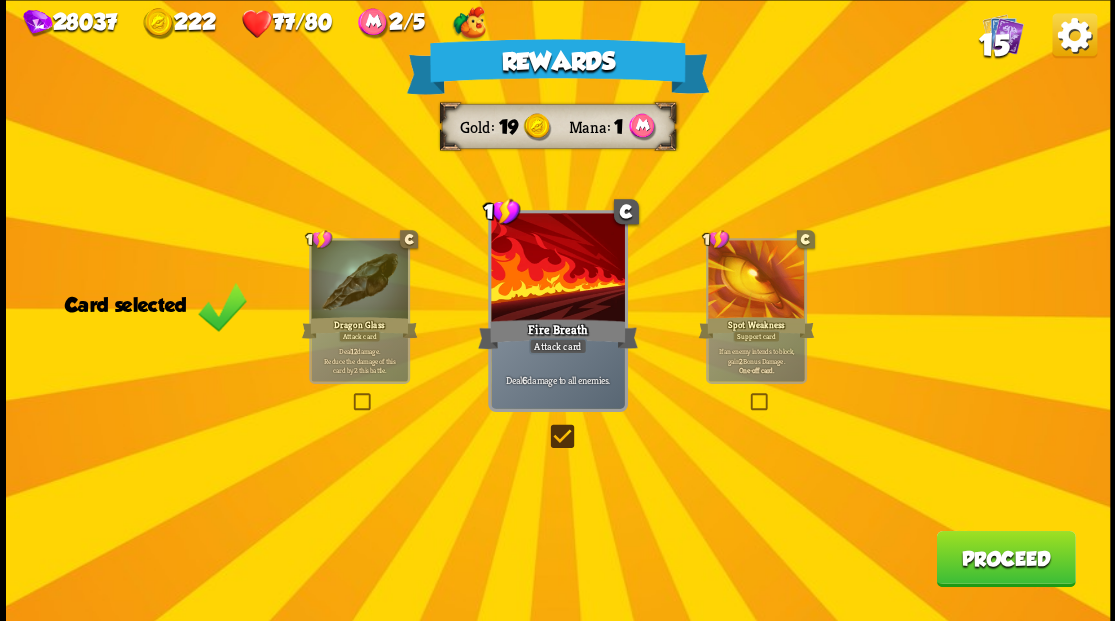 click on "Proceed" at bounding box center [1005, 558] 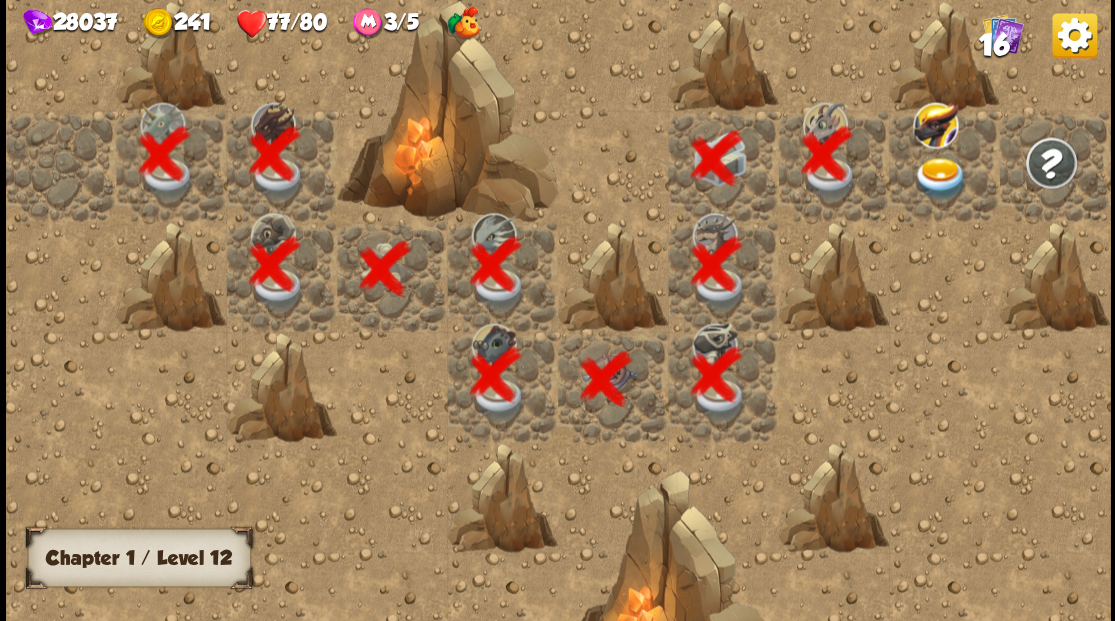 scroll, scrollTop: 0, scrollLeft: 384, axis: horizontal 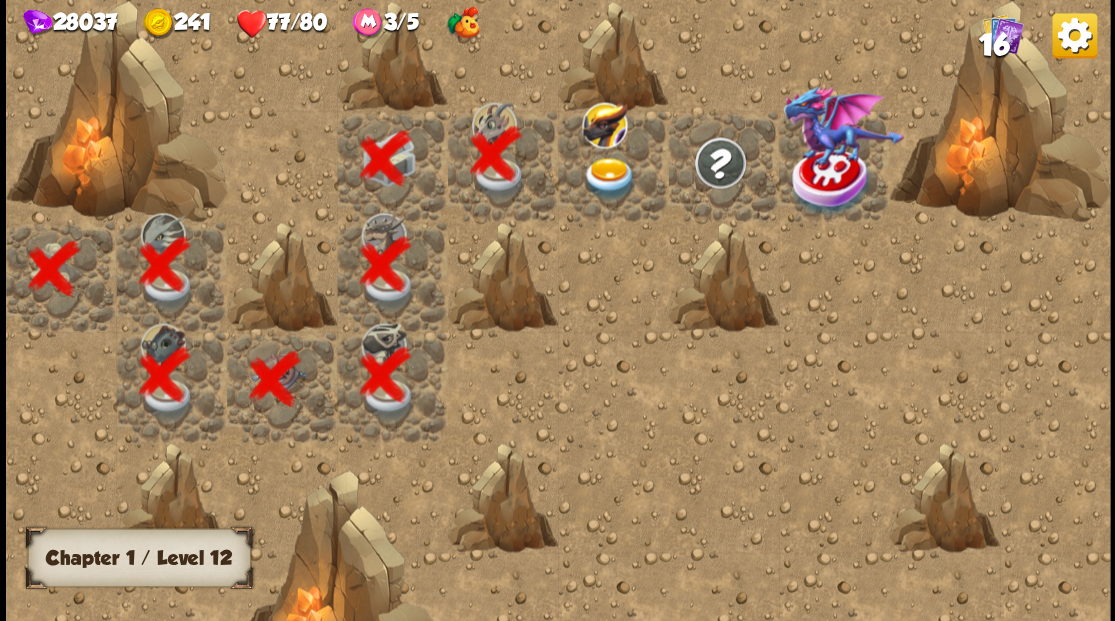 click at bounding box center [609, 178] 